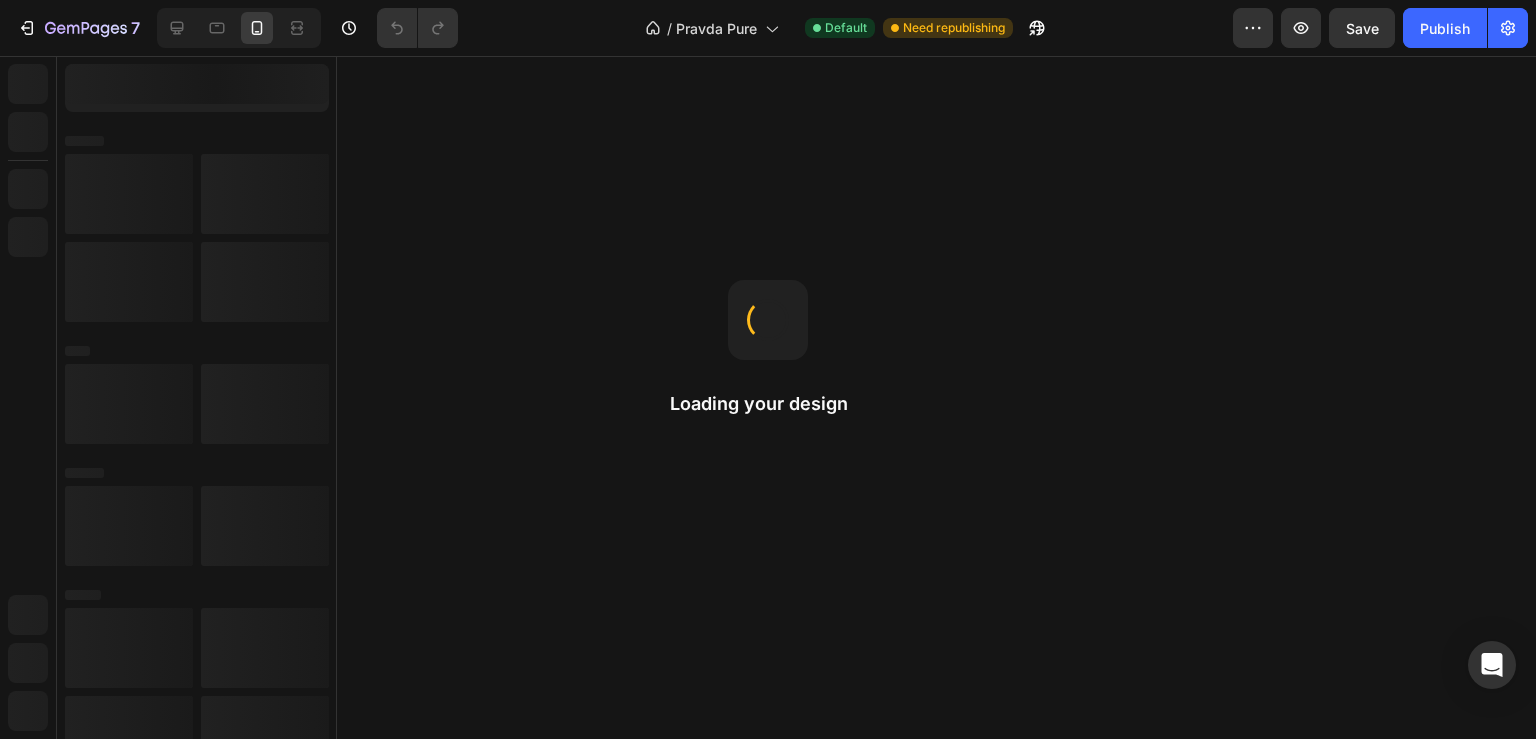 scroll, scrollTop: 0, scrollLeft: 0, axis: both 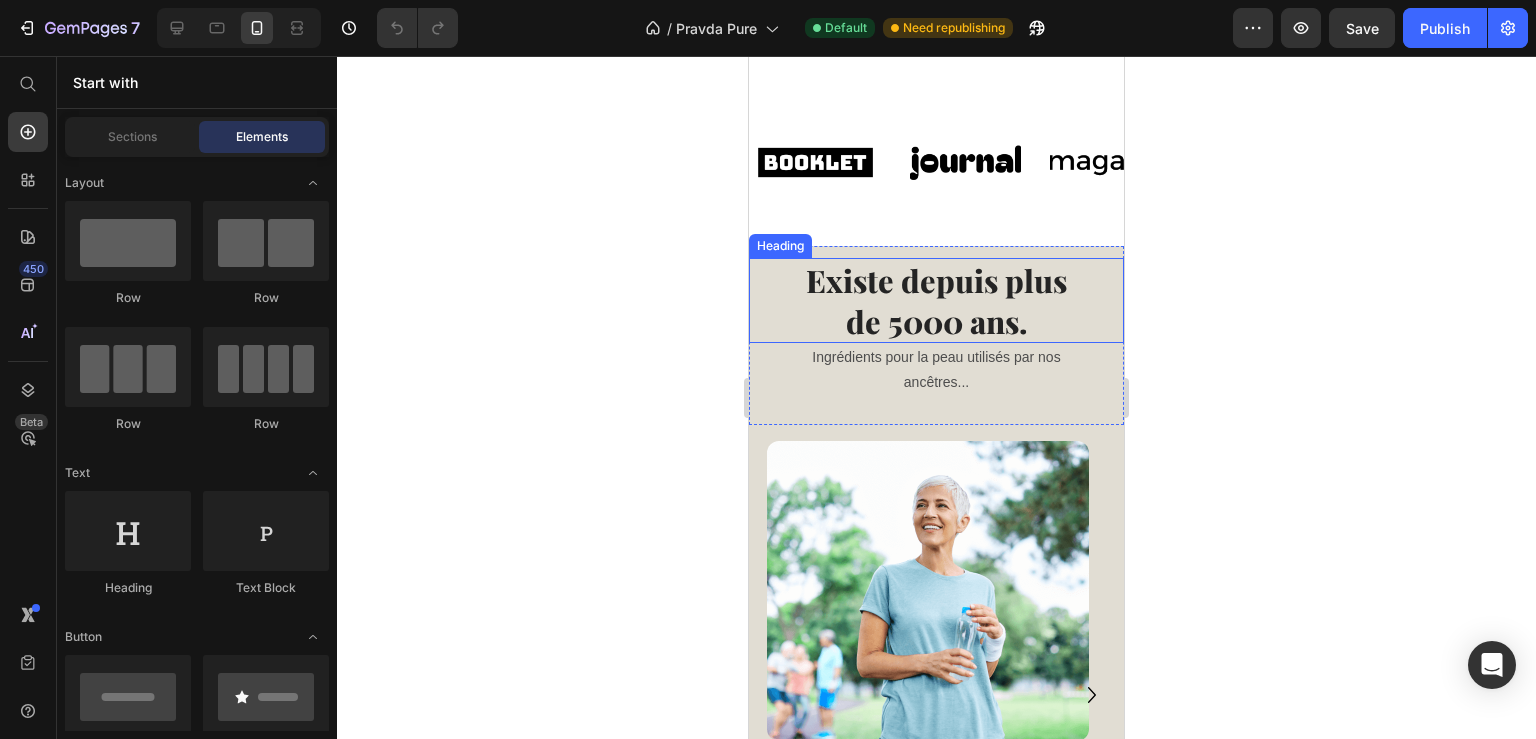 click on "Exists for over" at bounding box center (937, 280) 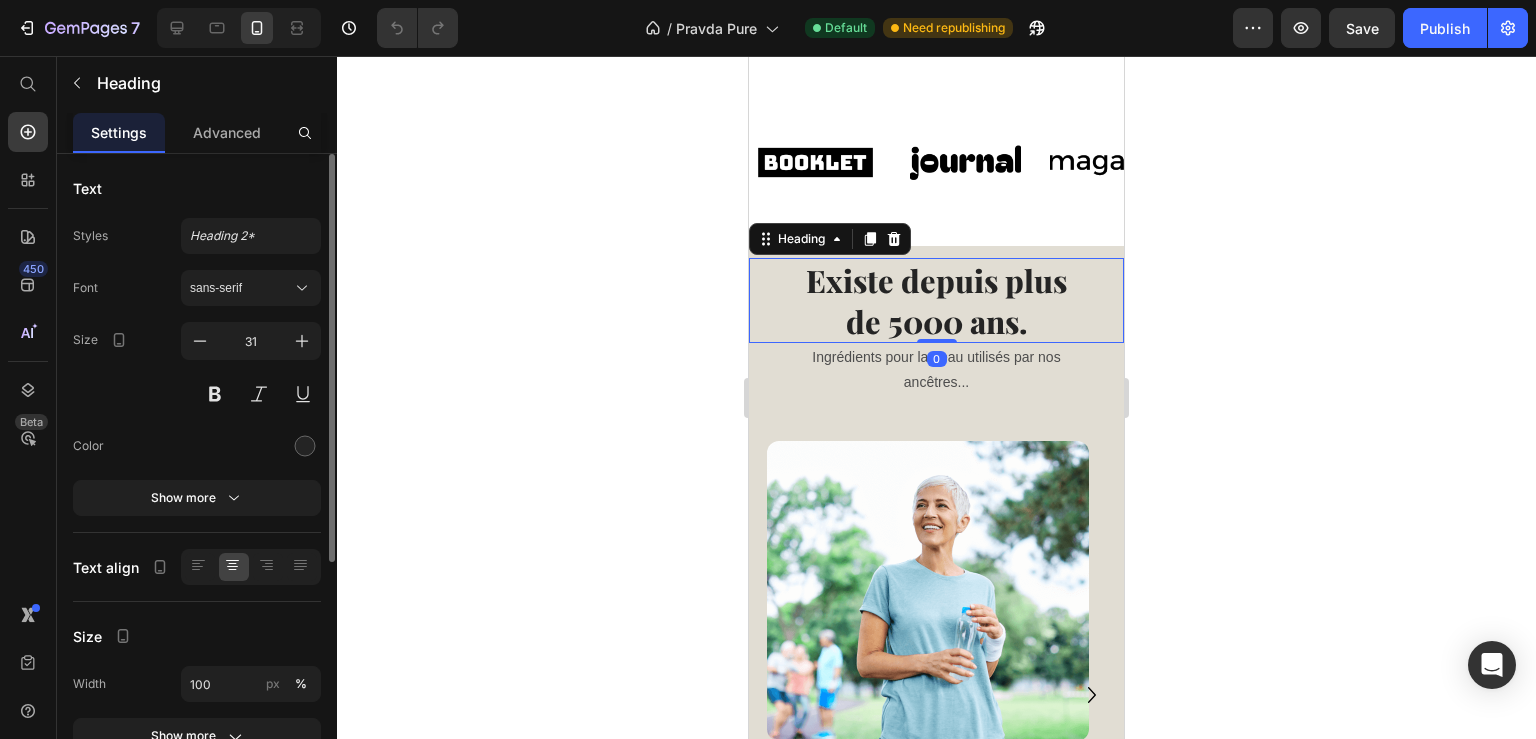 scroll, scrollTop: 0, scrollLeft: 0, axis: both 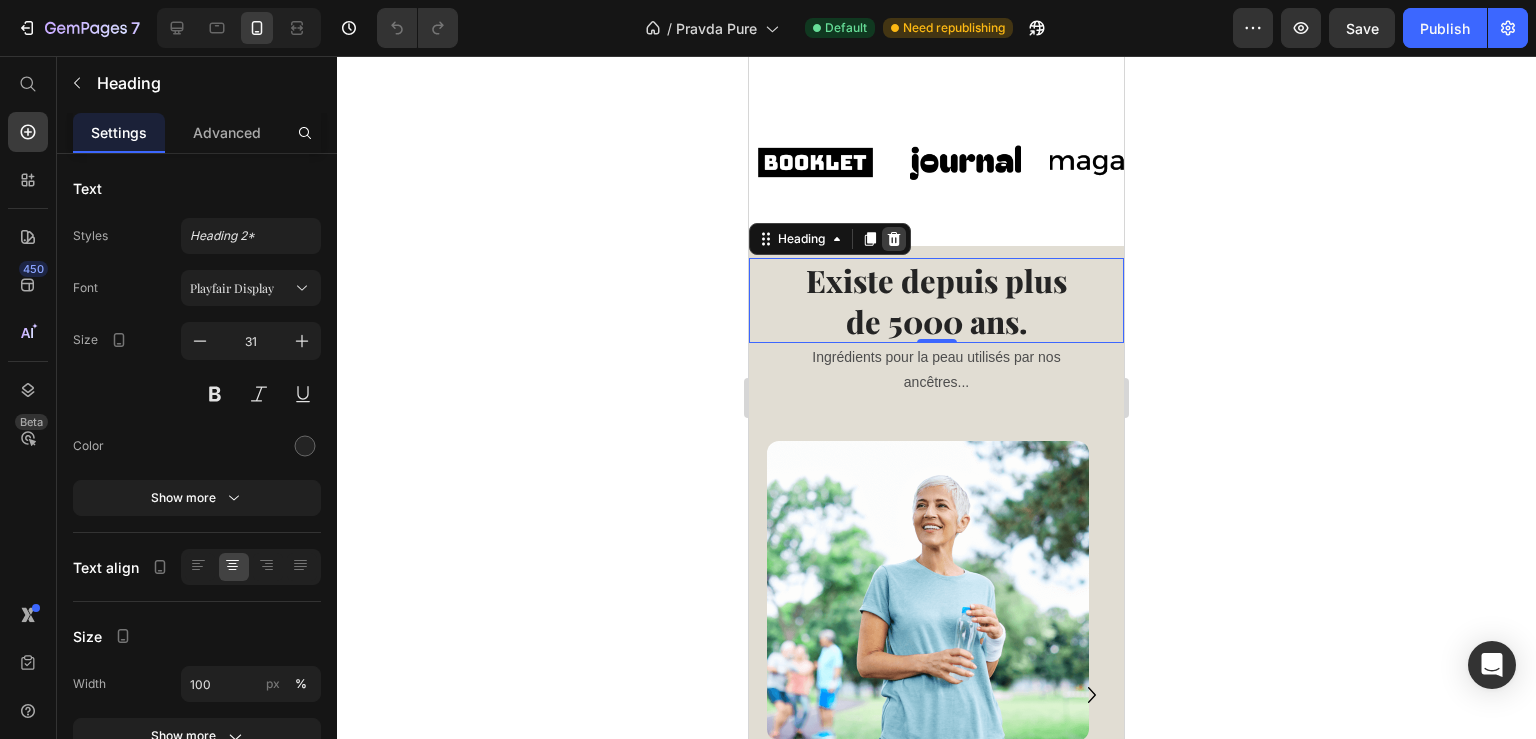 click 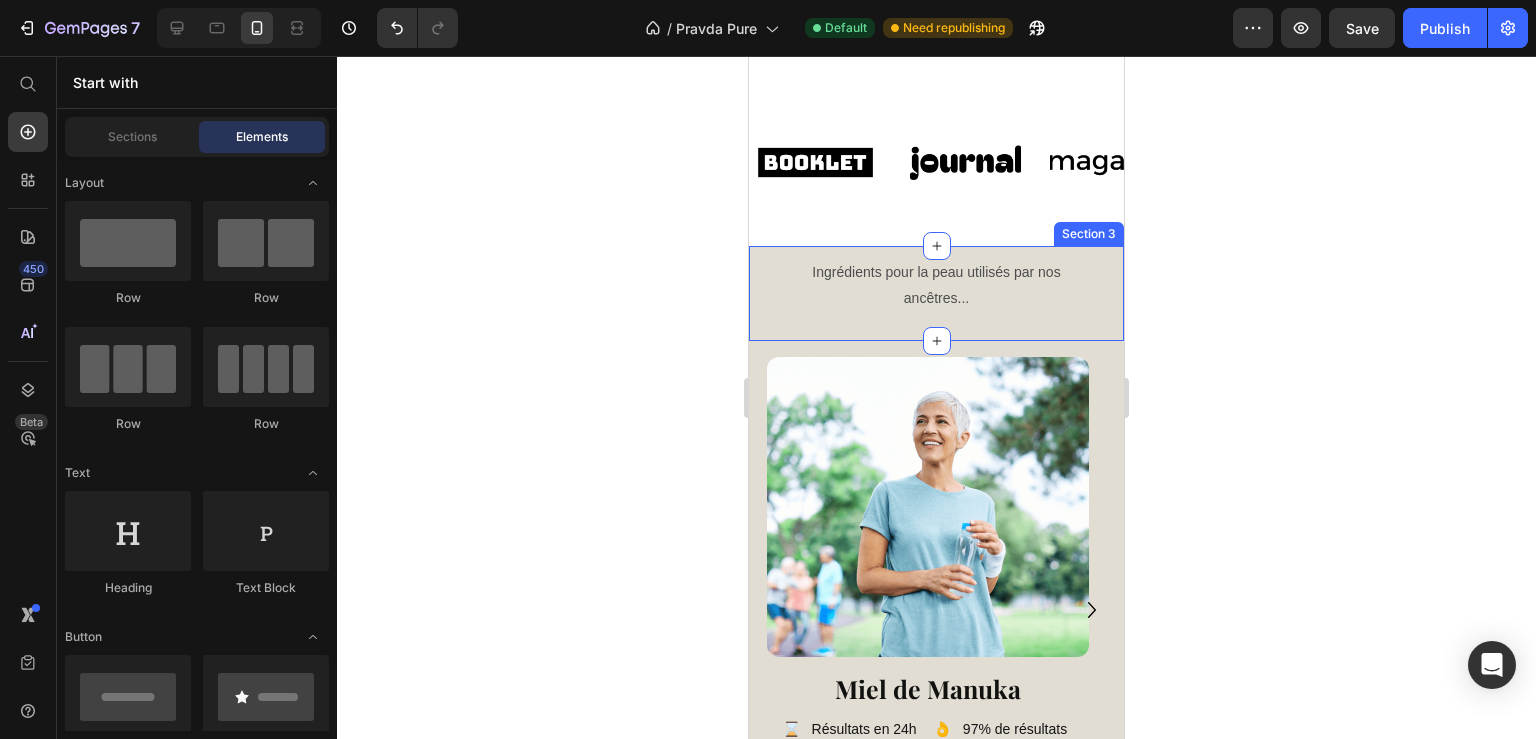 click on "Ingrédients pour la peau utilisés par nos ancêtres..." at bounding box center [937, 285] 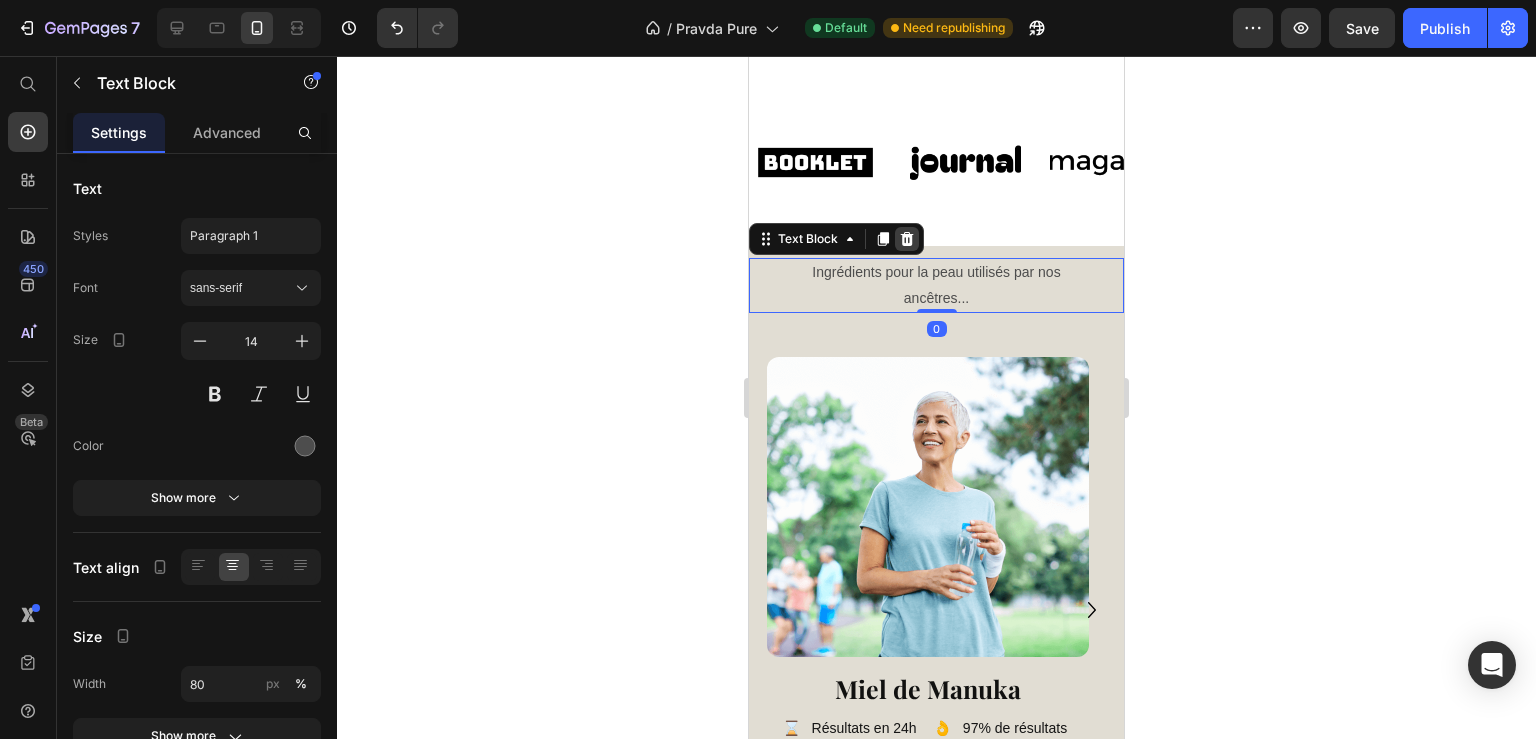 click 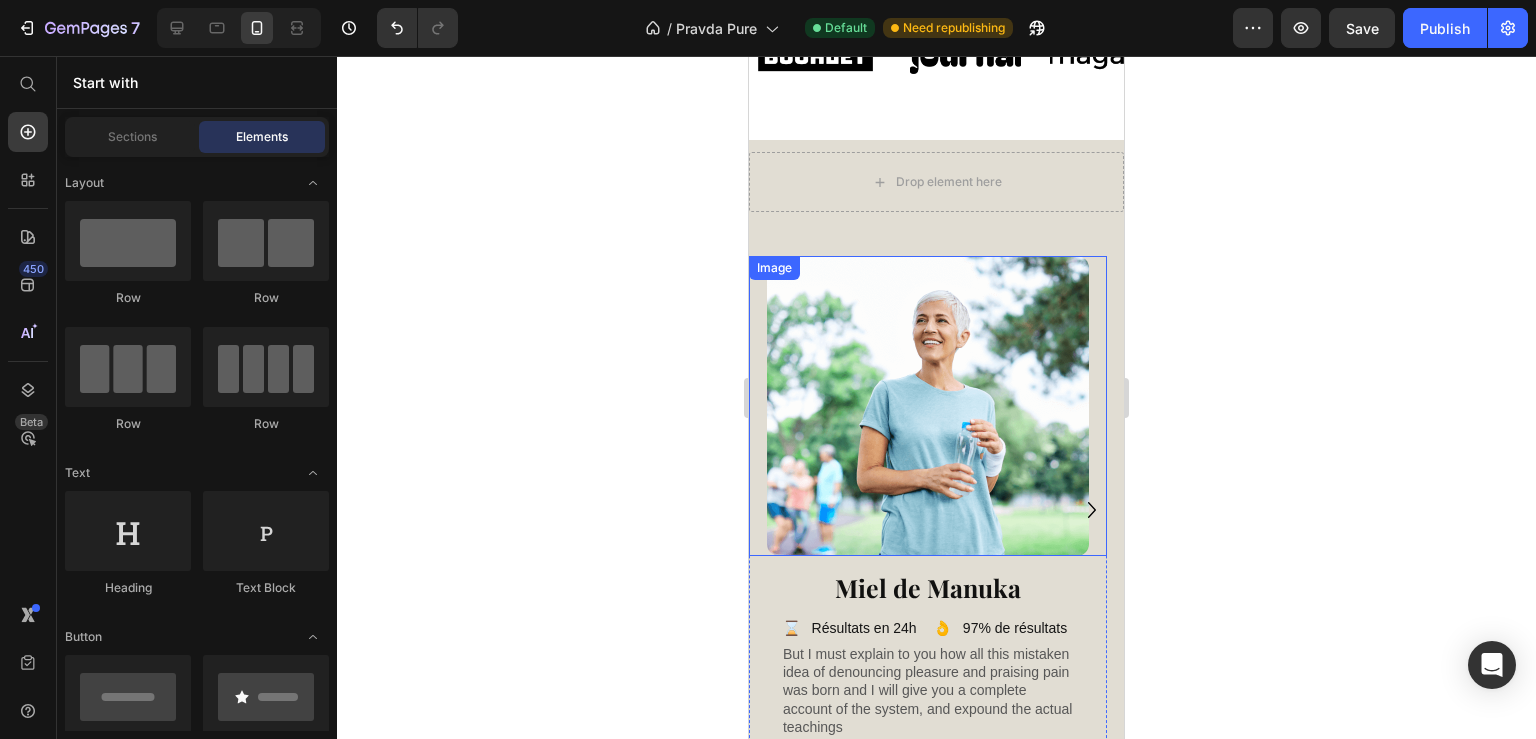 scroll, scrollTop: 1028, scrollLeft: 0, axis: vertical 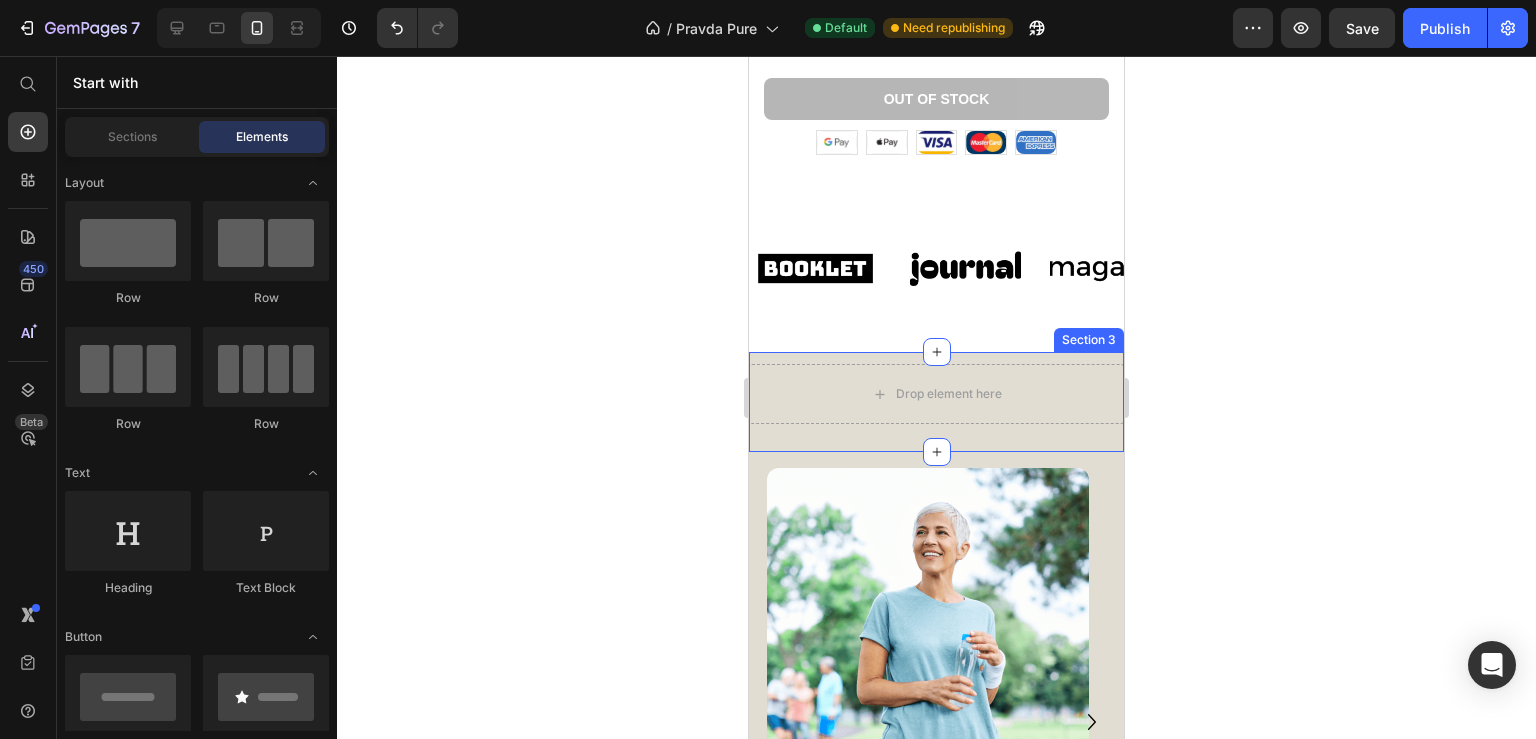 click on "Drop element here Section 3" at bounding box center [936, 402] 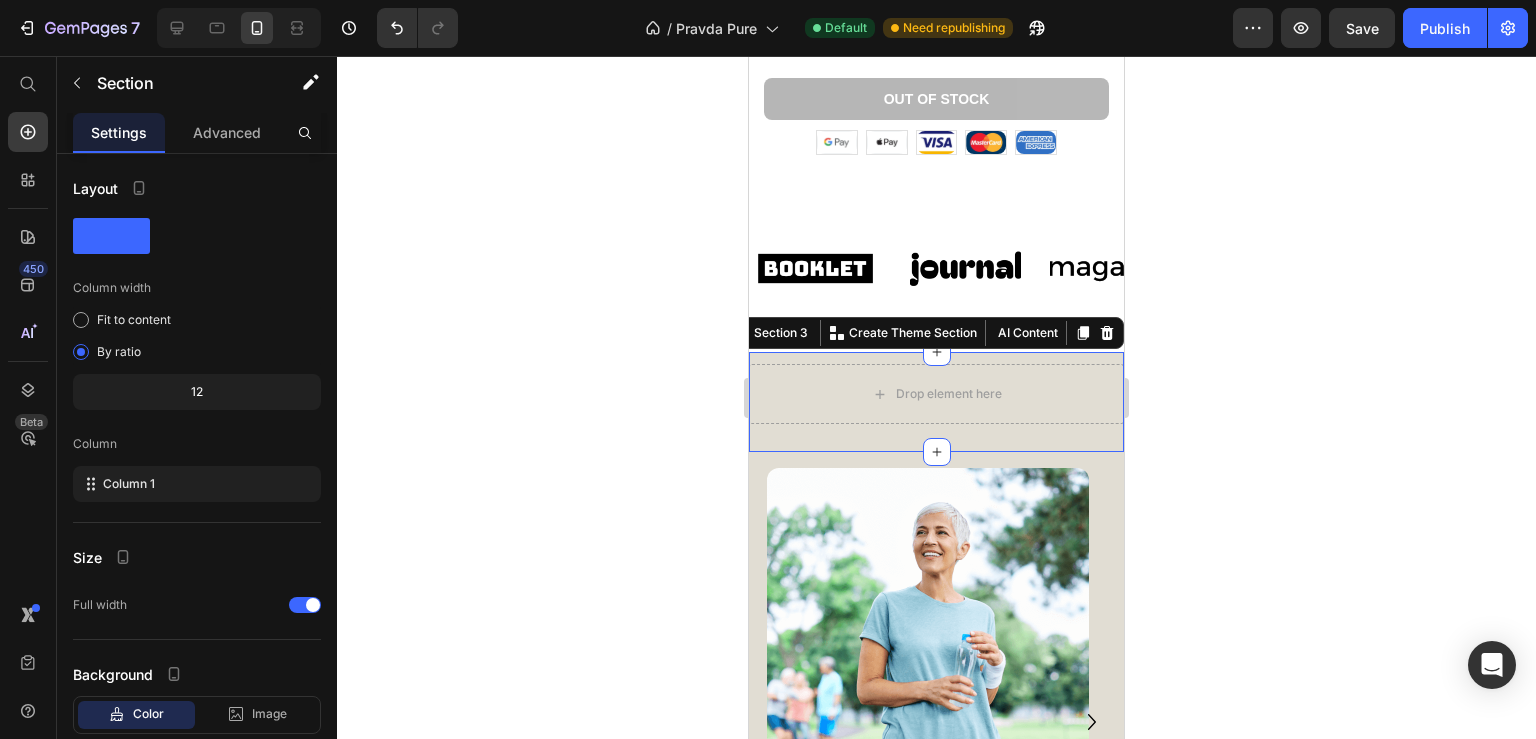 click 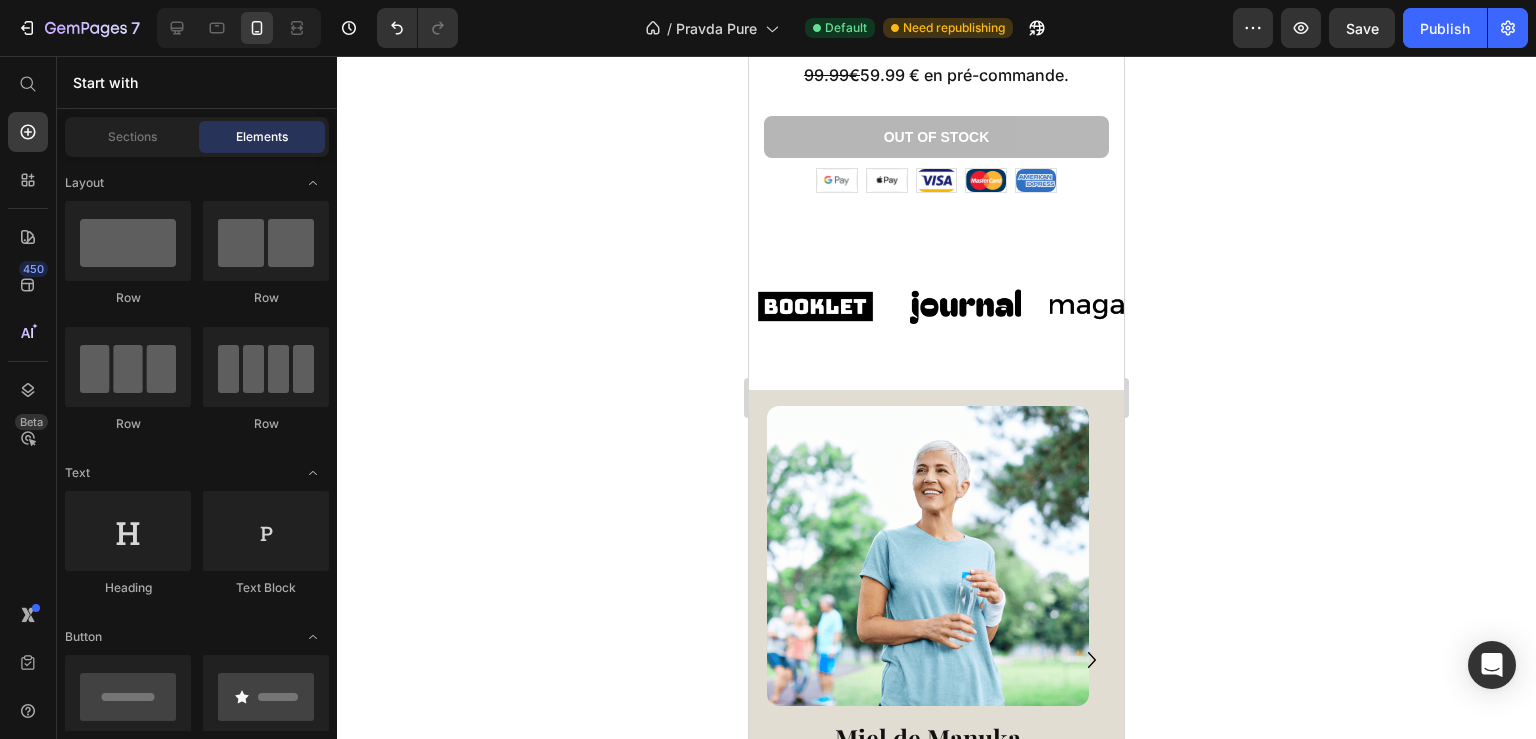 scroll, scrollTop: 985, scrollLeft: 0, axis: vertical 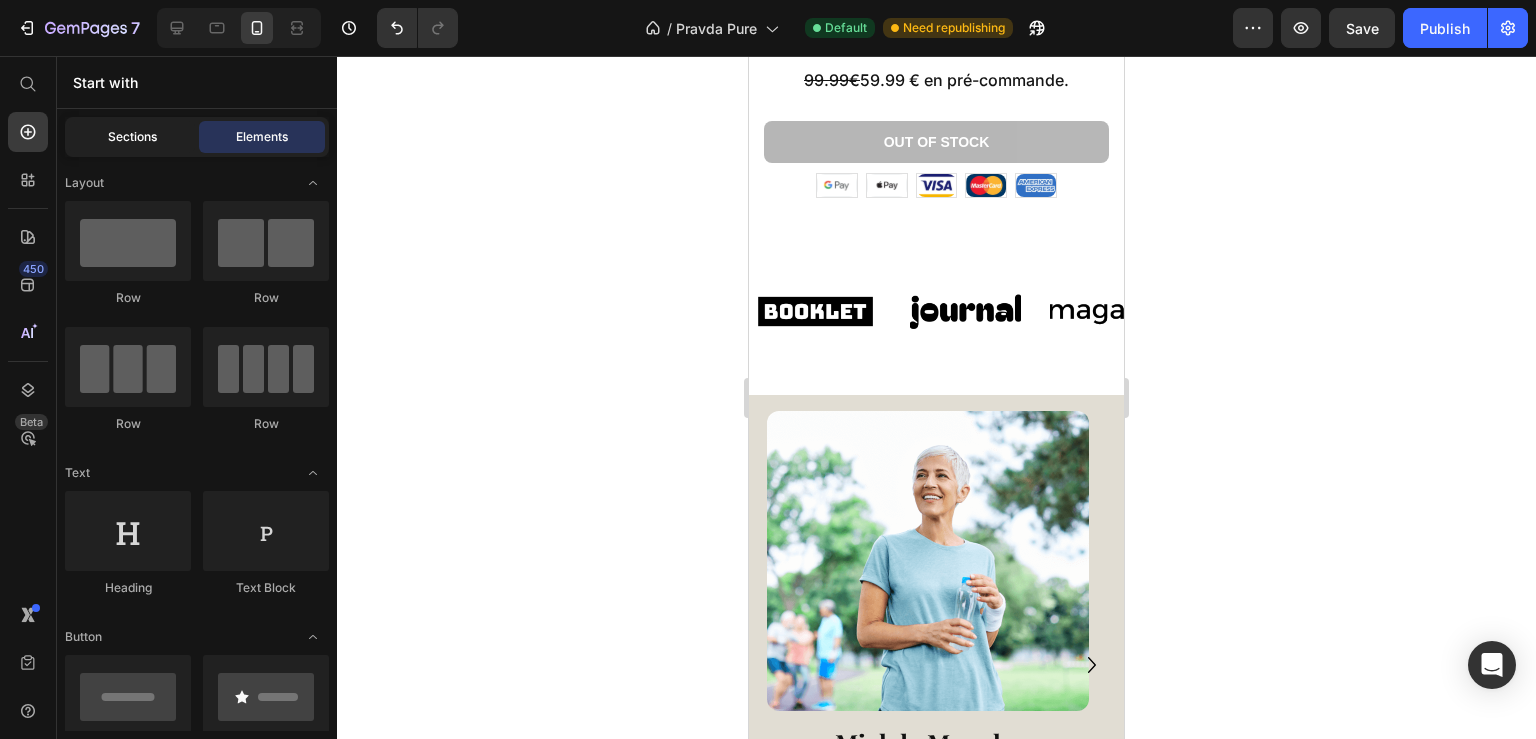 click on "Sections" at bounding box center [132, 137] 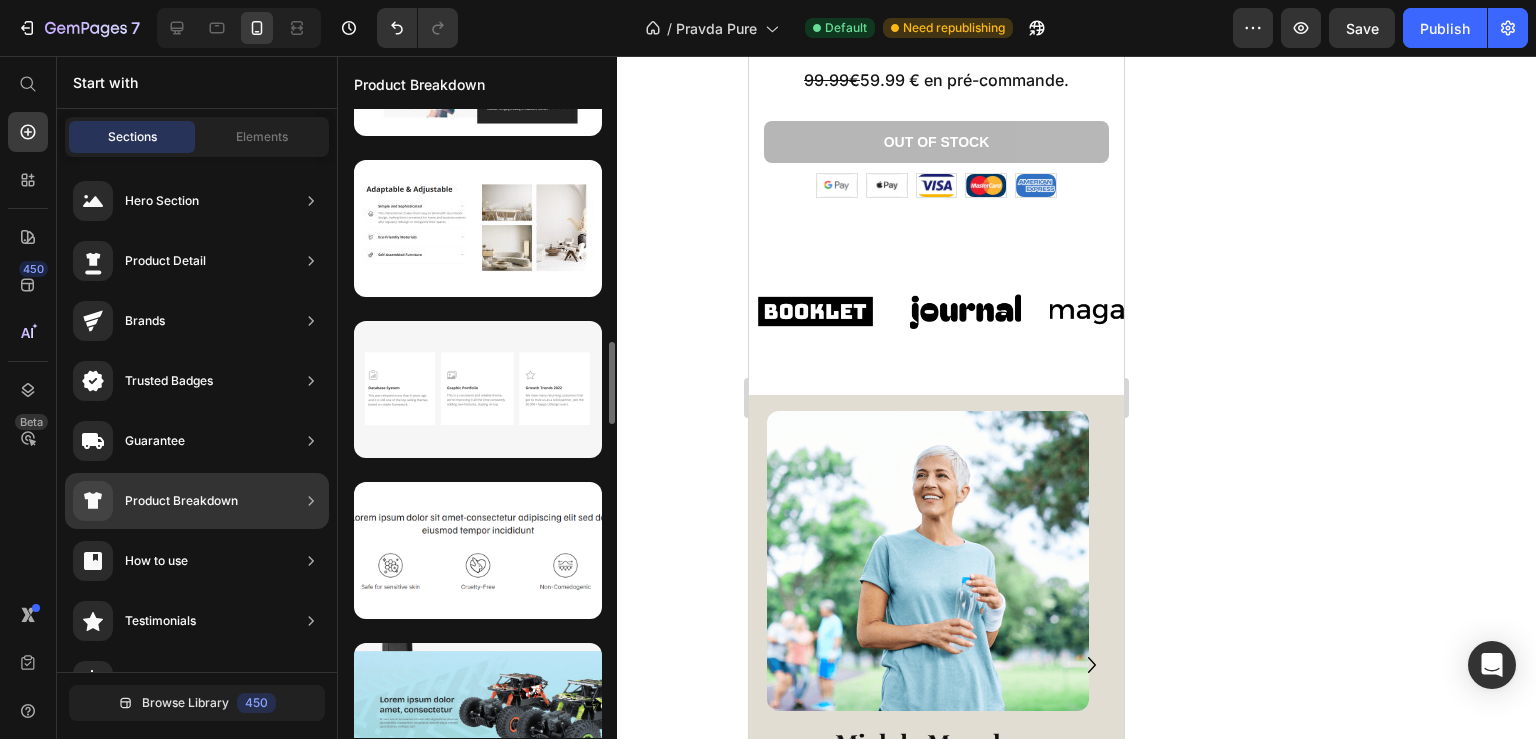 scroll, scrollTop: 3442, scrollLeft: 0, axis: vertical 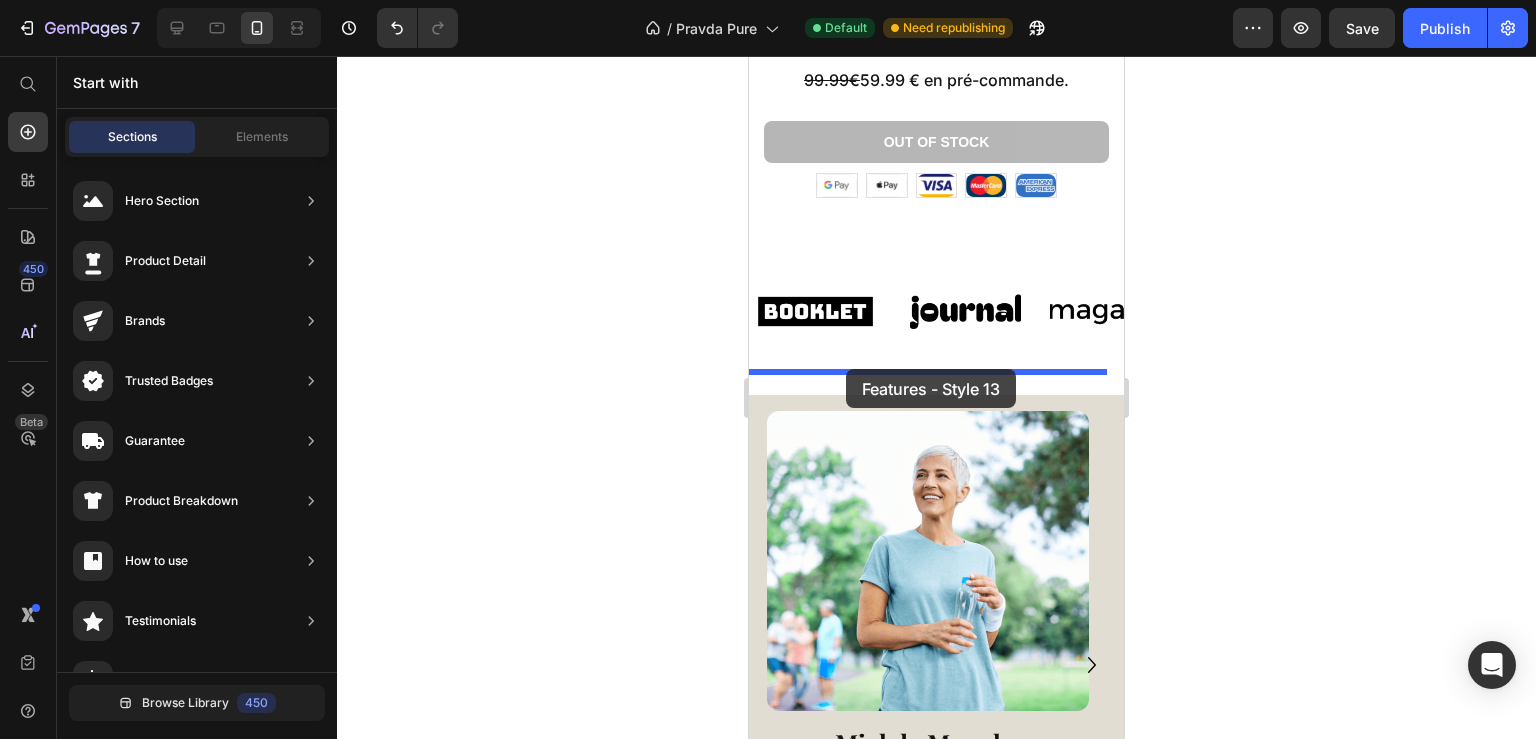 drag, startPoint x: 1236, startPoint y: 353, endPoint x: 846, endPoint y: 369, distance: 390.32806 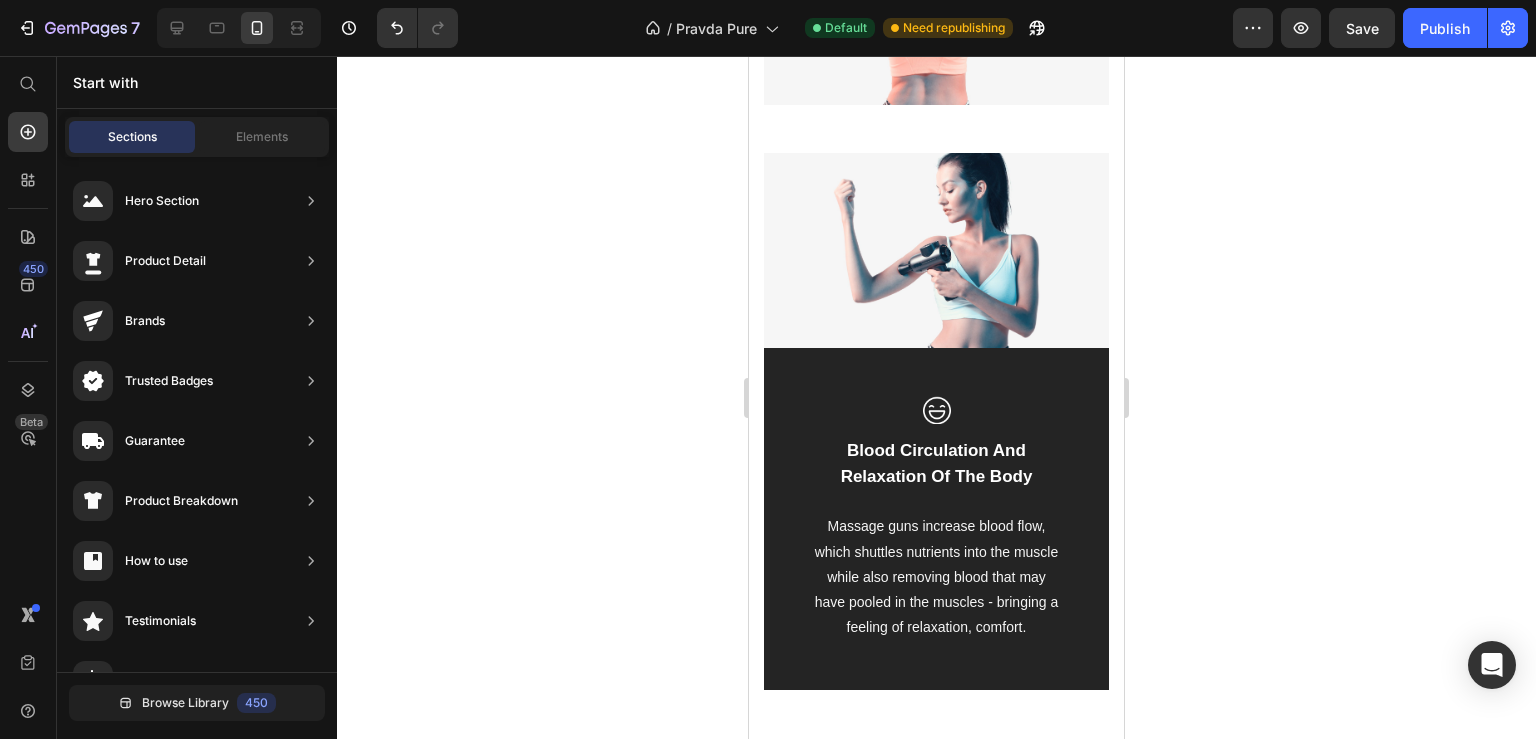 scroll, scrollTop: 1884, scrollLeft: 0, axis: vertical 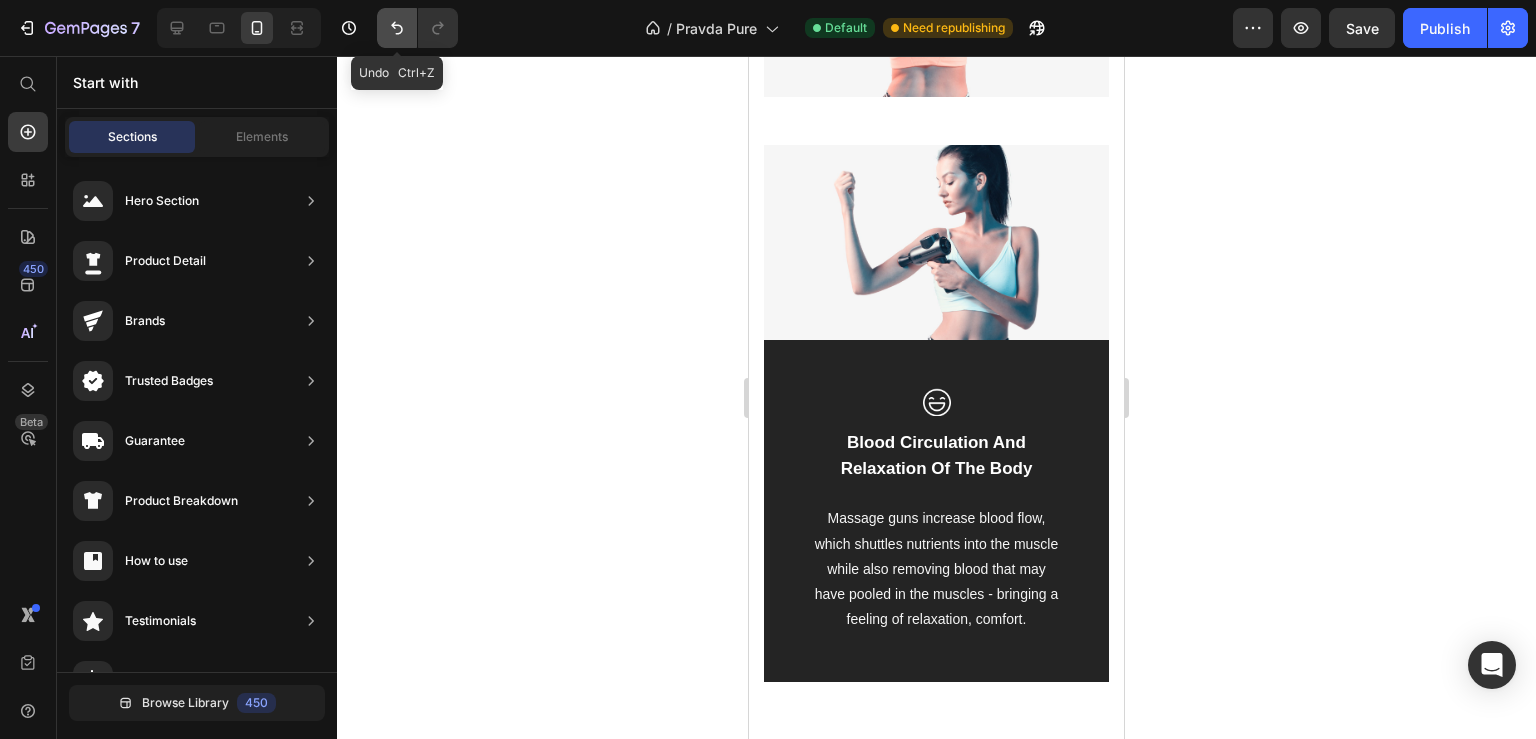 click 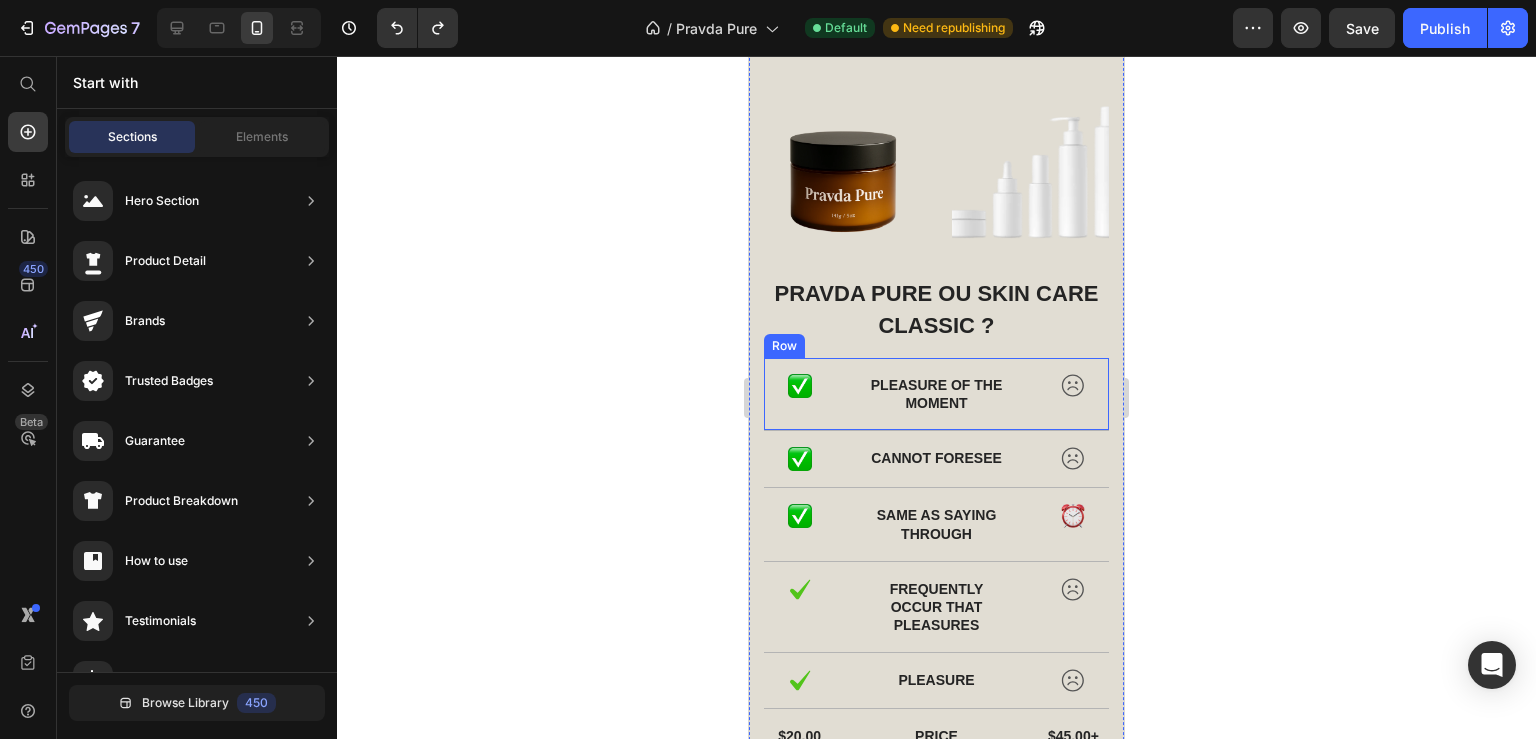 scroll, scrollTop: 933, scrollLeft: 0, axis: vertical 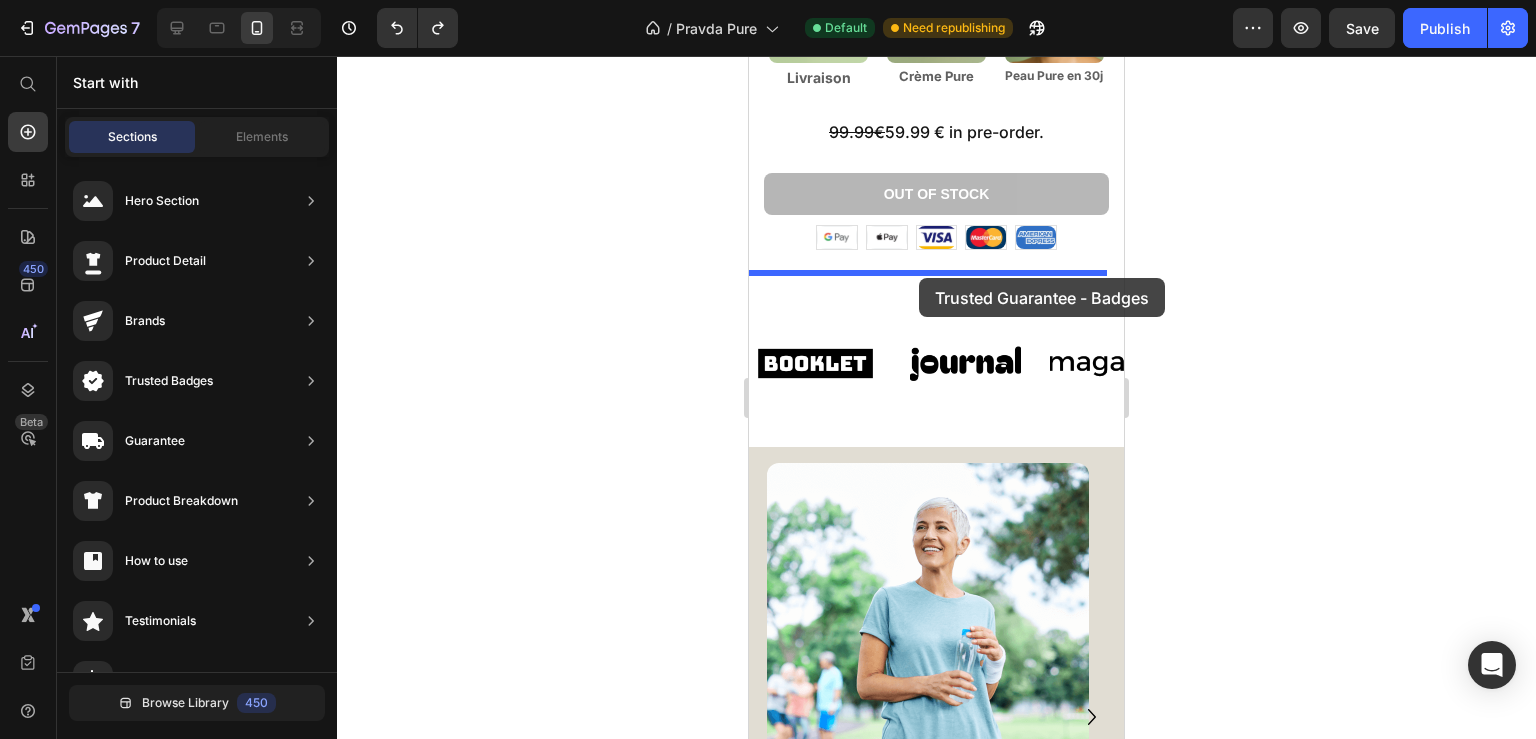 drag, startPoint x: 1419, startPoint y: 587, endPoint x: 919, endPoint y: 278, distance: 587.7763 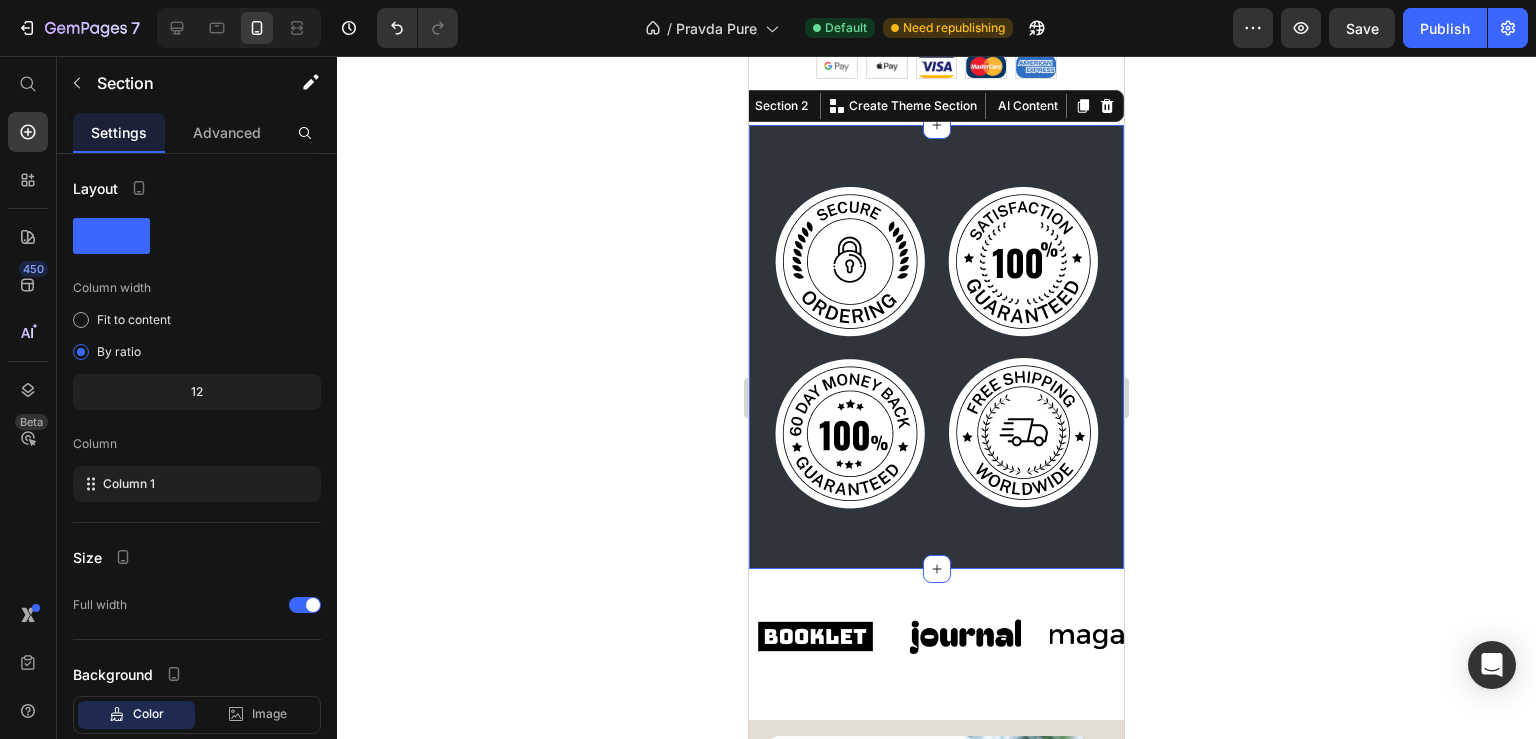 scroll, scrollTop: 1356, scrollLeft: 0, axis: vertical 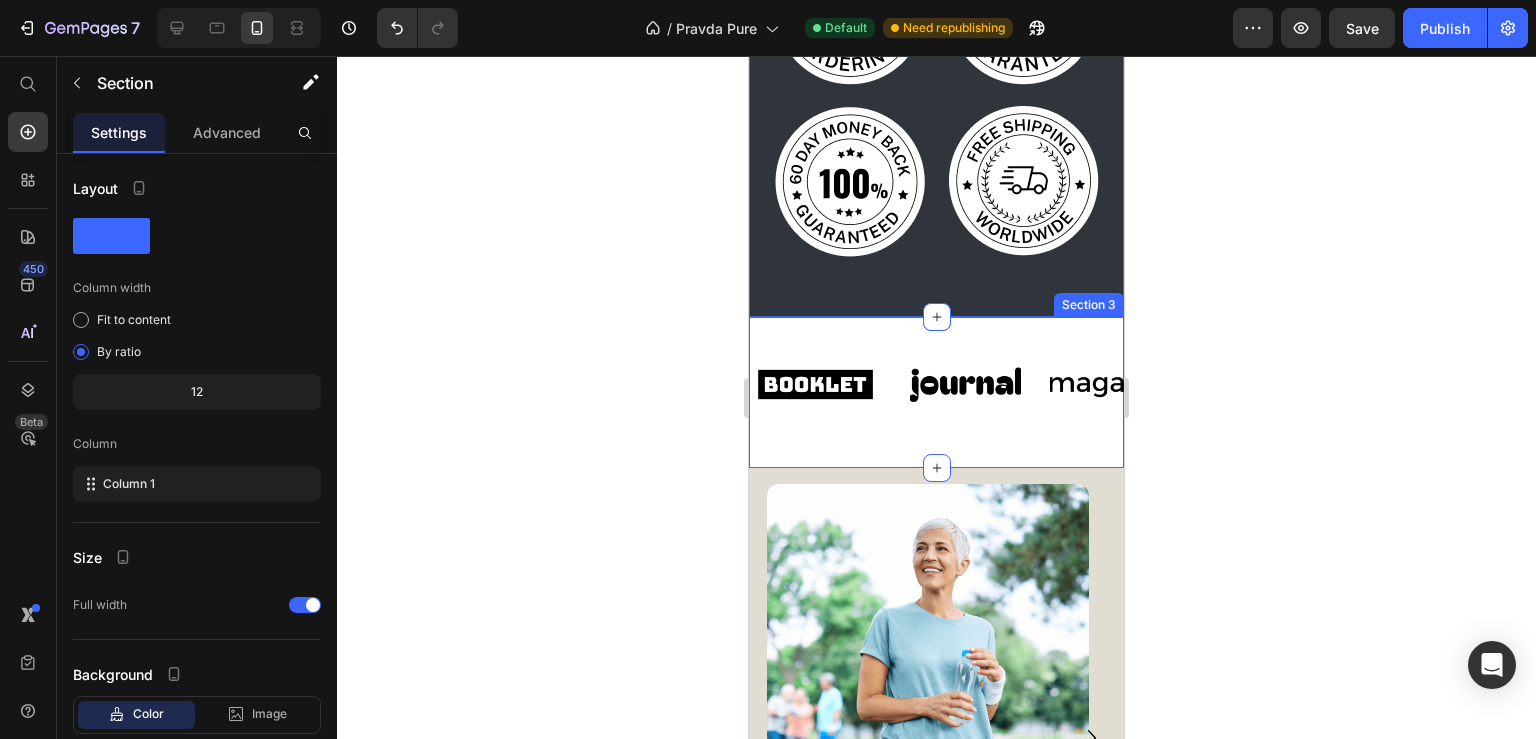 click on "Image Image Image Image Image Image Image Image Image Image Marquee Section 3" at bounding box center (936, 392) 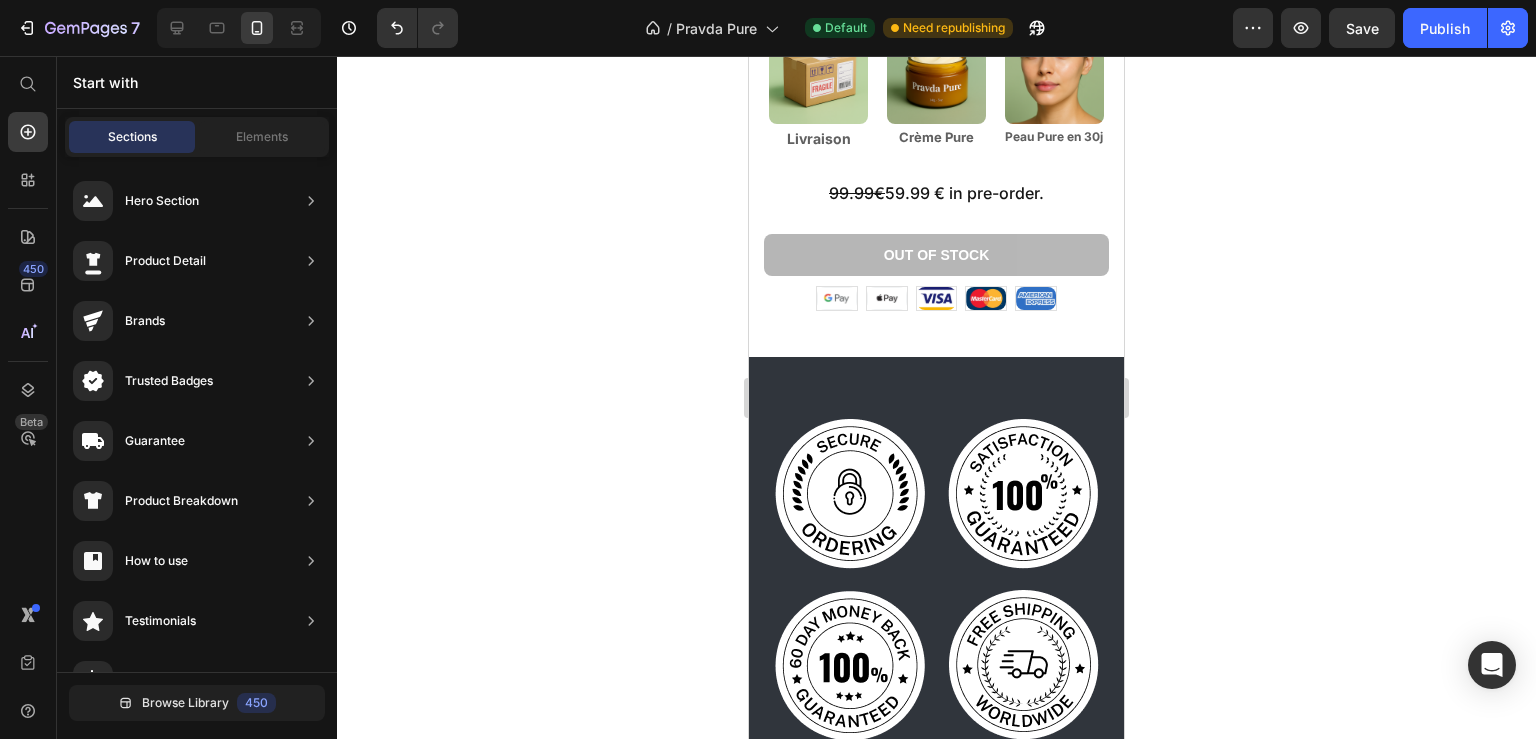 scroll, scrollTop: 866, scrollLeft: 0, axis: vertical 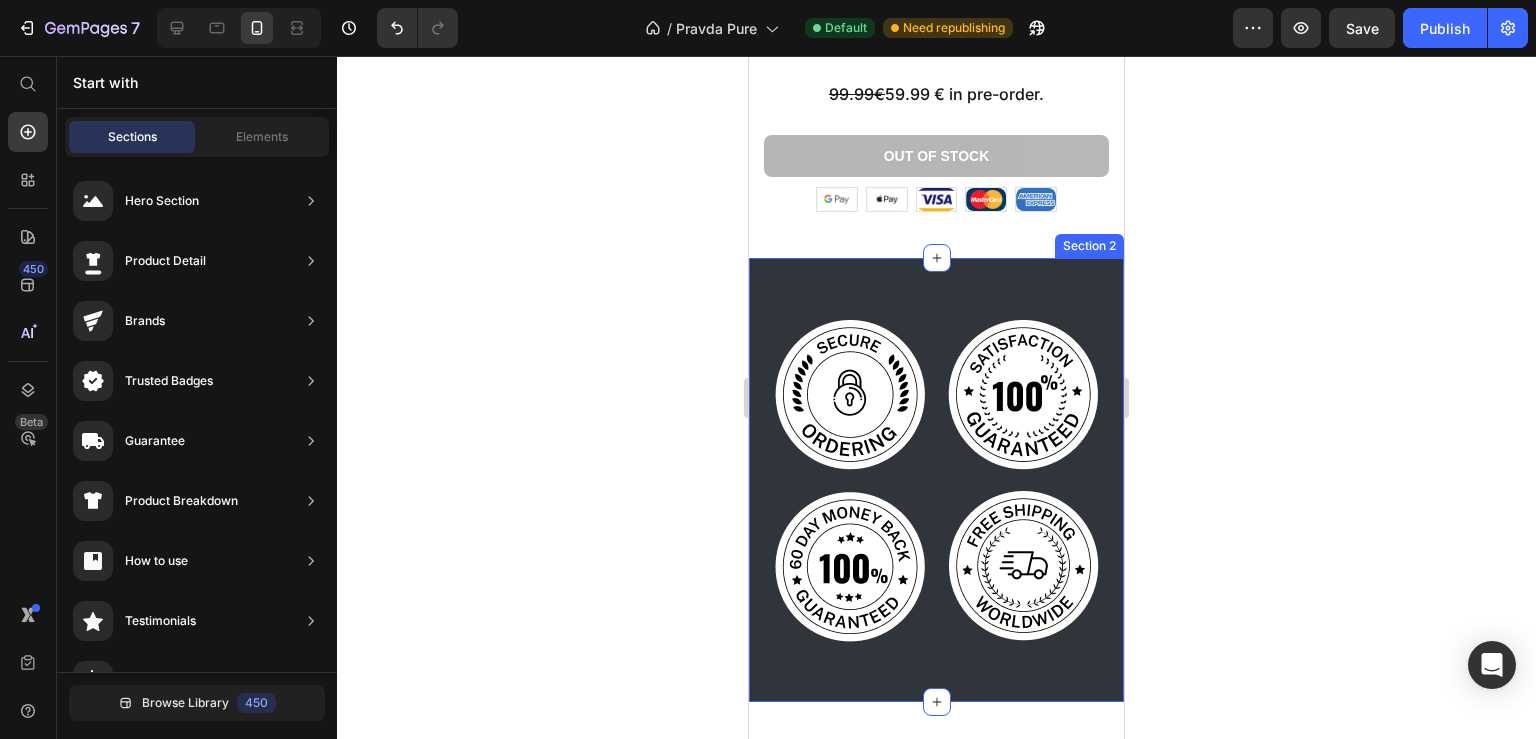 click on "Image Image Image Image Row Section 2" at bounding box center [936, 480] 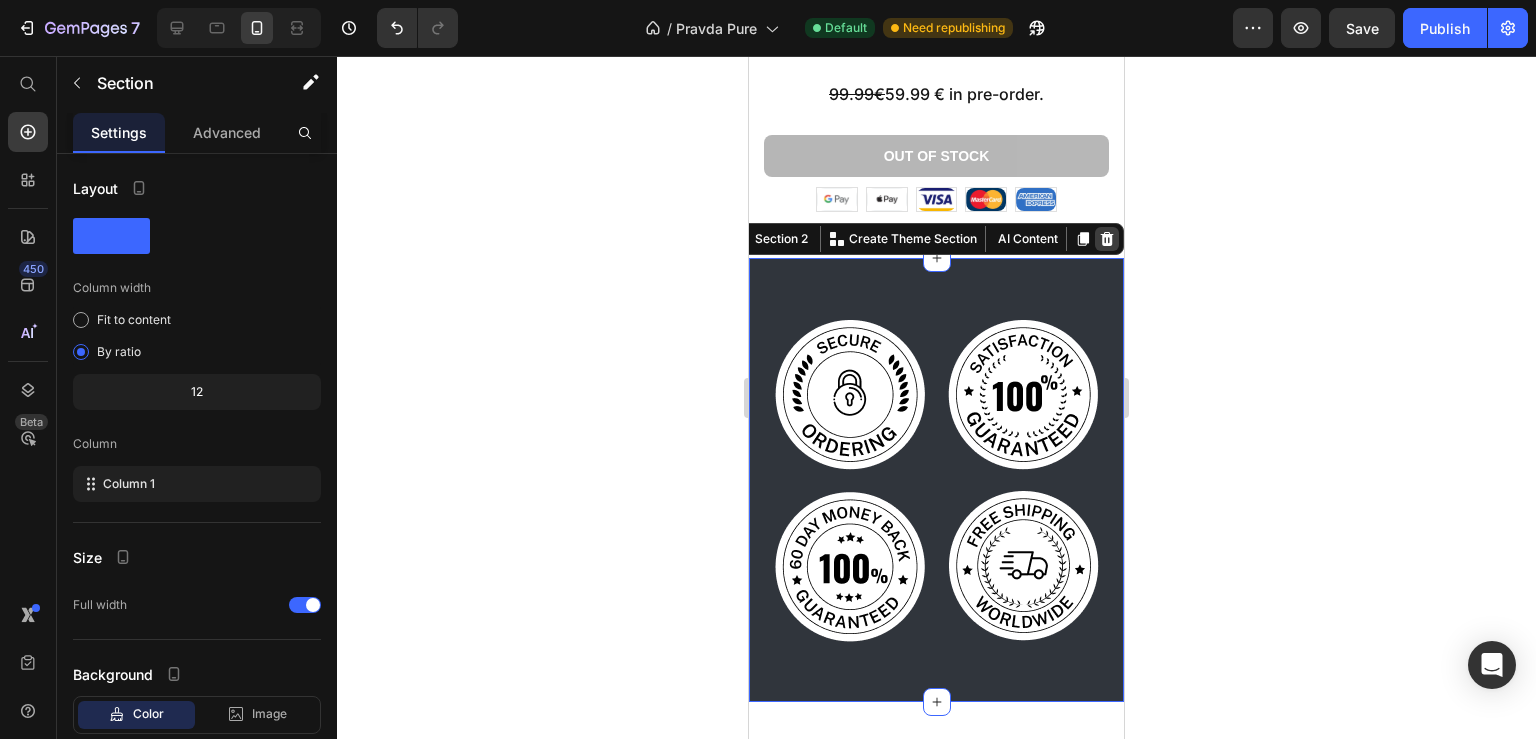 click 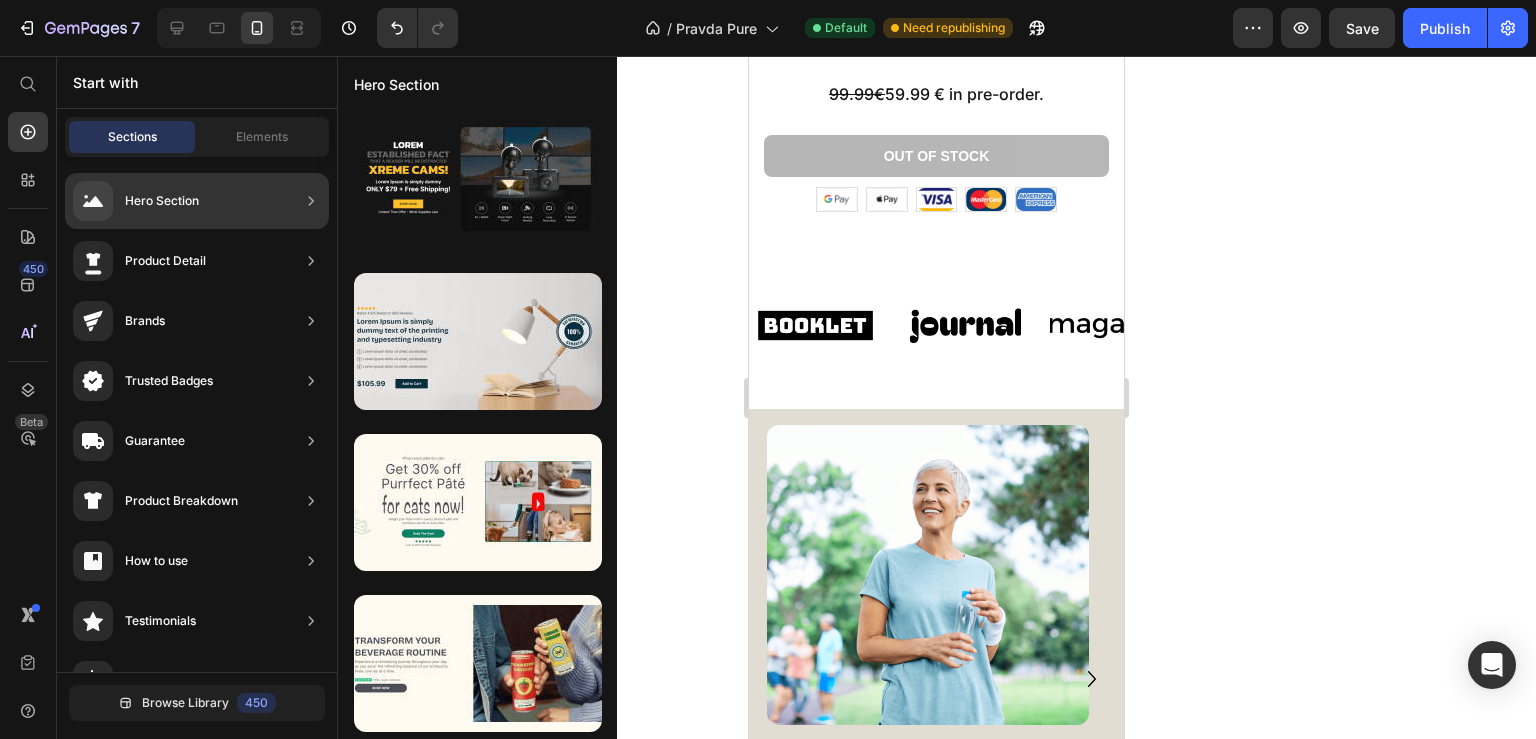 scroll, scrollTop: 325, scrollLeft: 0, axis: vertical 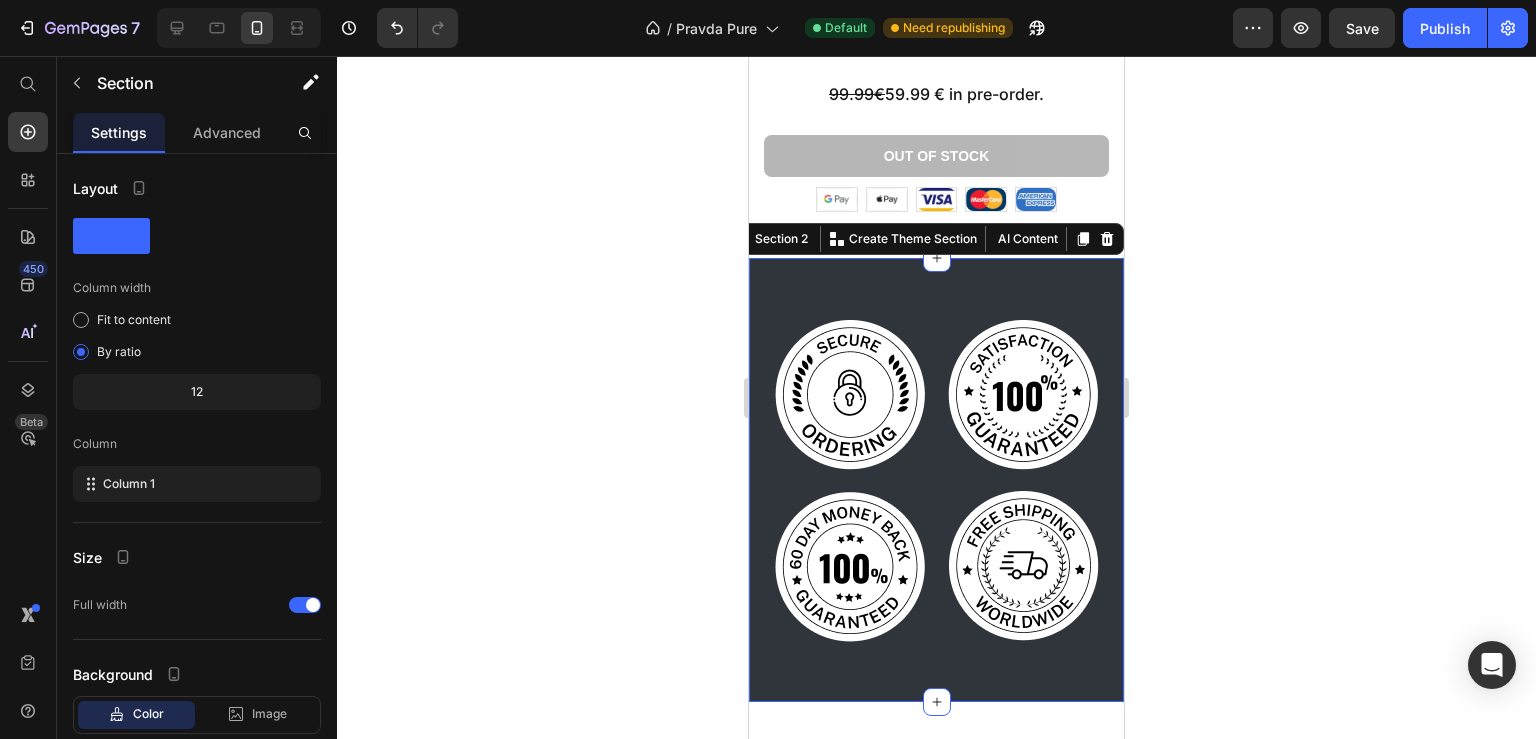 click 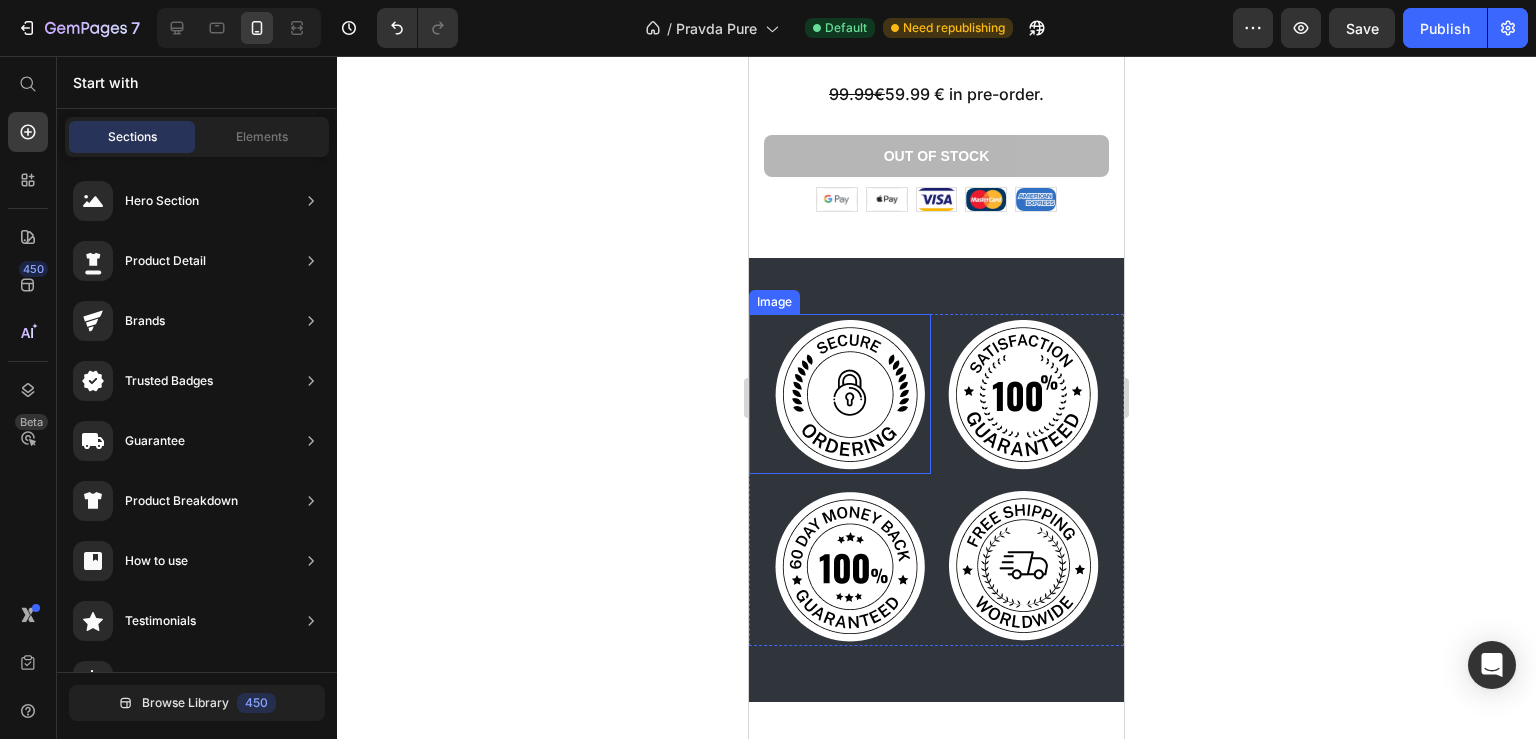 click 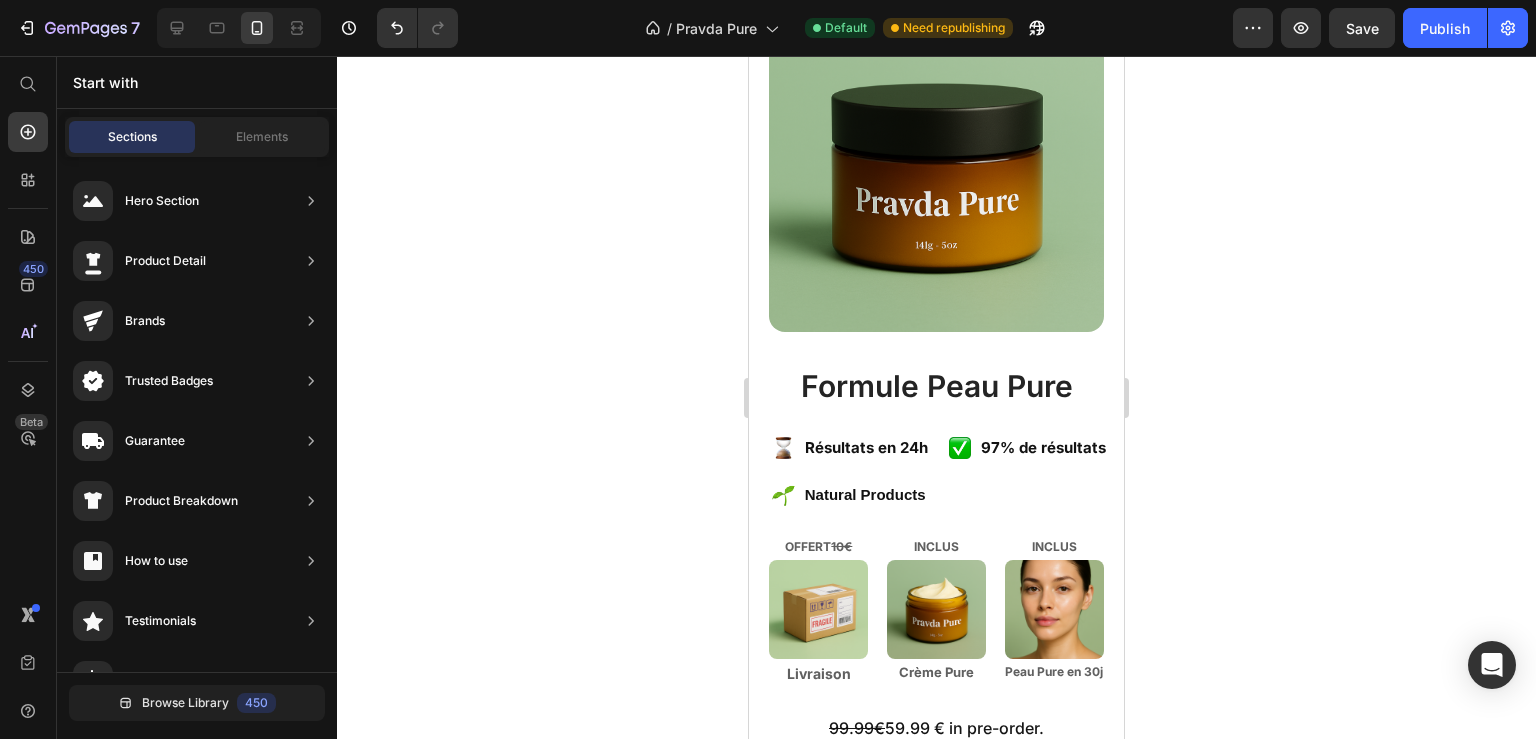 scroll, scrollTop: 865, scrollLeft: 0, axis: vertical 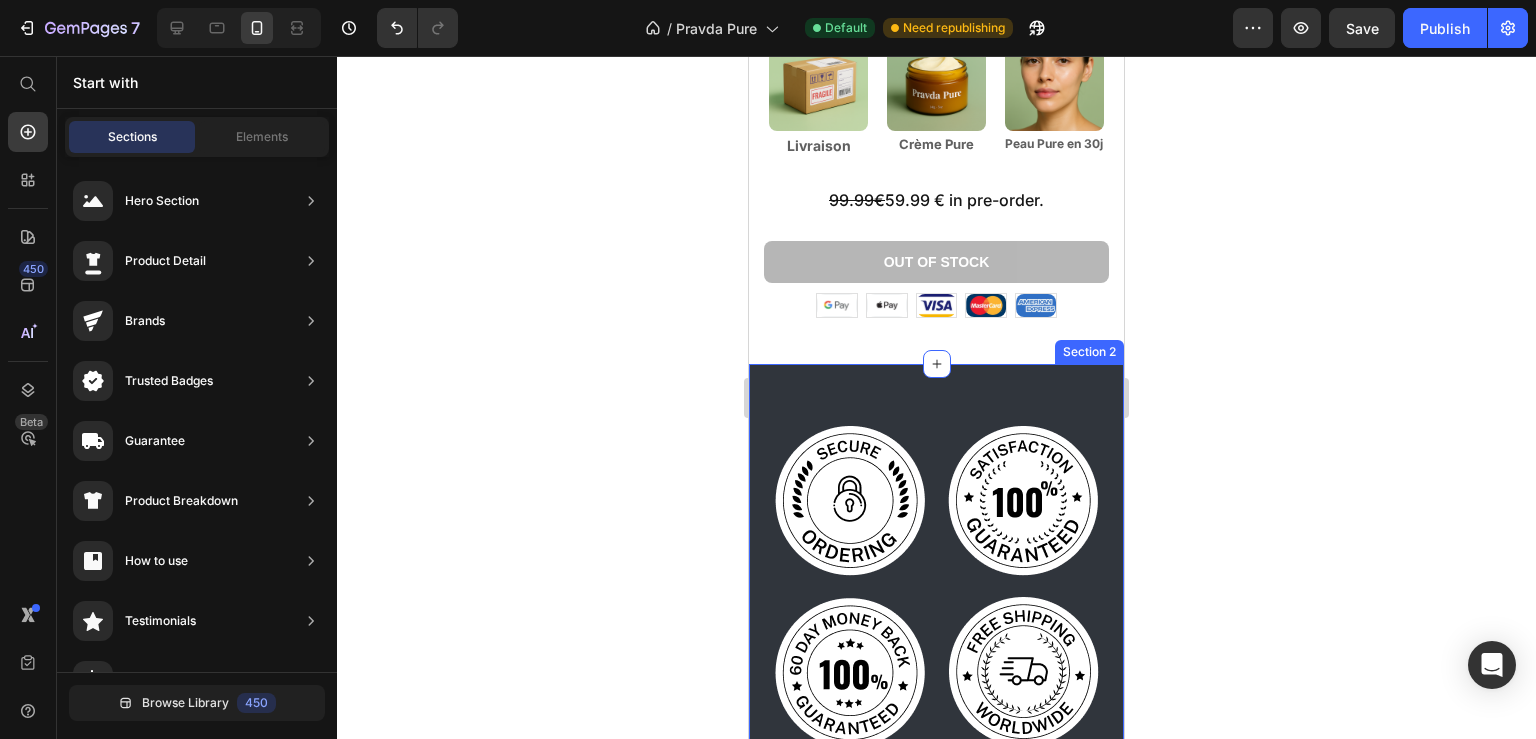 click on "Image Image Image Image Row Section 2" at bounding box center [936, 586] 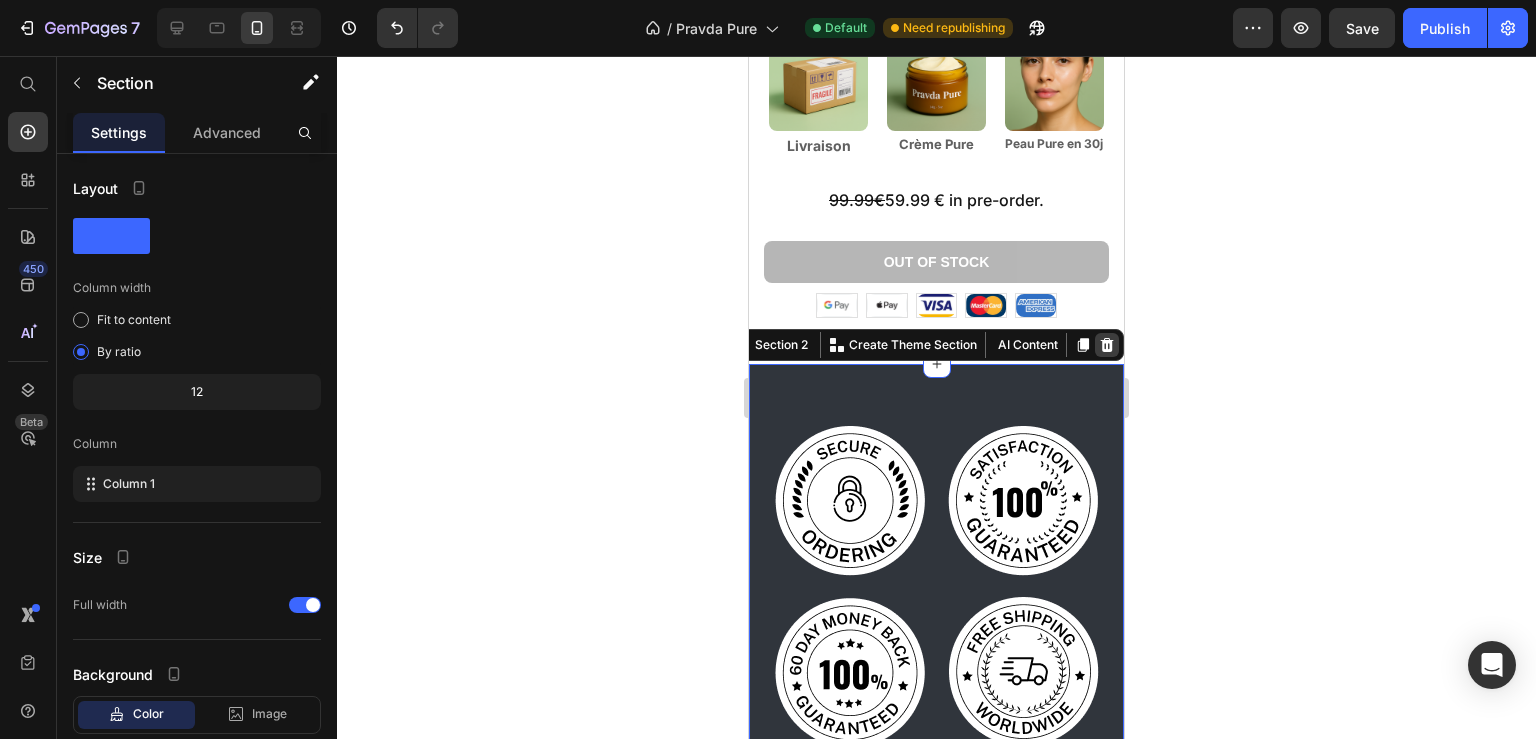 click 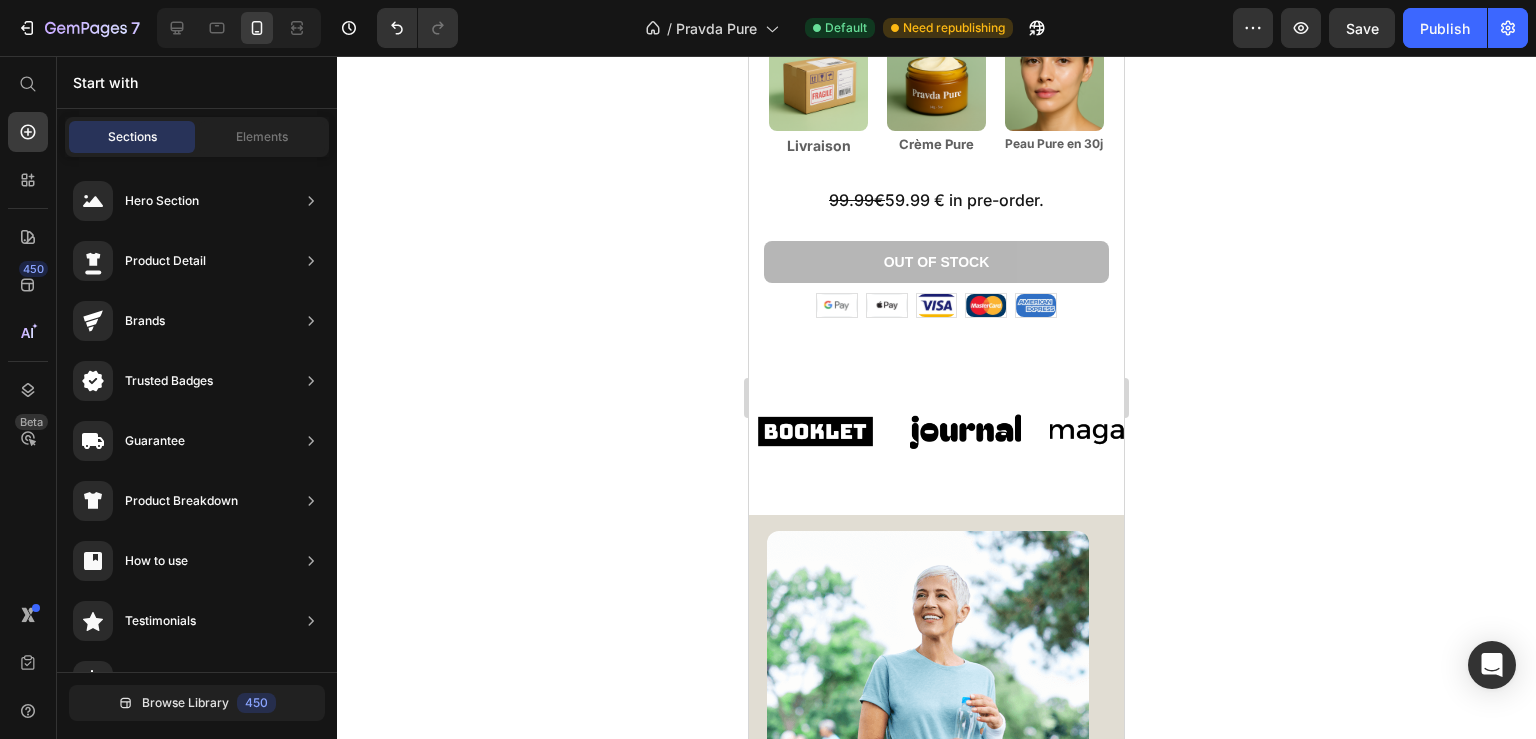 scroll, scrollTop: 795, scrollLeft: 0, axis: vertical 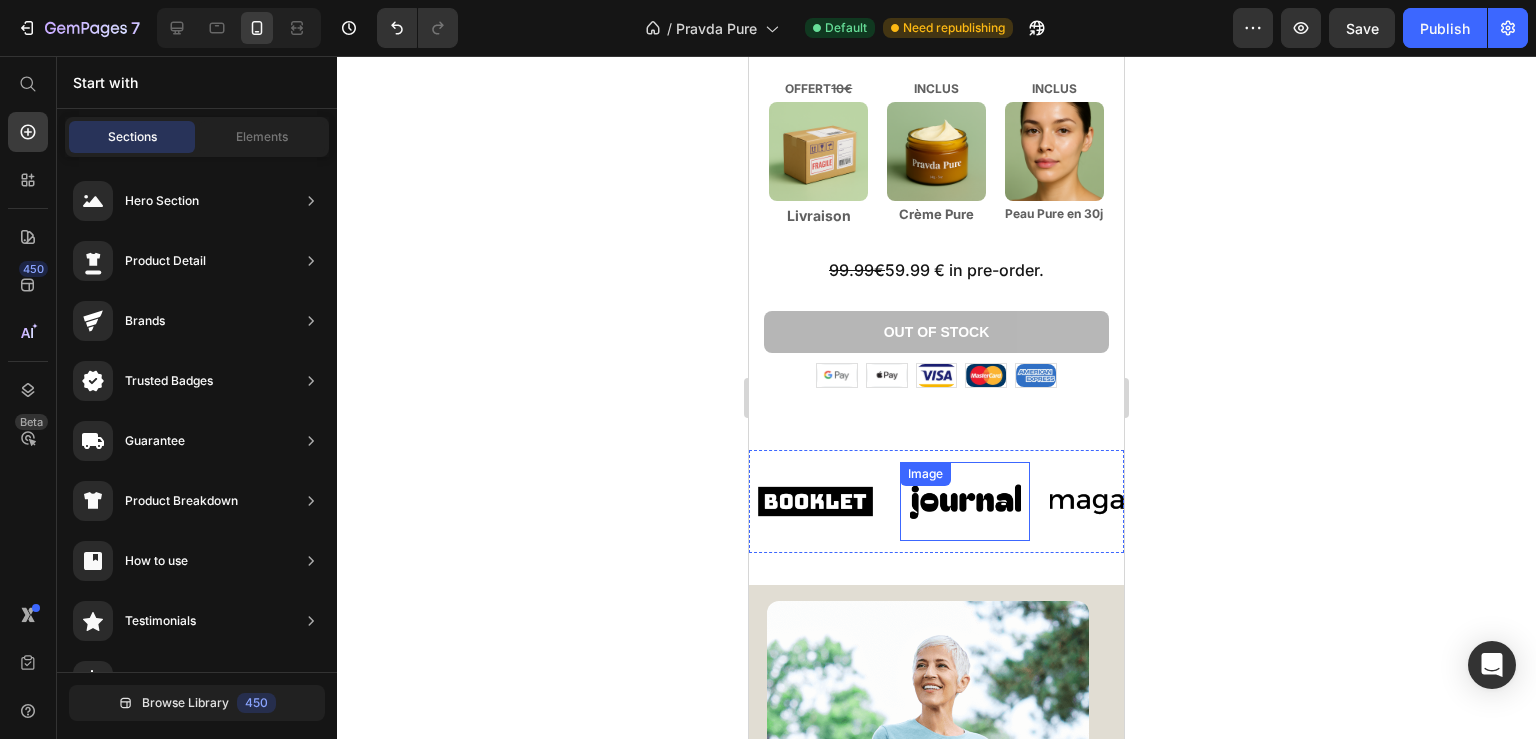 click at bounding box center (815, 501) 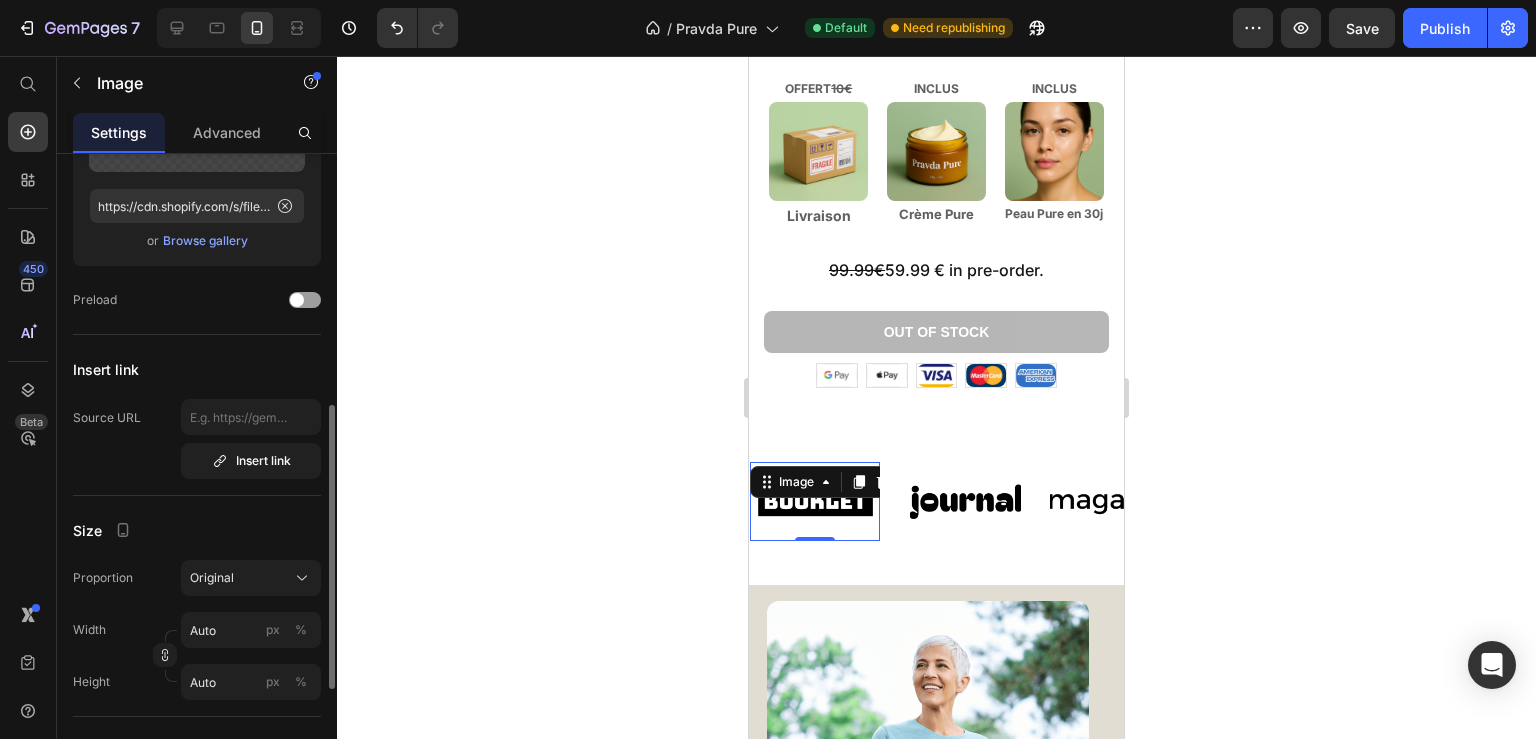 scroll, scrollTop: 324, scrollLeft: 0, axis: vertical 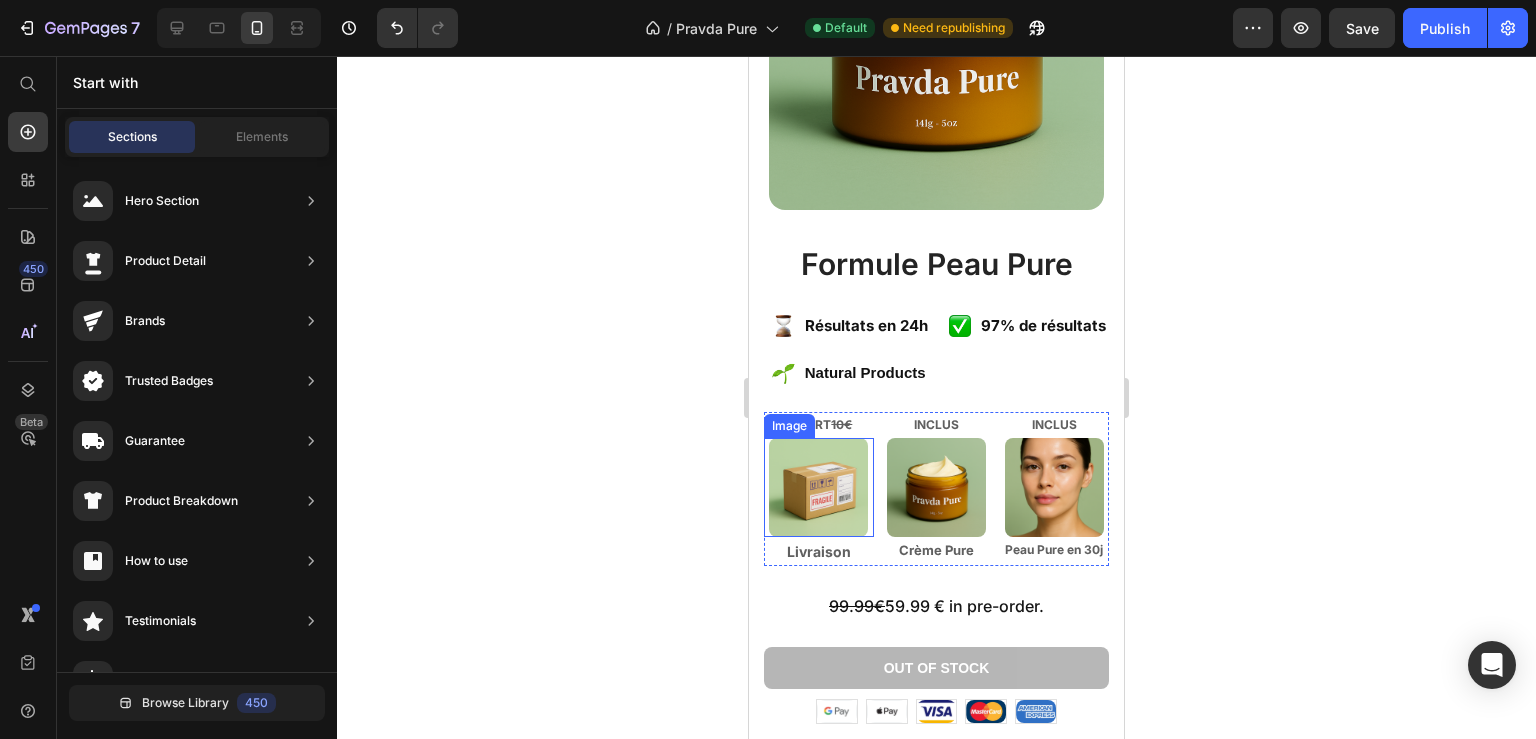 click at bounding box center [819, 487] 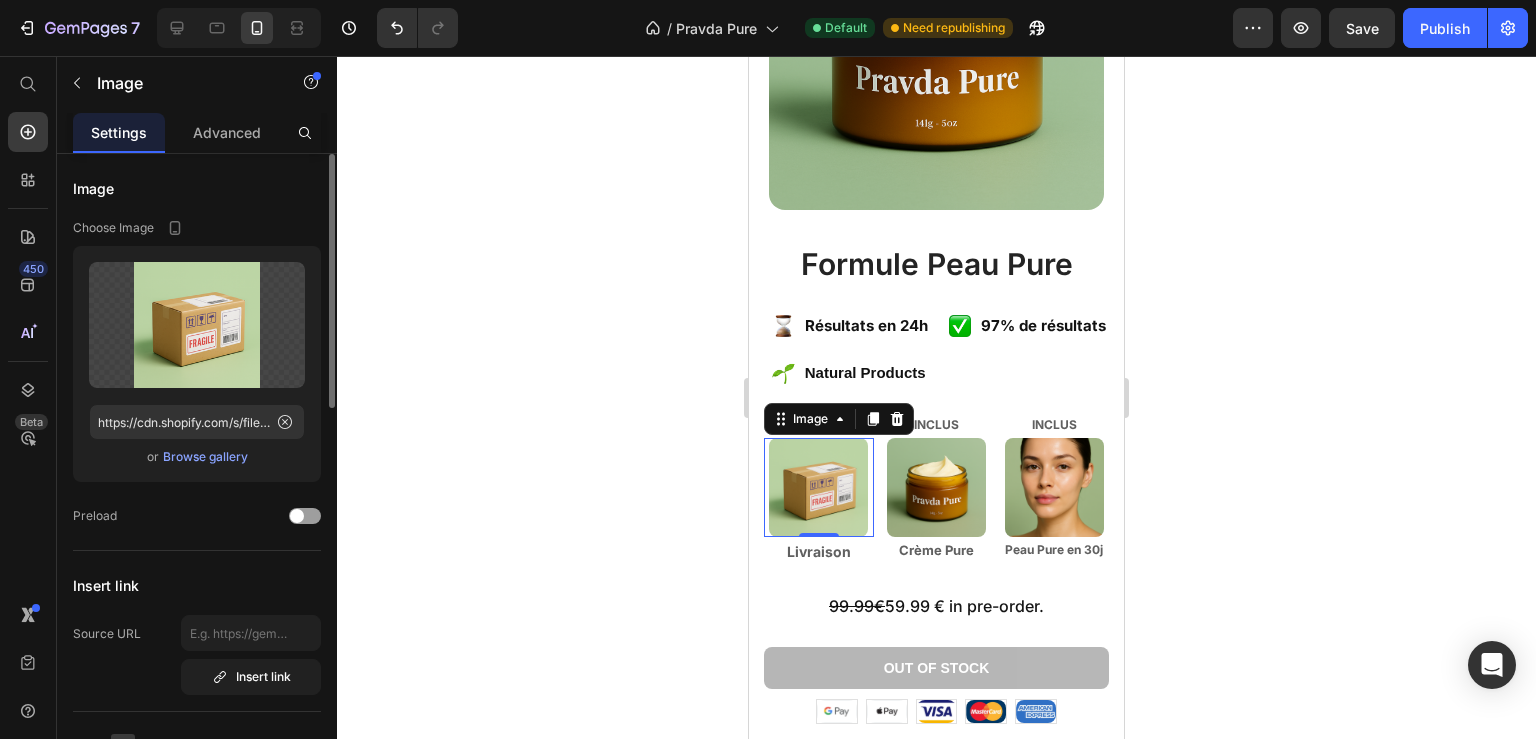 scroll, scrollTop: 108, scrollLeft: 0, axis: vertical 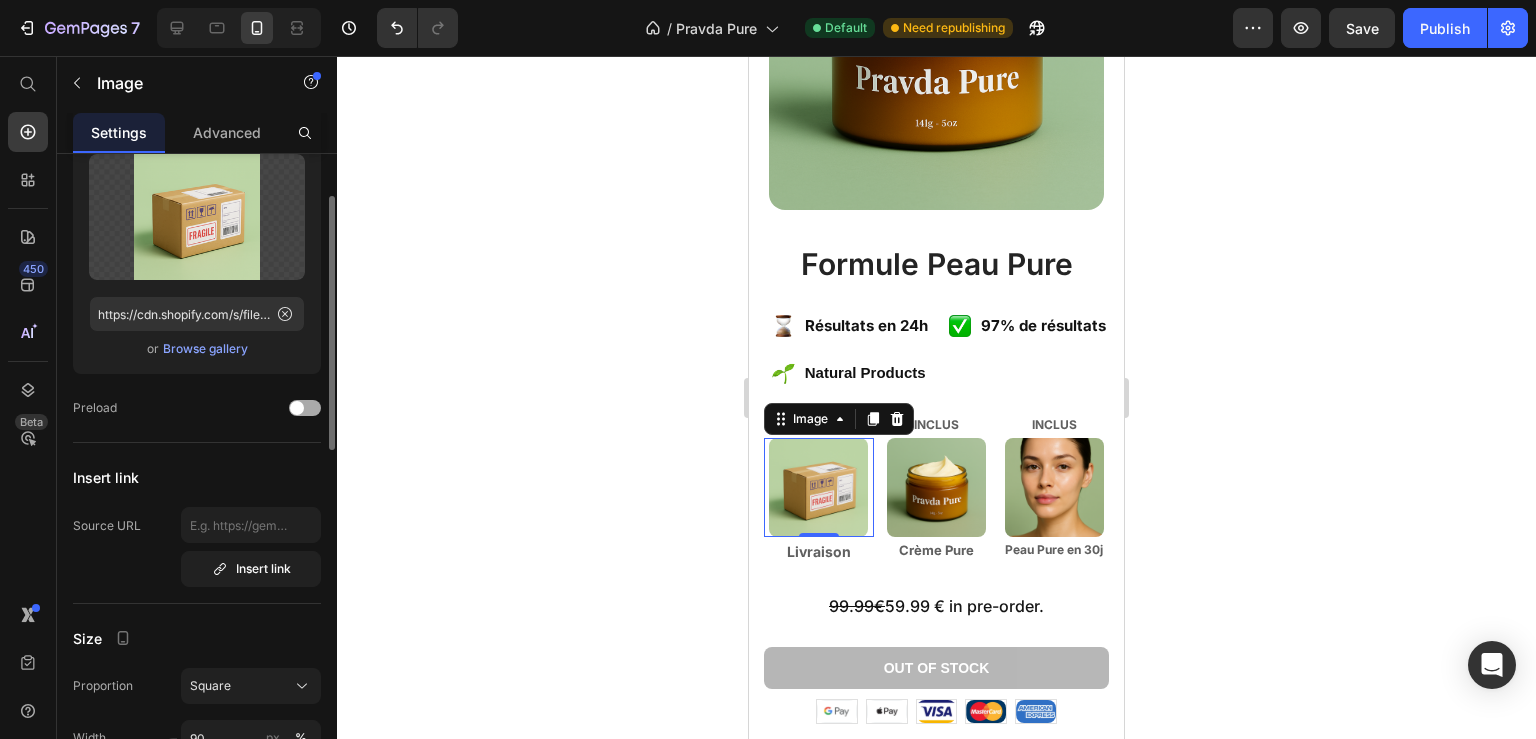 click at bounding box center [297, 408] 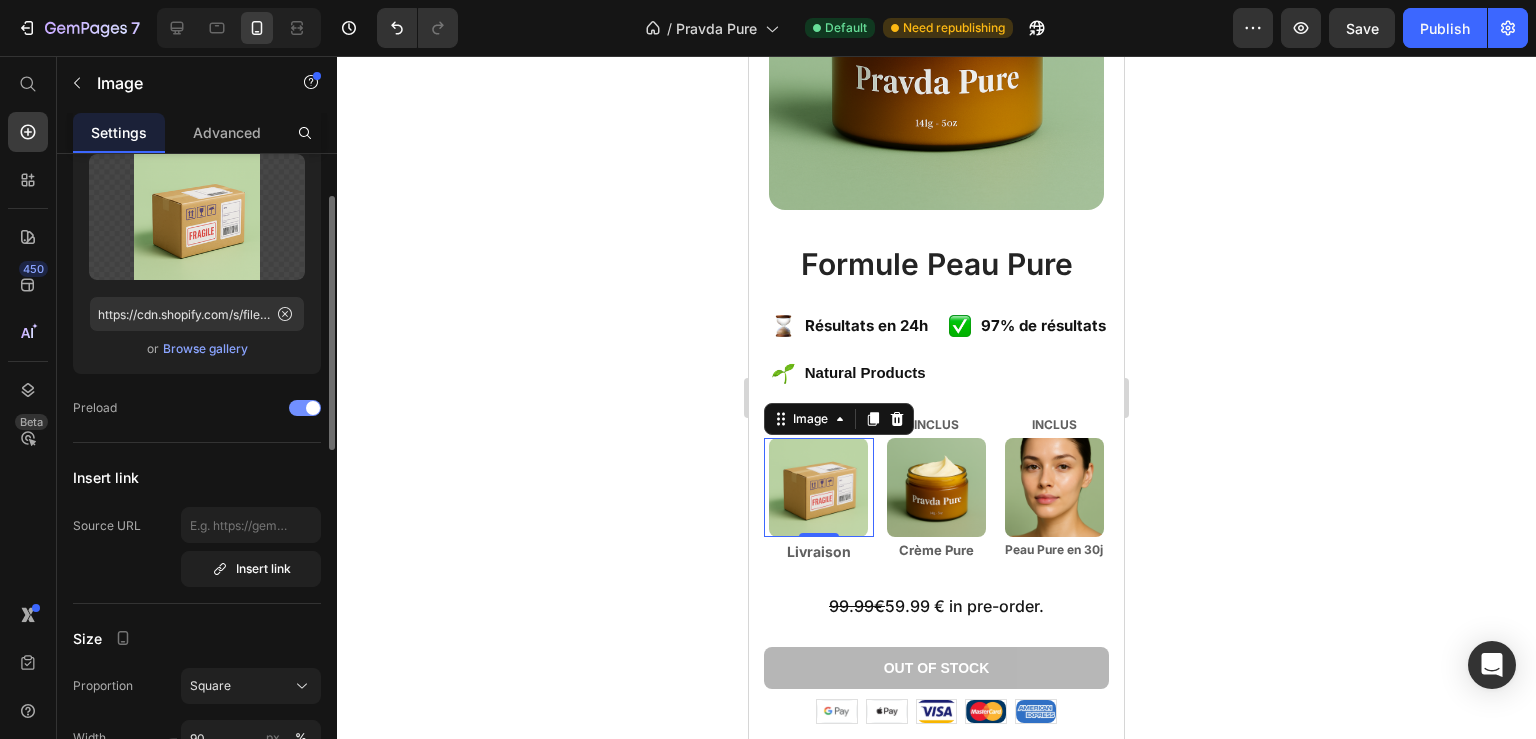 click at bounding box center [305, 408] 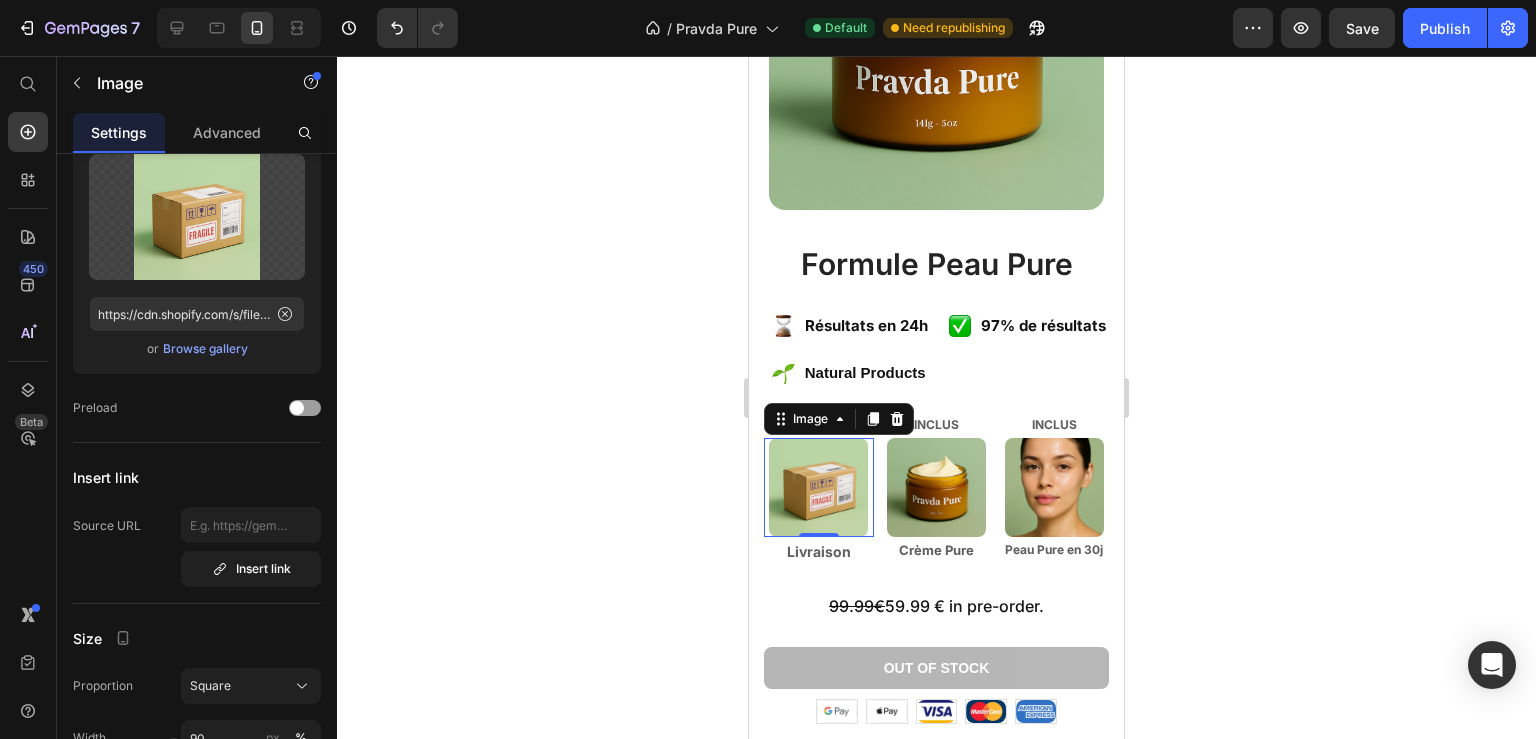 click 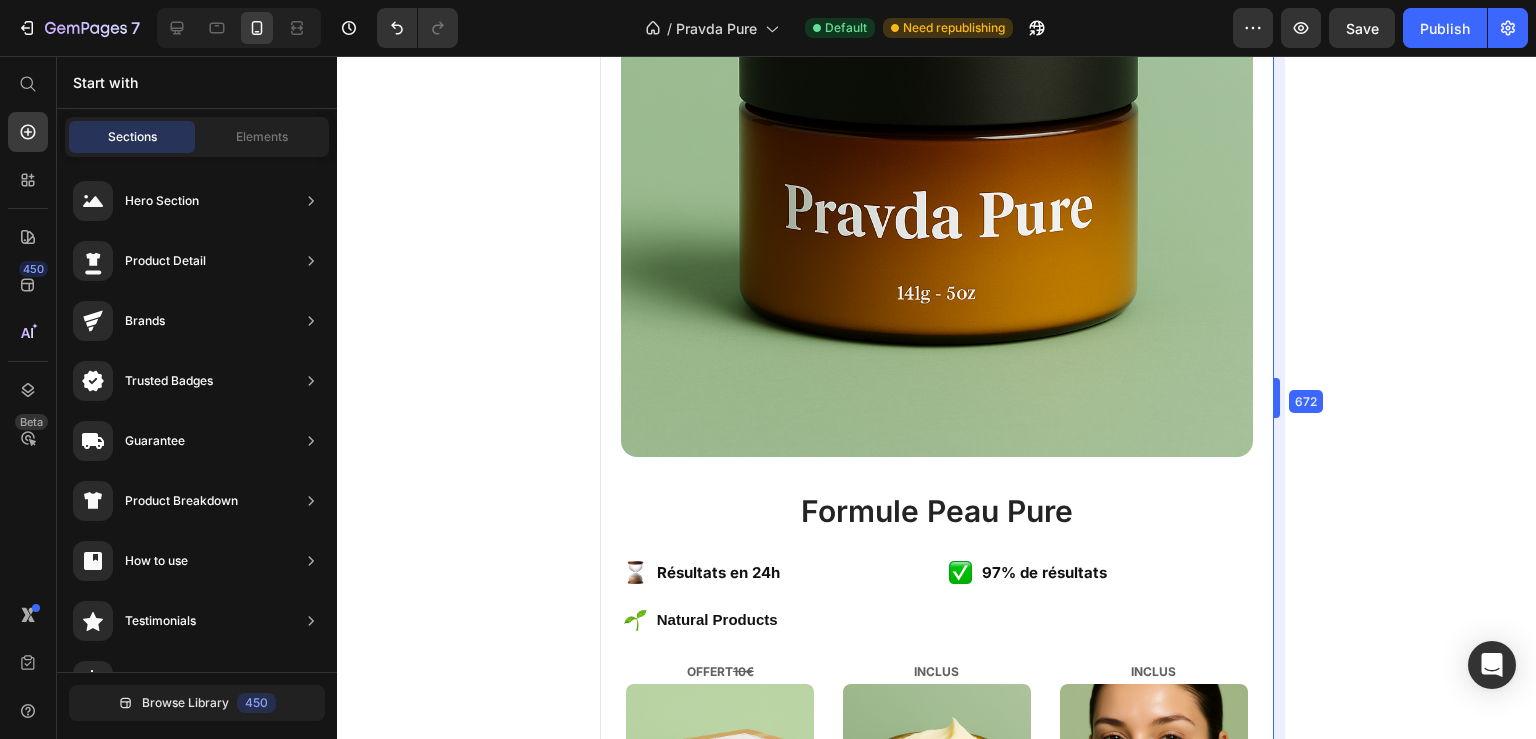 drag, startPoint x: 1131, startPoint y: 306, endPoint x: 1428, endPoint y: 324, distance: 297.54495 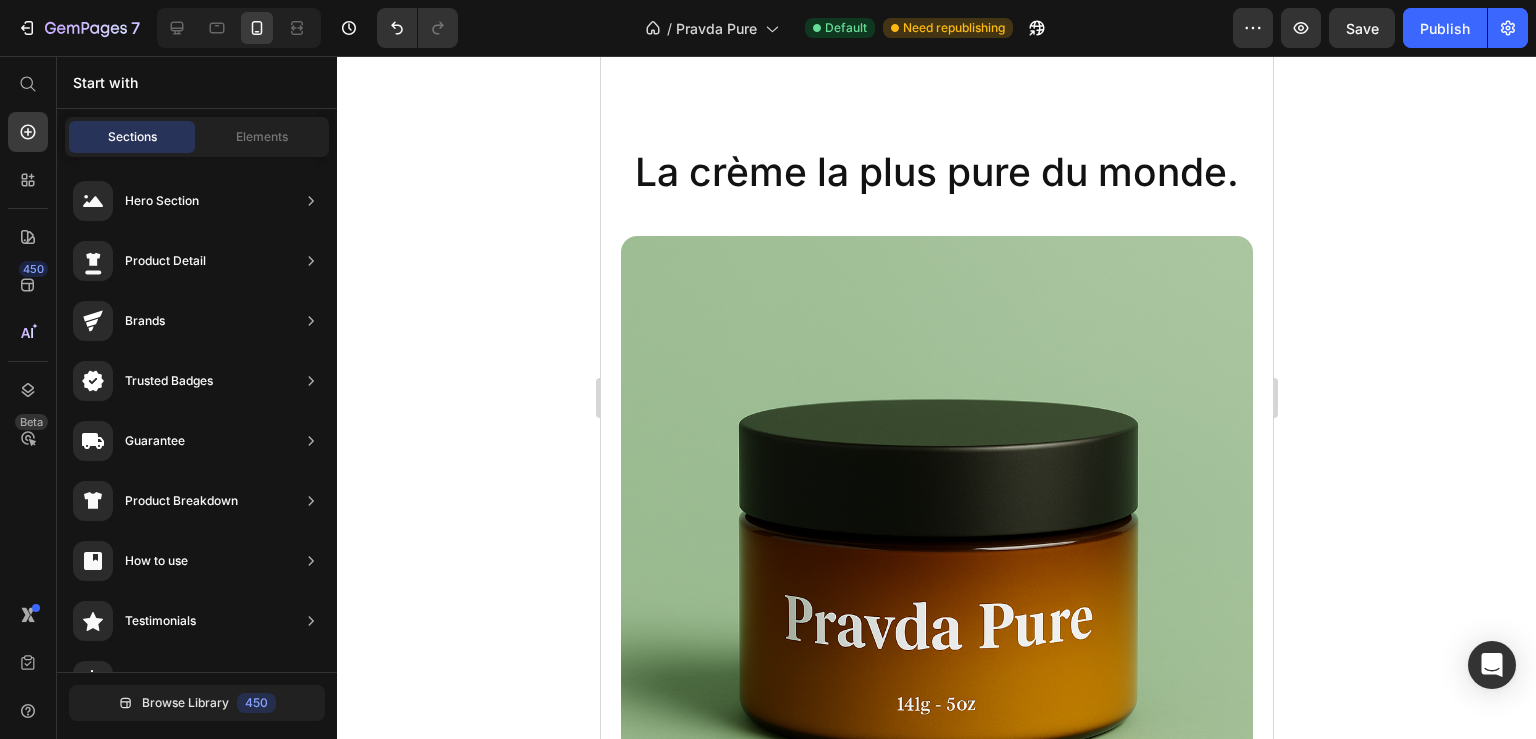 scroll, scrollTop: 0, scrollLeft: 0, axis: both 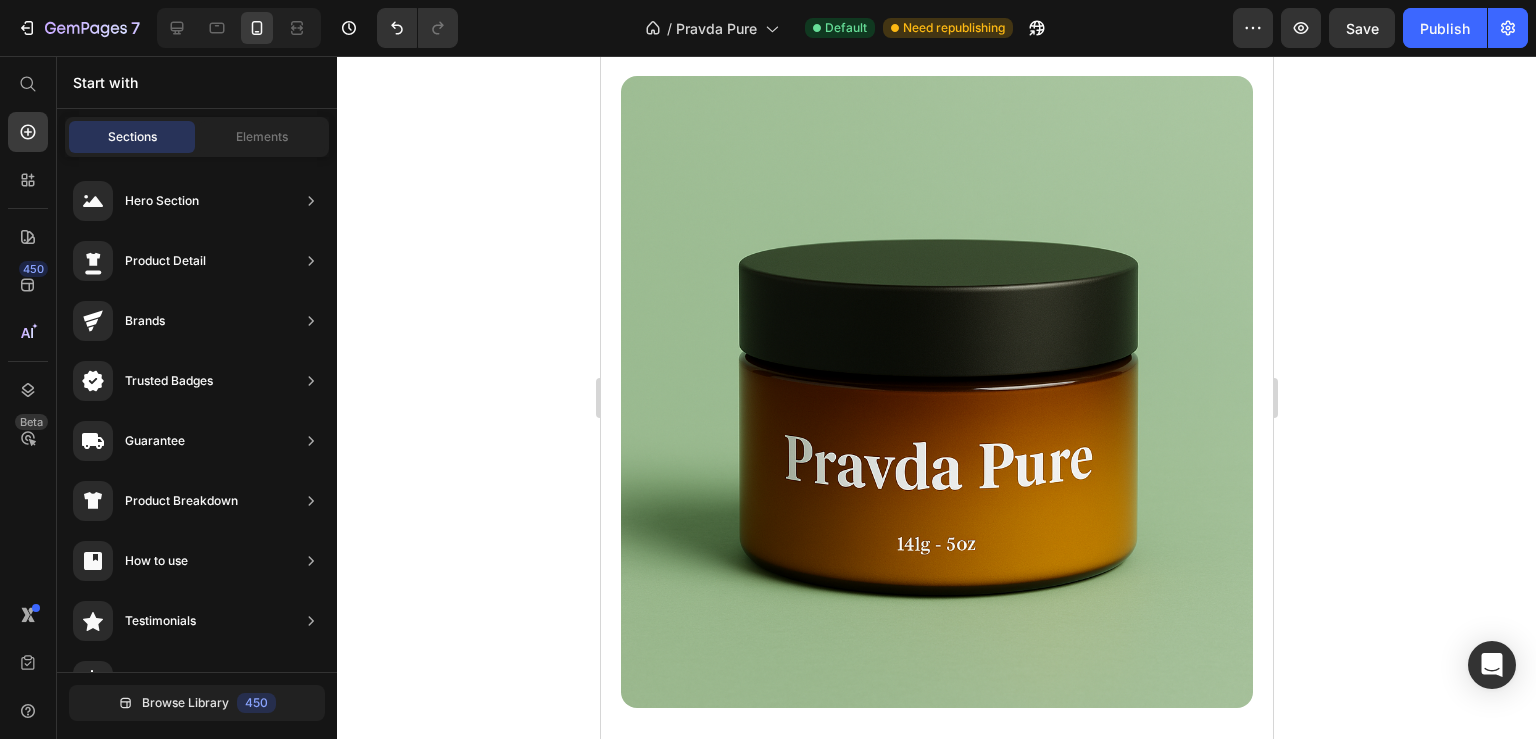 drag, startPoint x: 1264, startPoint y: 171, endPoint x: 1898, endPoint y: 338, distance: 655.6257 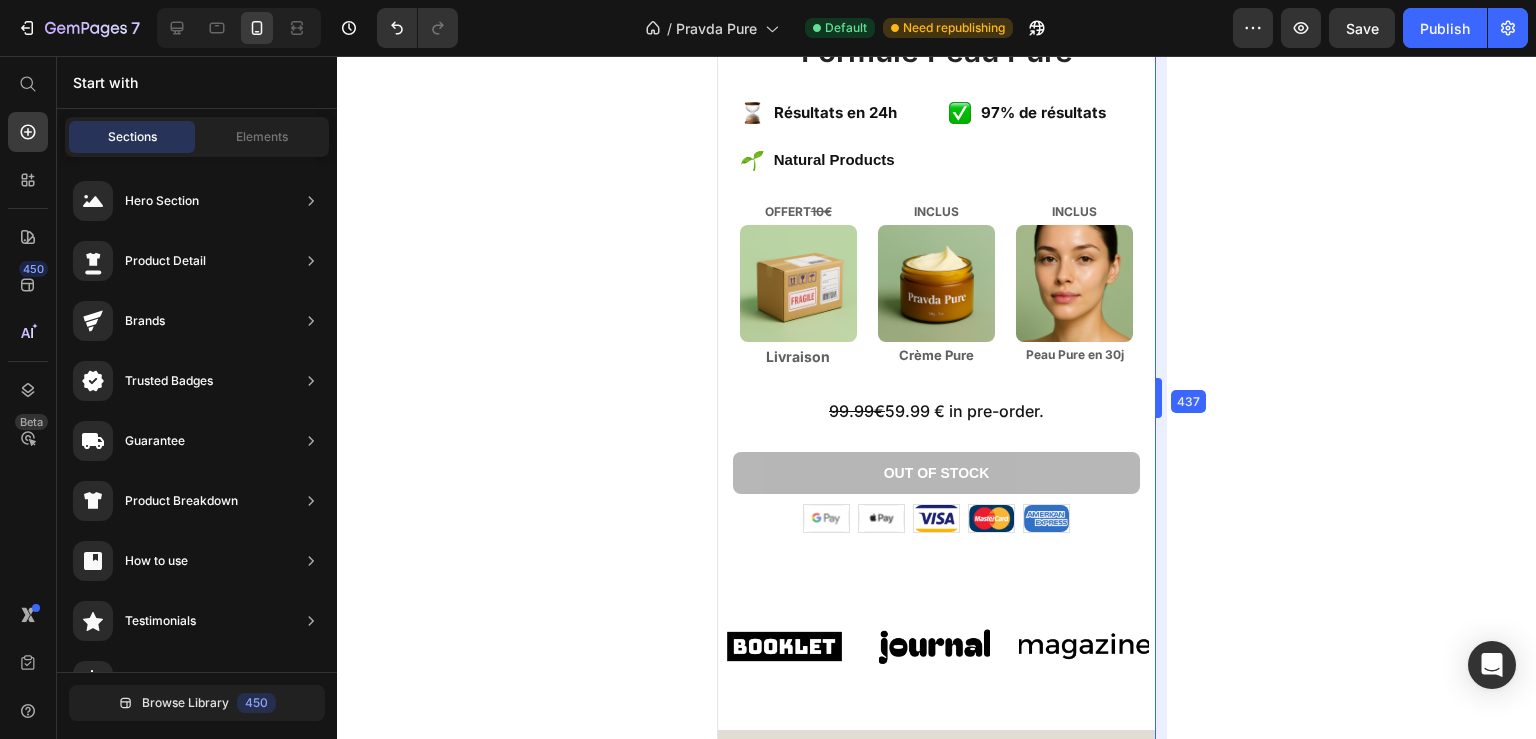 scroll, scrollTop: 733, scrollLeft: 0, axis: vertical 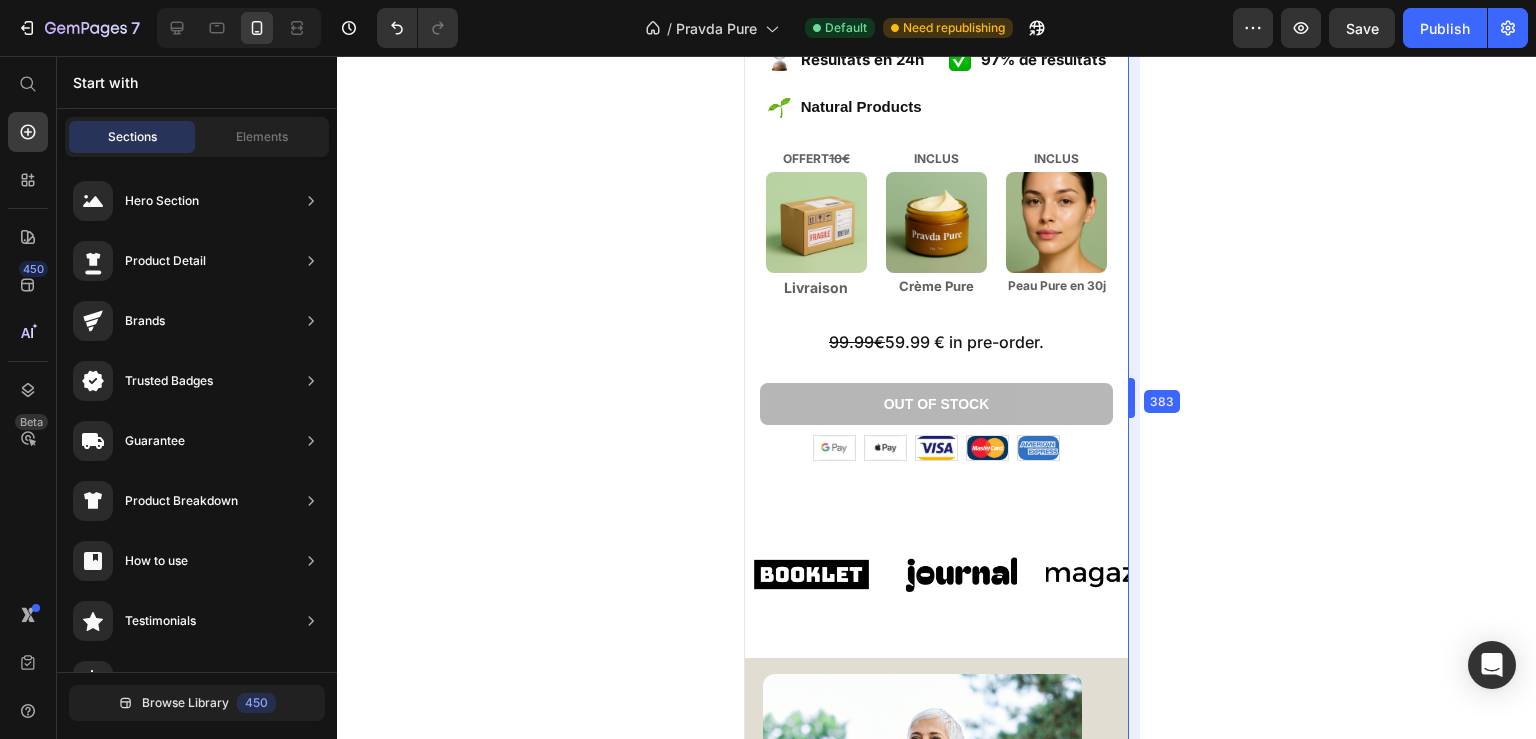 drag, startPoint x: 1279, startPoint y: 278, endPoint x: 1008, endPoint y: 282, distance: 271.0295 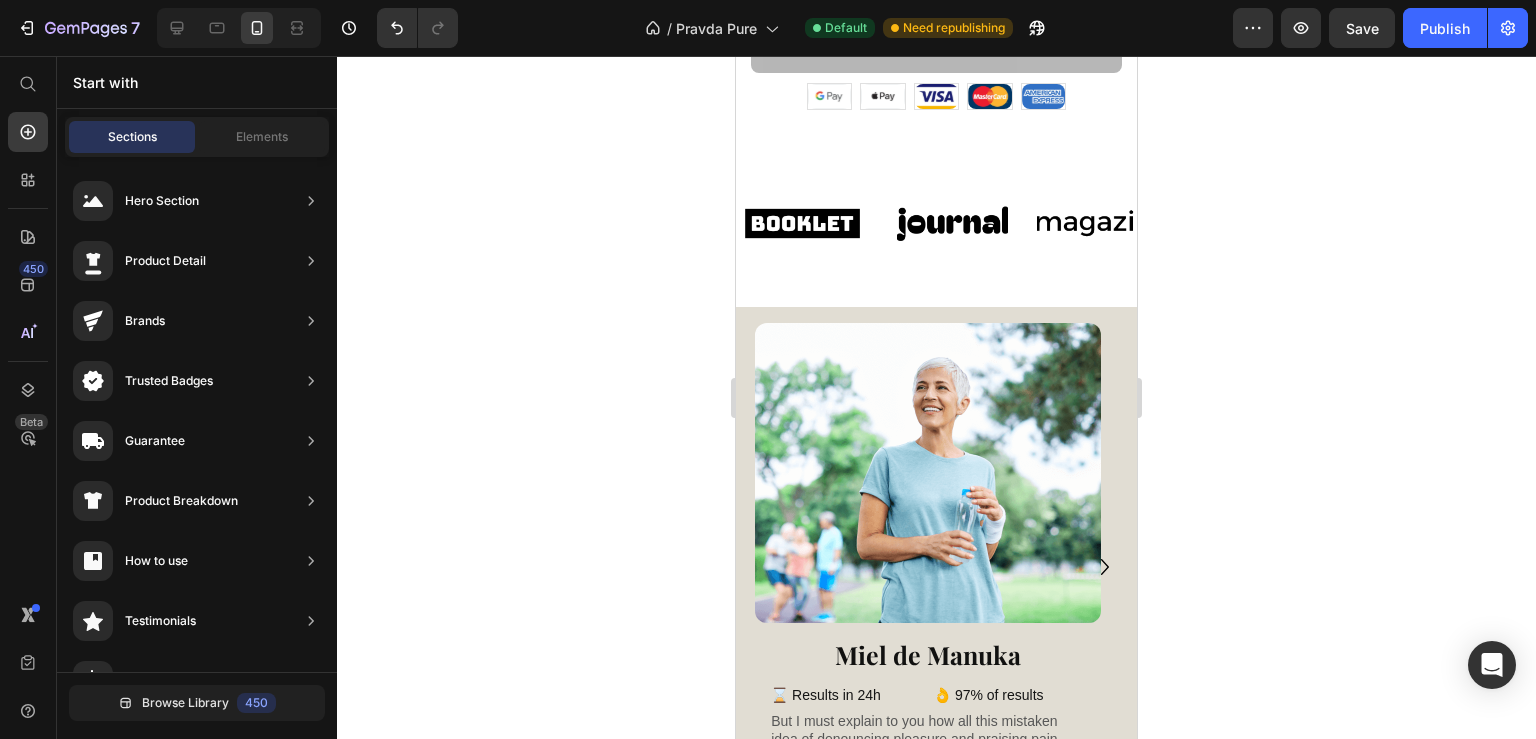 scroll, scrollTop: 1196, scrollLeft: 0, axis: vertical 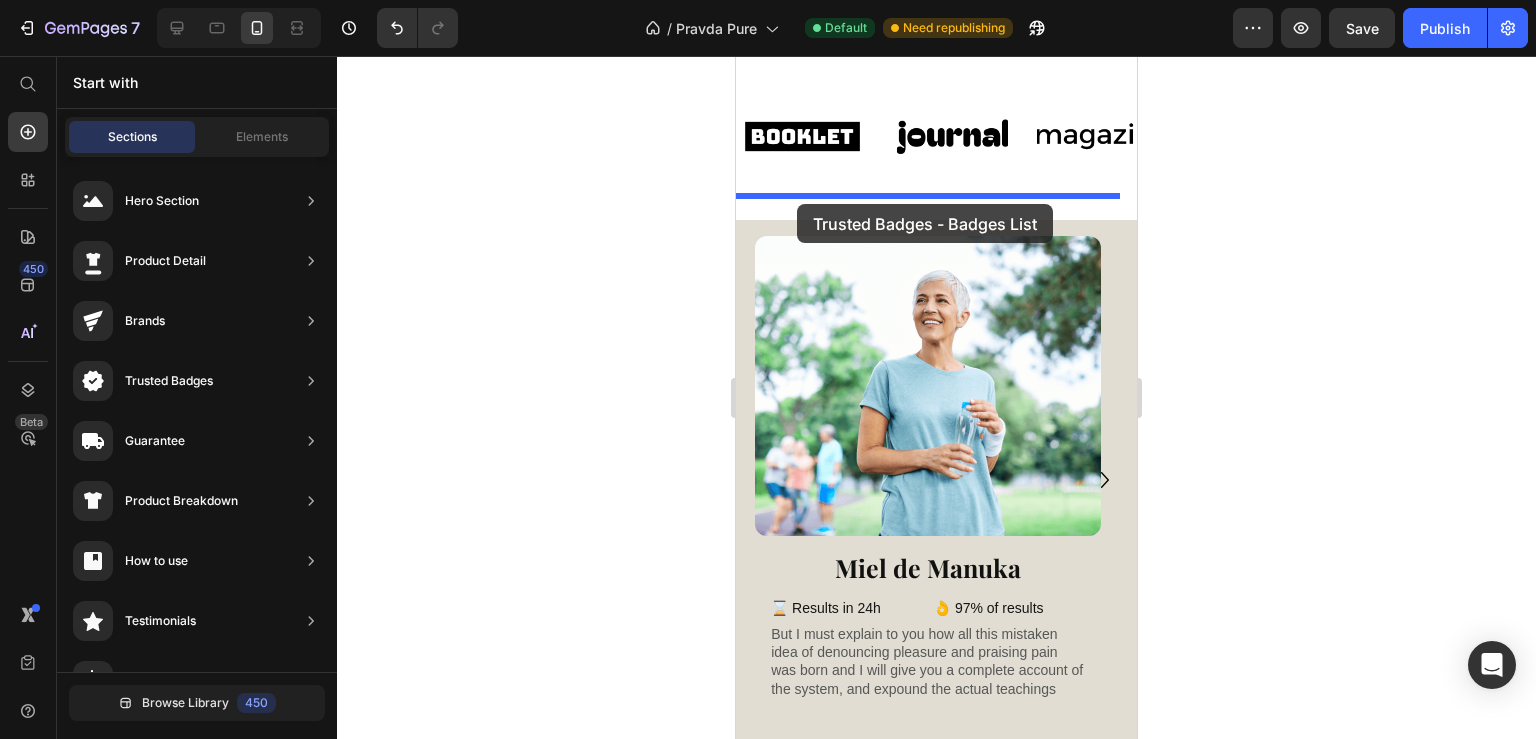 drag, startPoint x: 1205, startPoint y: 270, endPoint x: 797, endPoint y: 204, distance: 413.30377 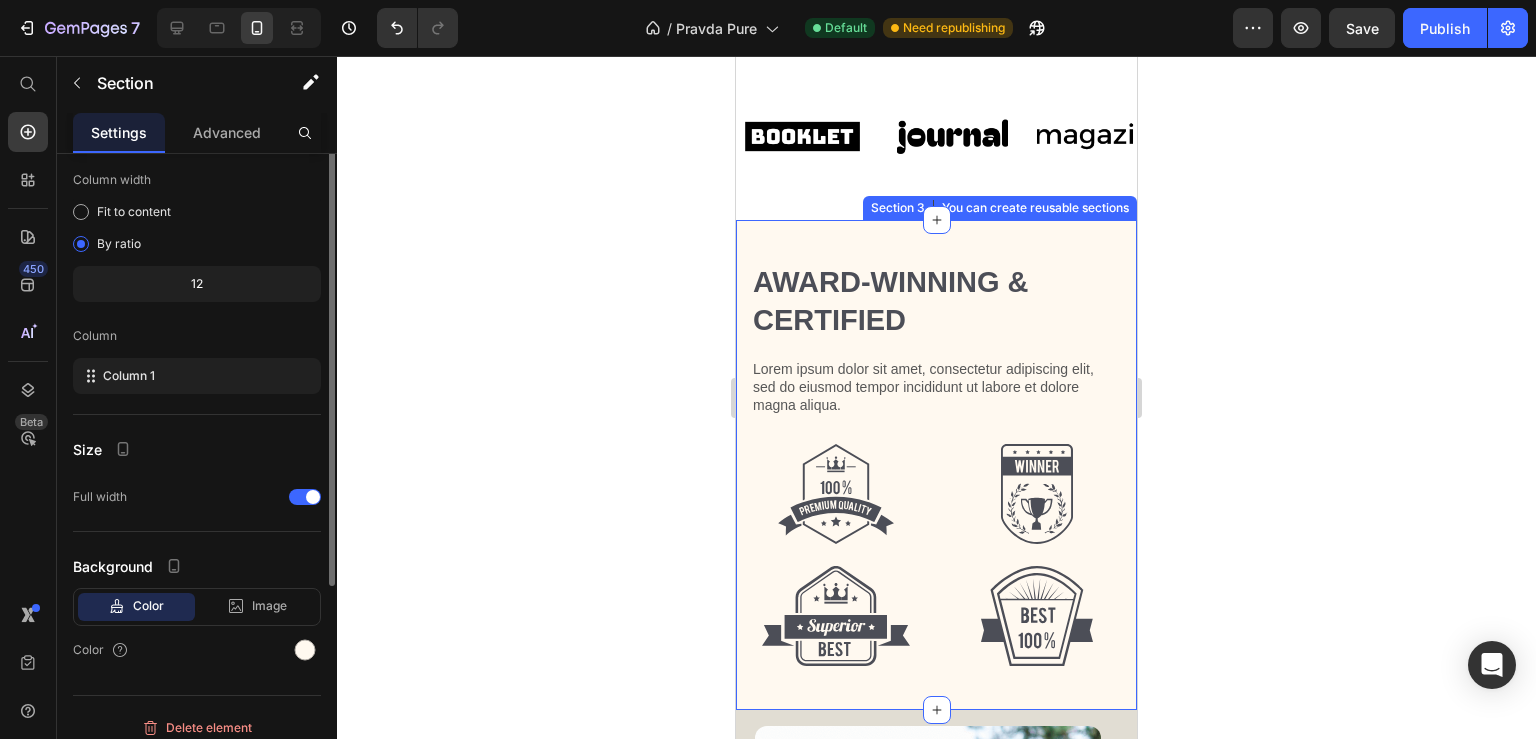 scroll, scrollTop: 0, scrollLeft: 0, axis: both 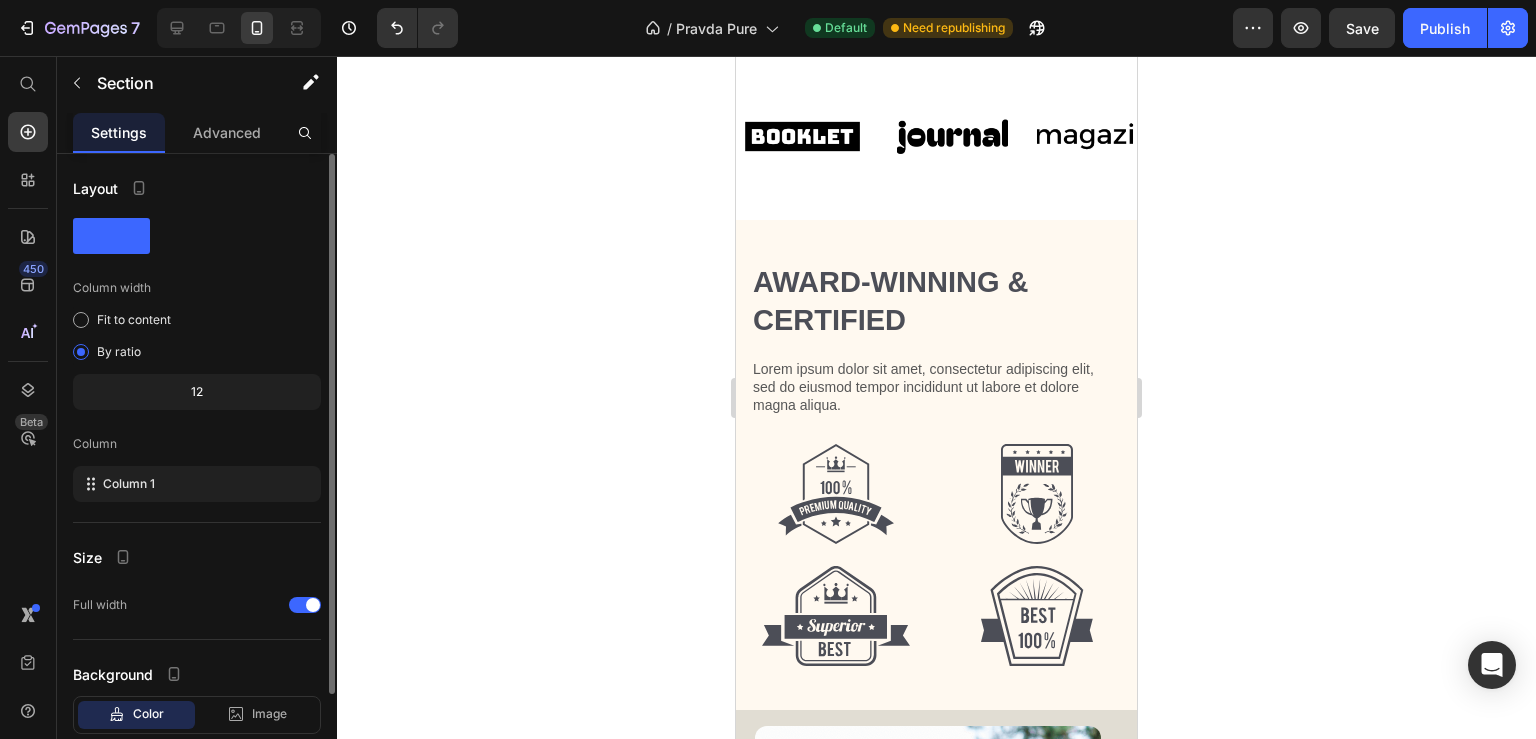 click 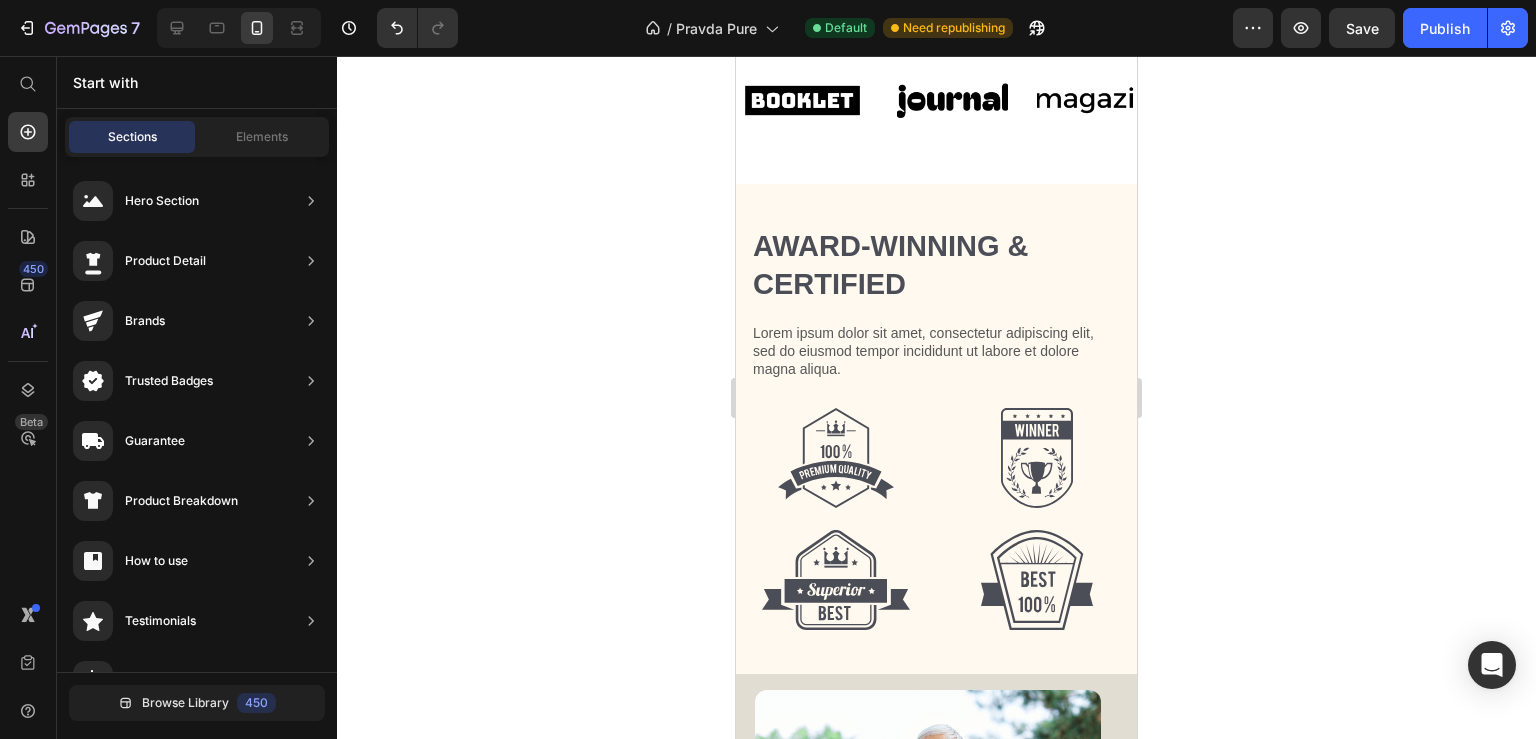 scroll, scrollTop: 1264, scrollLeft: 0, axis: vertical 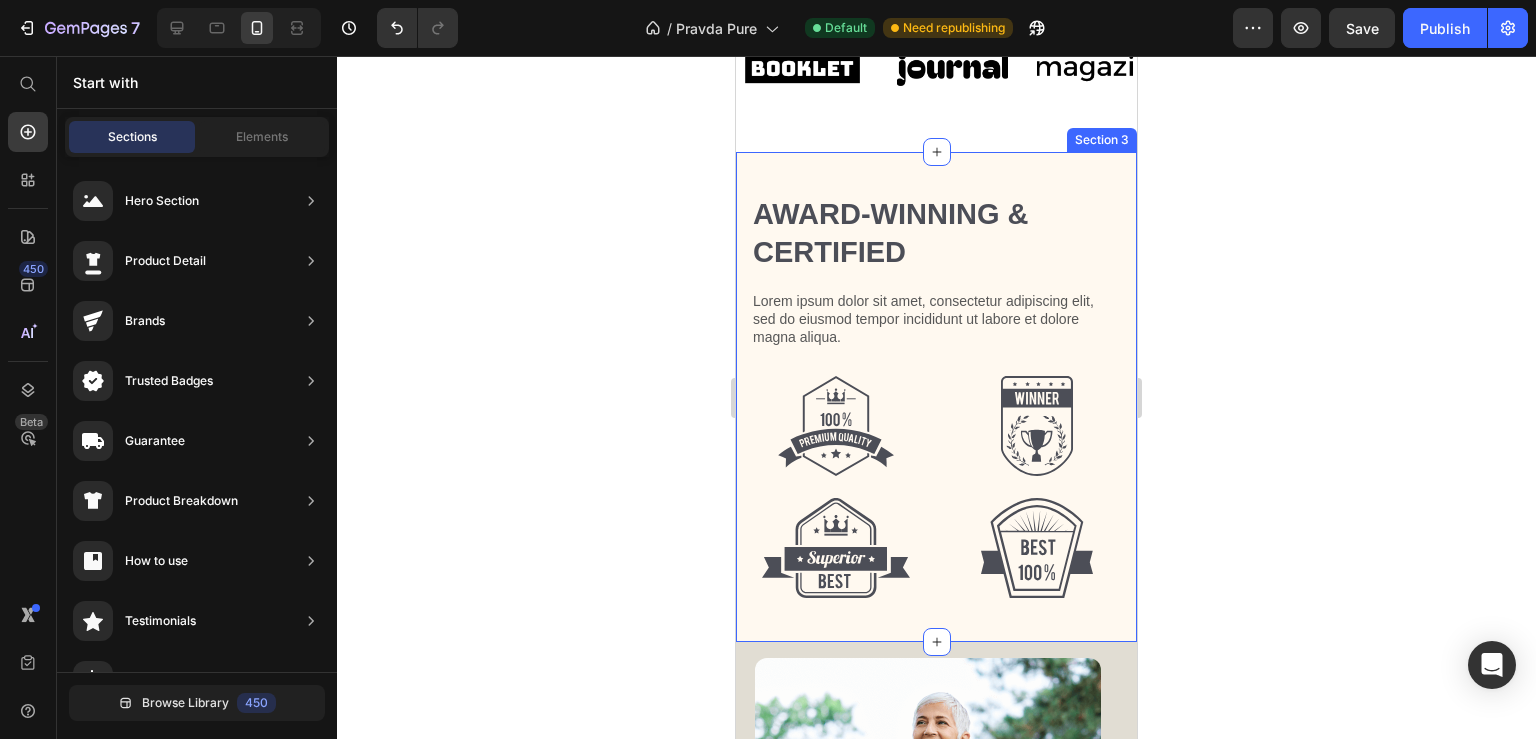 click on "Award-winning & Certified Heading Lorem ipsum dolor sit amet, consectetur adipiscing elit, sed do eiusmod tempor incididunt ut labore et dolore magna aliqua. Text Block Row Row Image Image Image Image Row Section 3" at bounding box center (936, 397) 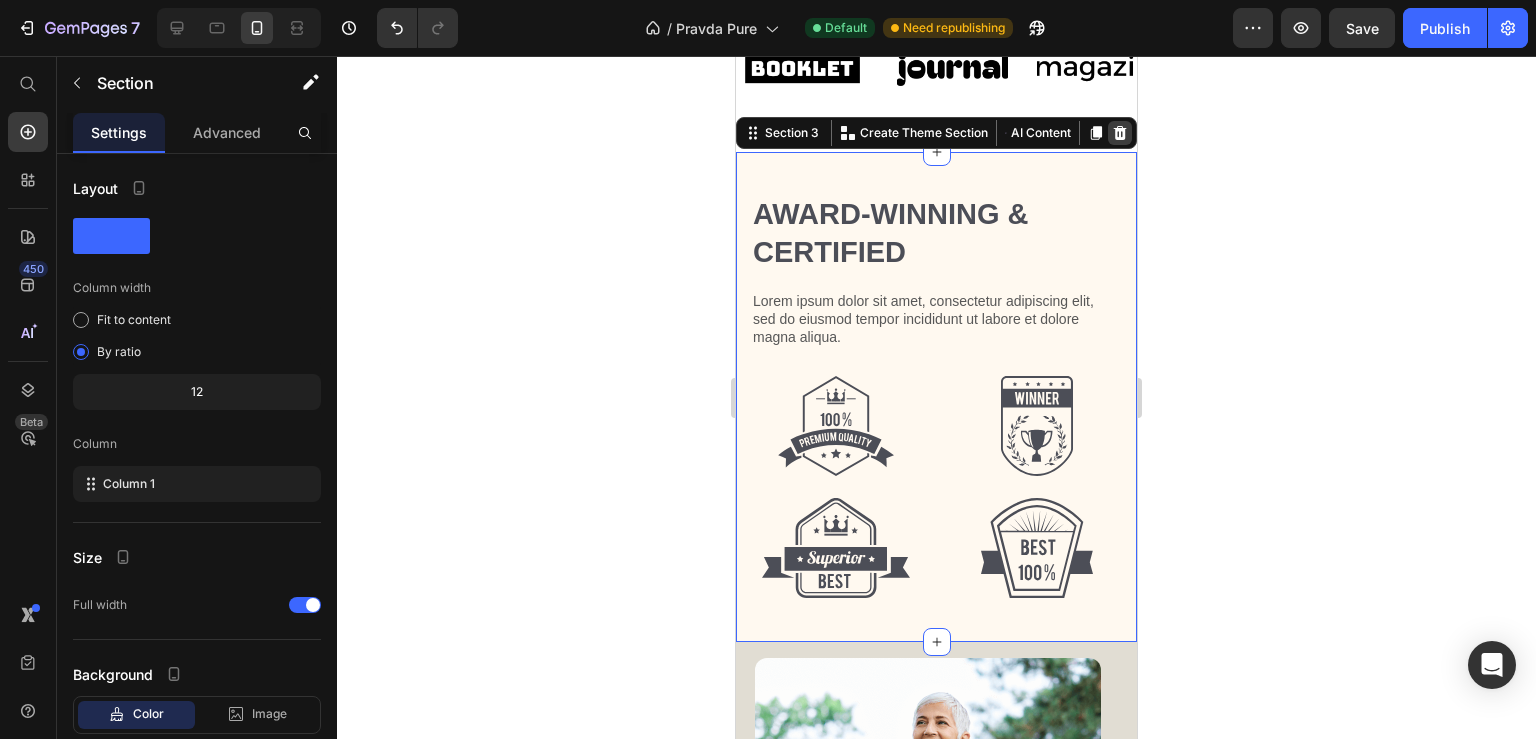 click 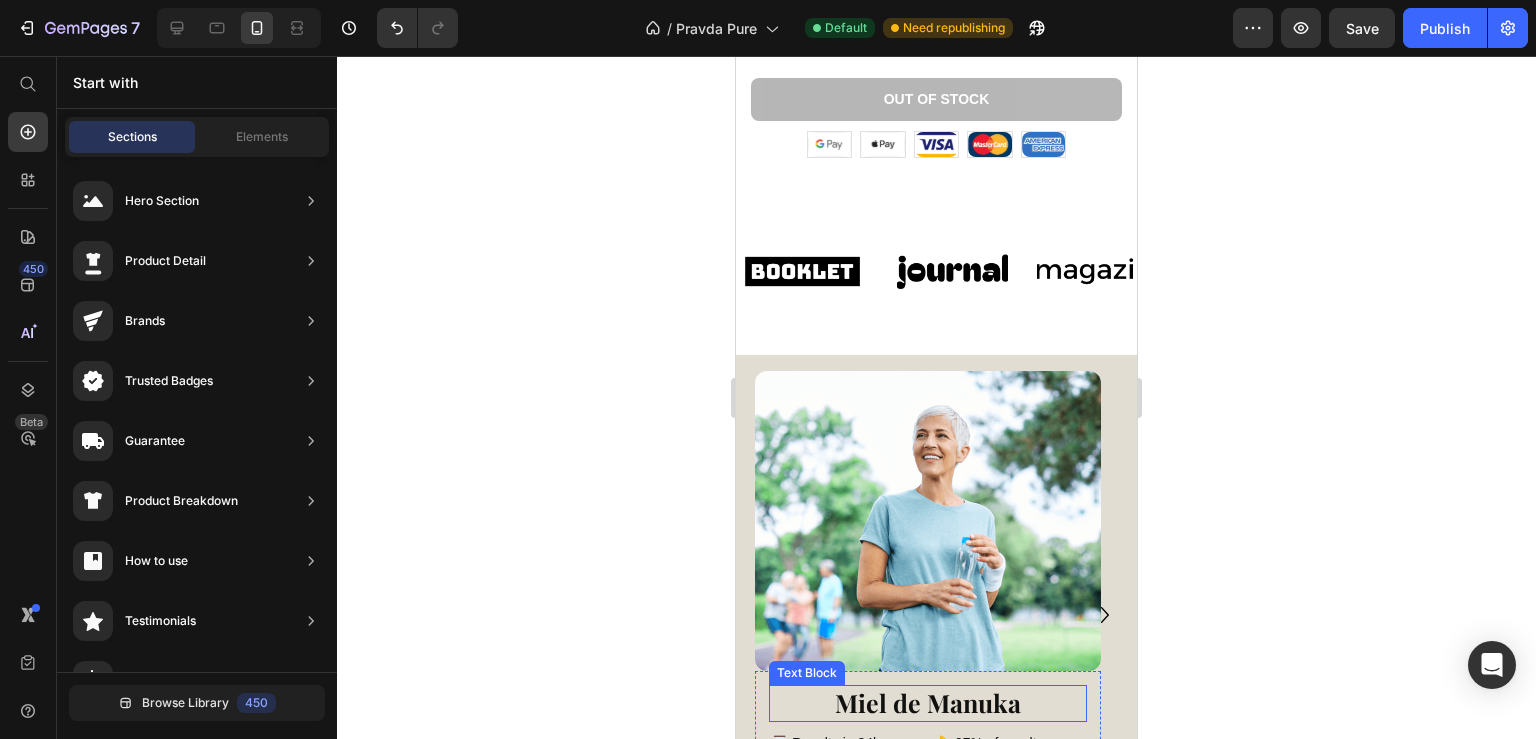 scroll, scrollTop: 736, scrollLeft: 0, axis: vertical 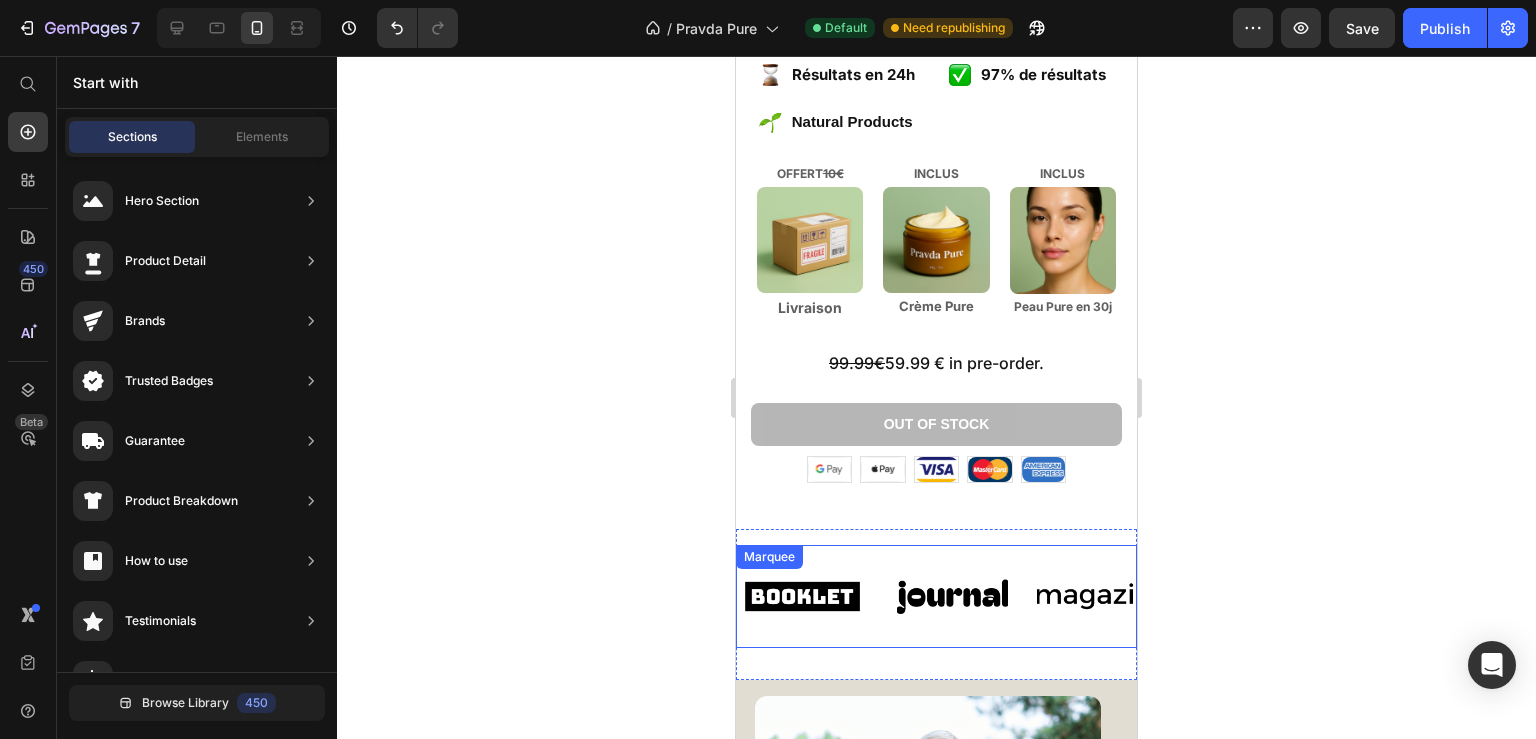 click on "Image" at bounding box center (812, 596) 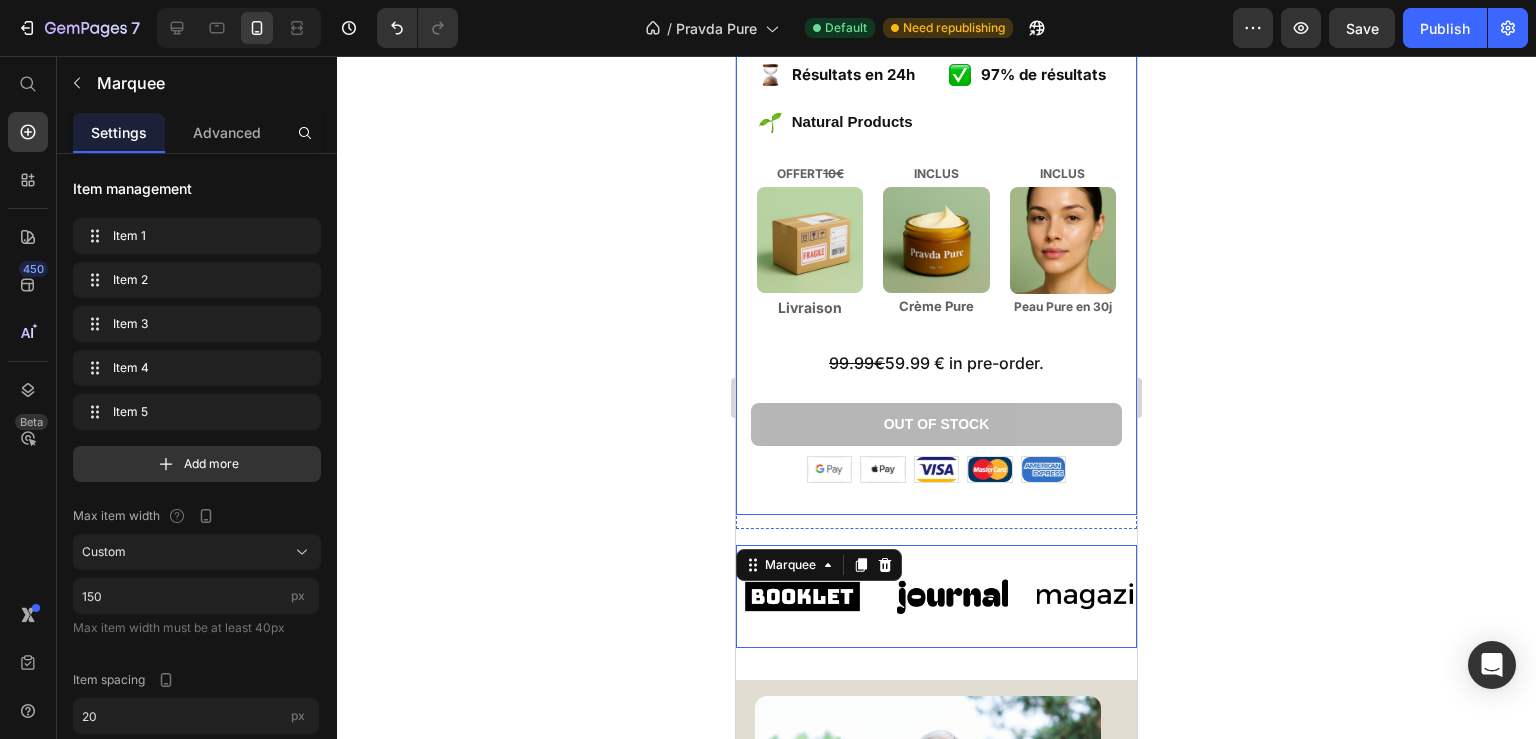 scroll, scrollTop: 947, scrollLeft: 0, axis: vertical 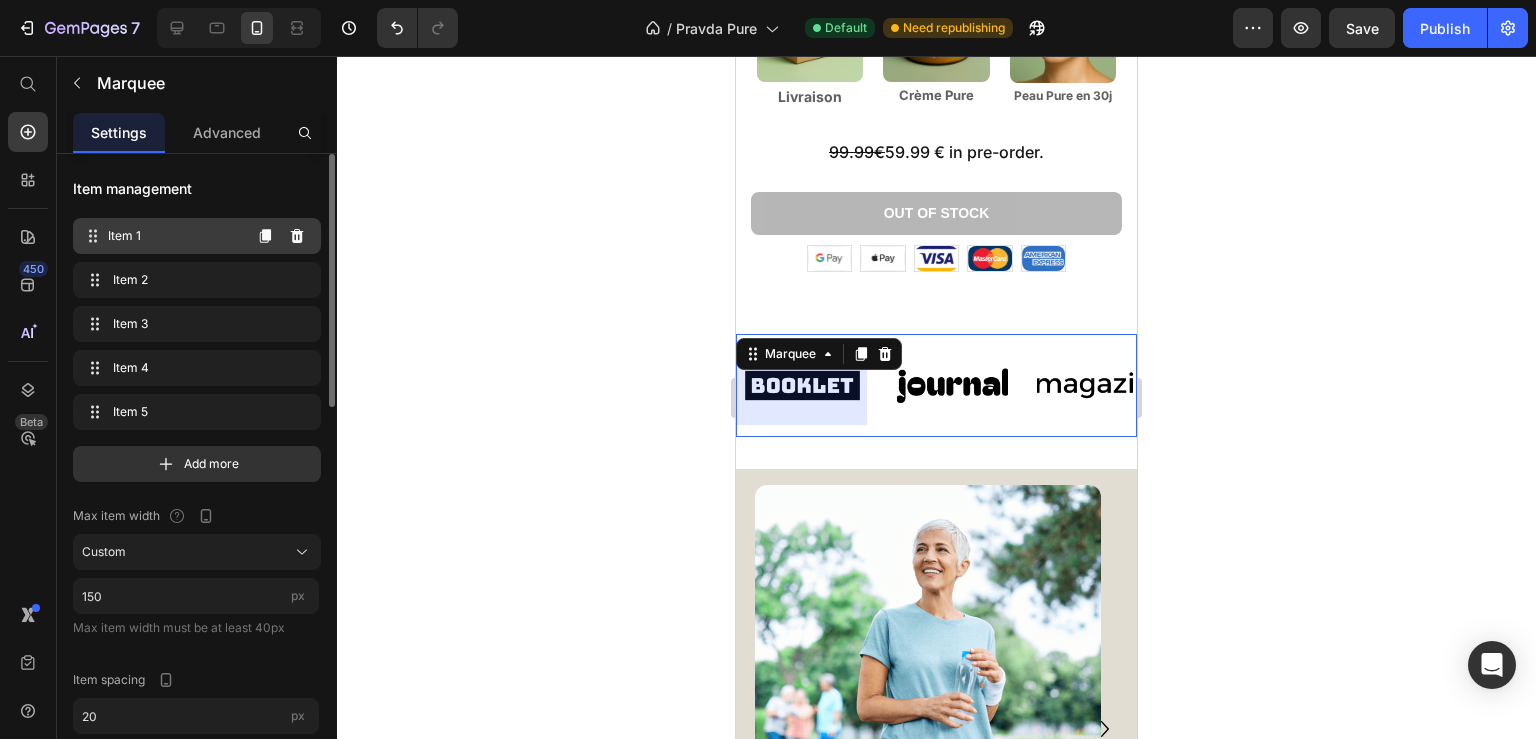 click on "Item 1 Item 1" at bounding box center (161, 236) 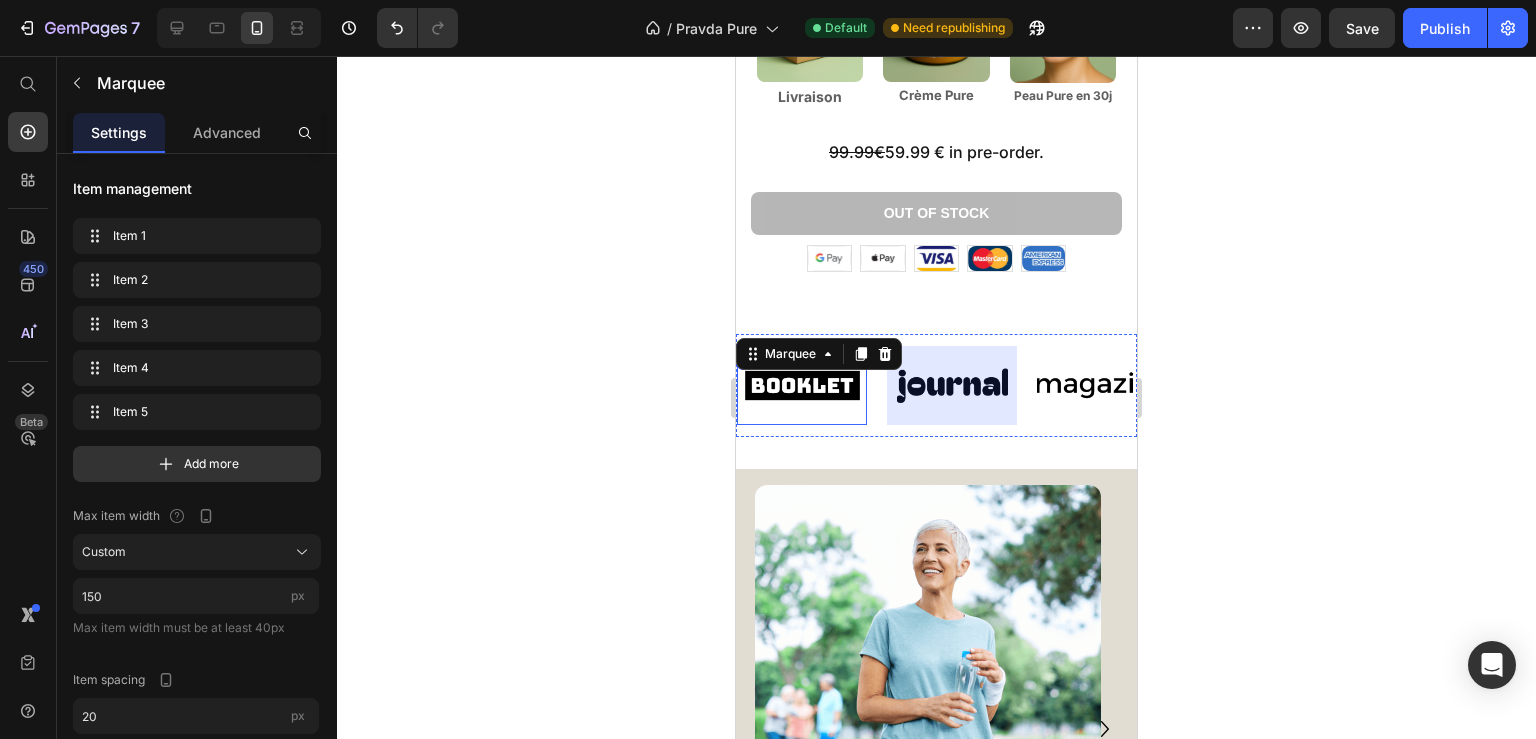 click at bounding box center [802, 385] 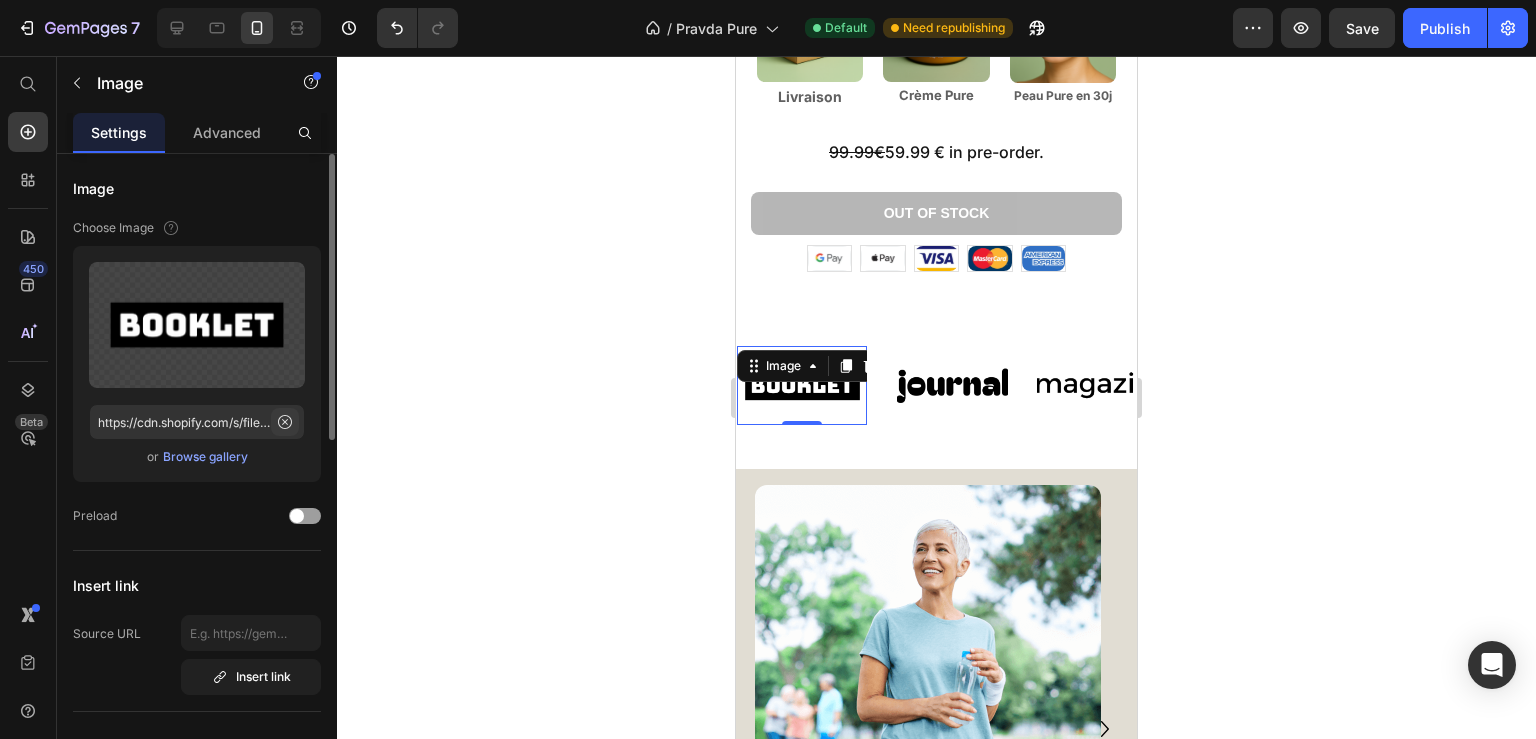 click 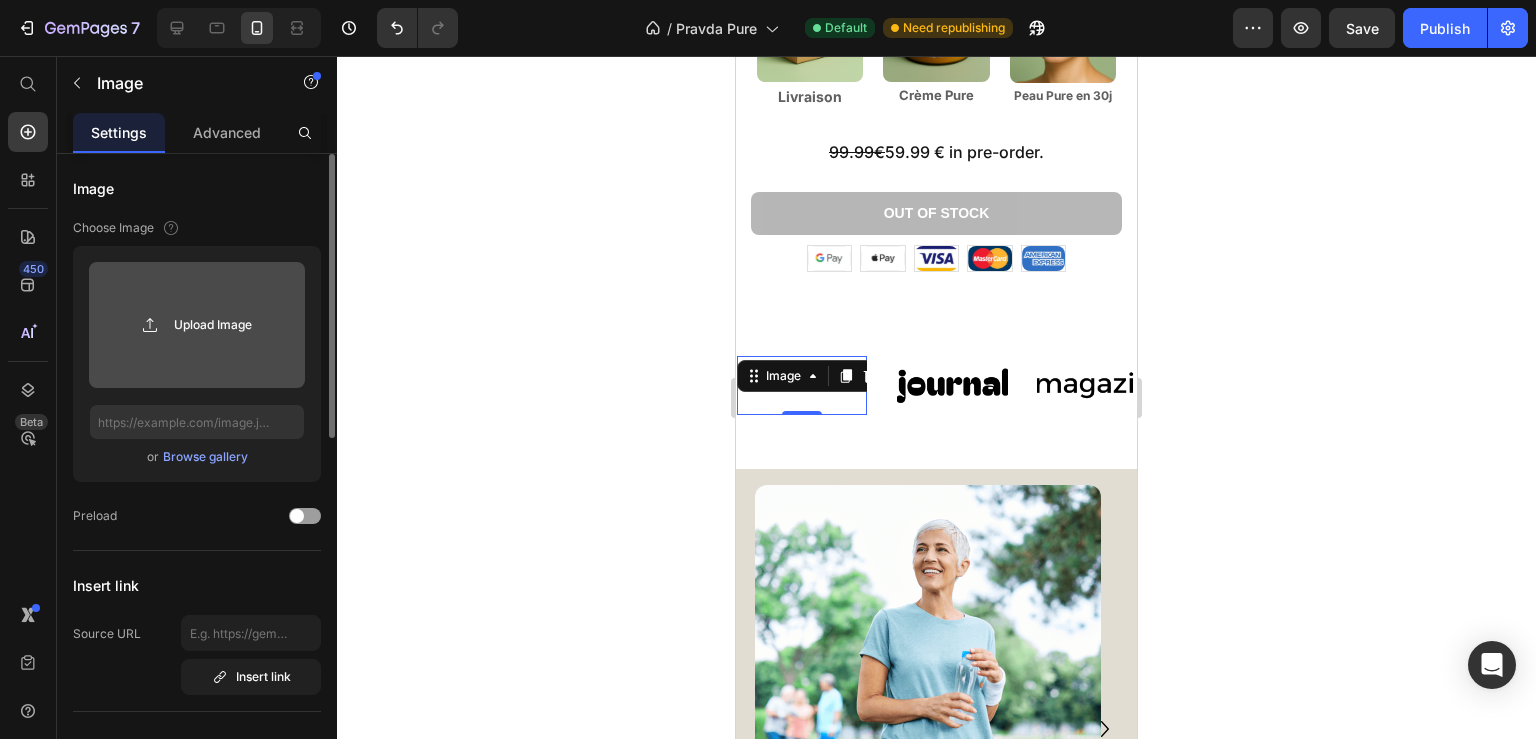 click on "Upload Image" at bounding box center (197, 325) 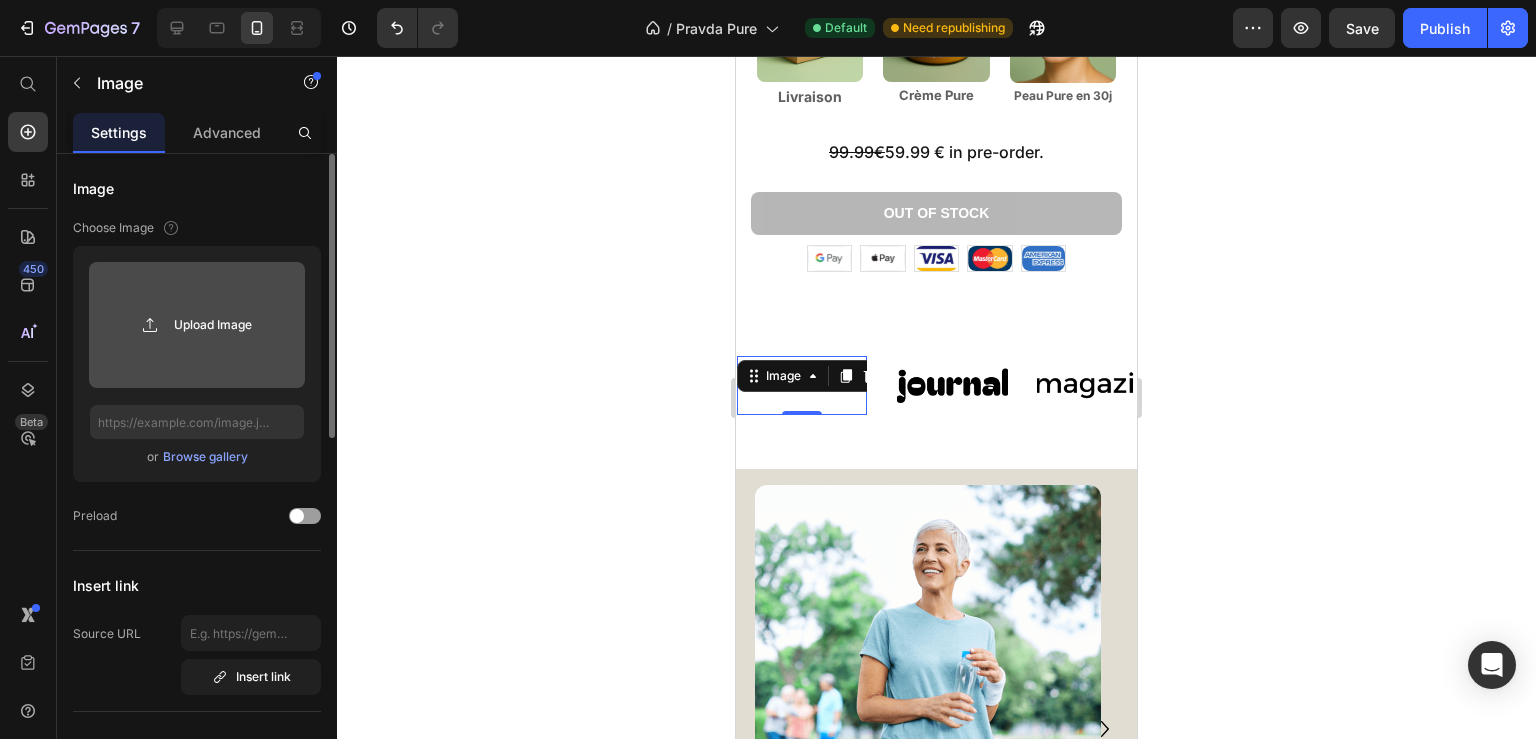 click 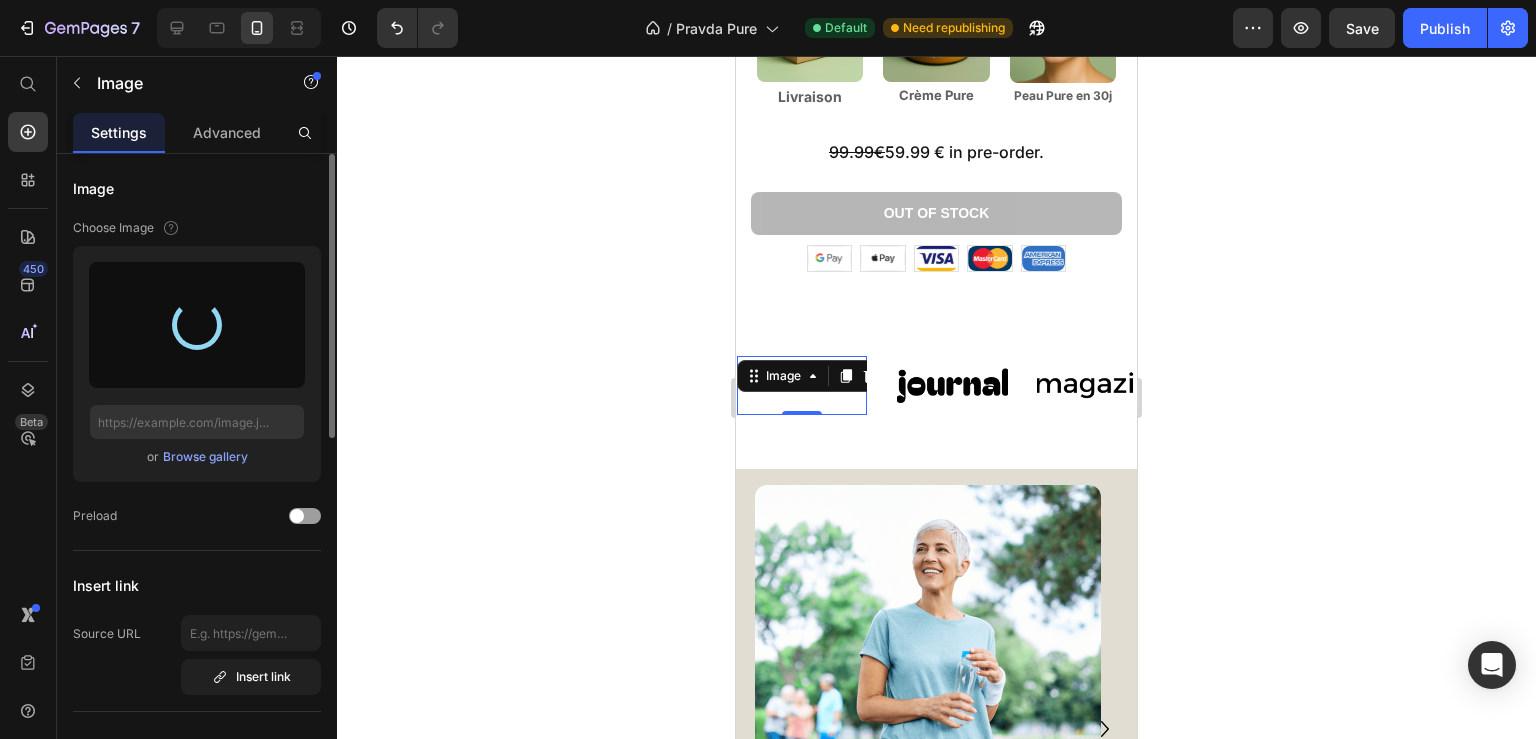 type on "https://cdn.shopify.com/s/files/1/0926/3225/2790/files/gempages_573375722391864070-cda06fdb-2d80-43a4-a68e-e9e489cffcee.png" 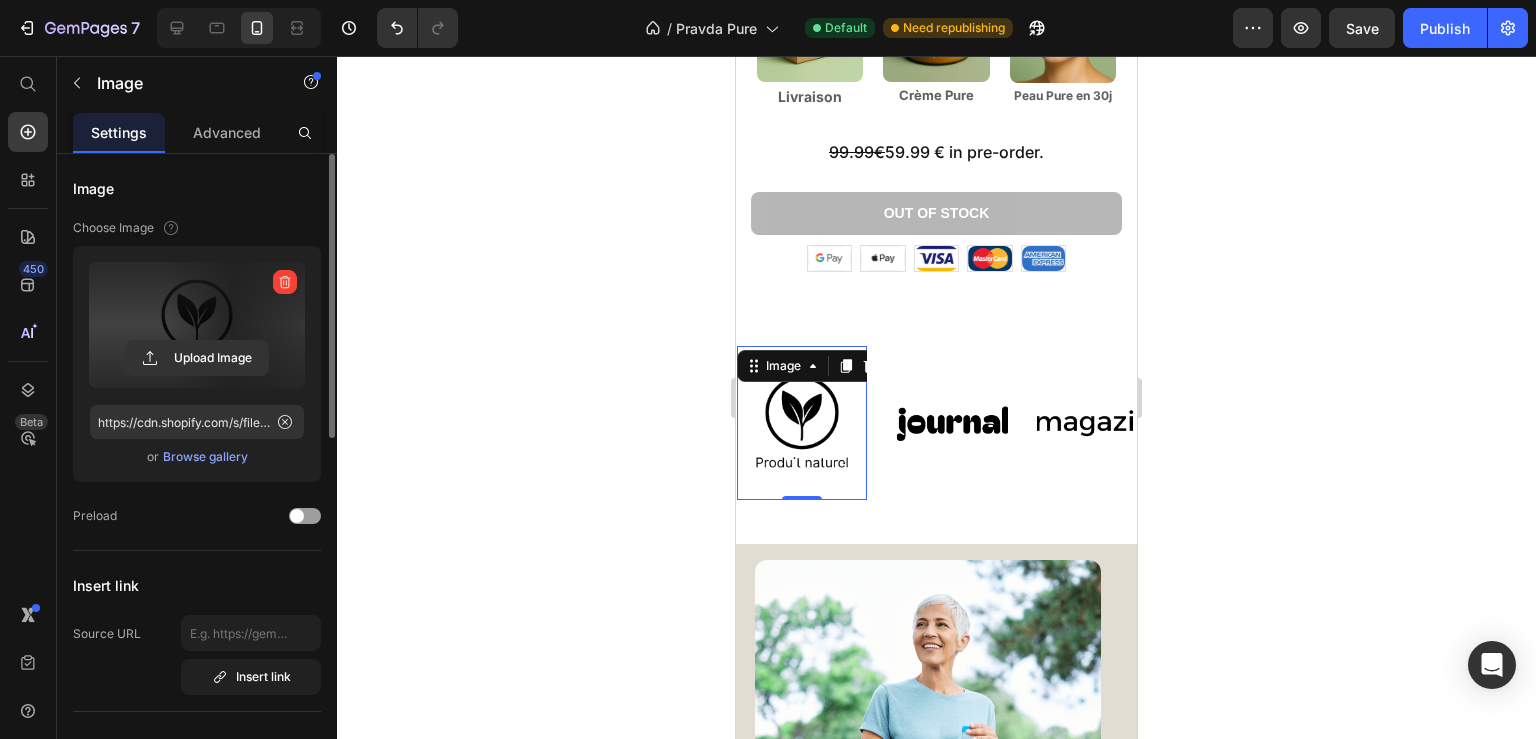 click 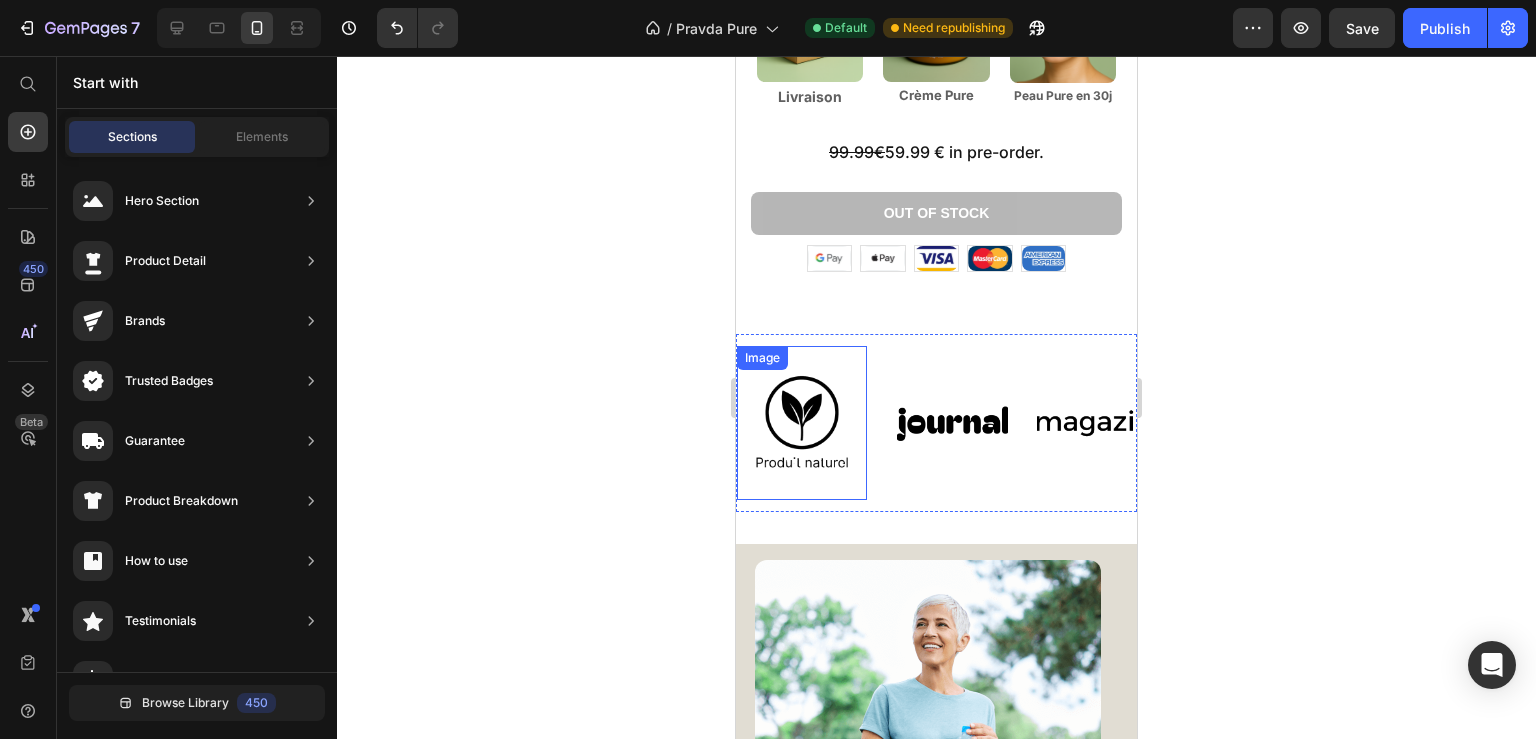 click at bounding box center (802, 423) 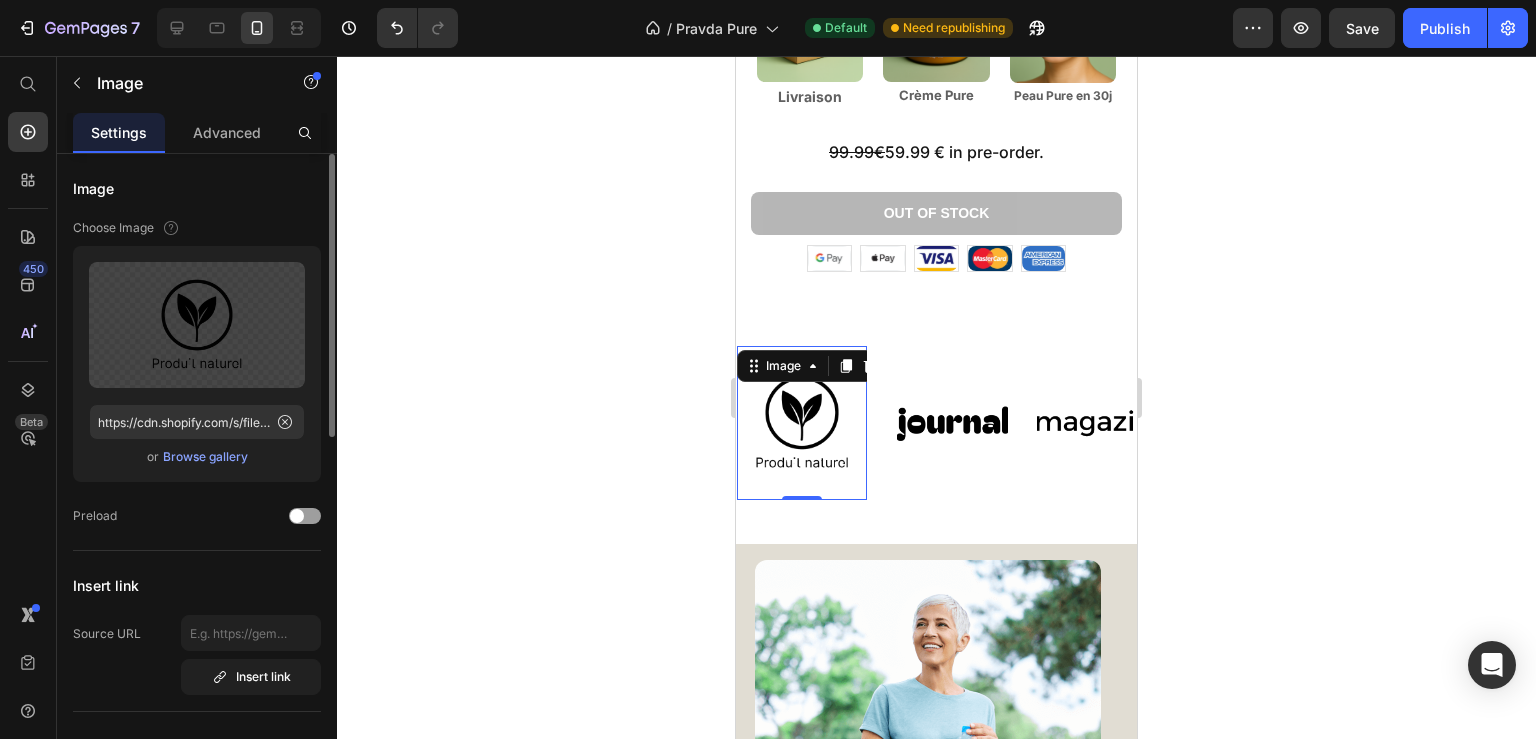 click 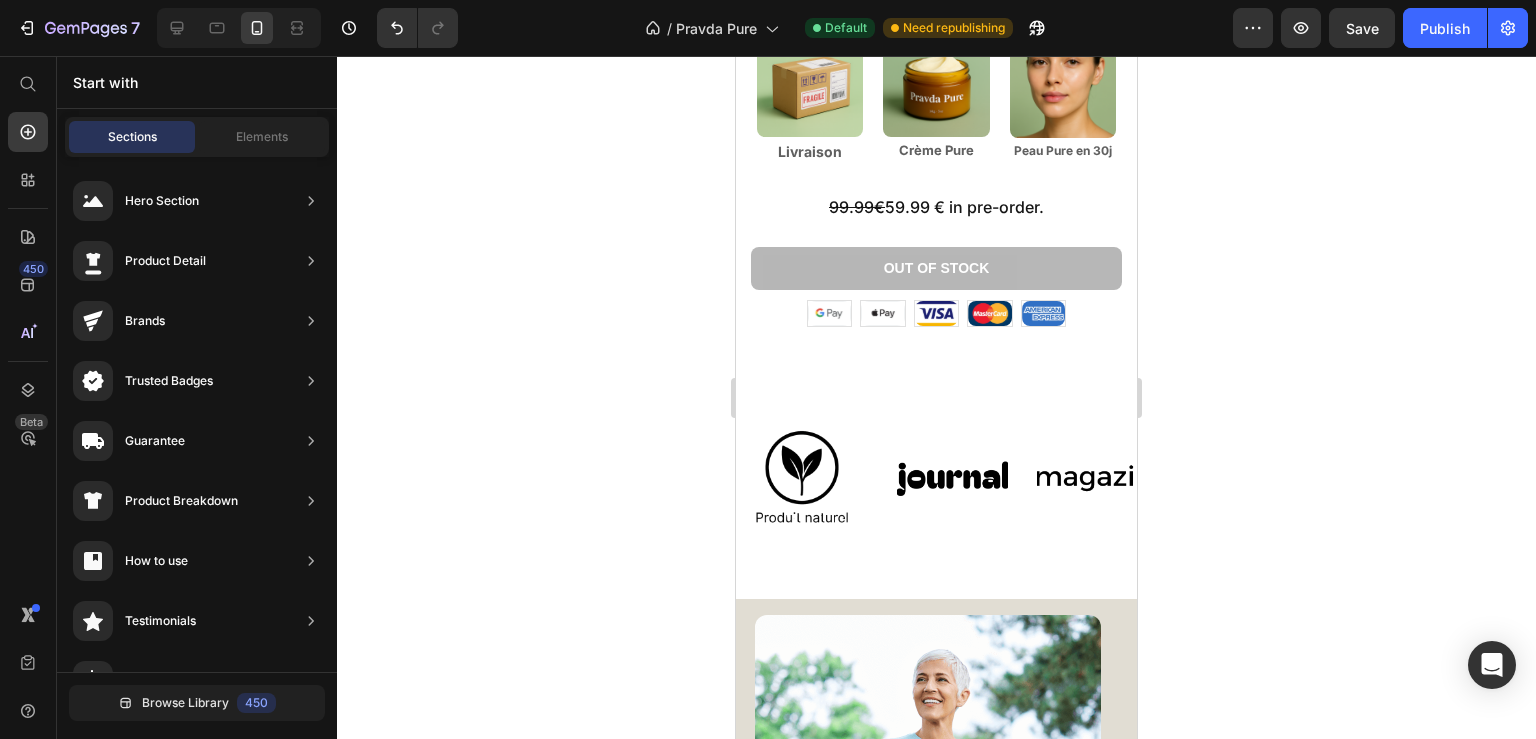 scroll, scrollTop: 1068, scrollLeft: 0, axis: vertical 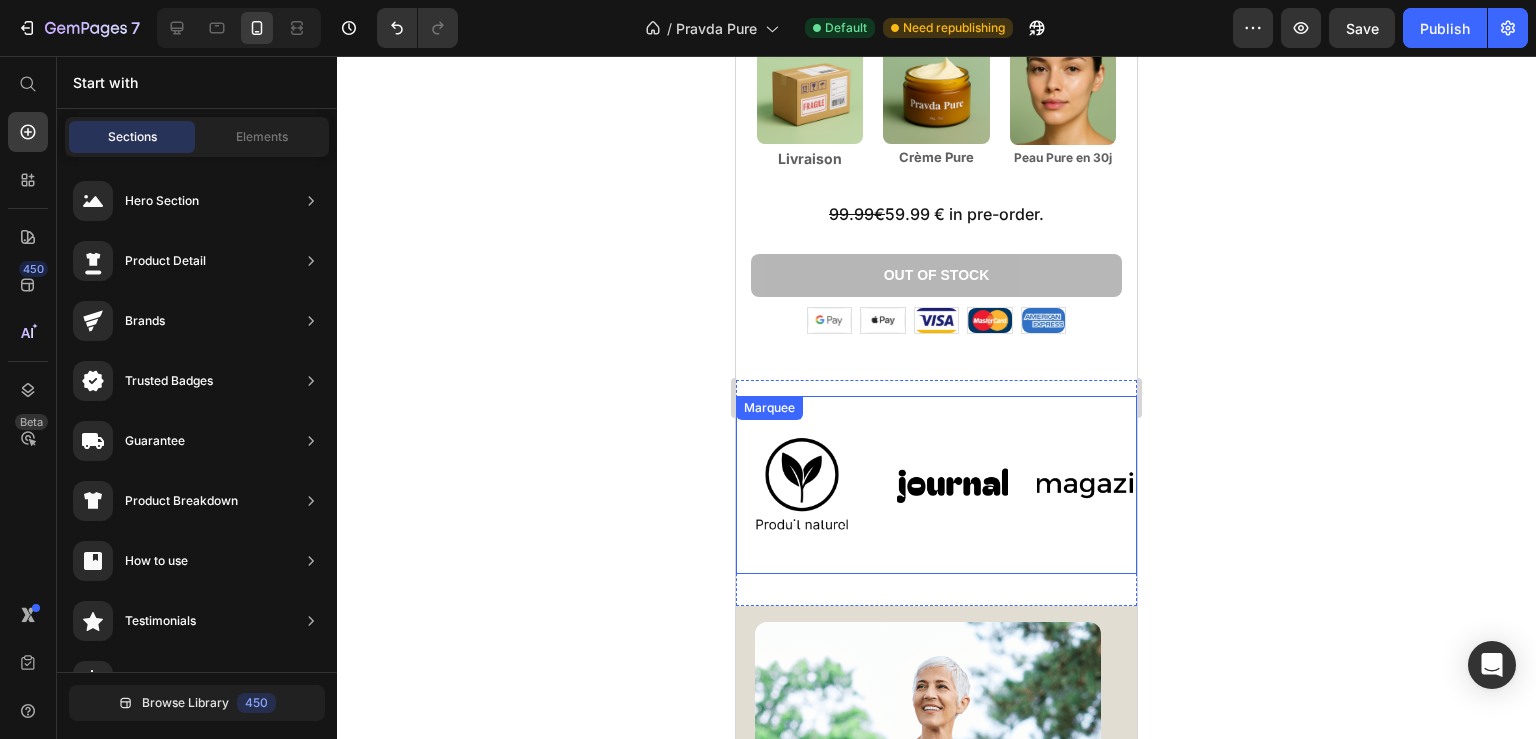 click on "Image Image Image Image Image Image Image Image Image Image Marquee" at bounding box center [936, 485] 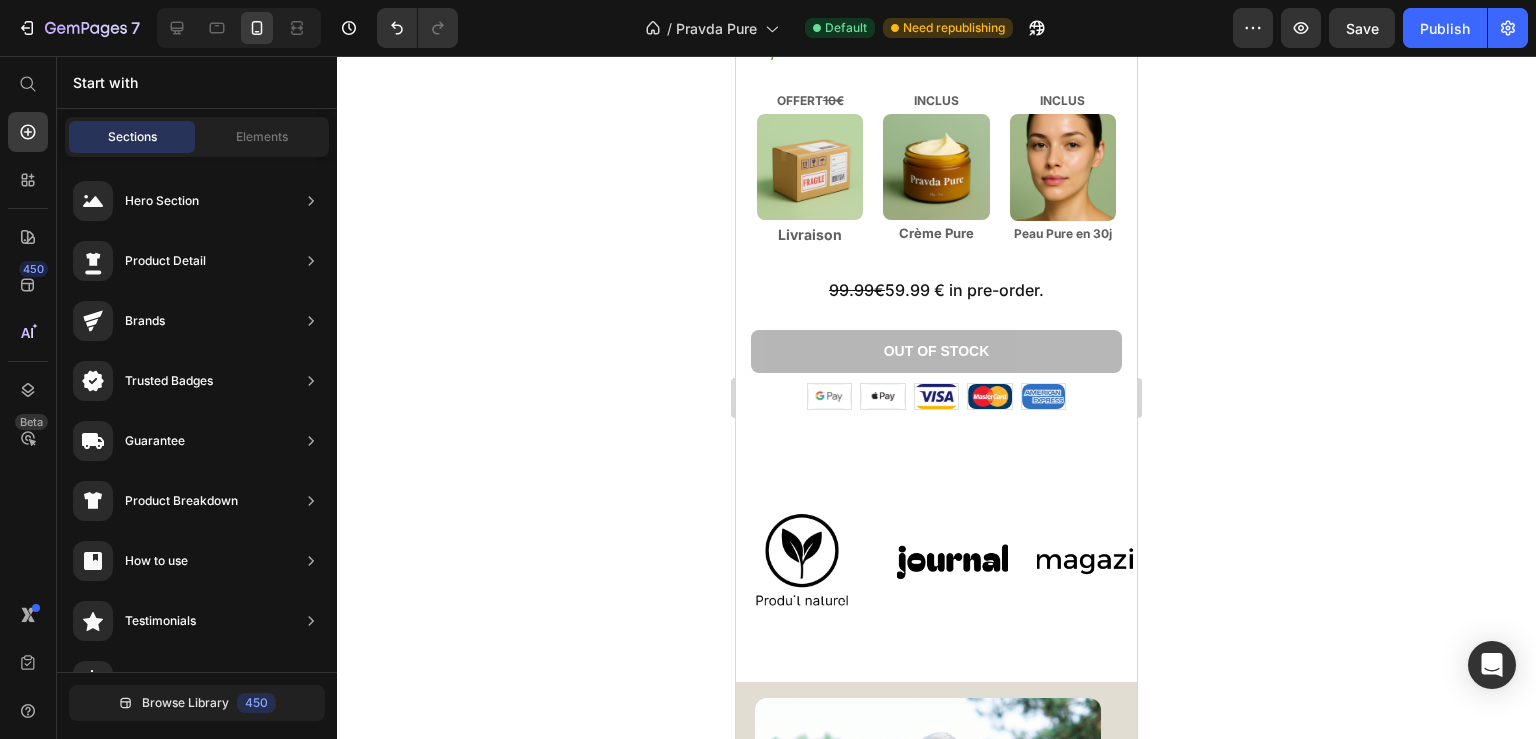scroll, scrollTop: 803, scrollLeft: 0, axis: vertical 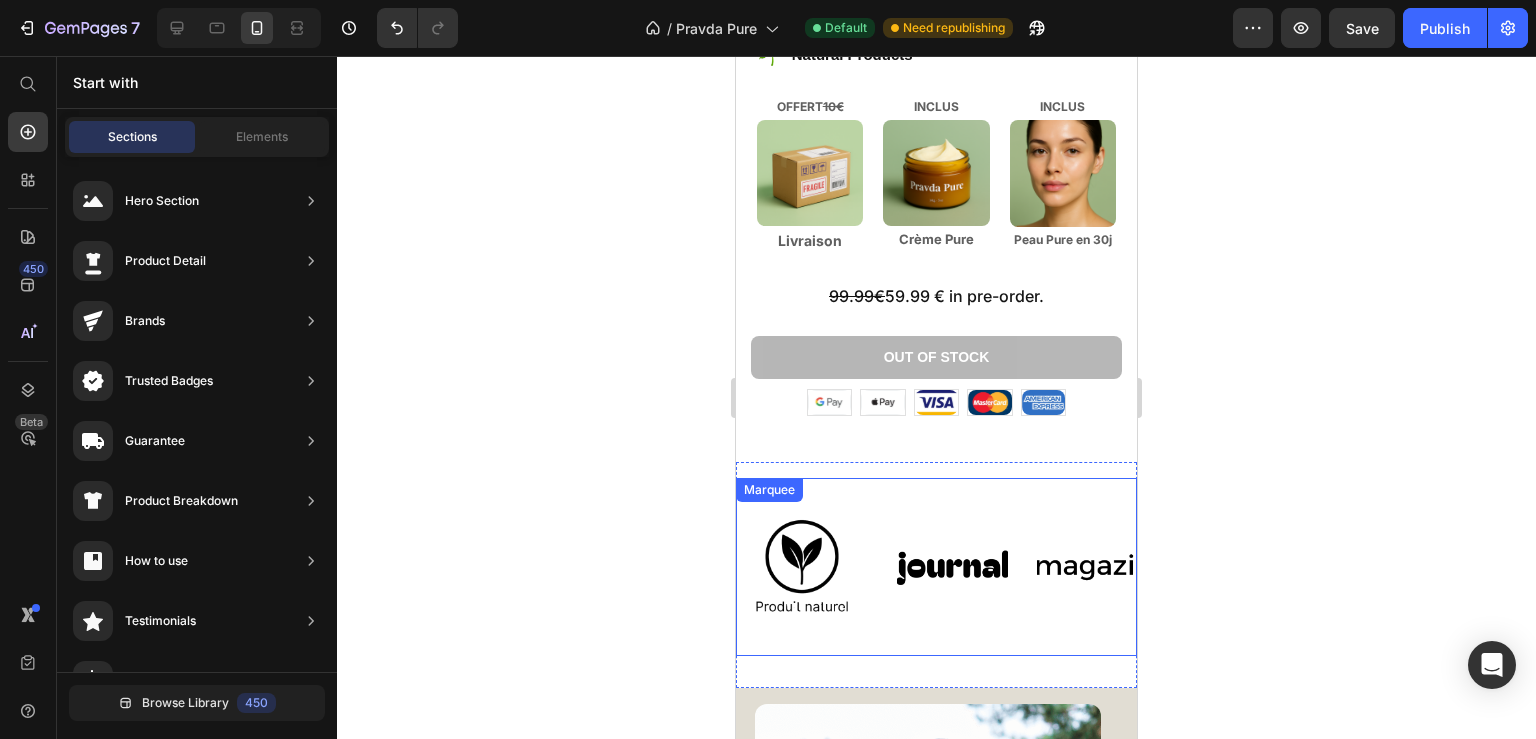click on "Image Image Image Image Image Image Image Image Image Image Marquee" at bounding box center (936, 567) 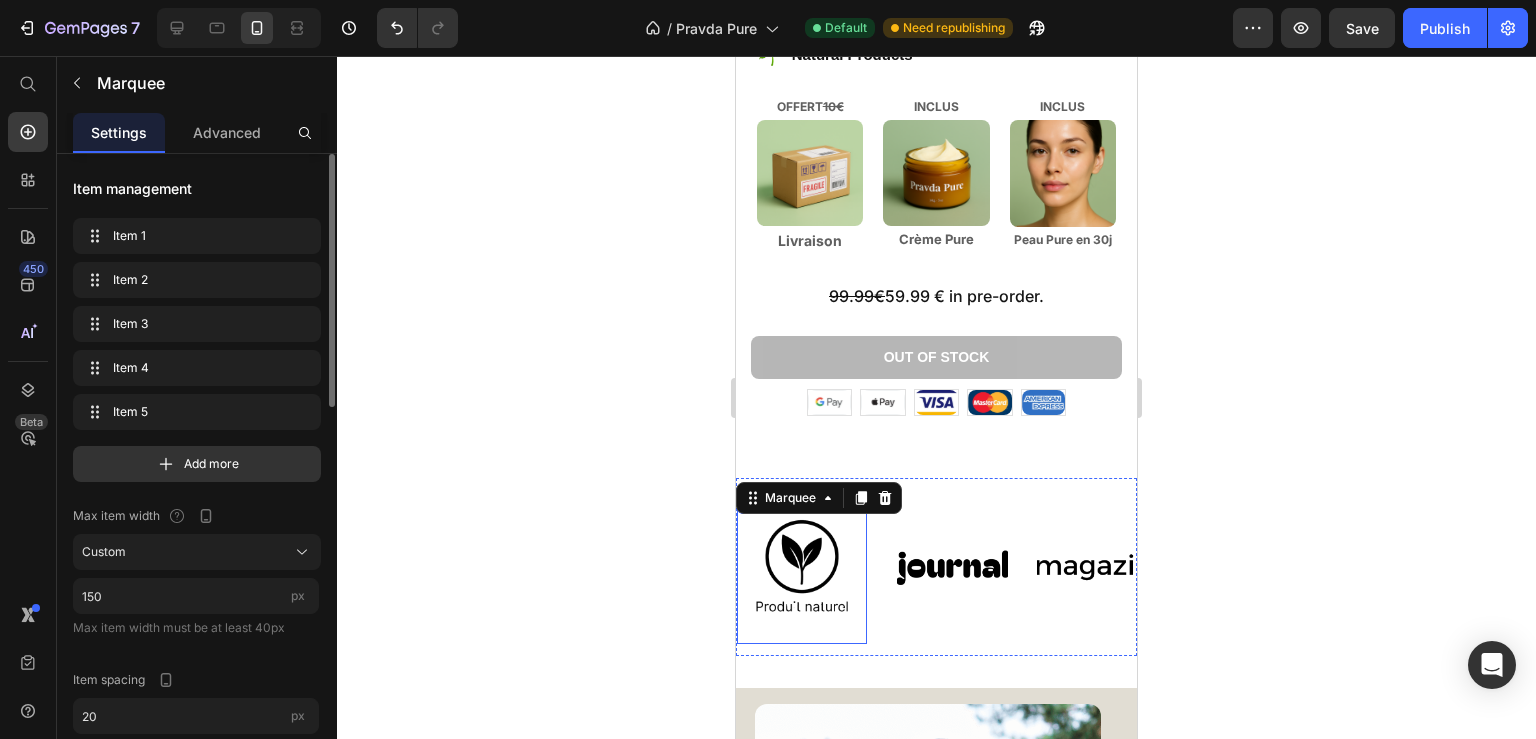 click at bounding box center [802, 567] 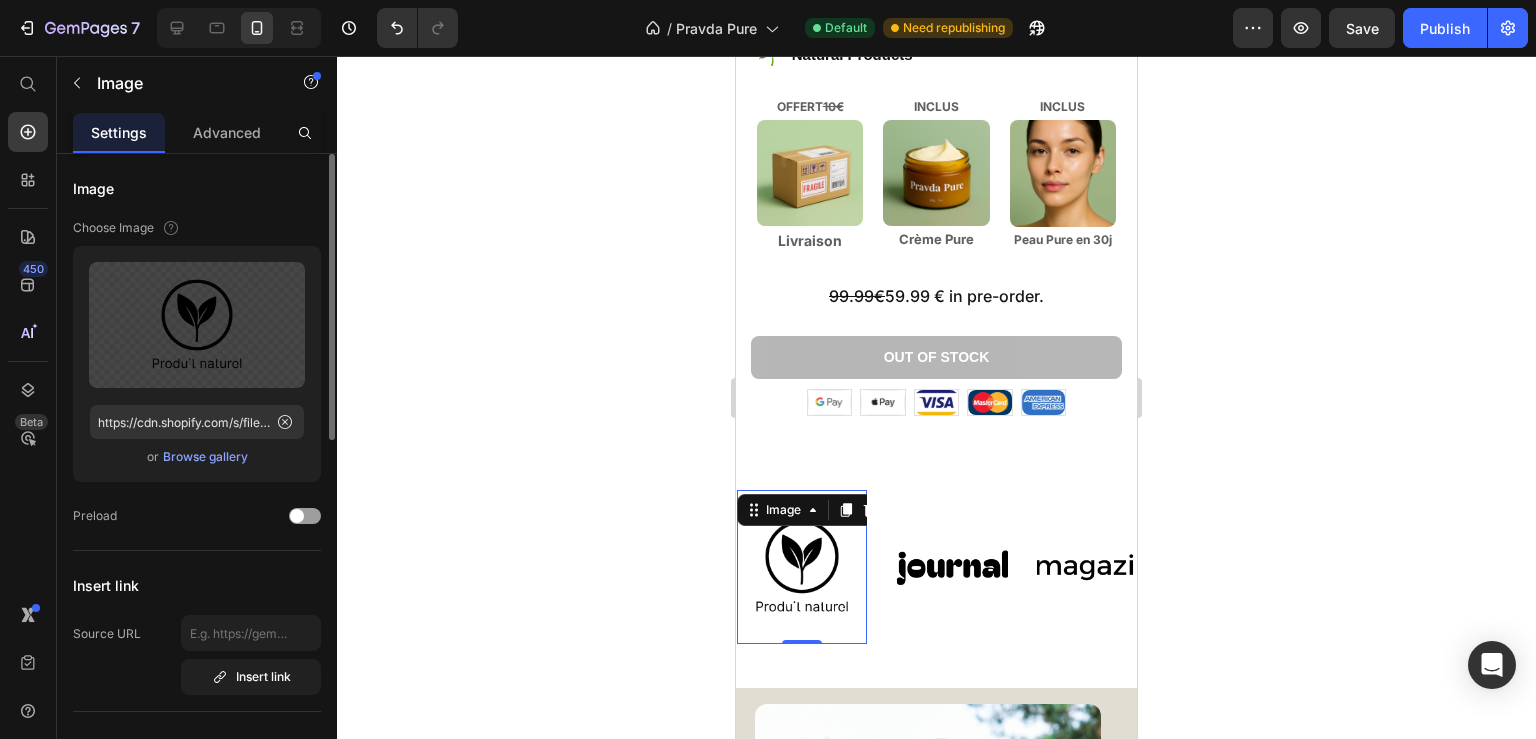 scroll, scrollTop: 324, scrollLeft: 0, axis: vertical 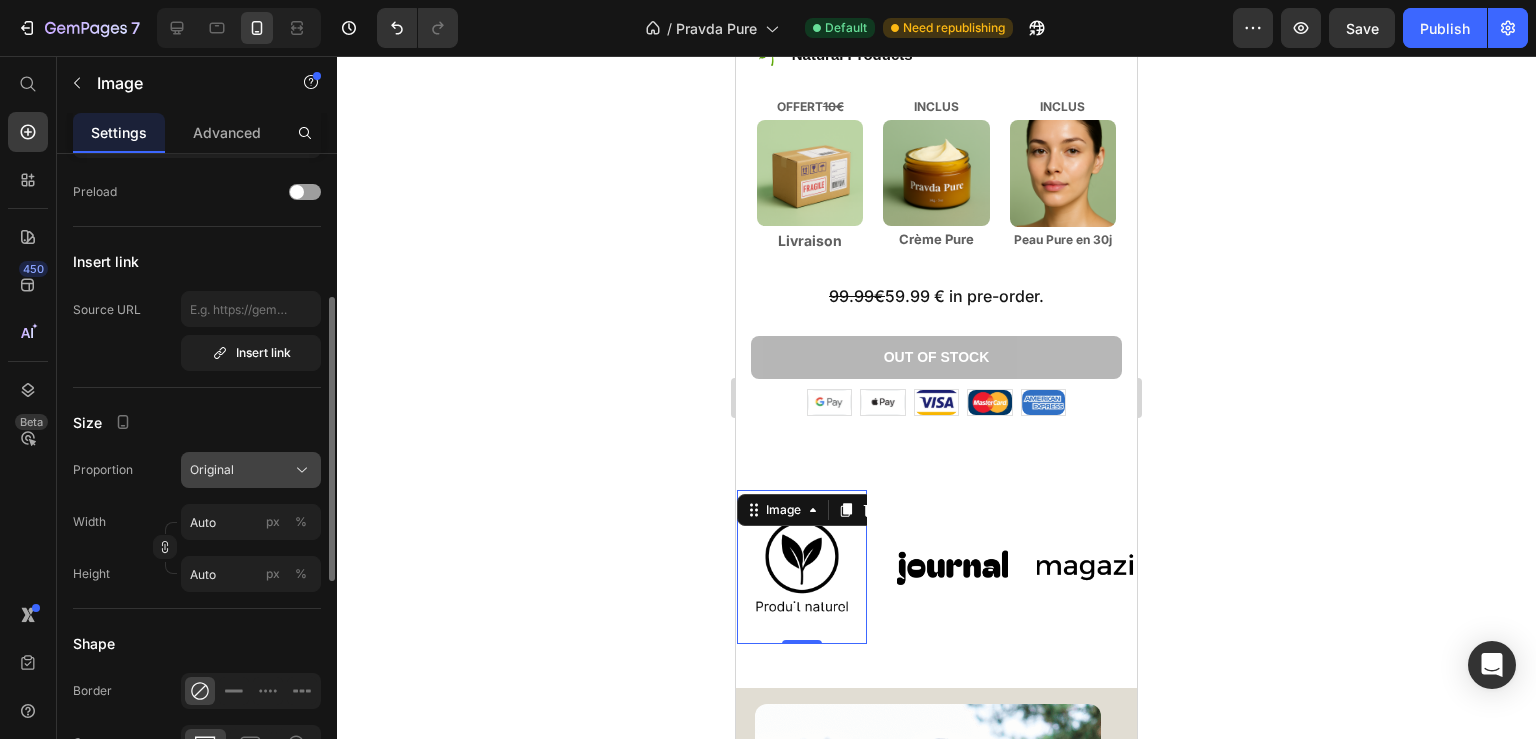 click on "Original" 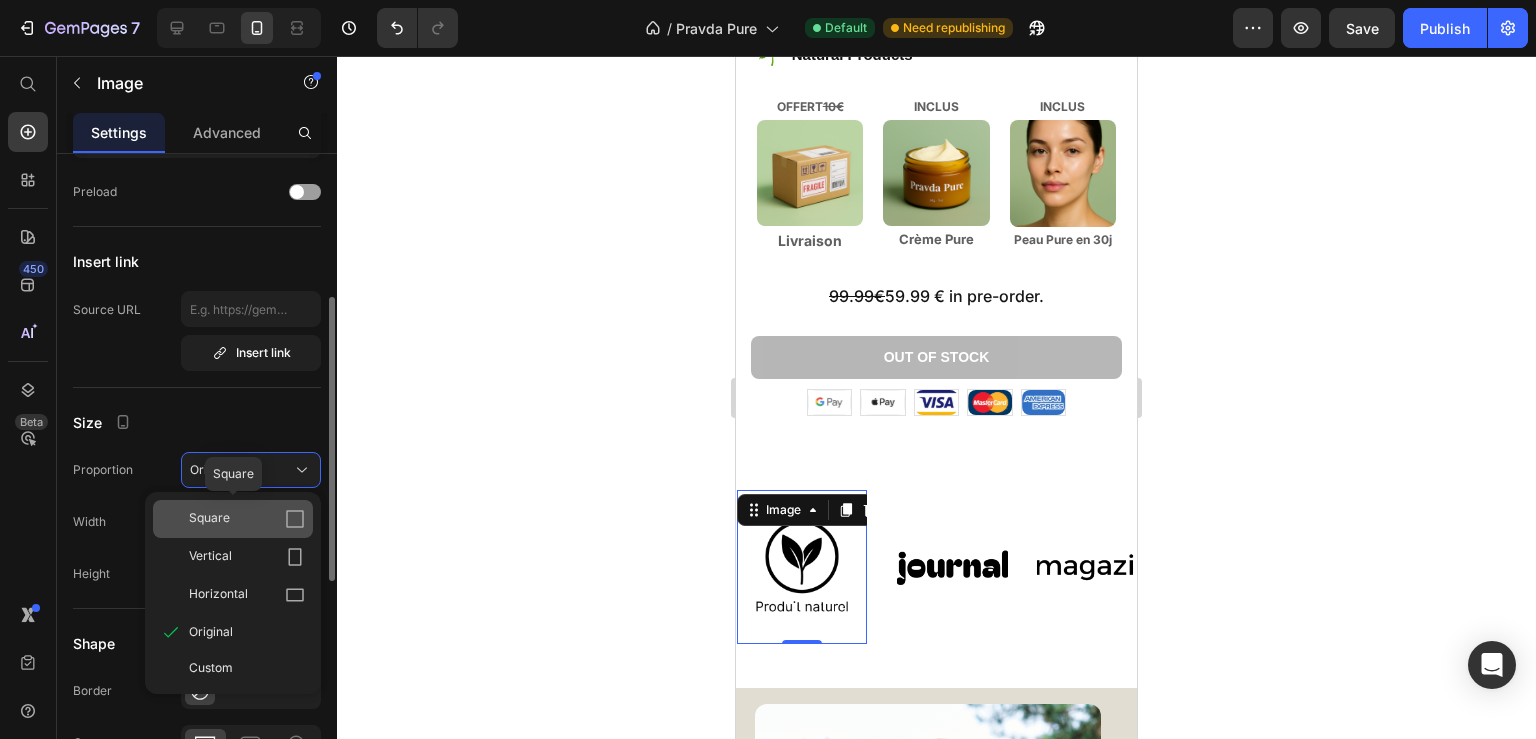 click on "Square" at bounding box center (247, 519) 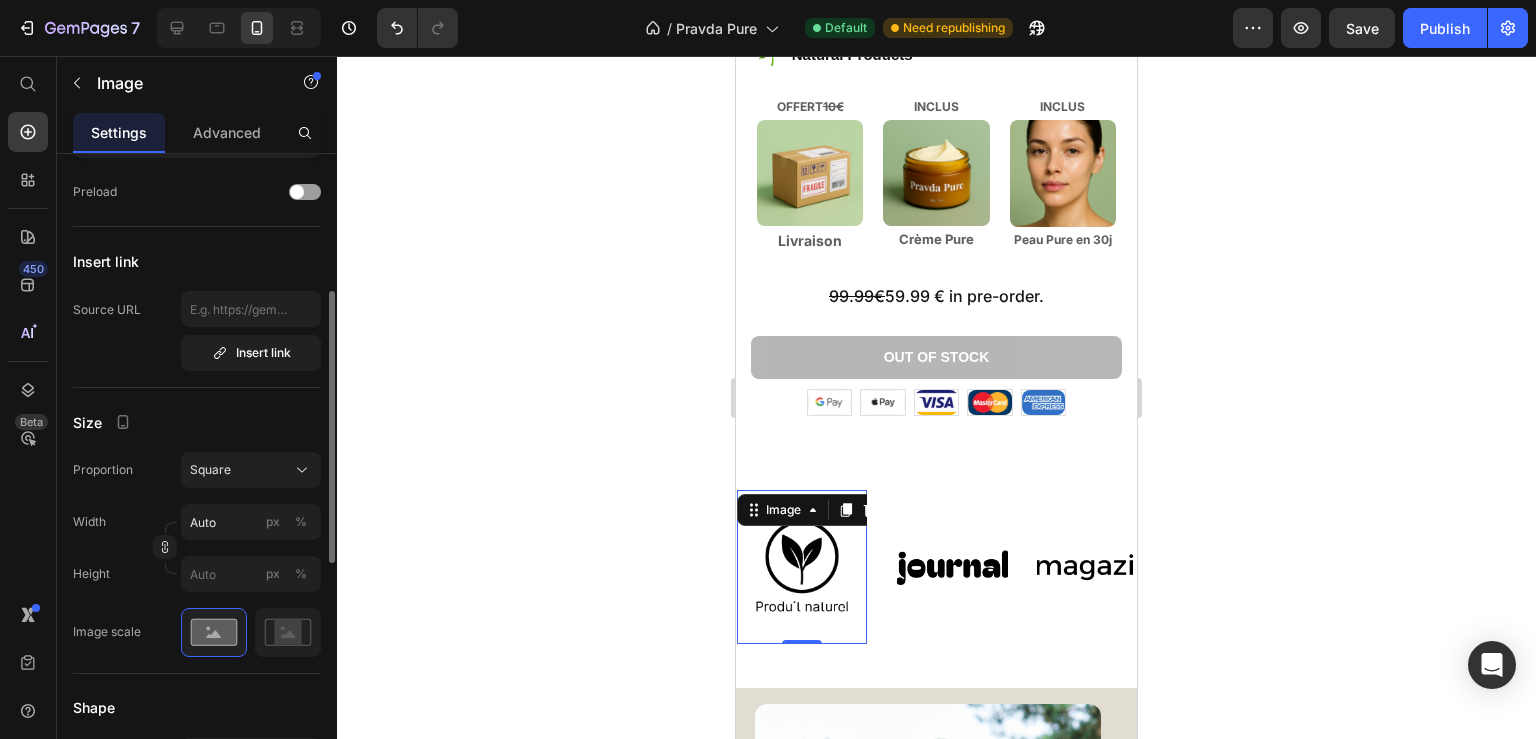 click 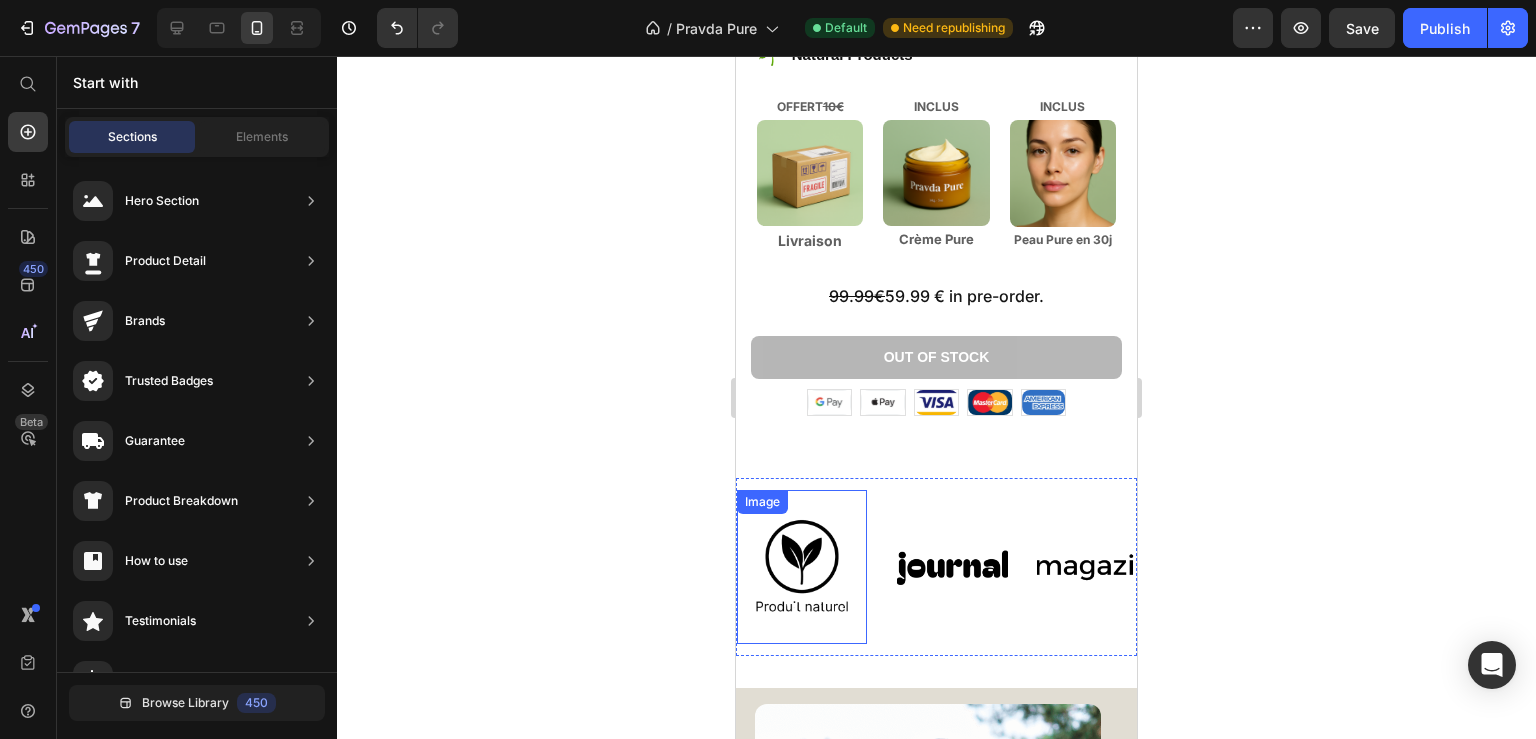 click at bounding box center [802, 567] 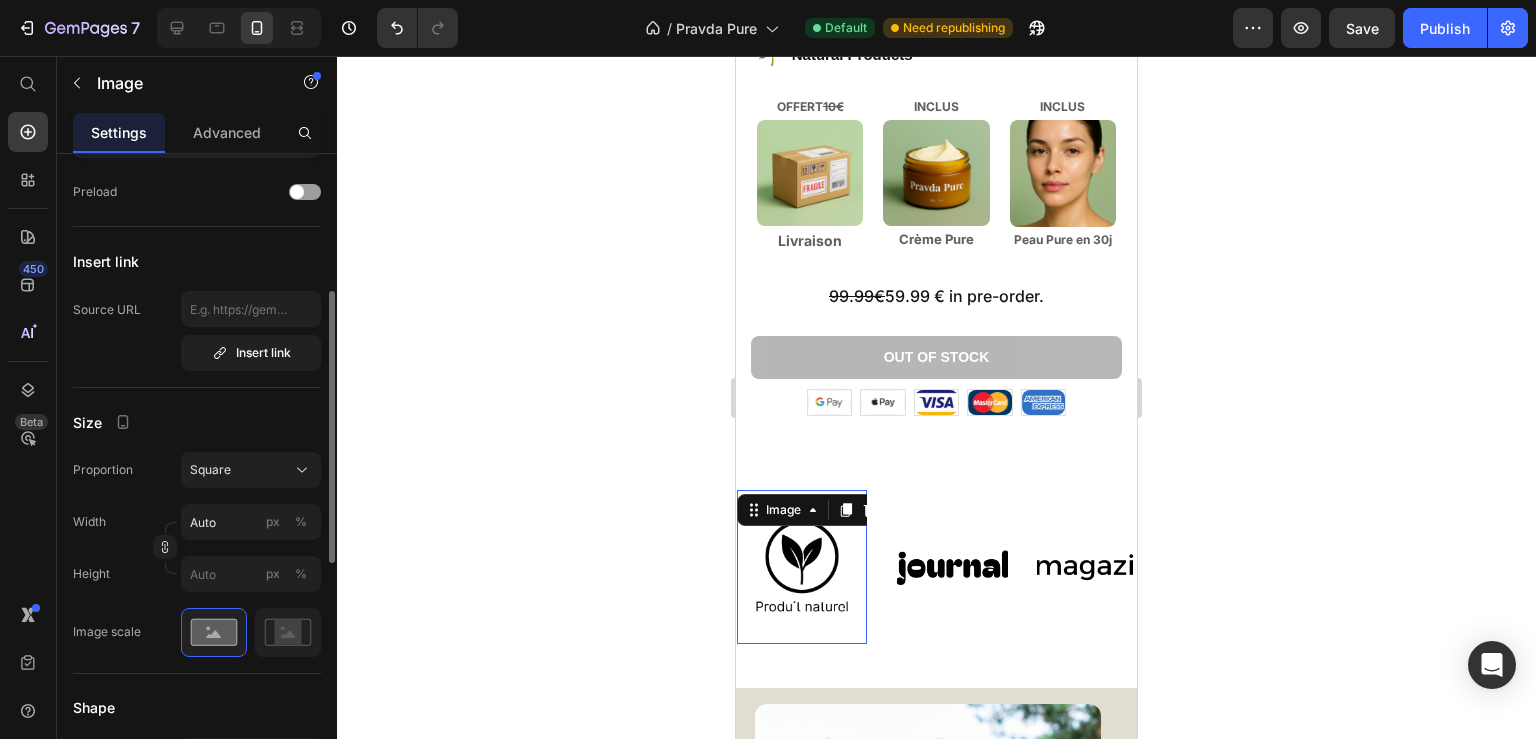 scroll, scrollTop: 324, scrollLeft: 0, axis: vertical 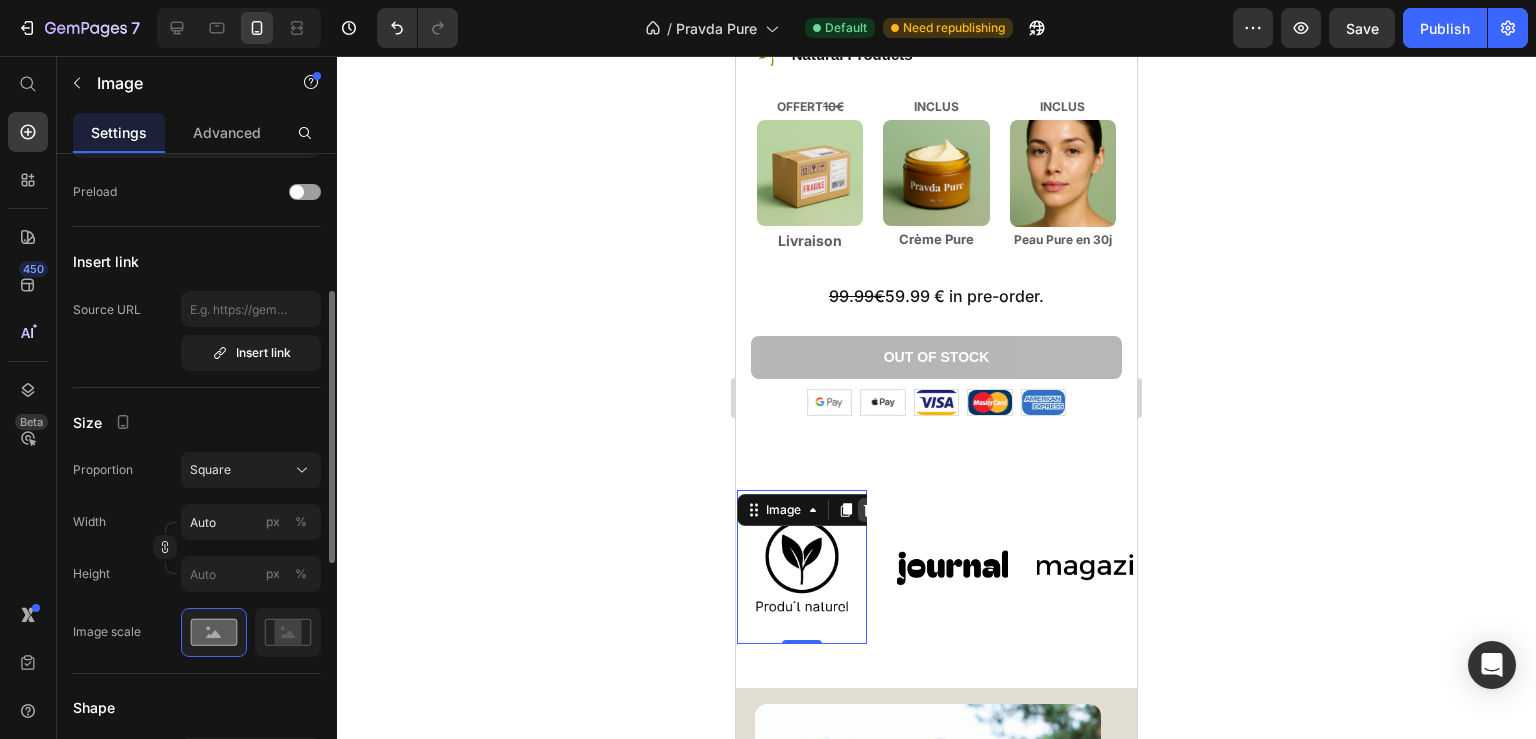 click 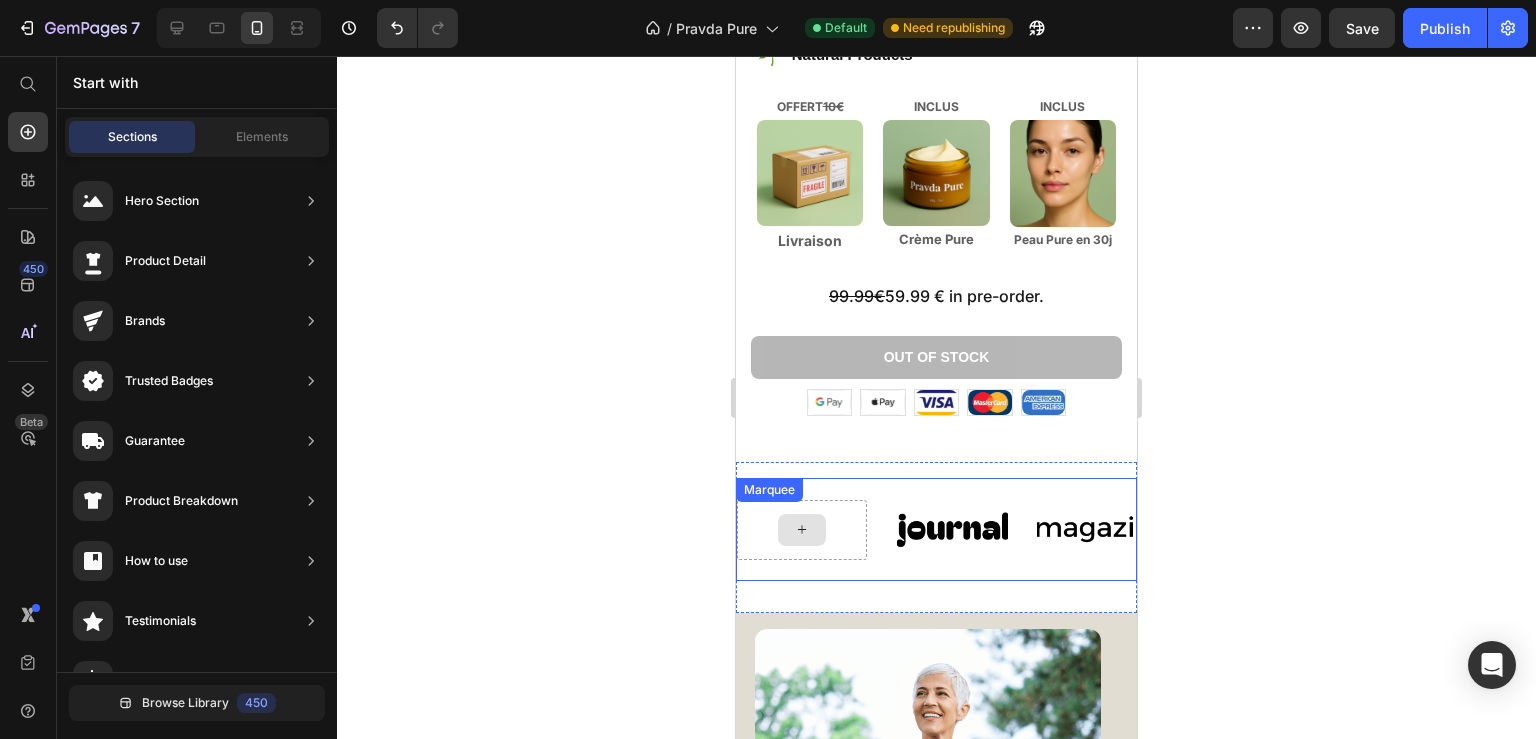 click on "Image Image Image Image
Image Image Image Image Marquee" at bounding box center [936, 529] 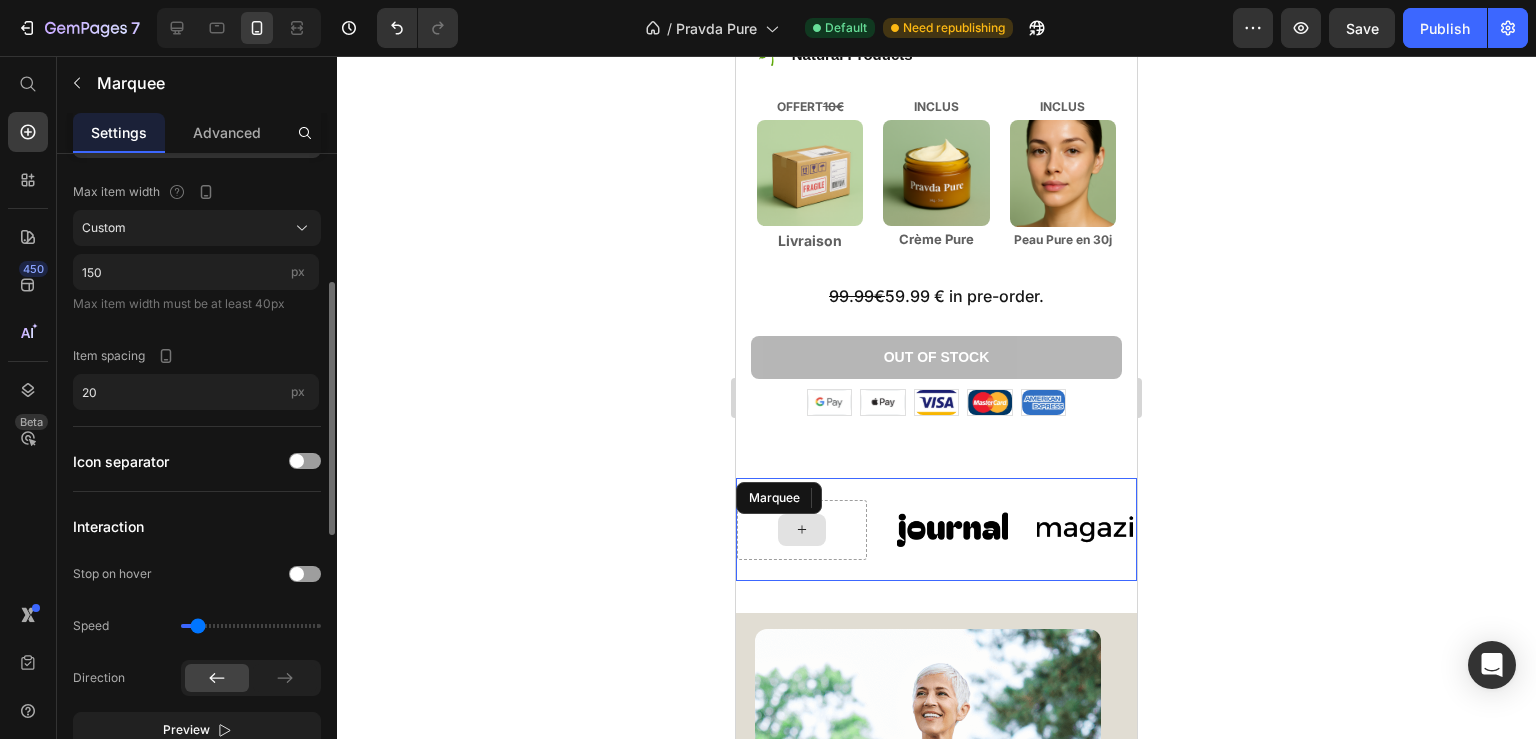 scroll, scrollTop: 0, scrollLeft: 0, axis: both 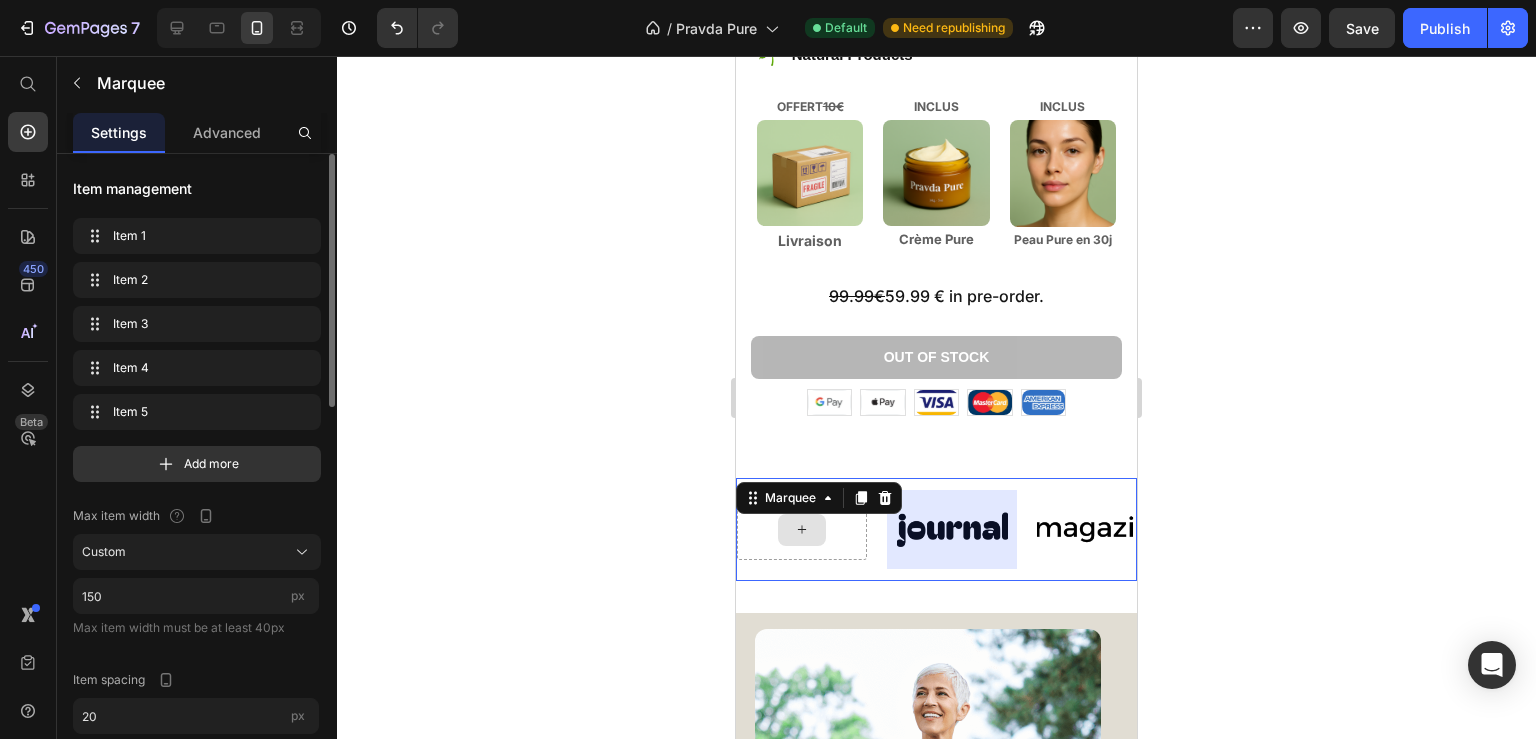 click 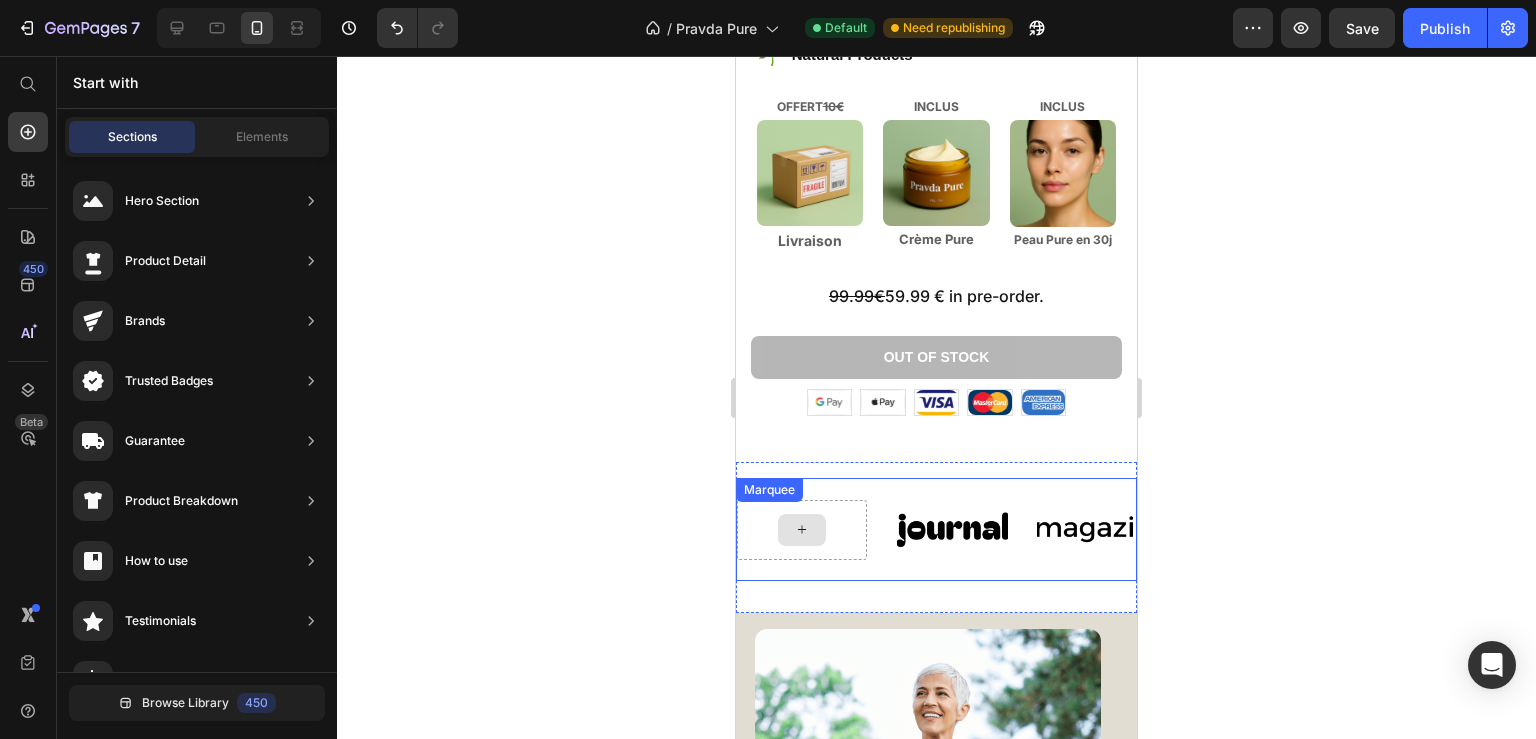 click at bounding box center (802, 530) 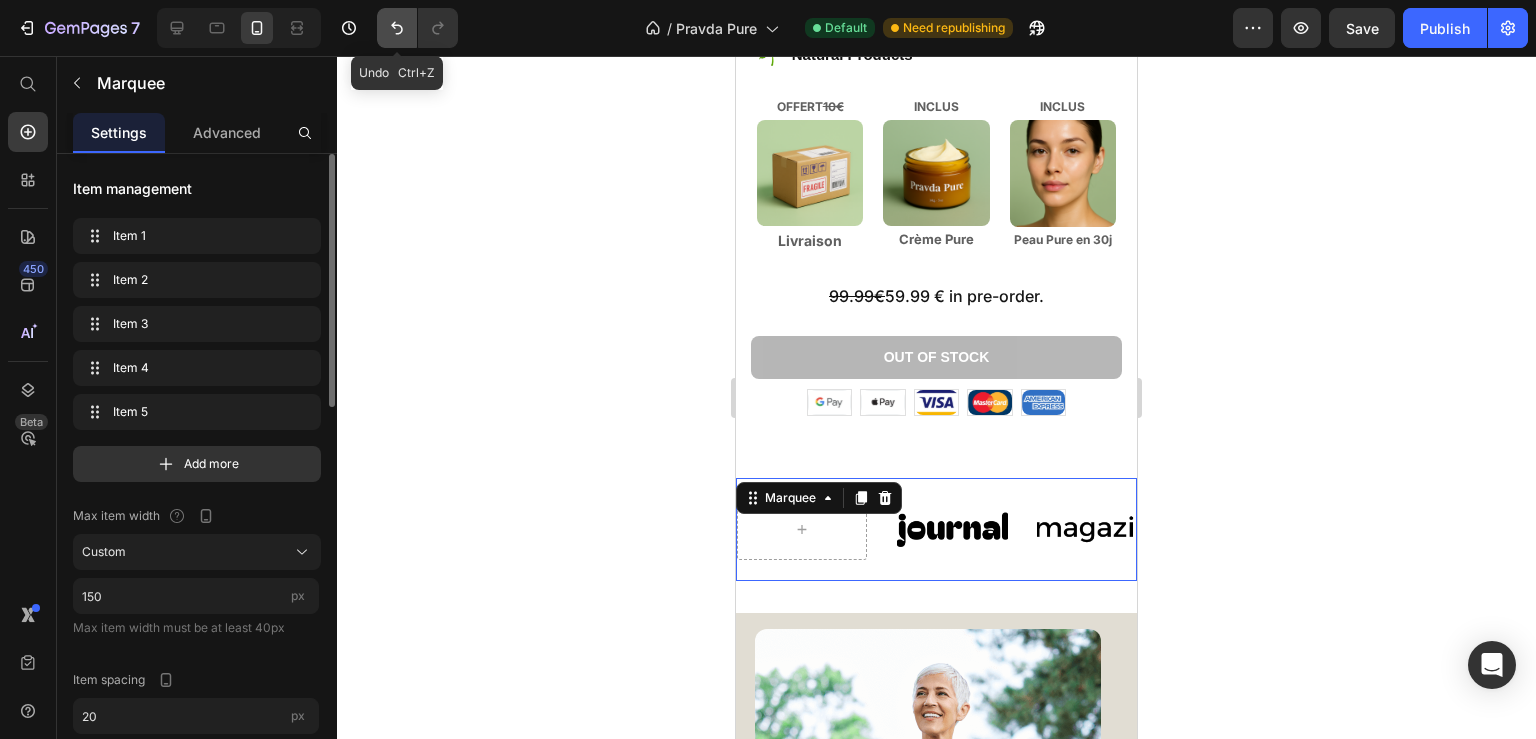 click 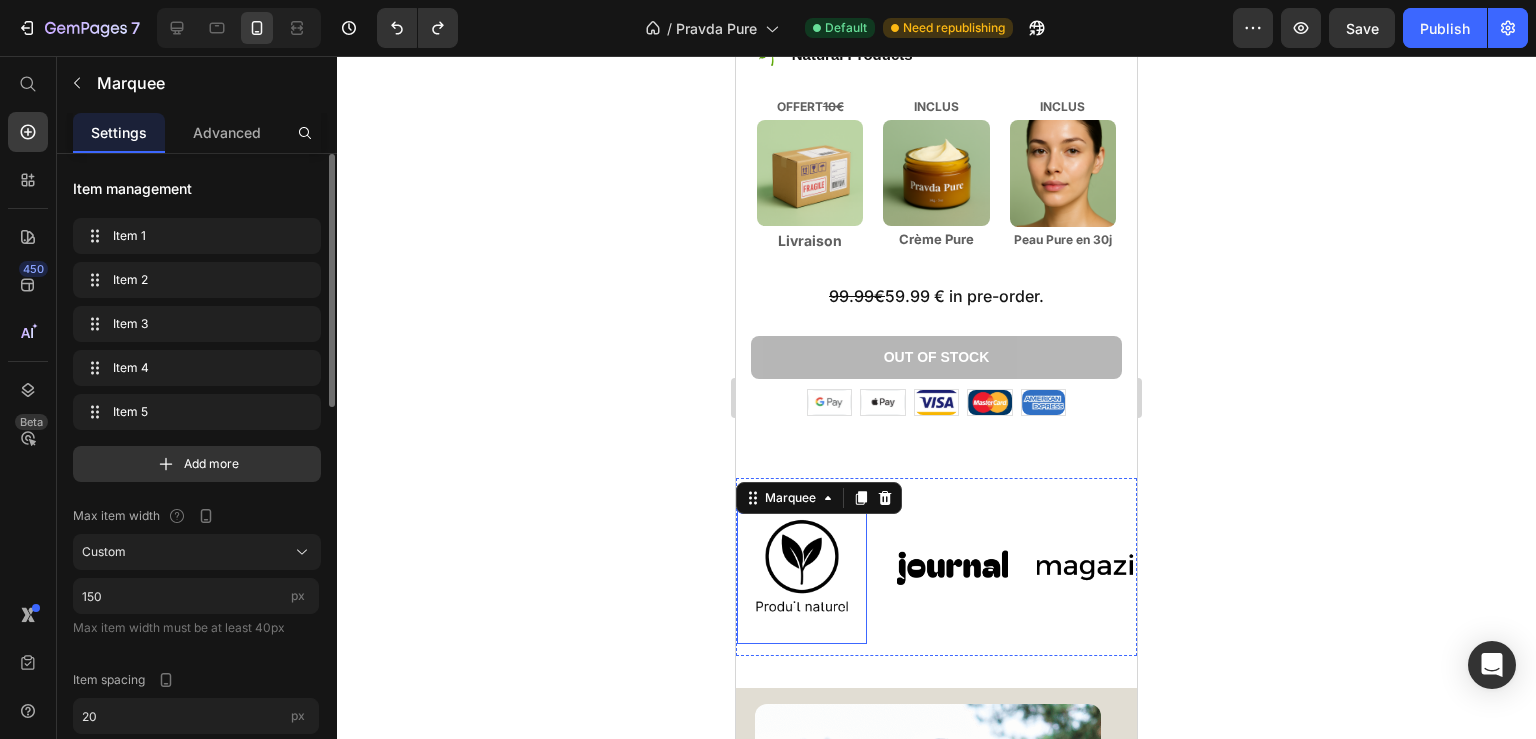 click at bounding box center (802, 567) 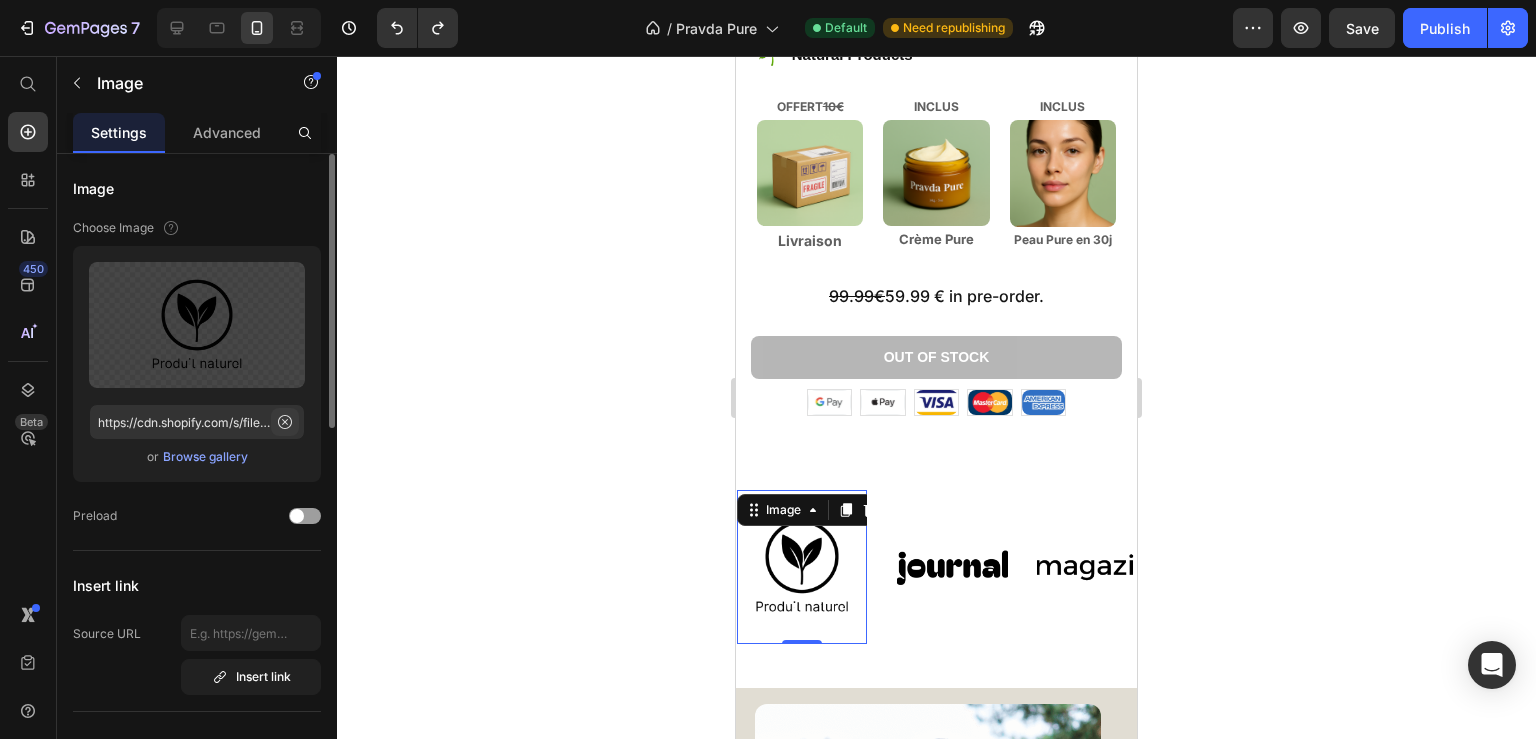 click 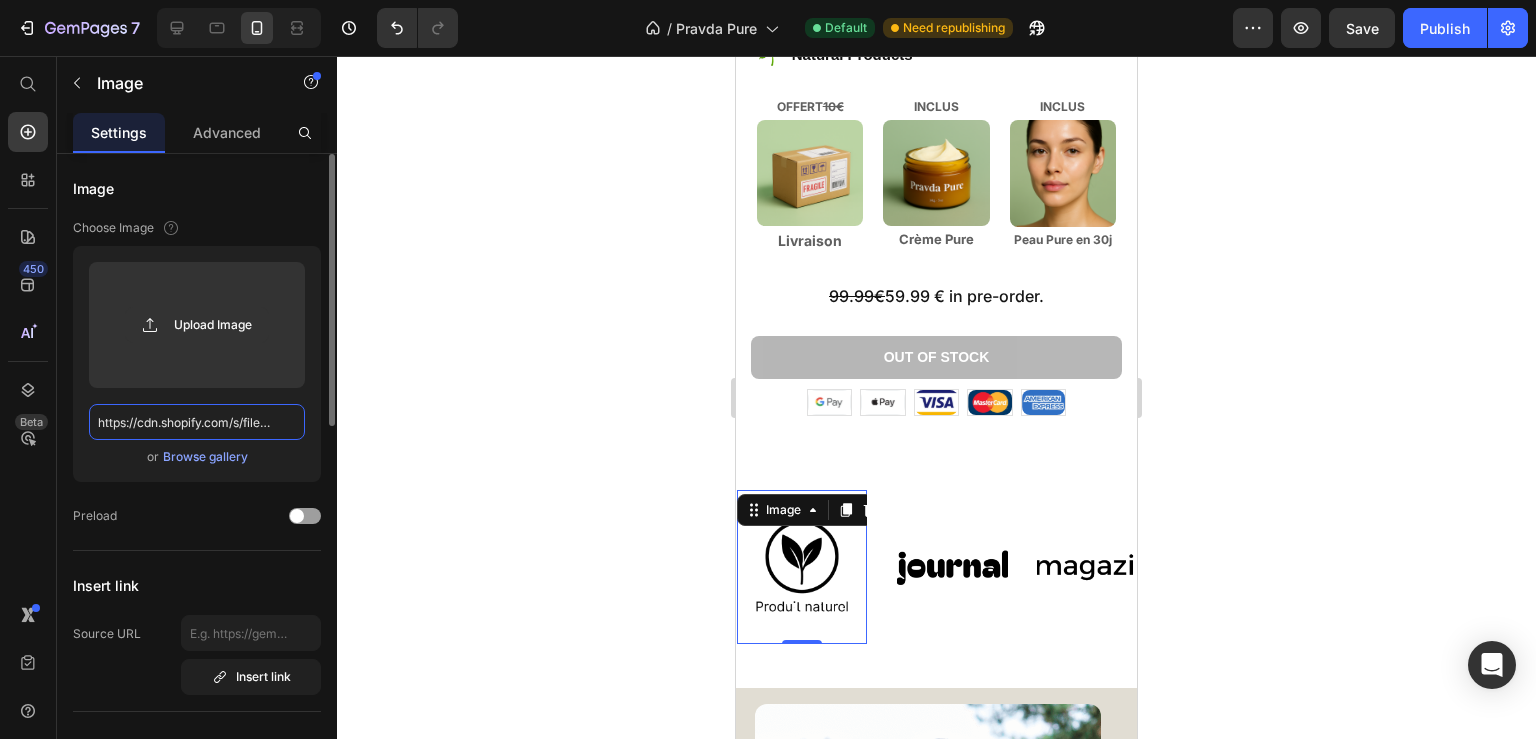type 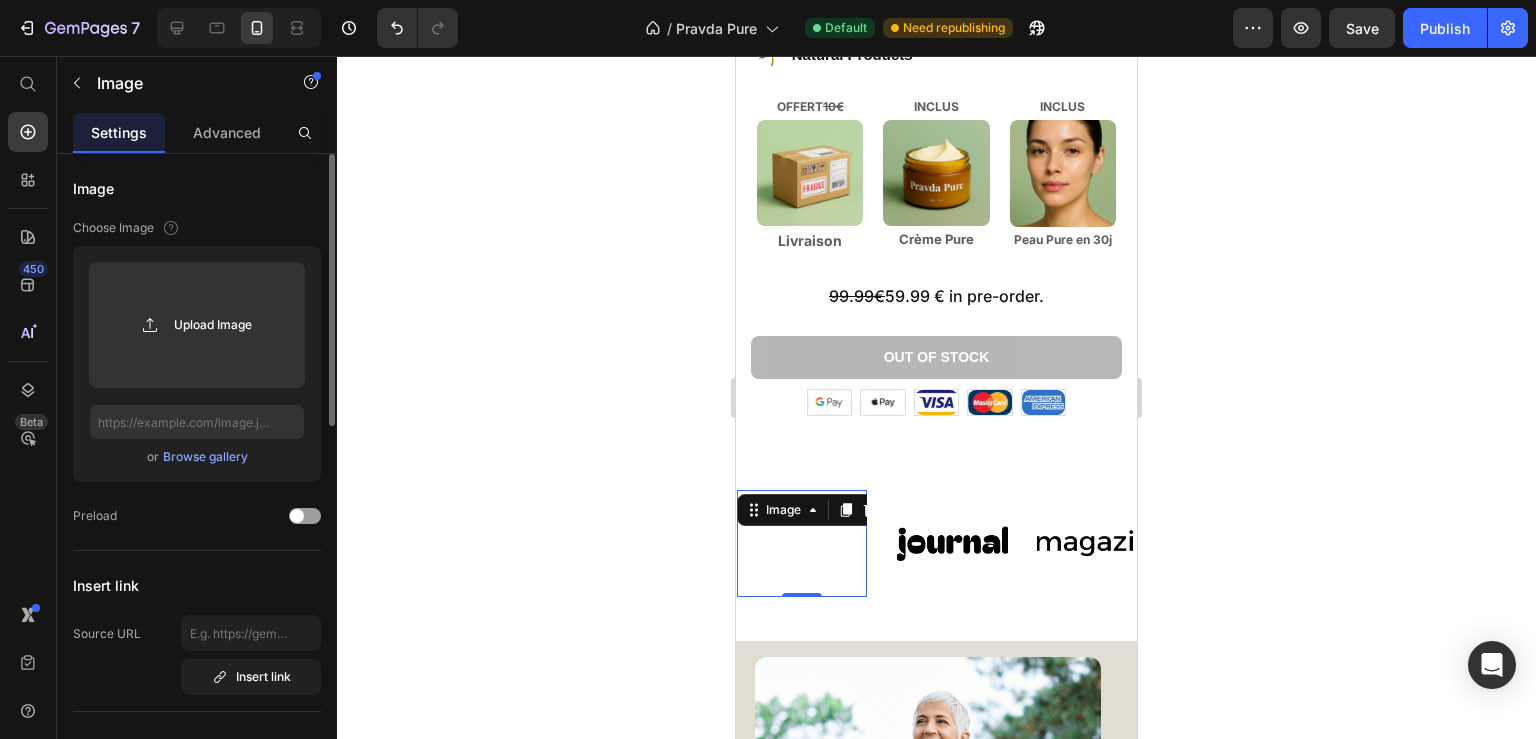 click on "Browse gallery" at bounding box center (205, 457) 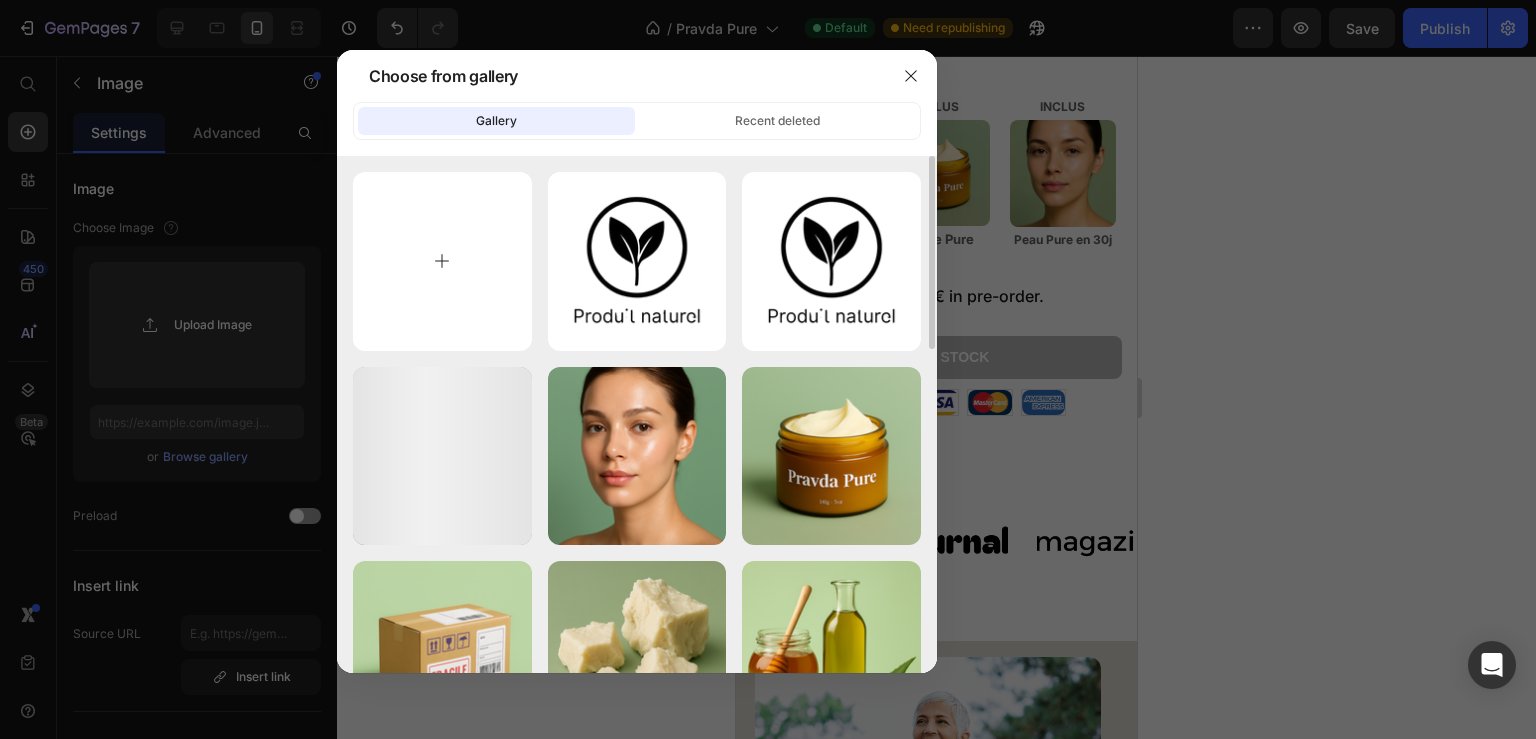 click at bounding box center [442, 261] 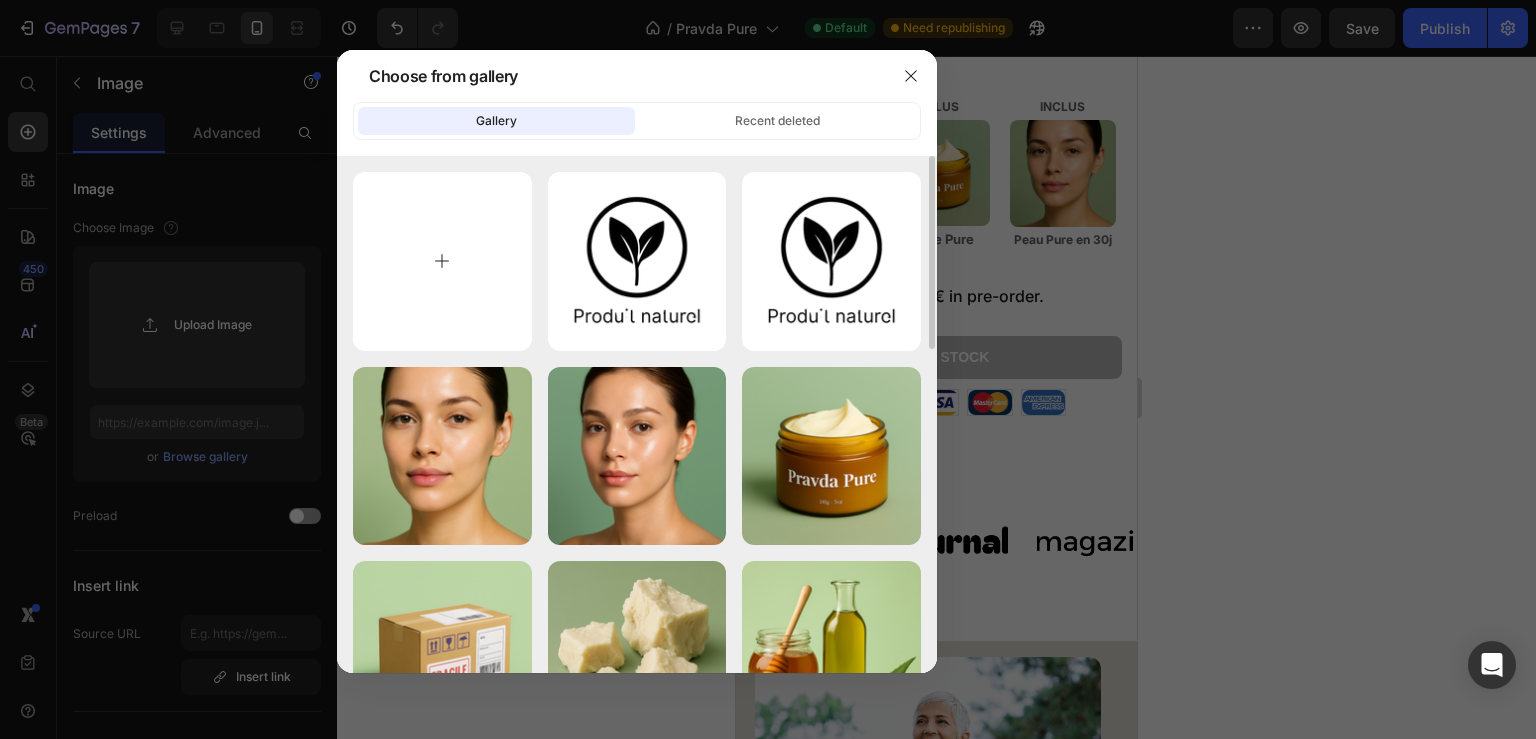 type on "C:\fakepath\1.png" 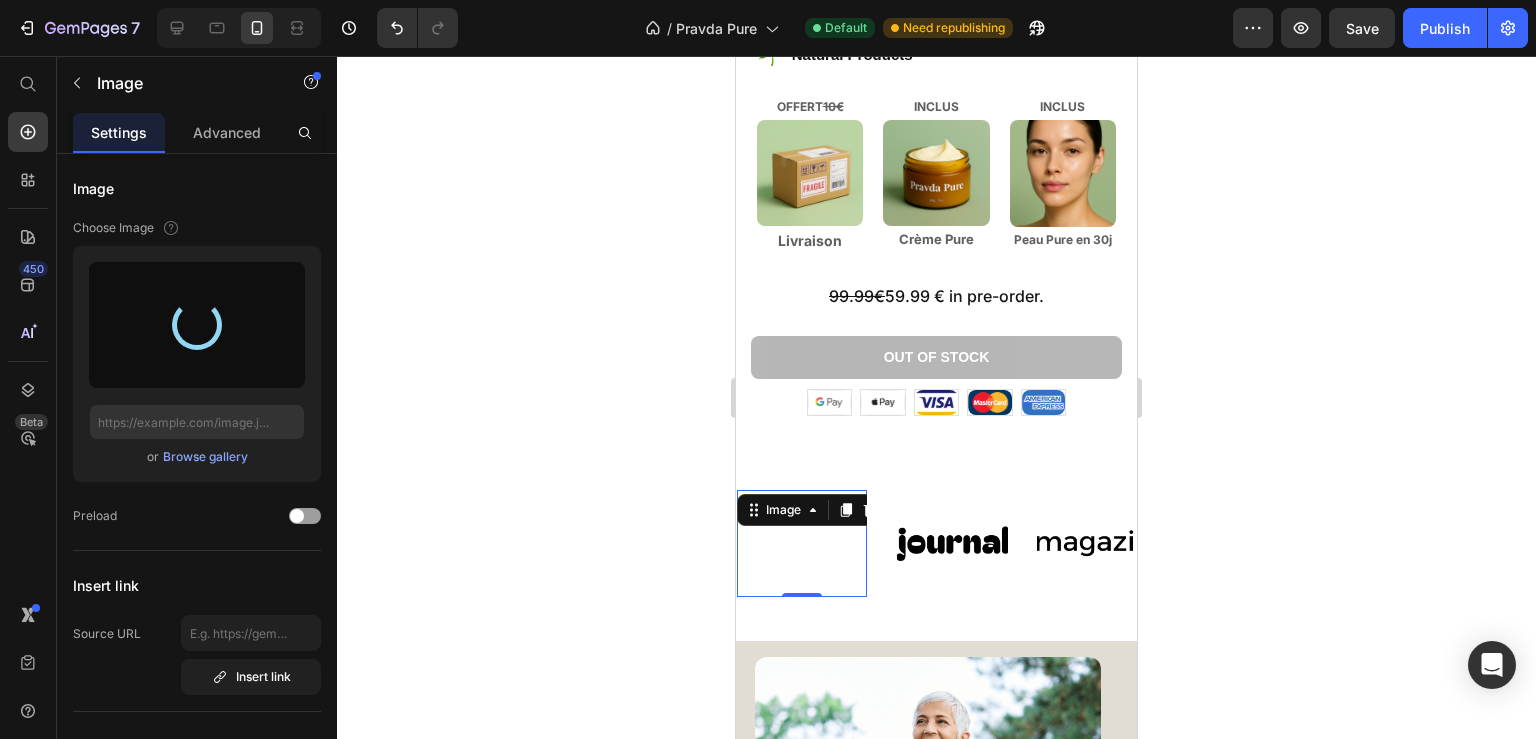 type on "https://cdn.shopify.com/s/files/1/0926/3225/2790/files/gempages_573375722391864070-9b7544c4-c174-4a62-9c9f-df18ea877d5b.png" 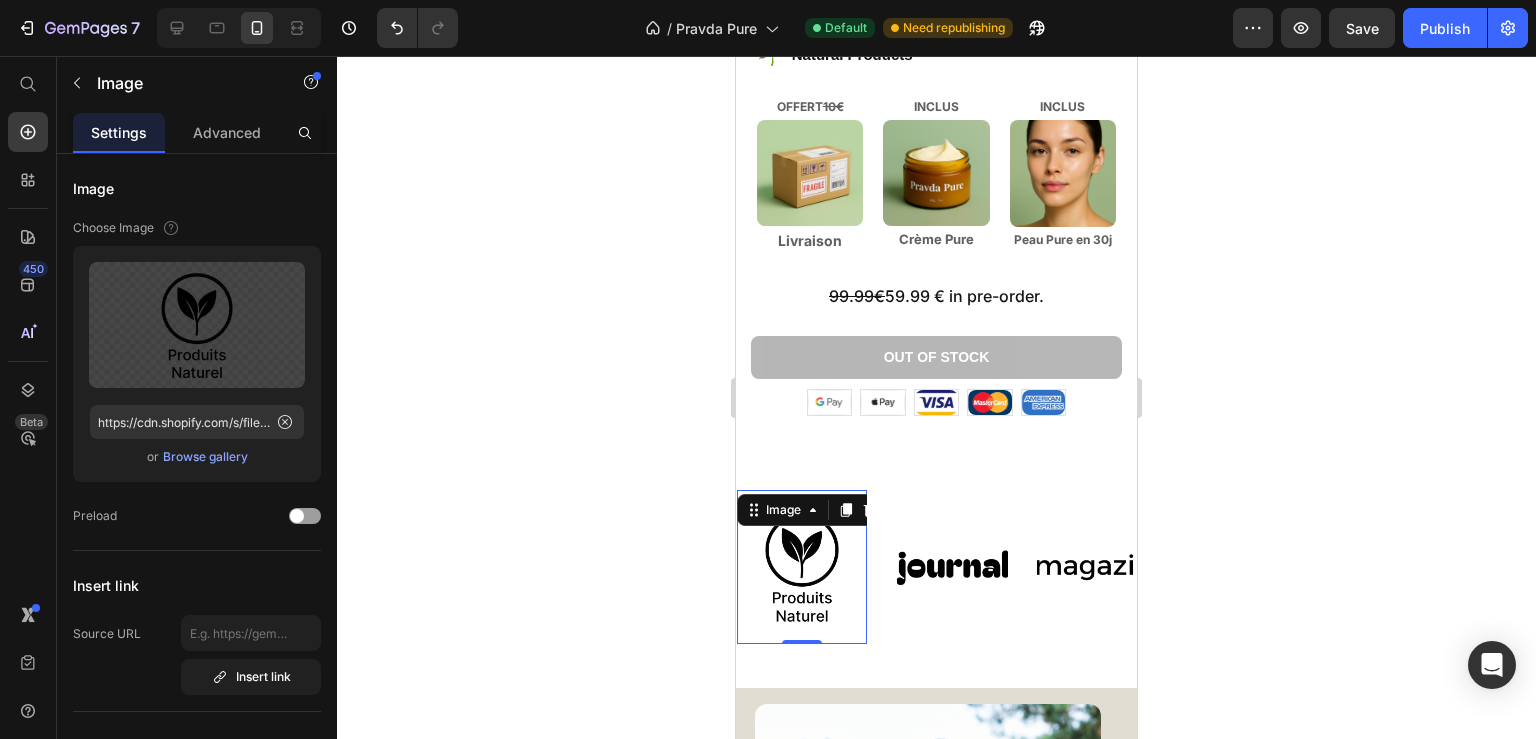 click 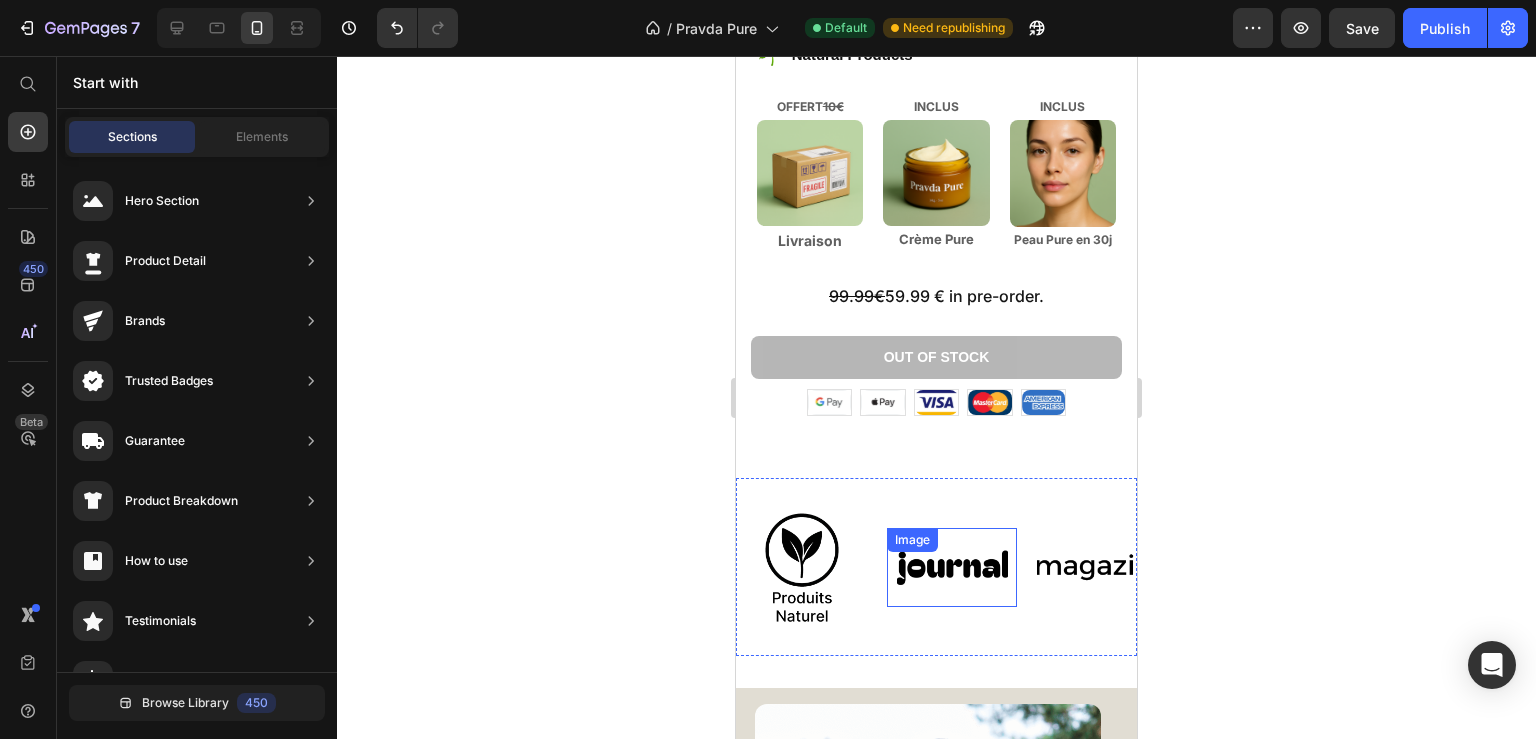 click at bounding box center [952, 567] 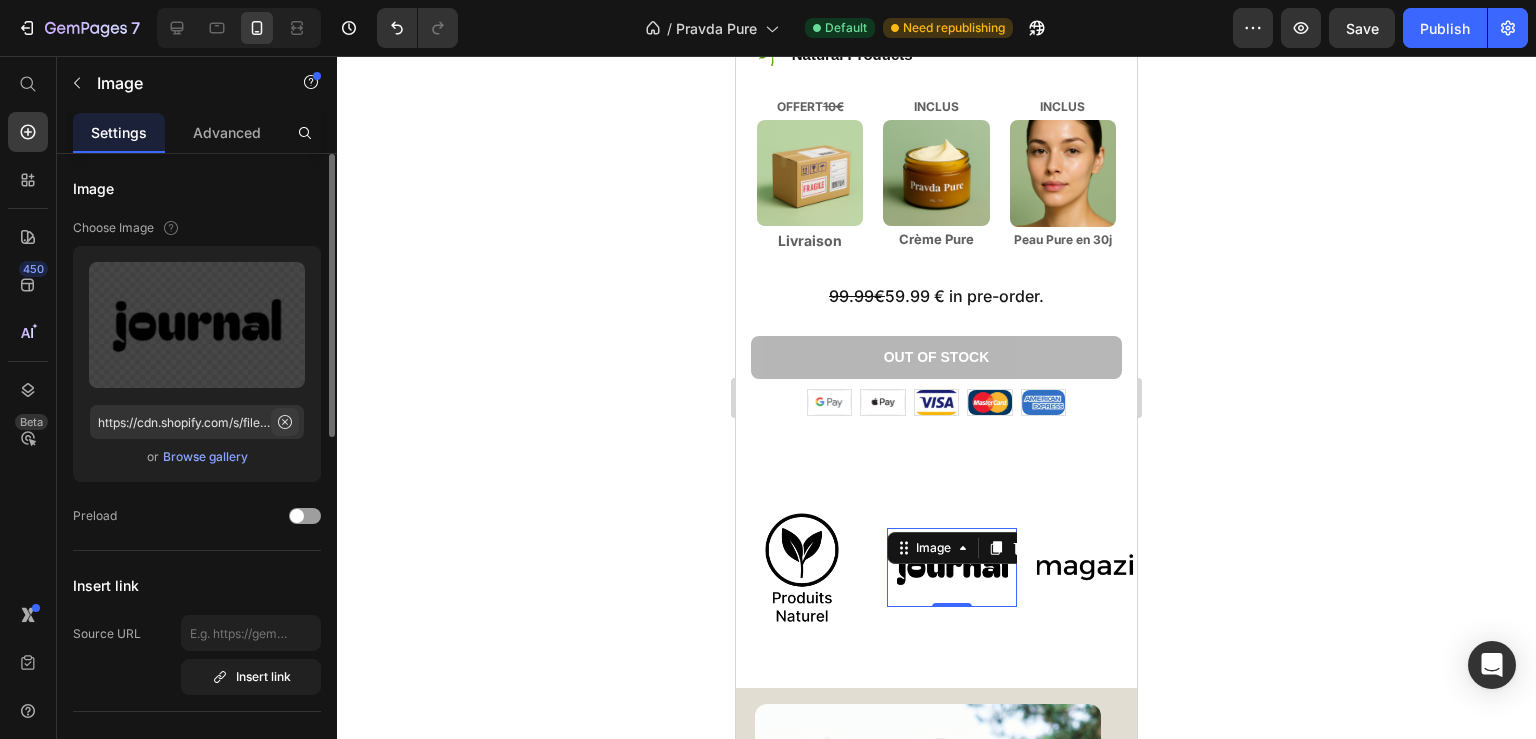 click 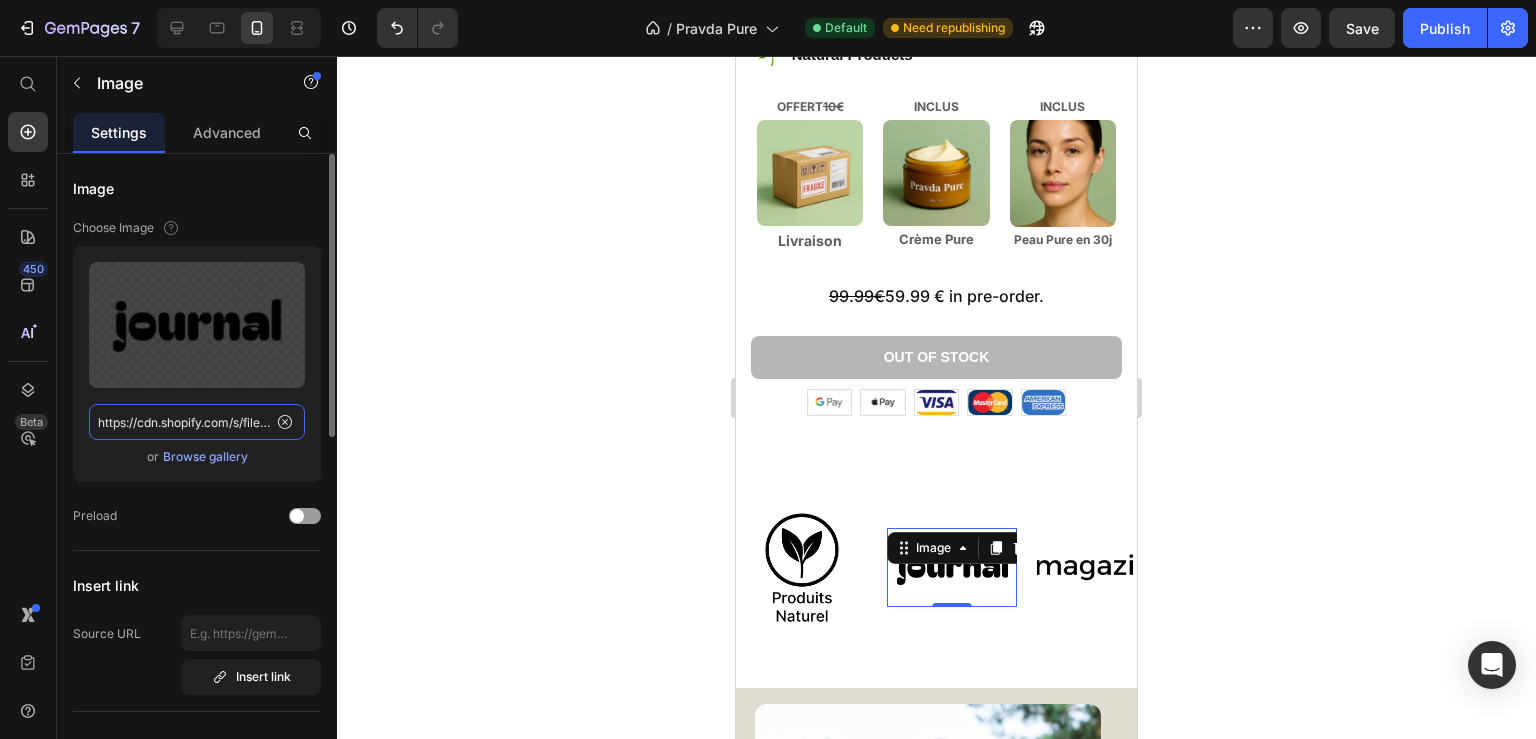 type 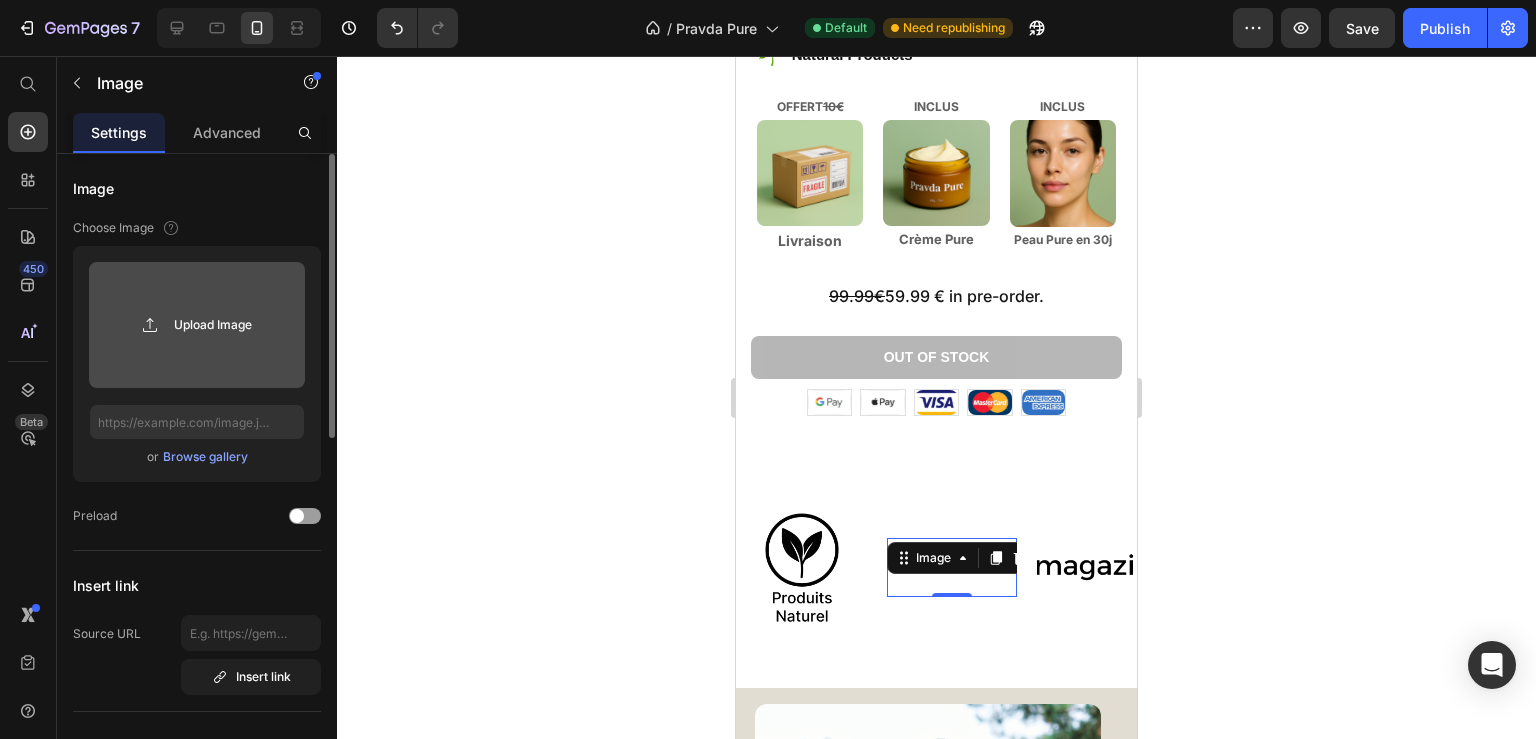 click 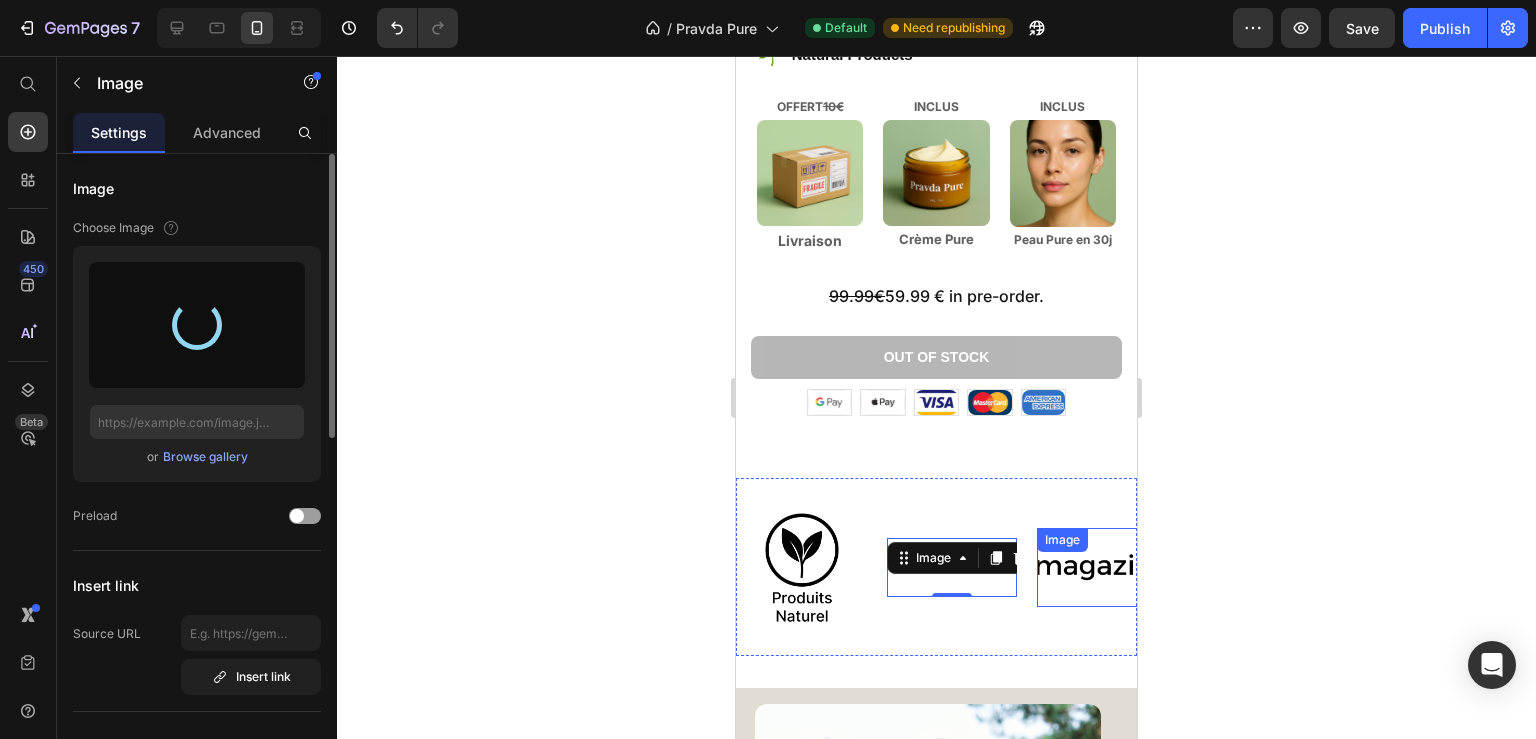 click at bounding box center [1102, 567] 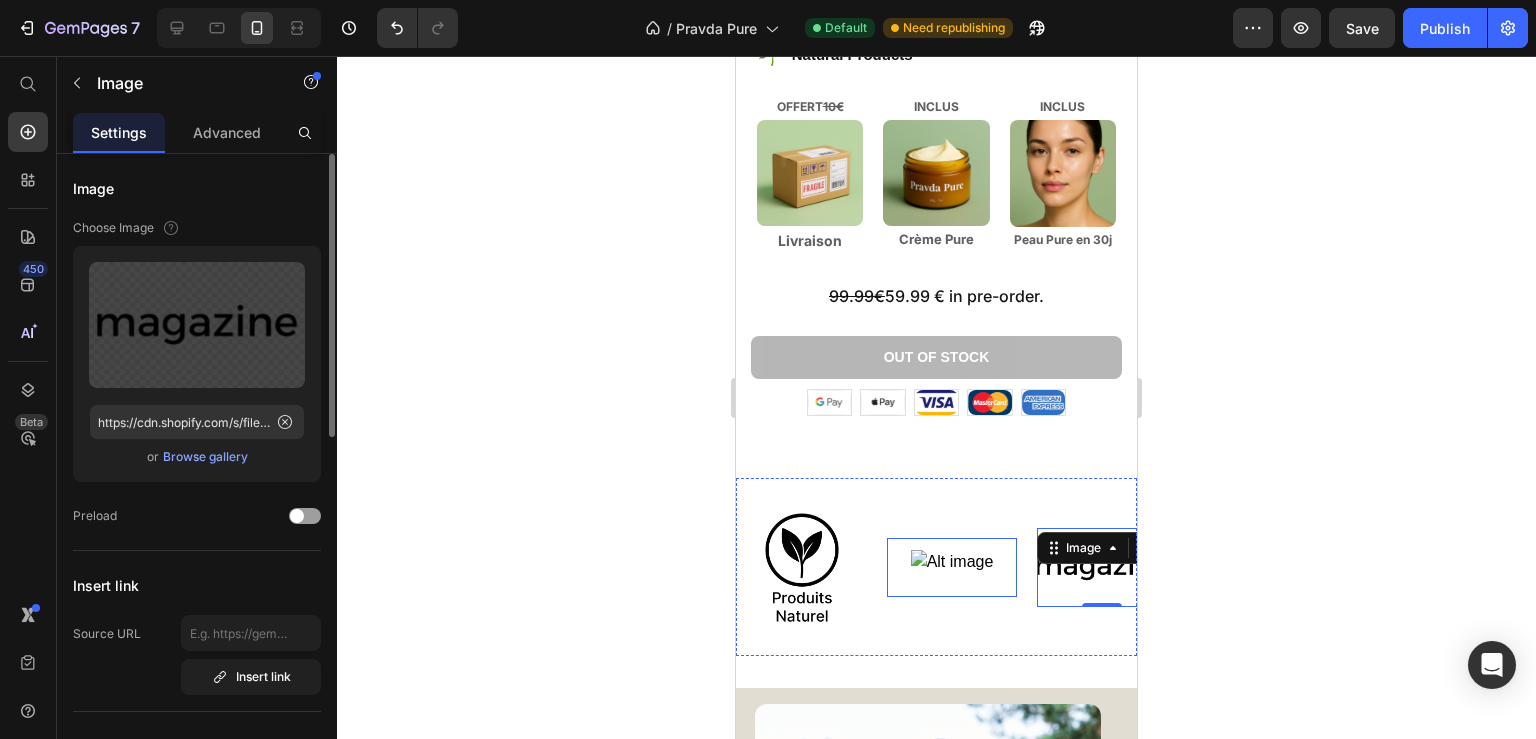 click at bounding box center (952, 567) 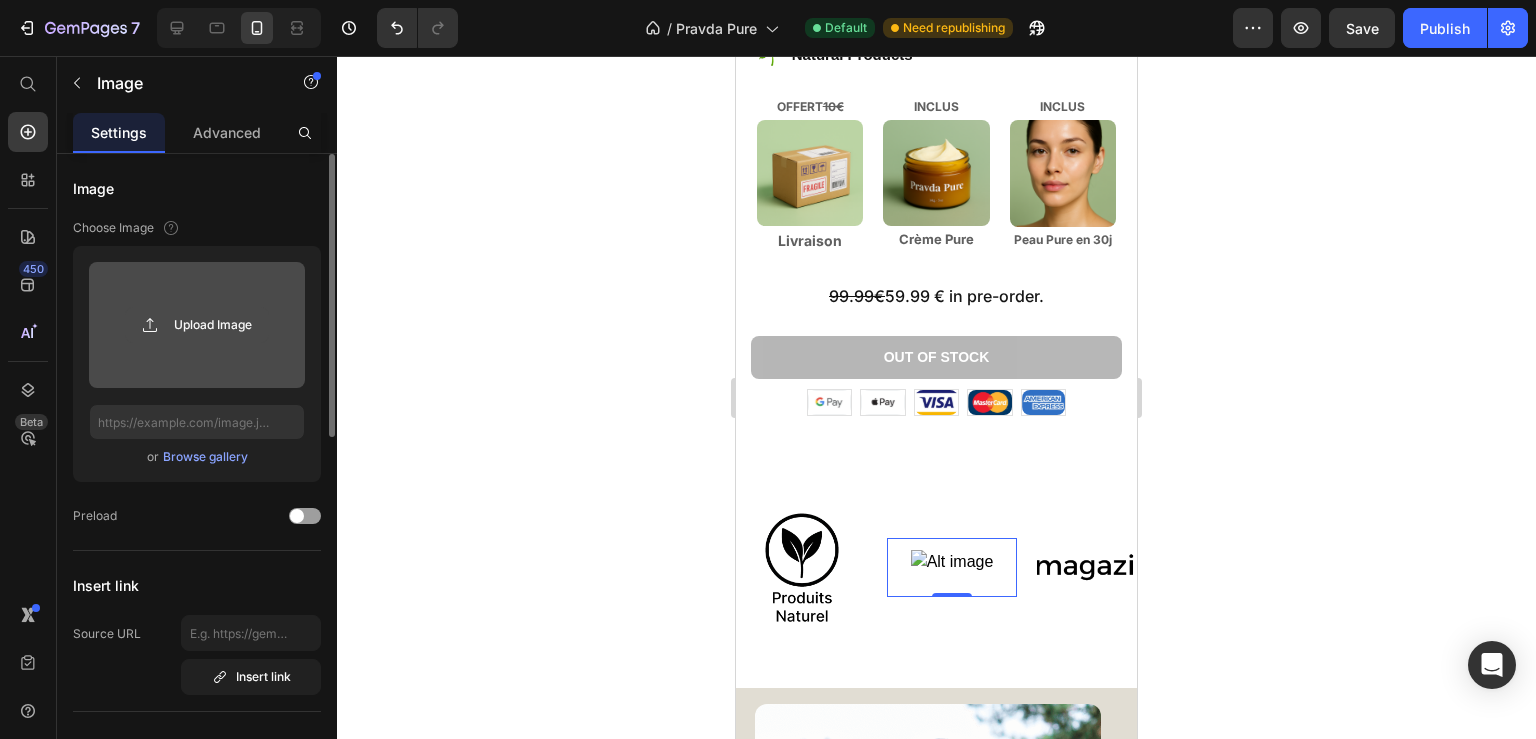 click 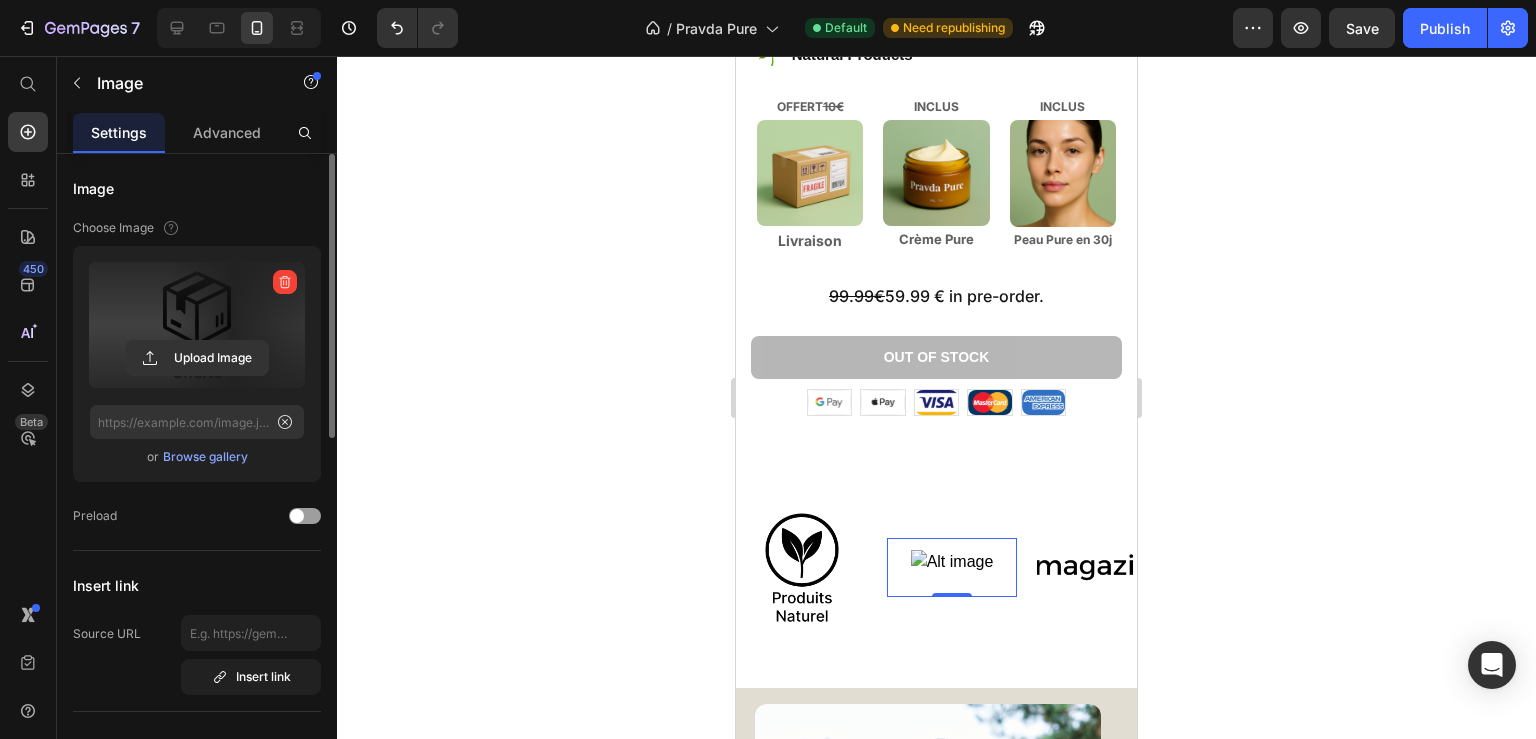 type on "https://cdn.shopify.com/s/files/1/0926/3225/2790/files/gempages_573375722391864070-d8340e12-407e-48ed-aa3e-9cd957382a53.png" 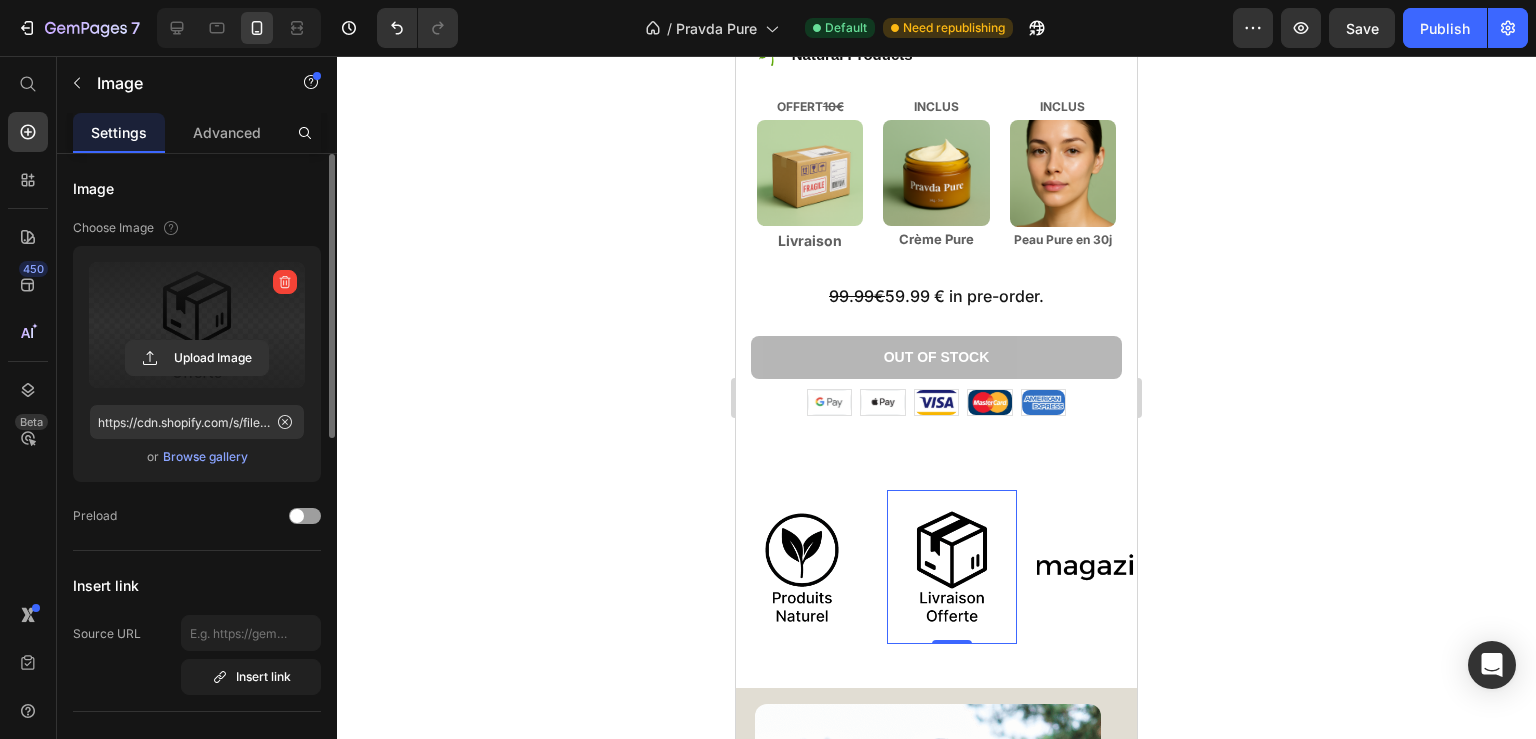 click 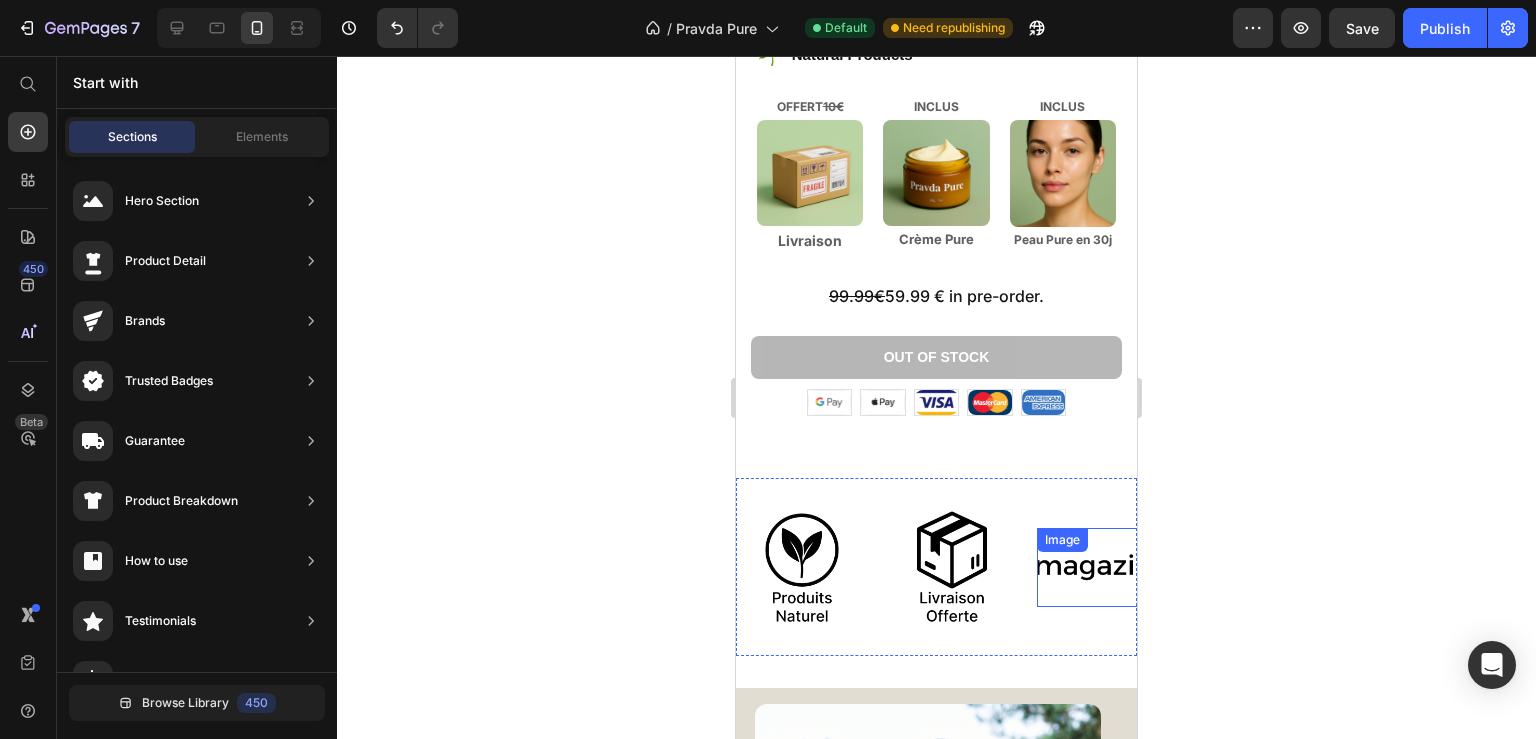 click at bounding box center [1102, 567] 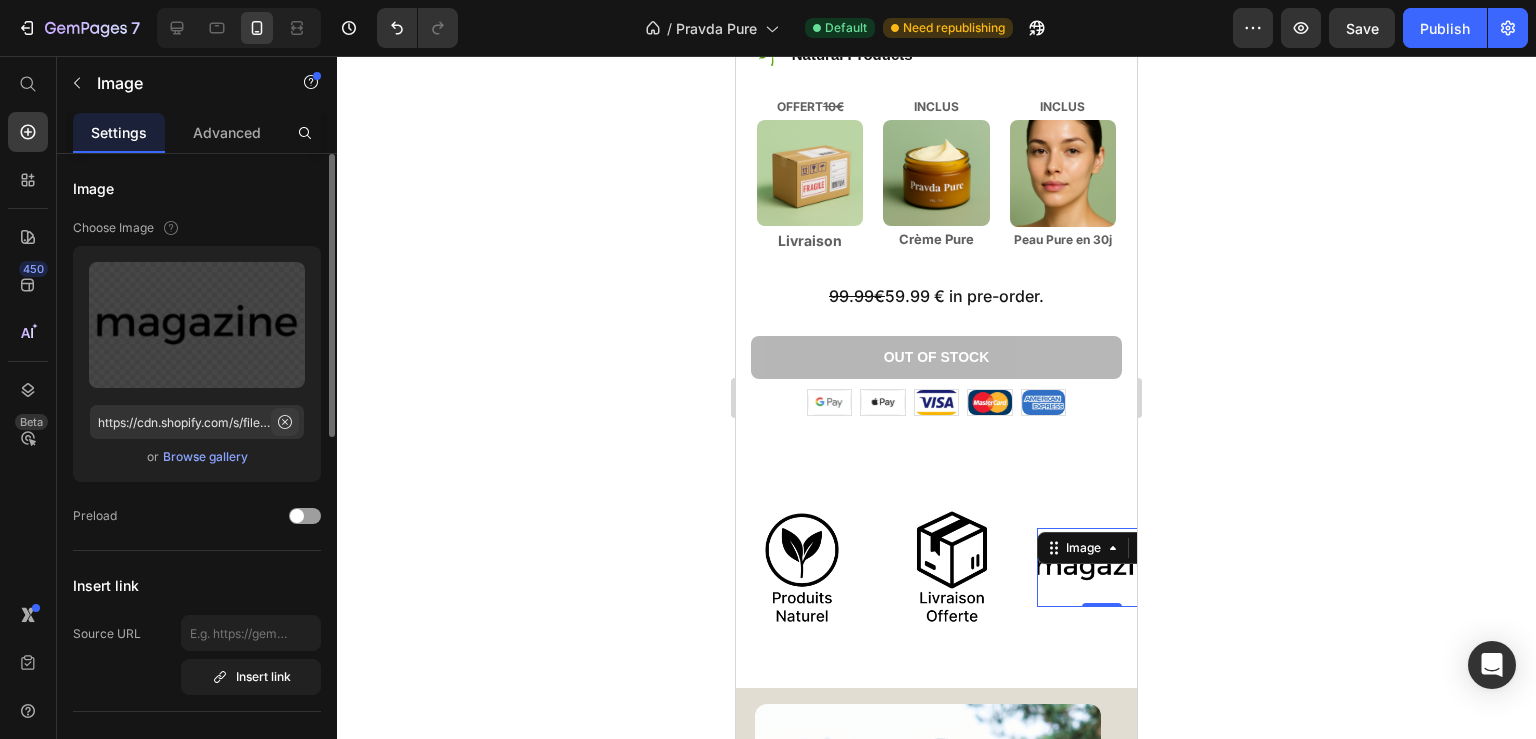 click 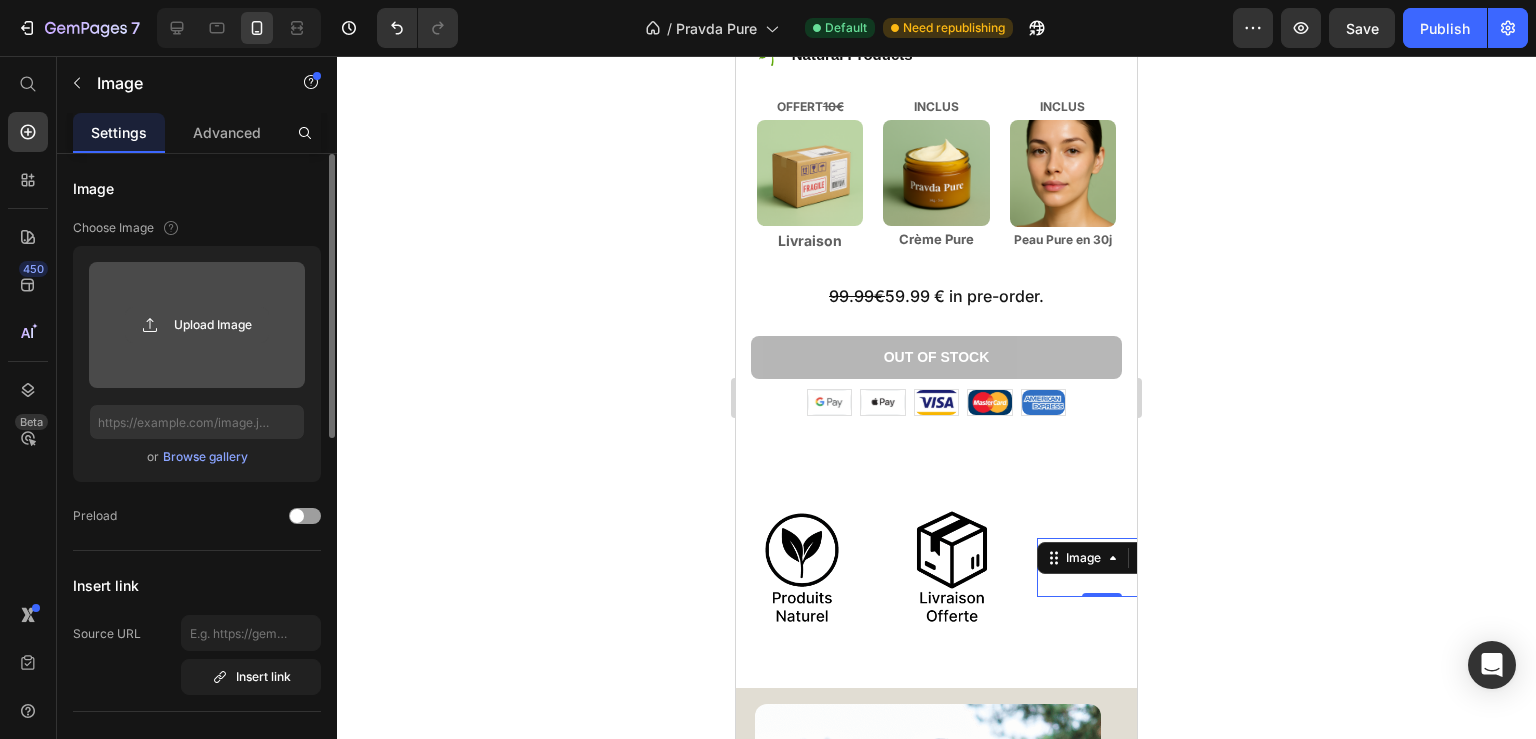 click 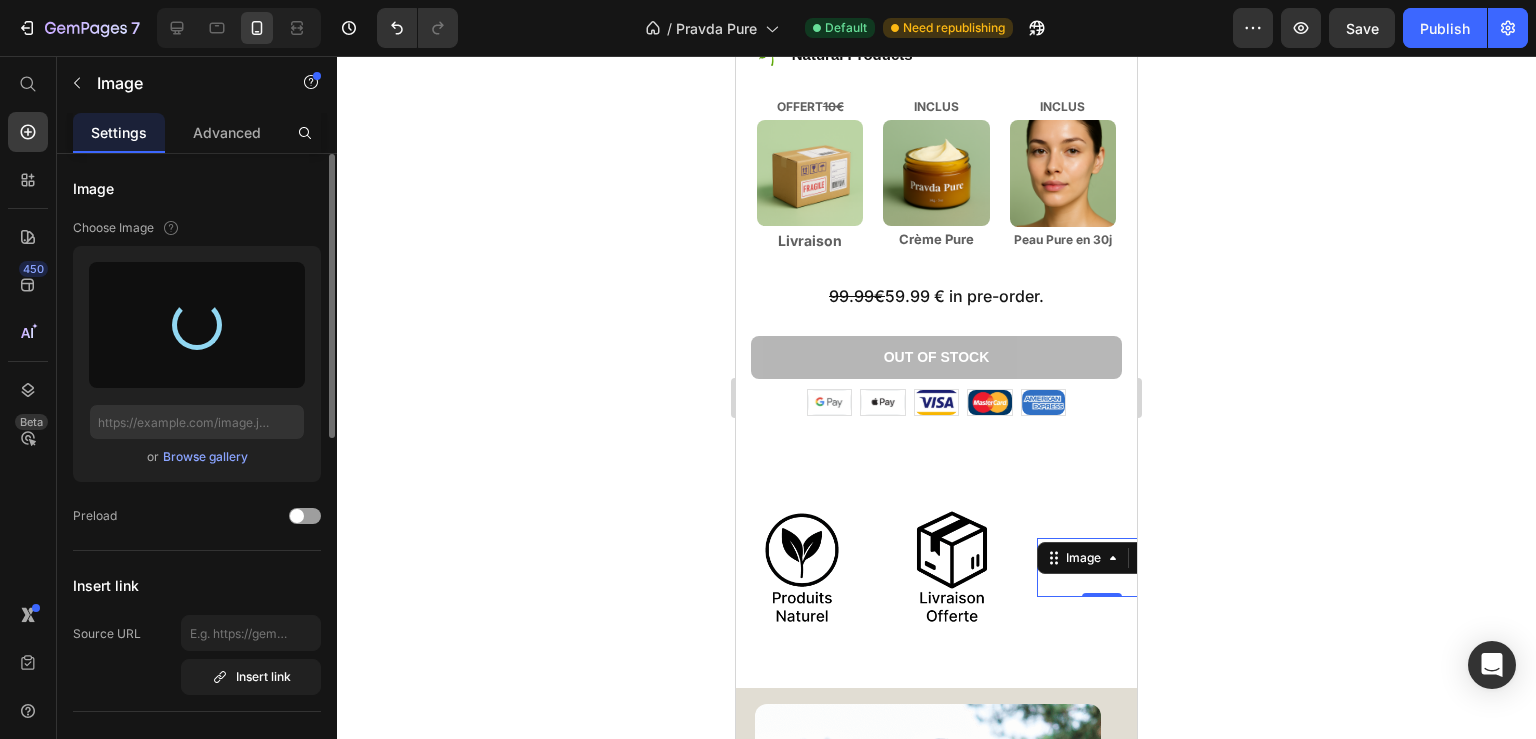 type on "https://cdn.shopify.com/s/files/1/0926/3225/2790/files/gempages_573375722391864070-25bf5c17-a909-4fe1-b3f9-1d1718ca7d06.png" 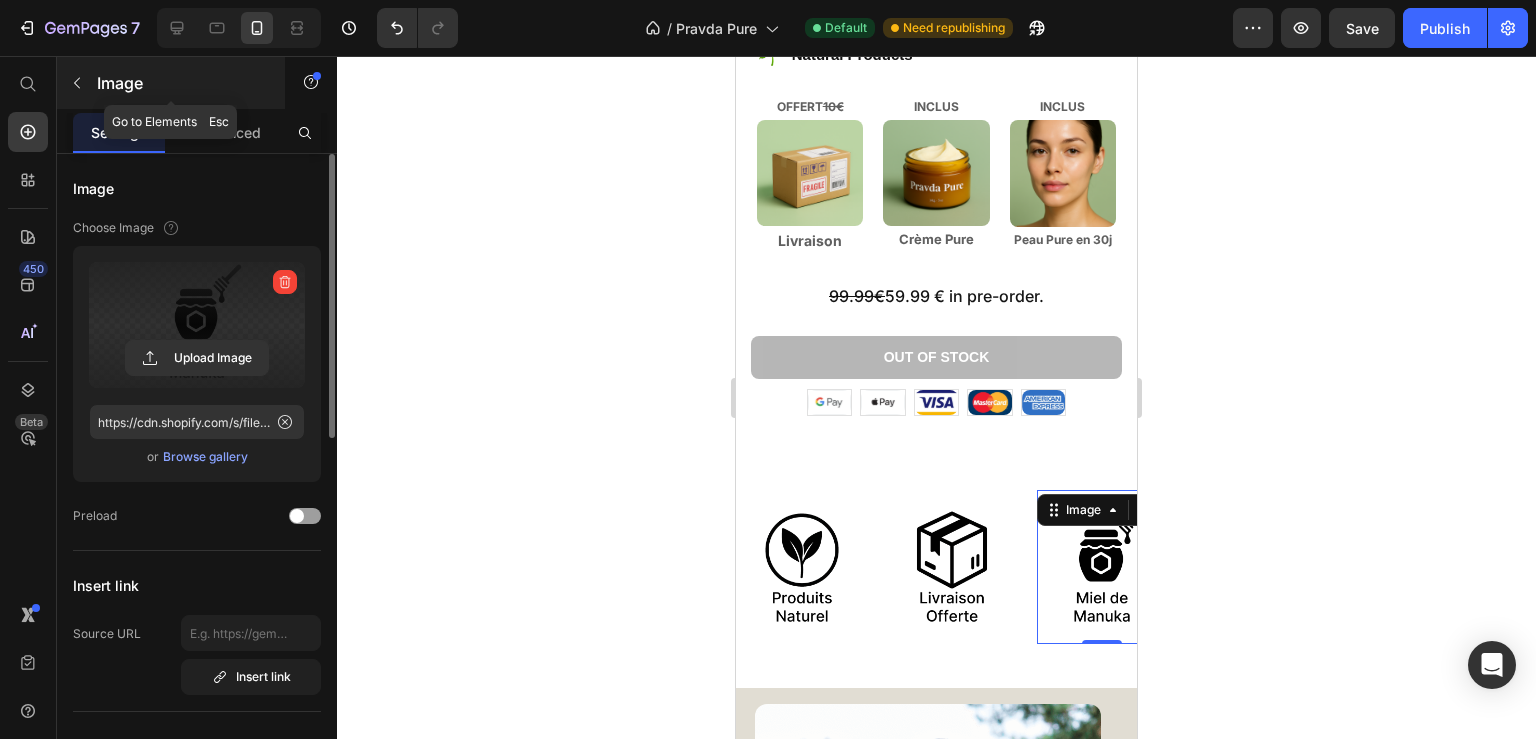 click 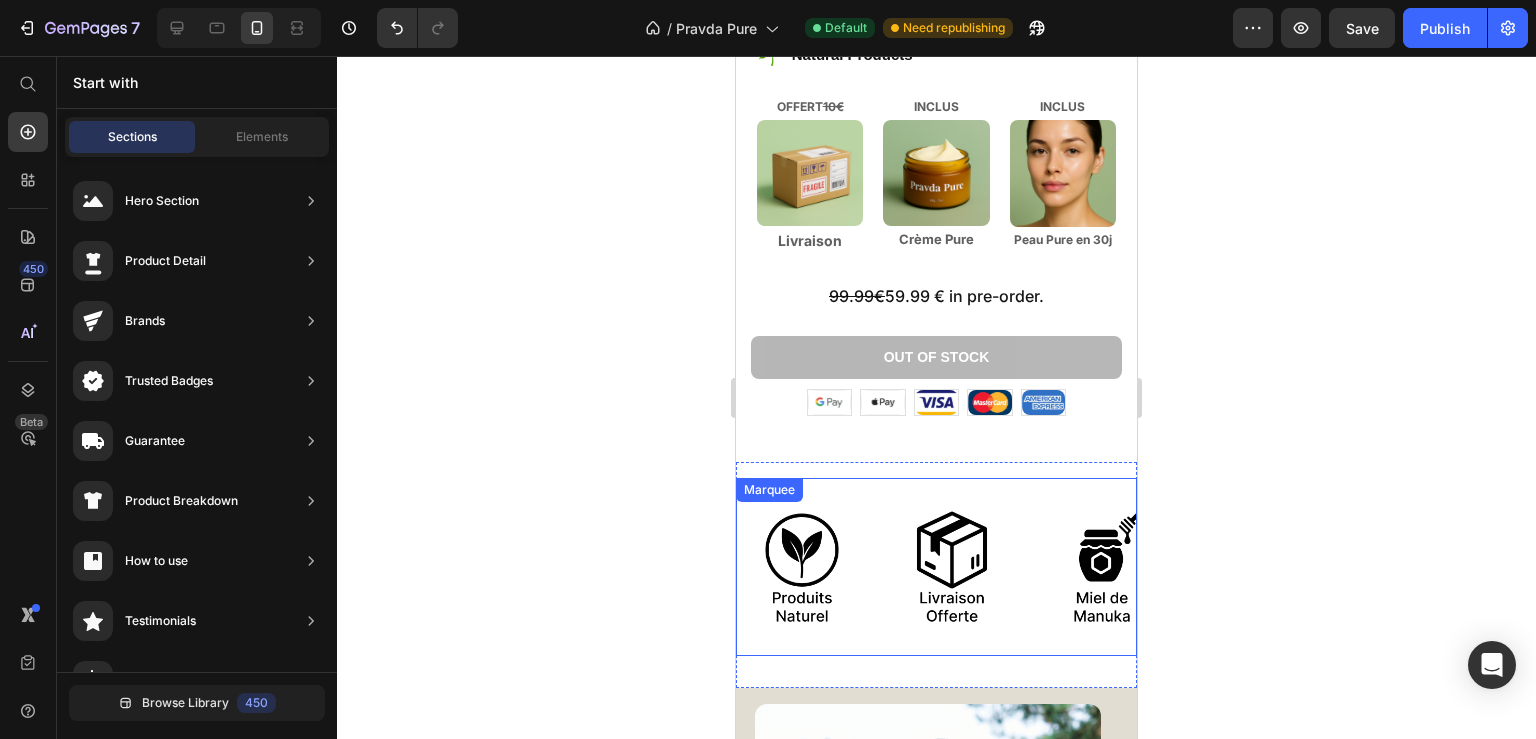 click on "Image Image Image Image Image Image Image Image Image Image Marquee" at bounding box center (936, 567) 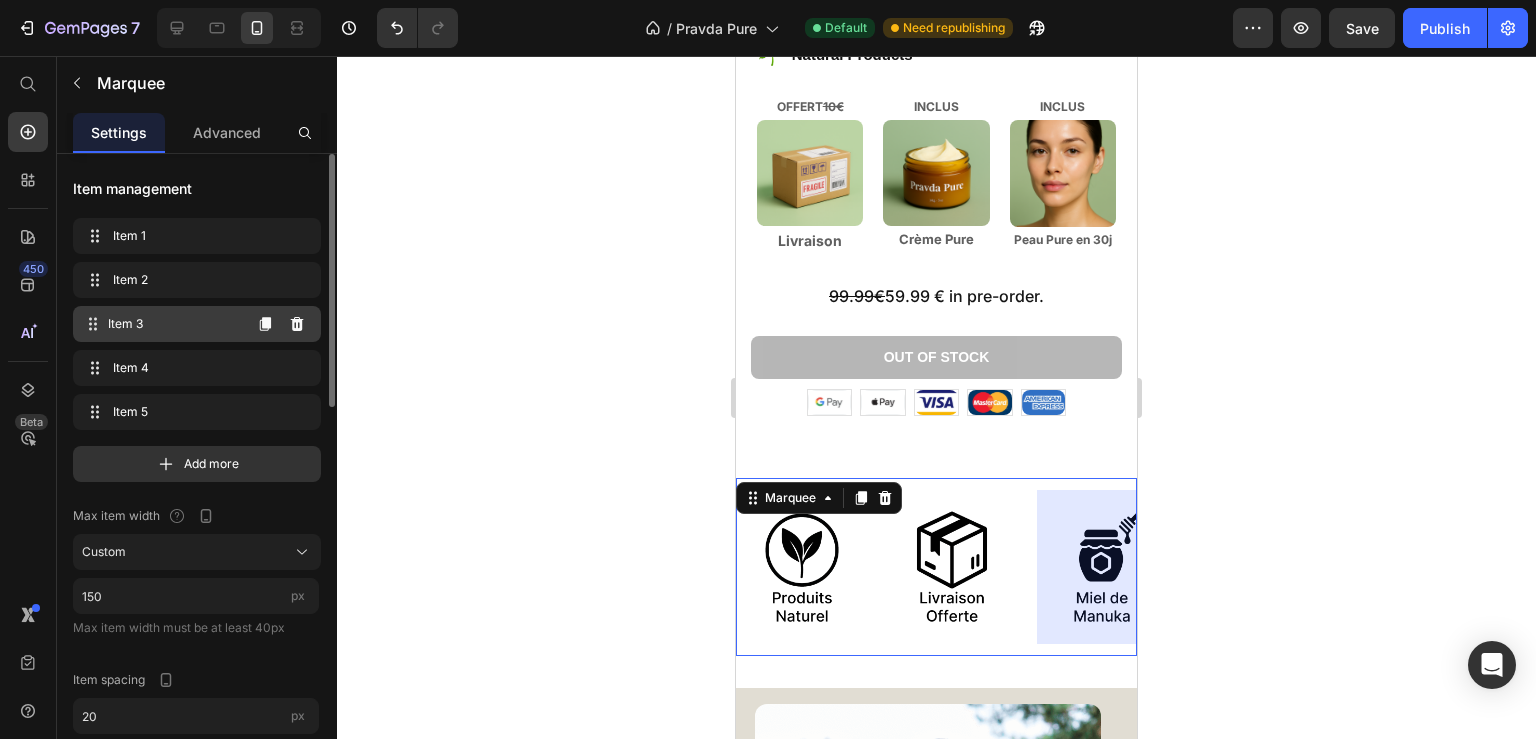 click on "Item 3" at bounding box center [174, 324] 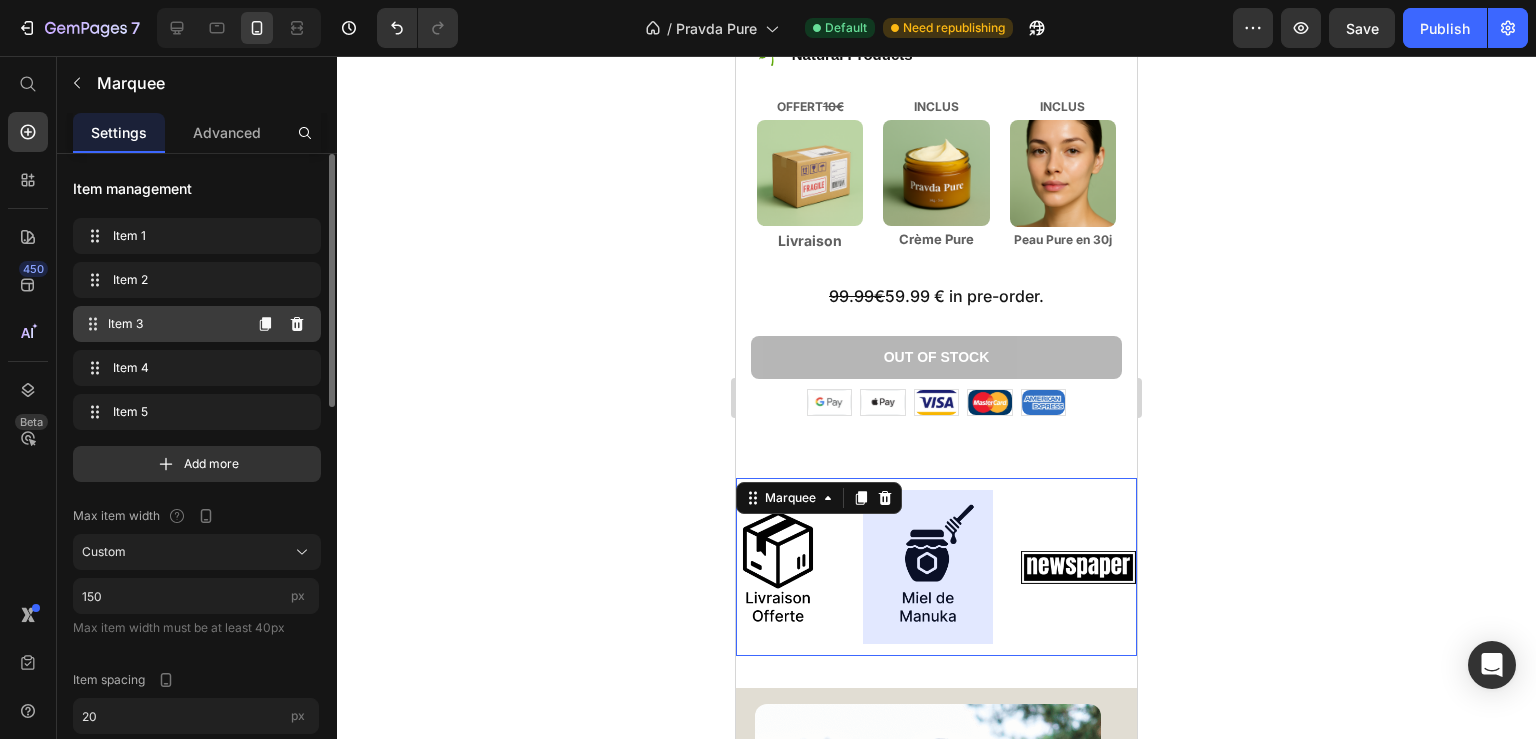scroll, scrollTop: 0, scrollLeft: 174, axis: horizontal 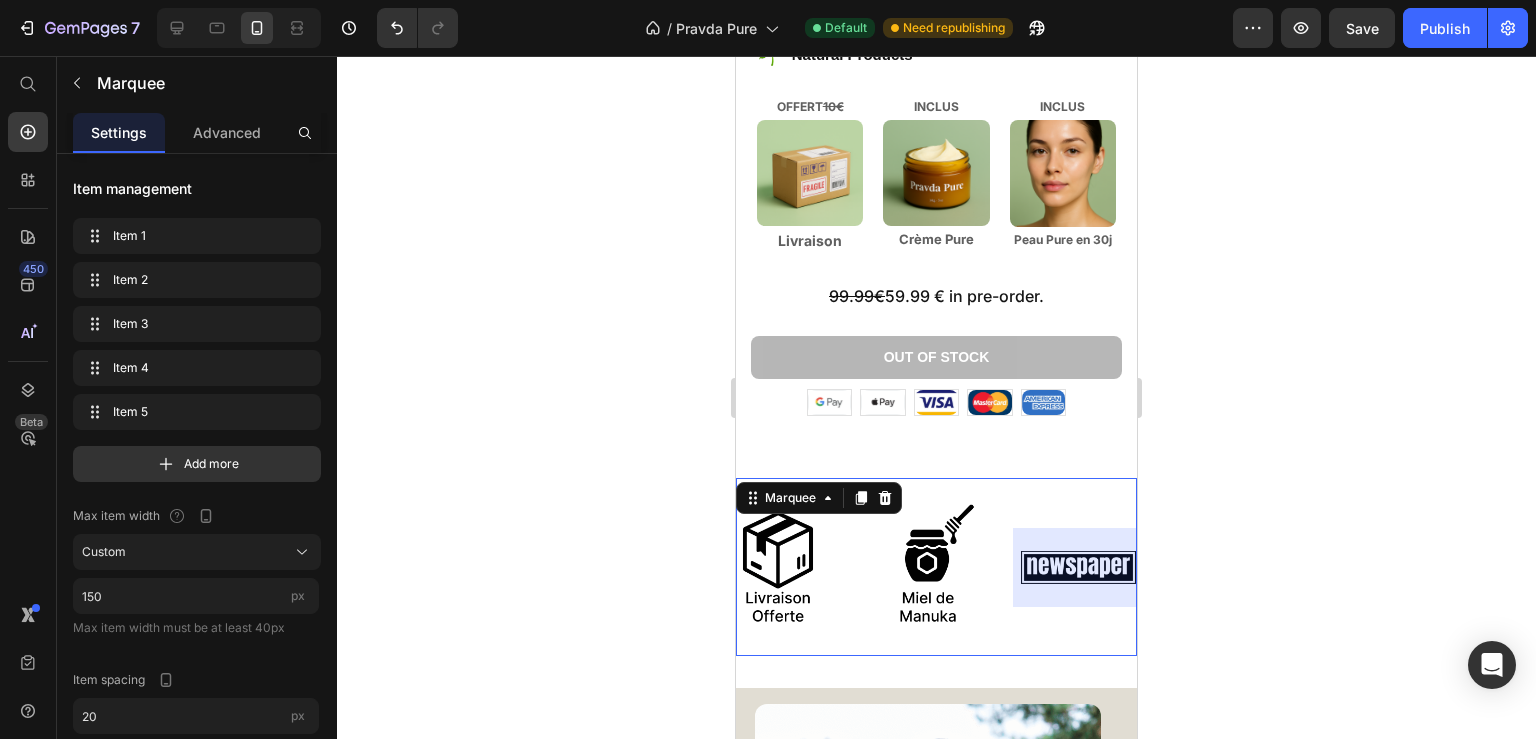 click 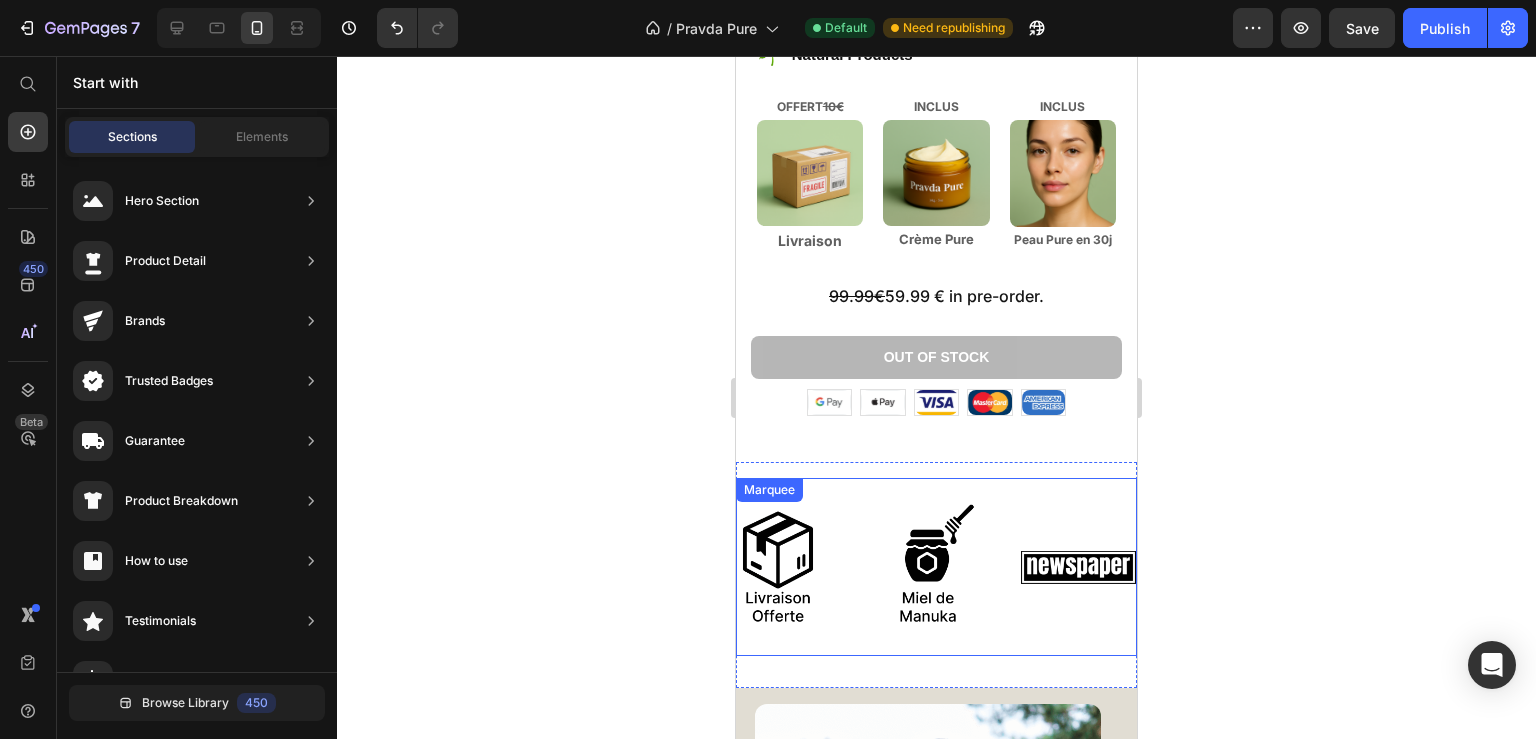 click on "Image" at bounding box center (788, 567) 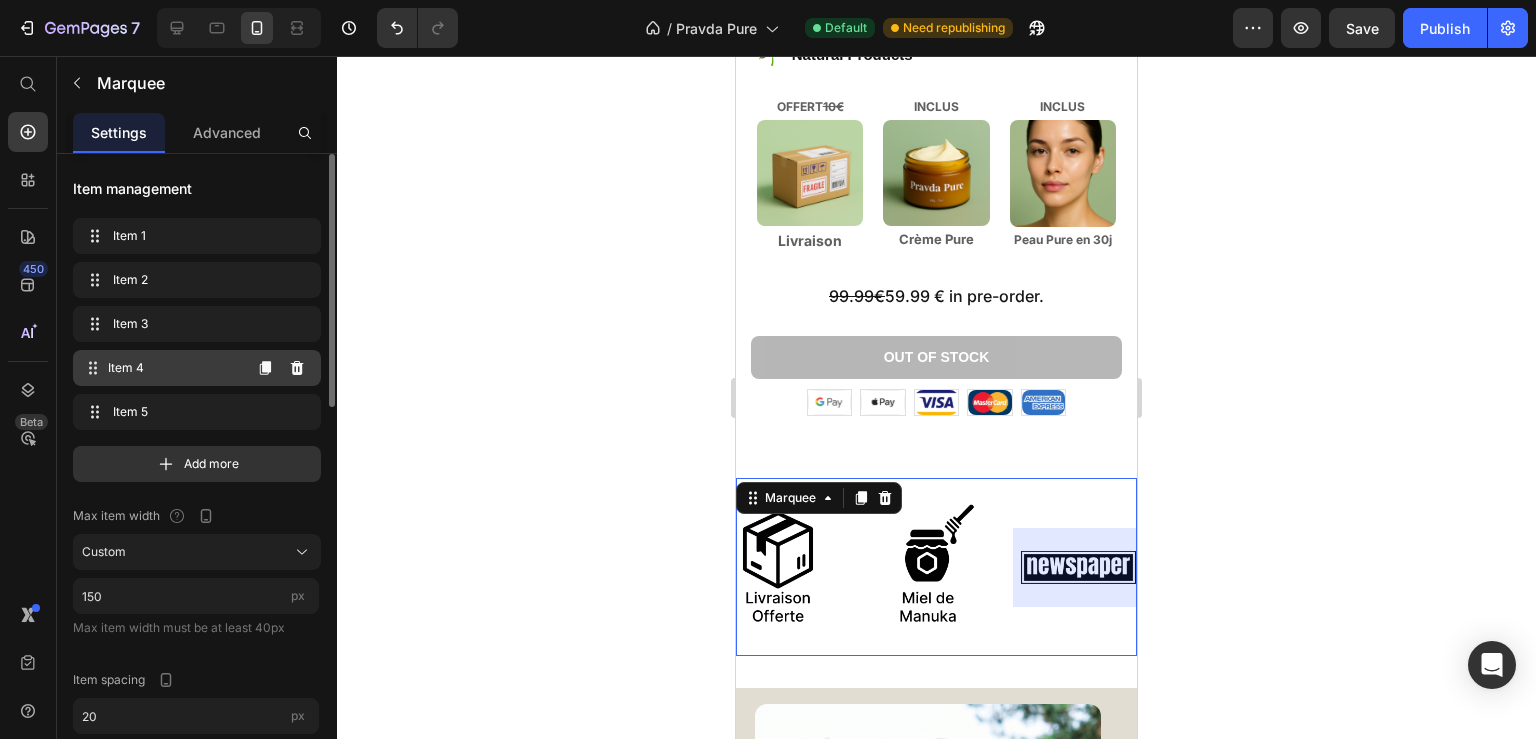 click on "Item 4 Item 4" at bounding box center (197, 368) 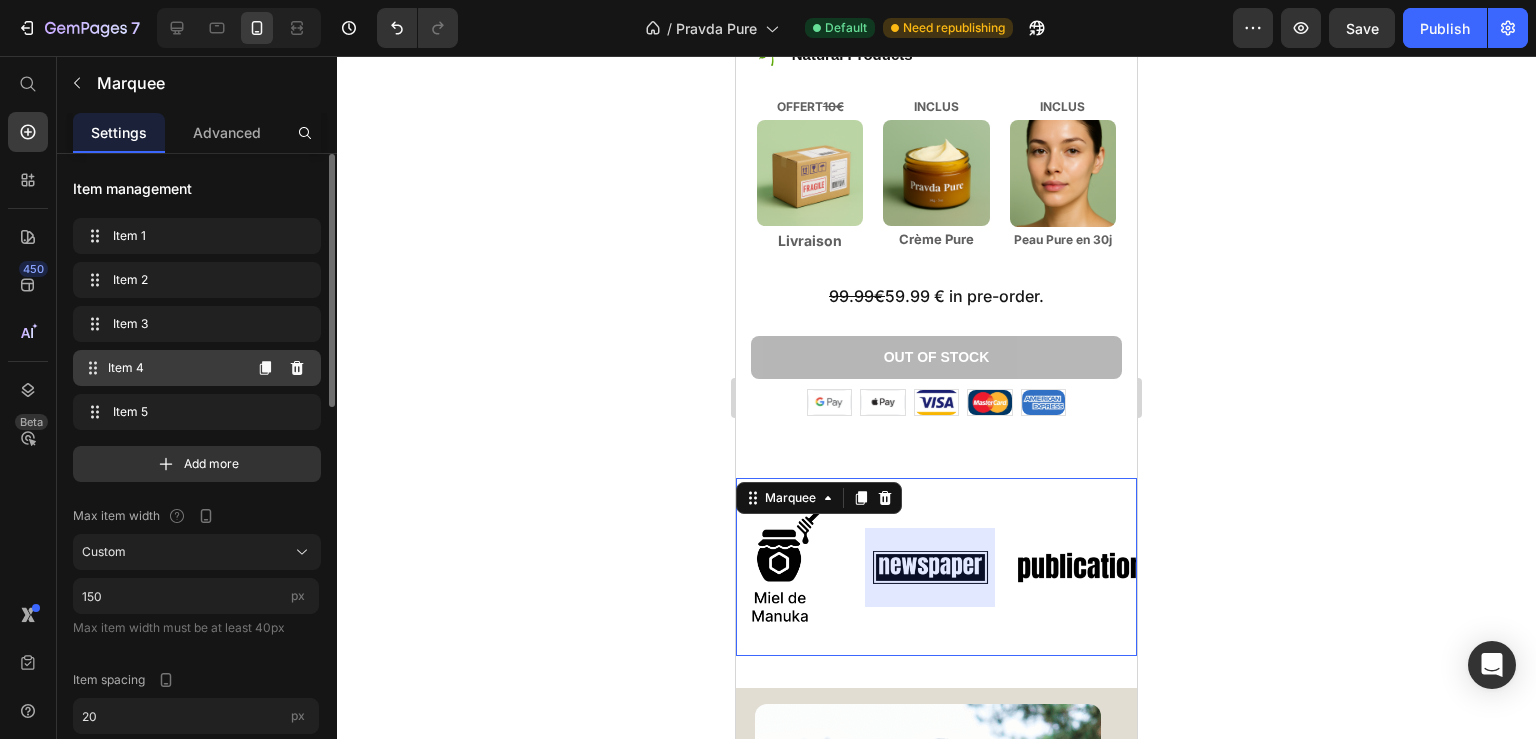 scroll, scrollTop: 0, scrollLeft: 324, axis: horizontal 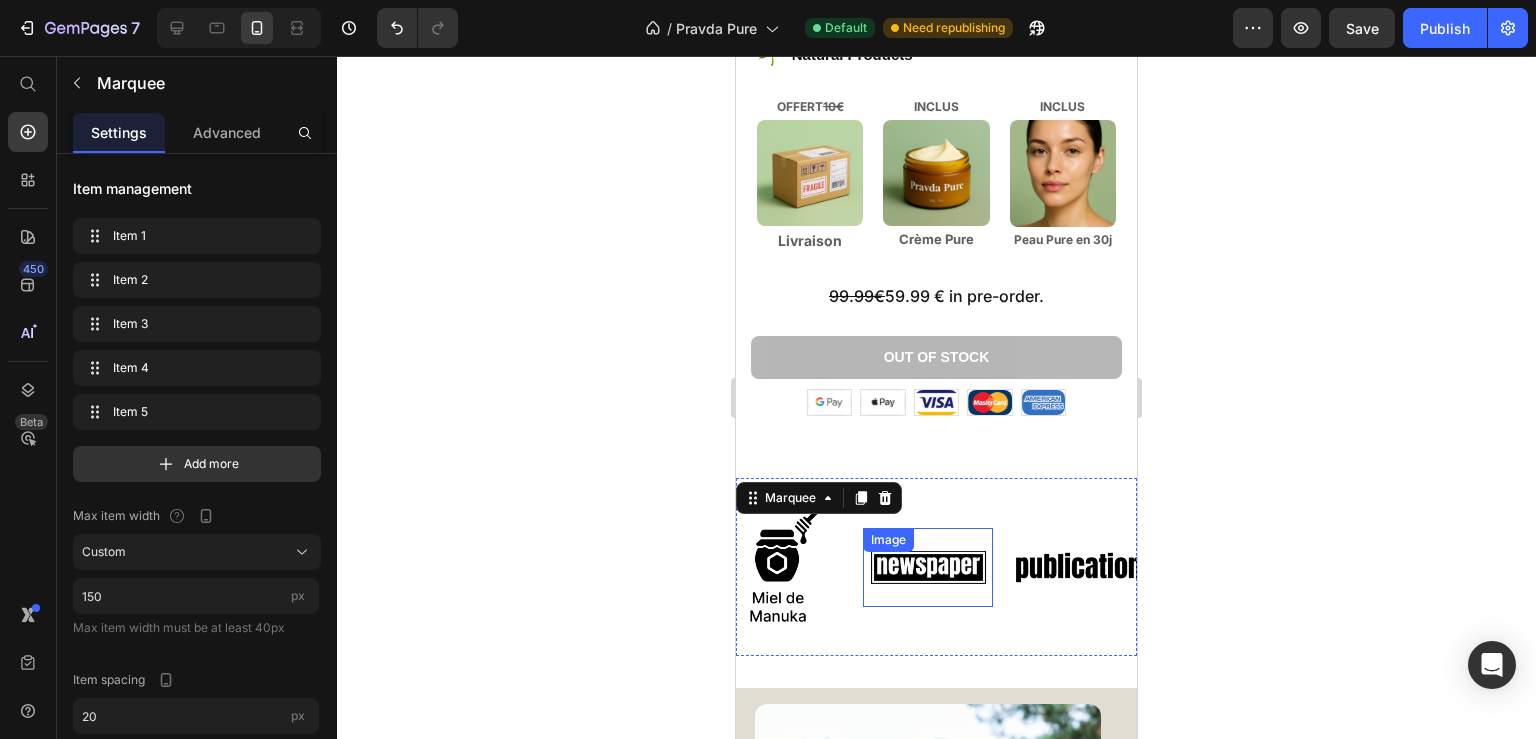 click on "Image" at bounding box center [928, 567] 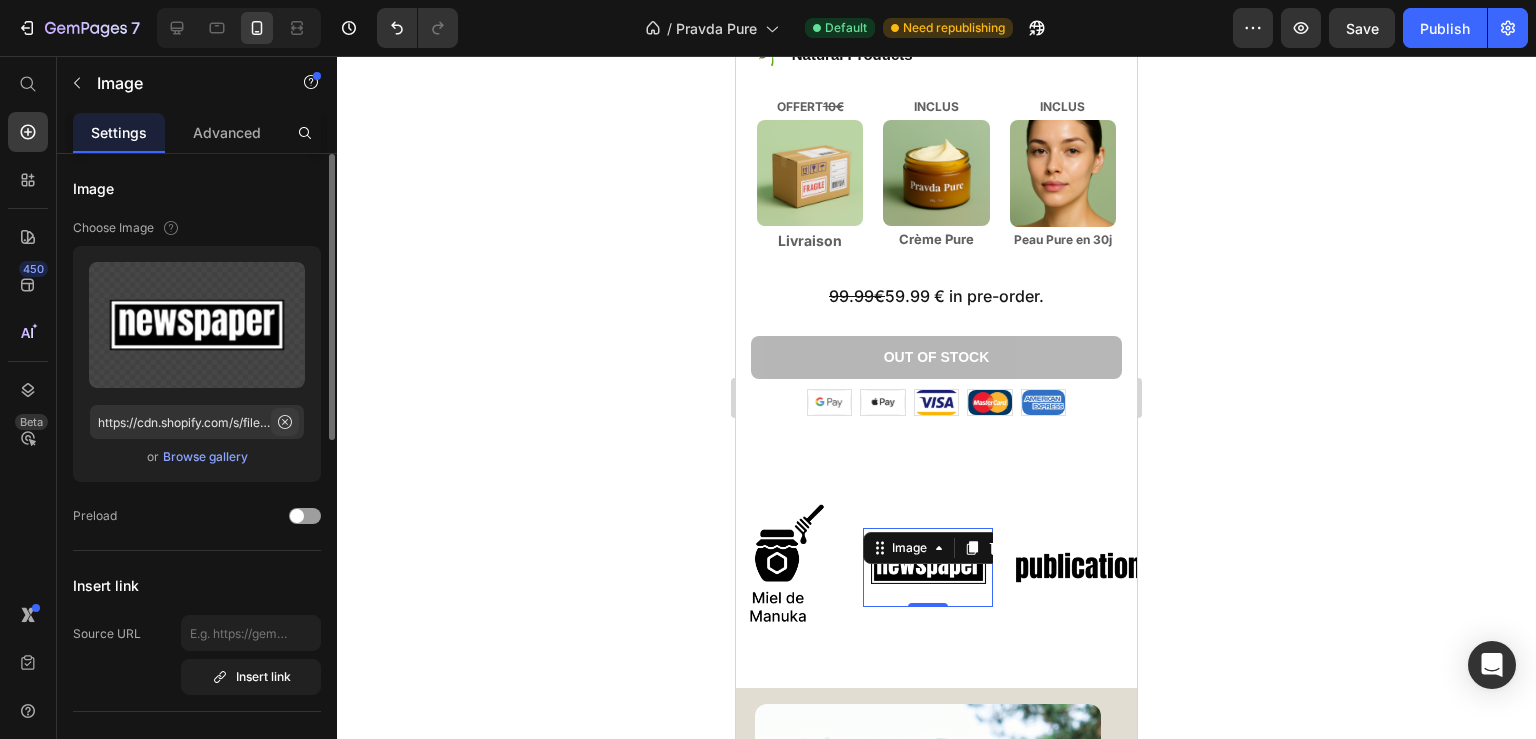 click 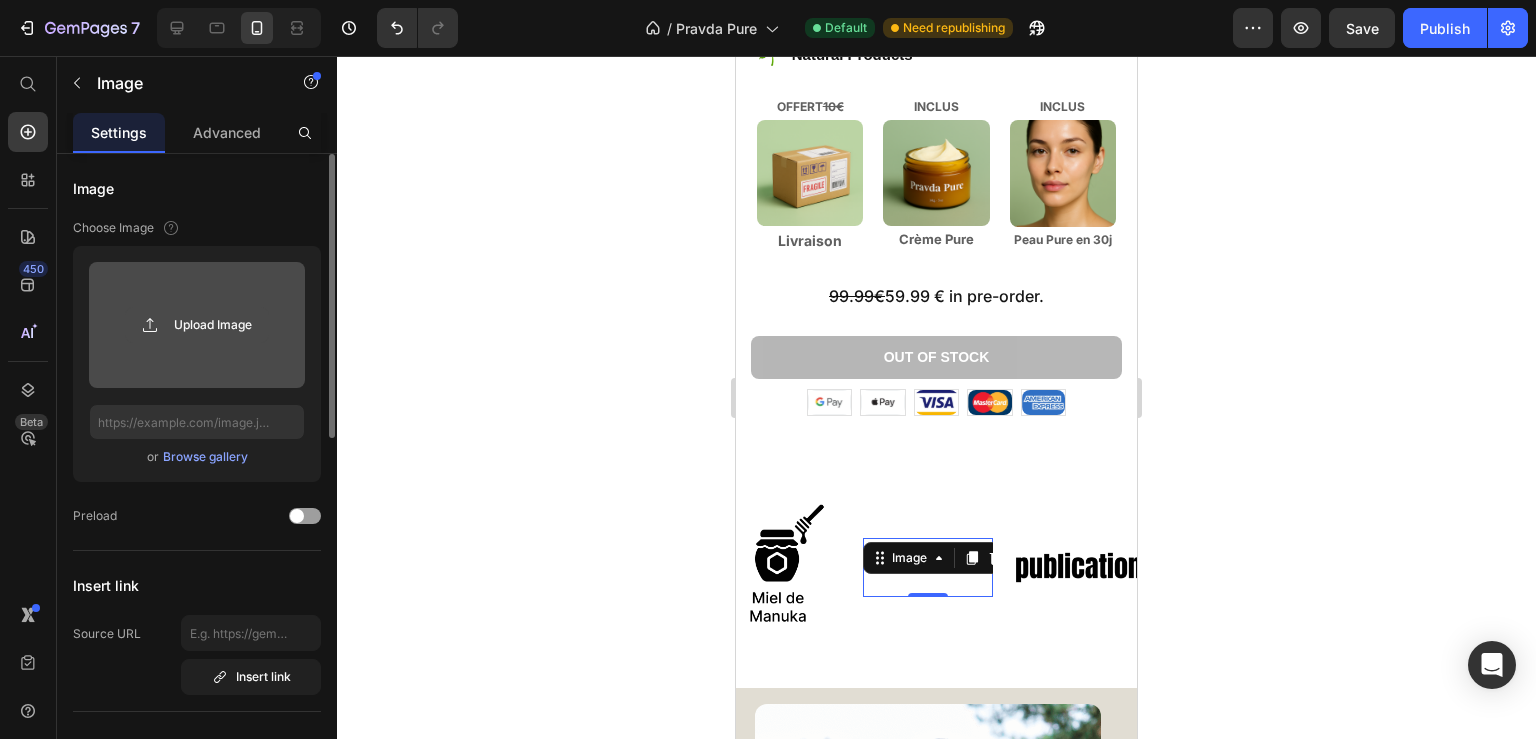 click 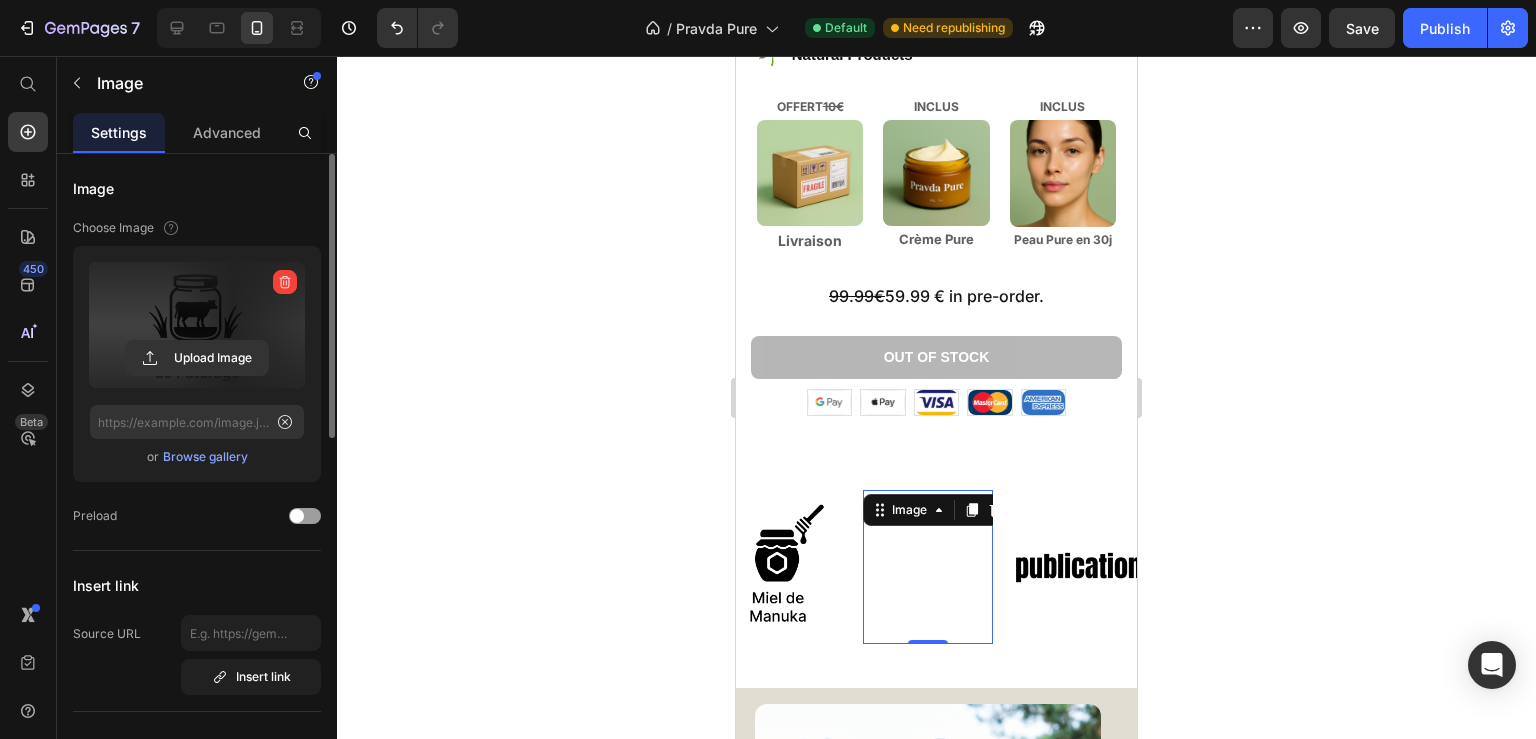 type on "https://cdn.shopify.com/s/files/1/0926/3225/2790/files/gempages_573375722391864070-d047d67f-6aef-4745-bd05-400bea78e8d4.png" 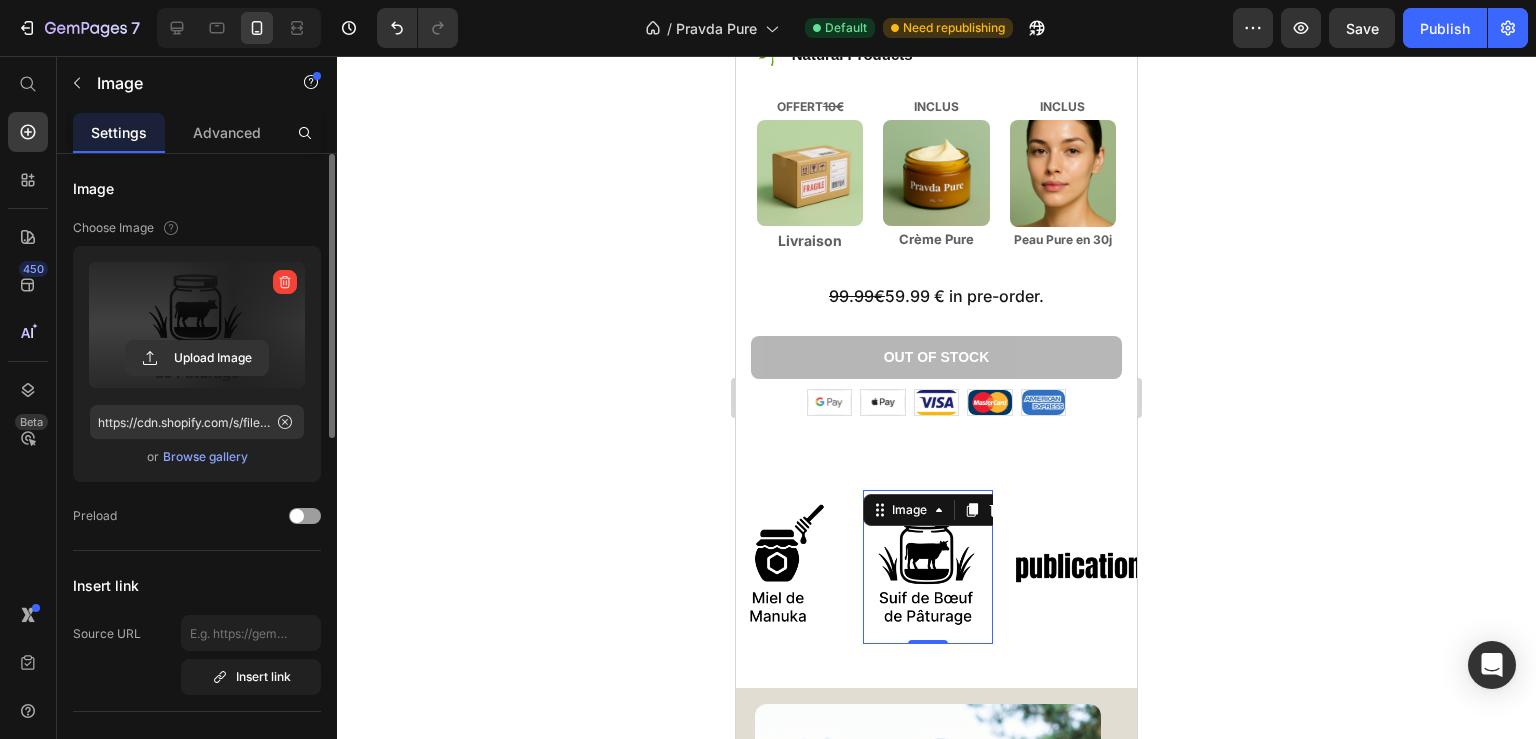 click 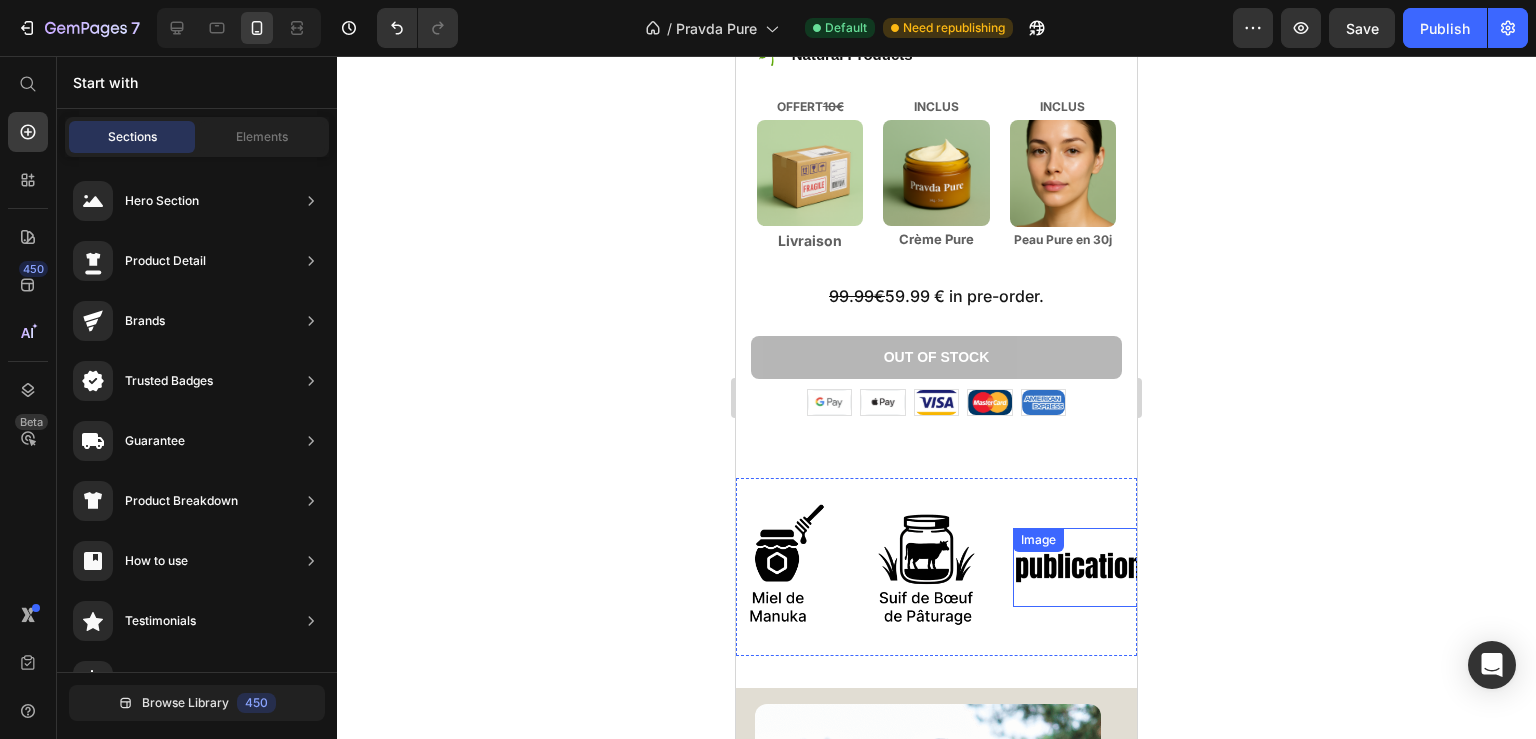 click at bounding box center [1078, 567] 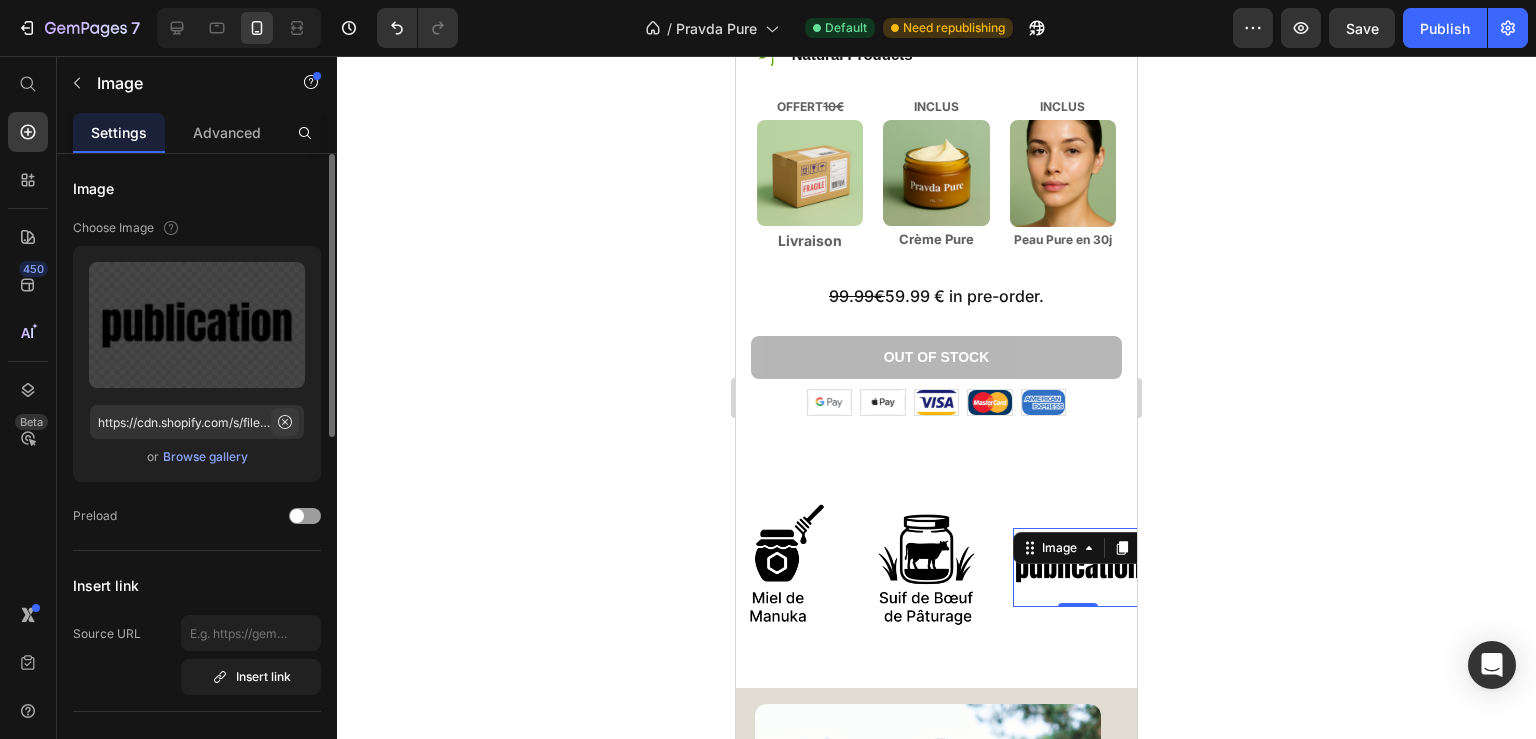 click 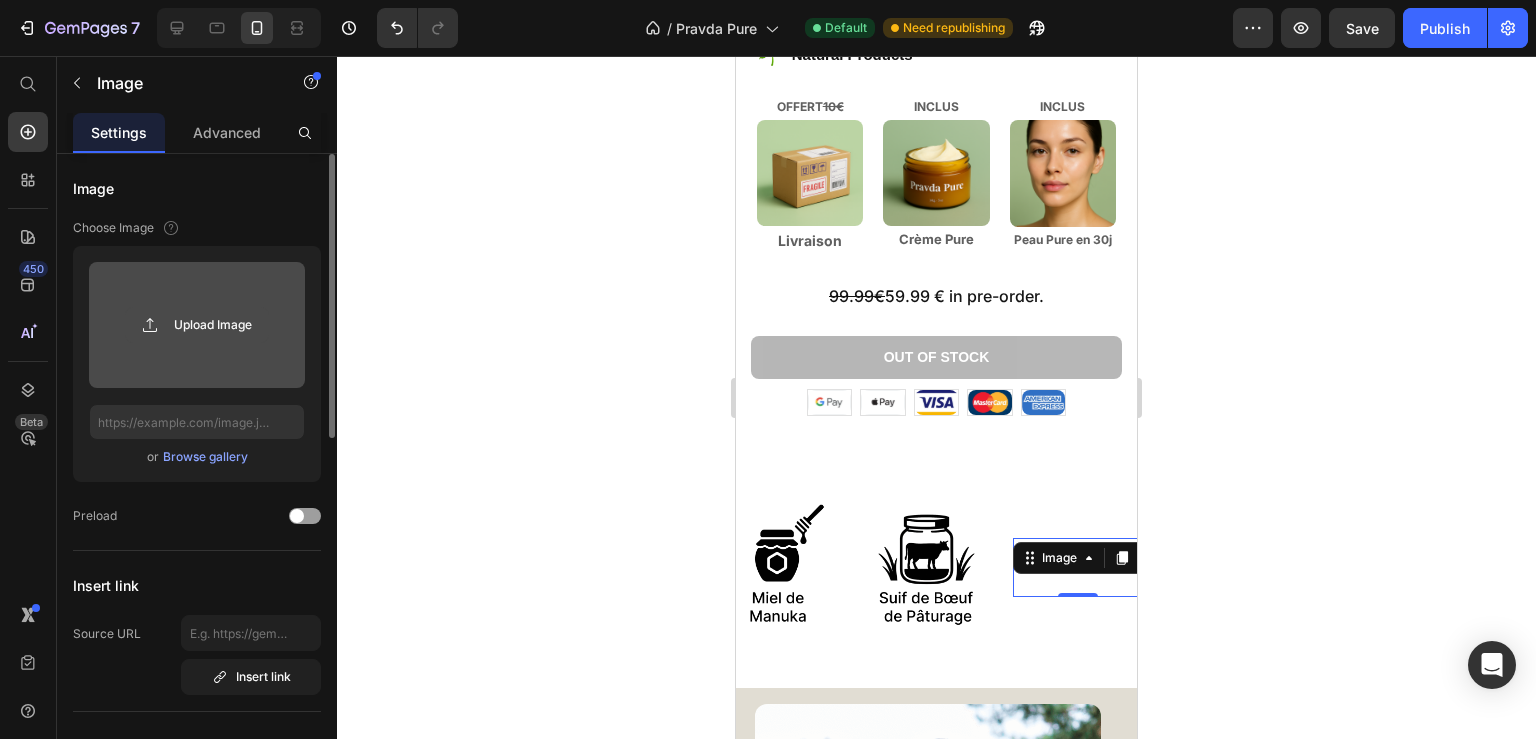click 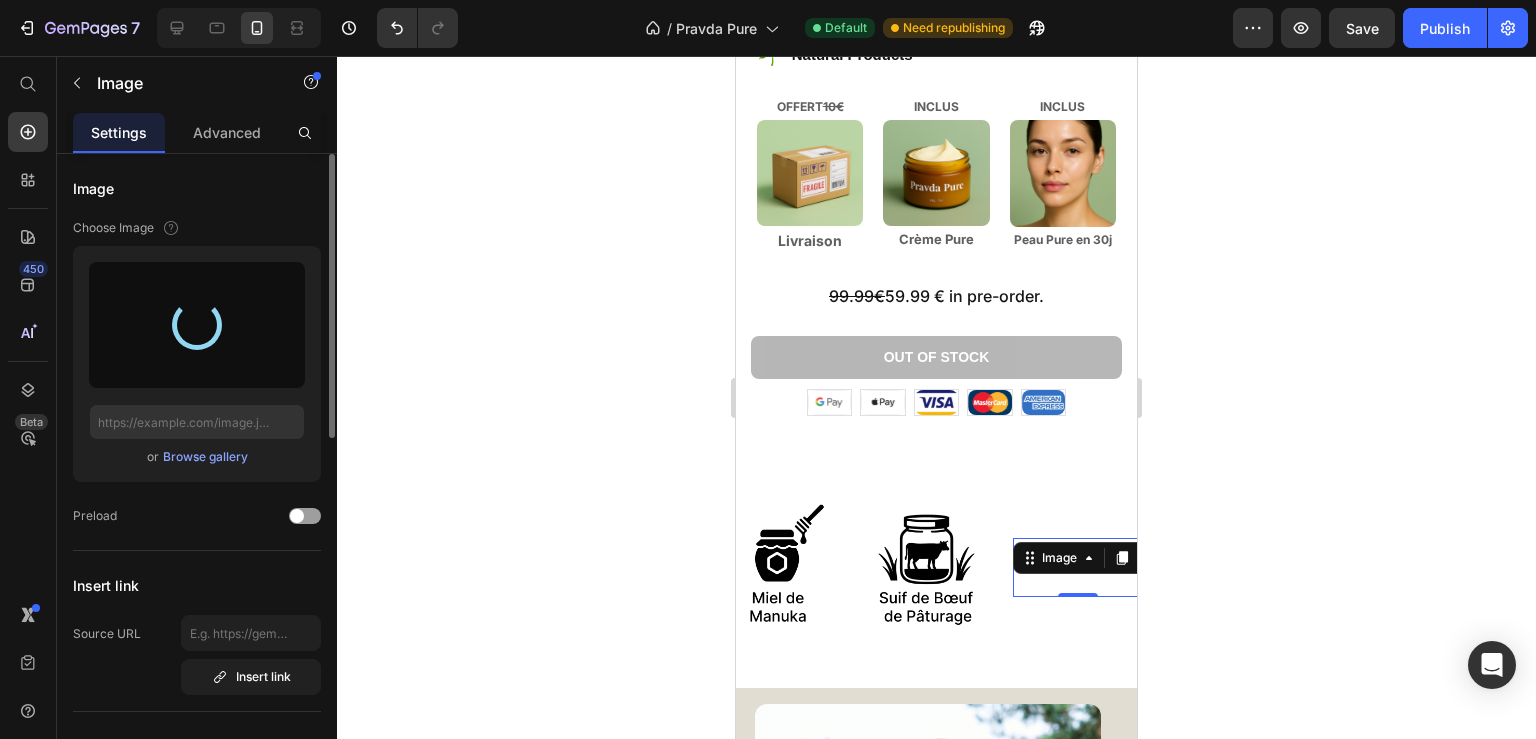 type on "https://cdn.shopify.com/s/files/1/0926/3225/2790/files/gempages_573375722391864070-87ceca1c-b4e1-4df5-b46f-30c90d2a9ee9.png" 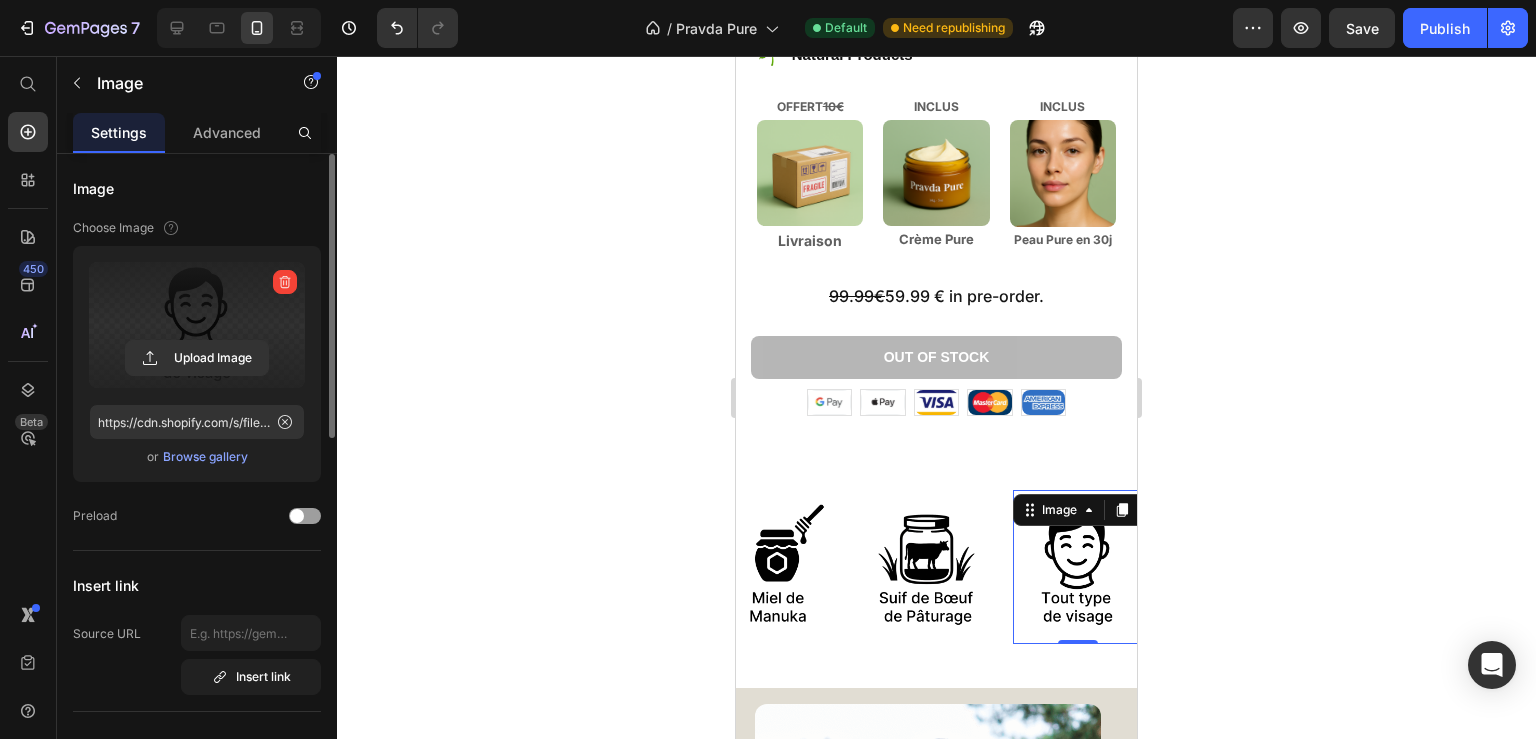 click 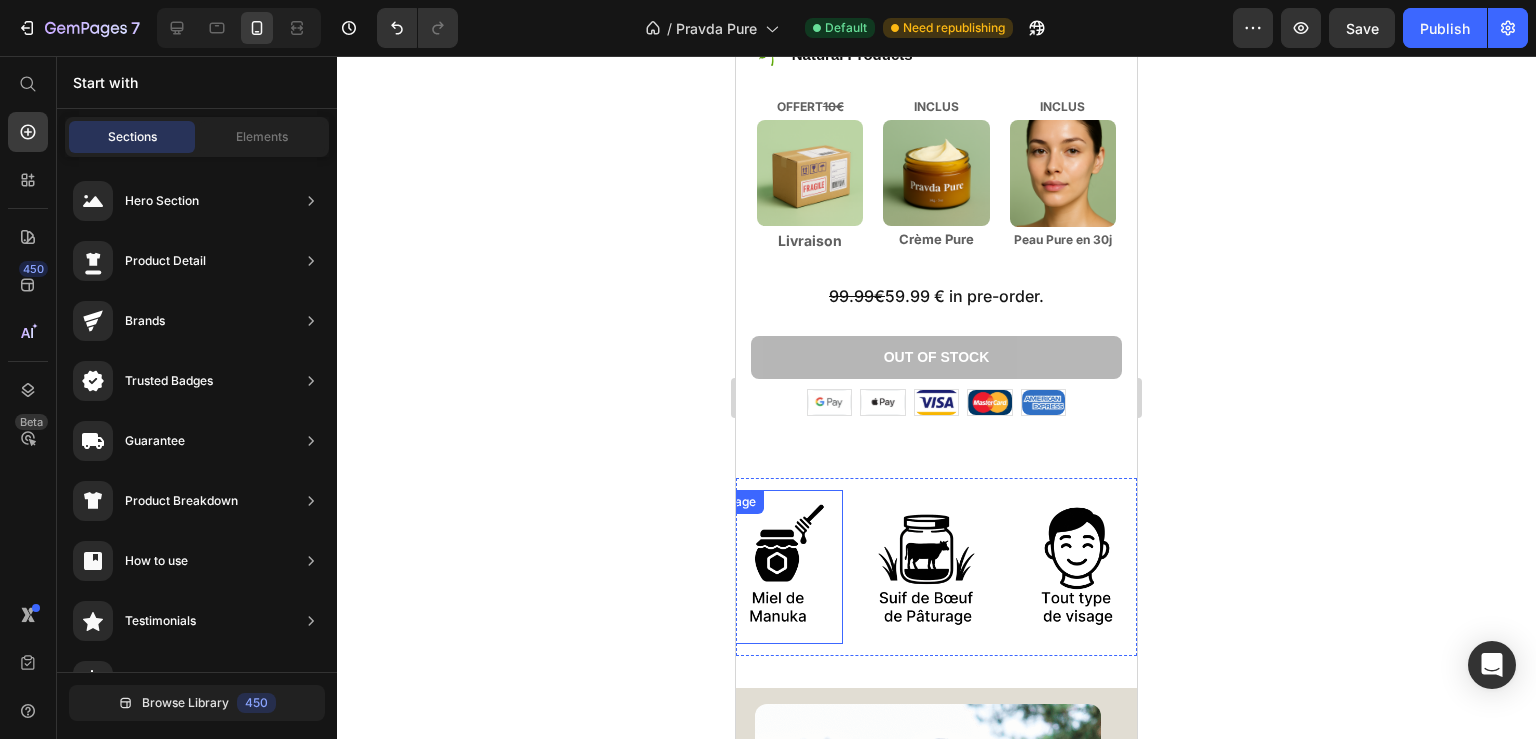 click at bounding box center [778, 567] 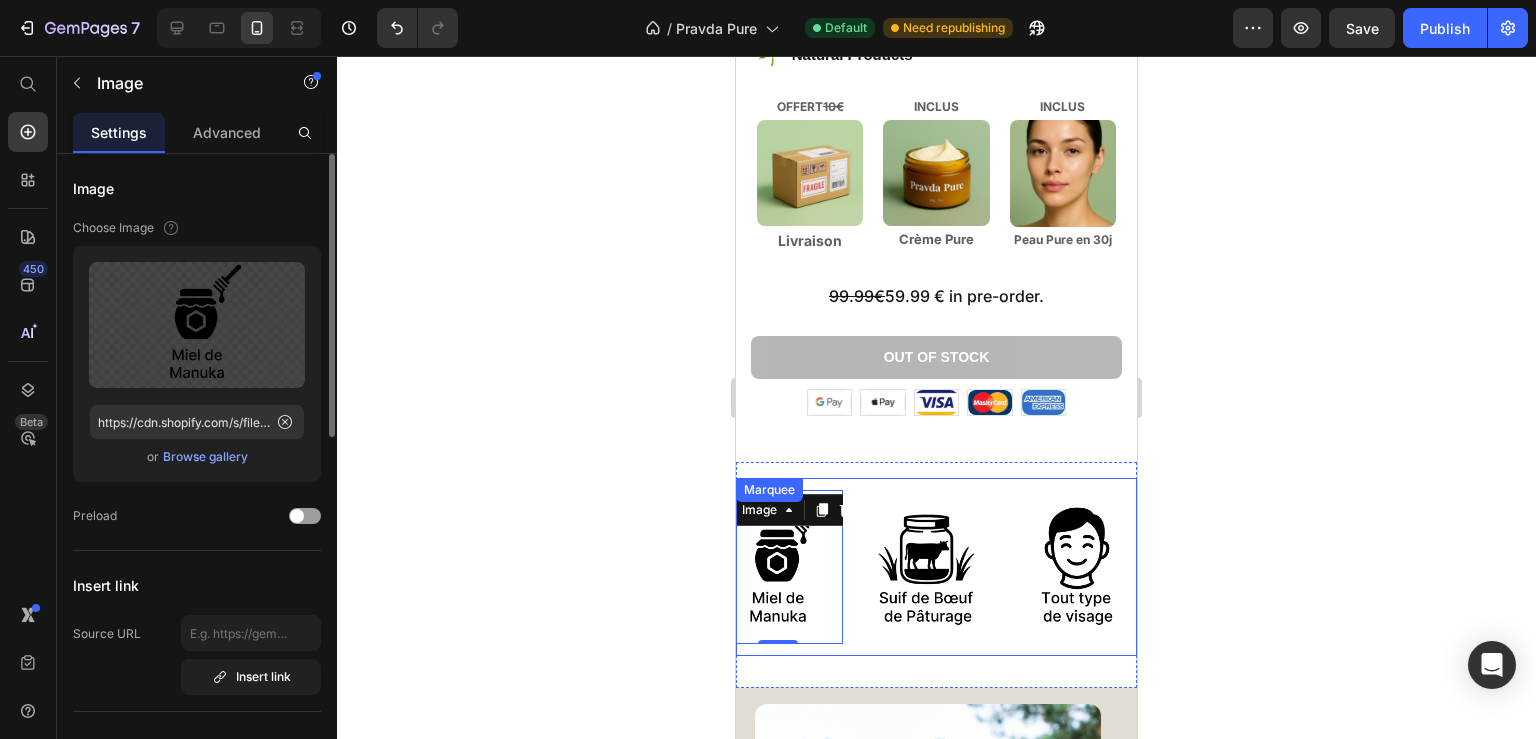 click on "Image   0" at bounding box center [788, 567] 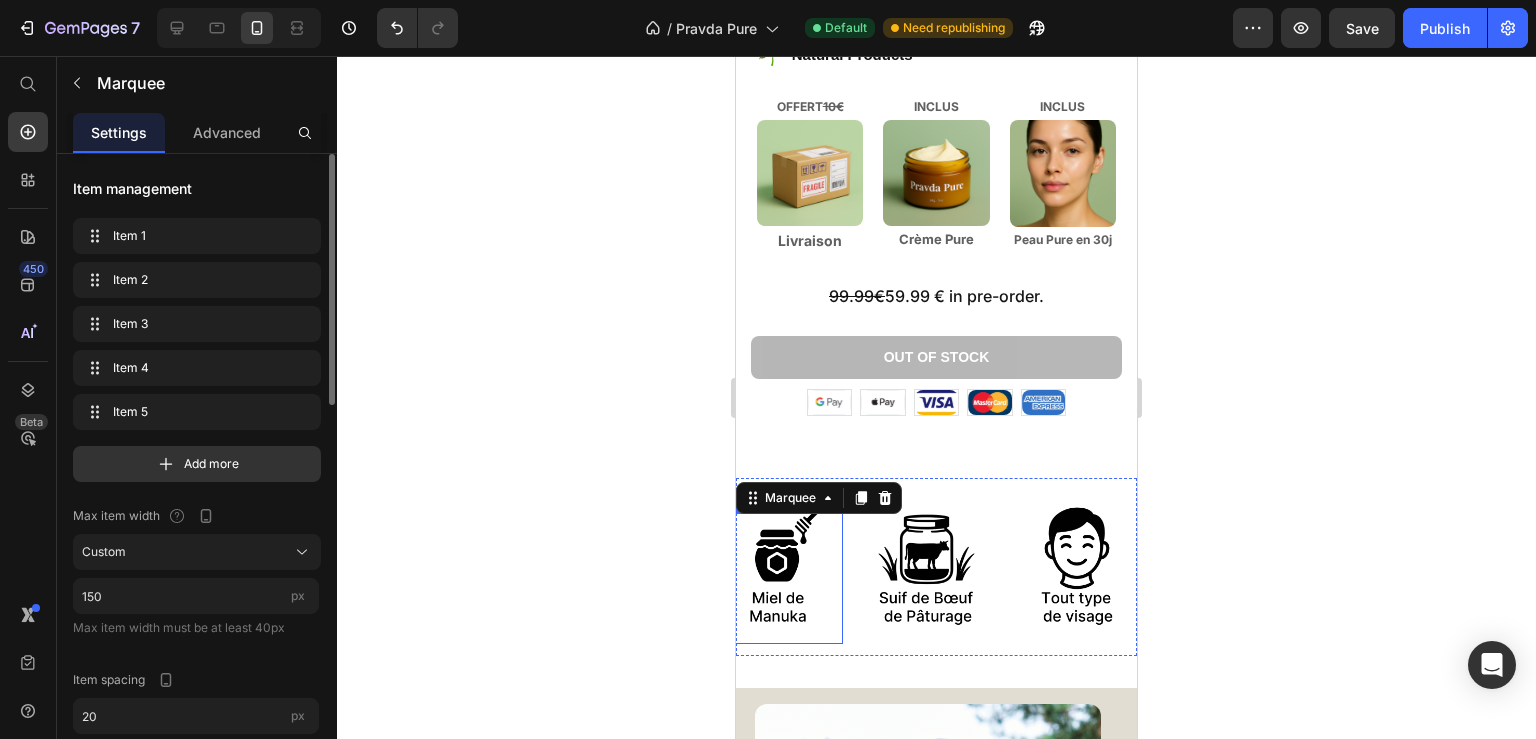 click at bounding box center (778, 567) 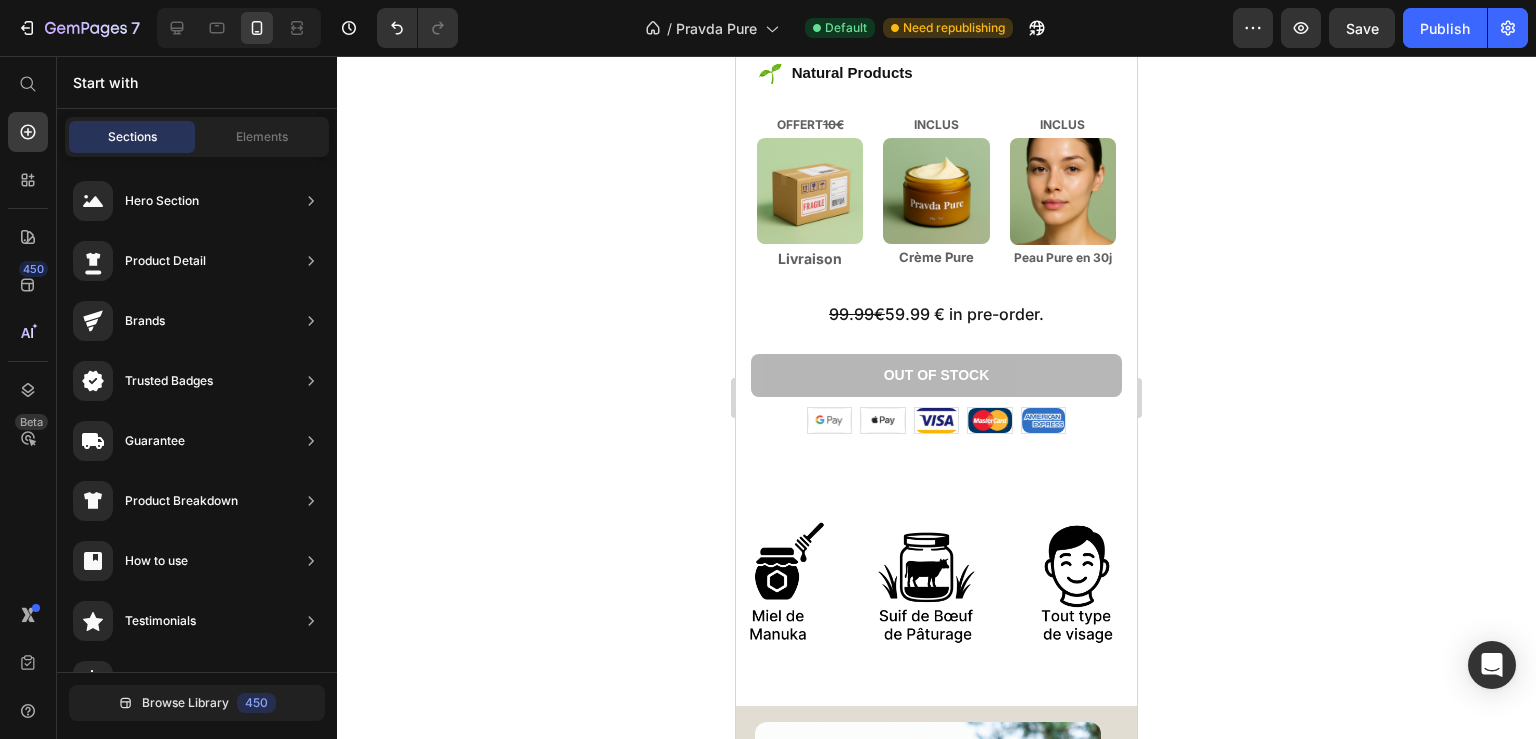 scroll, scrollTop: 1044, scrollLeft: 0, axis: vertical 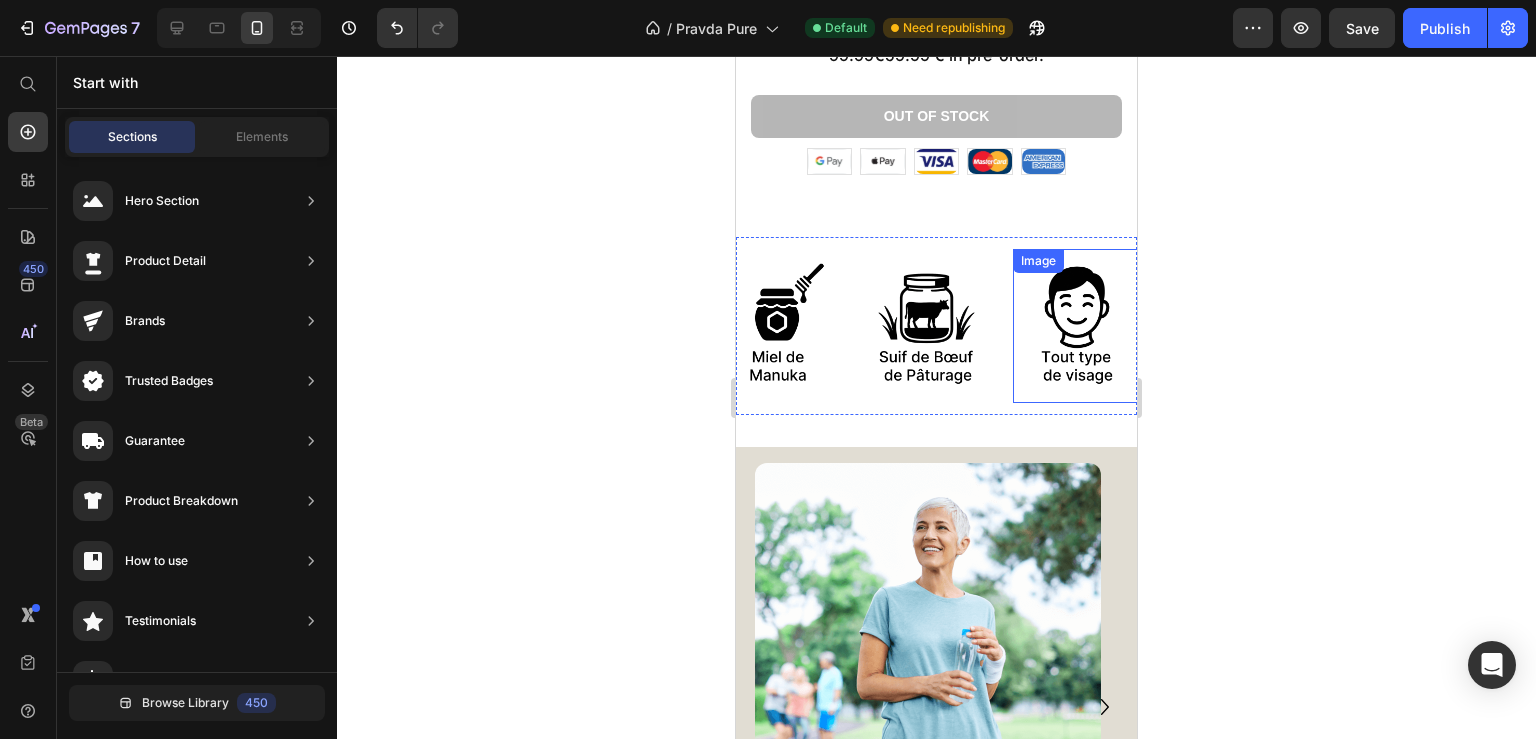 click at bounding box center [1078, 326] 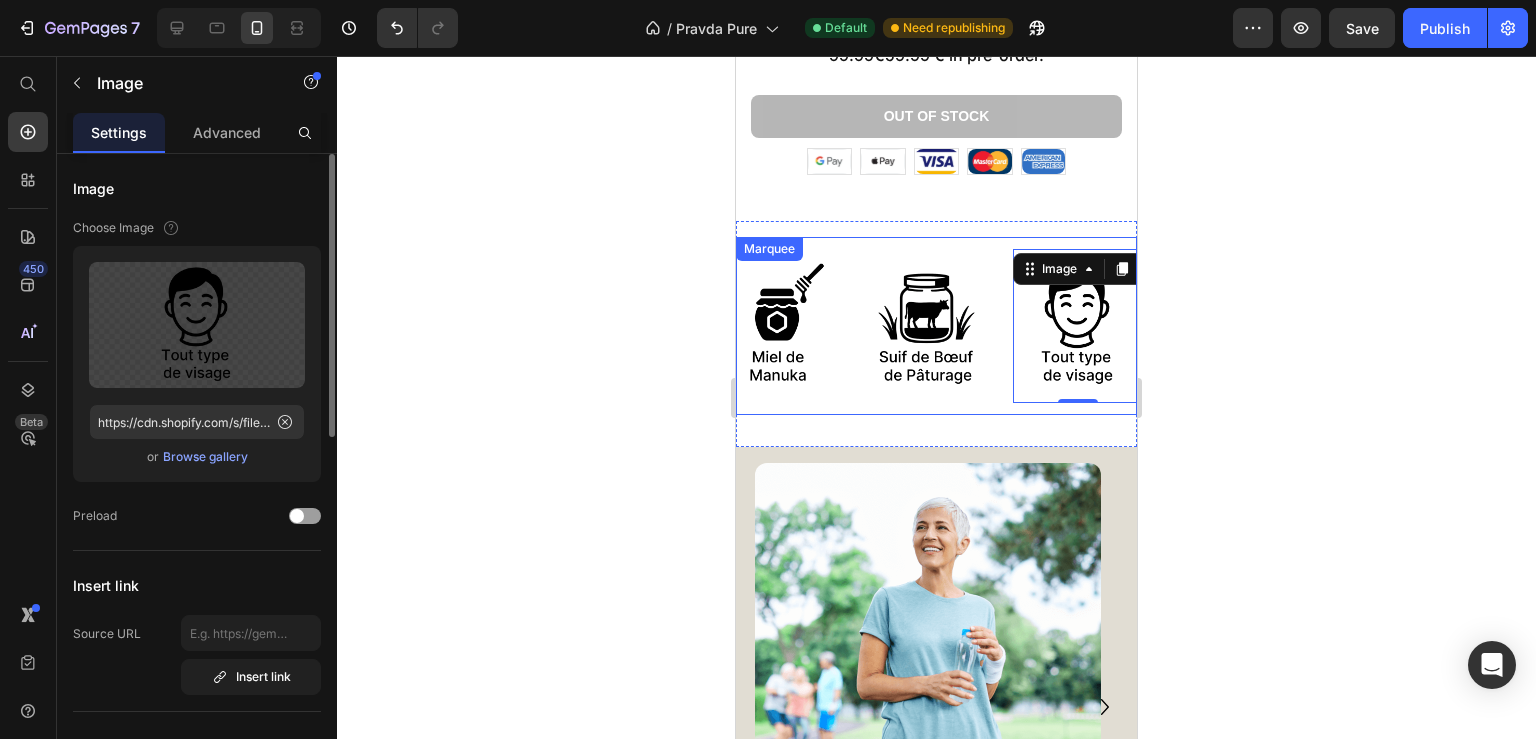 click on "Image Image Image Image Image   0 Image Image Image Image Image   0 Marquee" at bounding box center (936, 326) 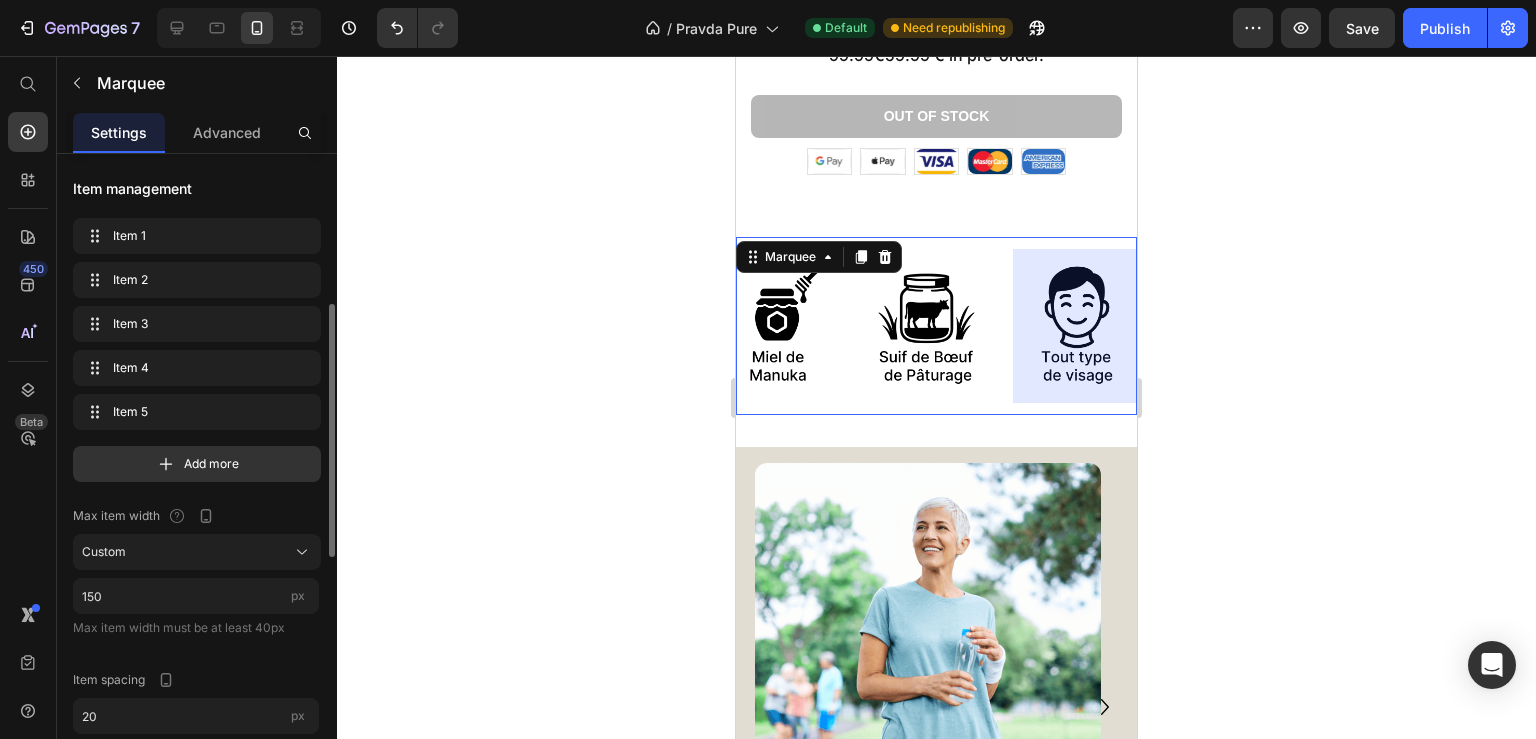 scroll, scrollTop: 216, scrollLeft: 0, axis: vertical 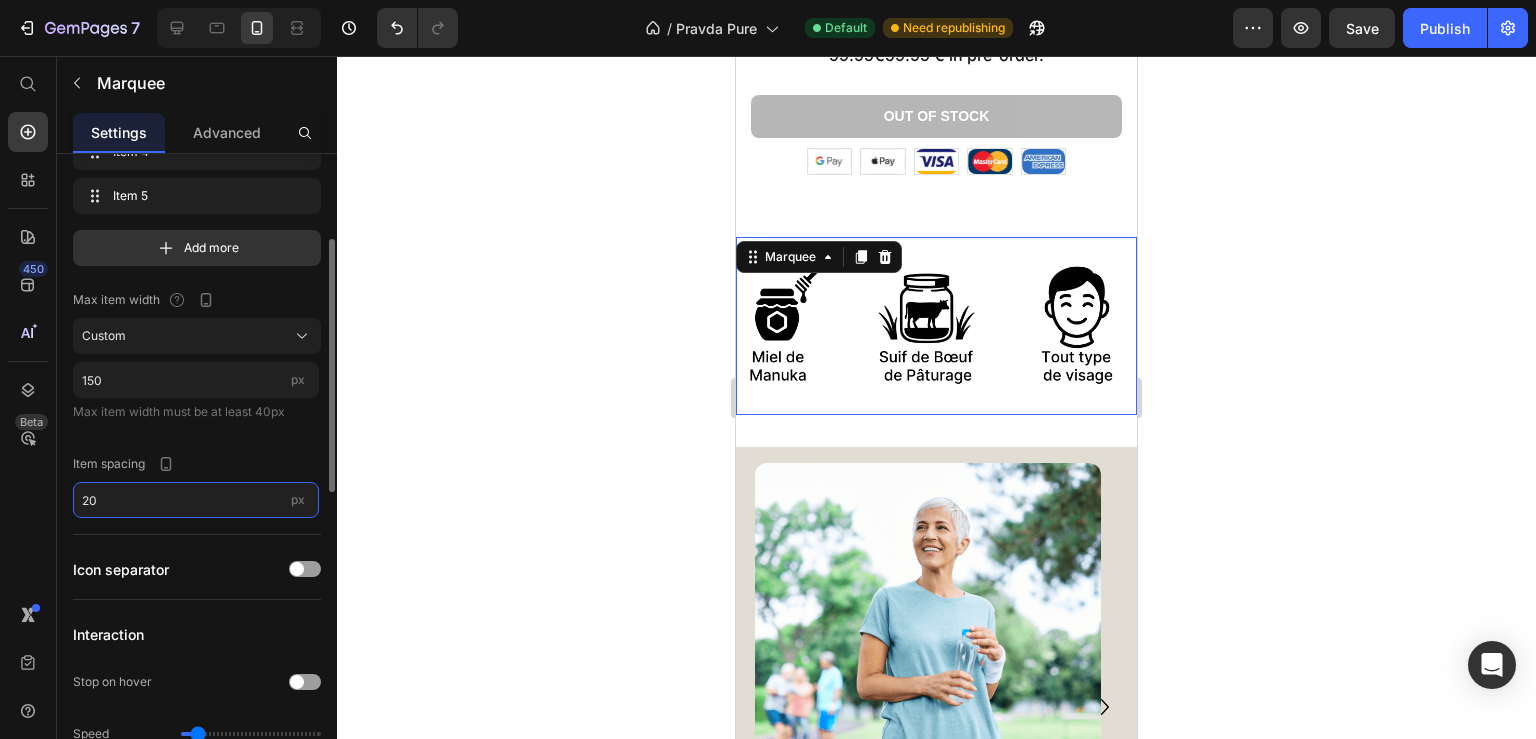 click on "20" at bounding box center [196, 500] 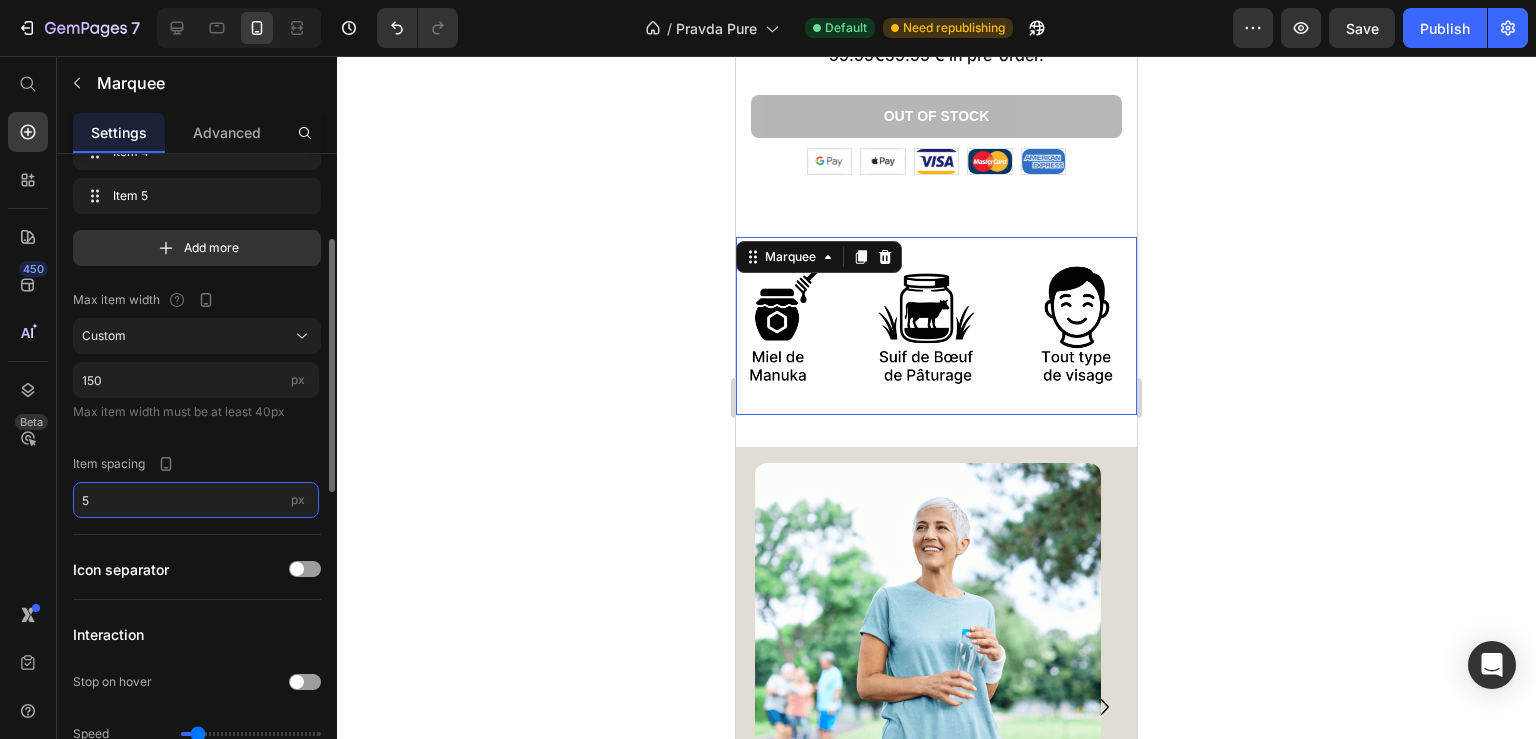 type on "50" 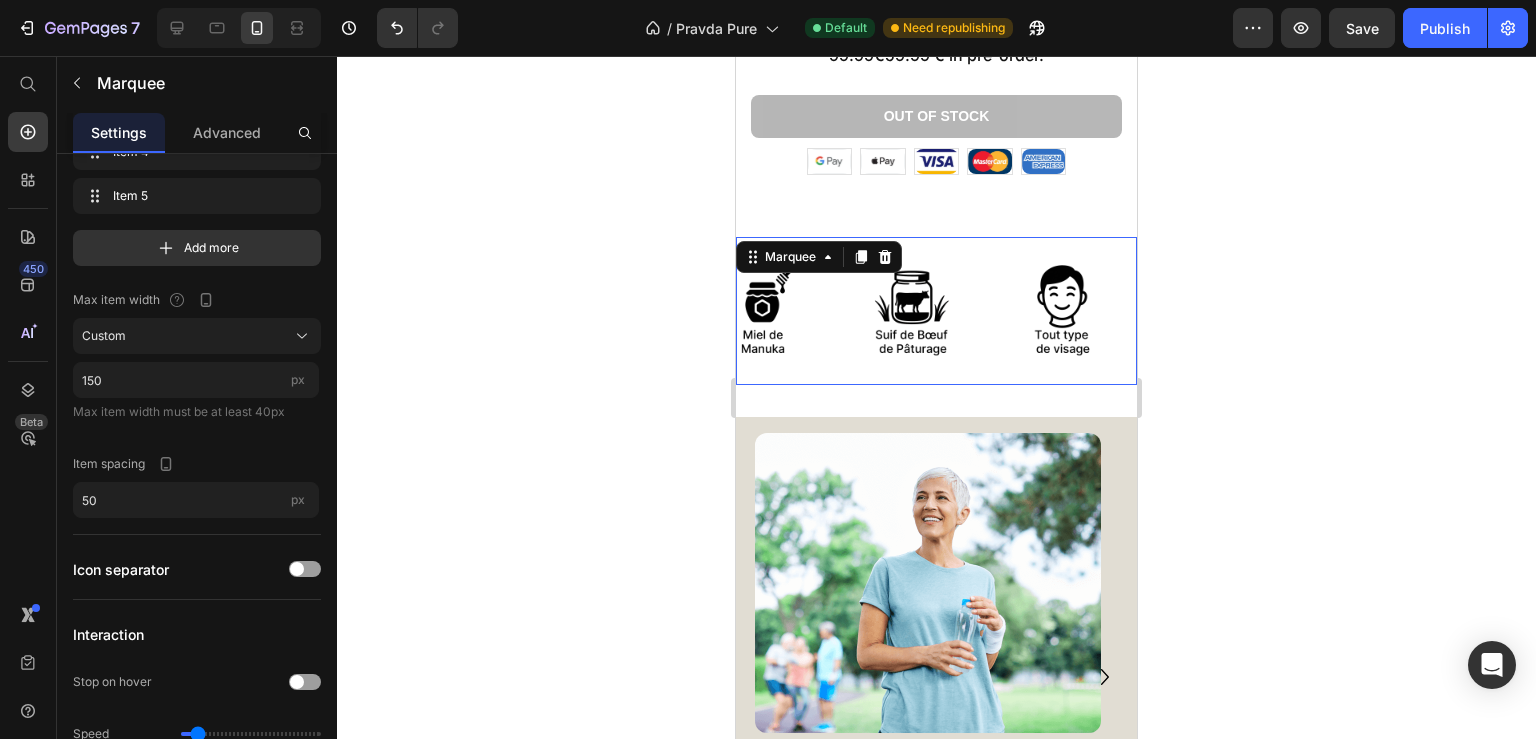 click 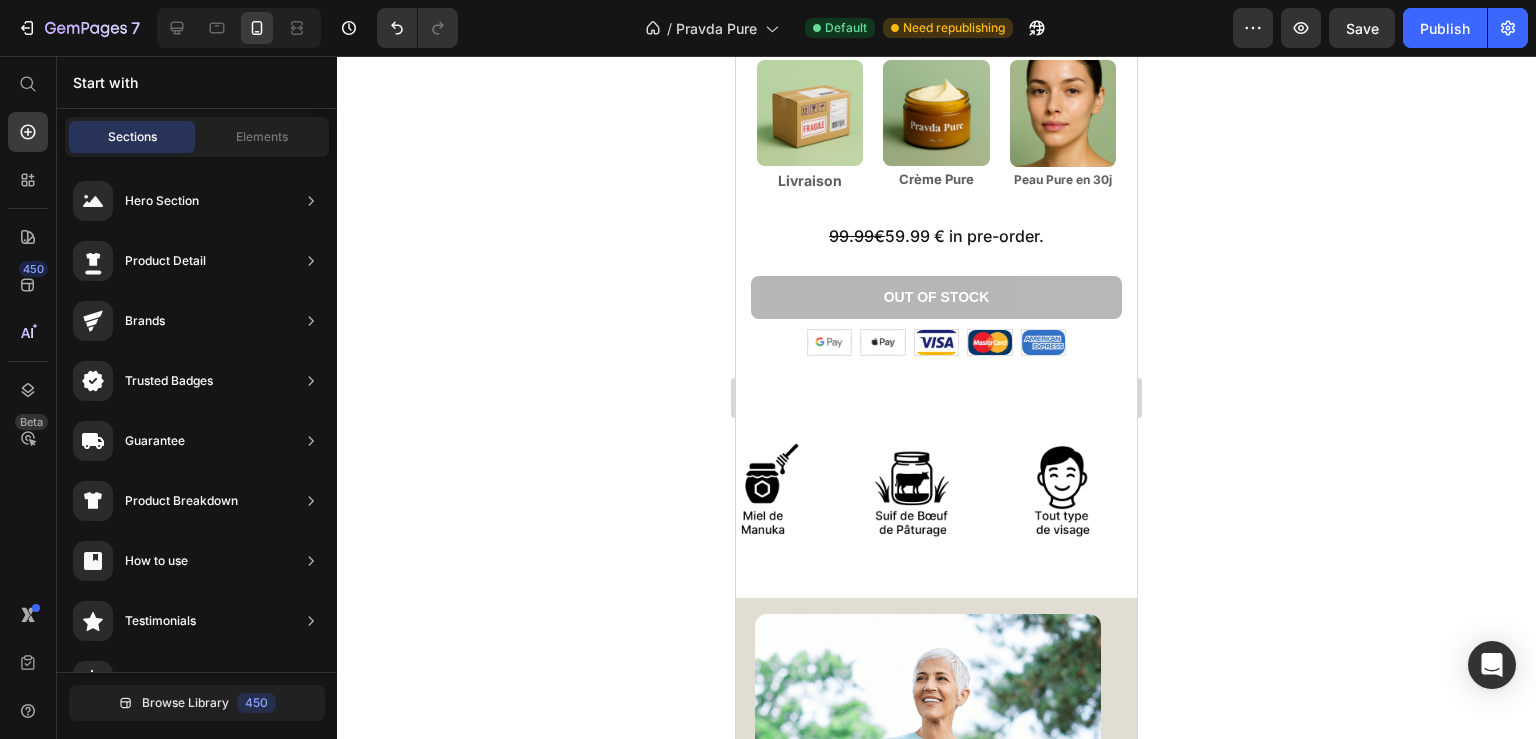 scroll, scrollTop: 833, scrollLeft: 0, axis: vertical 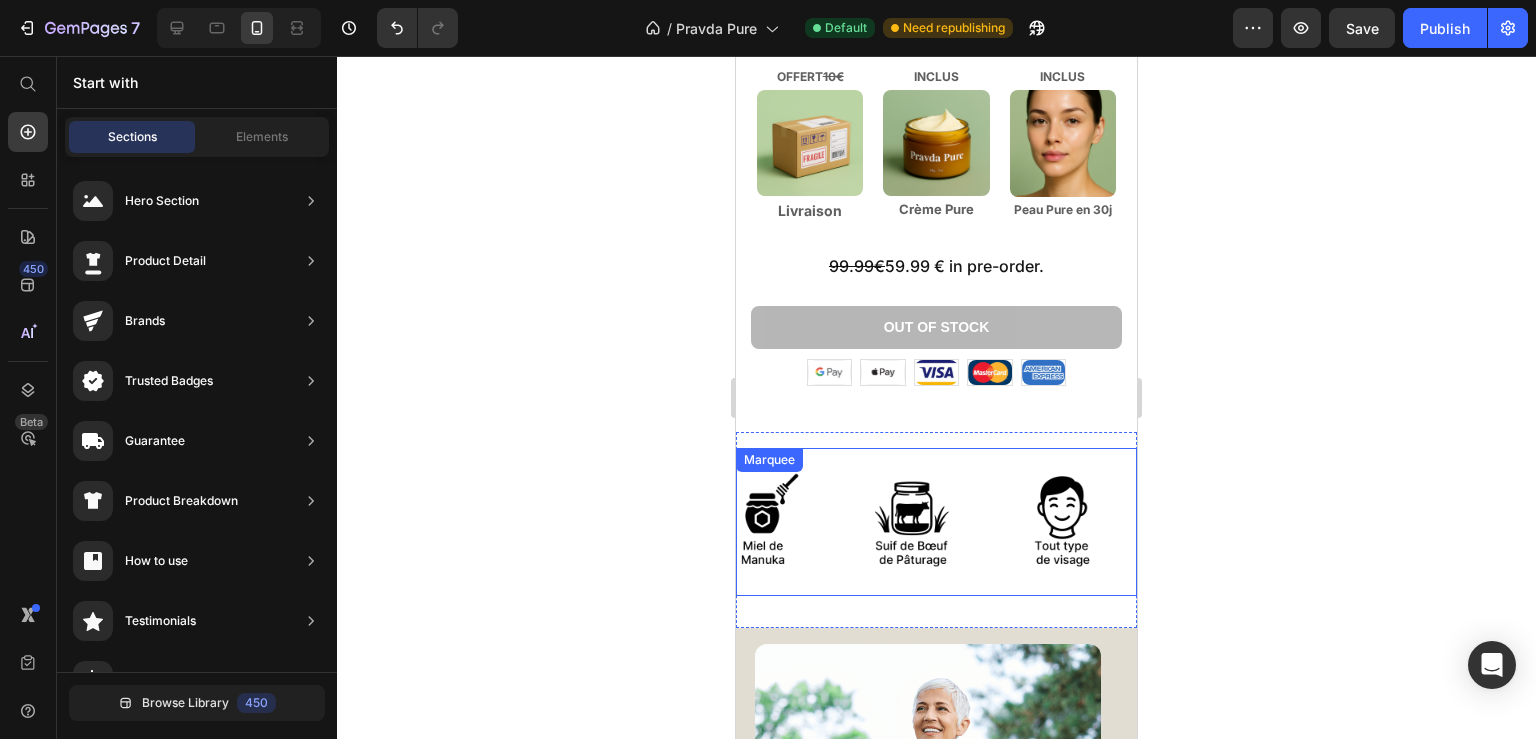 click on "Image" at bounding box center (788, 522) 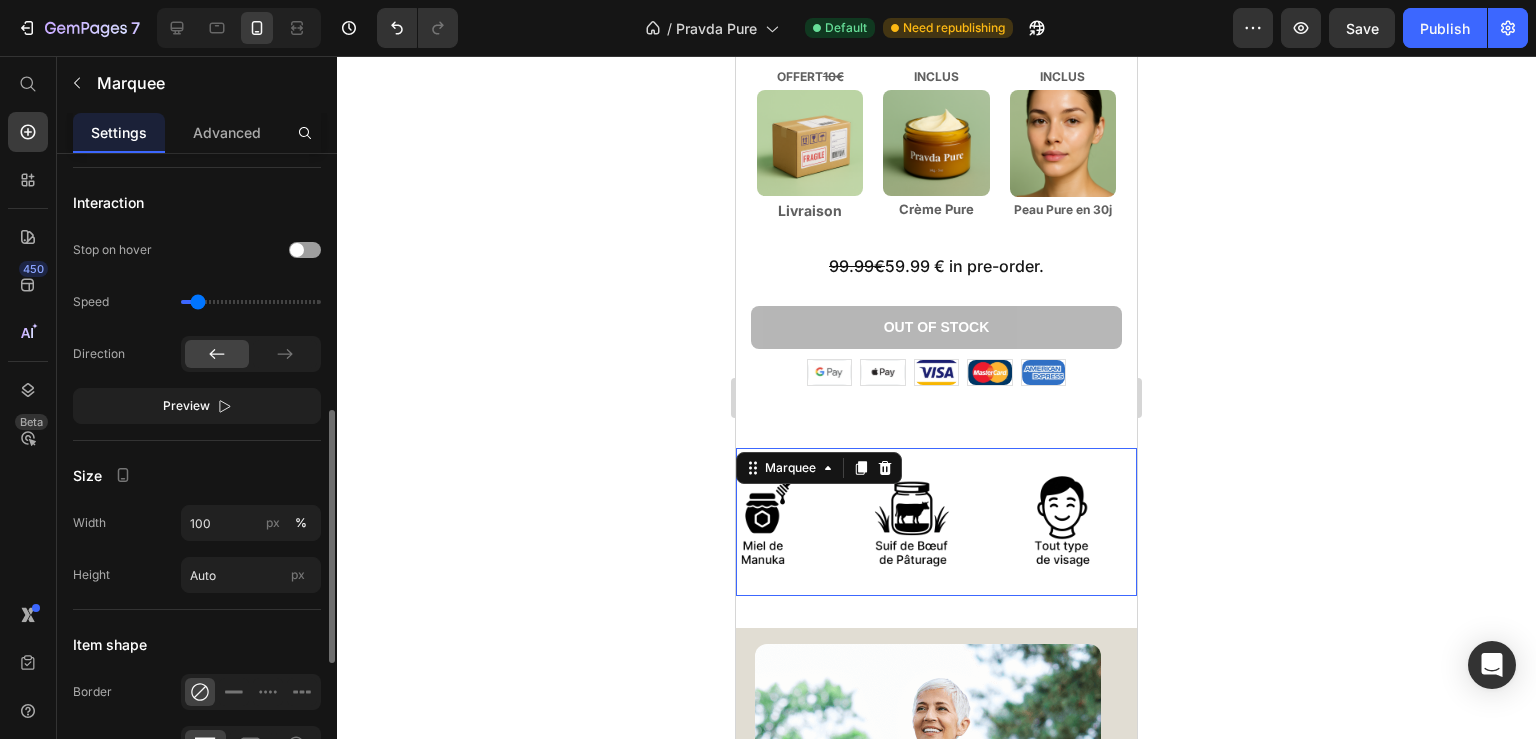 scroll, scrollTop: 432, scrollLeft: 0, axis: vertical 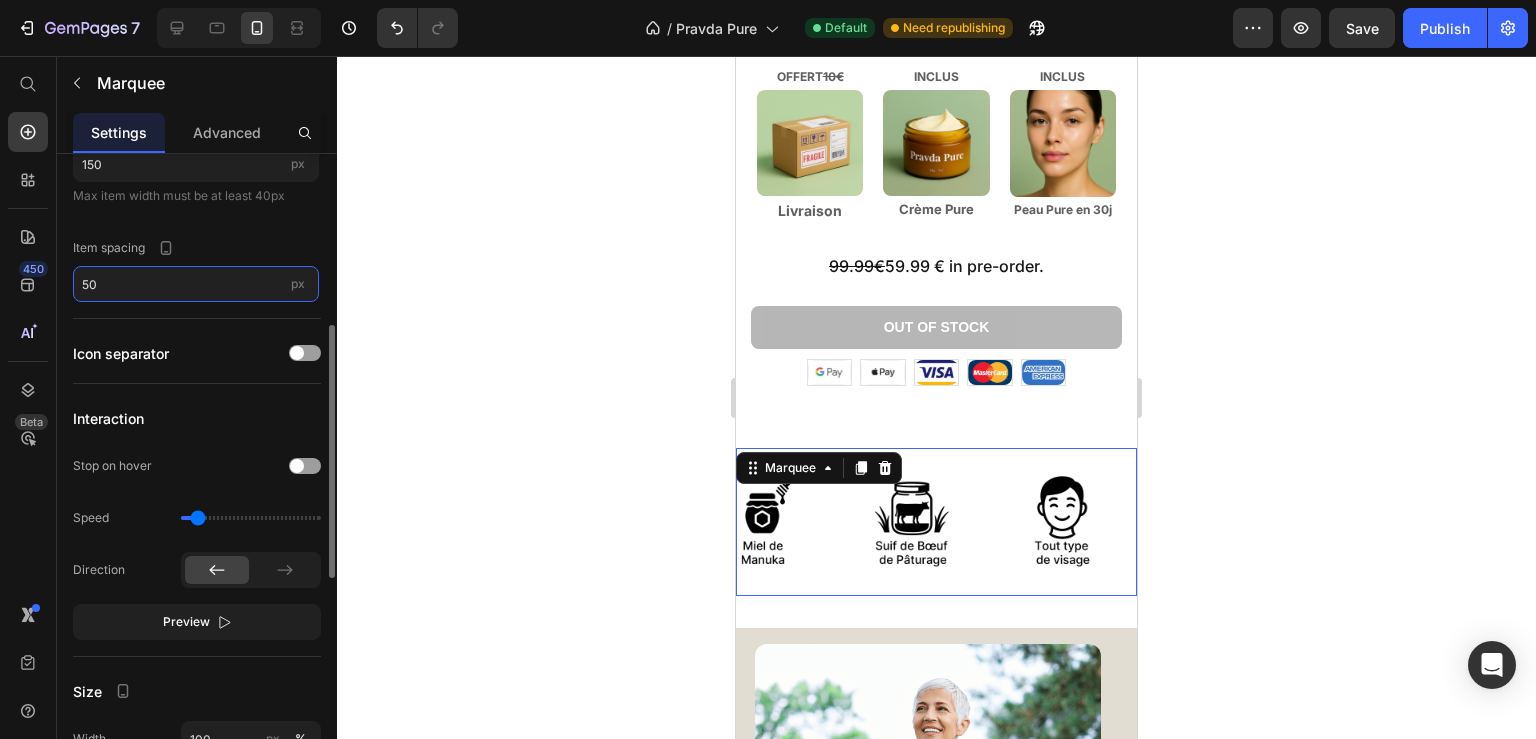 click on "50" at bounding box center [196, 284] 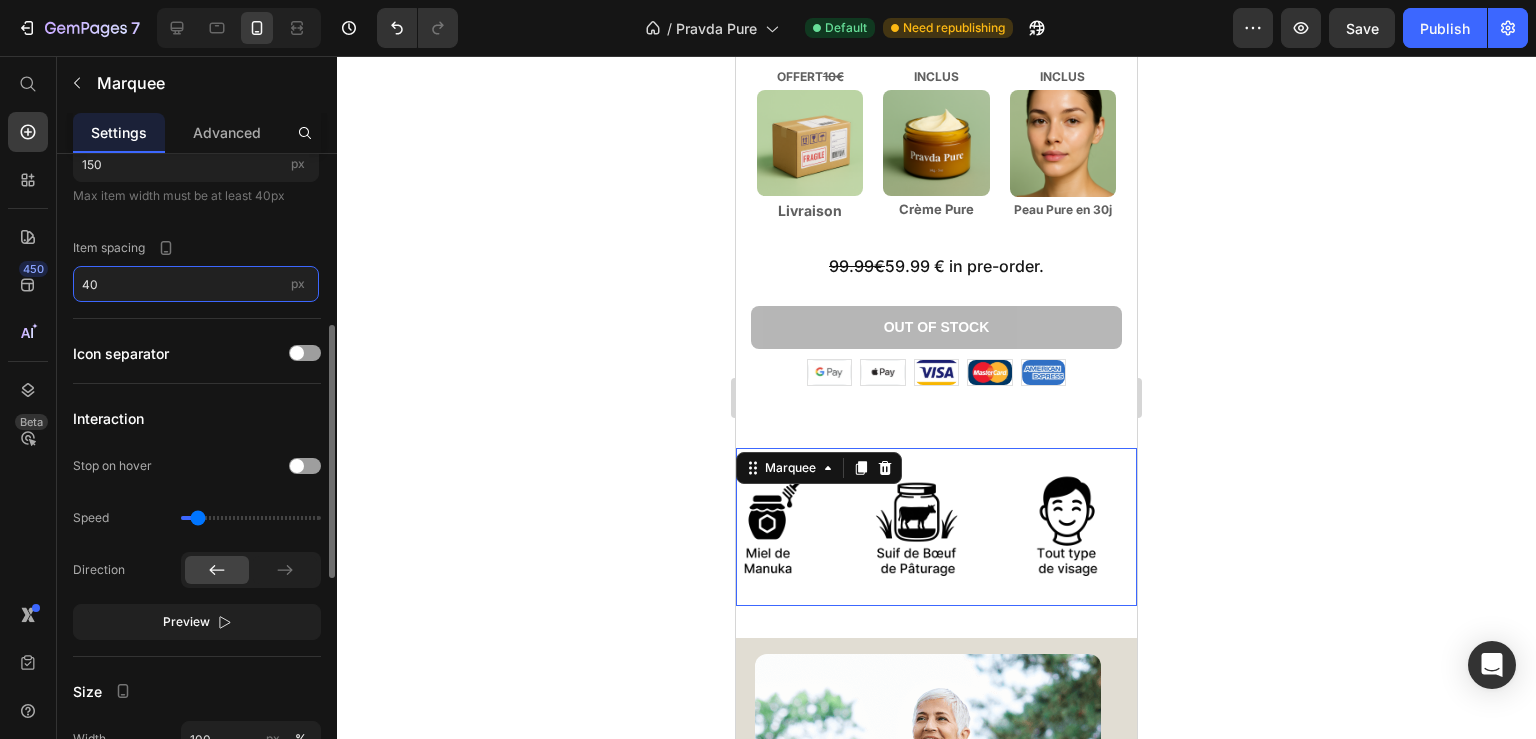 type on "4" 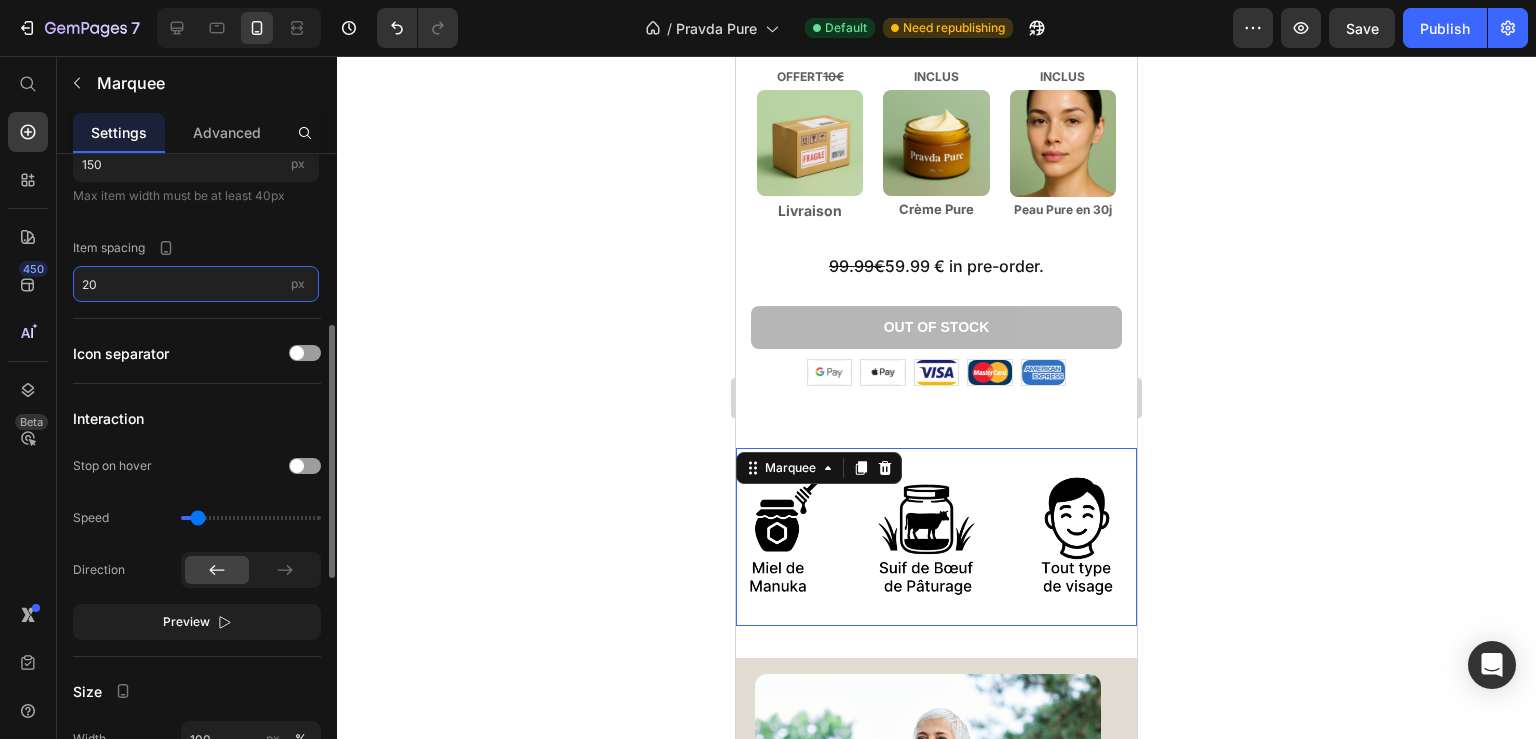 type on "2" 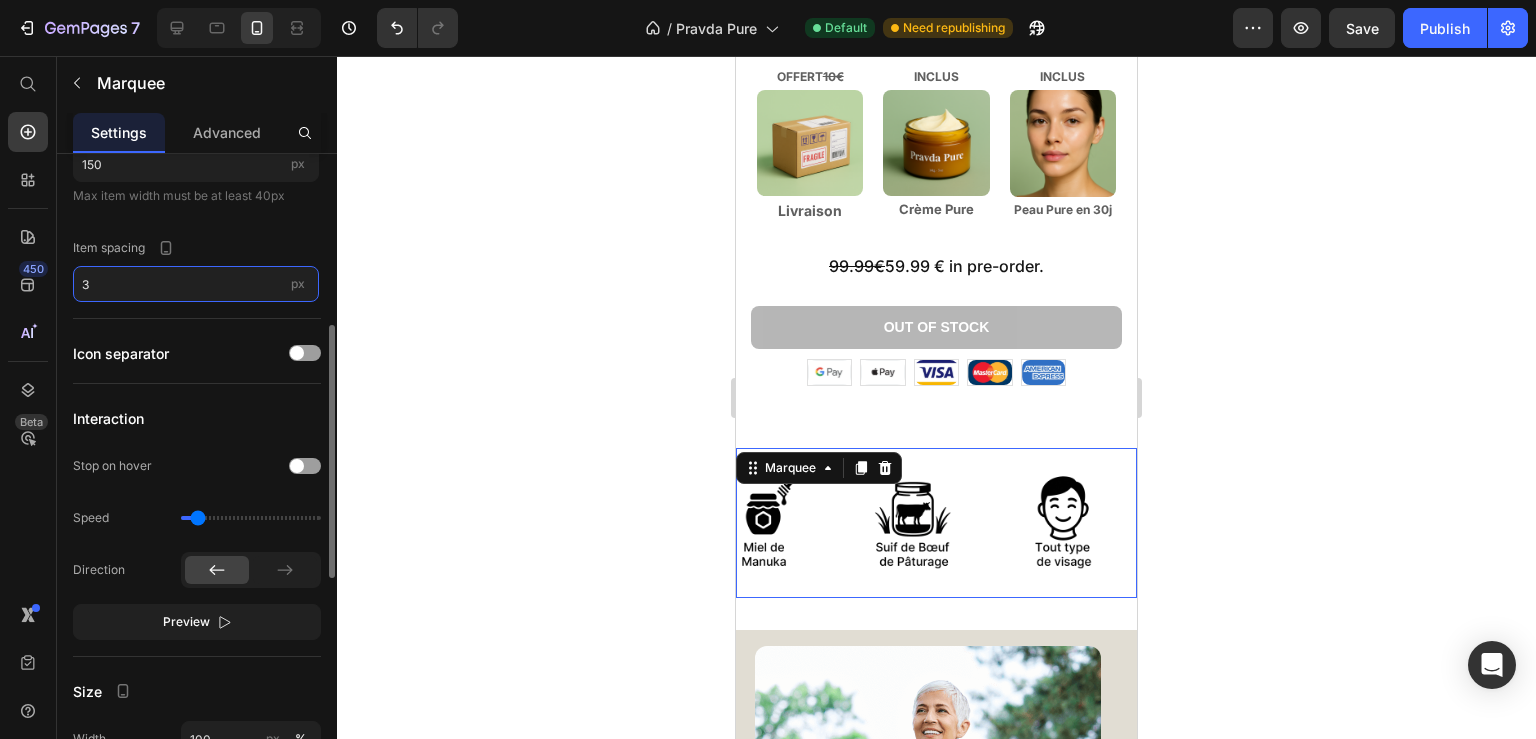 type on "30" 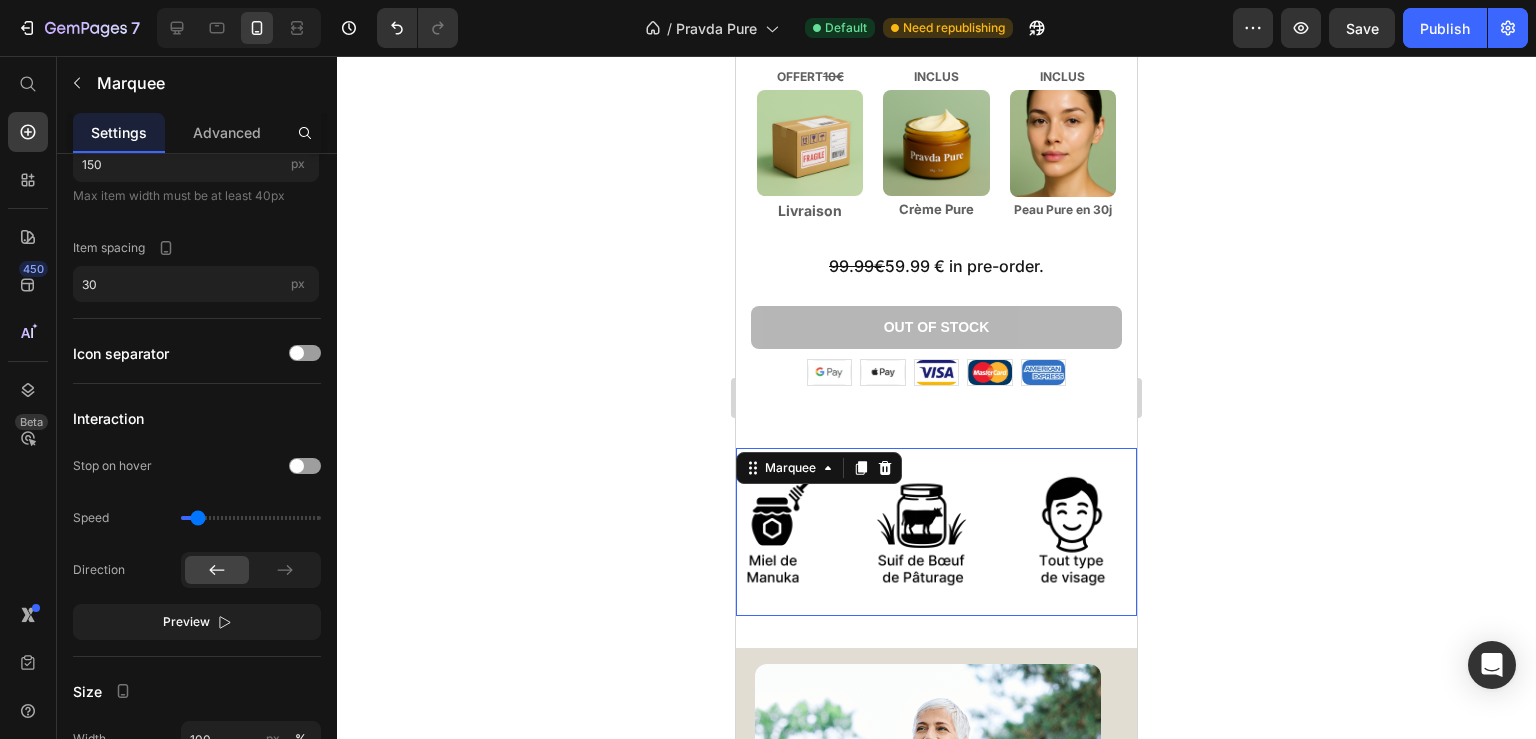 click 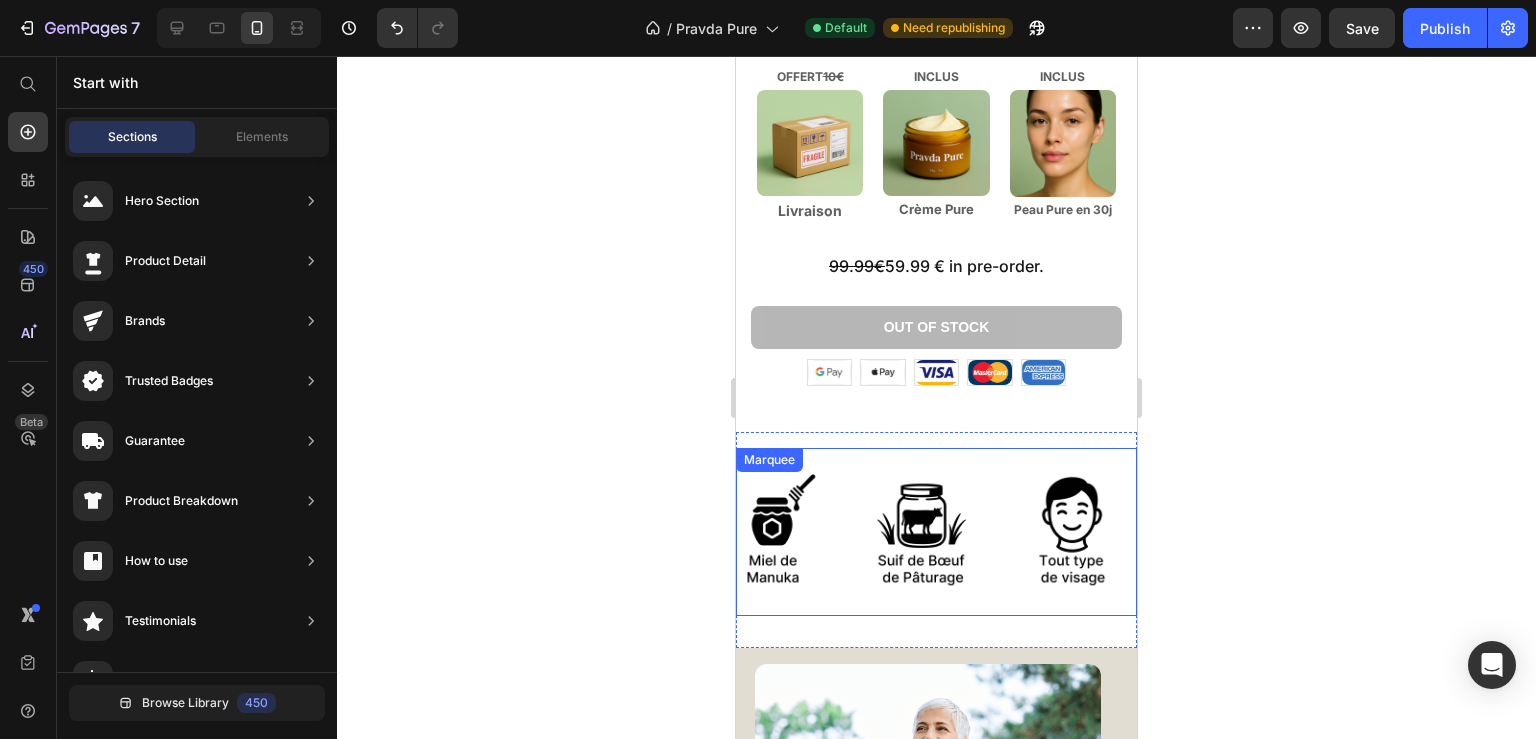 click on "Image Image Image Image Image Image Image Image Image Image Marquee" at bounding box center (936, 532) 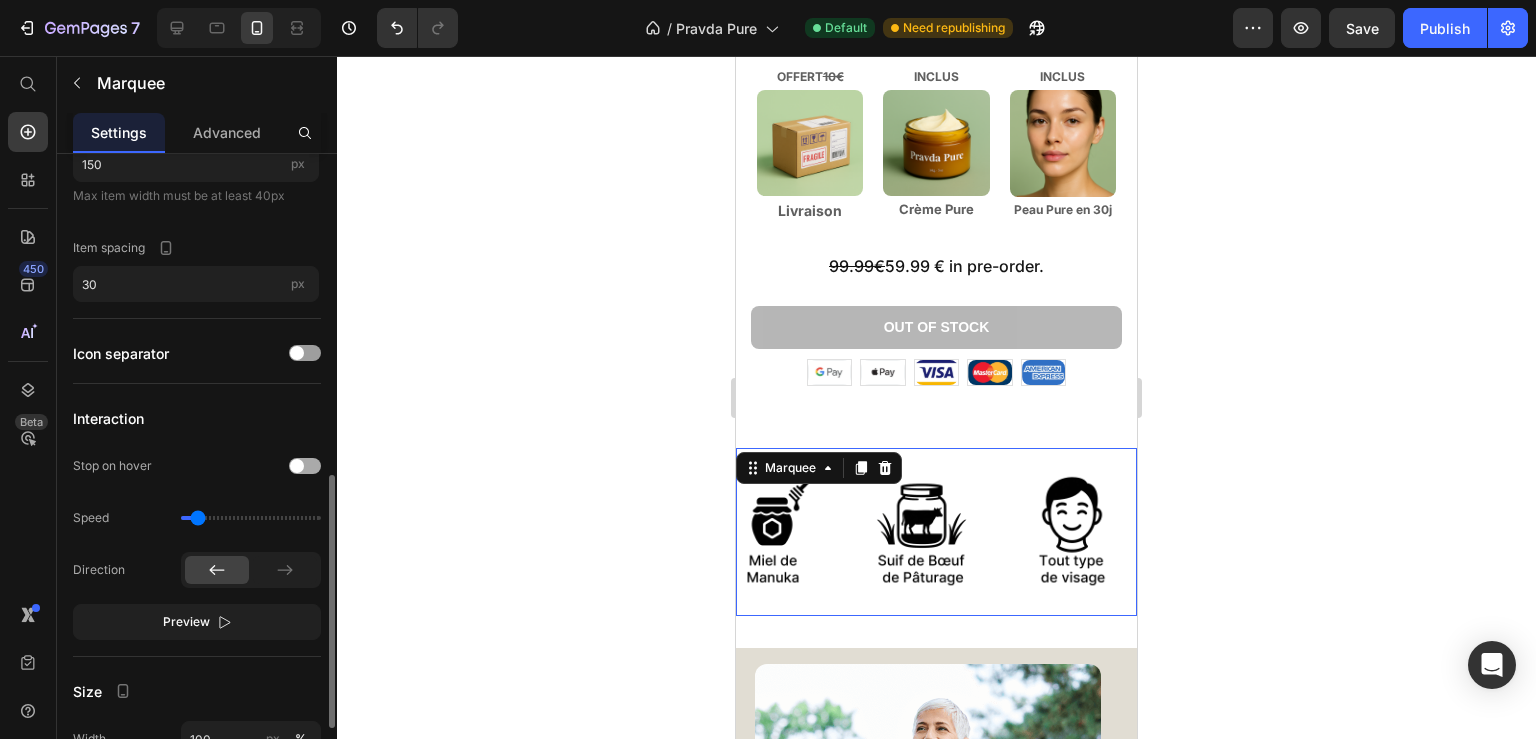 scroll, scrollTop: 540, scrollLeft: 0, axis: vertical 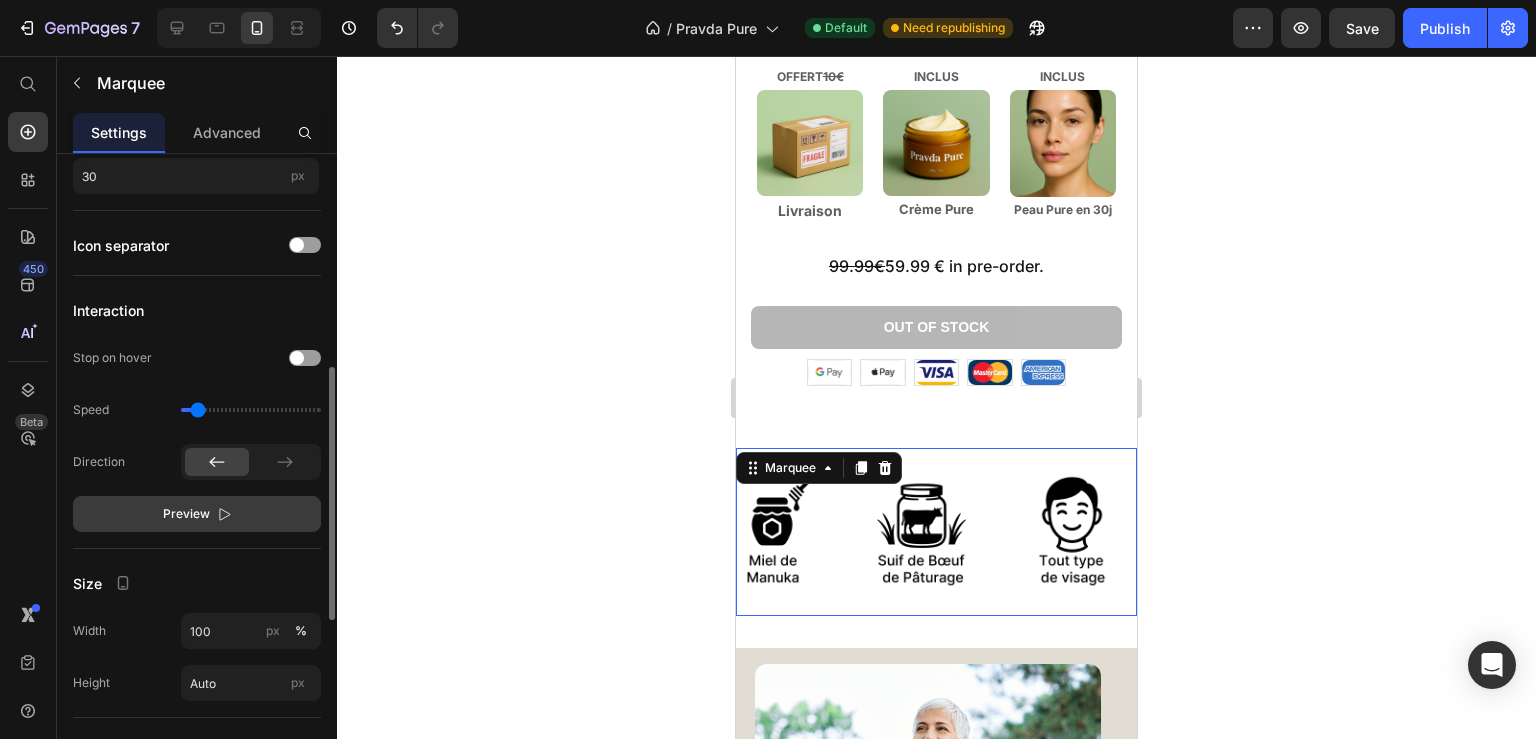 click on "Preview" at bounding box center (186, 514) 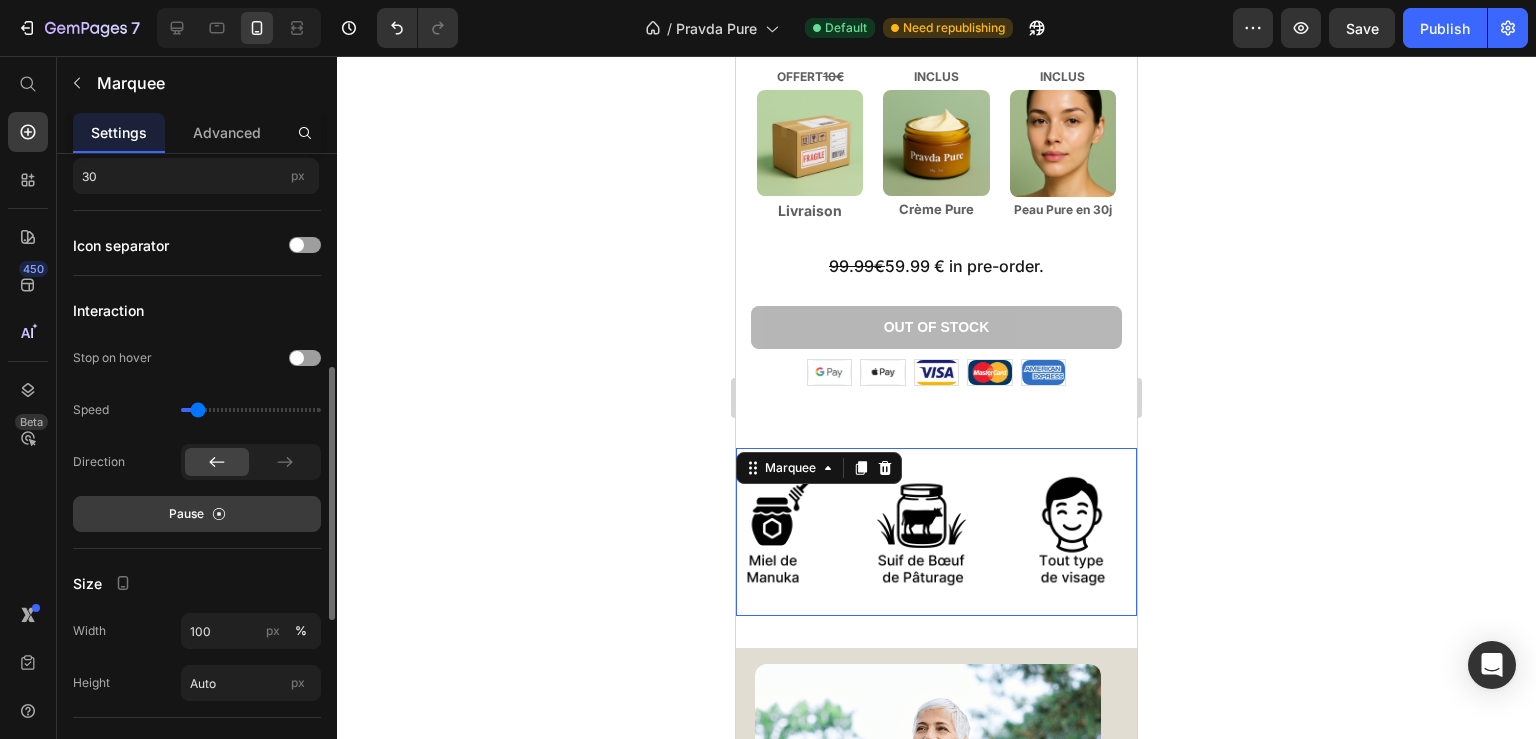 click 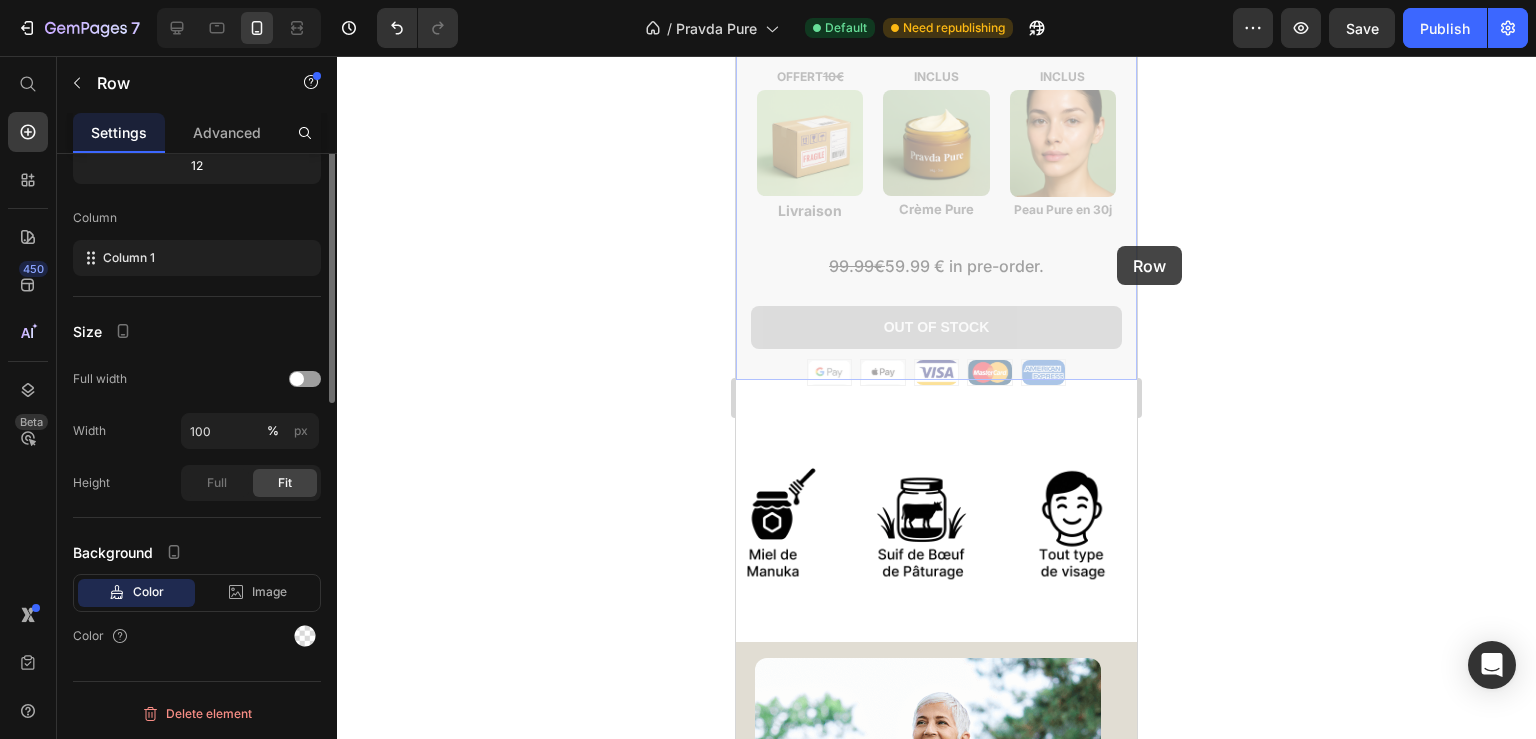 scroll, scrollTop: 0, scrollLeft: 0, axis: both 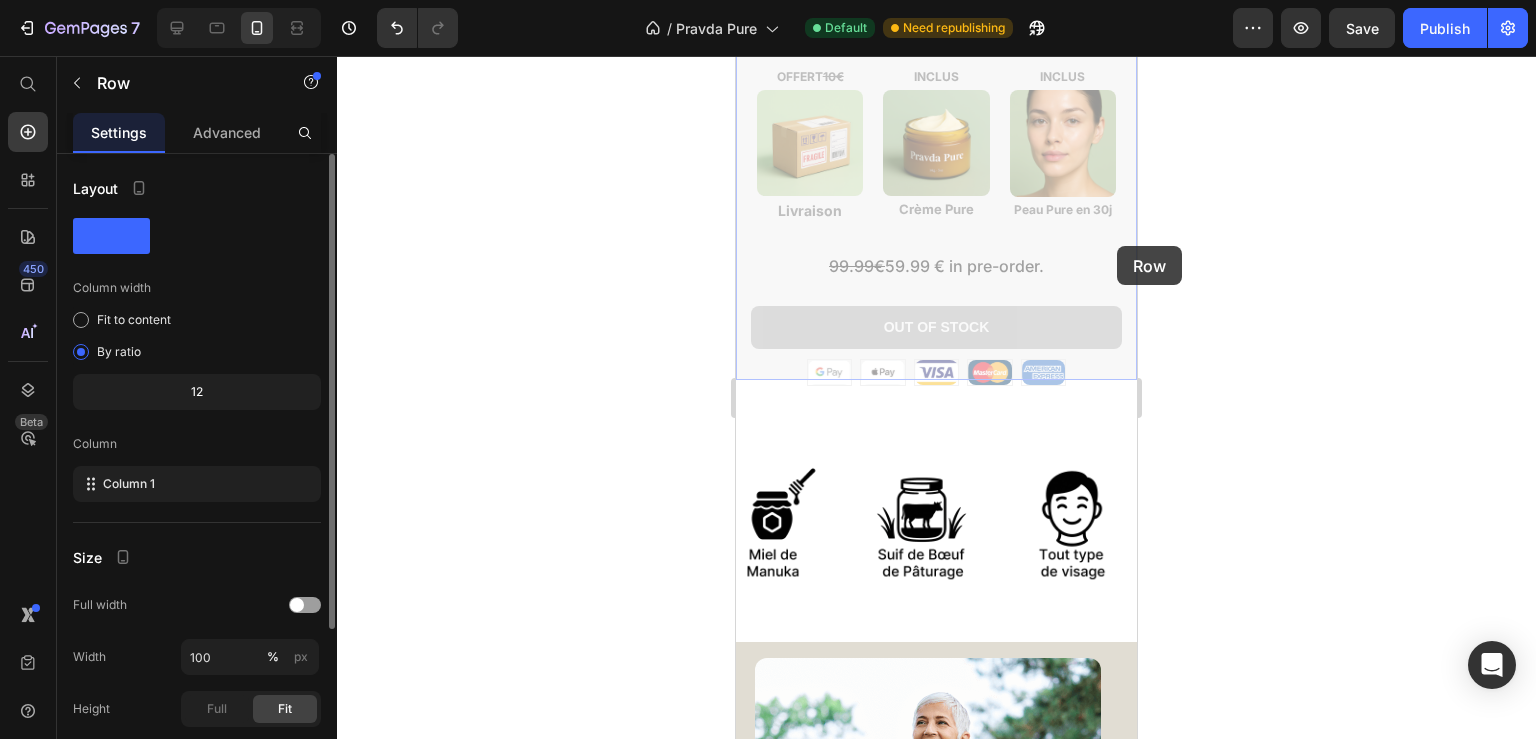 drag, startPoint x: 1117, startPoint y: 246, endPoint x: 1118, endPoint y: 236, distance: 10.049875 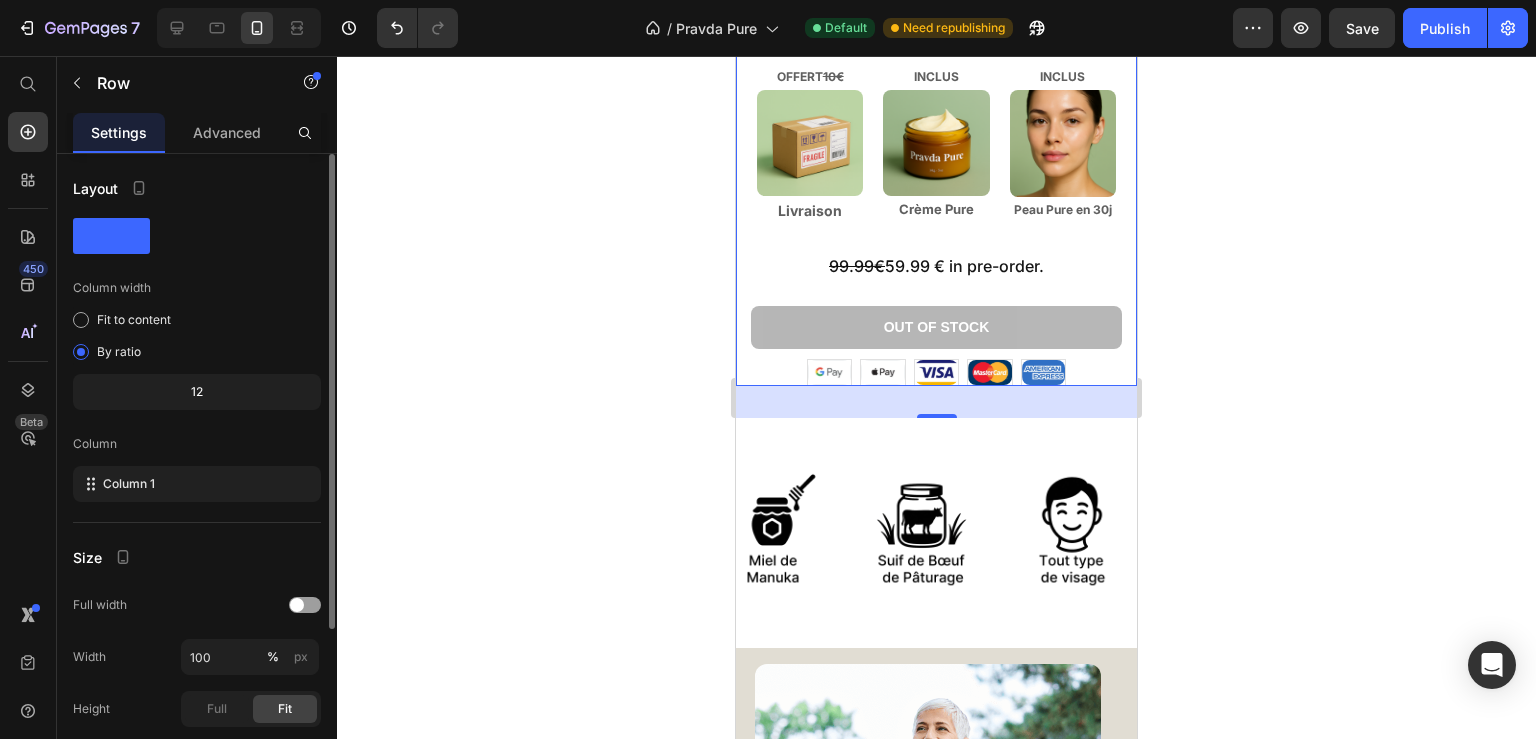 click 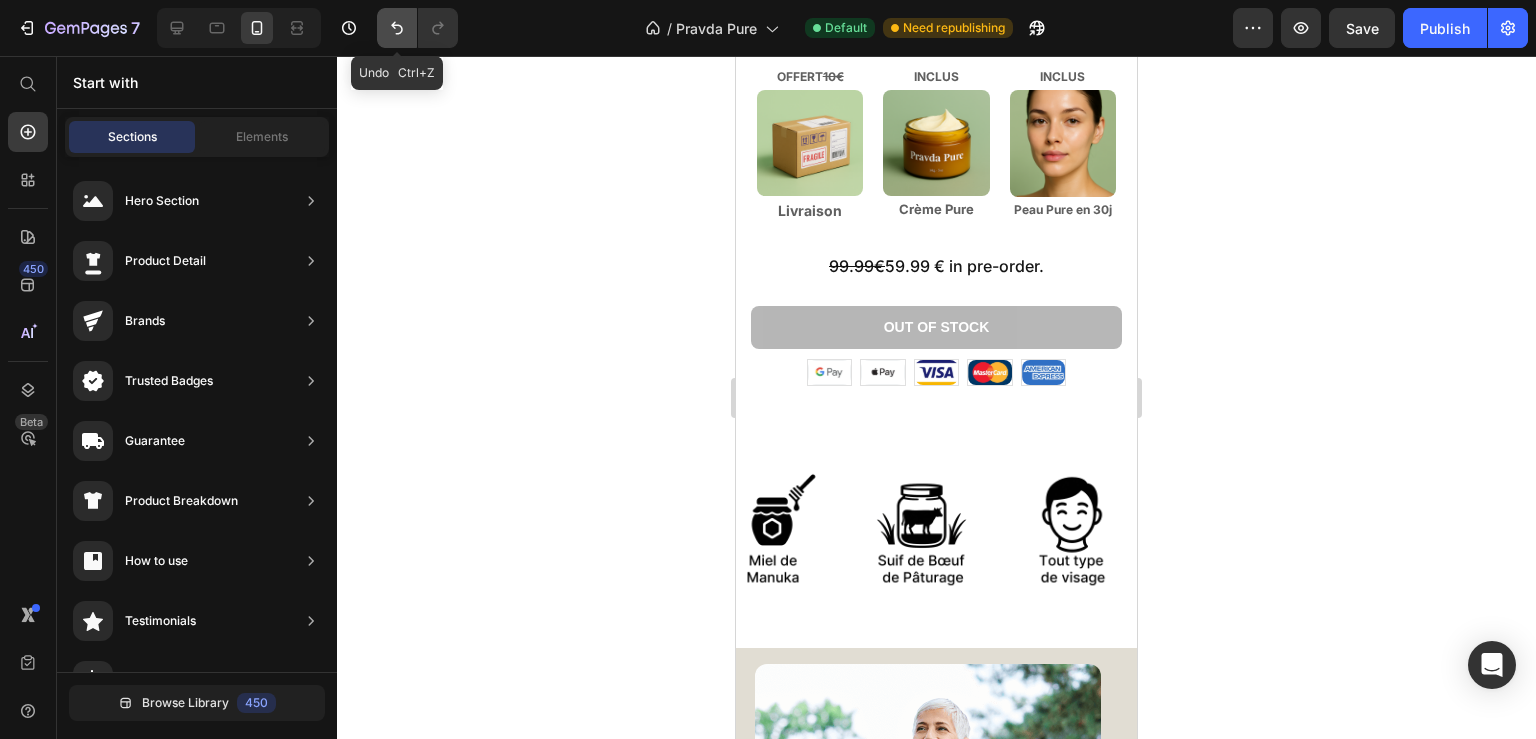 click 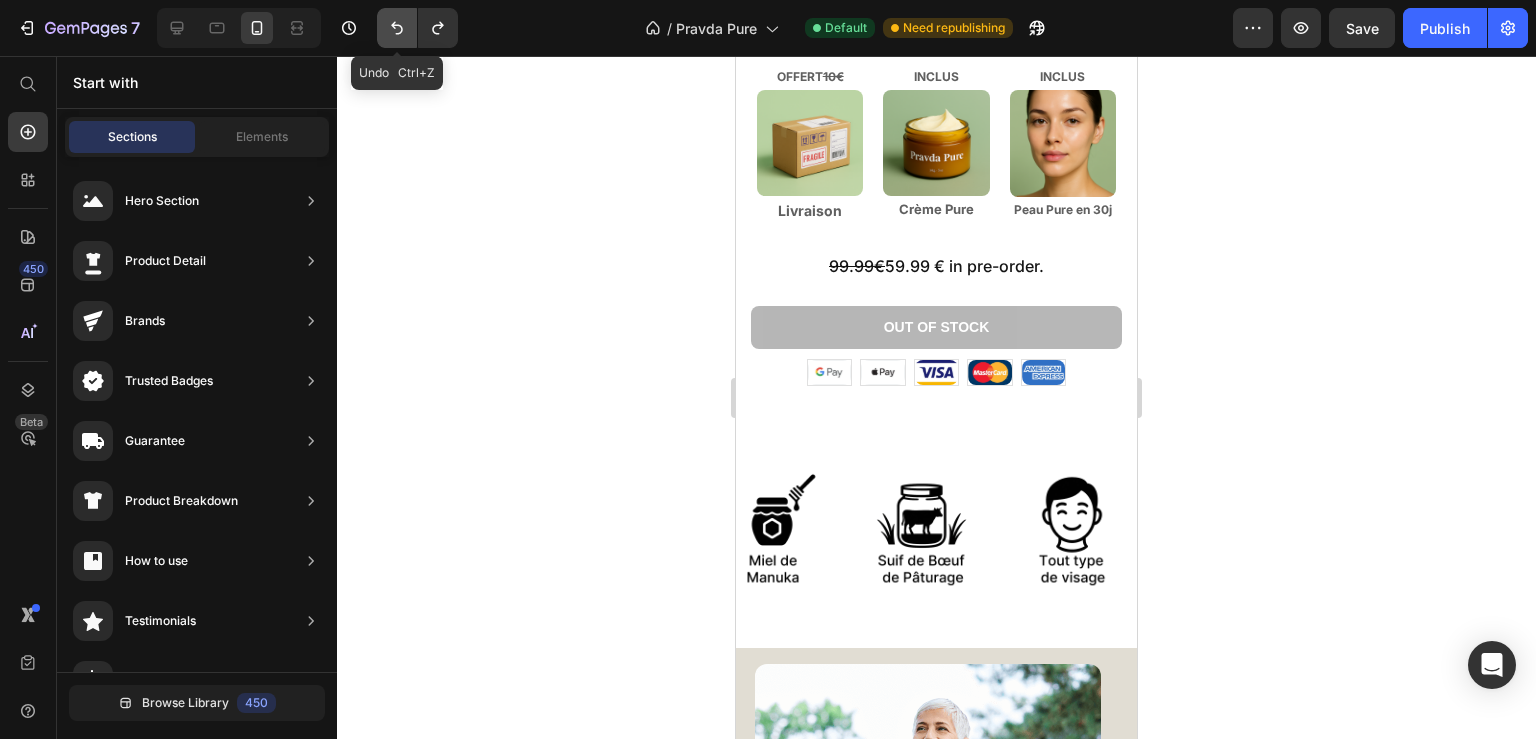scroll, scrollTop: 0, scrollLeft: 0, axis: both 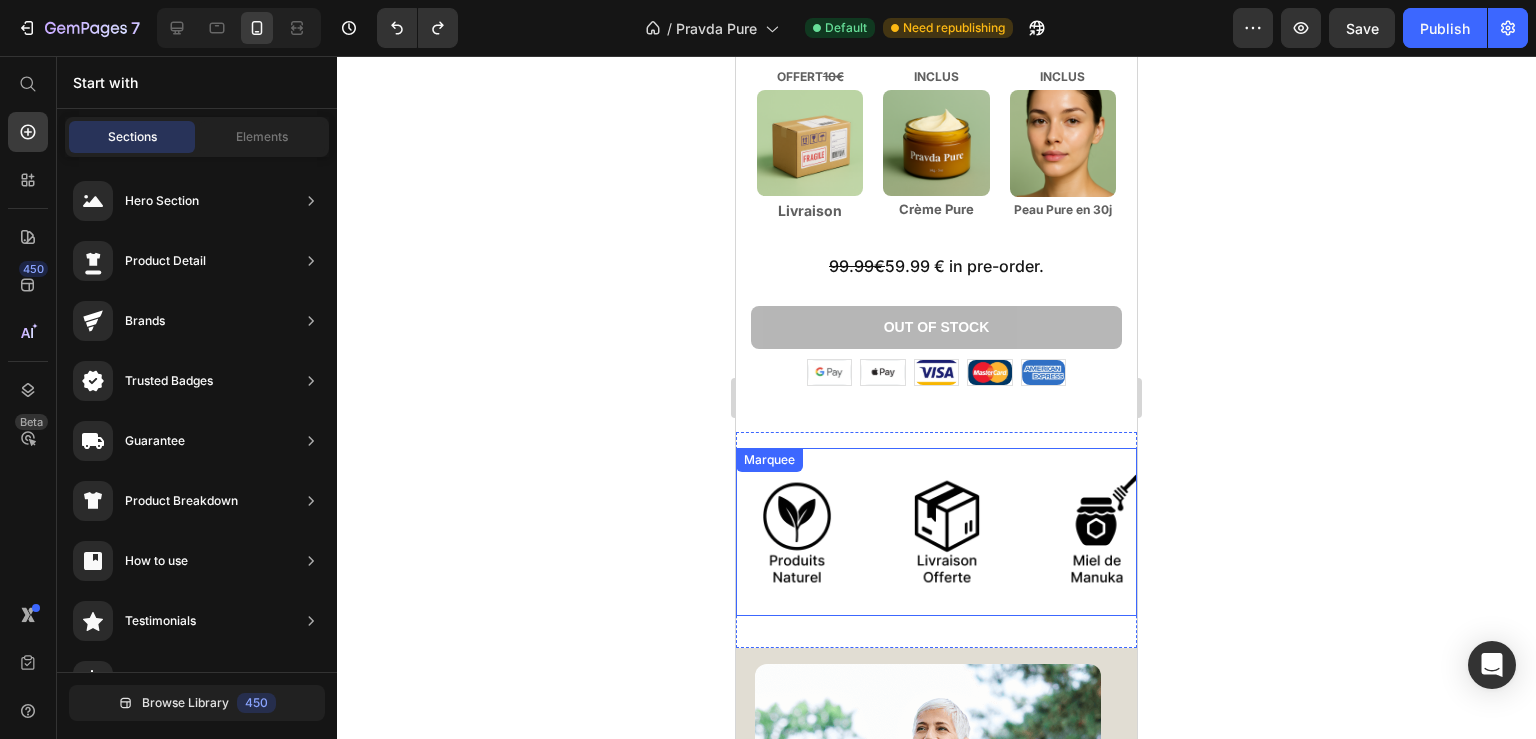 click on "Image Image Image Image Image Image Image Image Image Image Marquee" at bounding box center [936, 532] 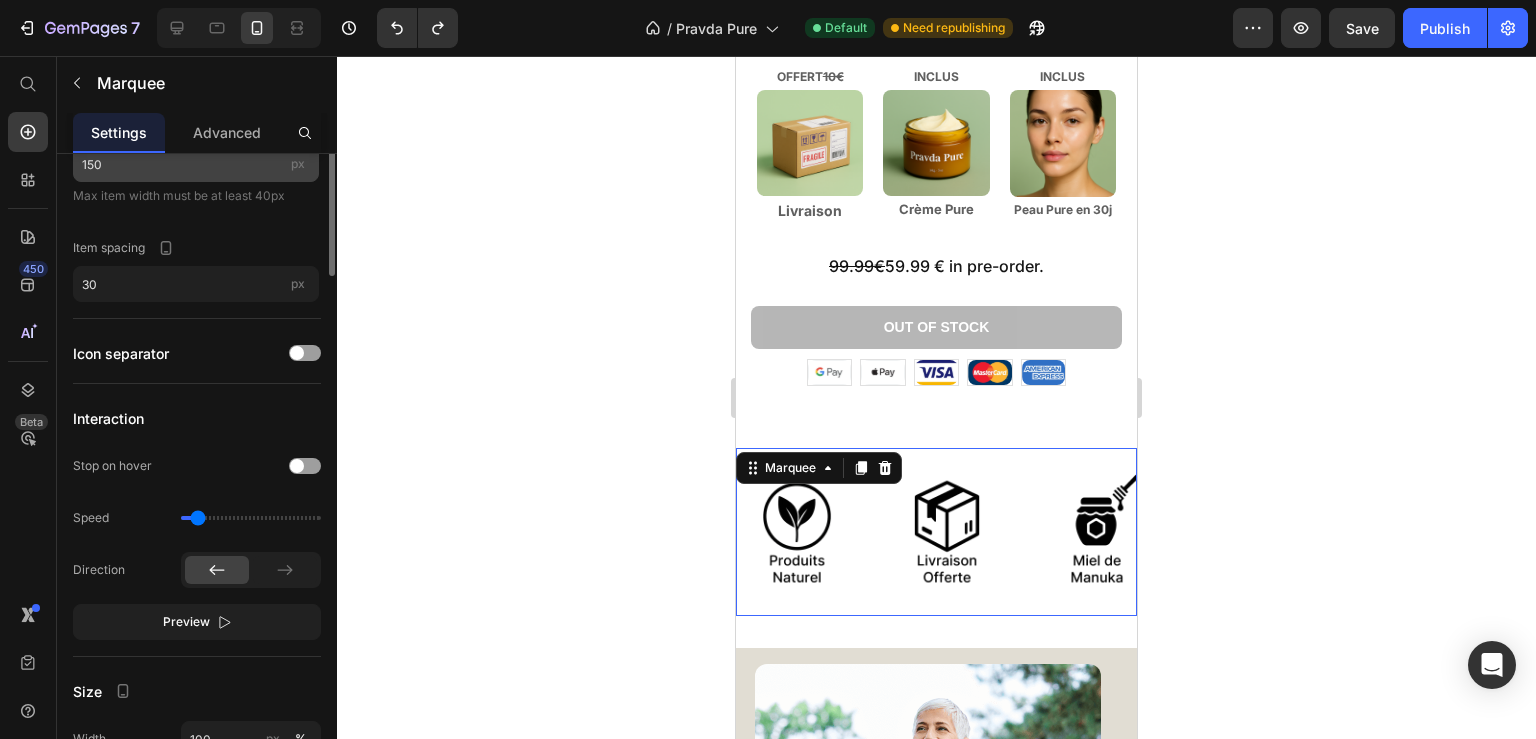 scroll, scrollTop: 0, scrollLeft: 0, axis: both 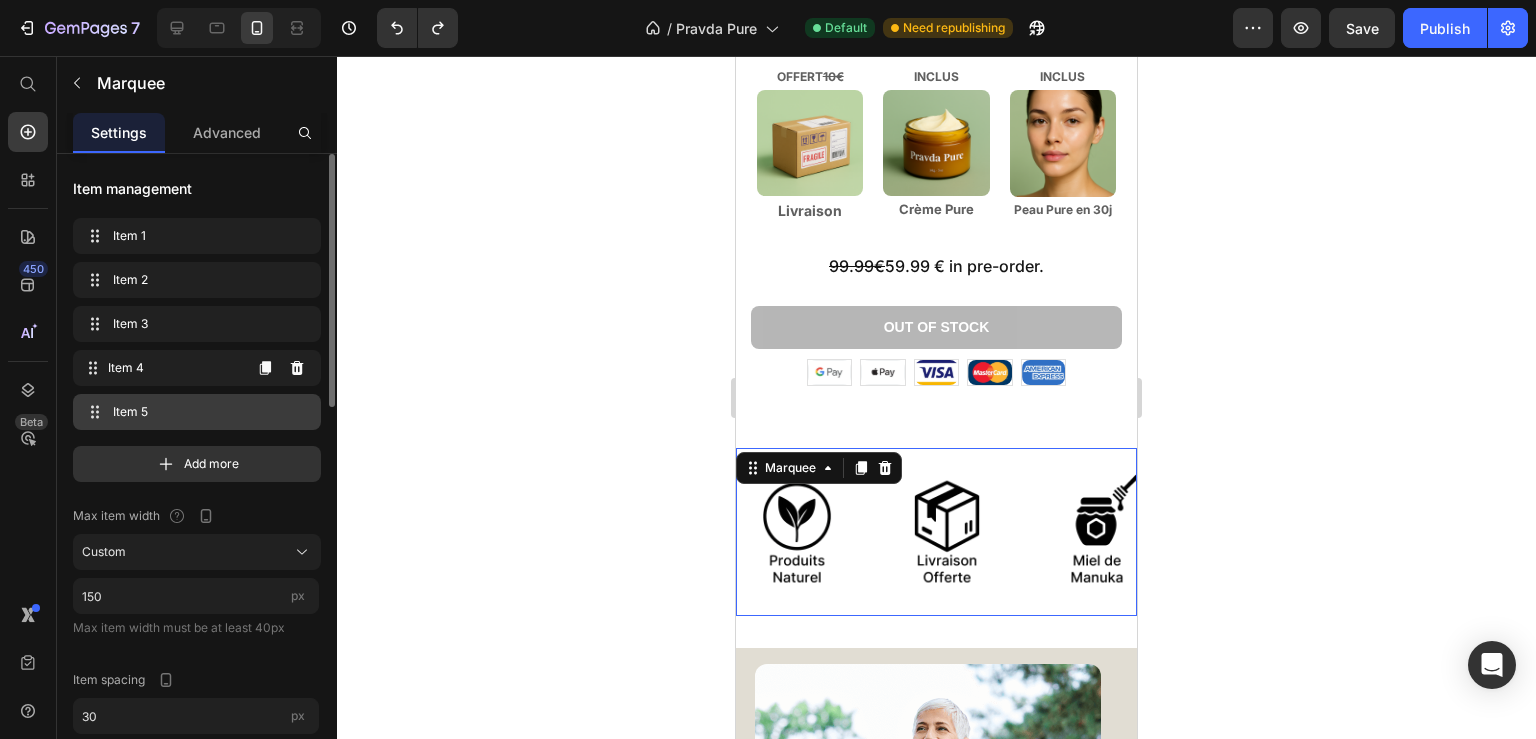 click on "Item 5" at bounding box center (193, 412) 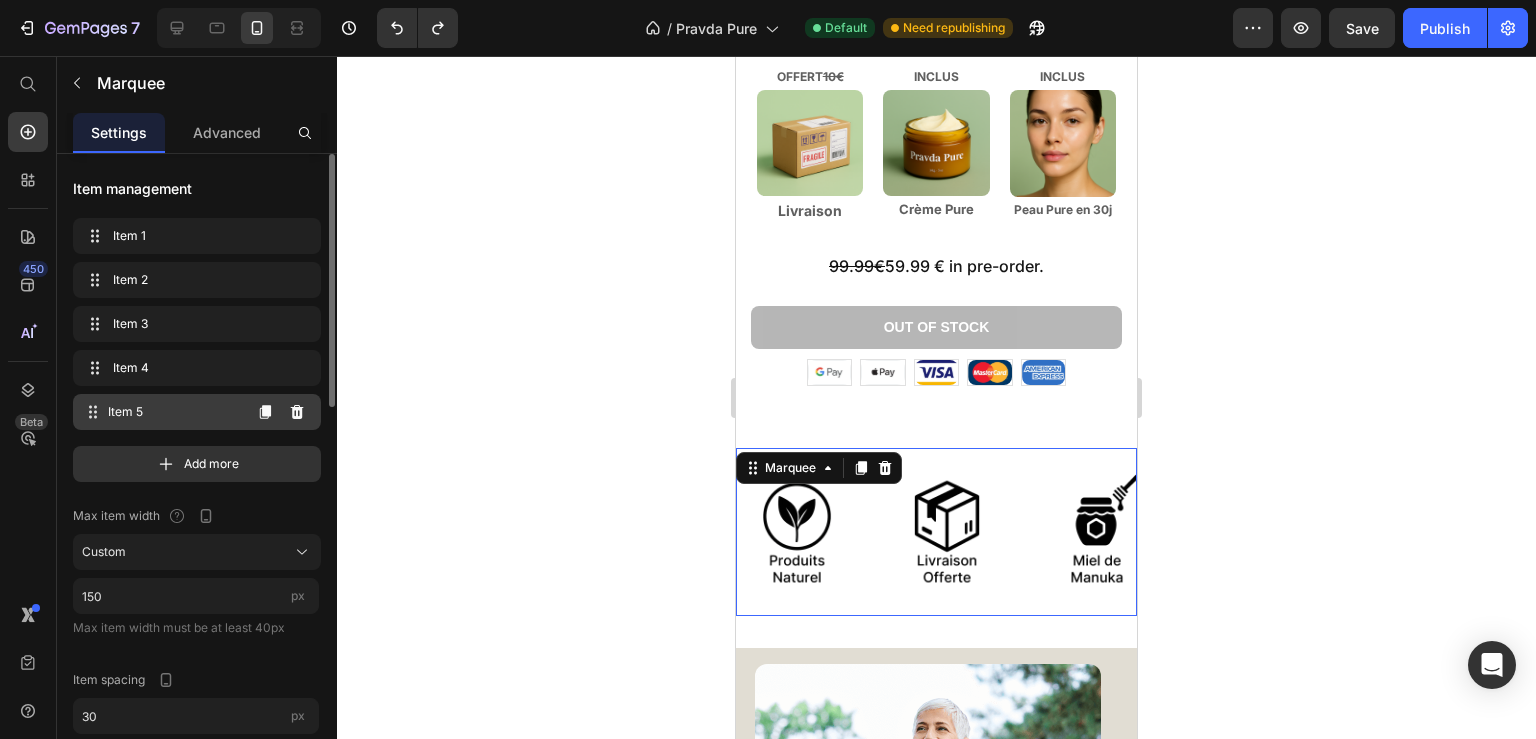 click on "Item 5" at bounding box center [174, 412] 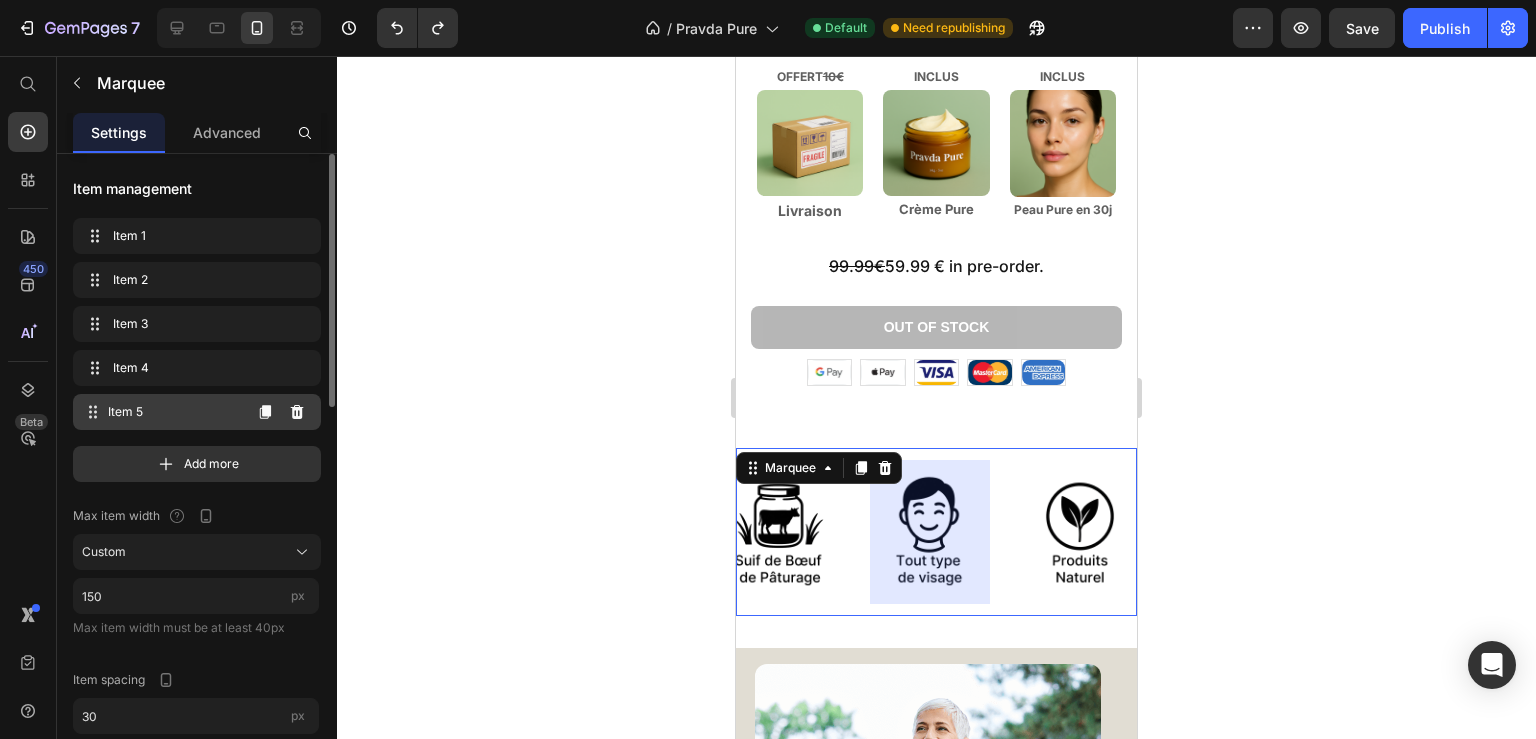 scroll, scrollTop: 0, scrollLeft: 469, axis: horizontal 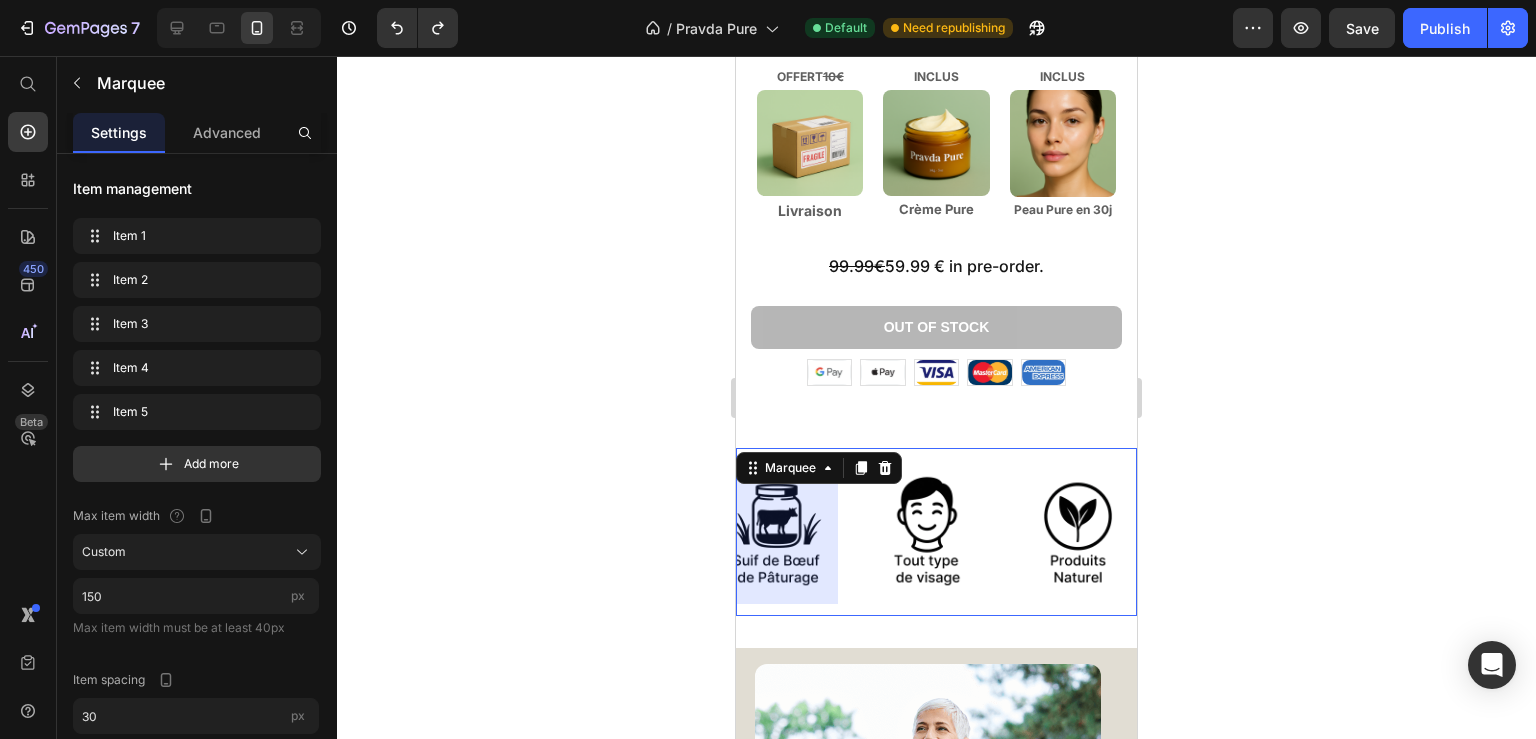 click 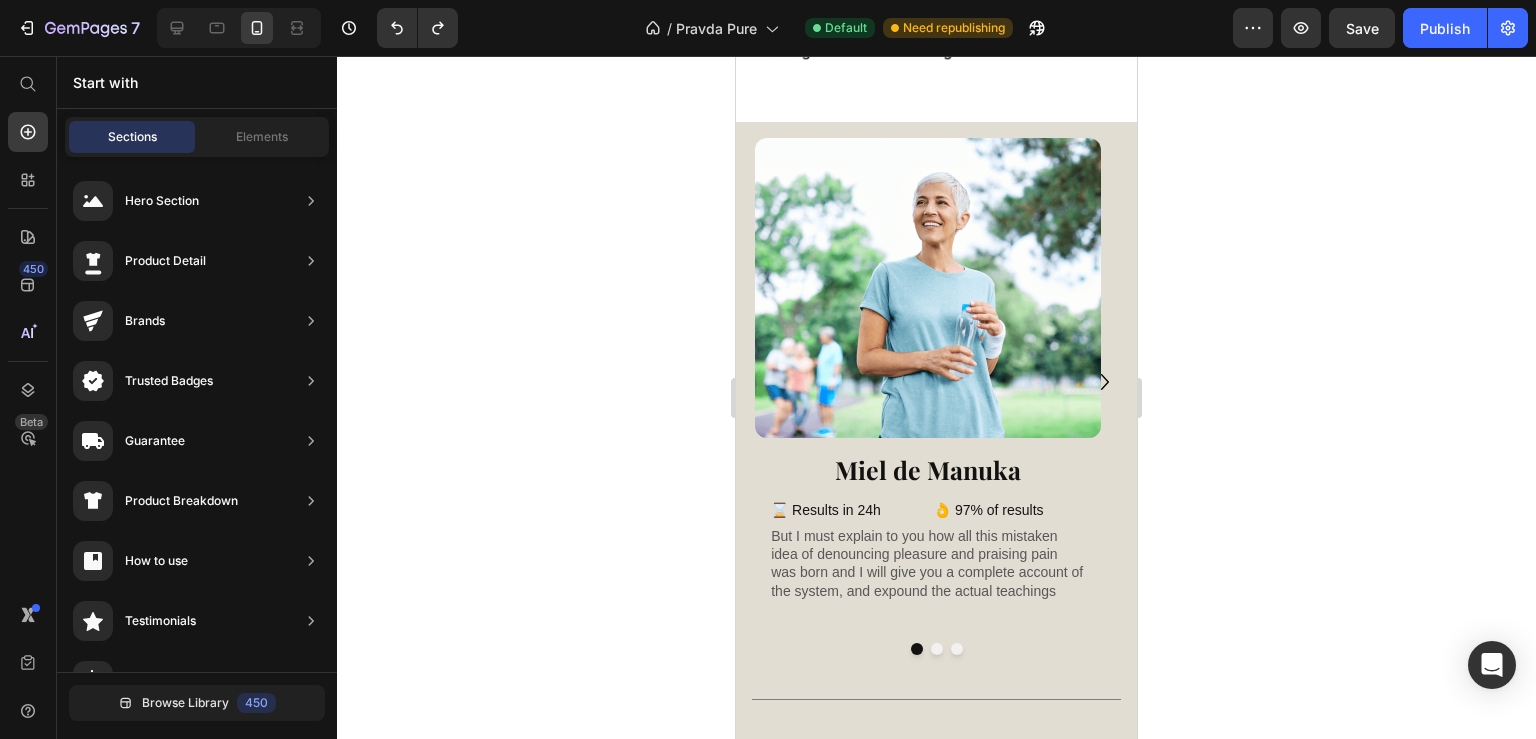 scroll, scrollTop: 1365, scrollLeft: 0, axis: vertical 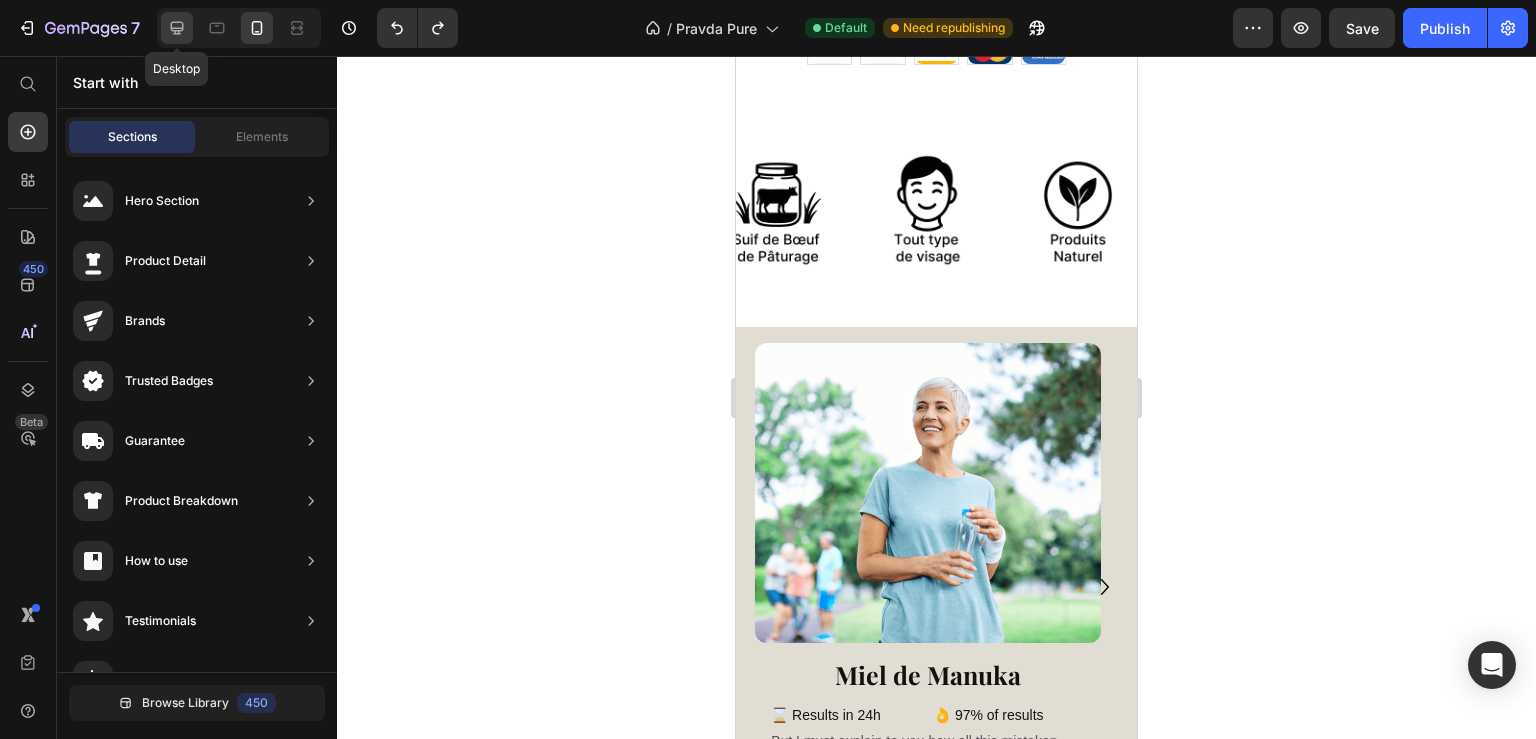 click 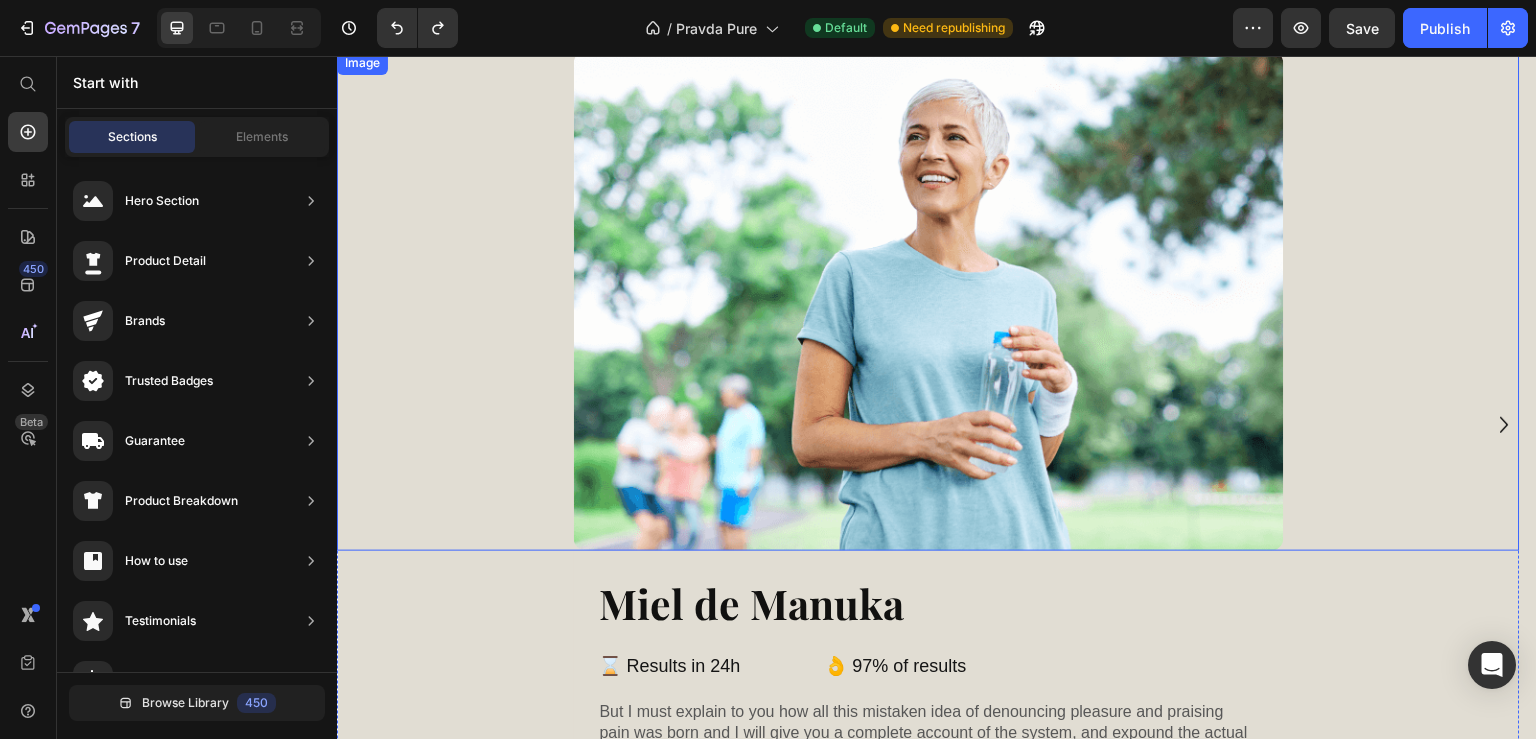 scroll, scrollTop: 521, scrollLeft: 0, axis: vertical 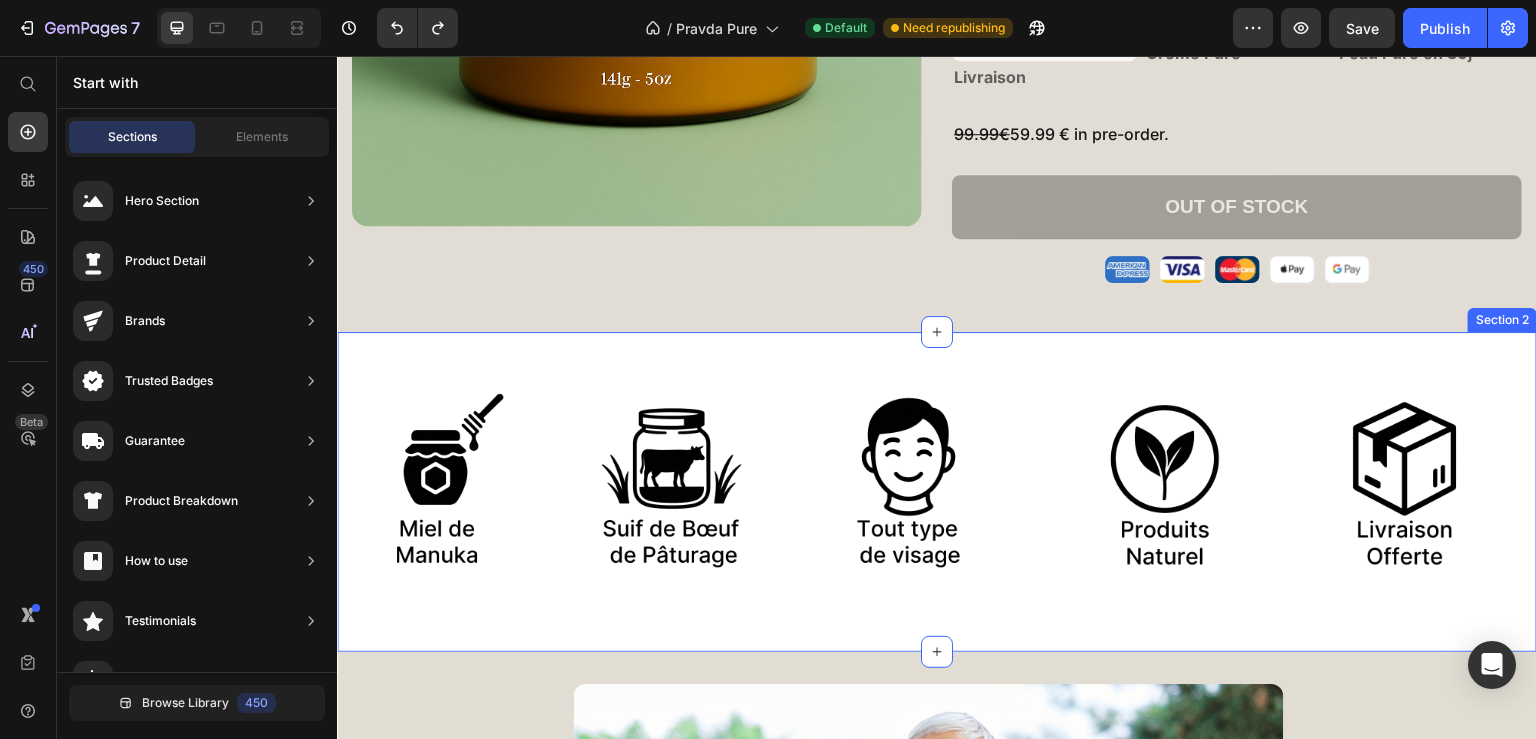 click on "Image Image Image Image Image Image Image Image Image Image Marquee Section 2" at bounding box center (937, 492) 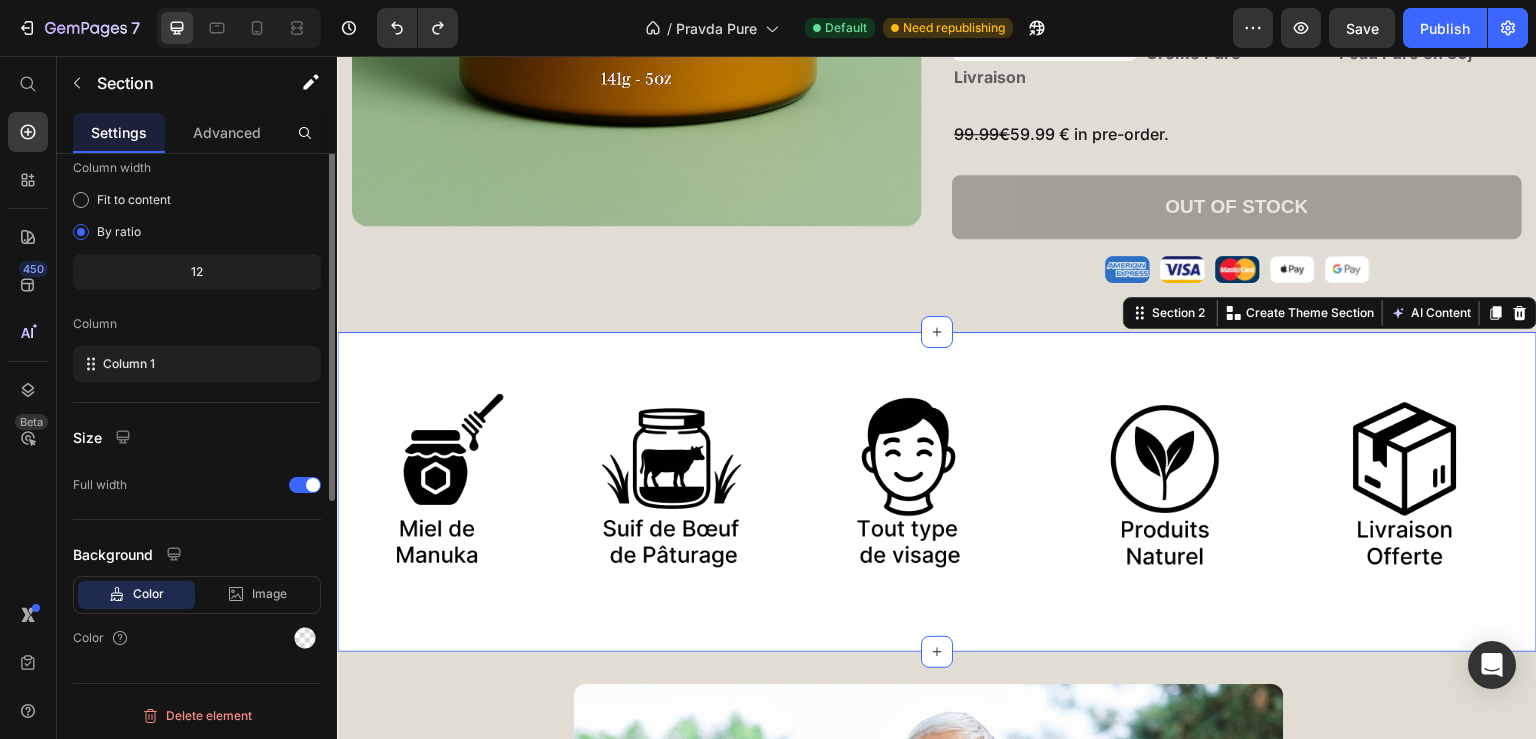 scroll, scrollTop: 0, scrollLeft: 0, axis: both 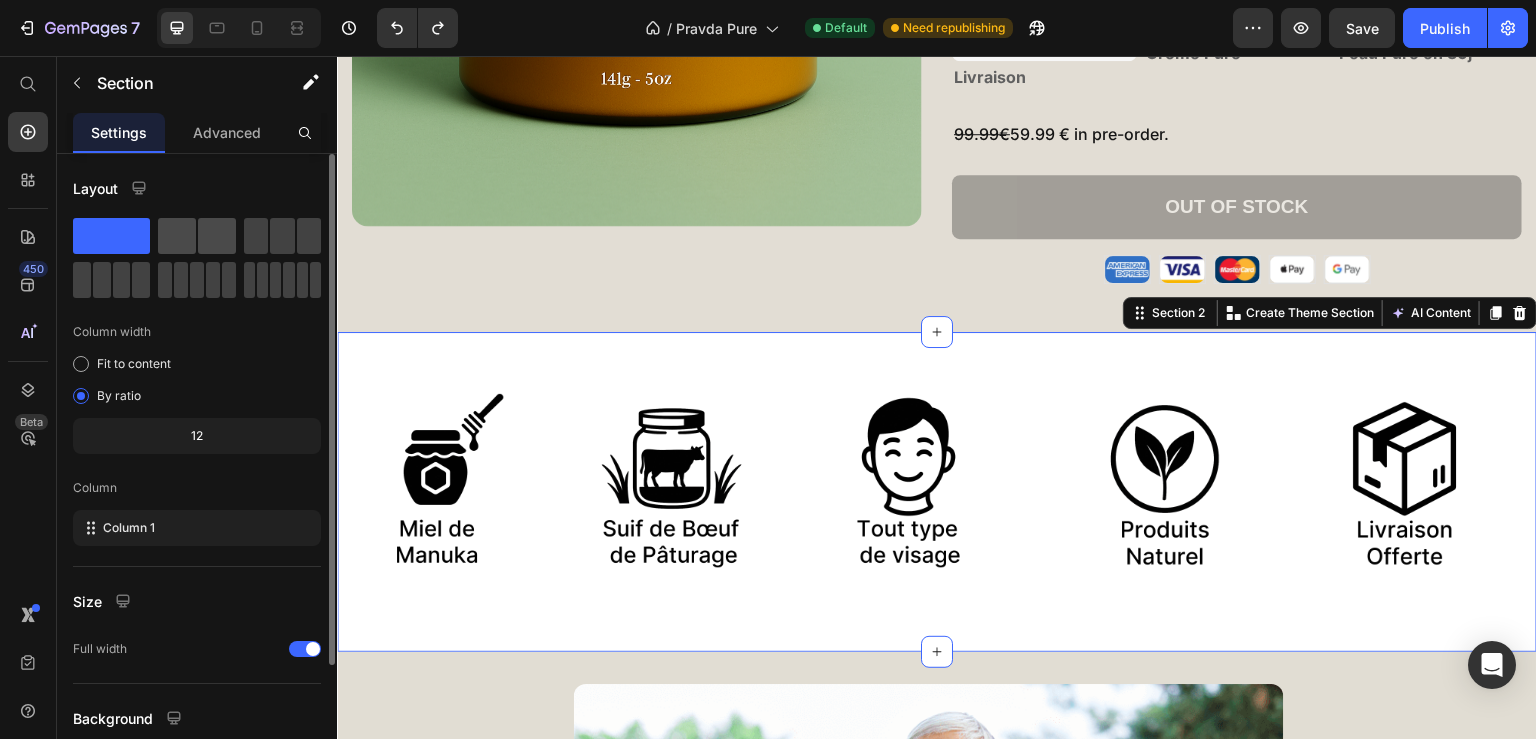 click 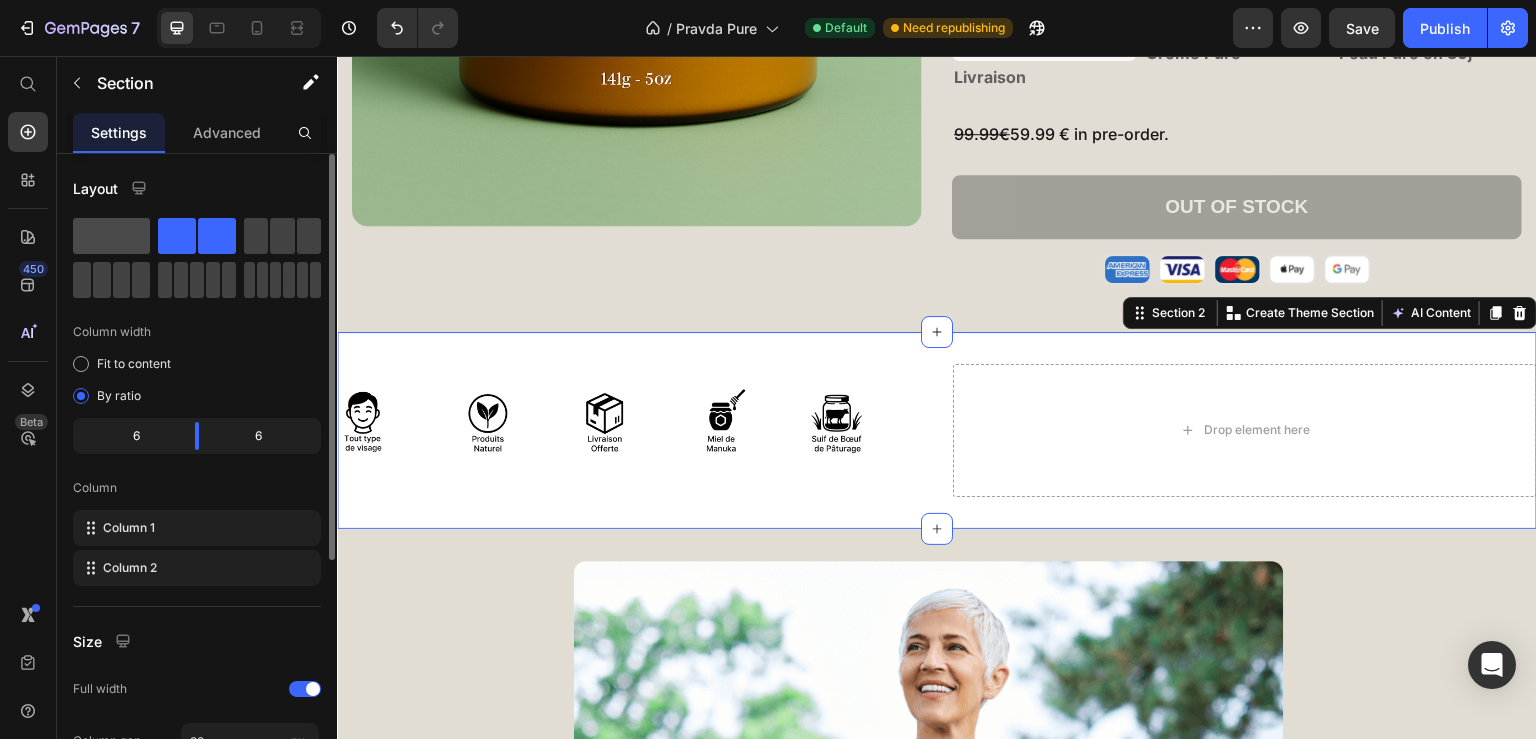 click 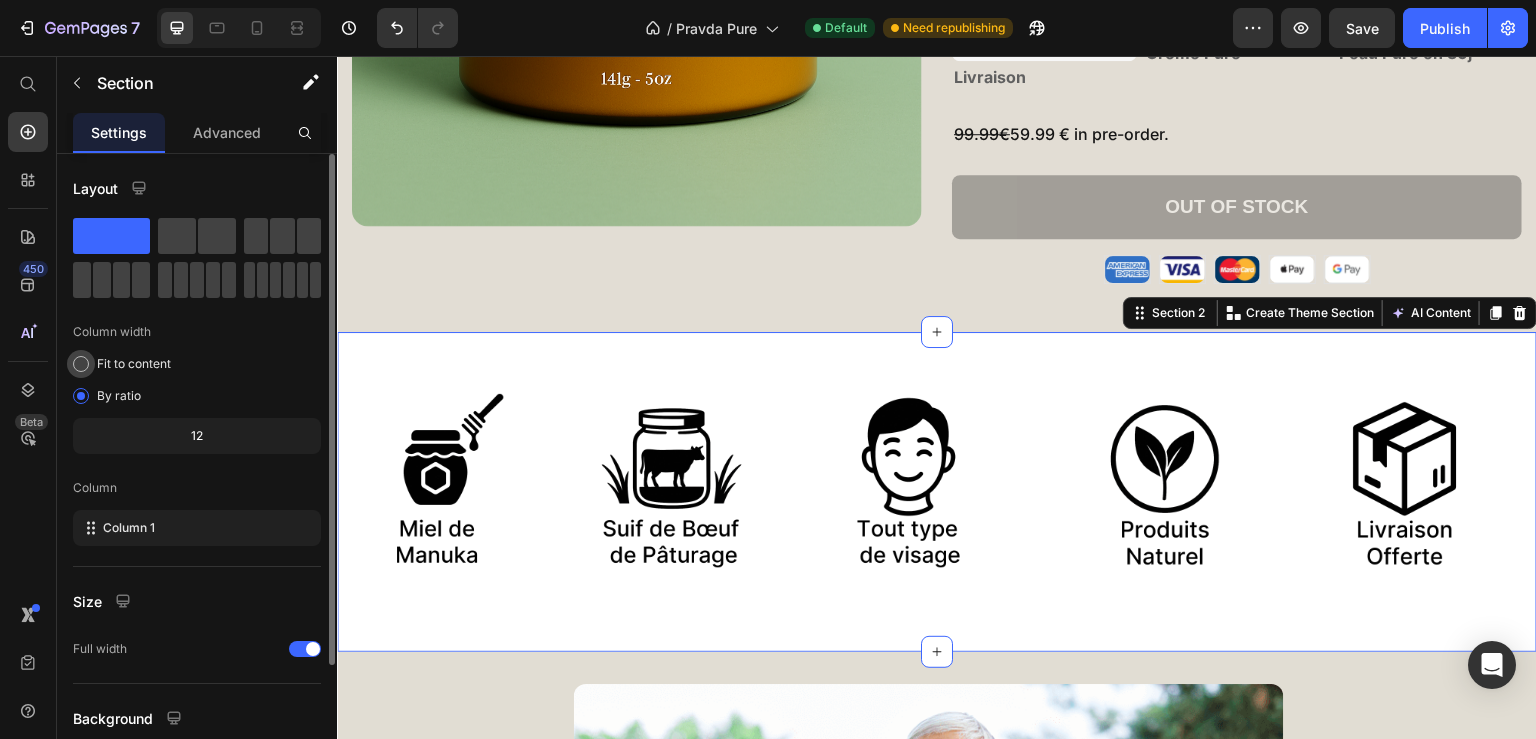 click on "Fit to content" at bounding box center [134, 364] 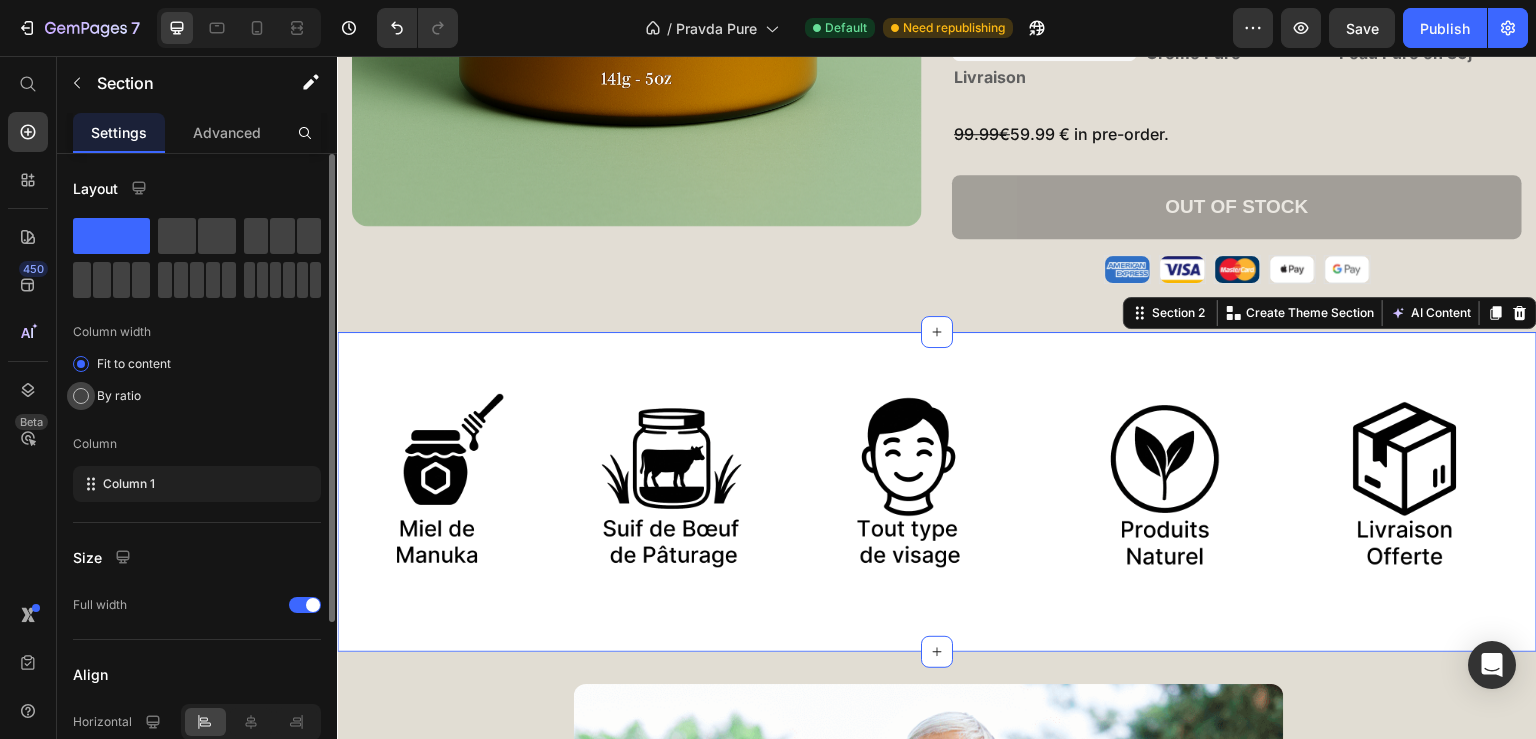 click on "By ratio" at bounding box center [119, 396] 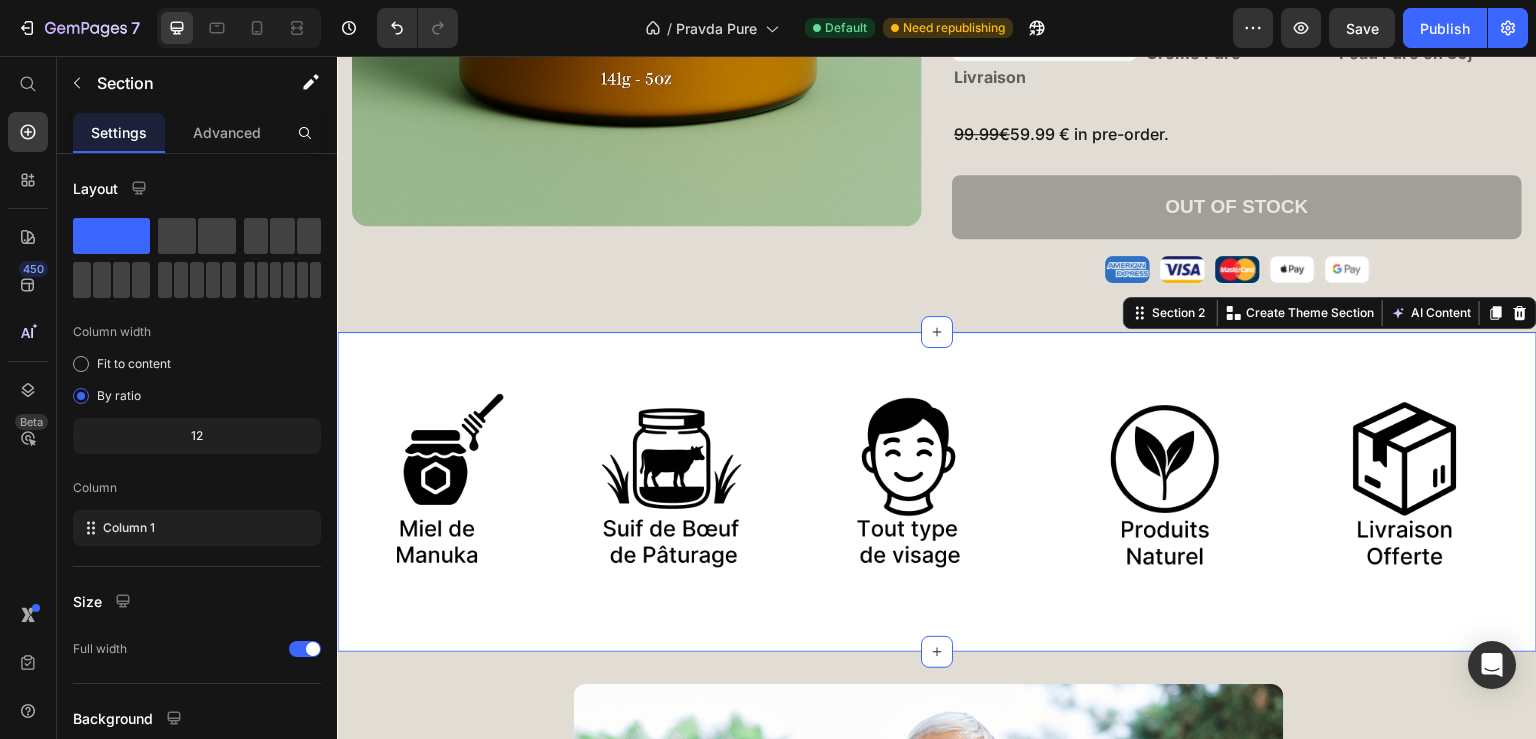 click on "Image Image Image Image Image Image Image Image Image Image Marquee Section 2   You can create reusable sections Create Theme Section AI Content Write with GemAI What would you like to describe here? Tone and Voice Persuasive Product Formule Peau Pure Show more Generate" at bounding box center [937, 492] 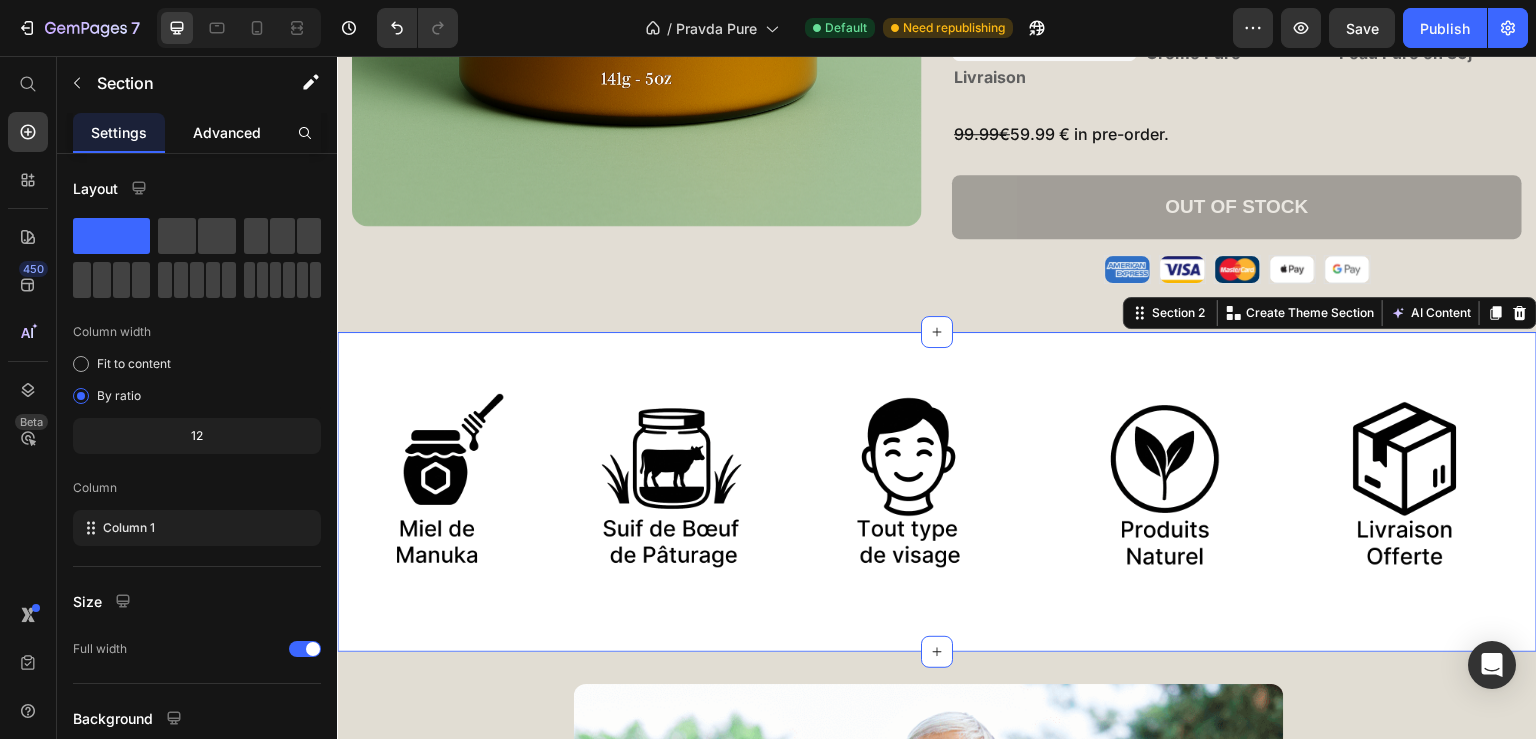 click on "Advanced" 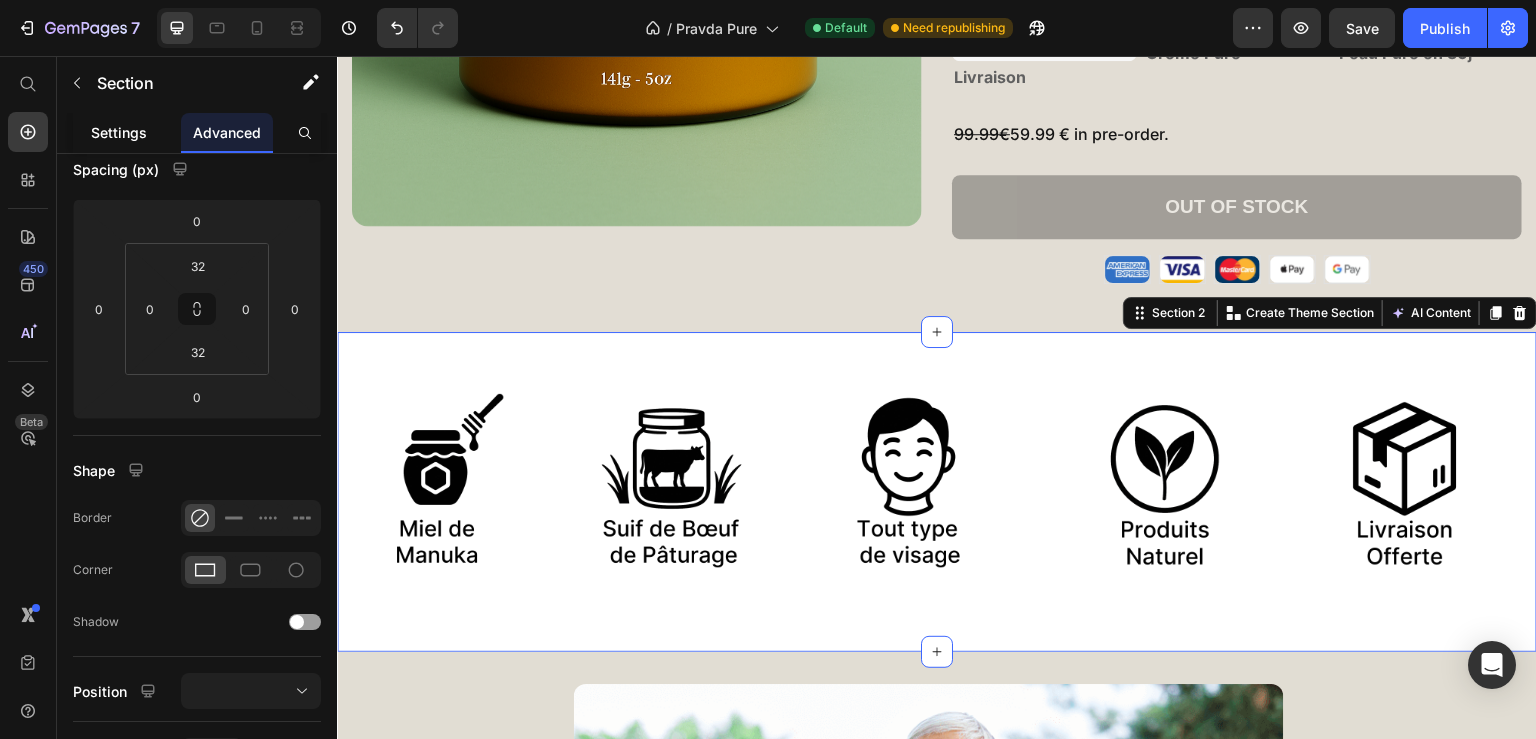 scroll, scrollTop: 661, scrollLeft: 0, axis: vertical 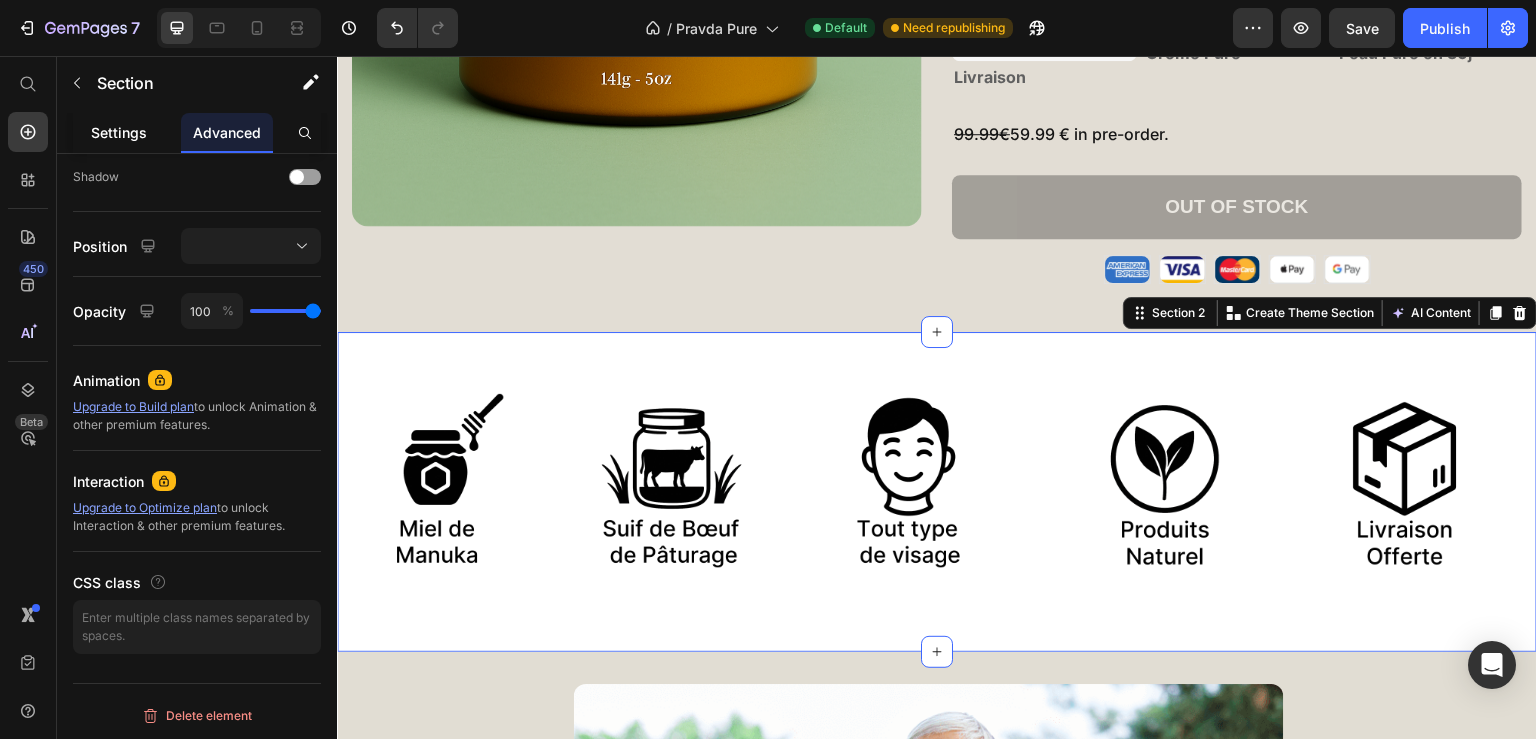 click on "Settings" at bounding box center [119, 132] 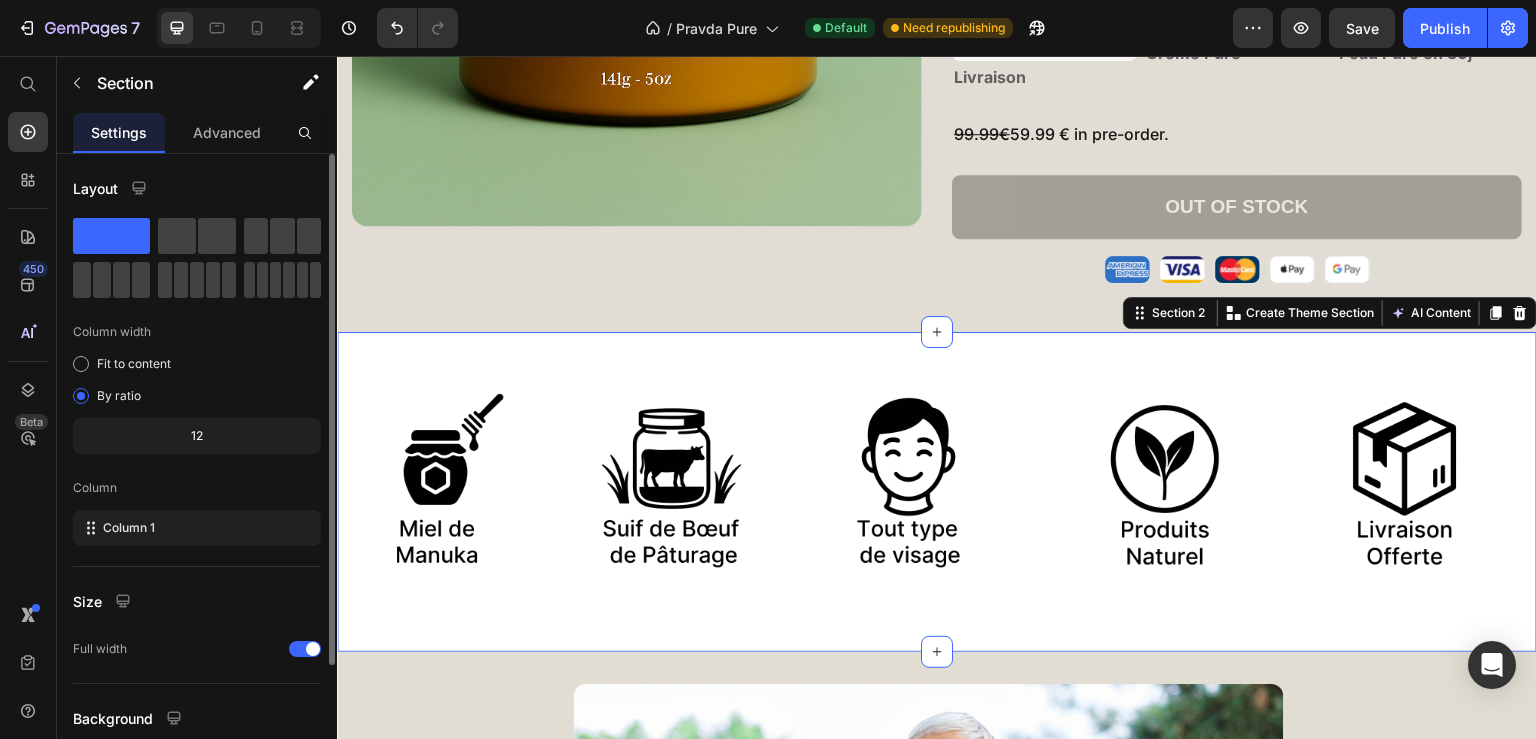 click on "La crème la plus pure du monde. Heading Product Images Formule Peau Pure Product Title Image Résultats en 24h Text Block Image Produit naturels Text Block Advanced List Image 97% de résultats Text Block Advanced List Row OFFERT  10€ Text Block Image Livraison Text Block INCLUS Text Block Image Crème Pure Text Block INCLUS Text Block Image Peau Pure en 30j Text Block Row 99.99€  59.99 € en pré-commande. Text Block Row Out of stock Add to Cart Image Image Image Image Image Row Row Product Section 1" at bounding box center [937, -46] 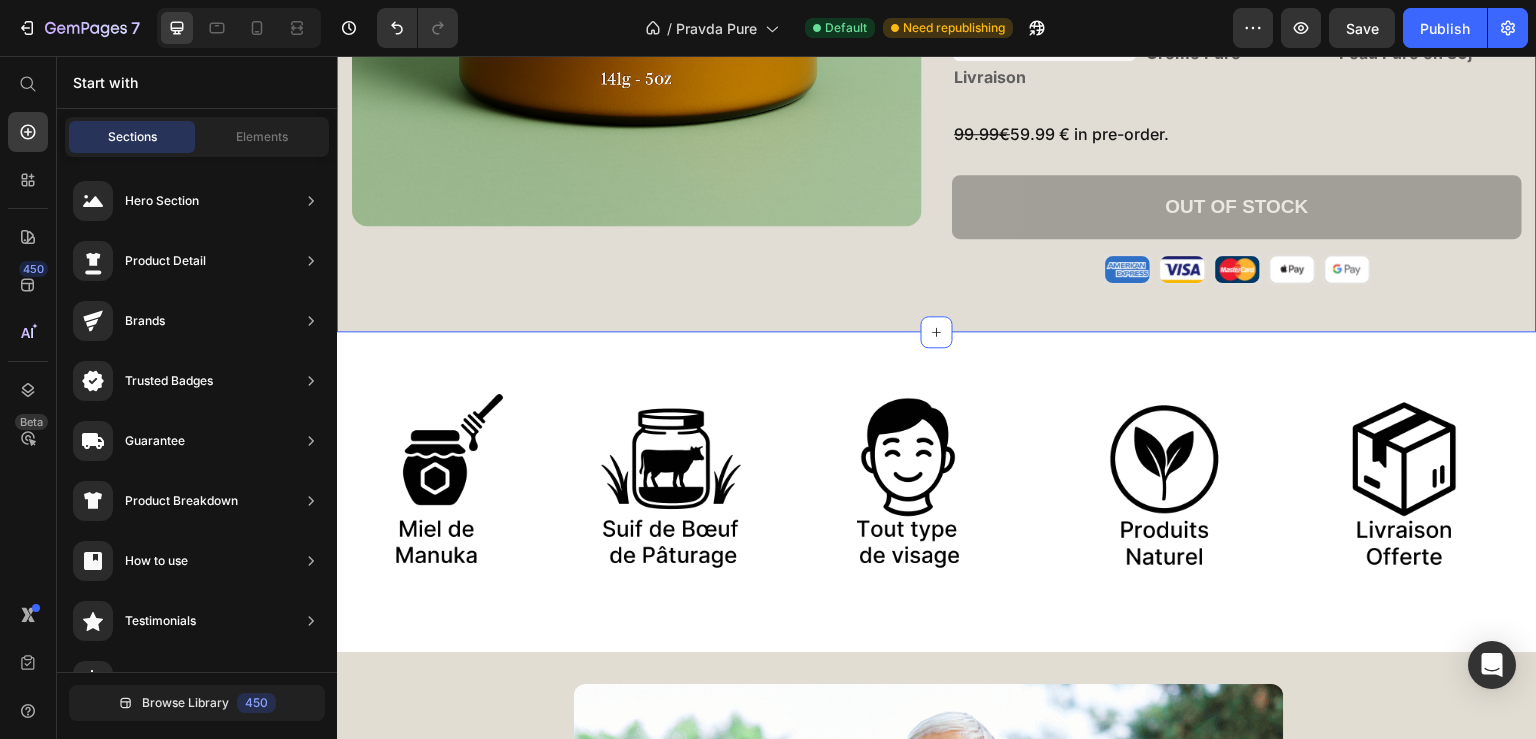scroll, scrollTop: 409, scrollLeft: 0, axis: vertical 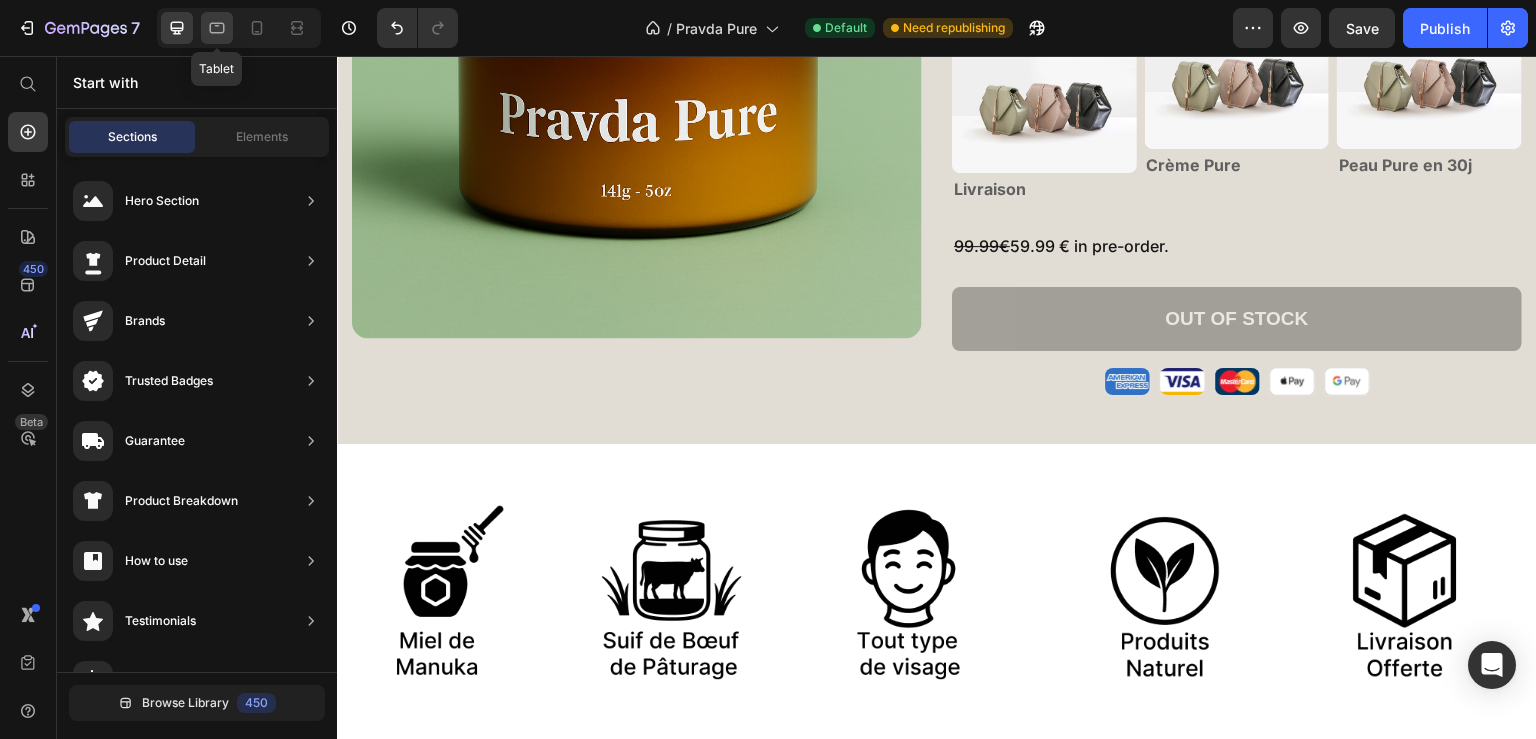 click 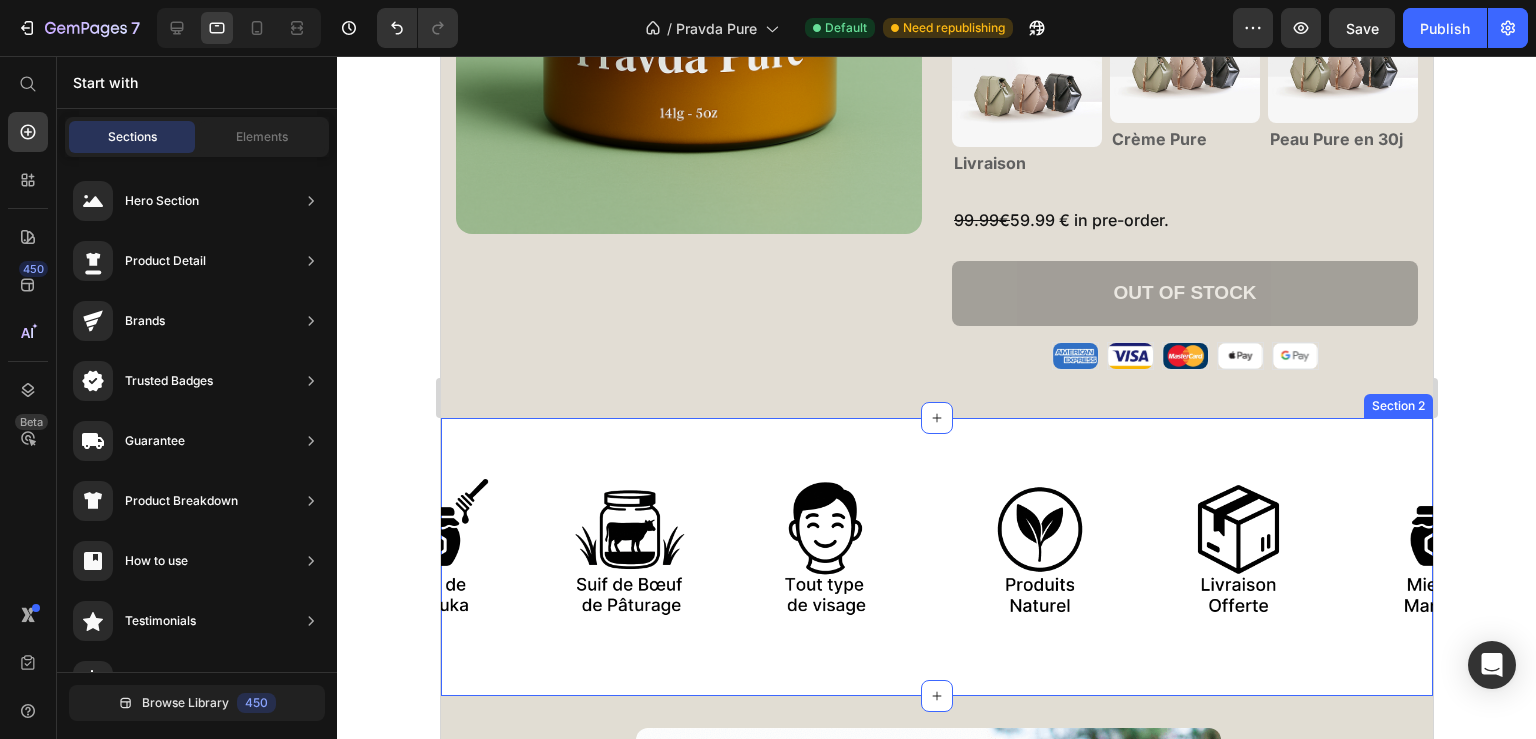 click on "Image Image Image Image Image Image Image Image Image Image Marquee Section 2" at bounding box center (936, 557) 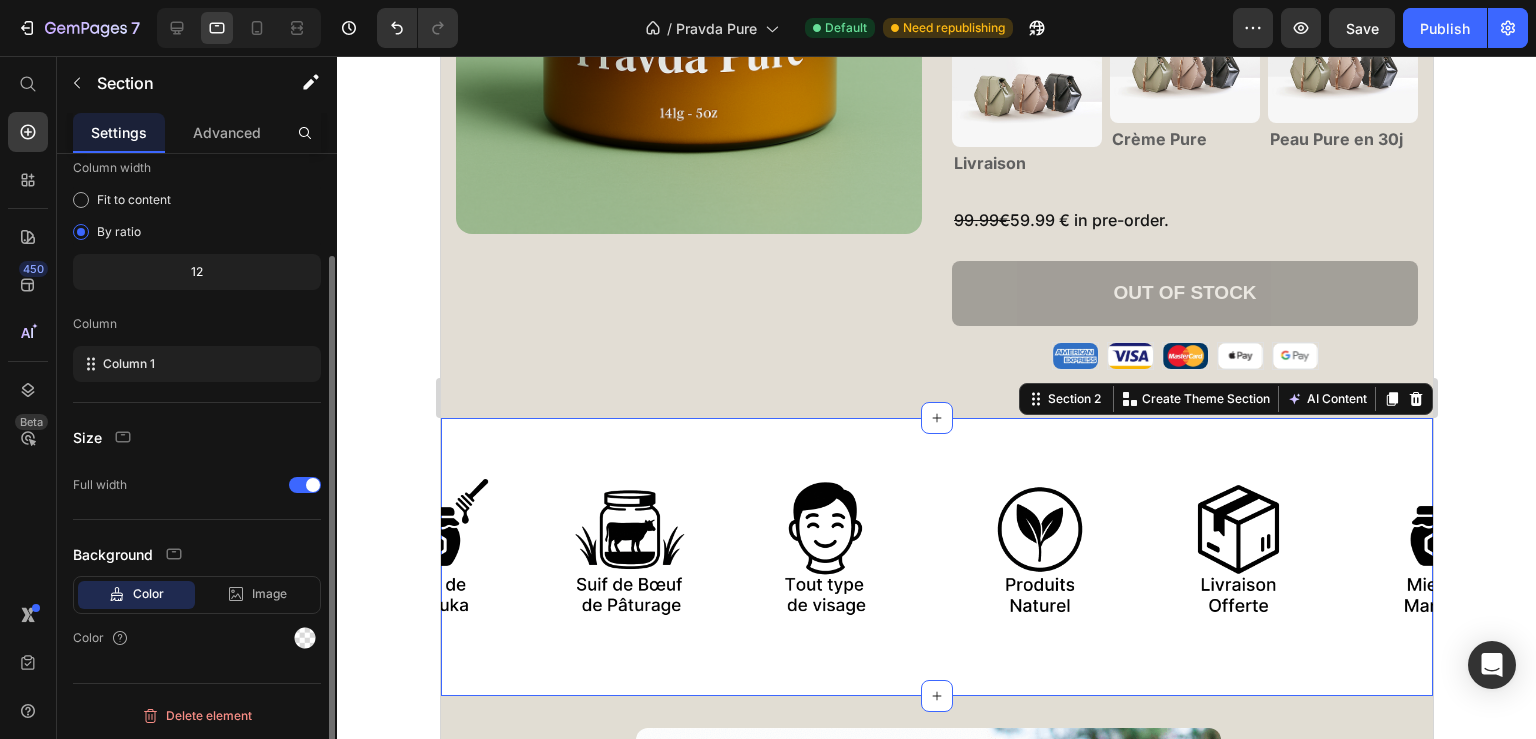 scroll, scrollTop: 0, scrollLeft: 0, axis: both 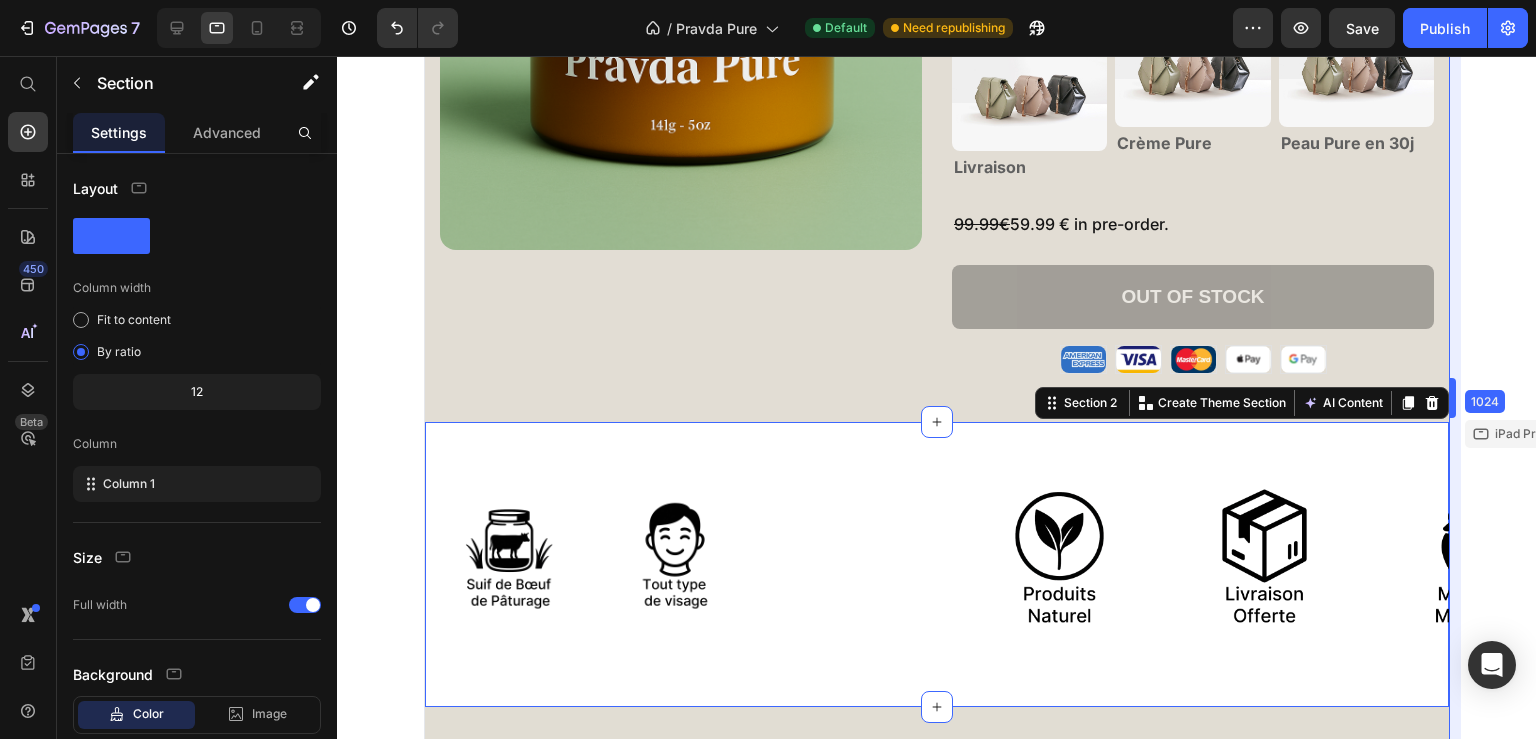 drag, startPoint x: 1443, startPoint y: 244, endPoint x: 1522, endPoint y: 258, distance: 80.23092 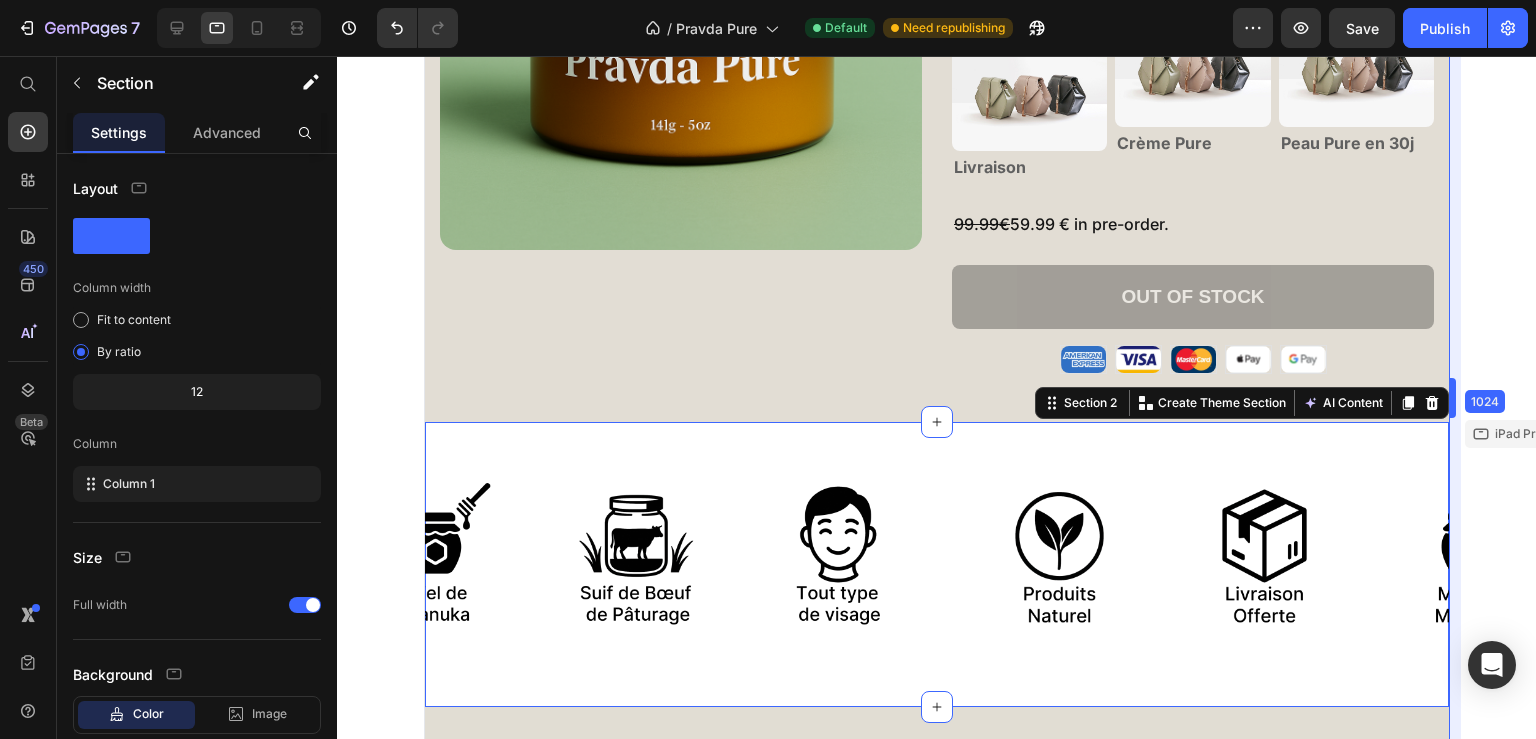 drag, startPoint x: 1456, startPoint y: 266, endPoint x: 1514, endPoint y: 264, distance: 58.034473 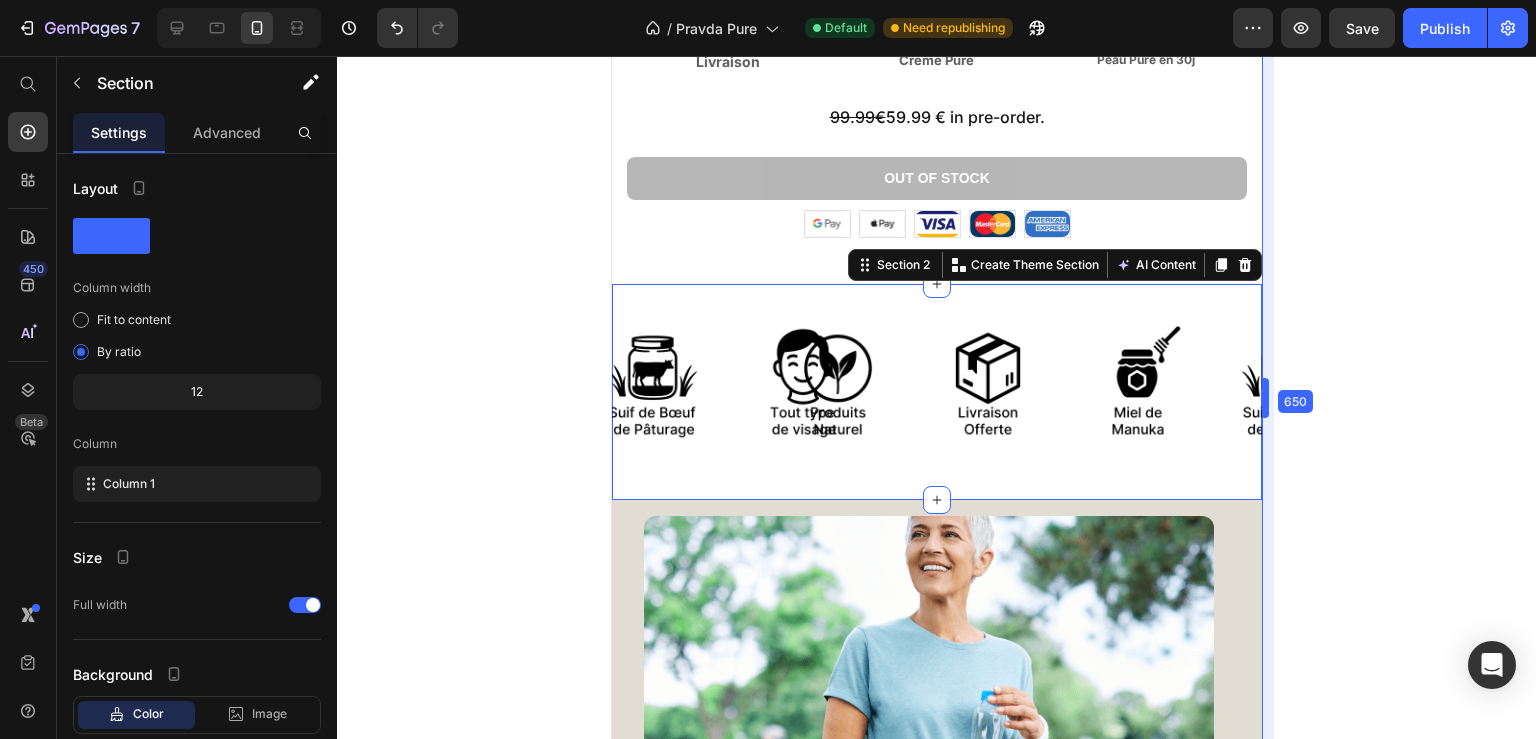 scroll, scrollTop: 1502, scrollLeft: 0, axis: vertical 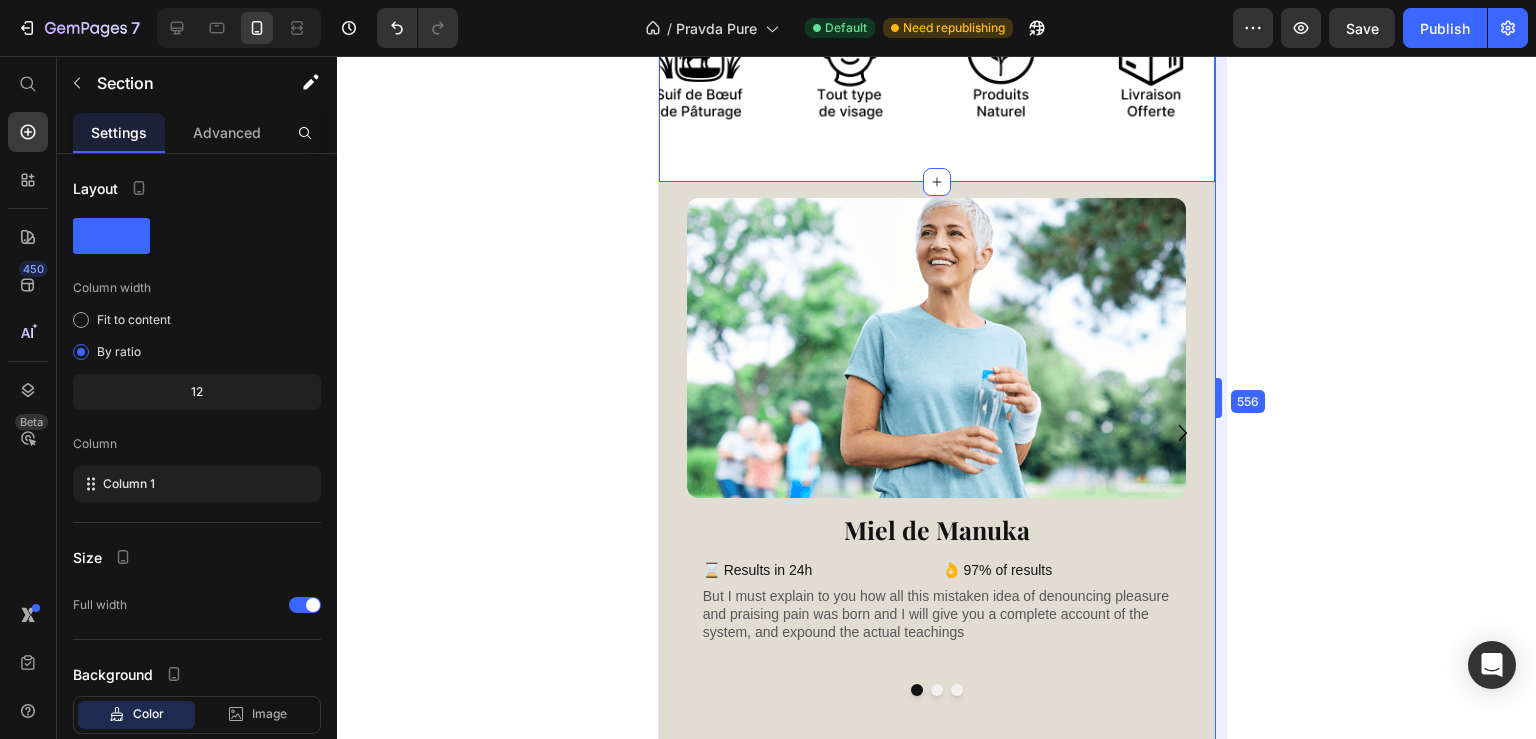 drag, startPoint x: 1456, startPoint y: 213, endPoint x: 965, endPoint y: 267, distance: 493.9605 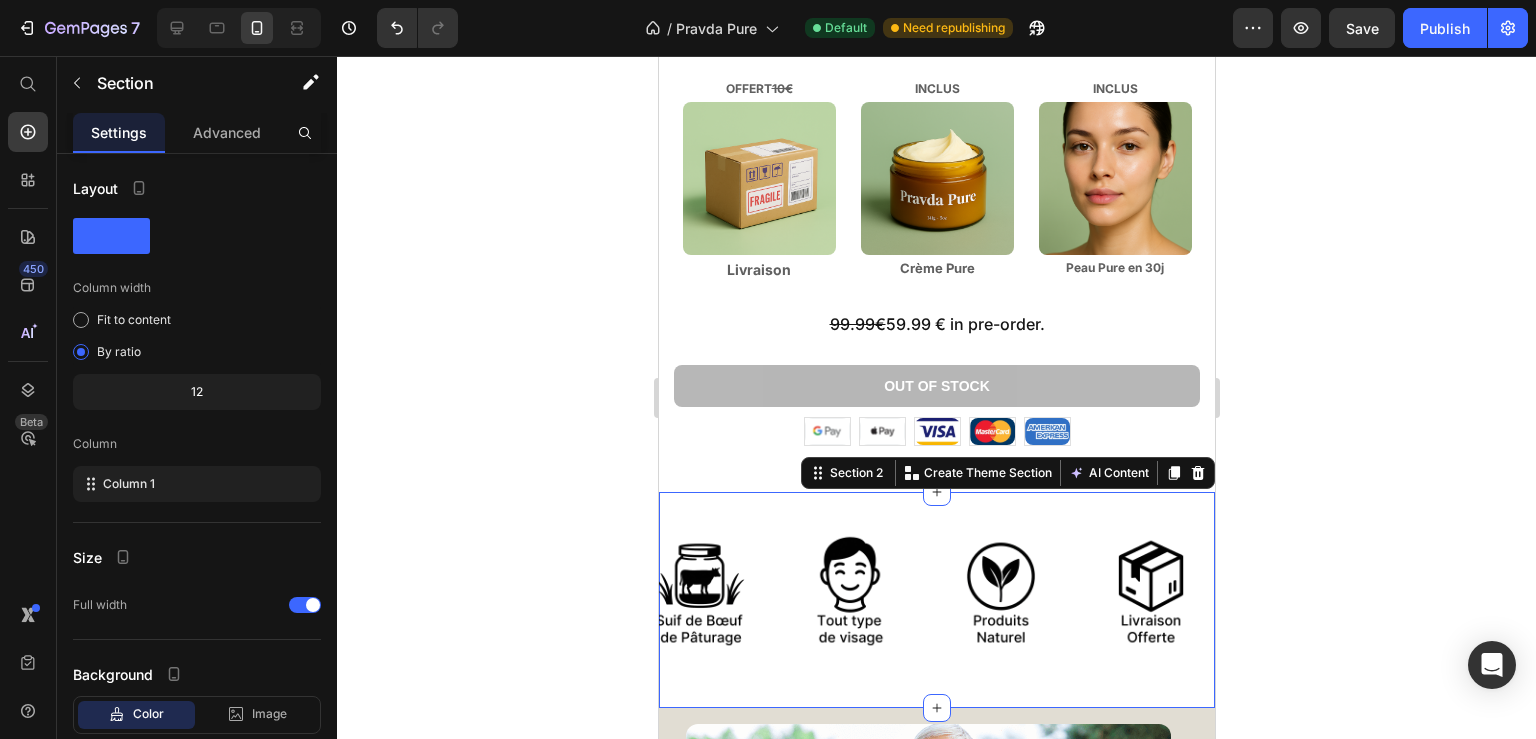 scroll, scrollTop: 974, scrollLeft: 0, axis: vertical 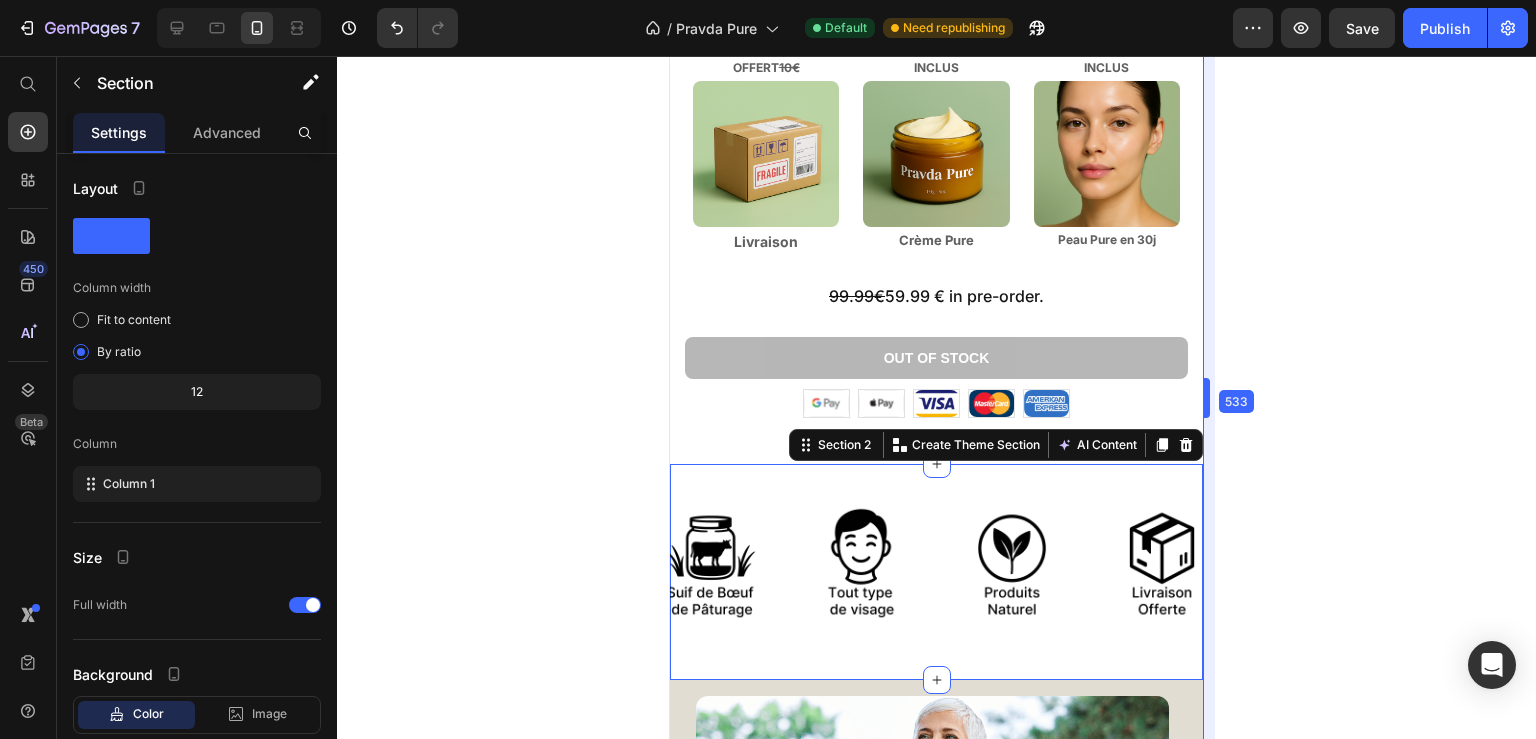 drag, startPoint x: 1218, startPoint y: 368, endPoint x: 1169, endPoint y: 373, distance: 49.25444 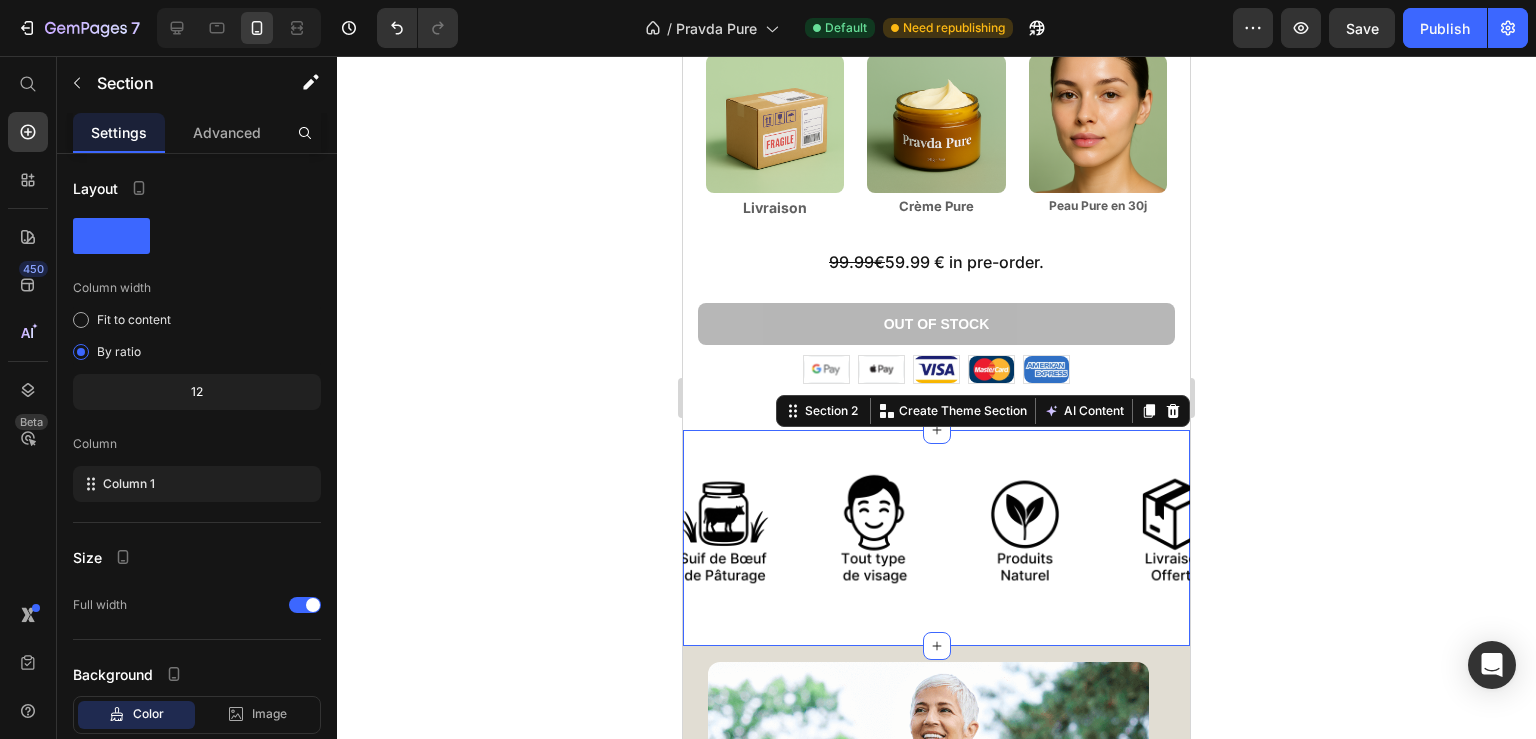 click on "Image Image Image Image Image Image Image Image Image Image Marquee Section 2   You can create reusable sections Create Theme Section AI Content Write with GemAI What would you like to describe here? Tone and Voice Persuasive Product Formule Peau Pure Show more Generate" at bounding box center [936, 538] 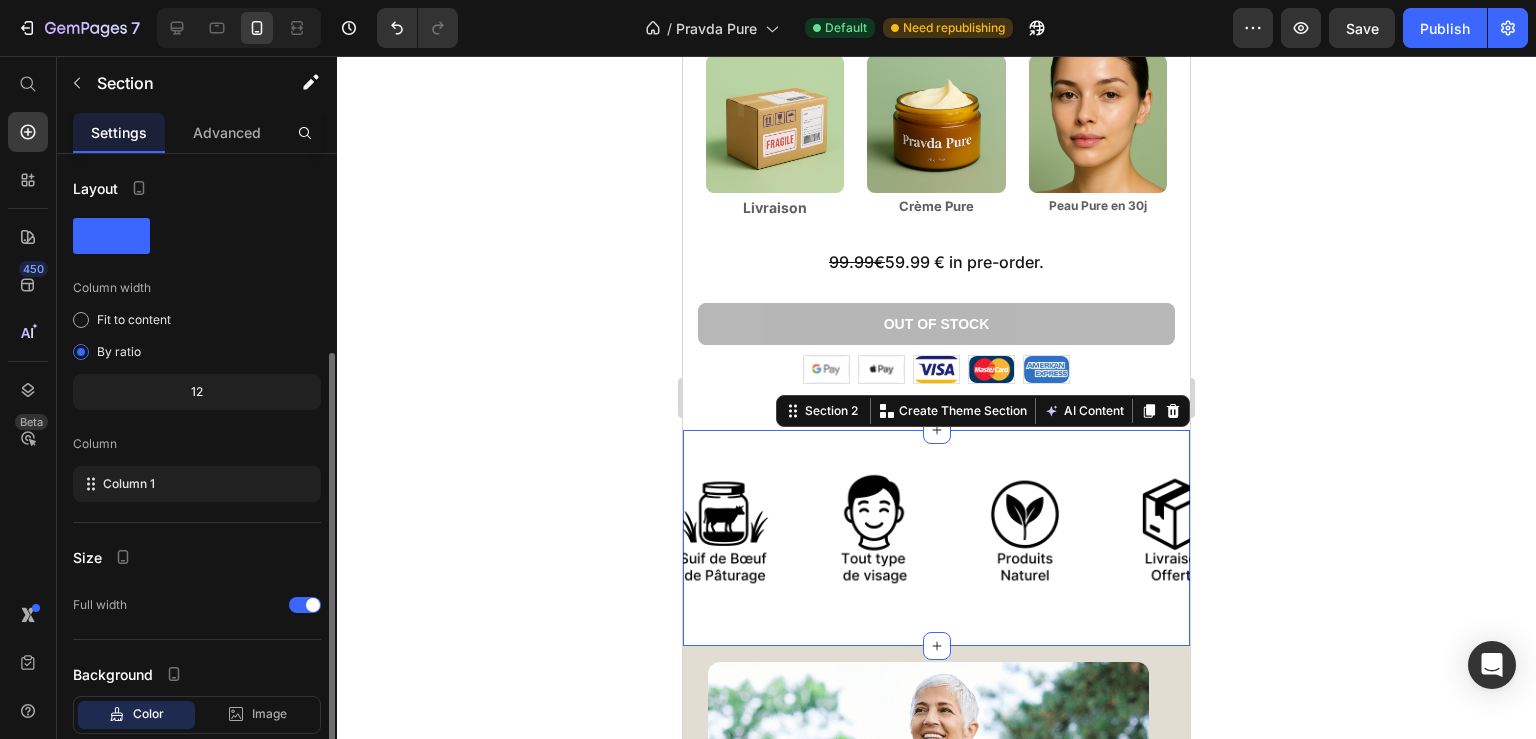 scroll, scrollTop: 120, scrollLeft: 0, axis: vertical 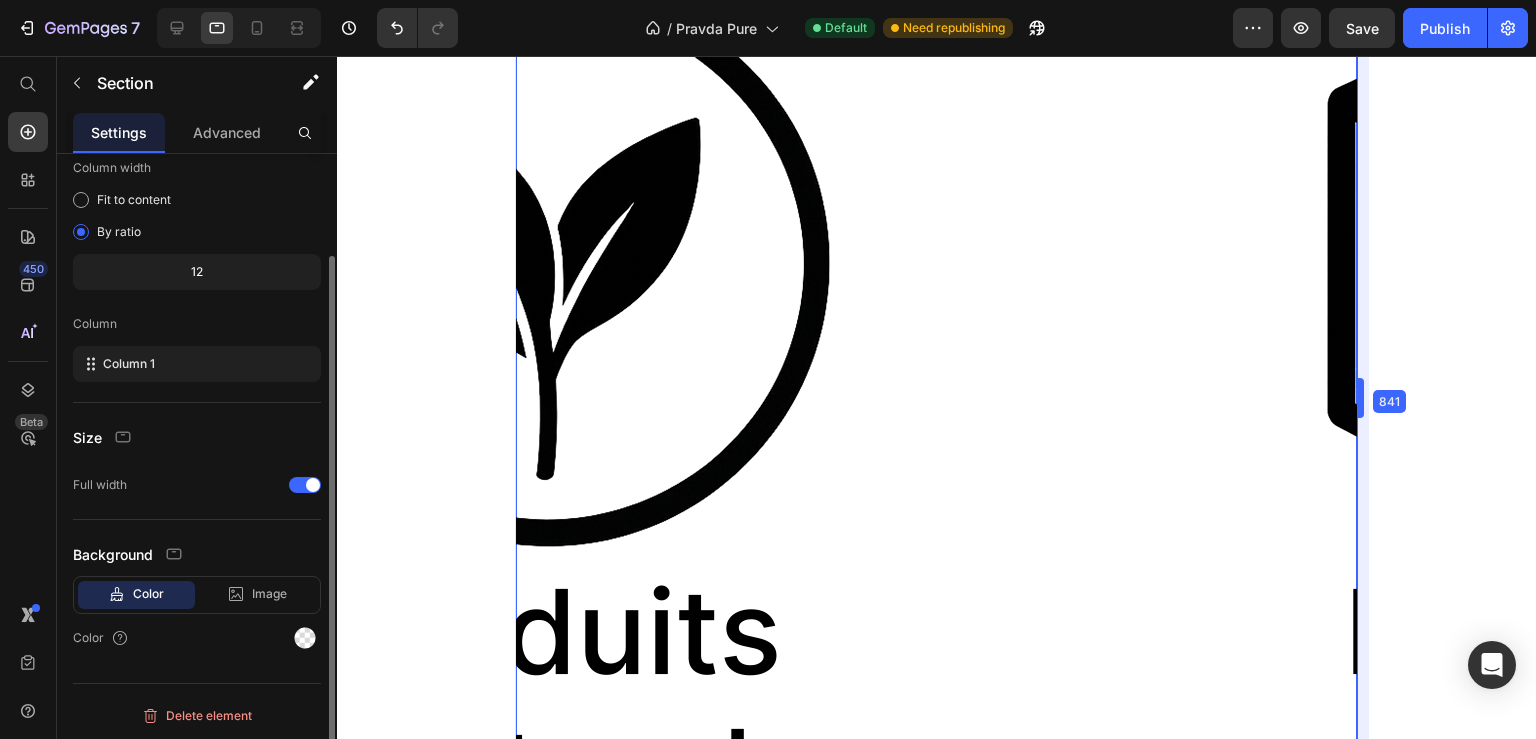 drag, startPoint x: 1201, startPoint y: 347, endPoint x: 1535, endPoint y: 339, distance: 334.0958 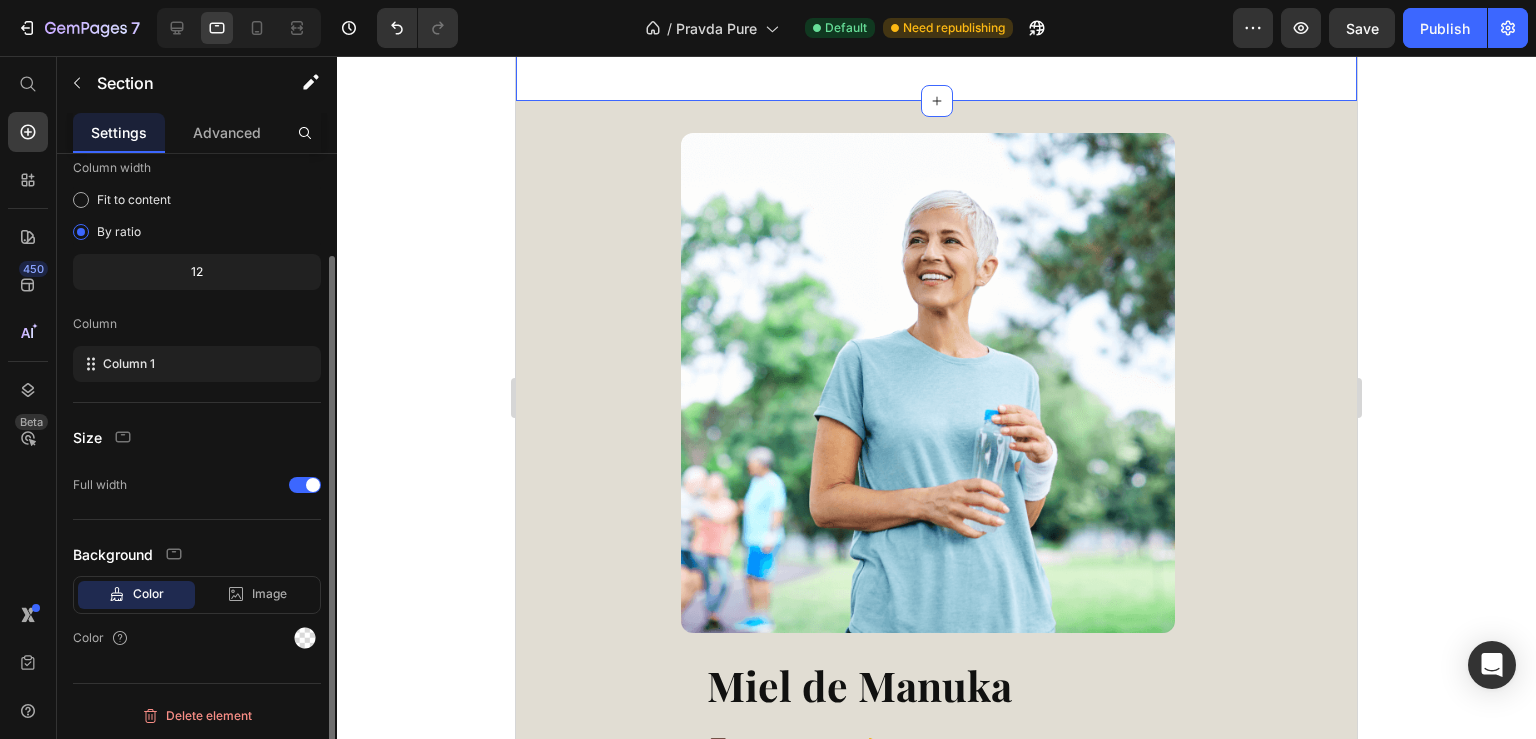 scroll, scrollTop: 683, scrollLeft: 0, axis: vertical 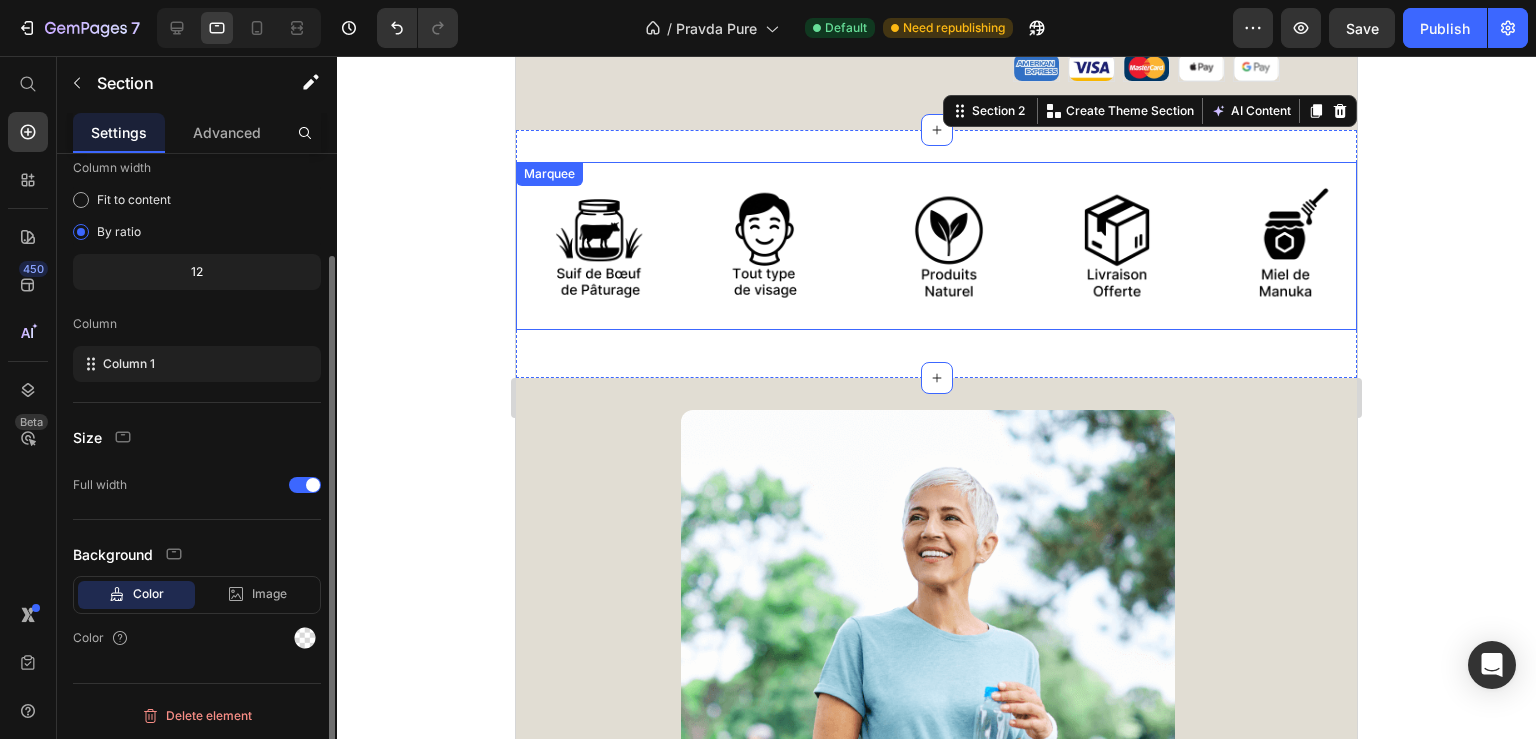 click on "Image" at bounding box center (788, 246) 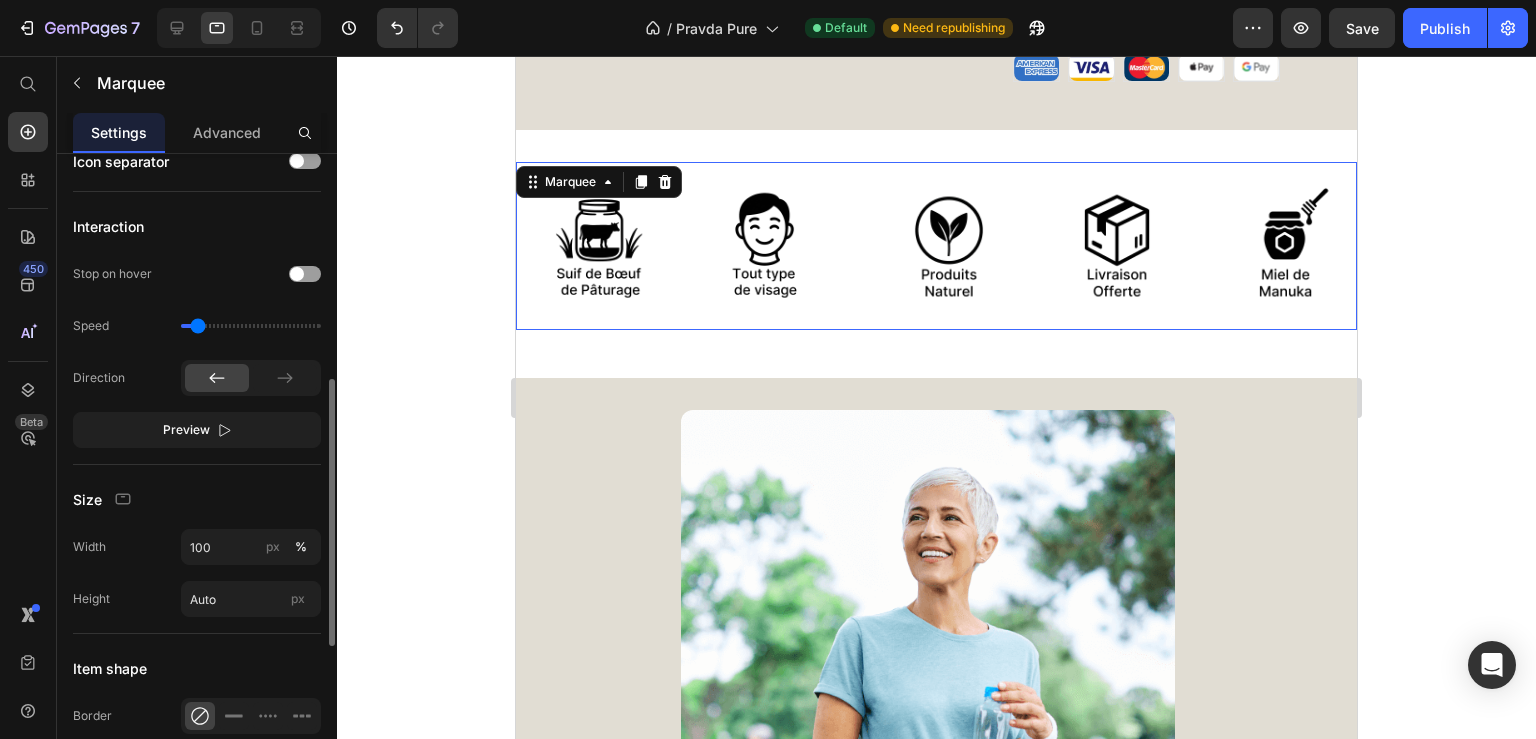 scroll, scrollTop: 898, scrollLeft: 0, axis: vertical 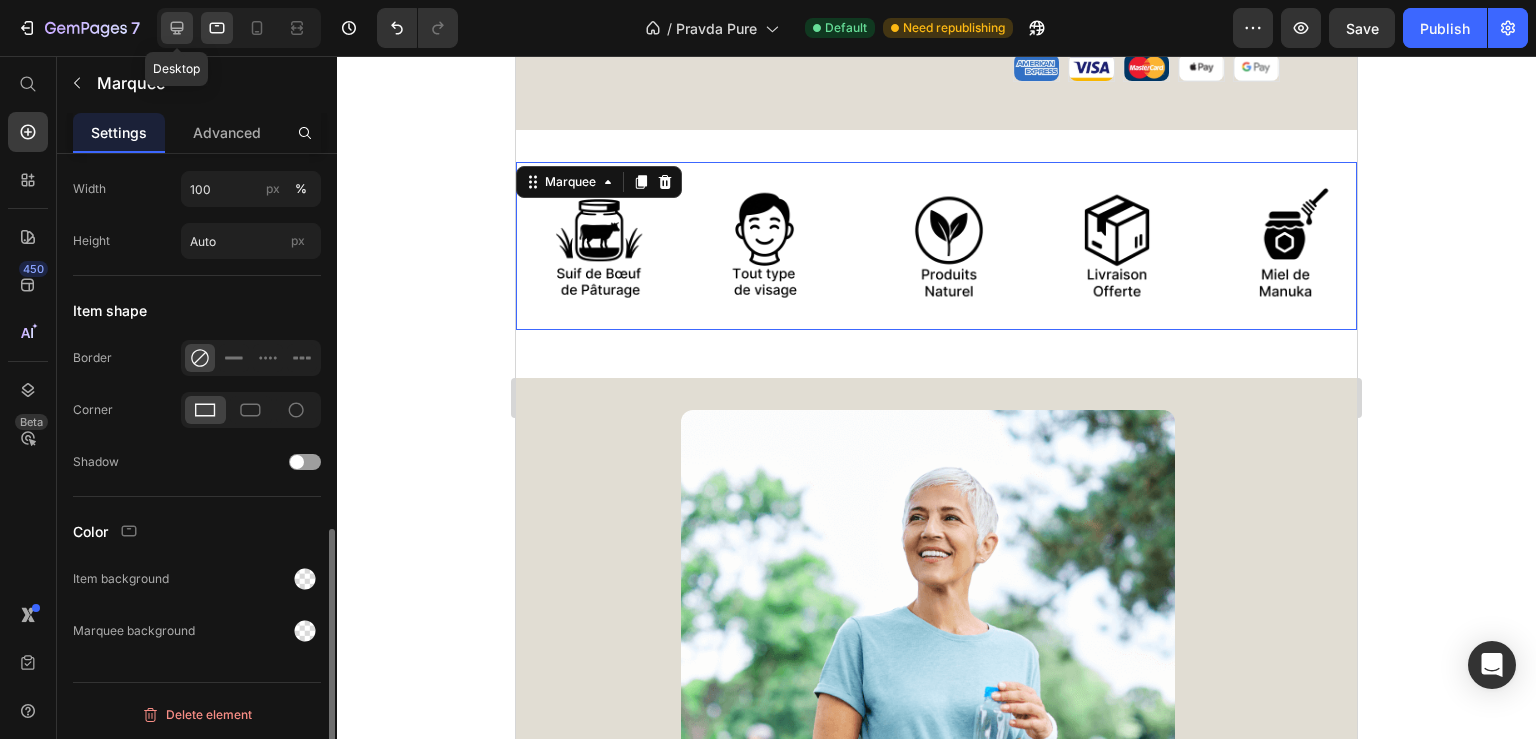 click 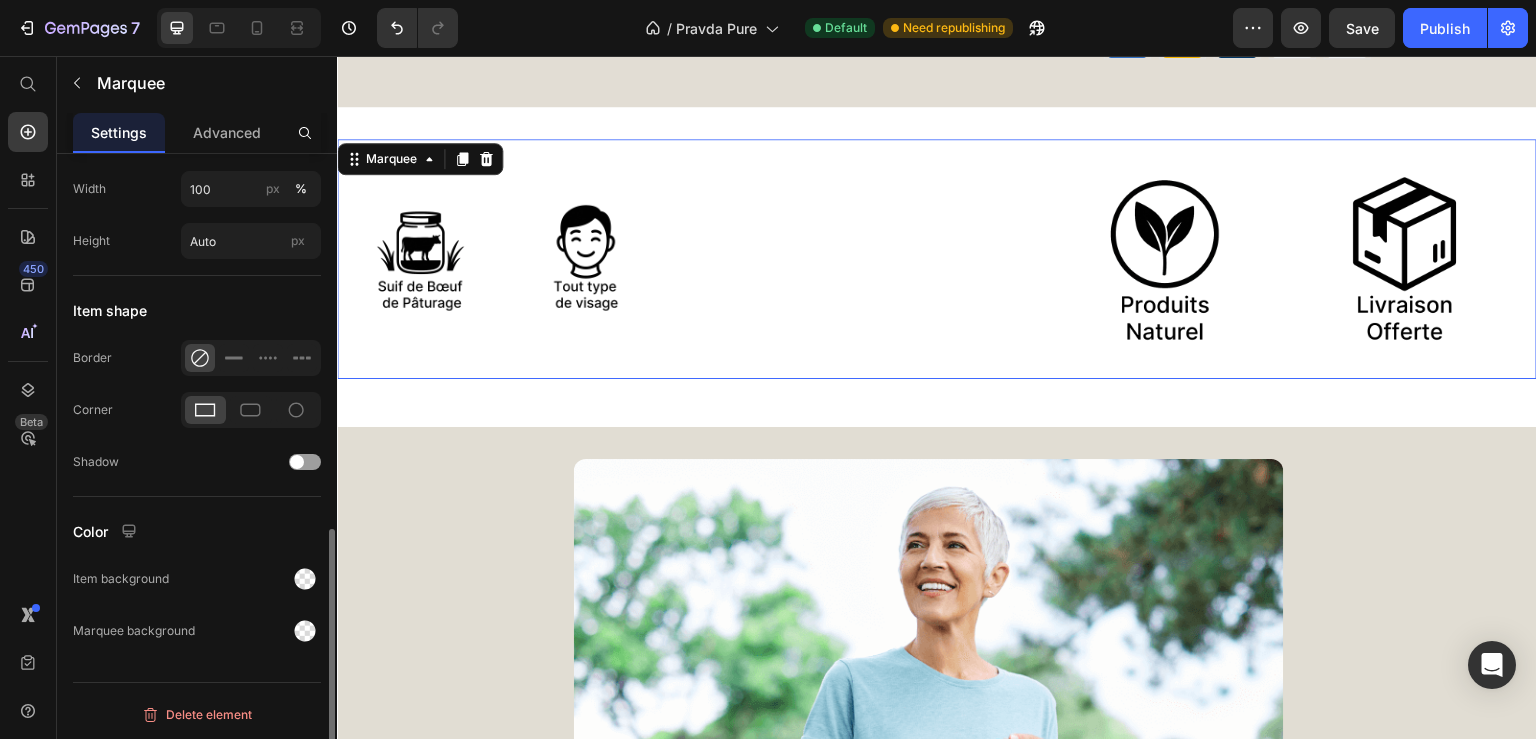 scroll, scrollTop: 755, scrollLeft: 0, axis: vertical 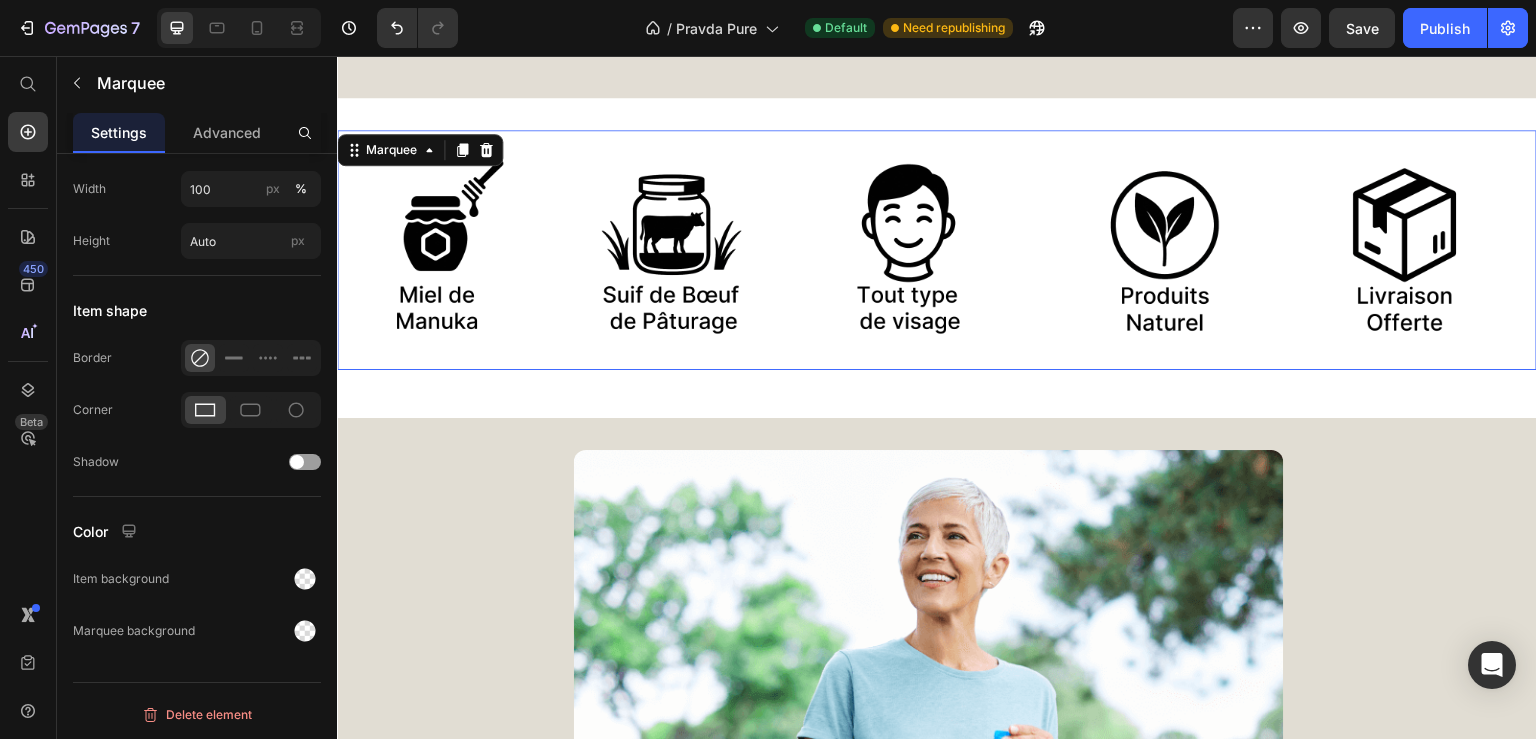 click on "Image Image Image Image Image Image Image Image Image Image Marquee   16" at bounding box center [937, 250] 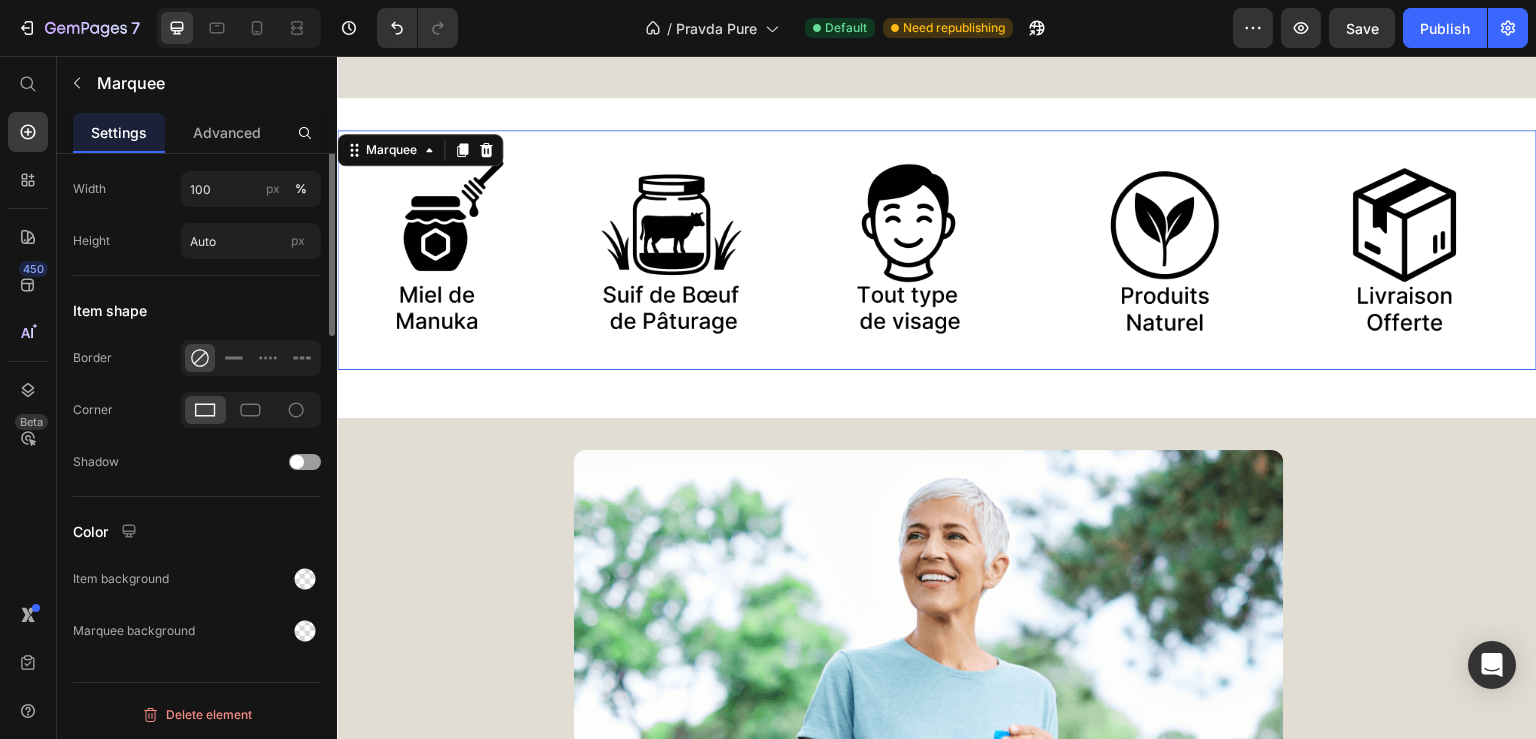 scroll, scrollTop: 466, scrollLeft: 0, axis: vertical 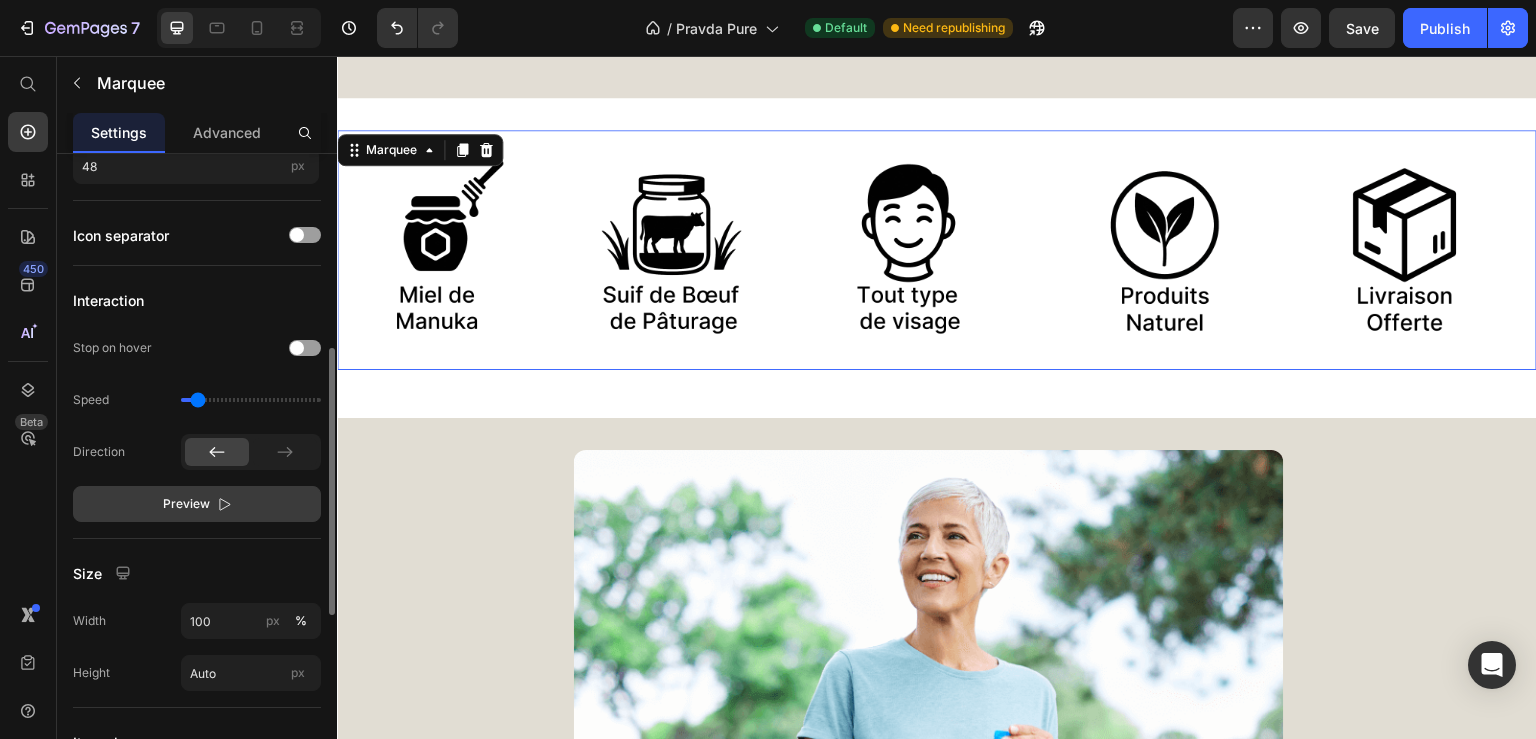 click on "Preview" at bounding box center (197, 504) 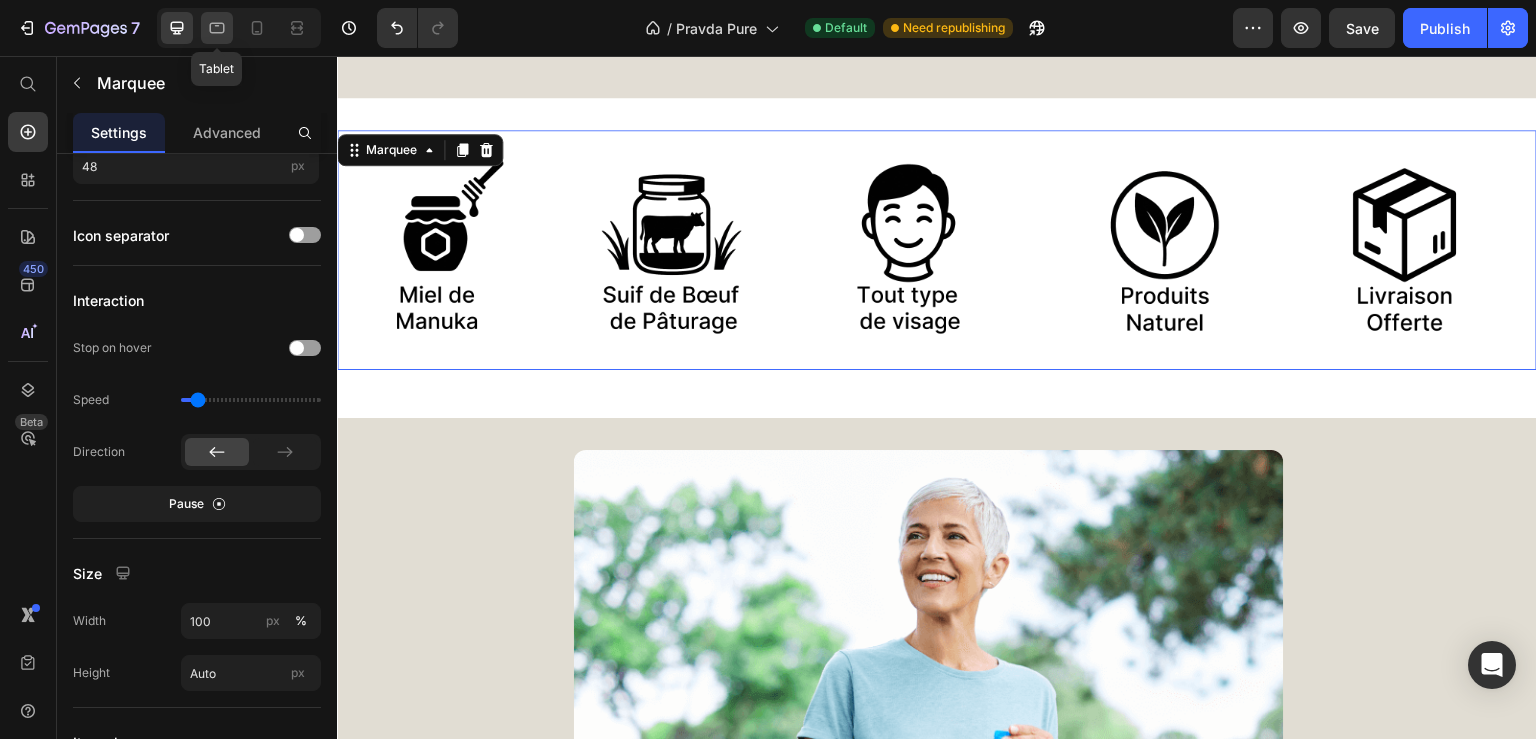 click 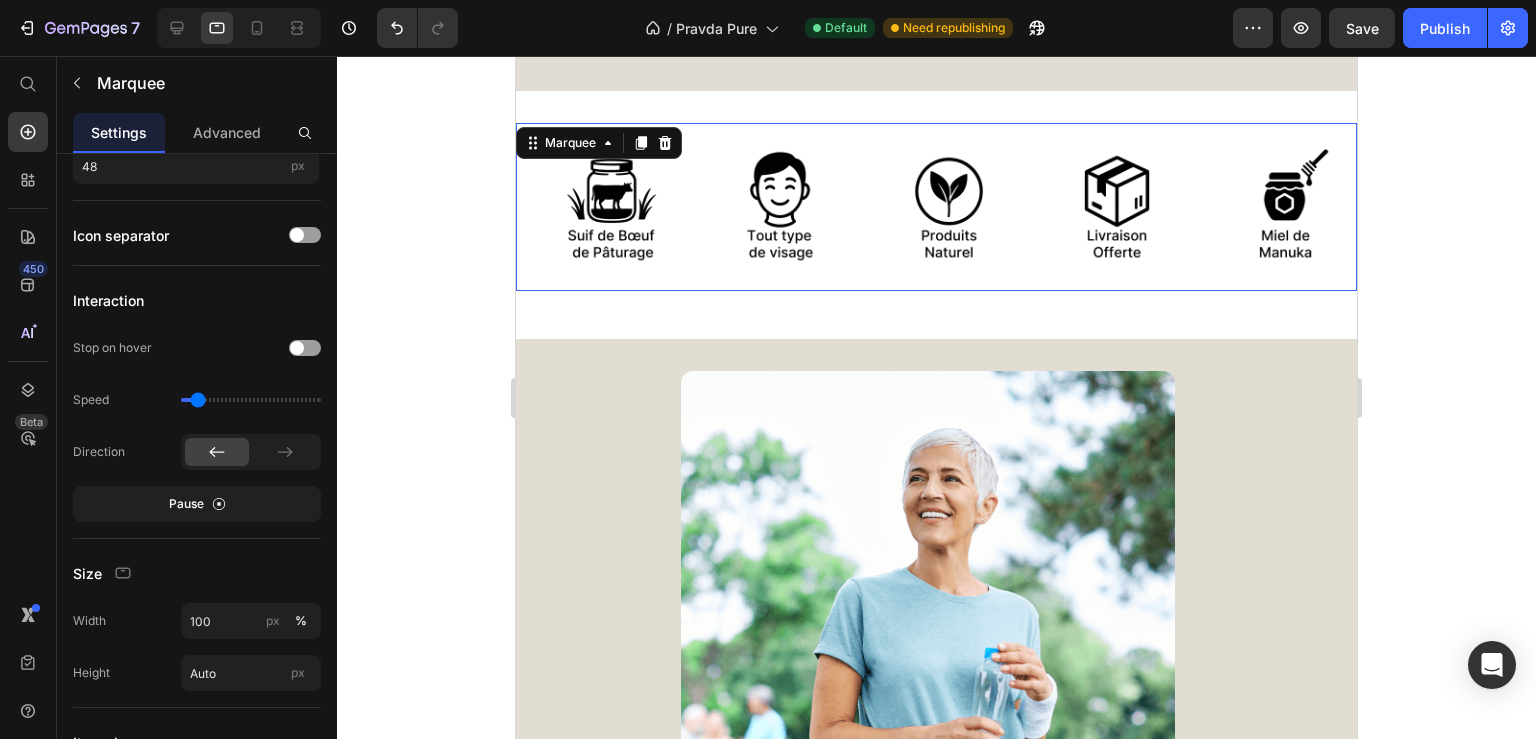 scroll, scrollTop: 715, scrollLeft: 0, axis: vertical 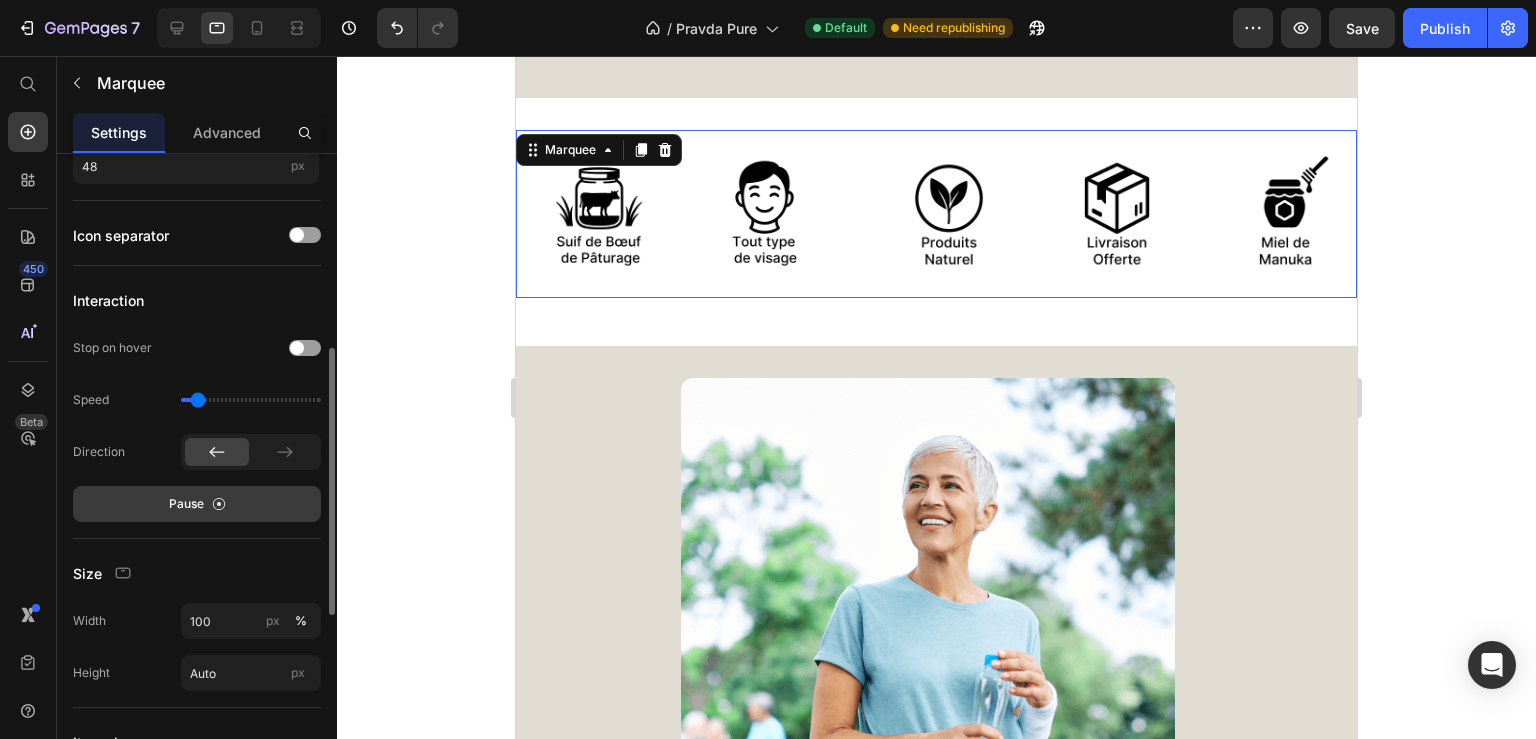 click on "Pause" at bounding box center [197, 504] 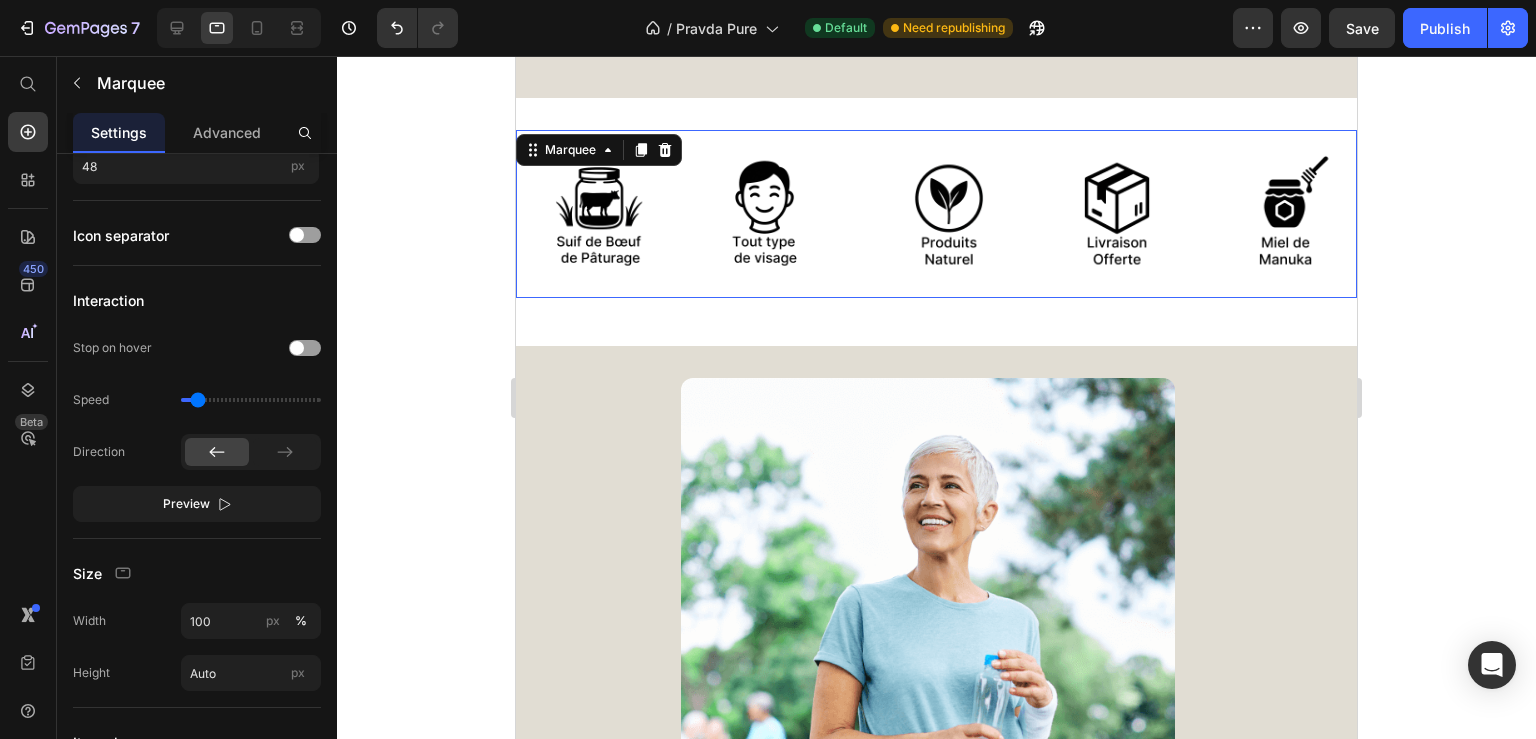 scroll, scrollTop: 0, scrollLeft: 0, axis: both 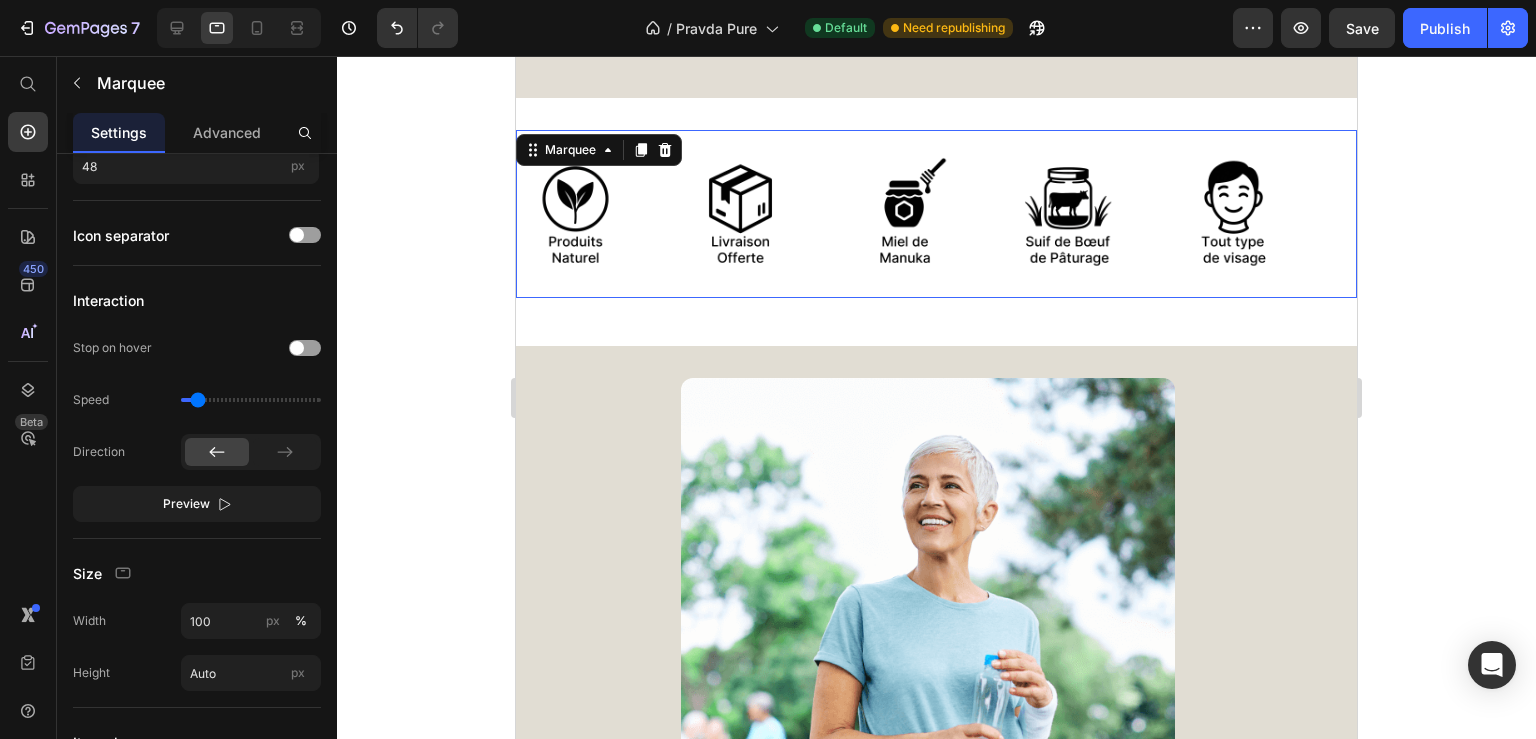 click 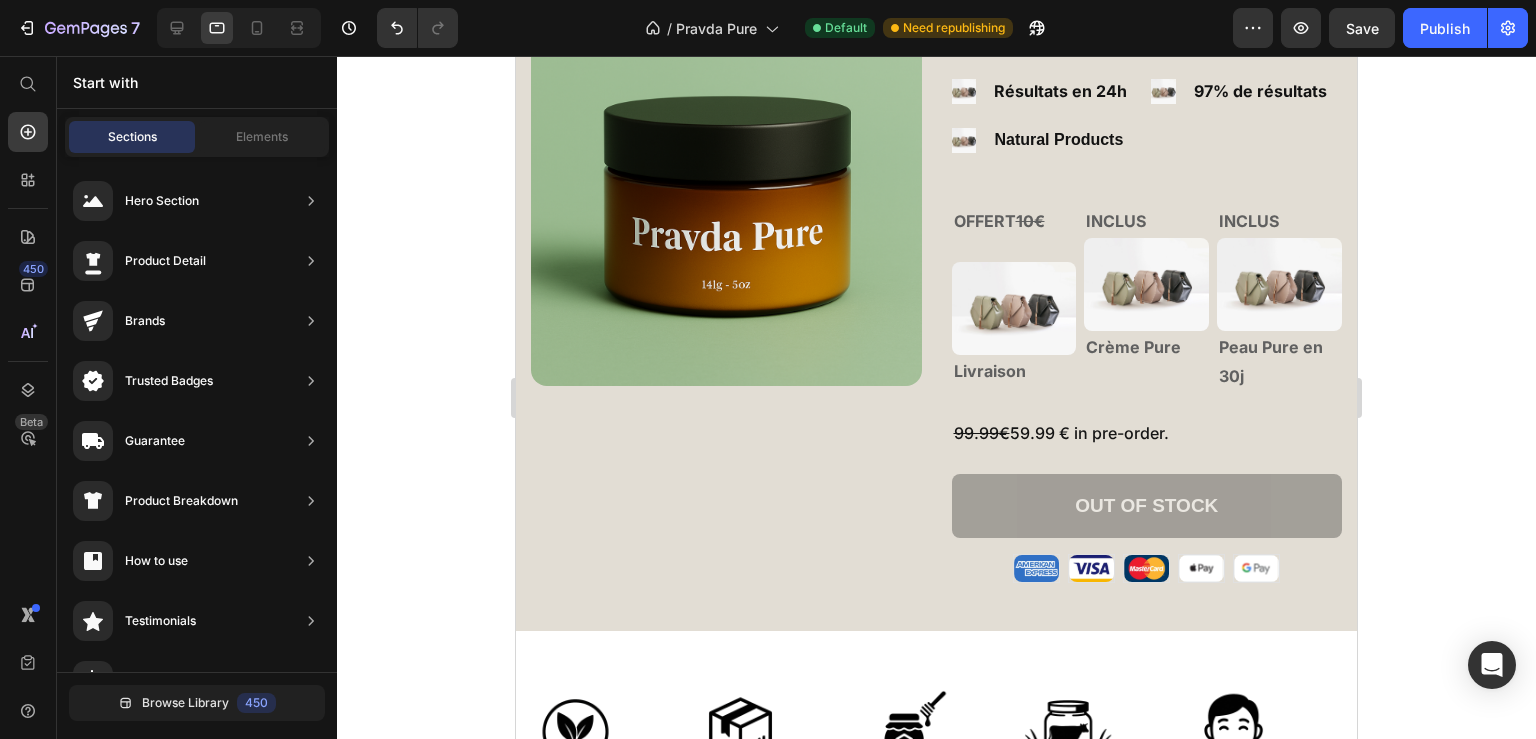 scroll, scrollTop: 0, scrollLeft: 0, axis: both 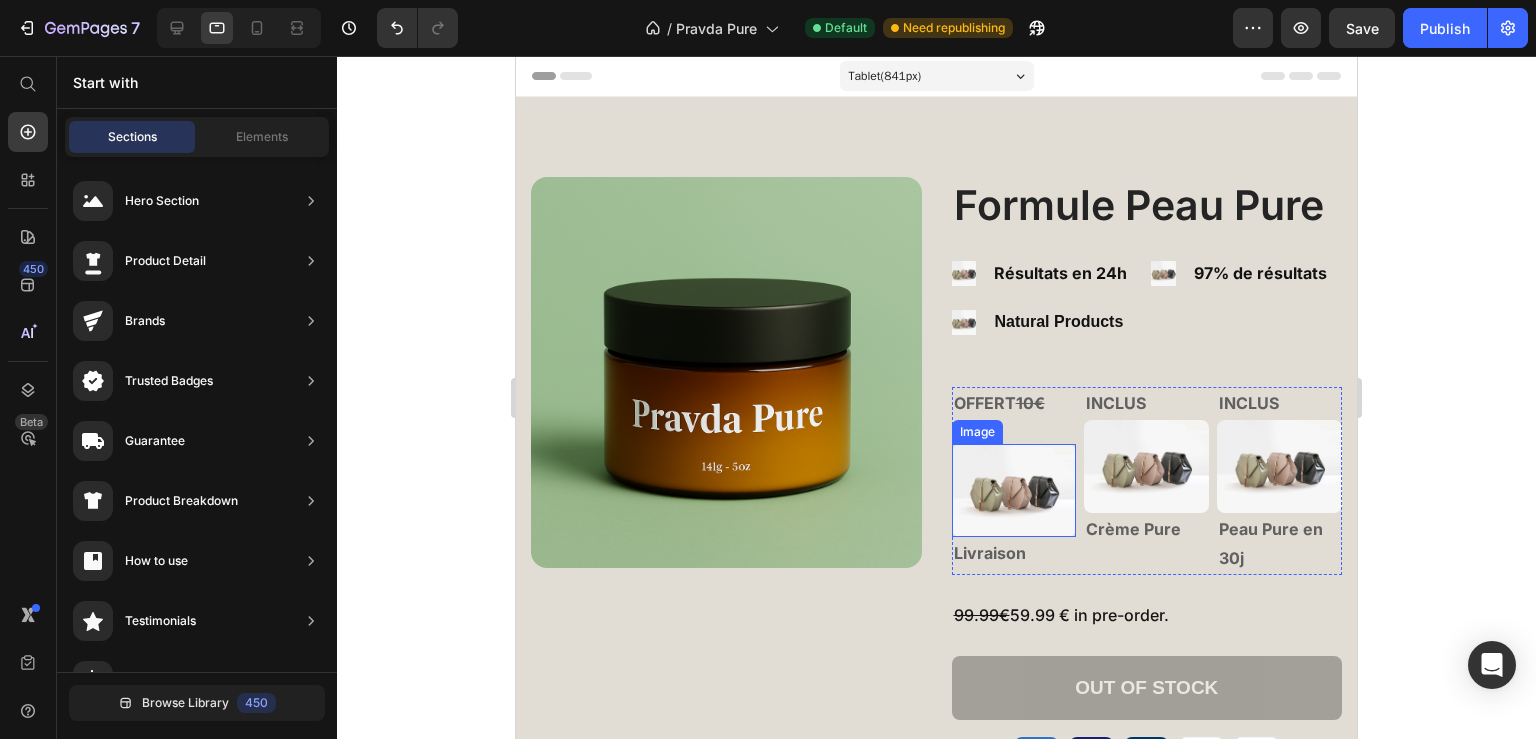 click at bounding box center (1014, 491) 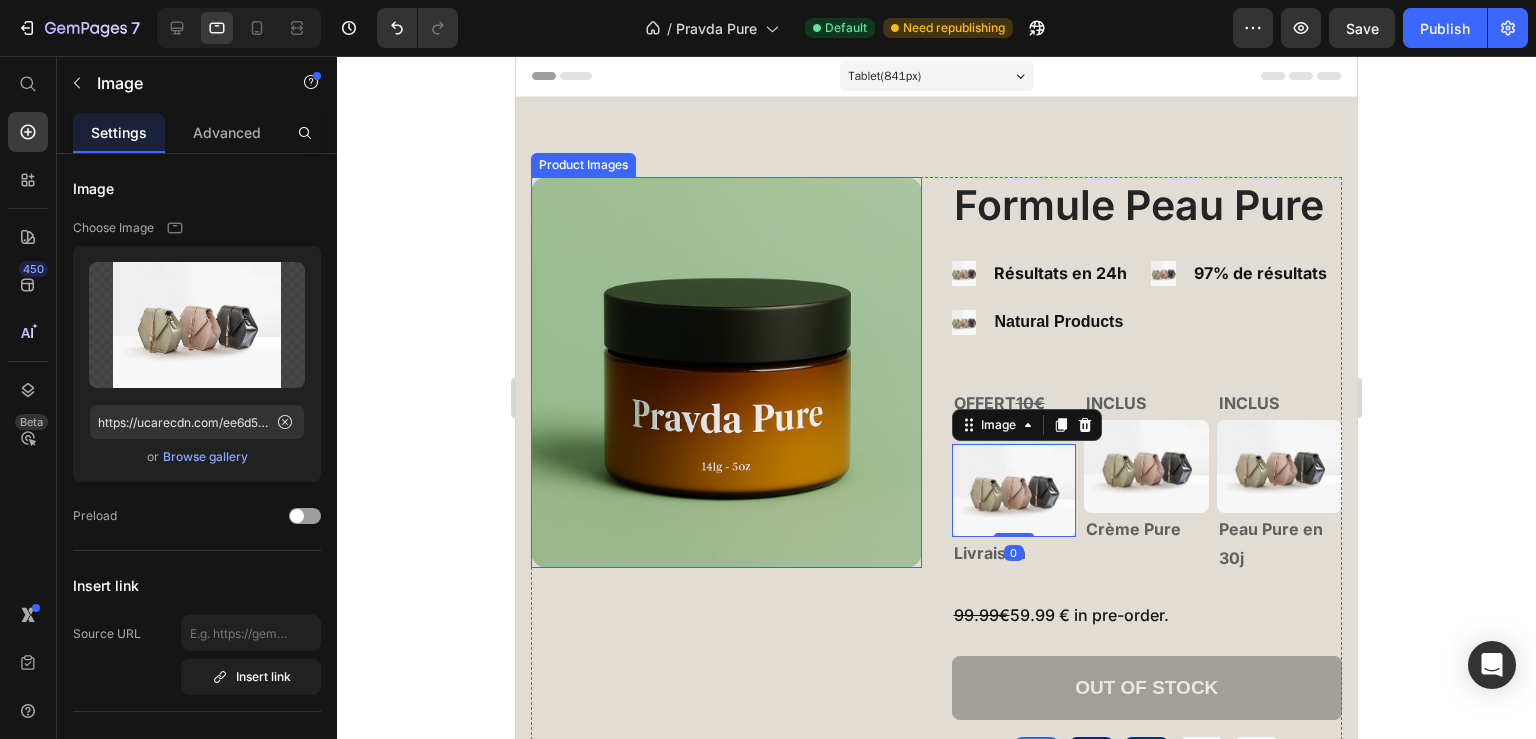 scroll, scrollTop: 540, scrollLeft: 0, axis: vertical 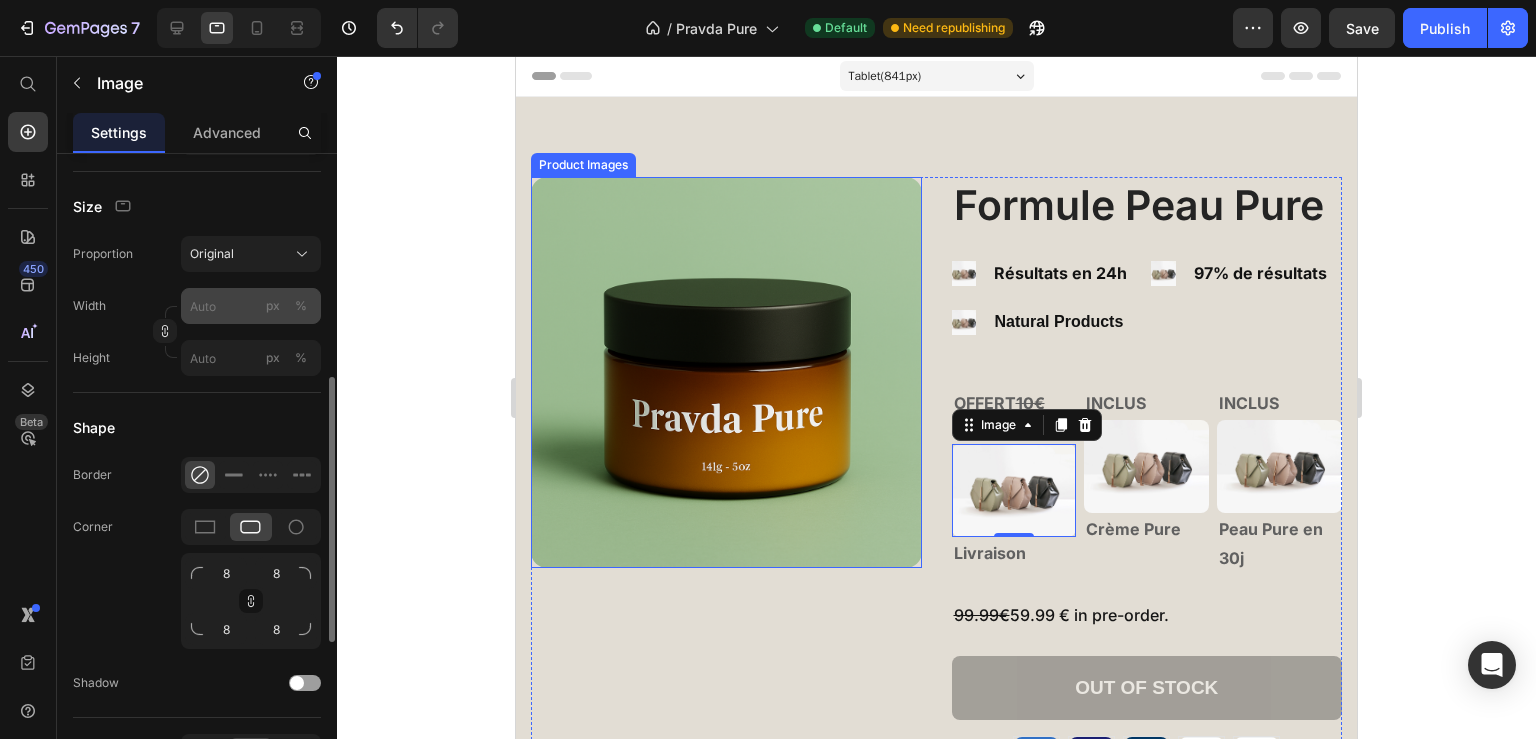 click on "%" at bounding box center (301, 306) 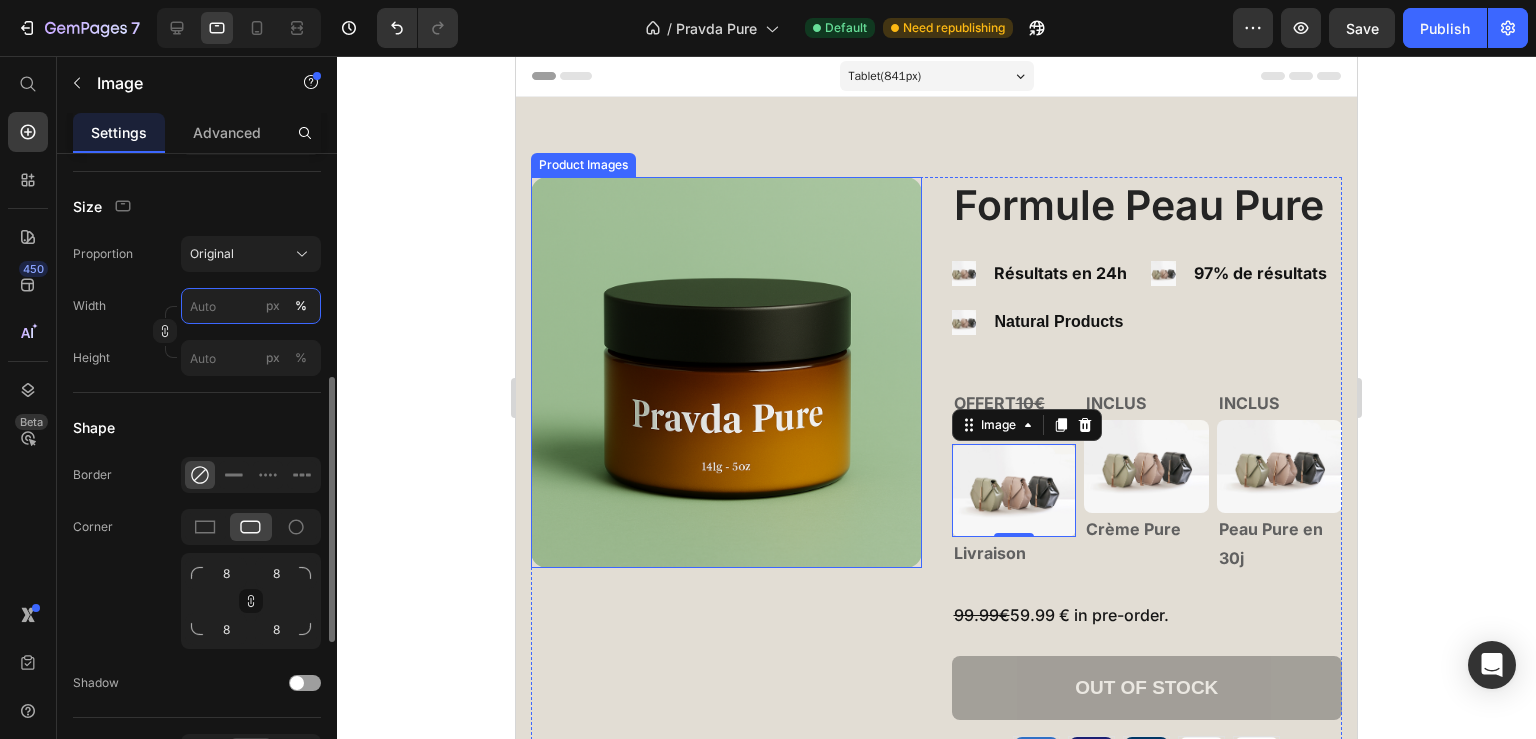 click on "px %" at bounding box center (251, 306) 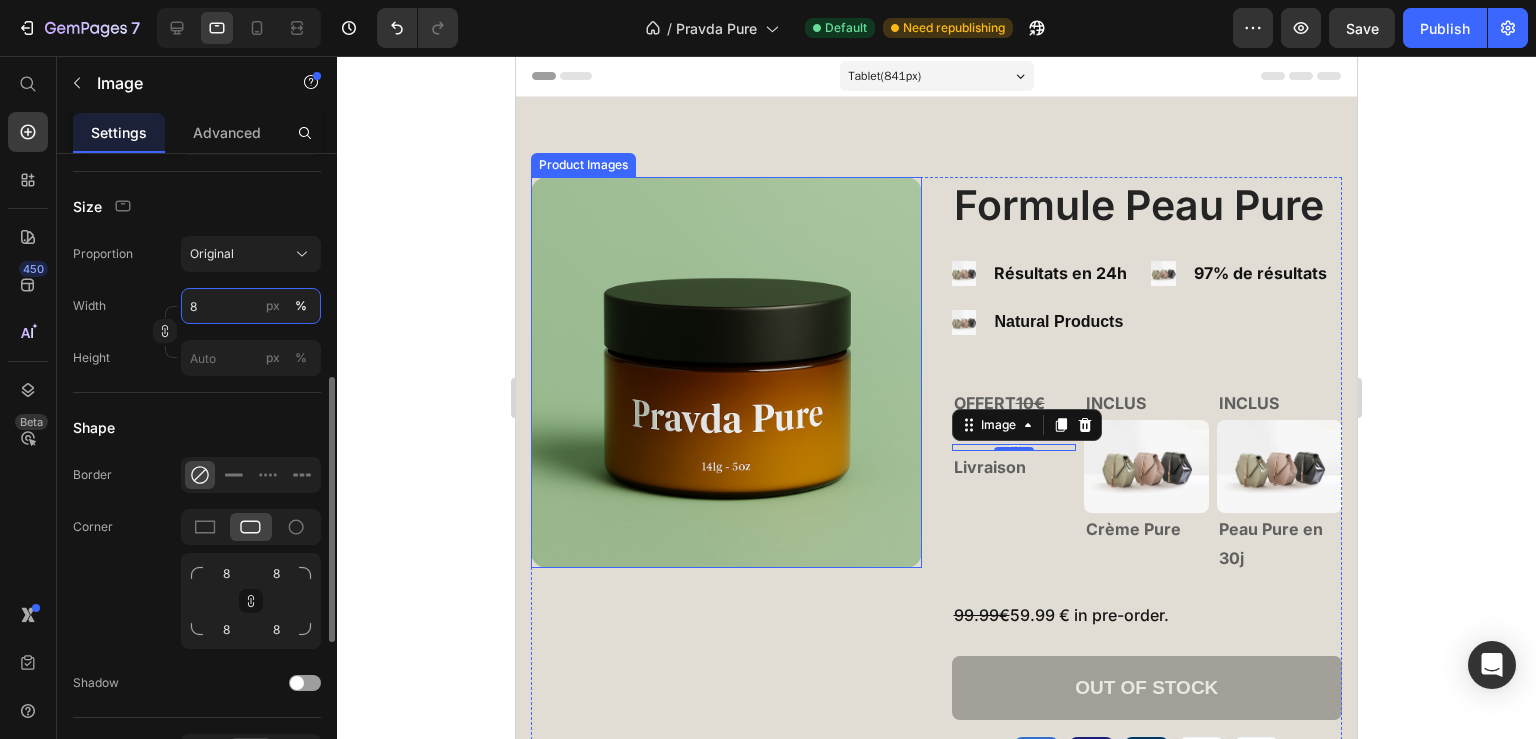 type on "80" 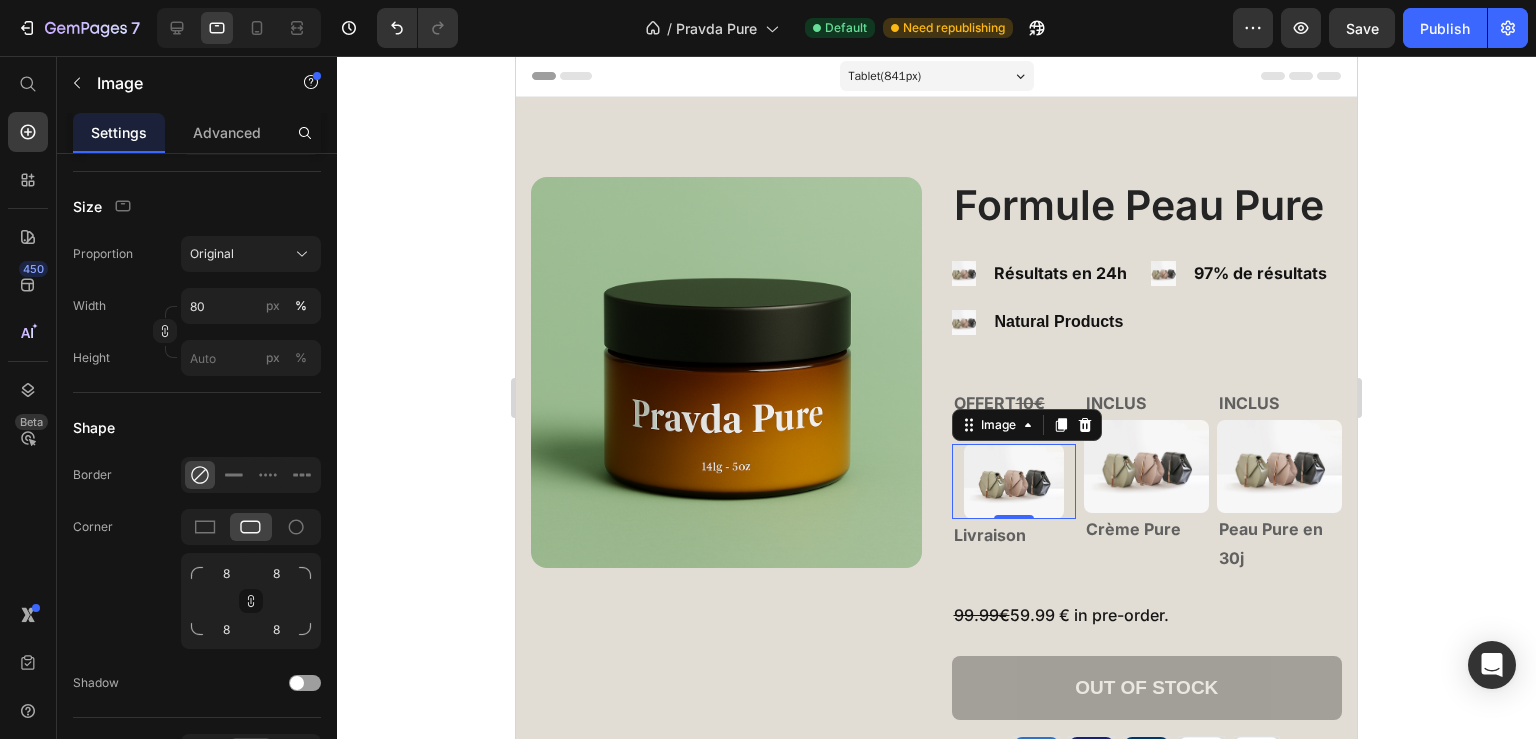 click at bounding box center (1146, 467) 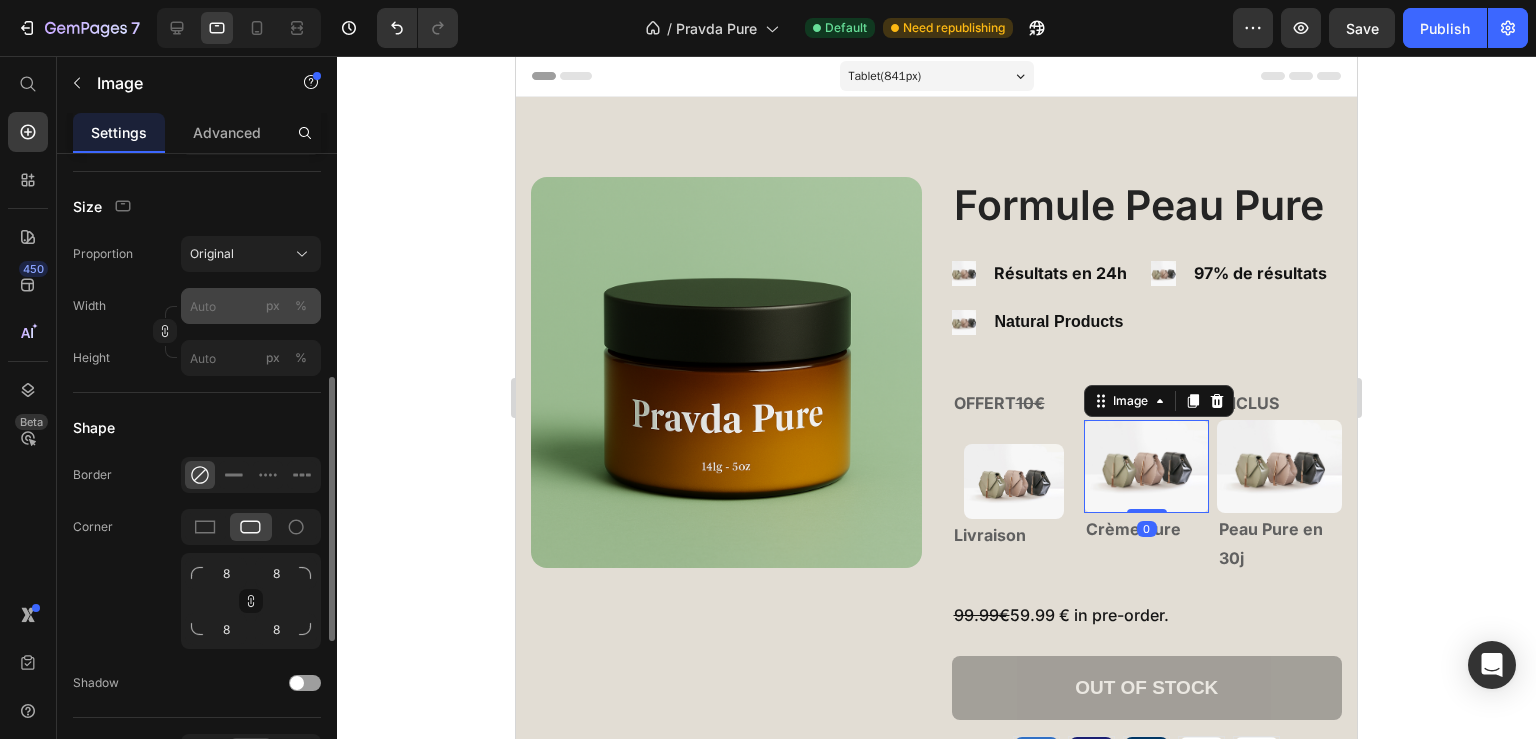 click on "%" at bounding box center [301, 306] 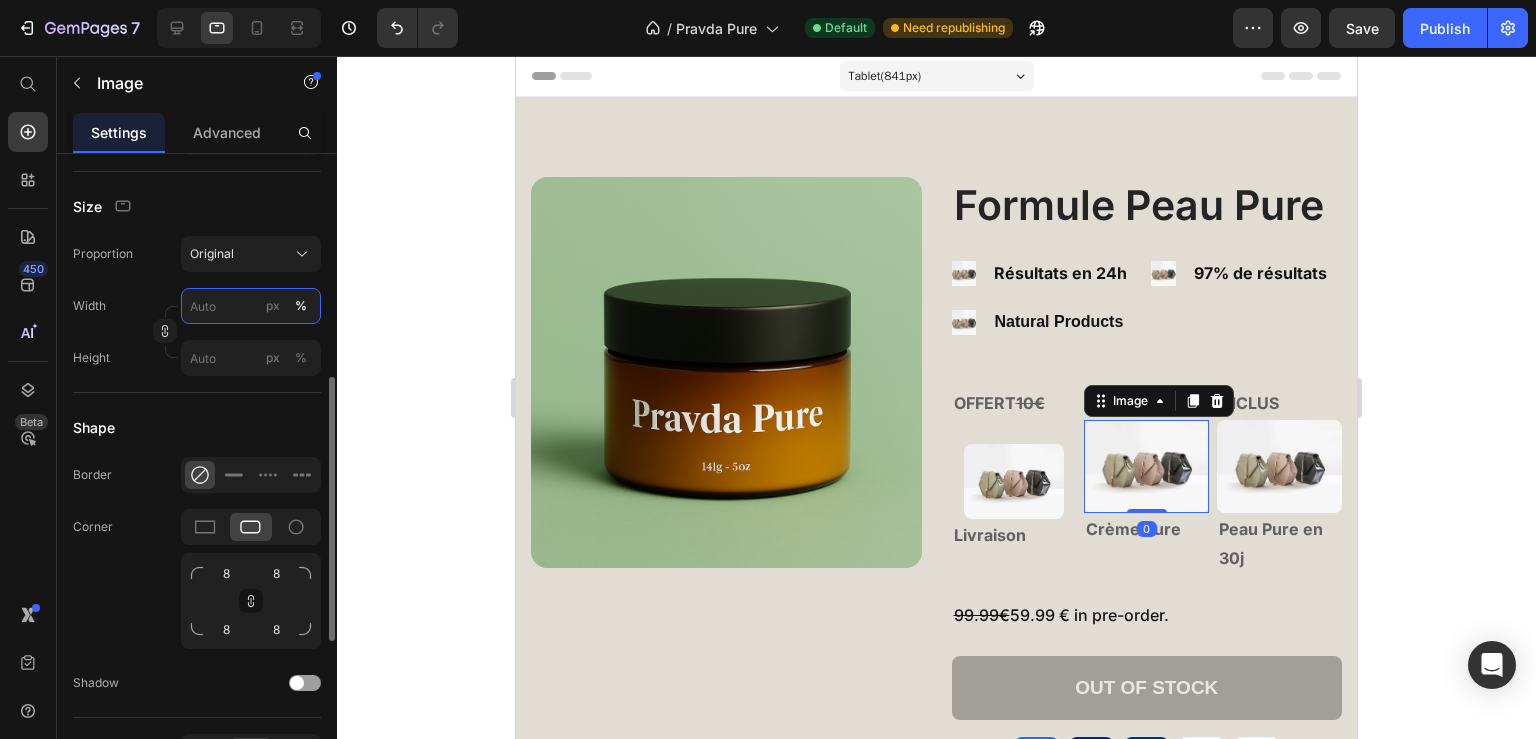 click on "px %" at bounding box center [251, 306] 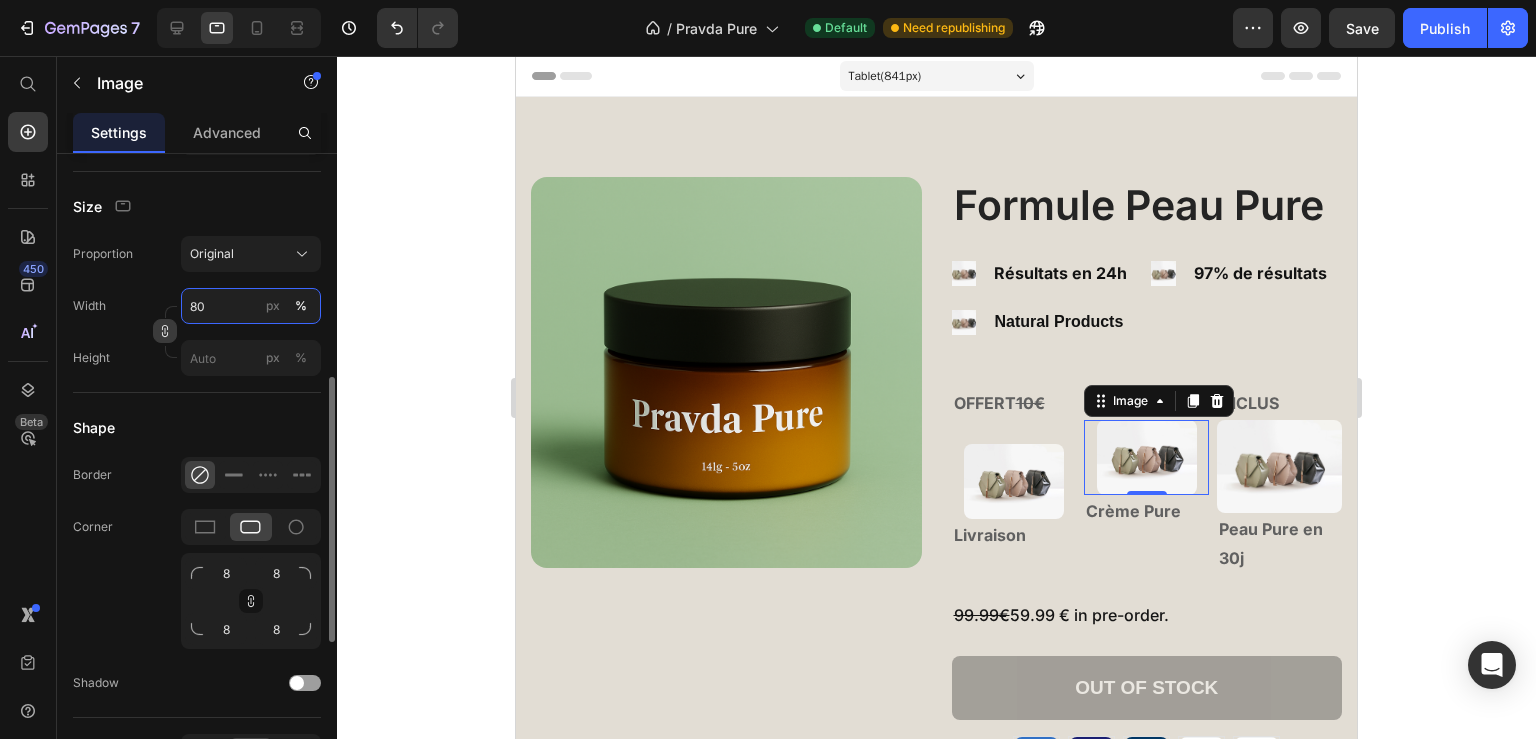 type on "80" 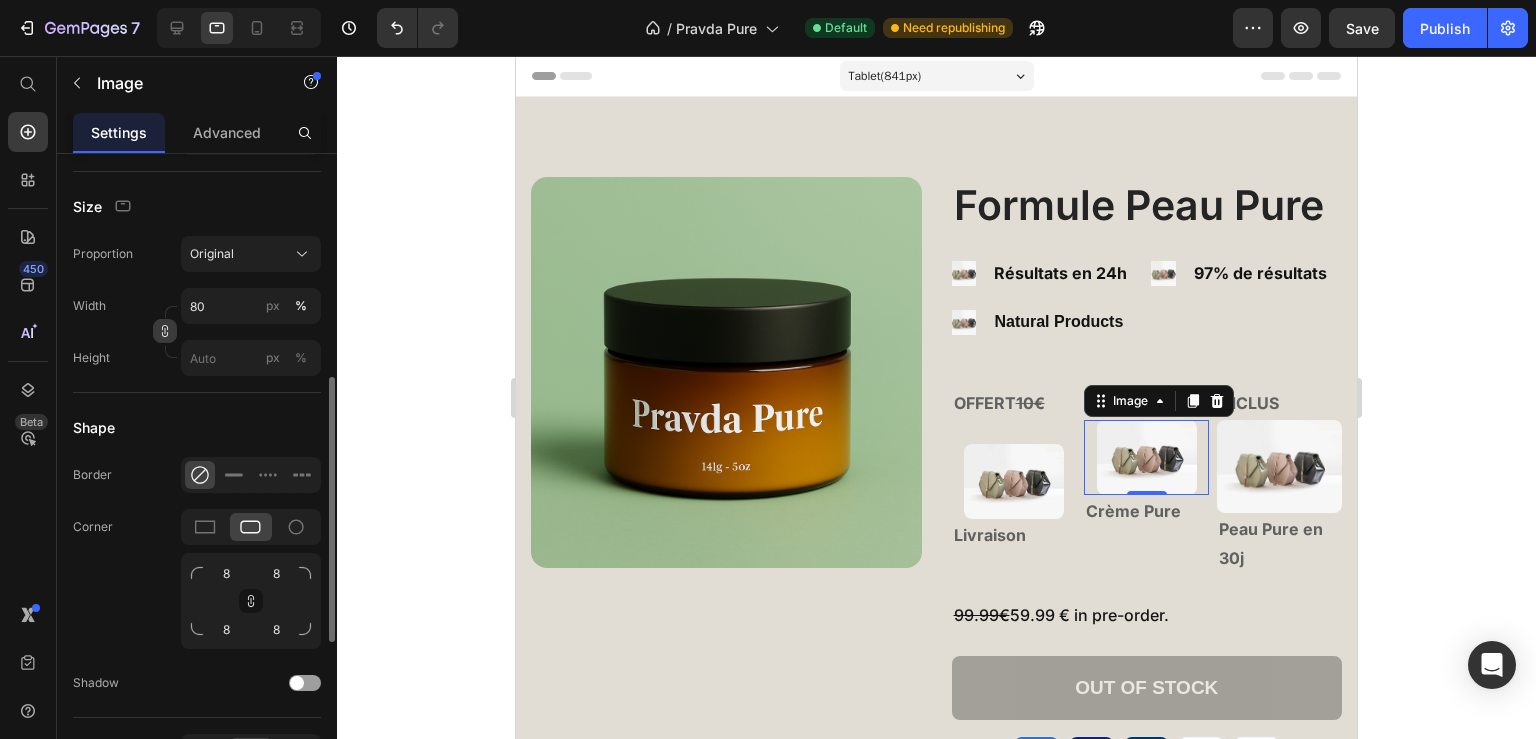 click 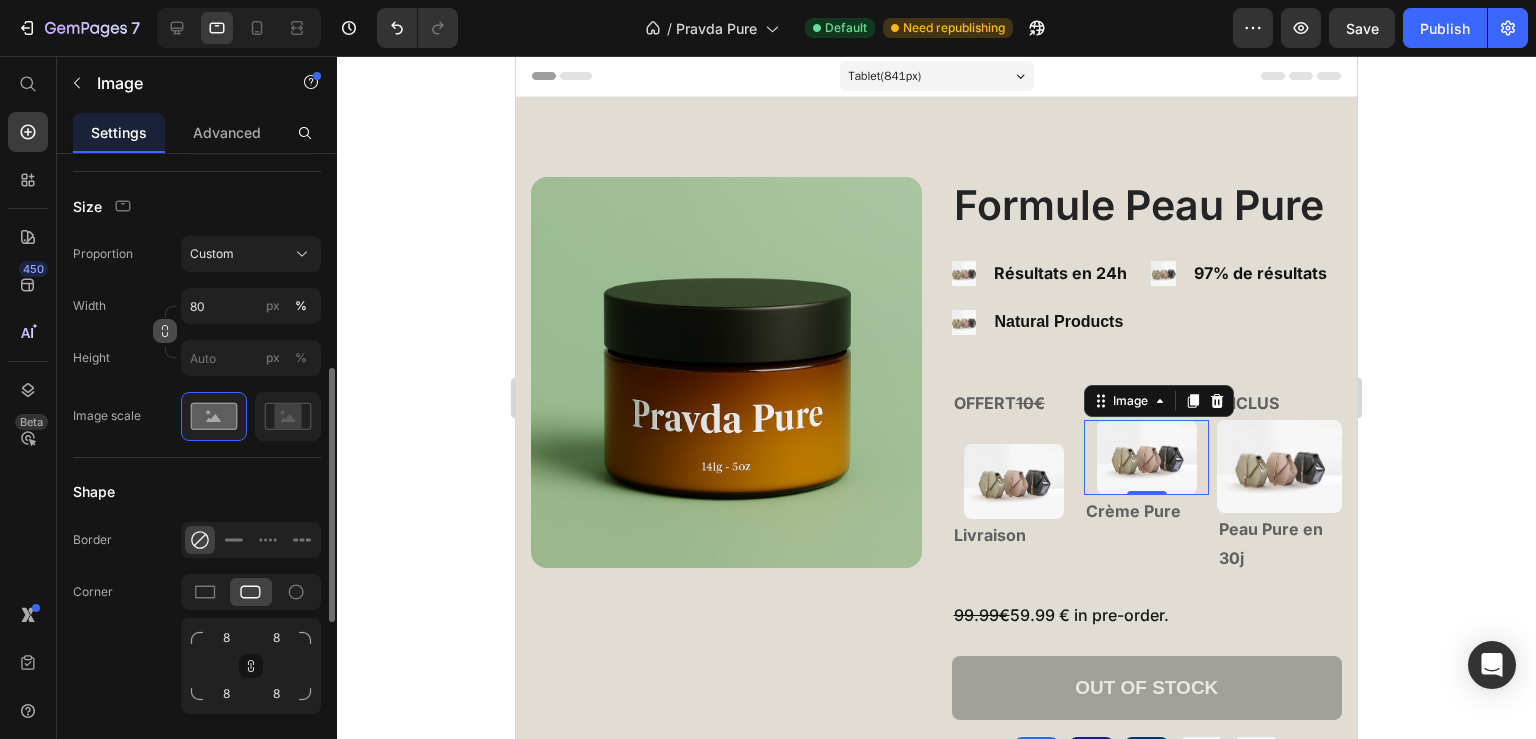 click 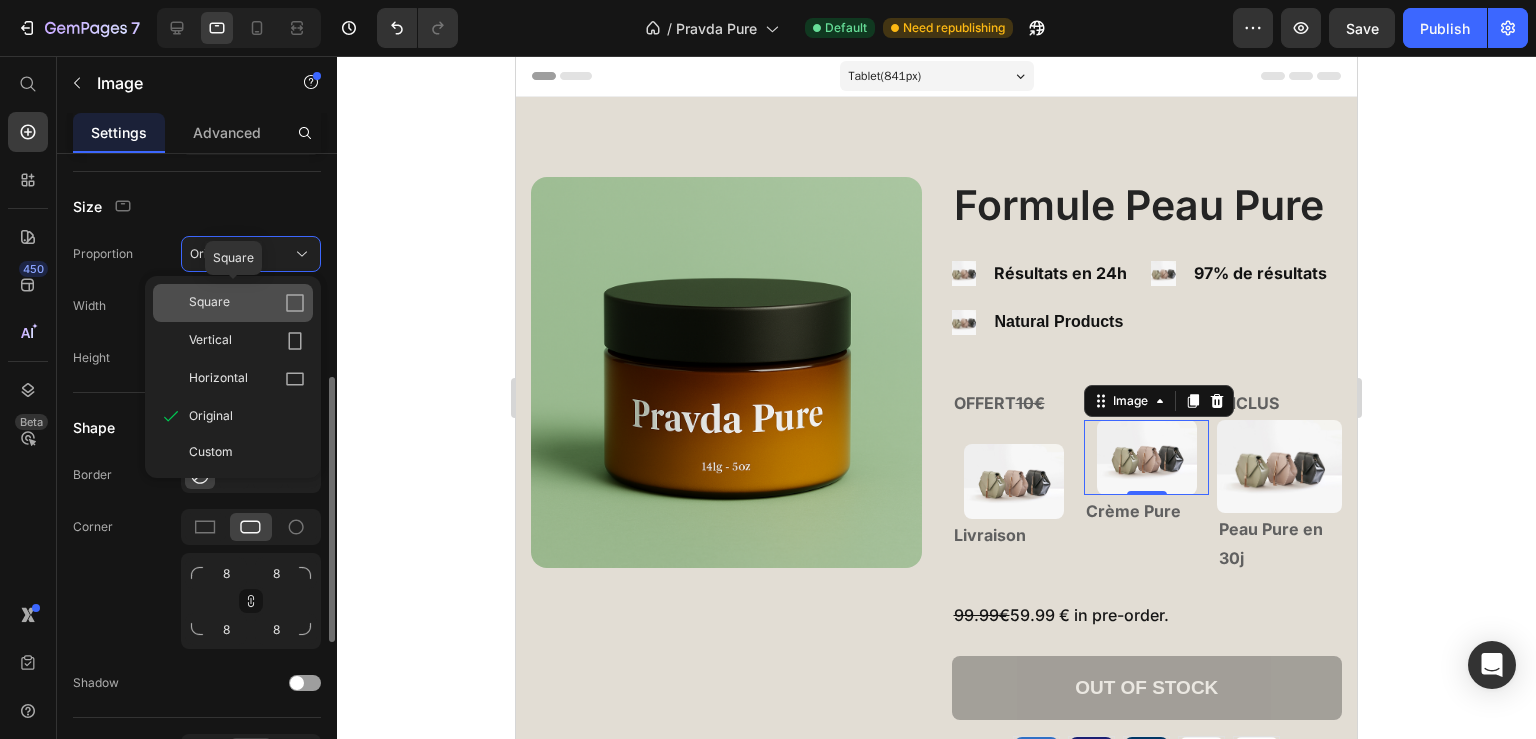 click on "Square" at bounding box center [247, 303] 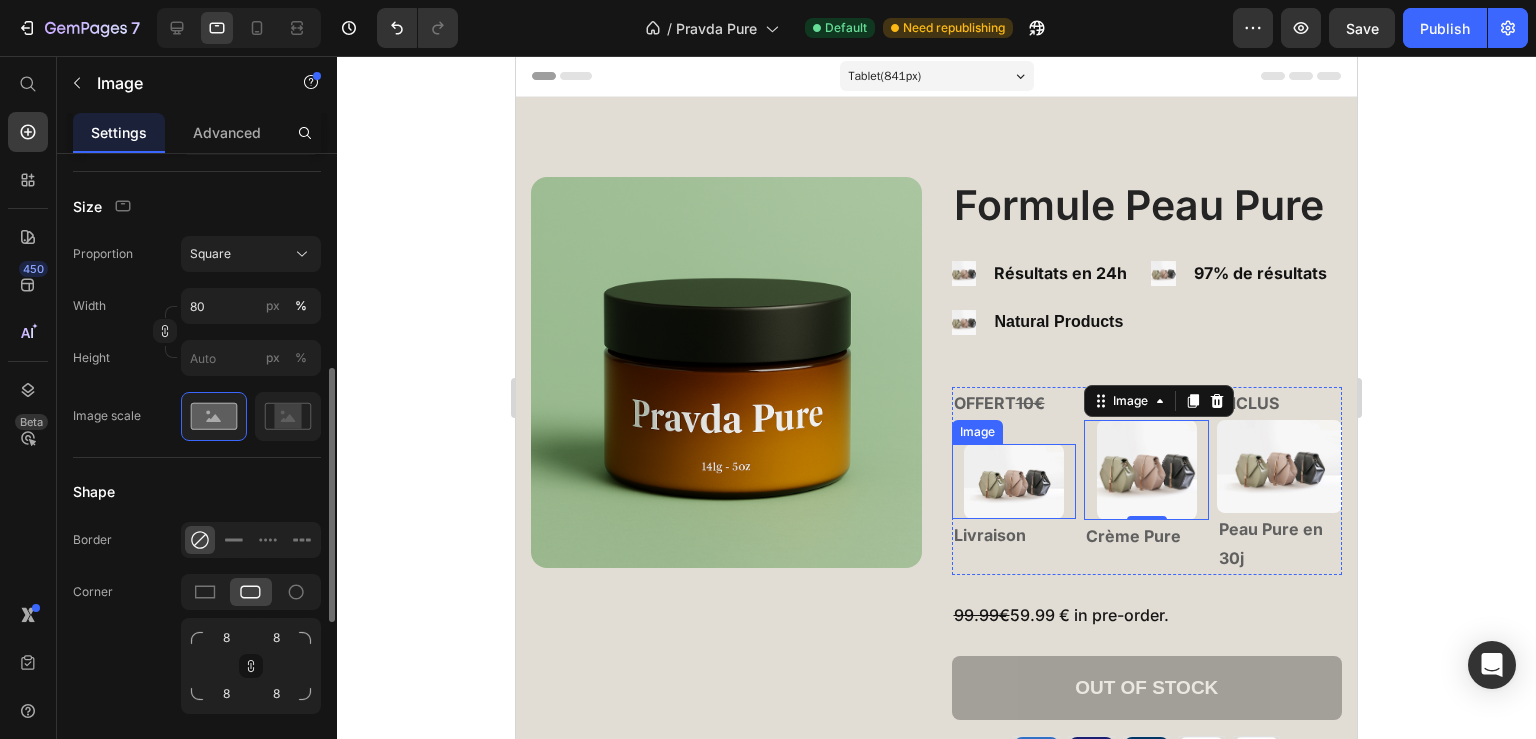 click at bounding box center (1014, 481) 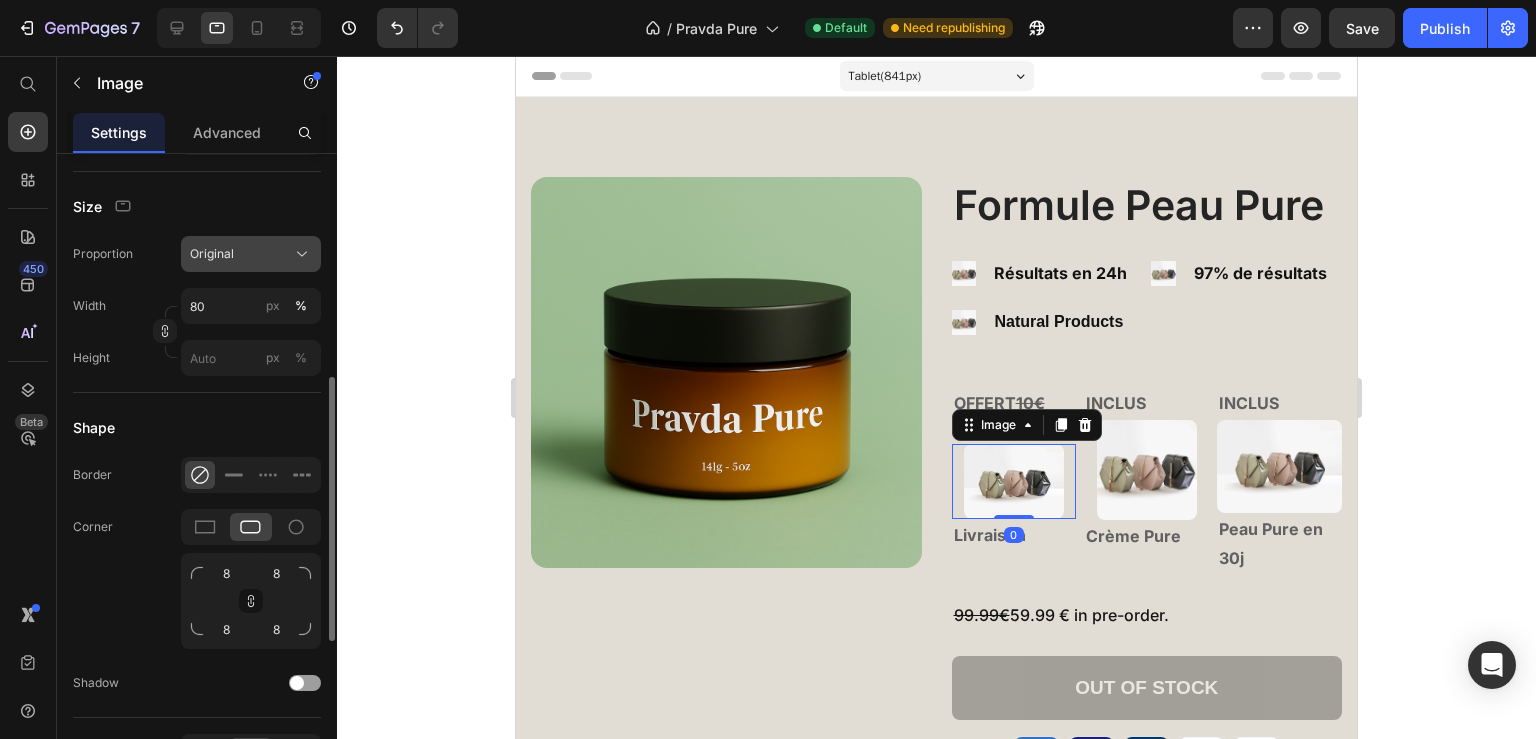 click on "Original" at bounding box center [251, 254] 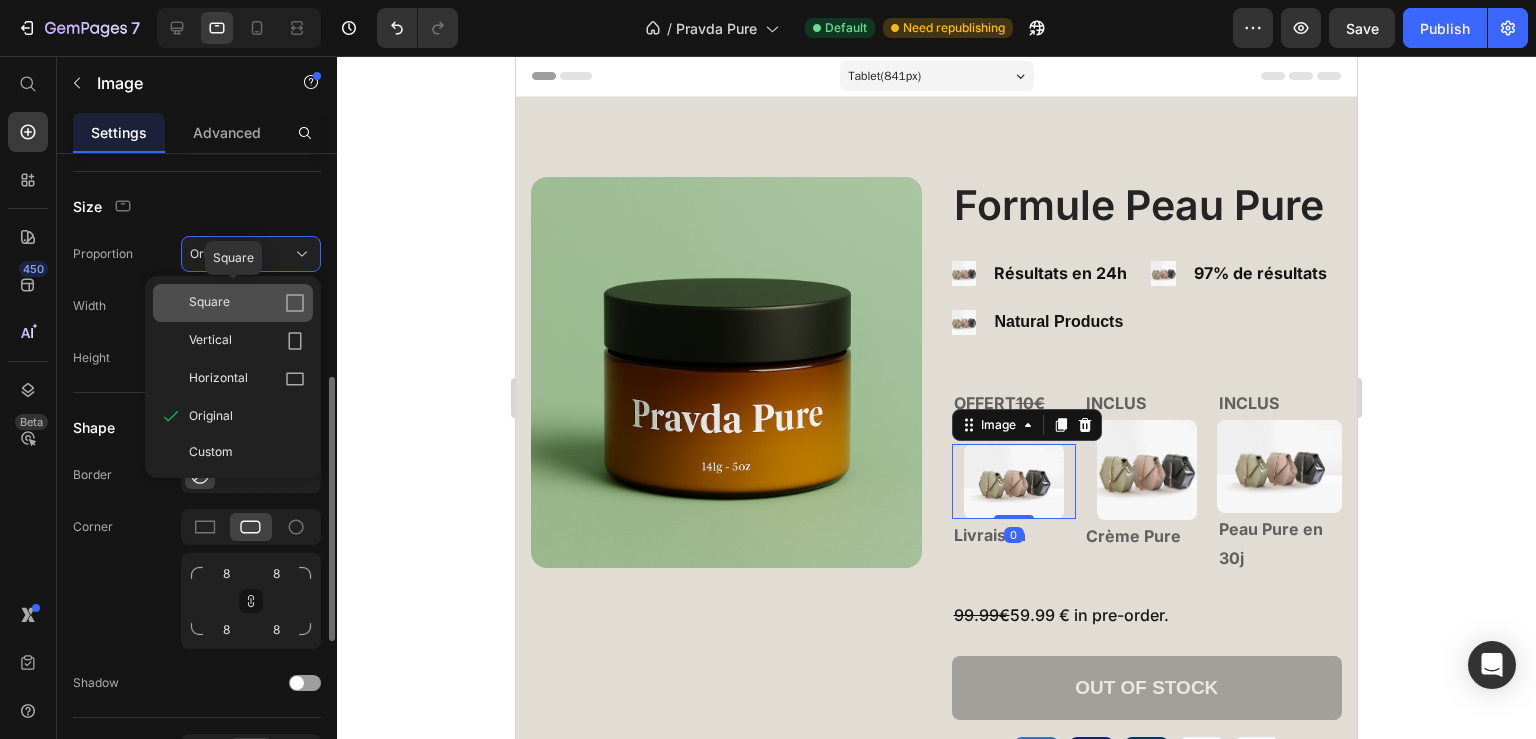click on "Square" at bounding box center [247, 303] 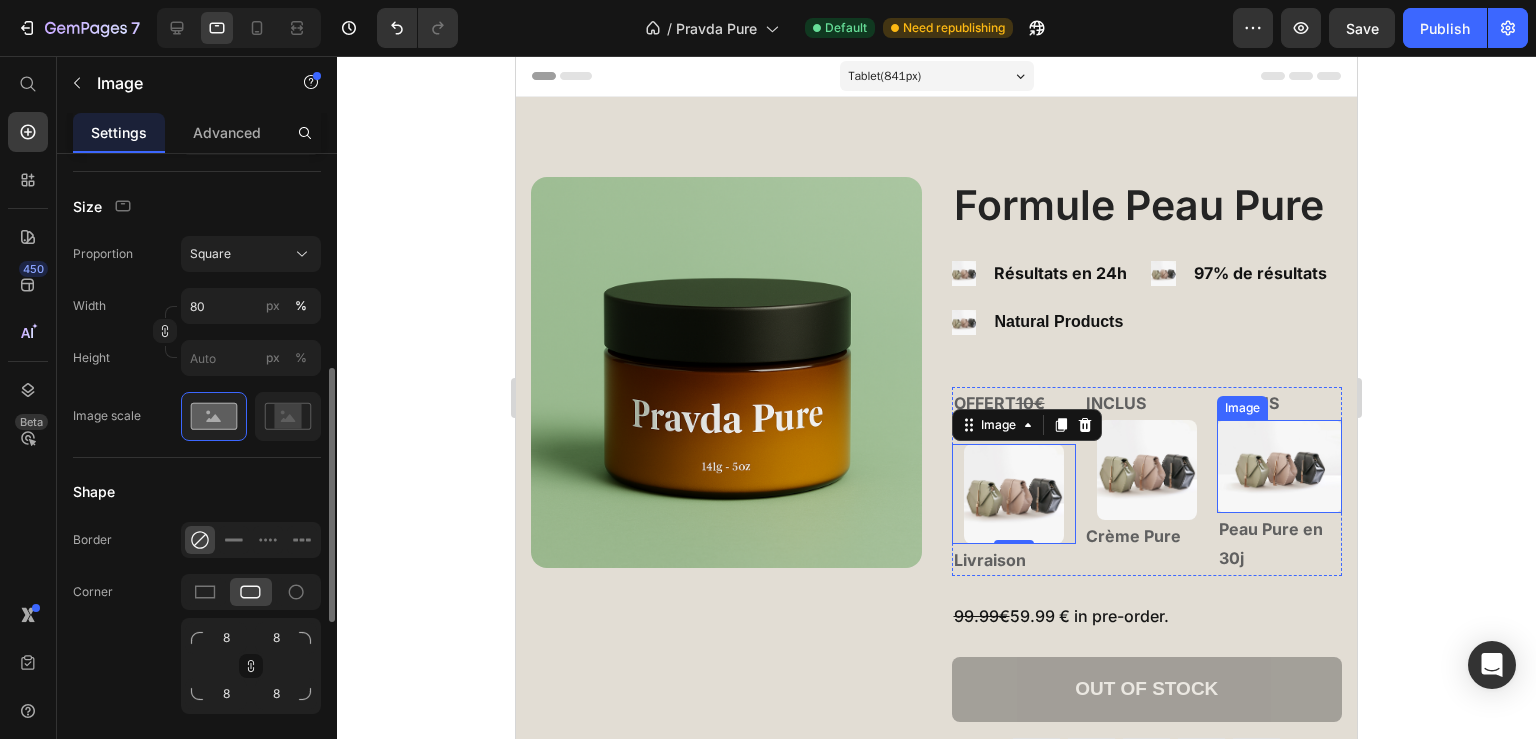 click at bounding box center (1279, 467) 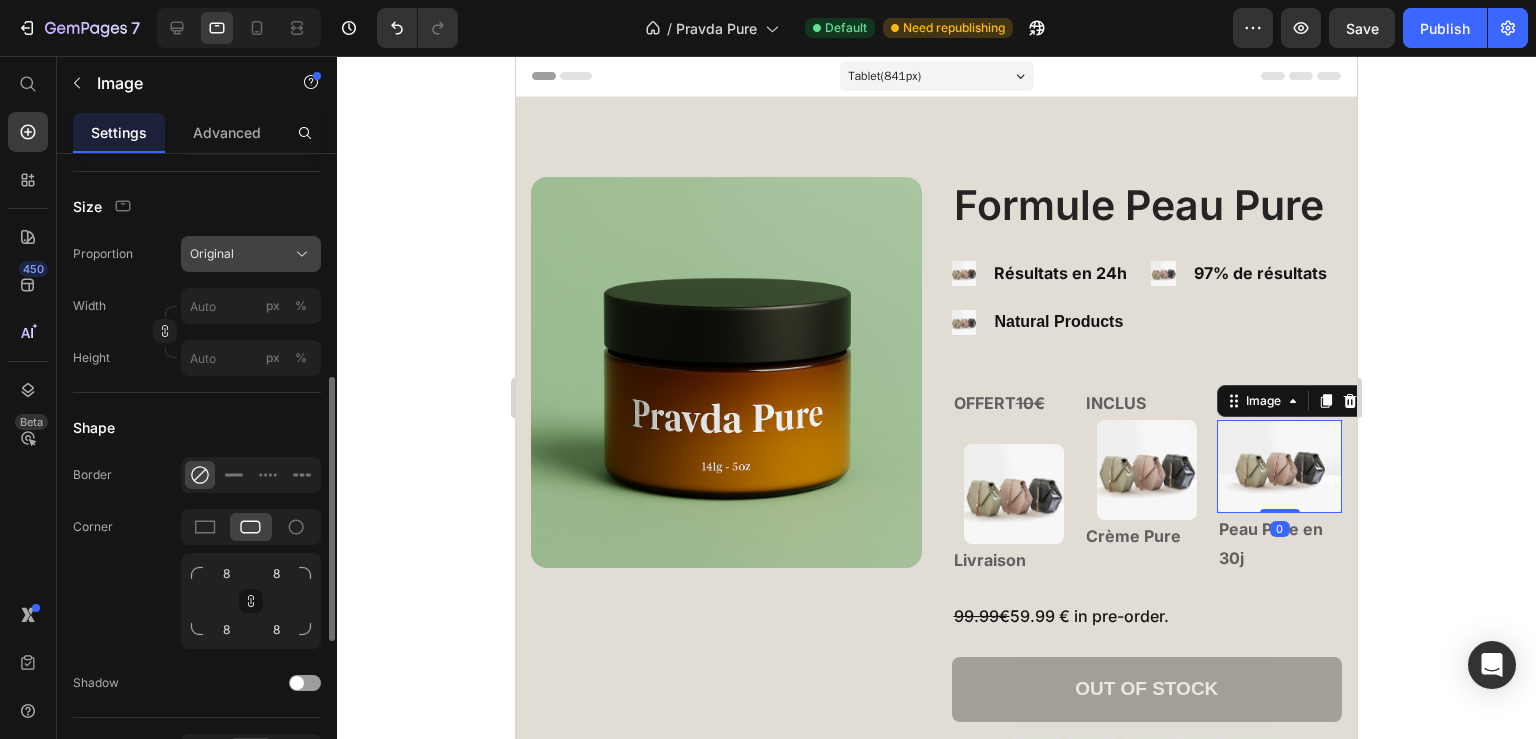 click on "Original" 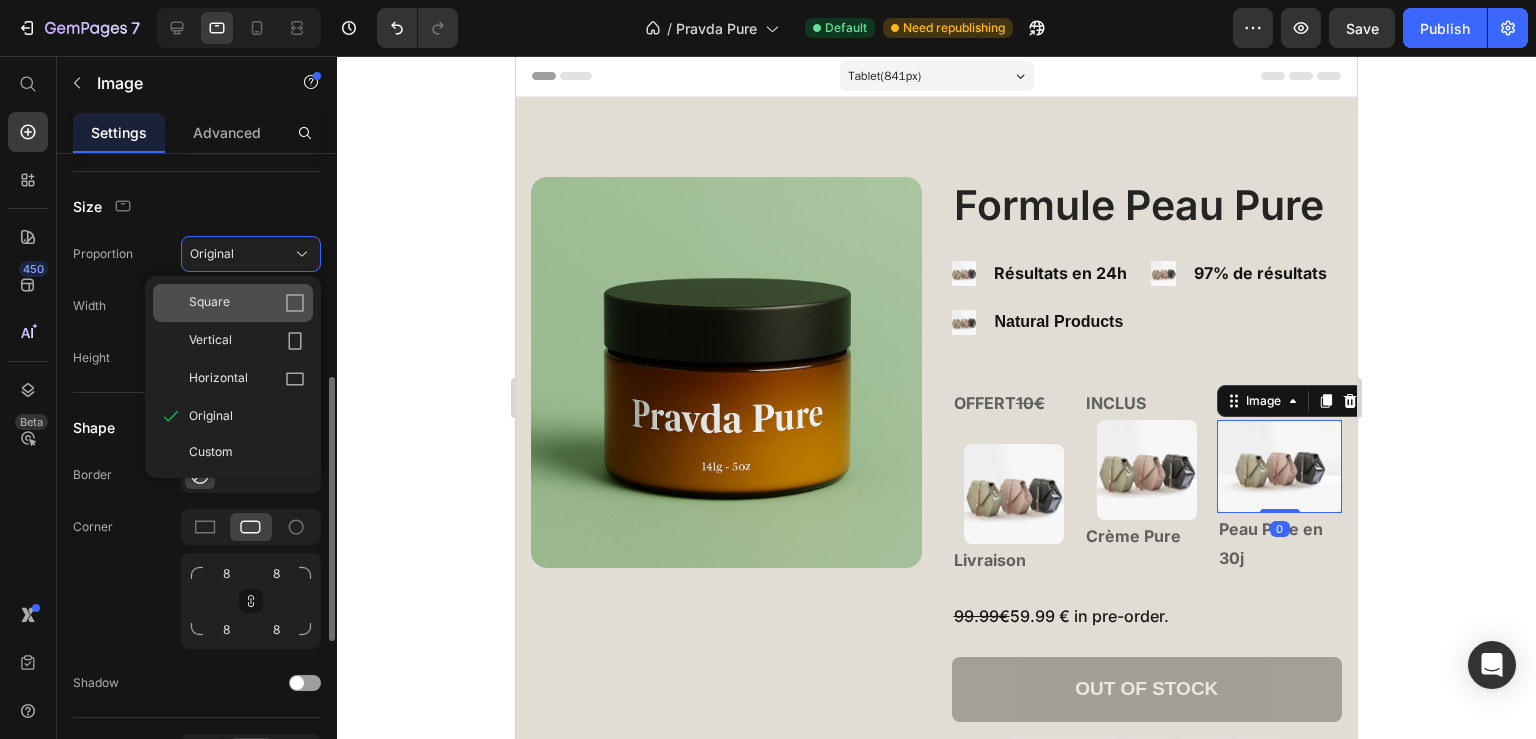 click on "Square" at bounding box center [247, 303] 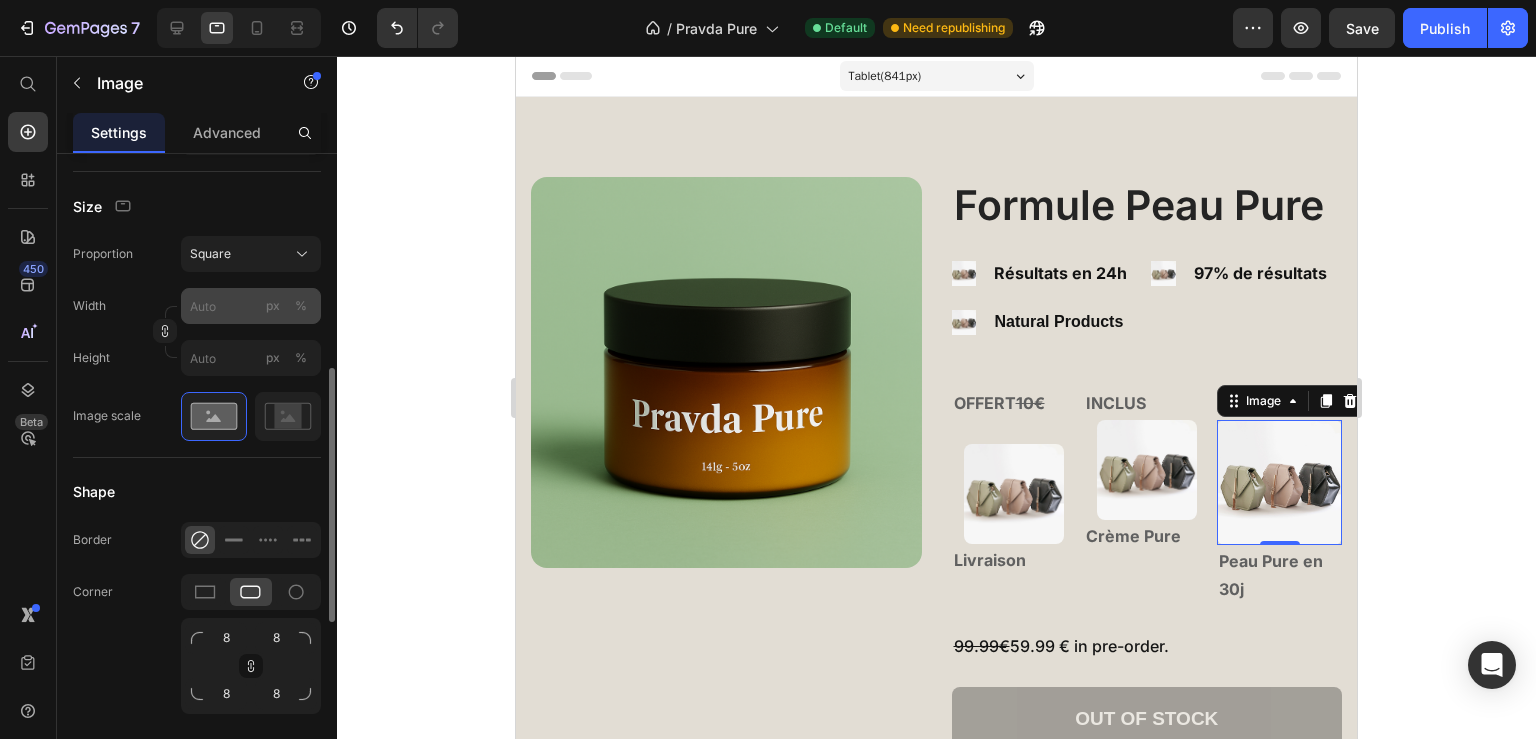 click on "%" at bounding box center [301, 306] 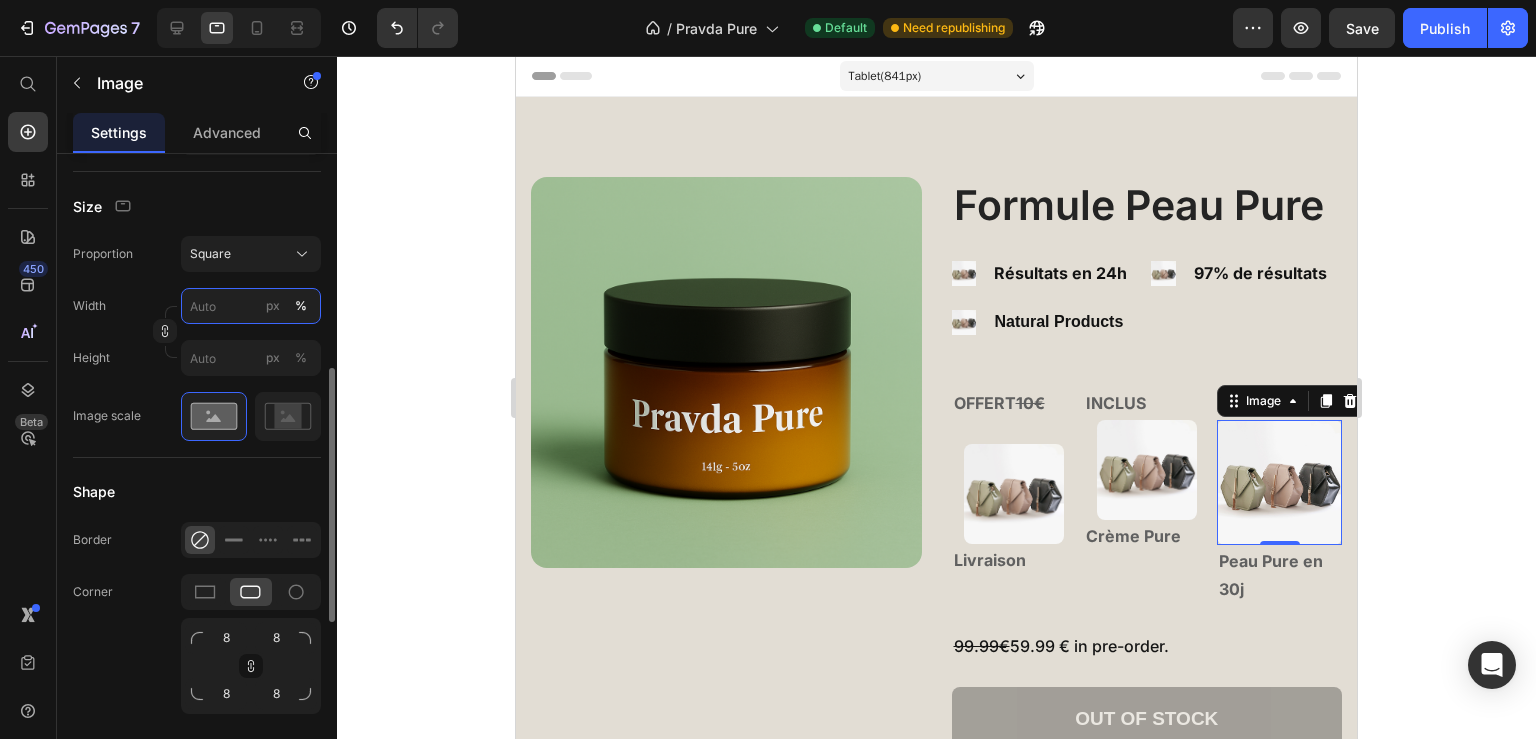 click on "px %" at bounding box center [251, 306] 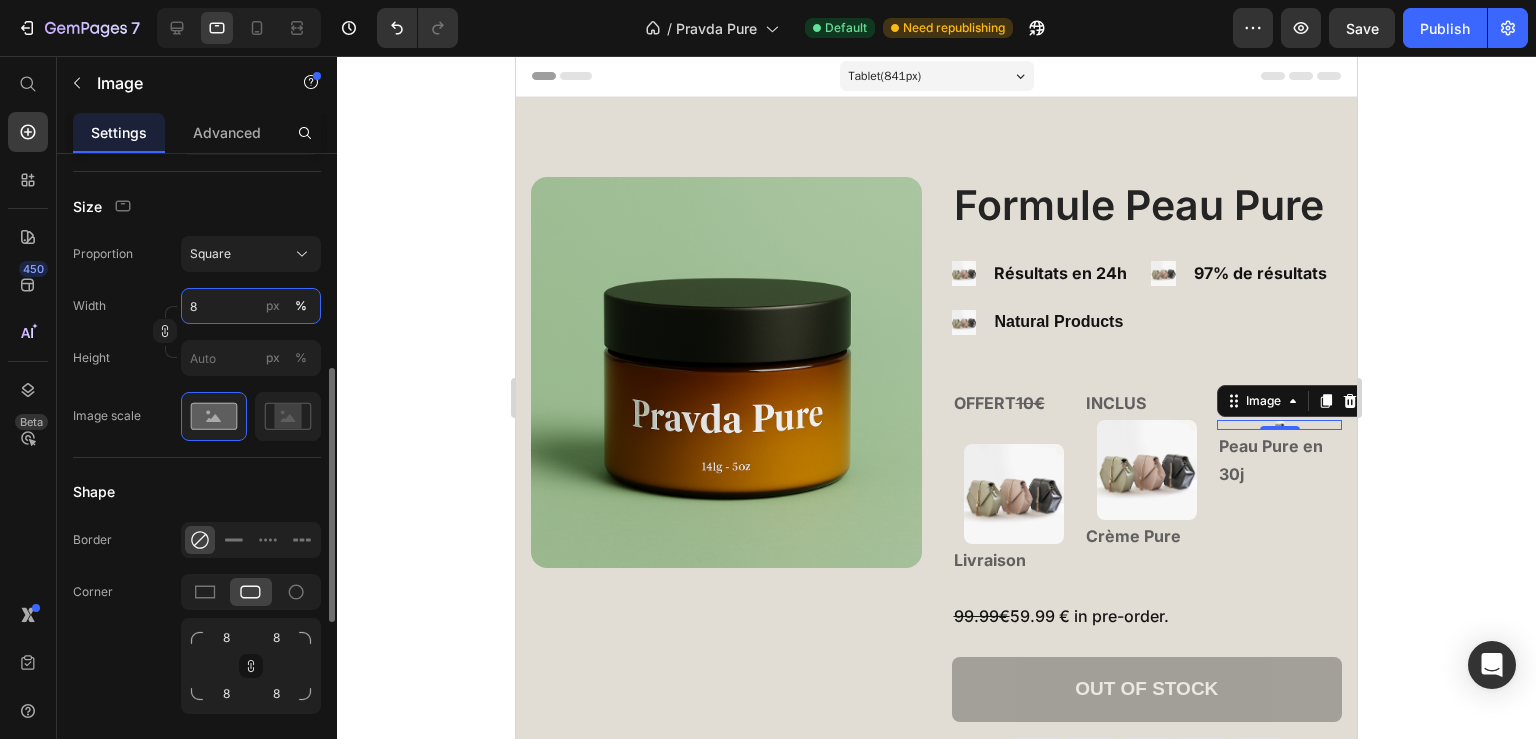 type on "80" 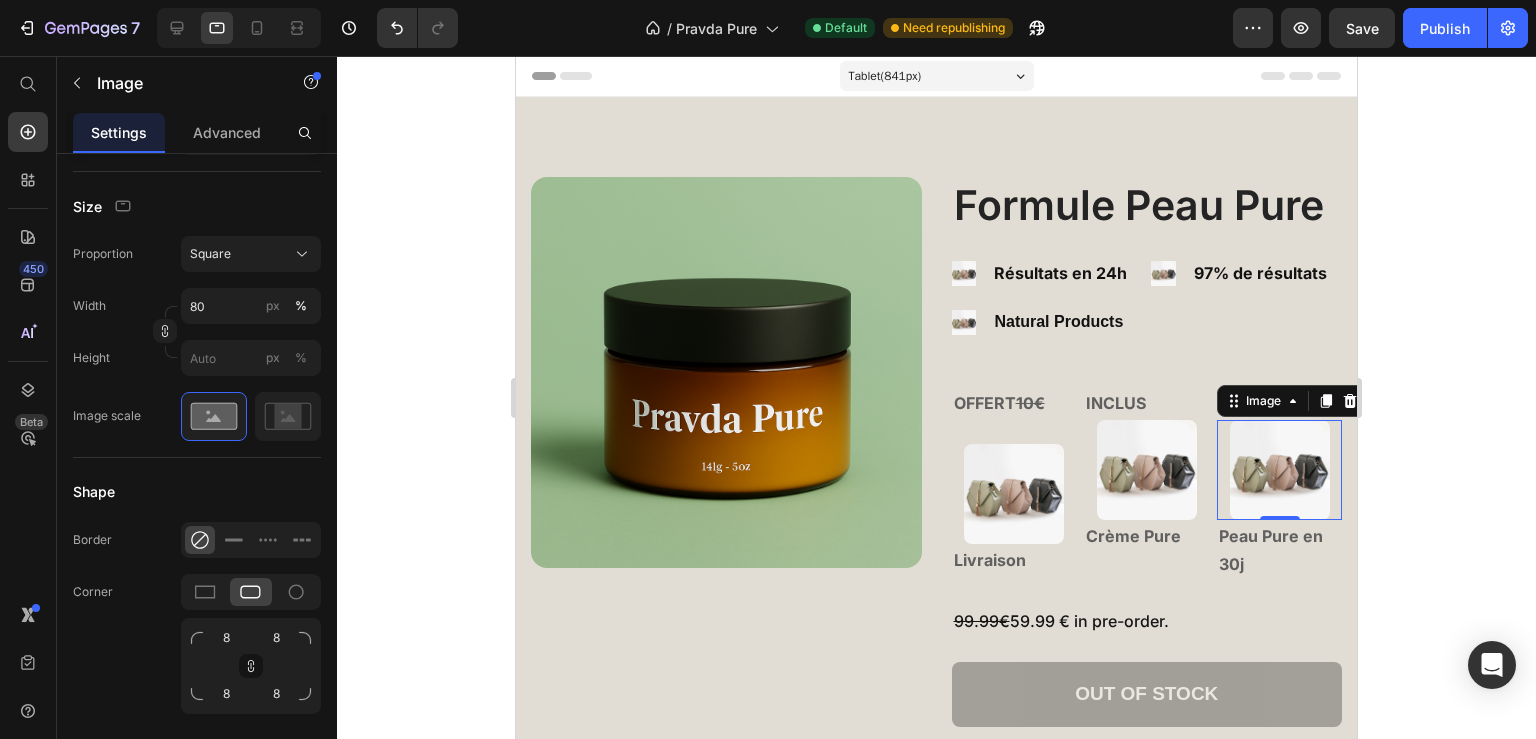 click 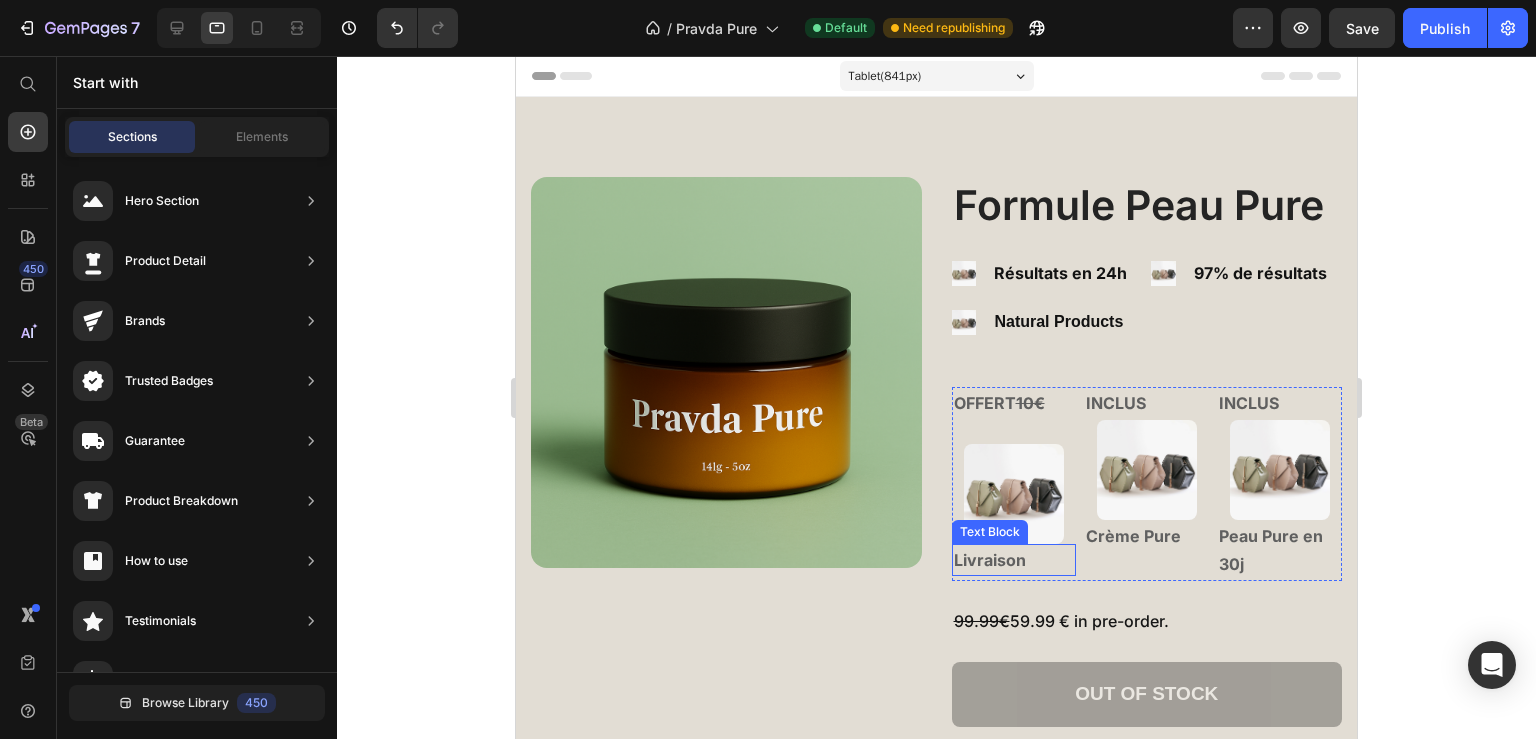 click on "Livraison" at bounding box center [1014, 560] 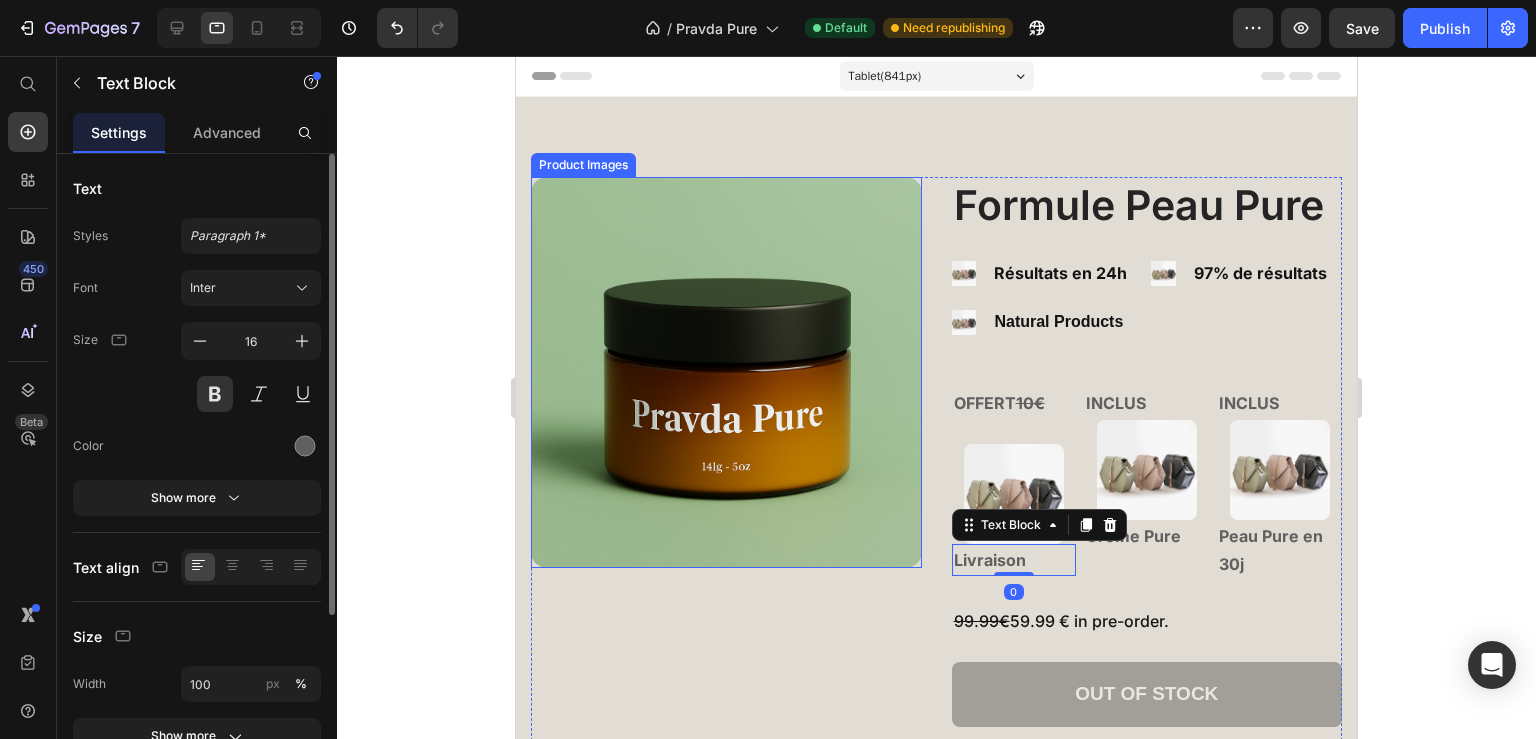 scroll, scrollTop: 250, scrollLeft: 0, axis: vertical 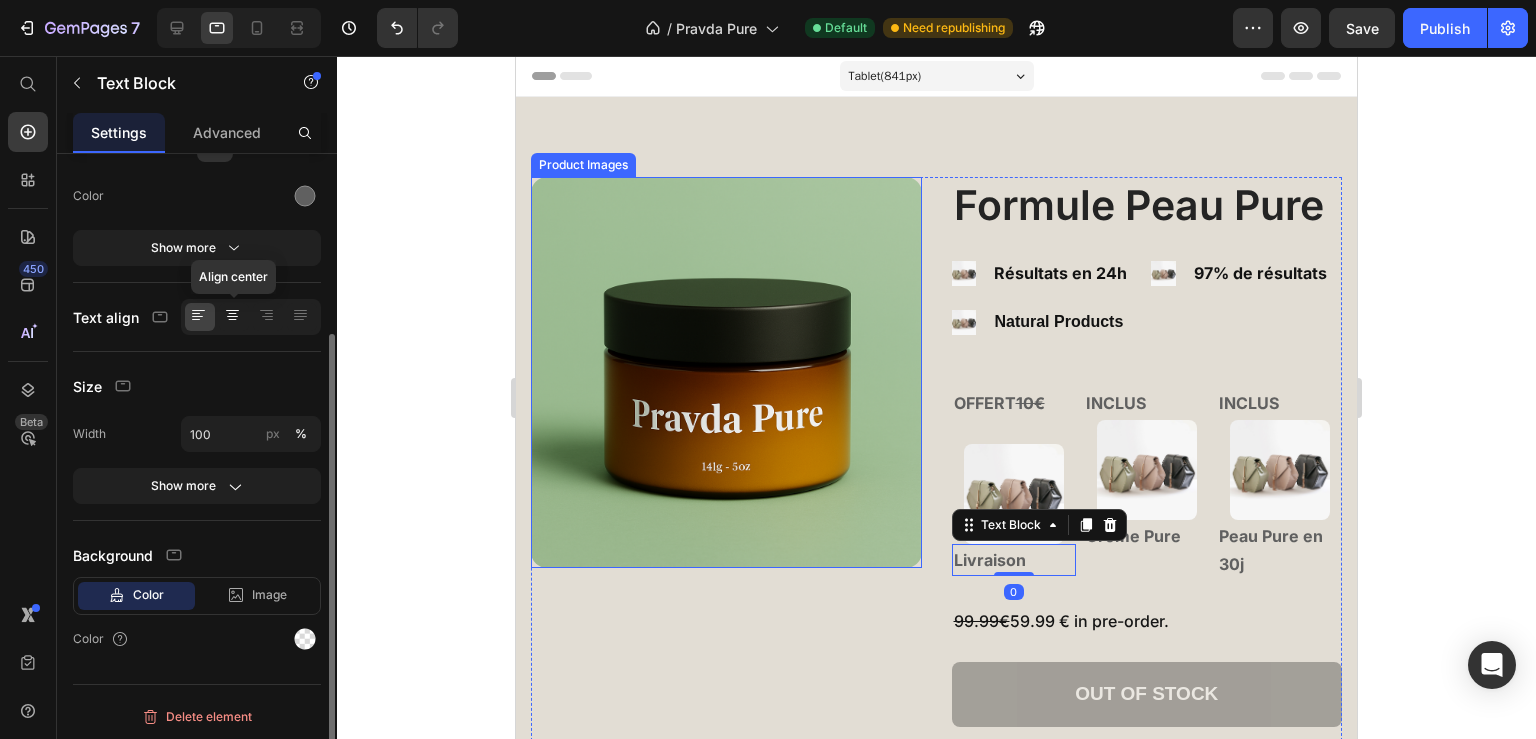 click 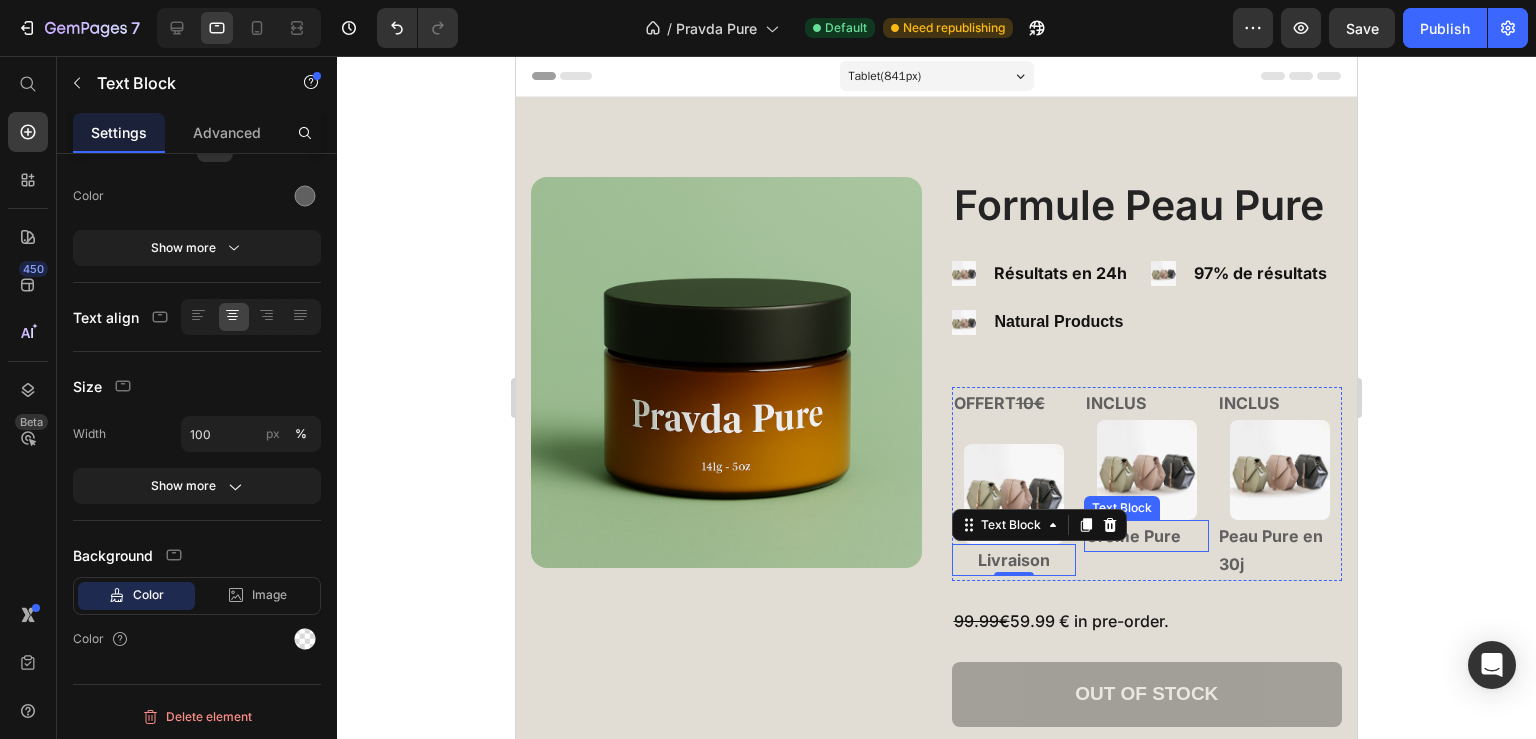 click on "Crème Pure" at bounding box center [1146, 536] 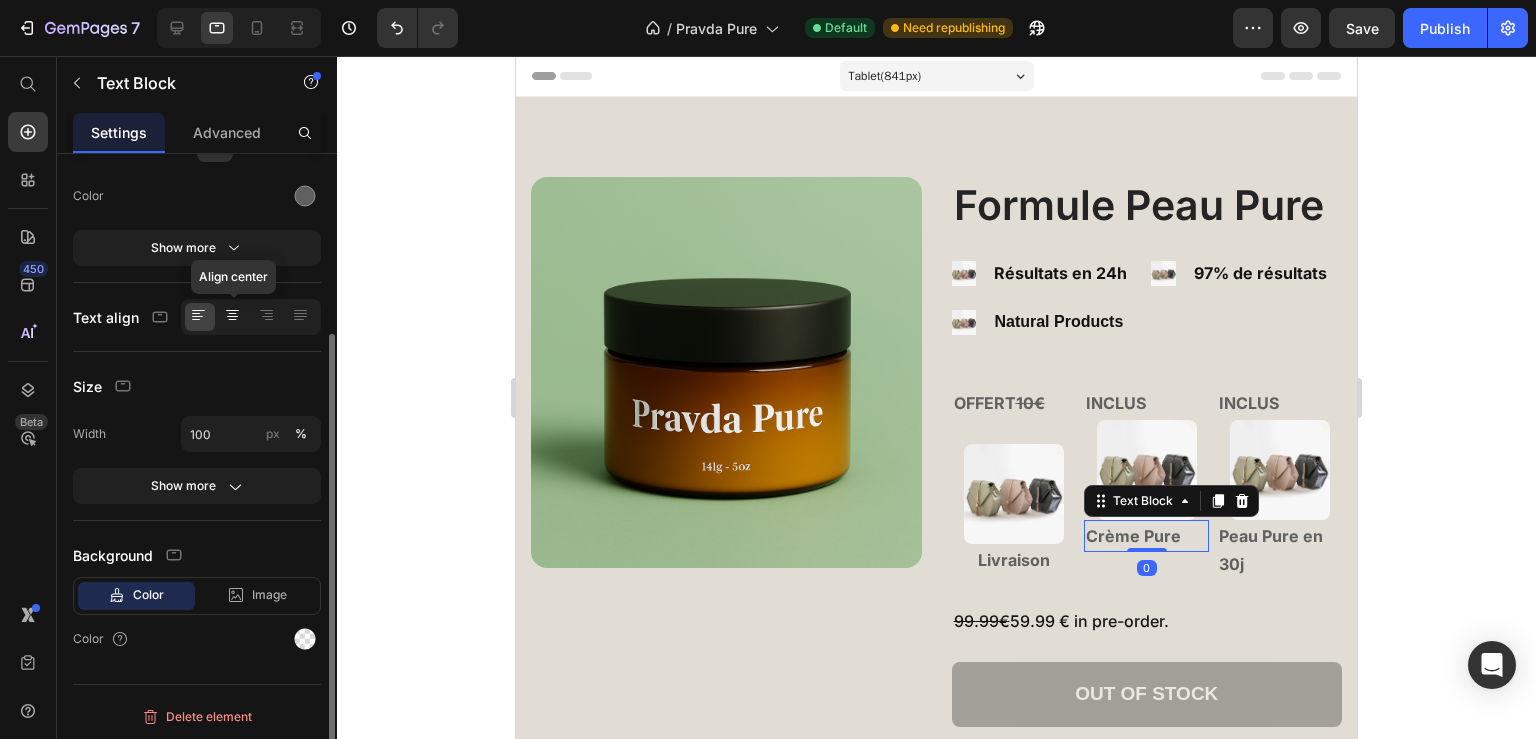 click 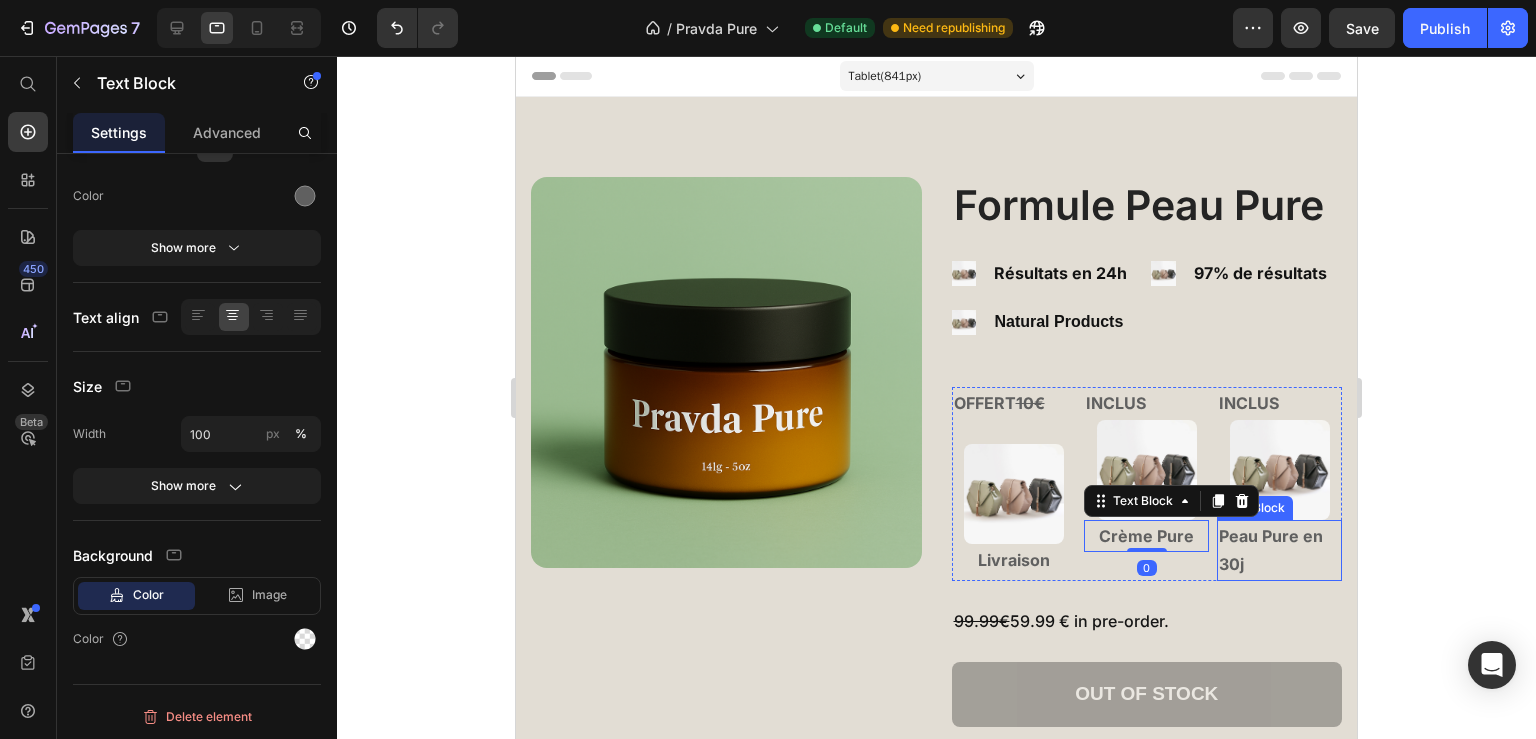 click on "Peau Pure en 30j" at bounding box center (1279, 551) 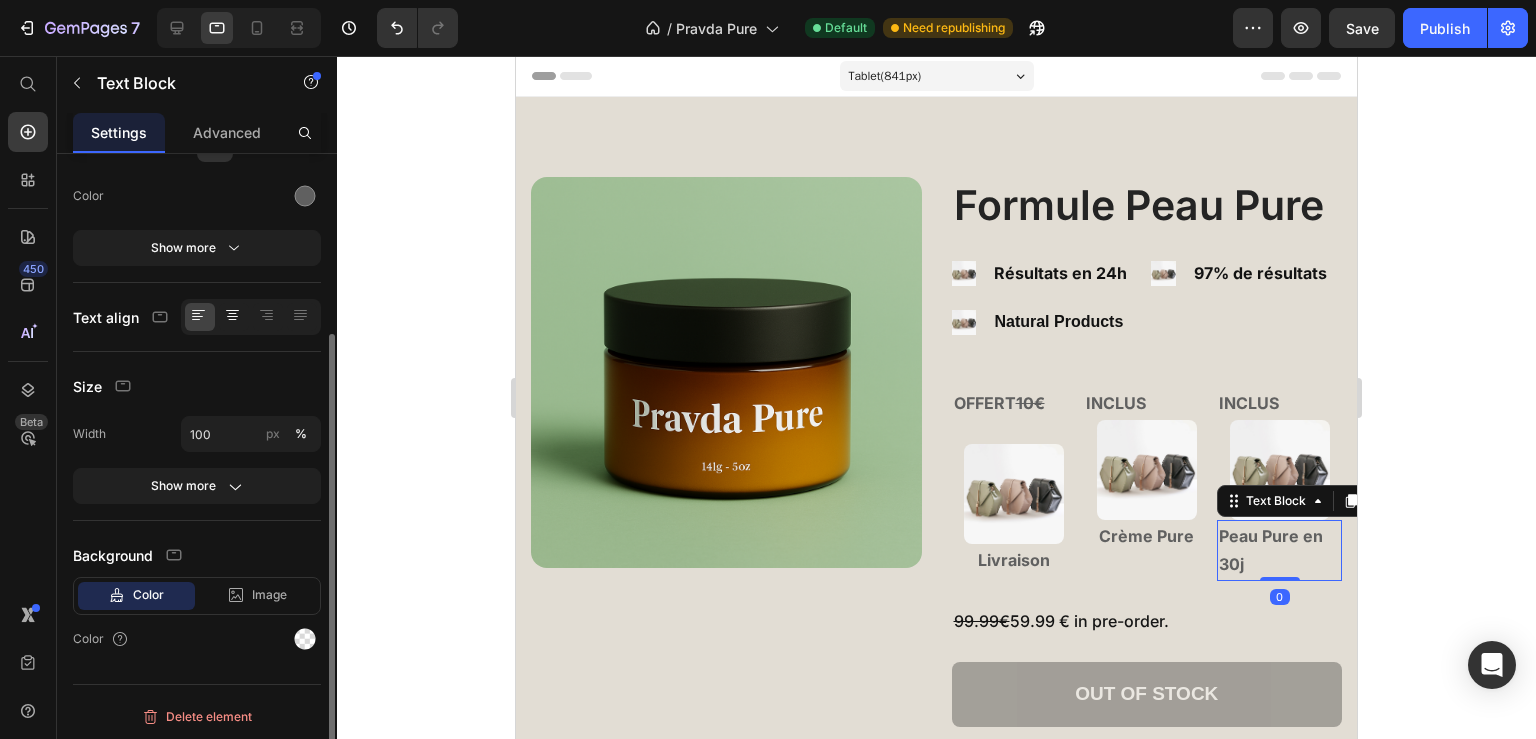 click 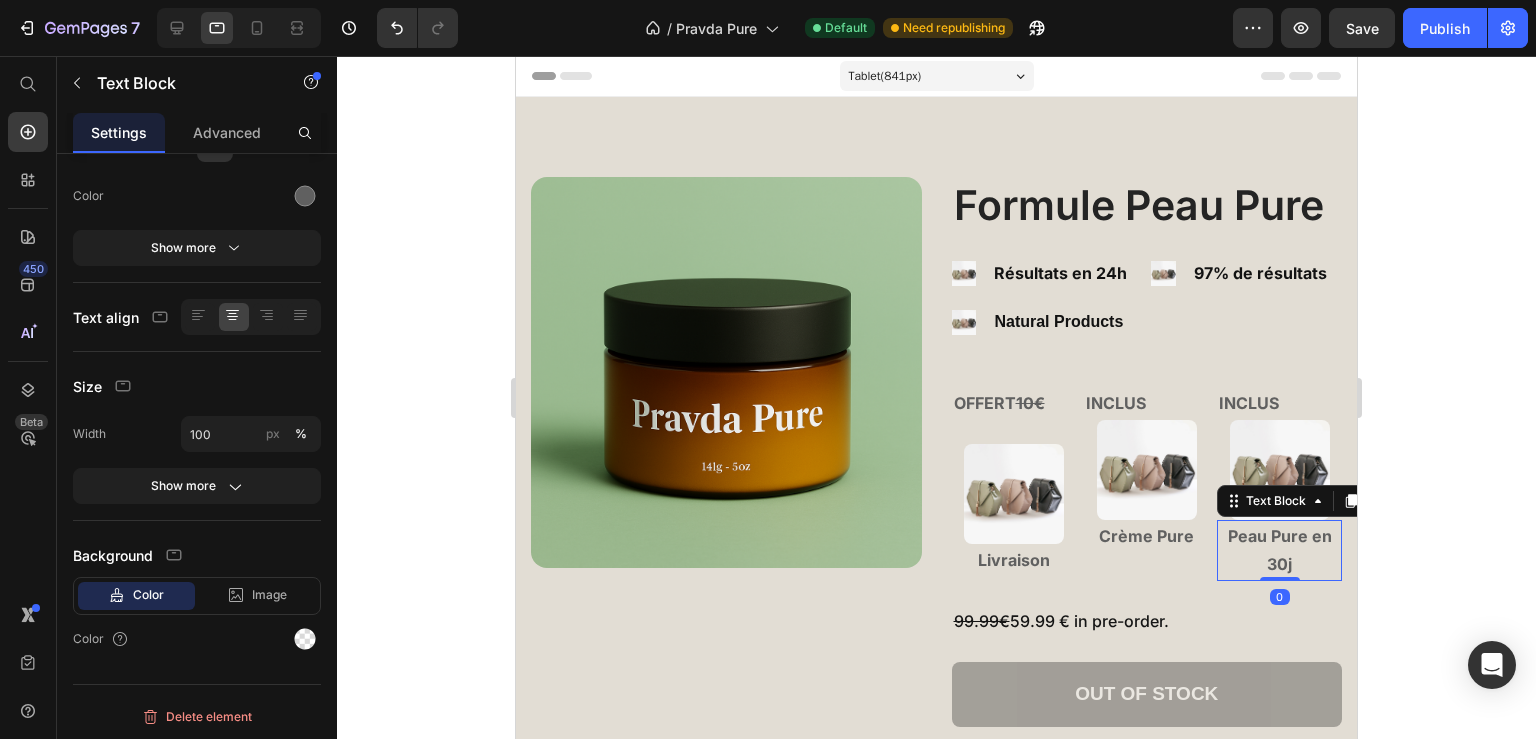 click 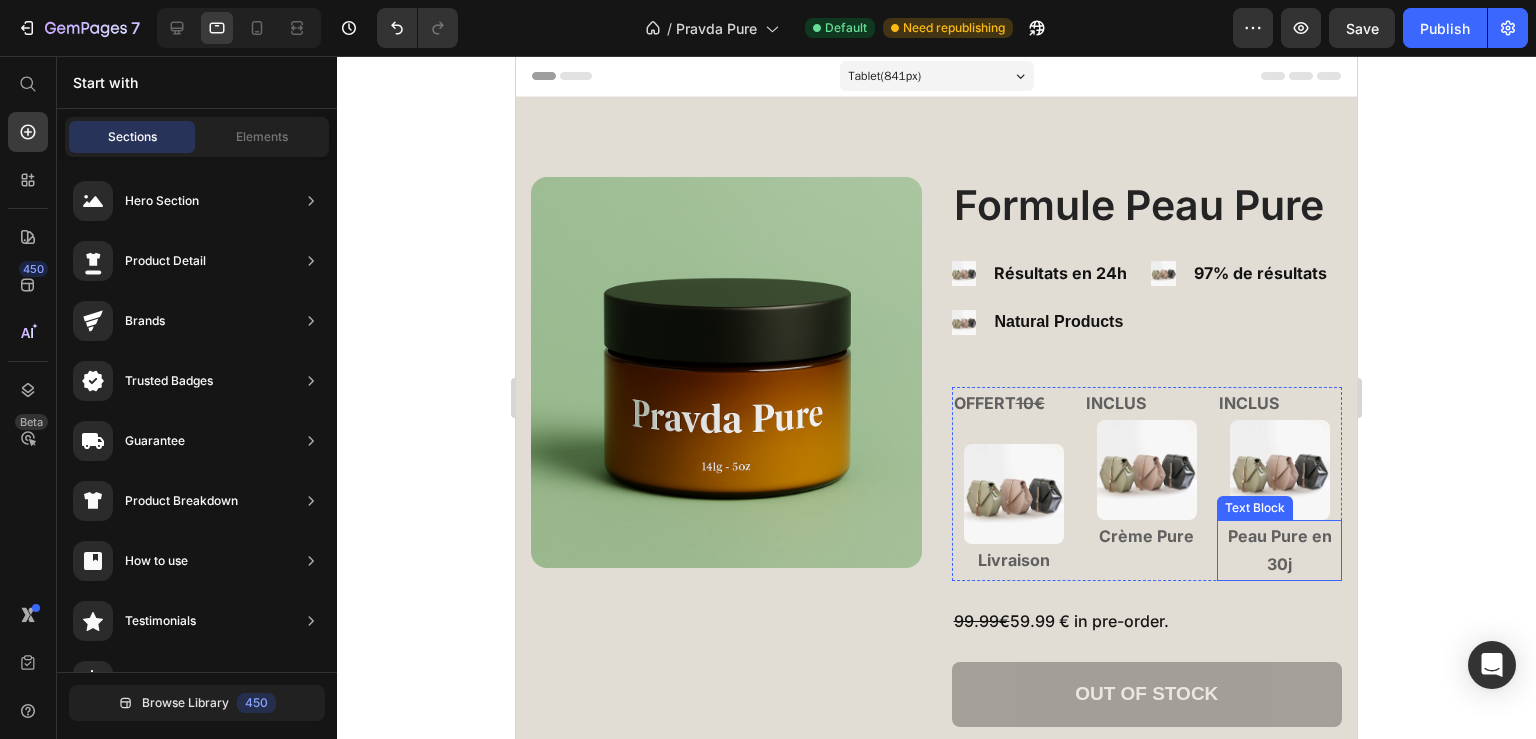 click on "Peau Pure en 30j" at bounding box center [1279, 551] 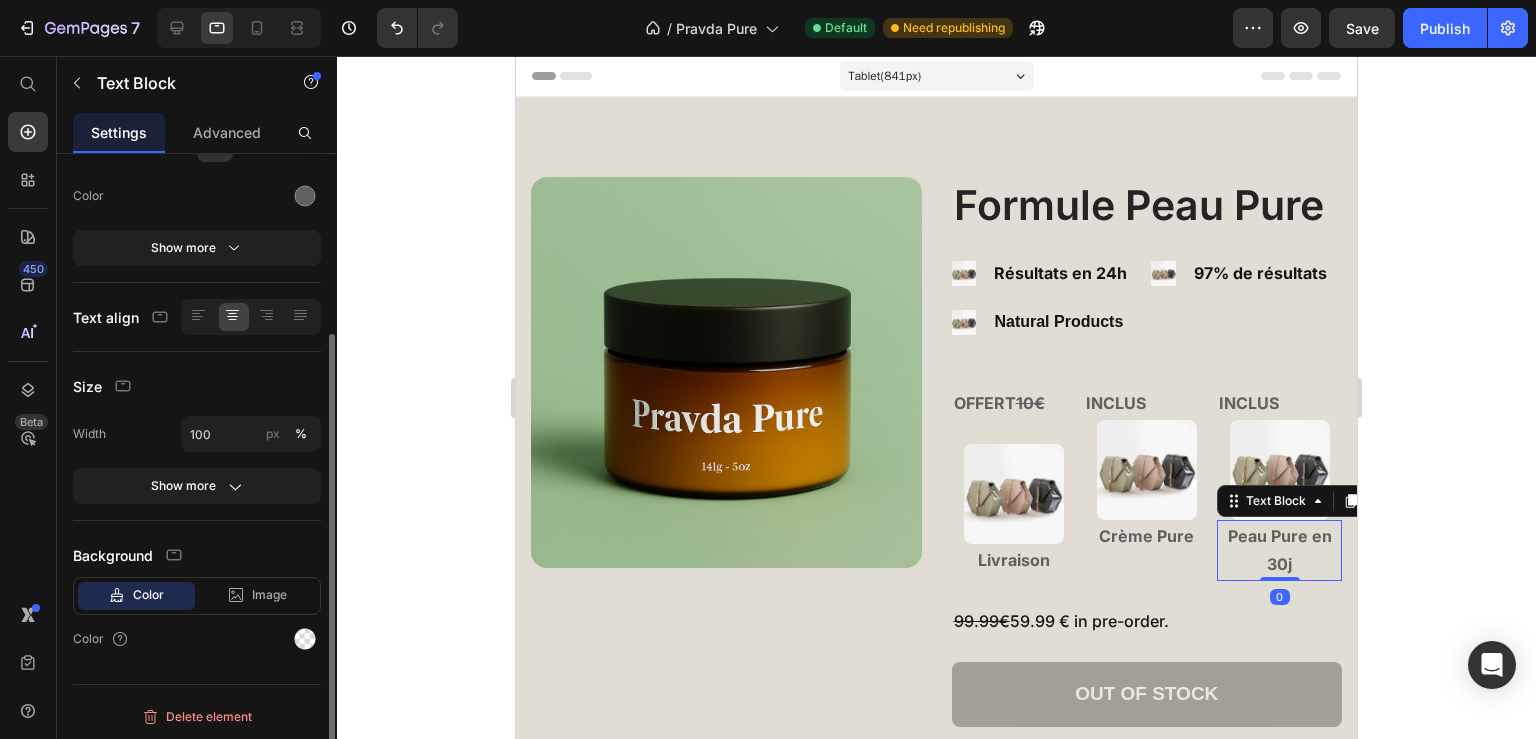 scroll, scrollTop: 0, scrollLeft: 0, axis: both 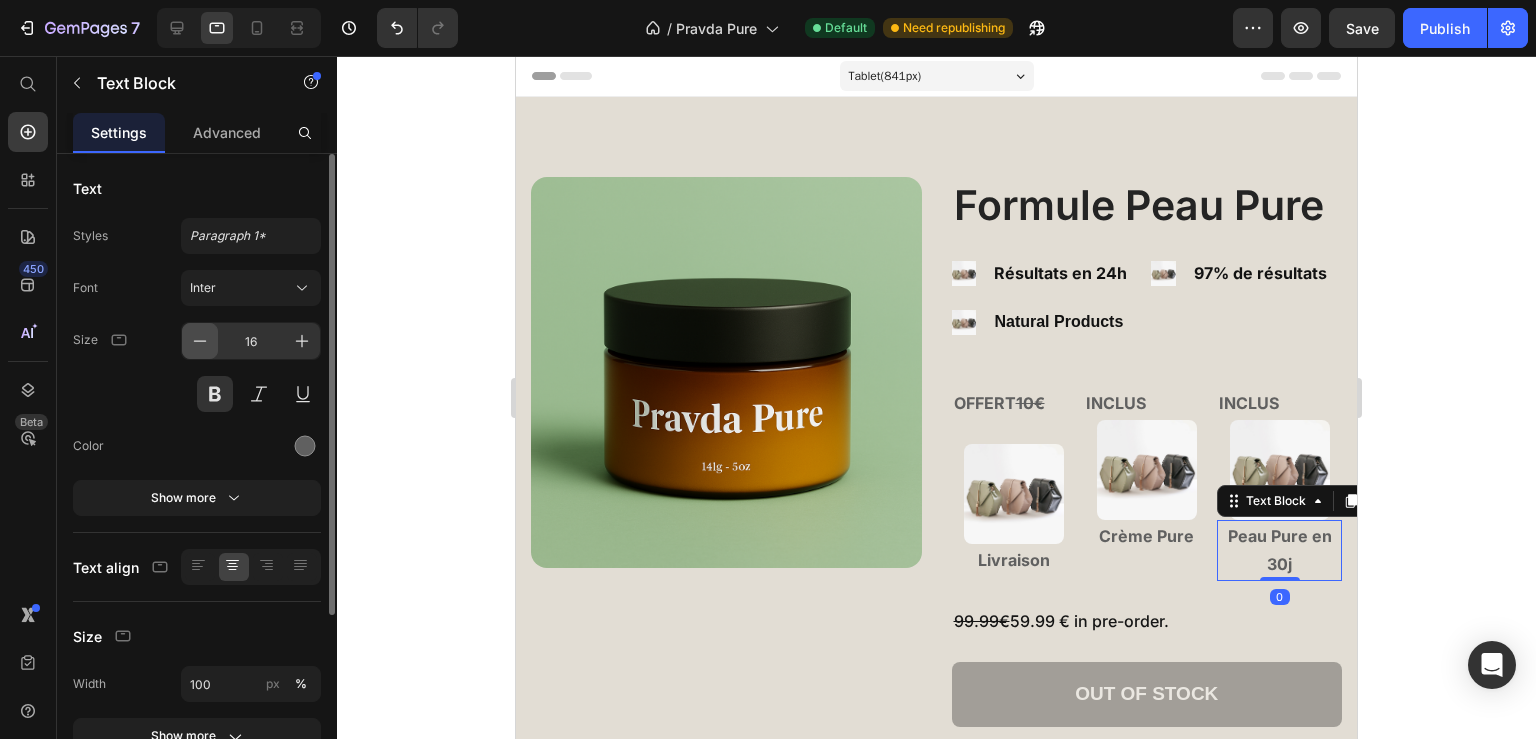 click 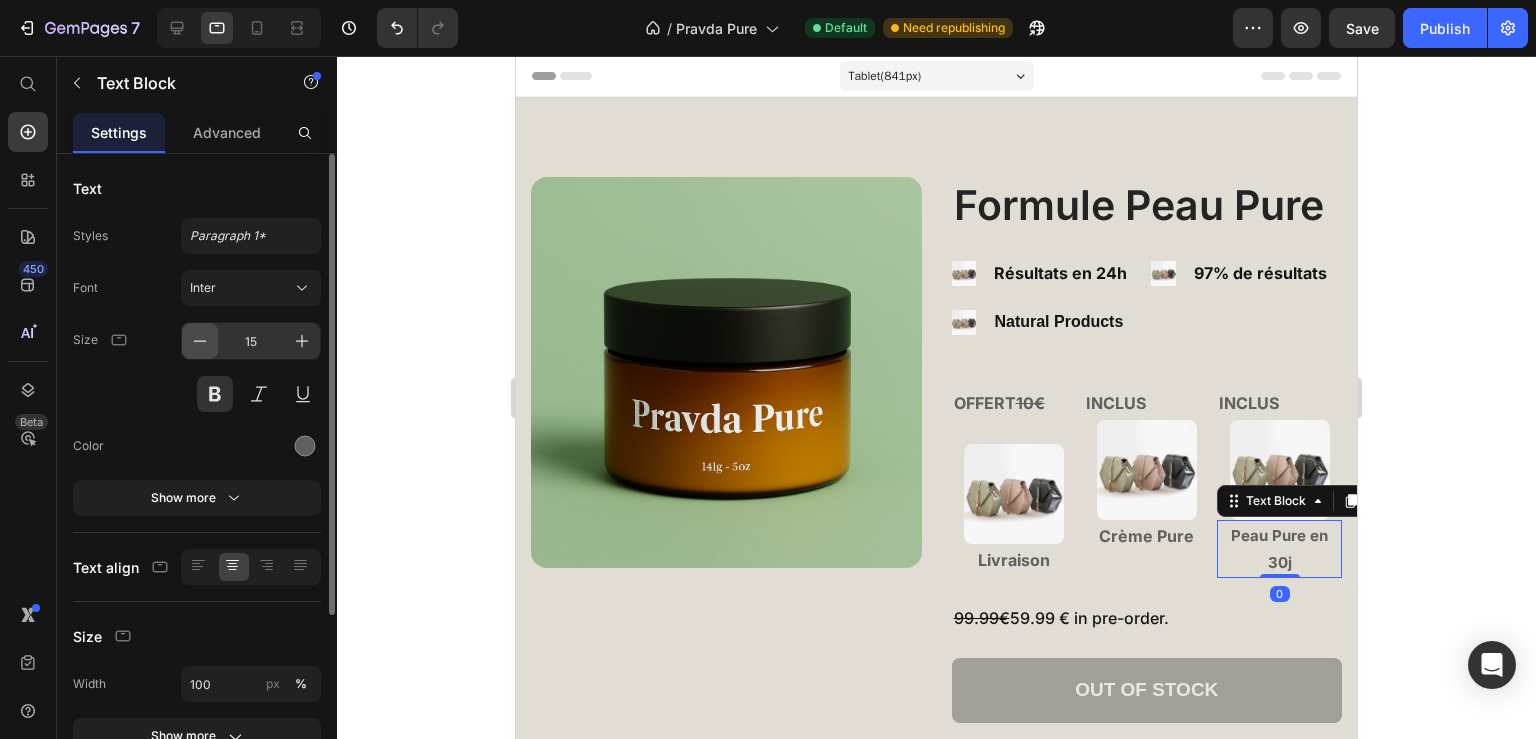 click 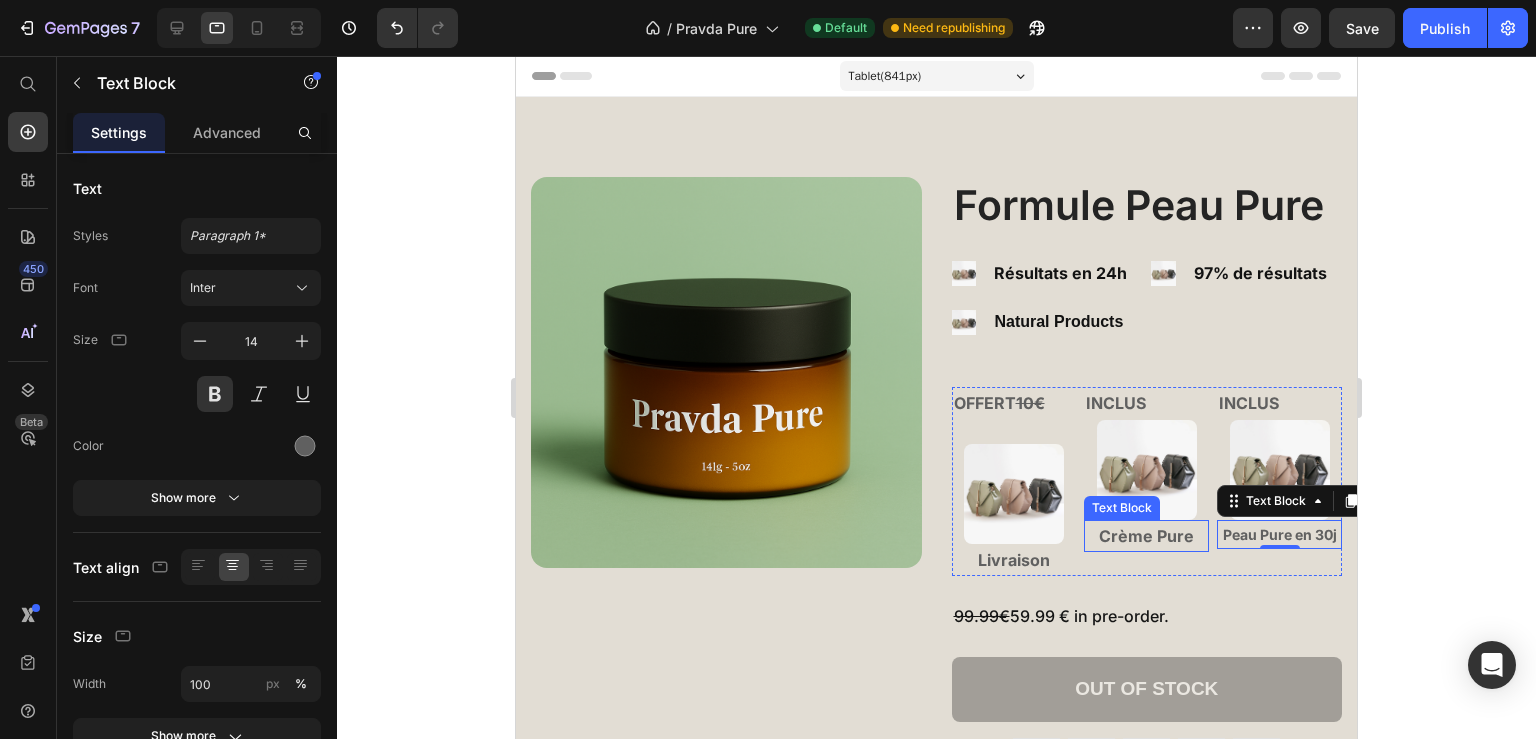 click on "Crème Pure" at bounding box center [1146, 536] 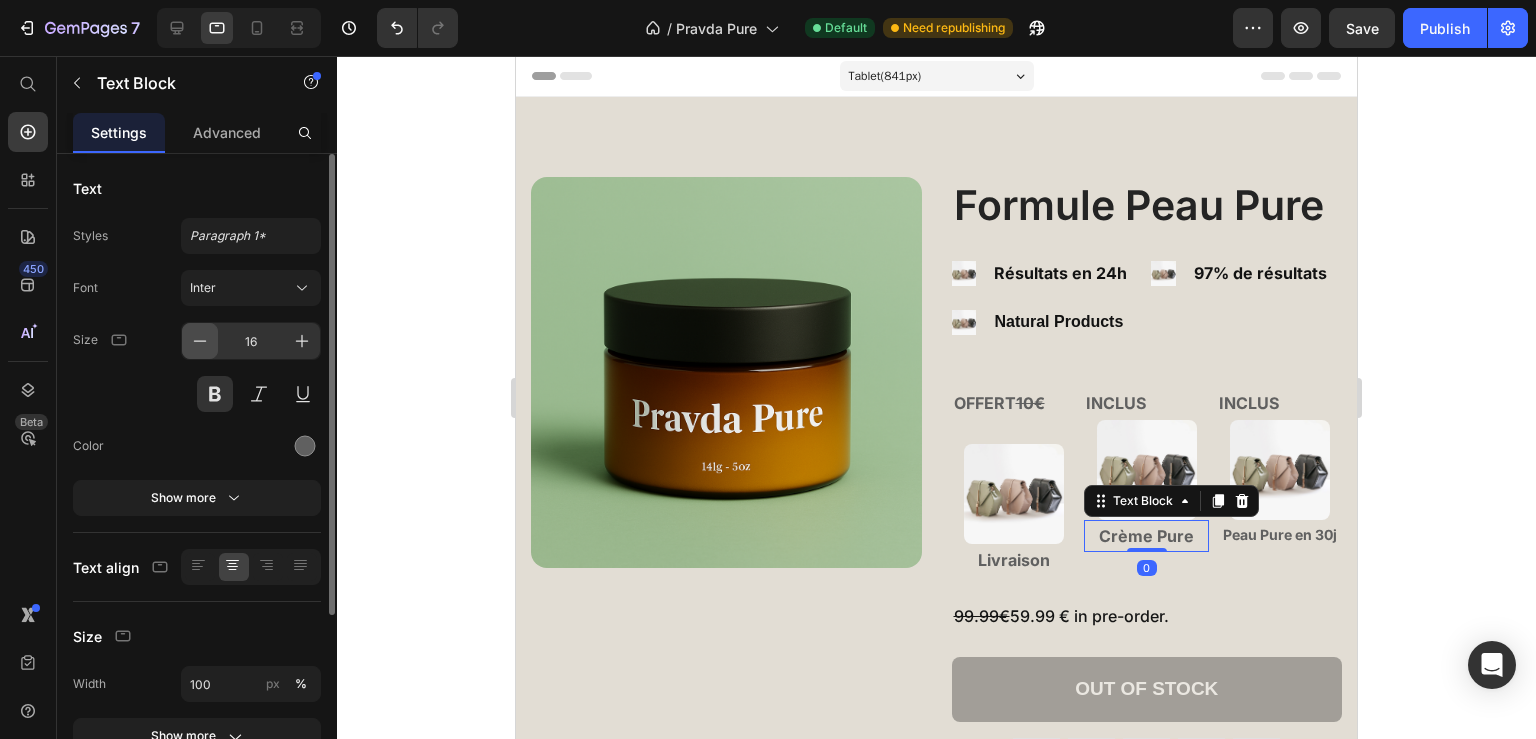 click 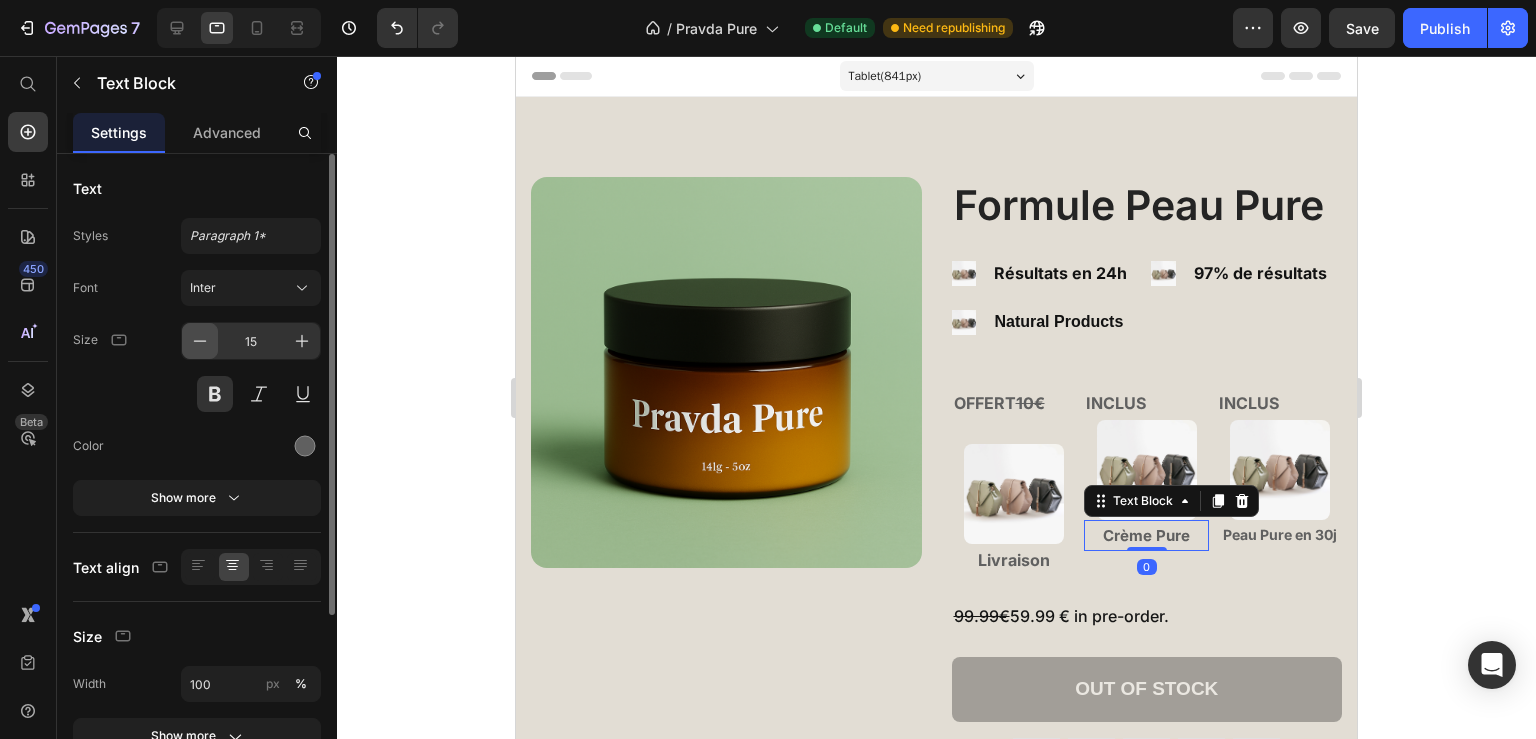 click 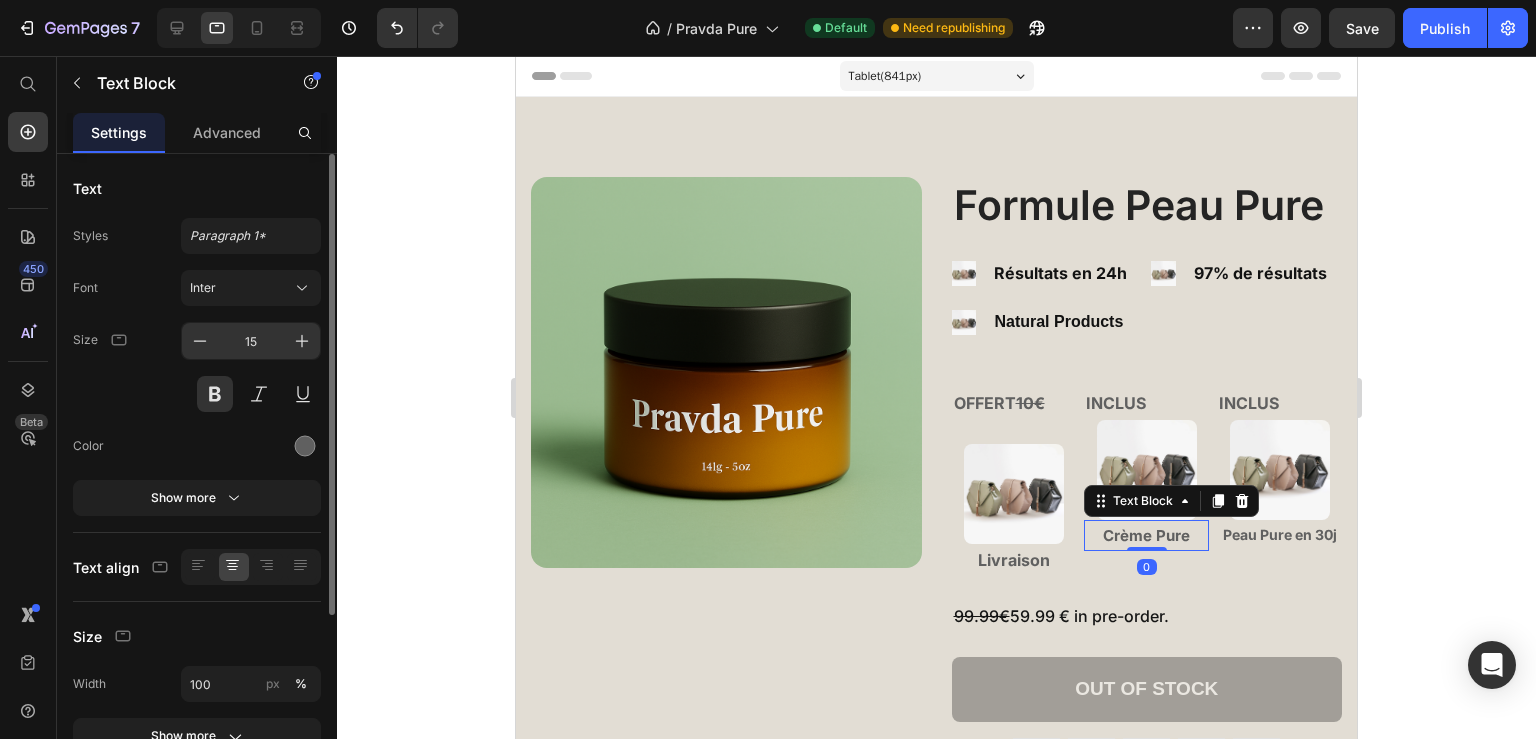 type on "14" 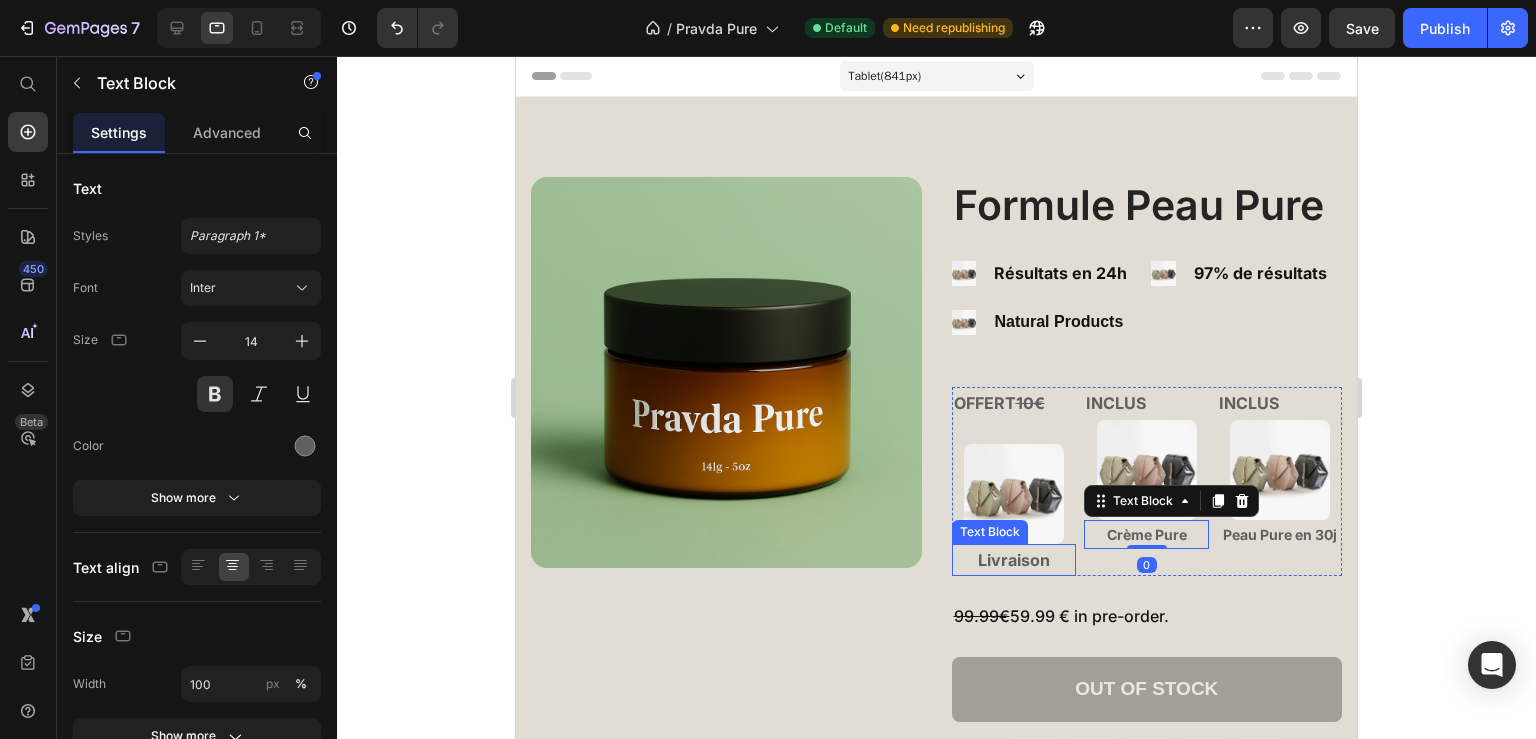 click on "Livraison" at bounding box center [1014, 560] 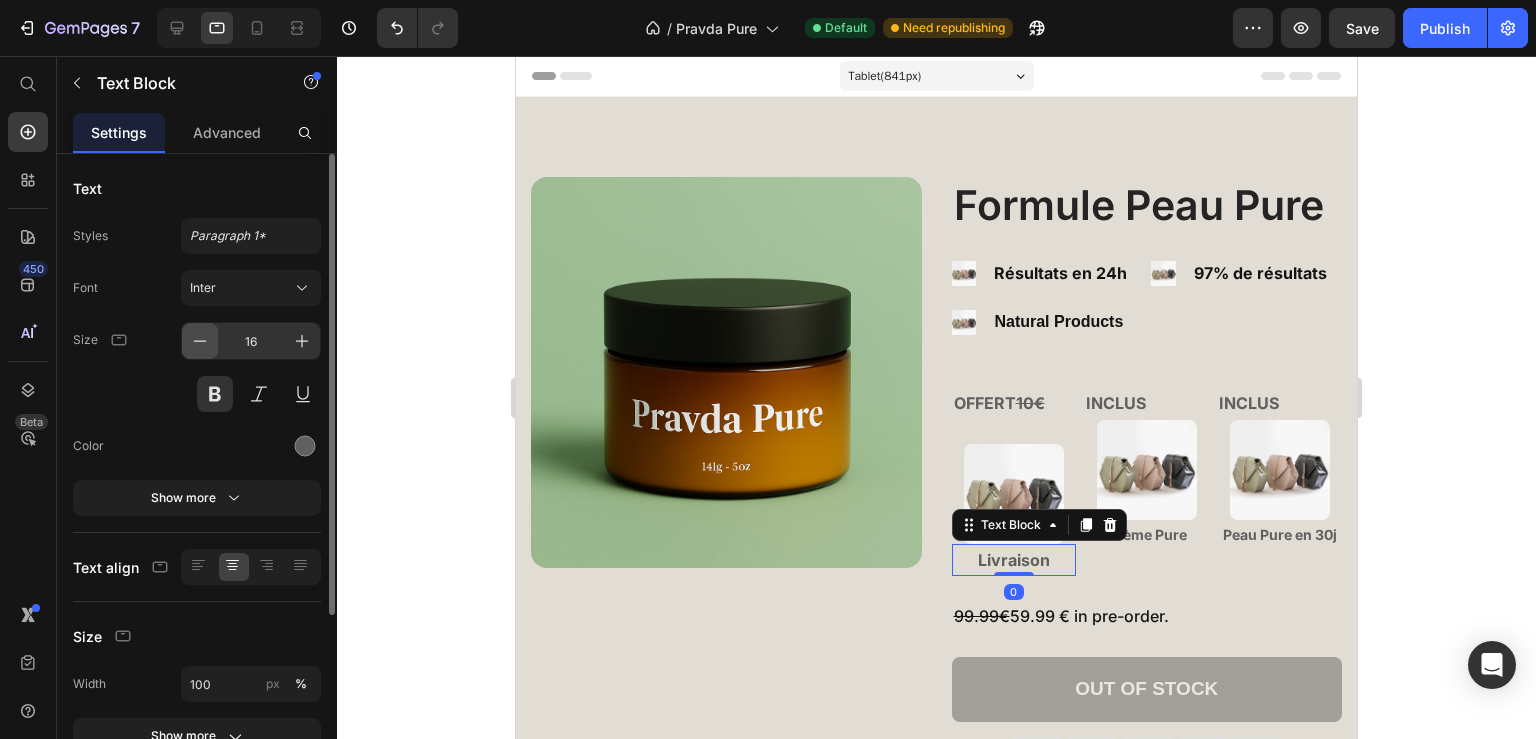 click 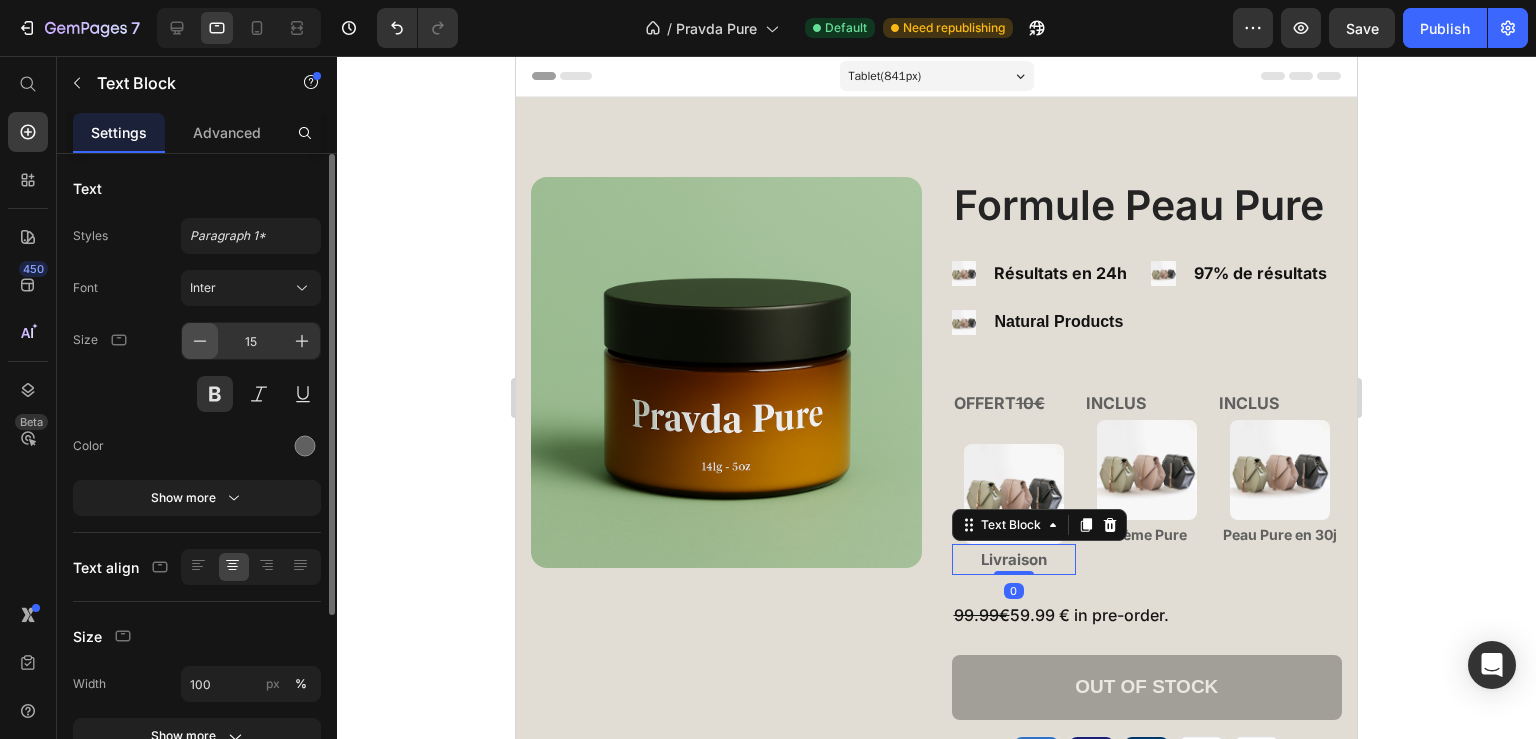 click 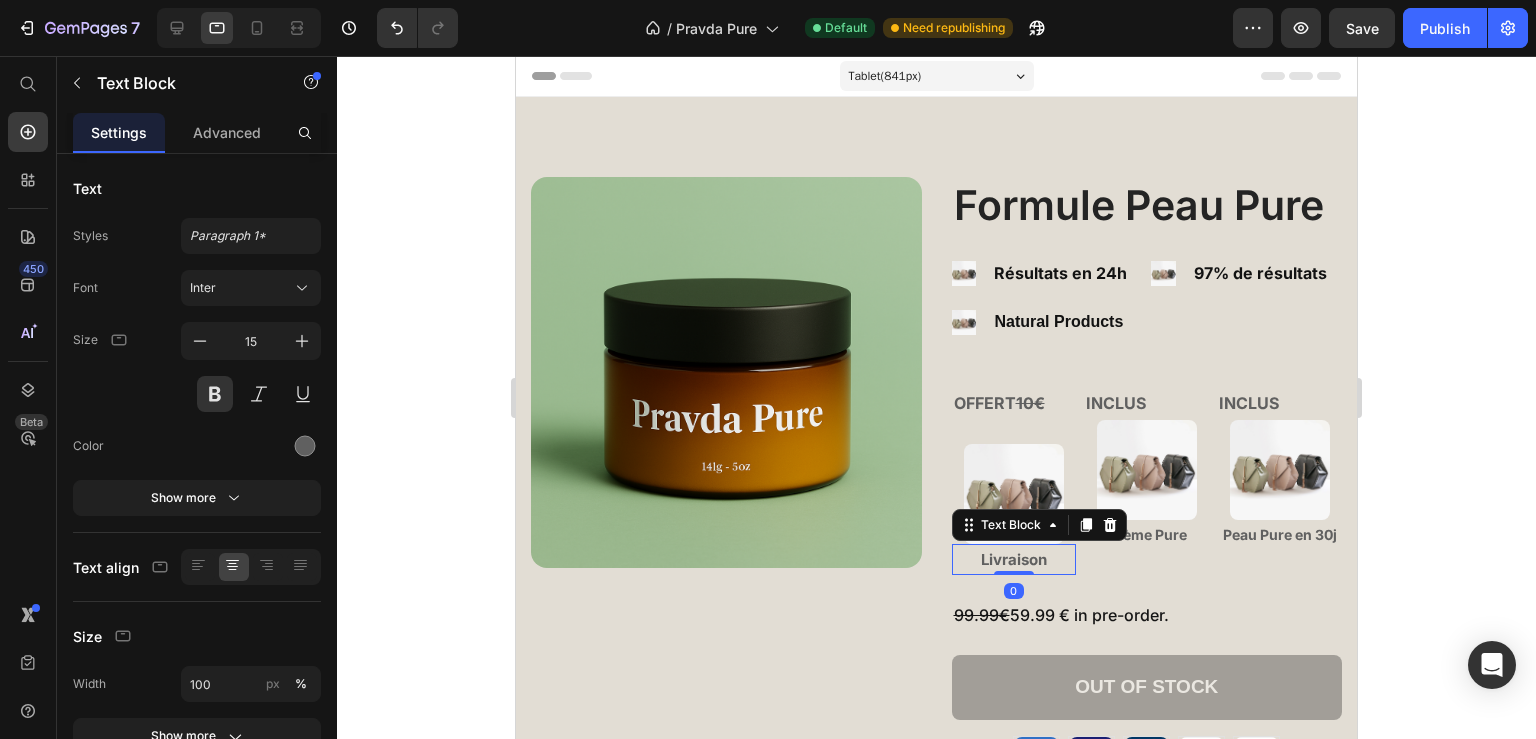 type on "14" 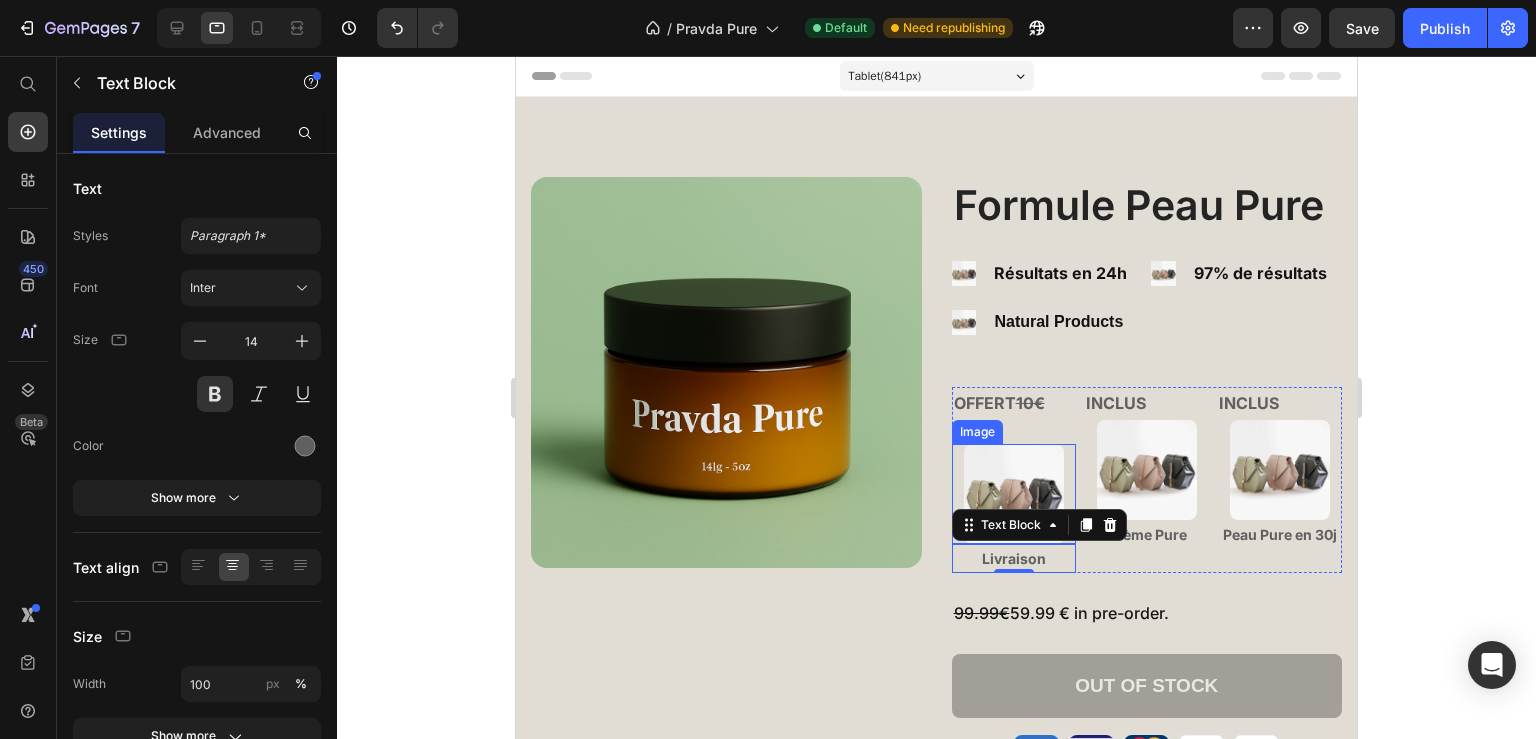 click at bounding box center [1014, 494] 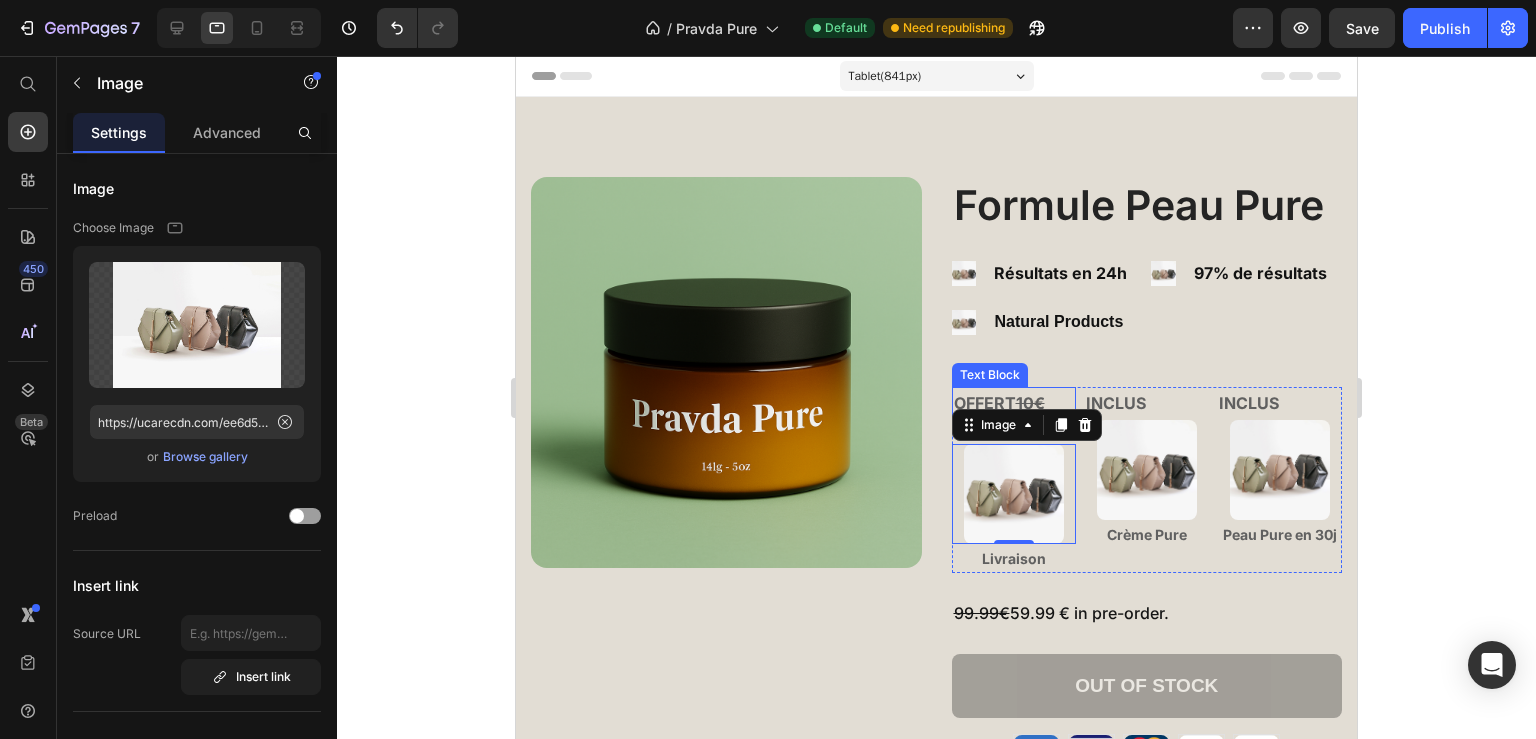 click on "10€" at bounding box center (1030, 403) 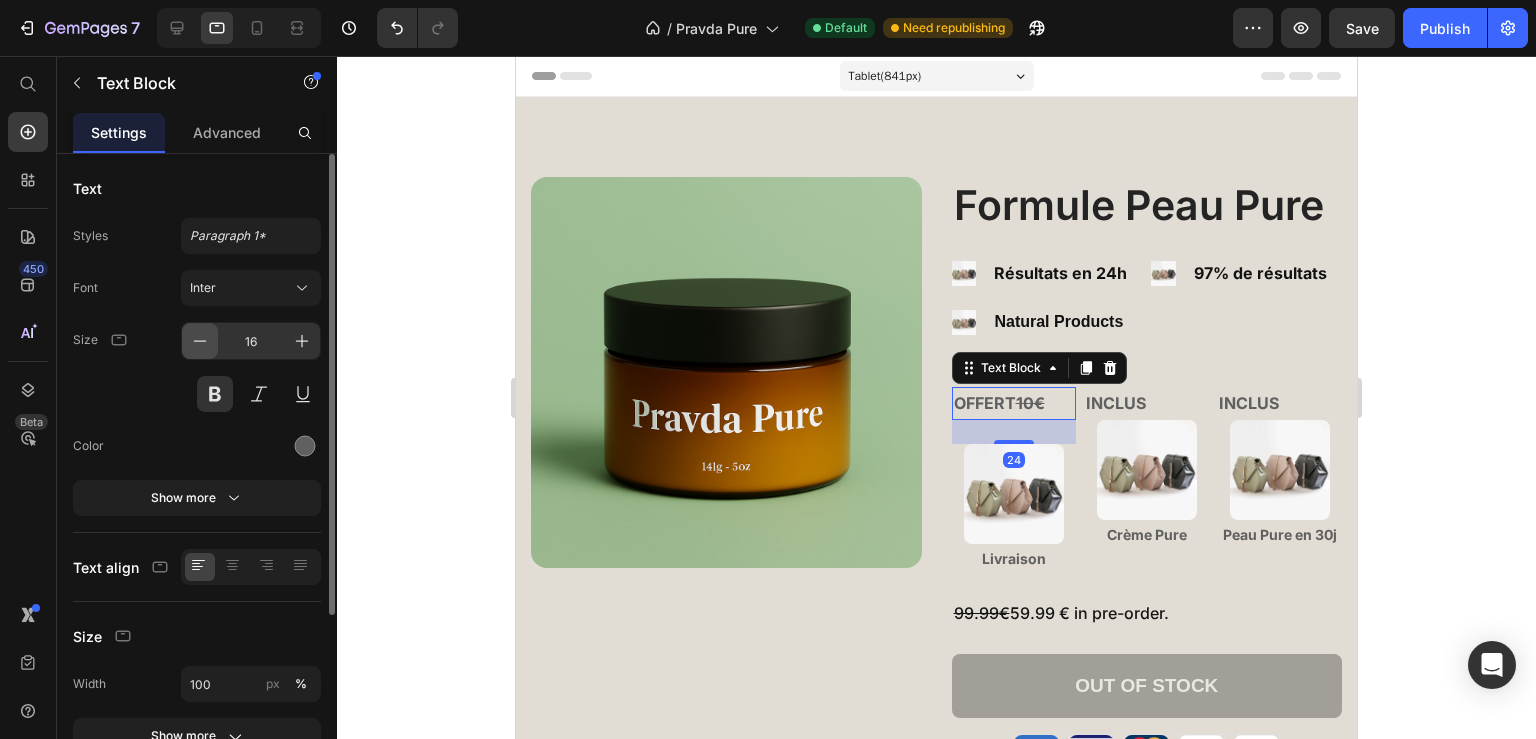 click 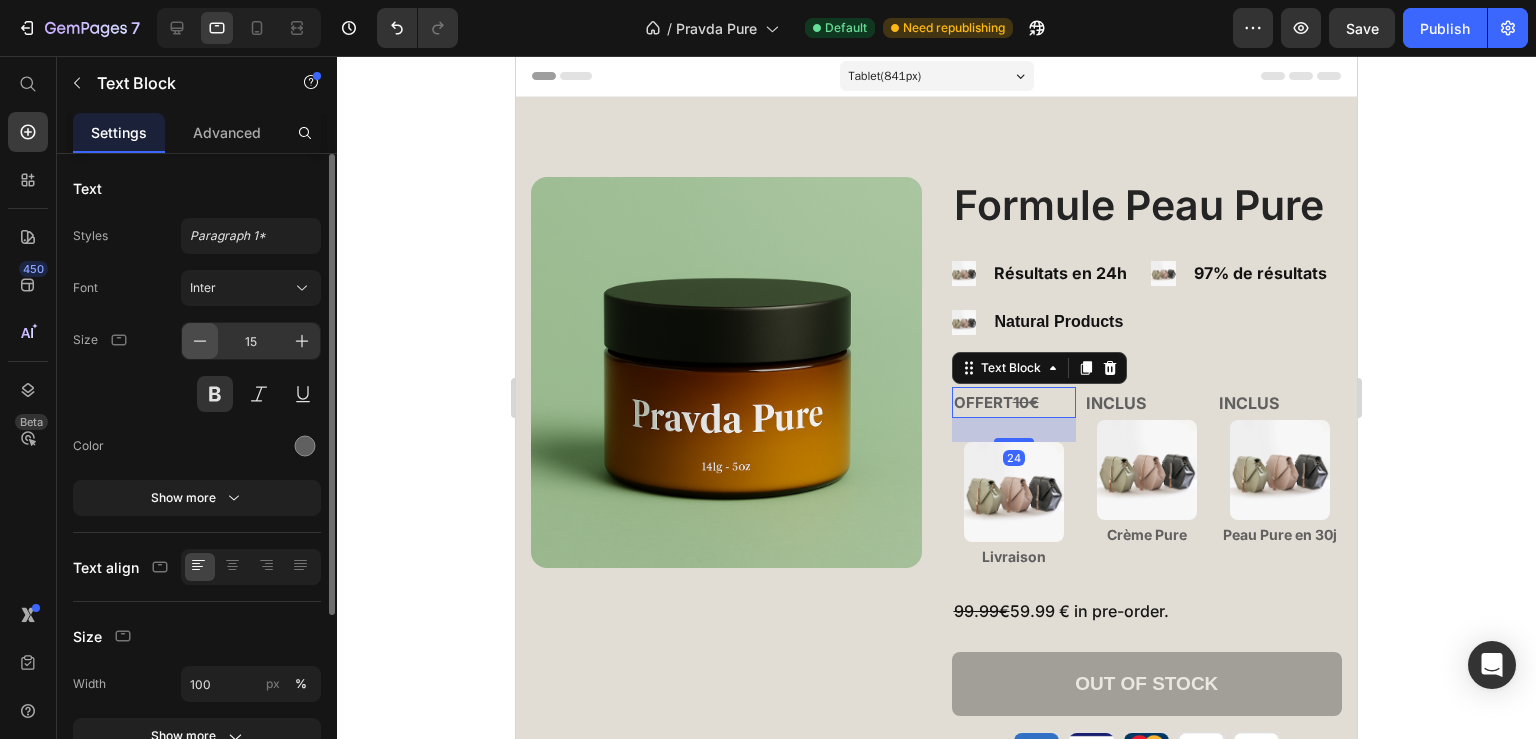 click 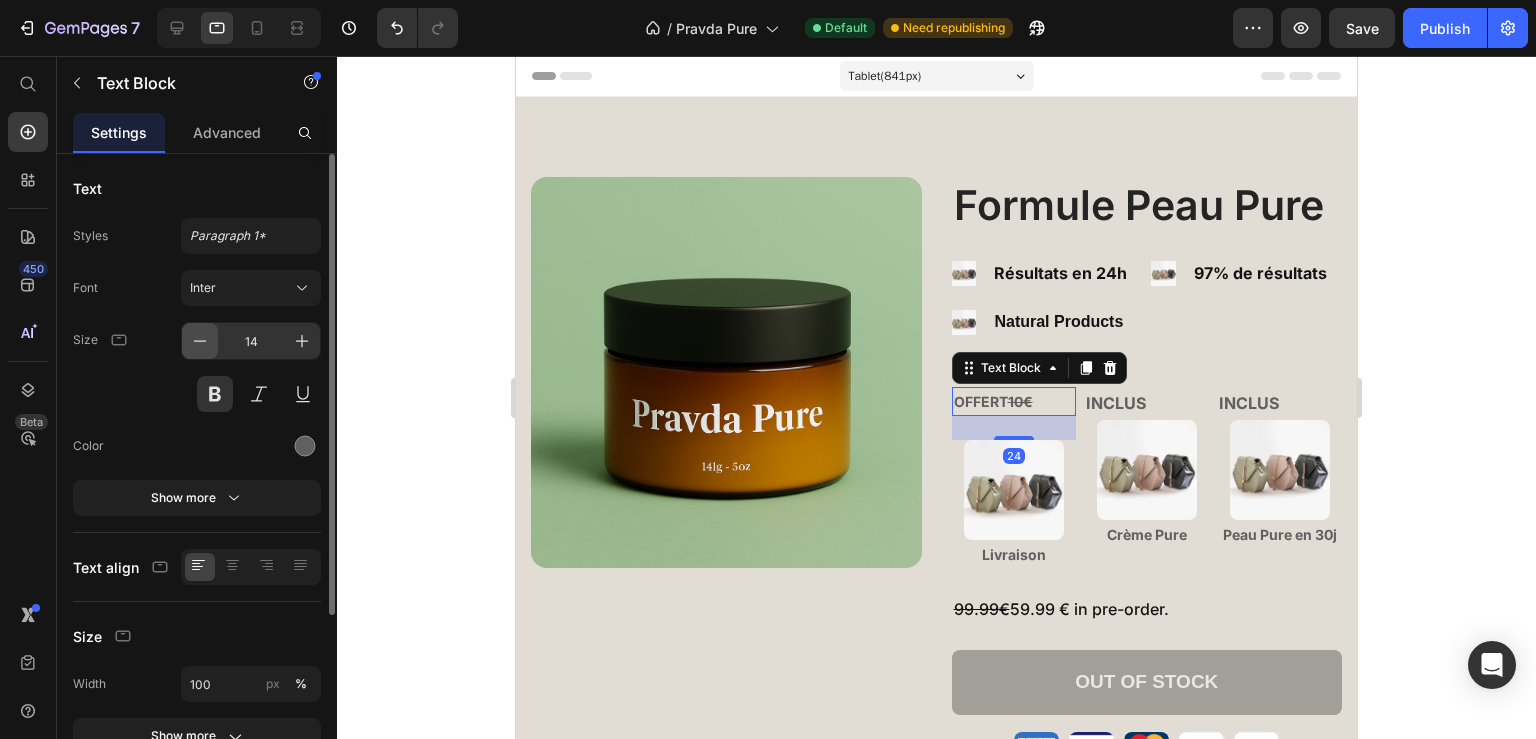 click 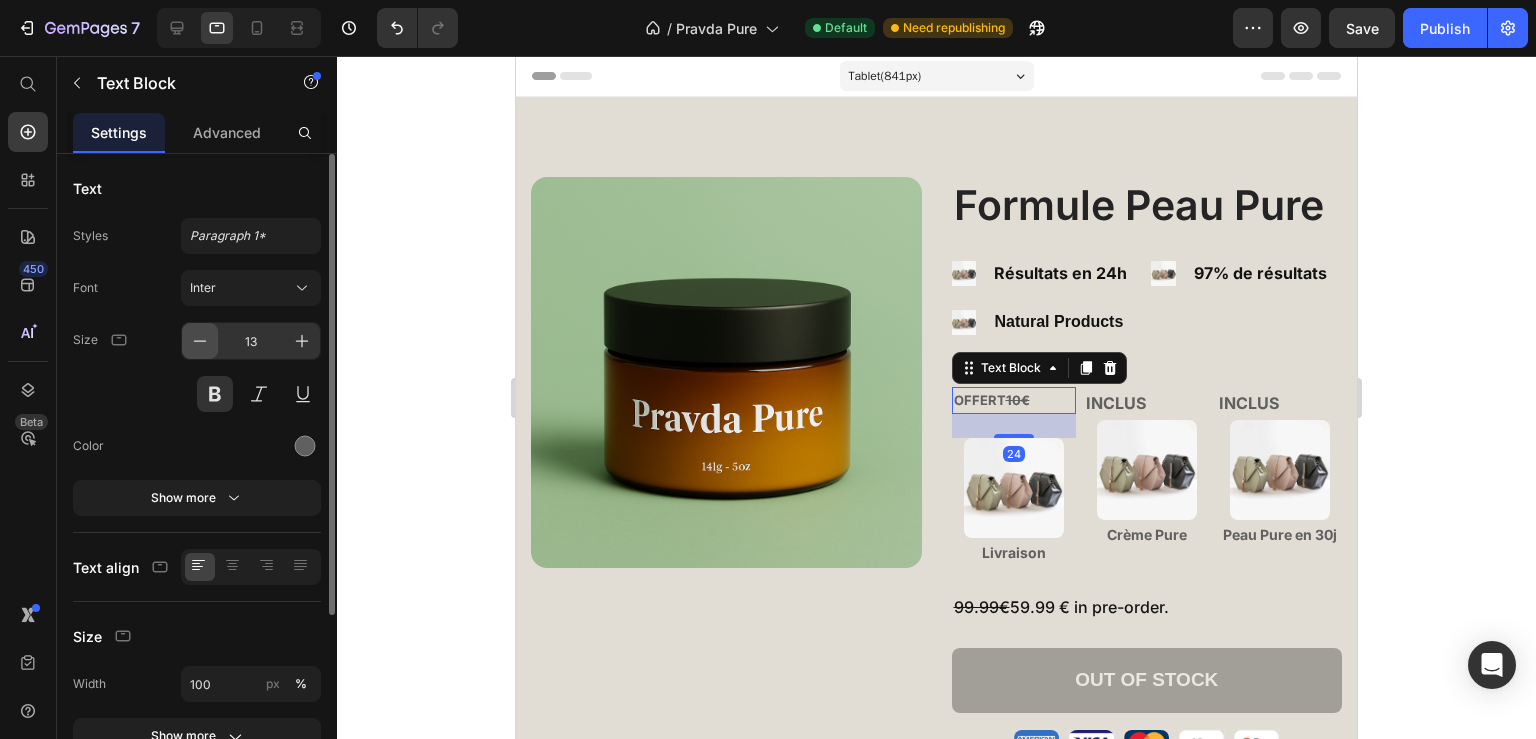 click 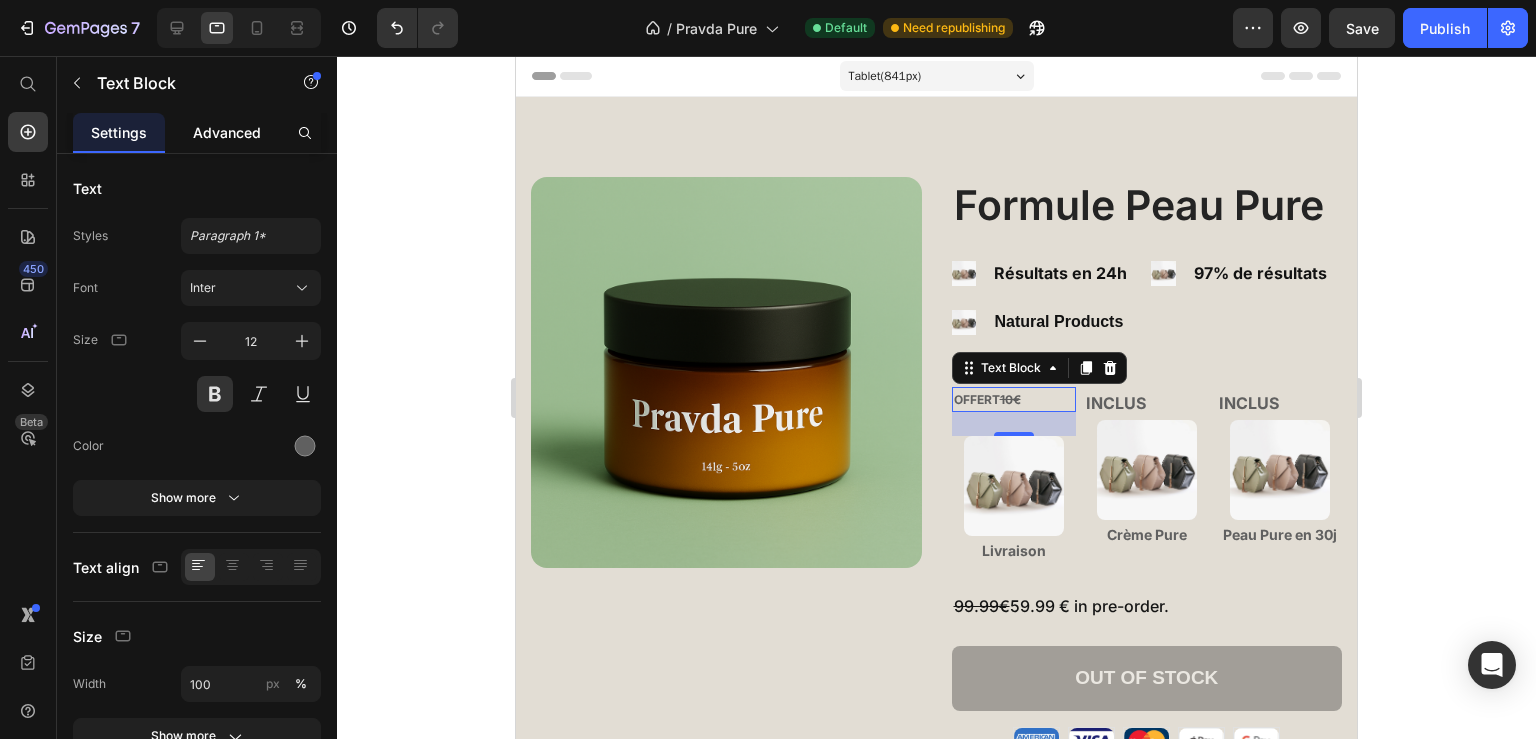 click on "Advanced" at bounding box center [227, 132] 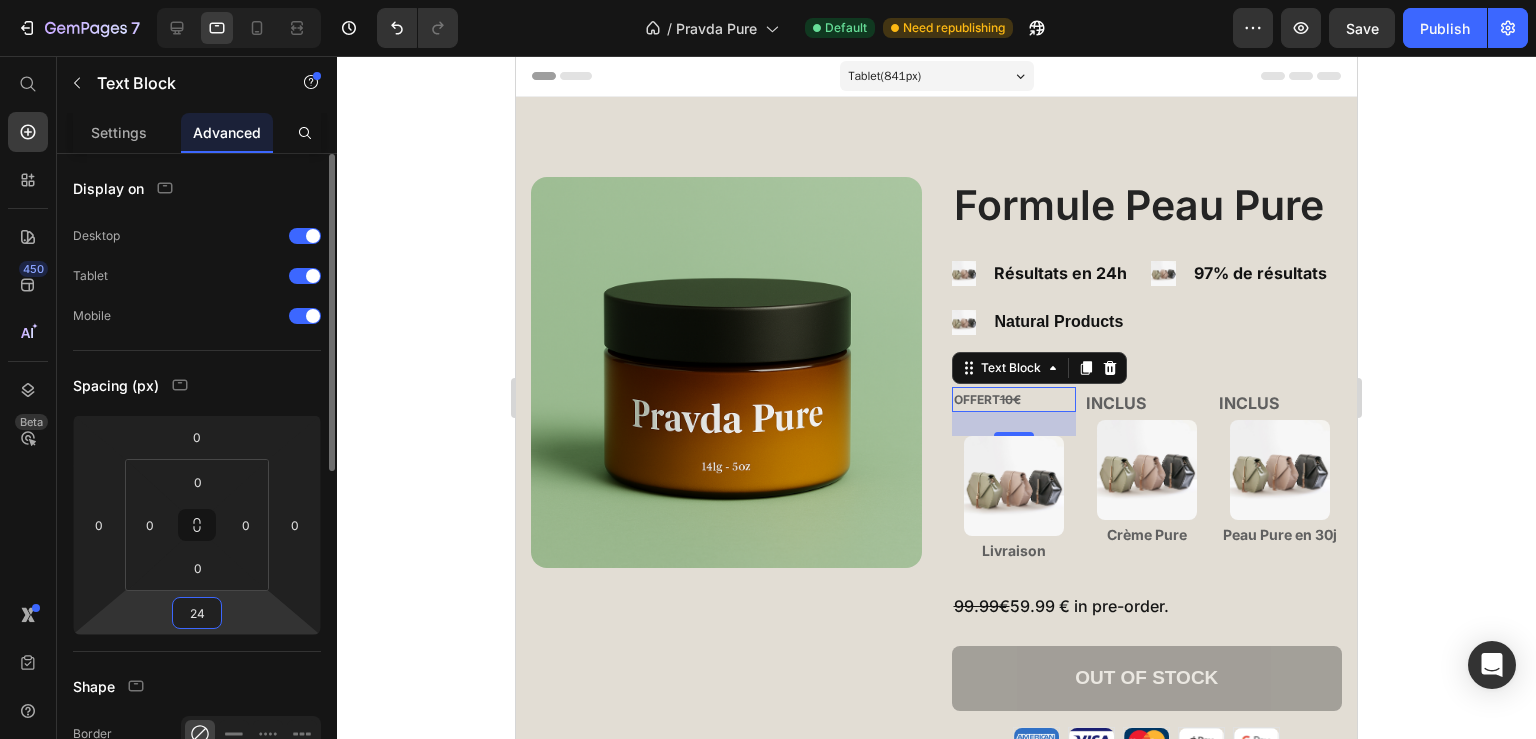 click on "24" at bounding box center (197, 613) 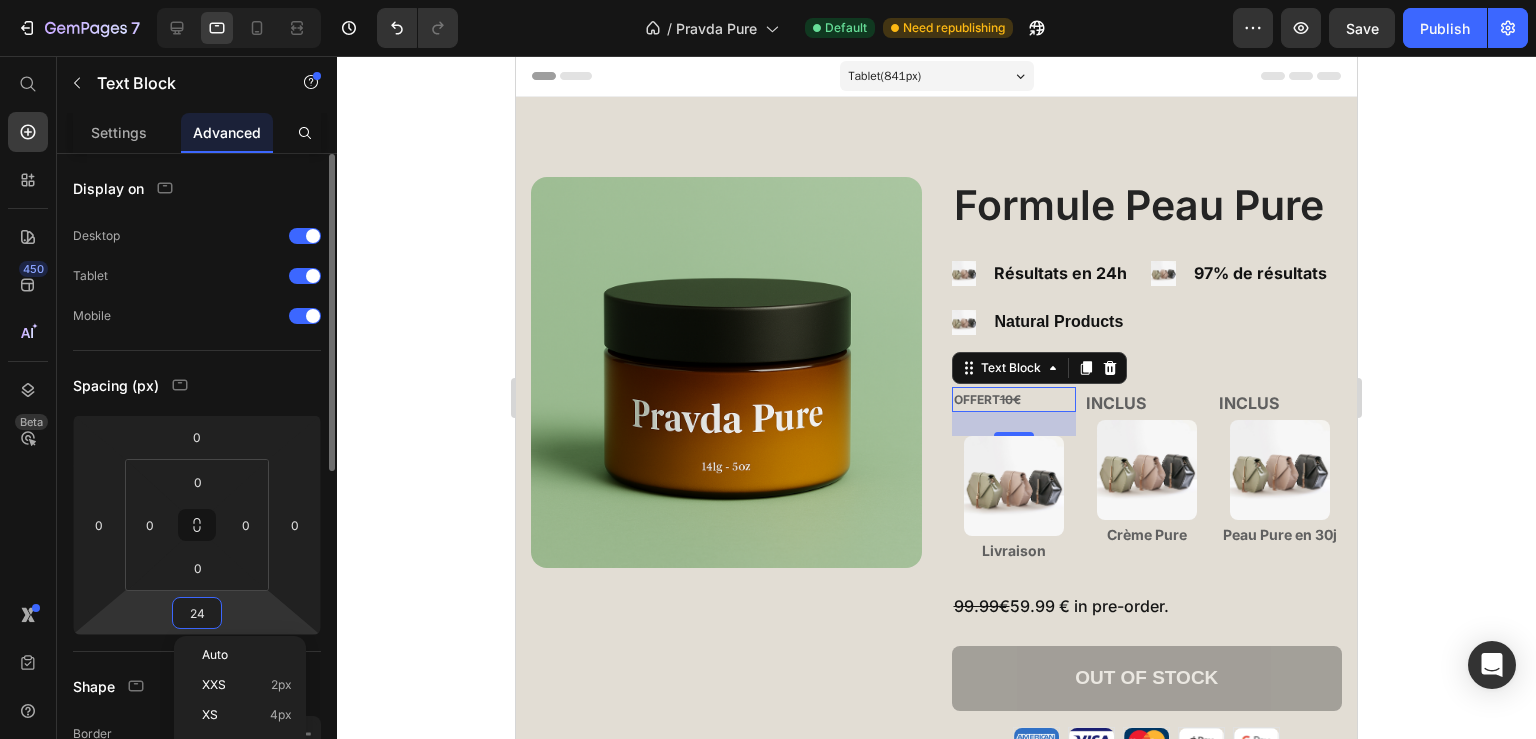 type on "0" 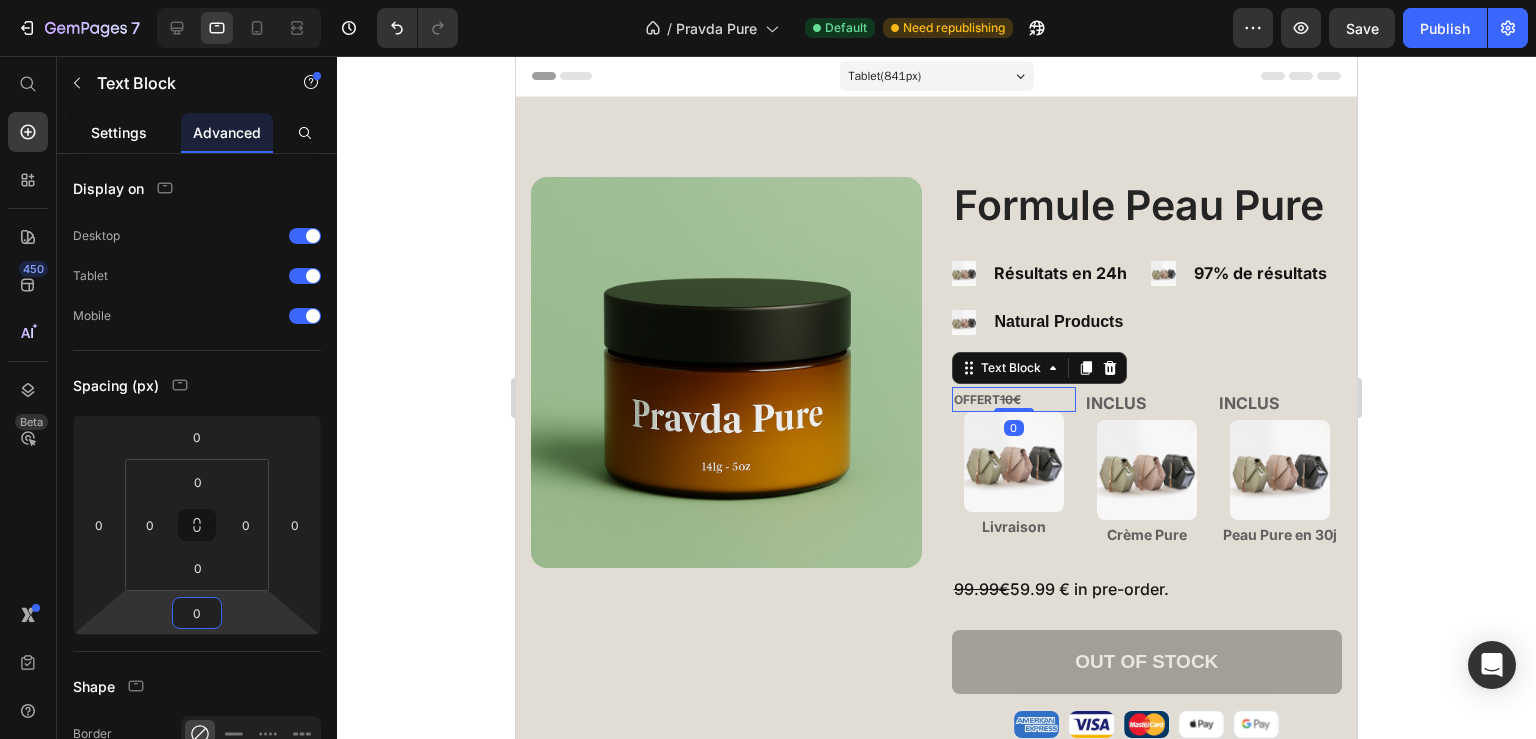 click on "Settings" at bounding box center [119, 132] 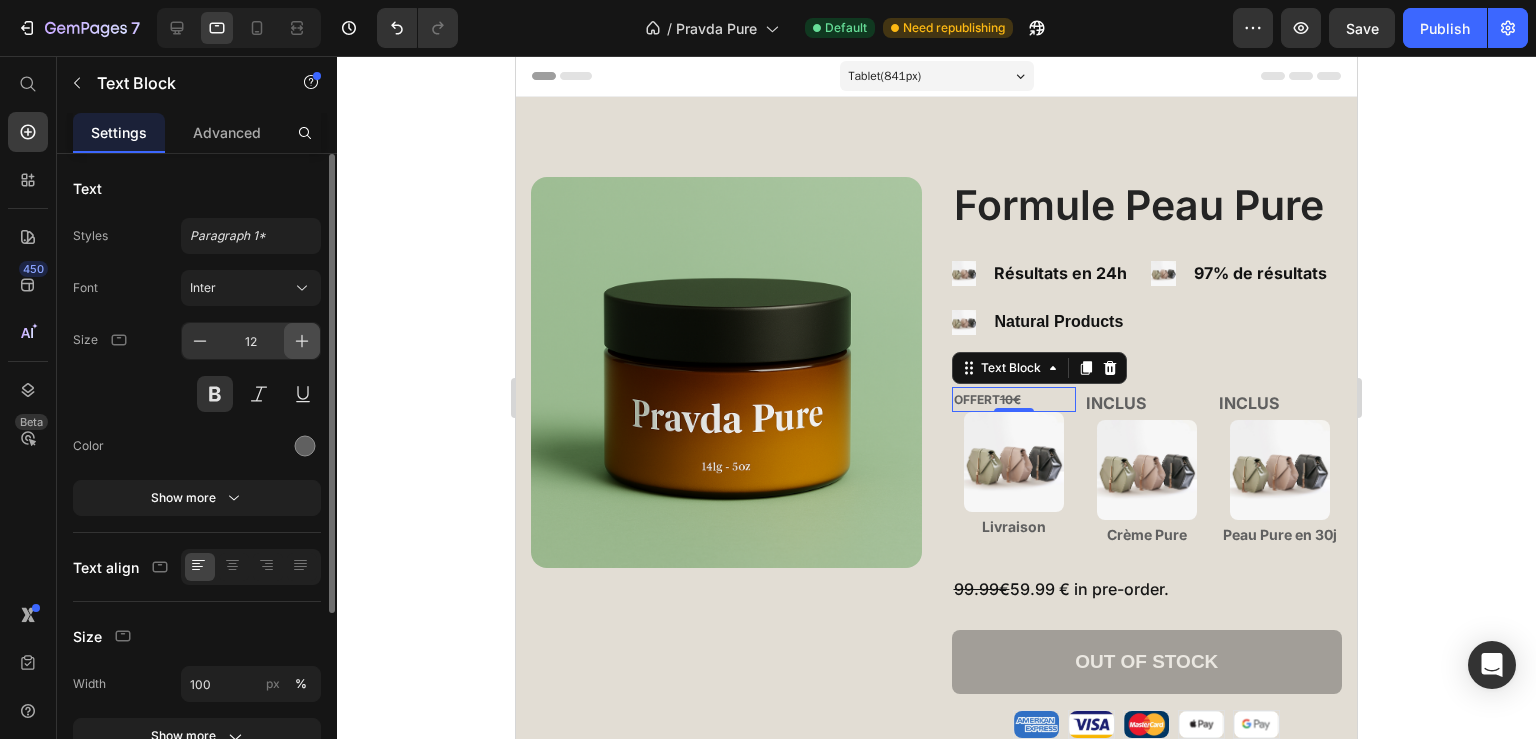 click 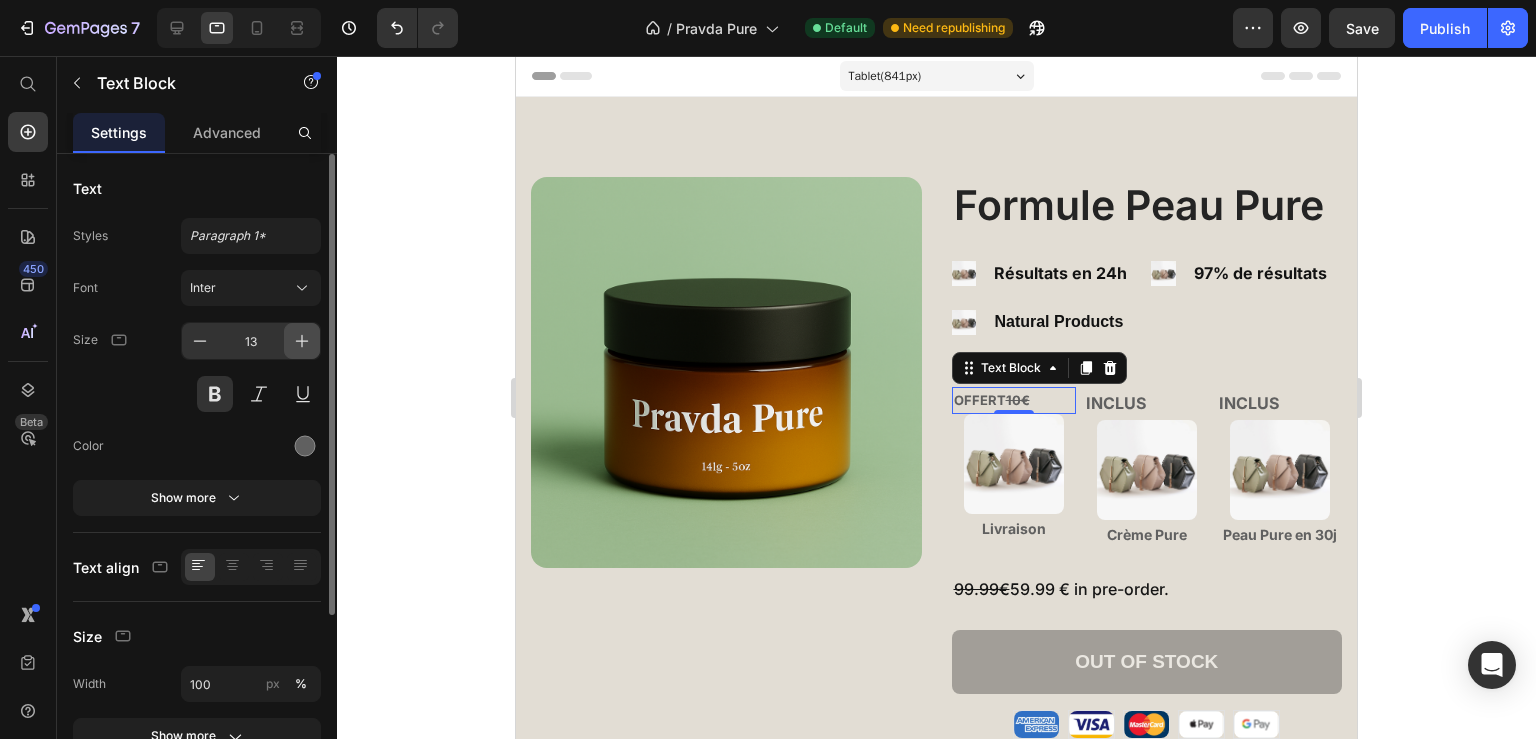 click 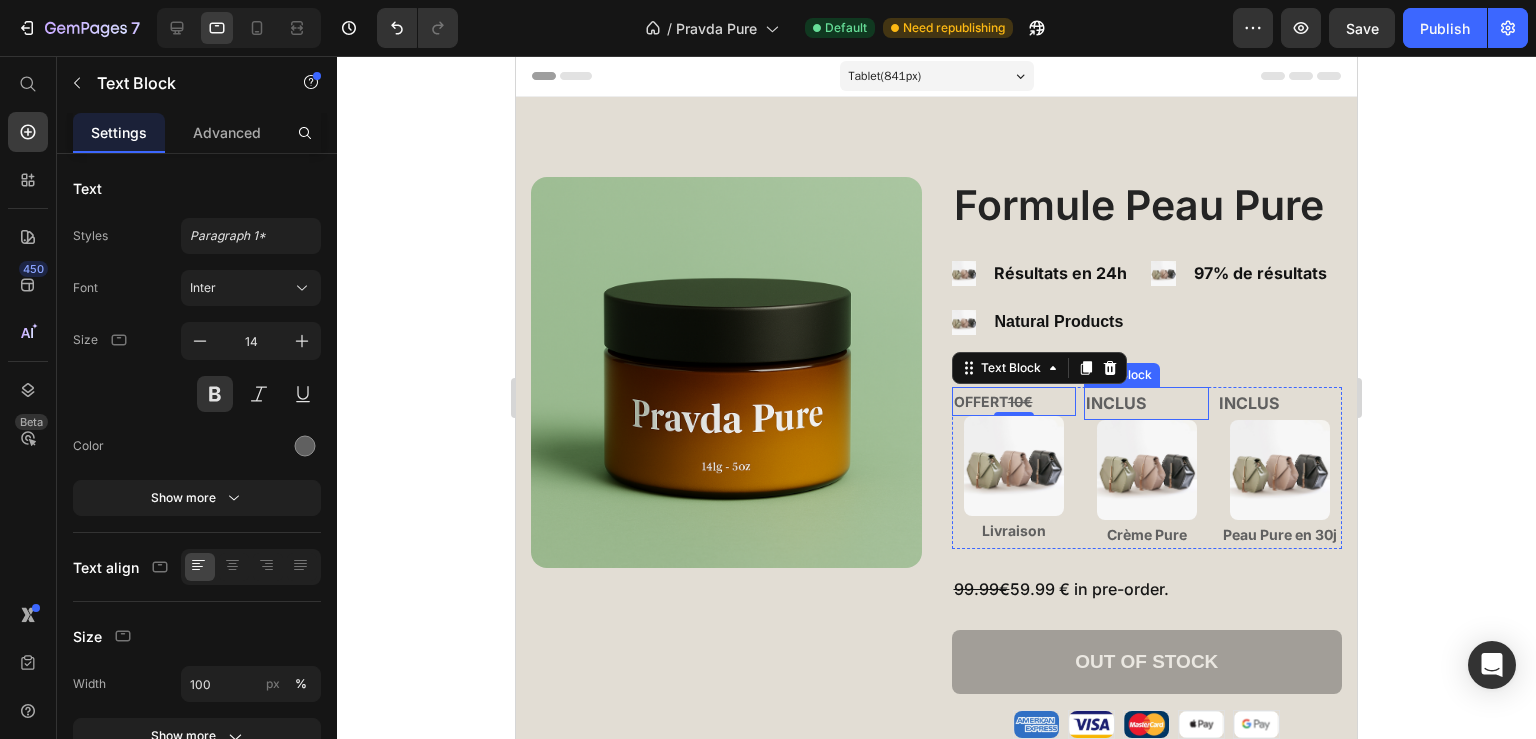 click on "INCLUS" at bounding box center (1146, 403) 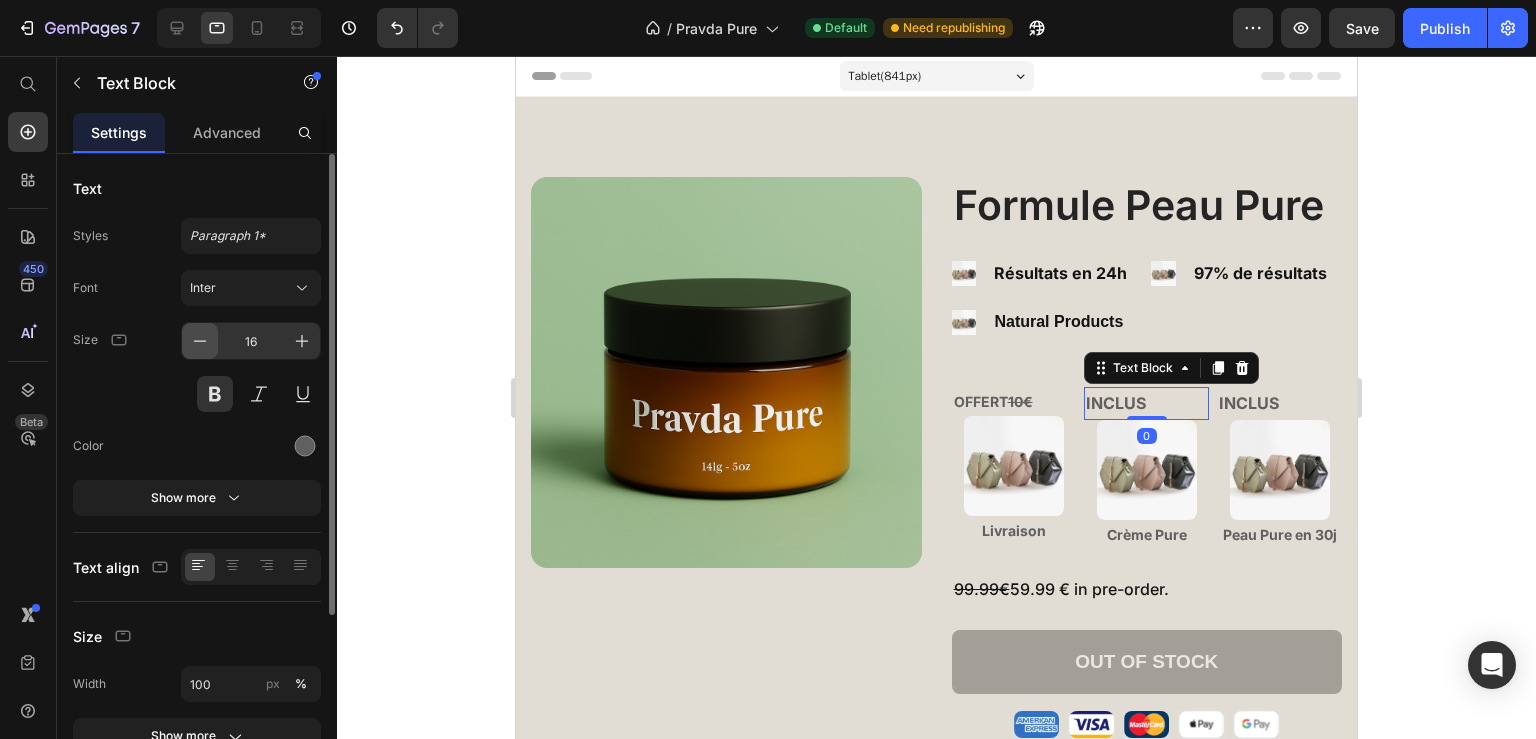 click 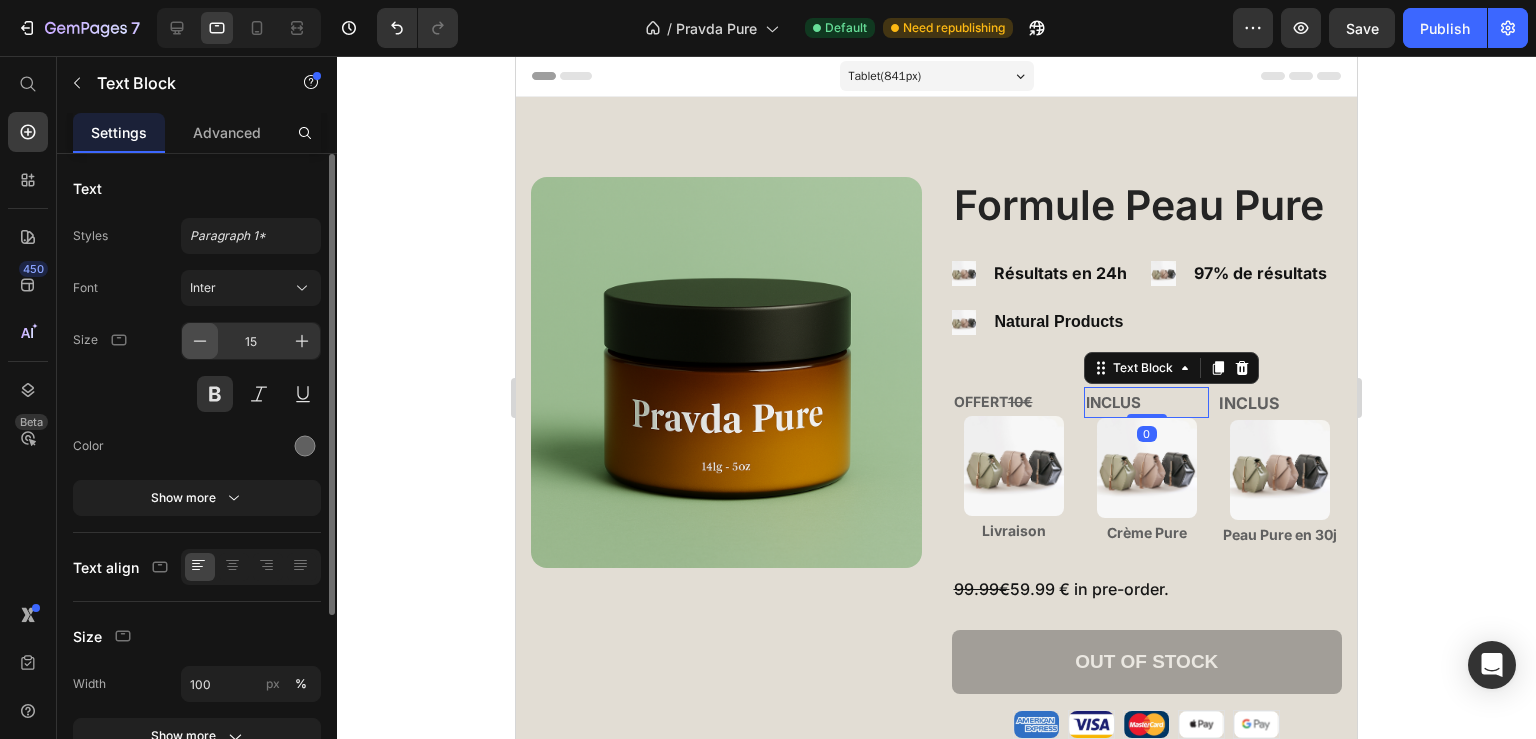 click 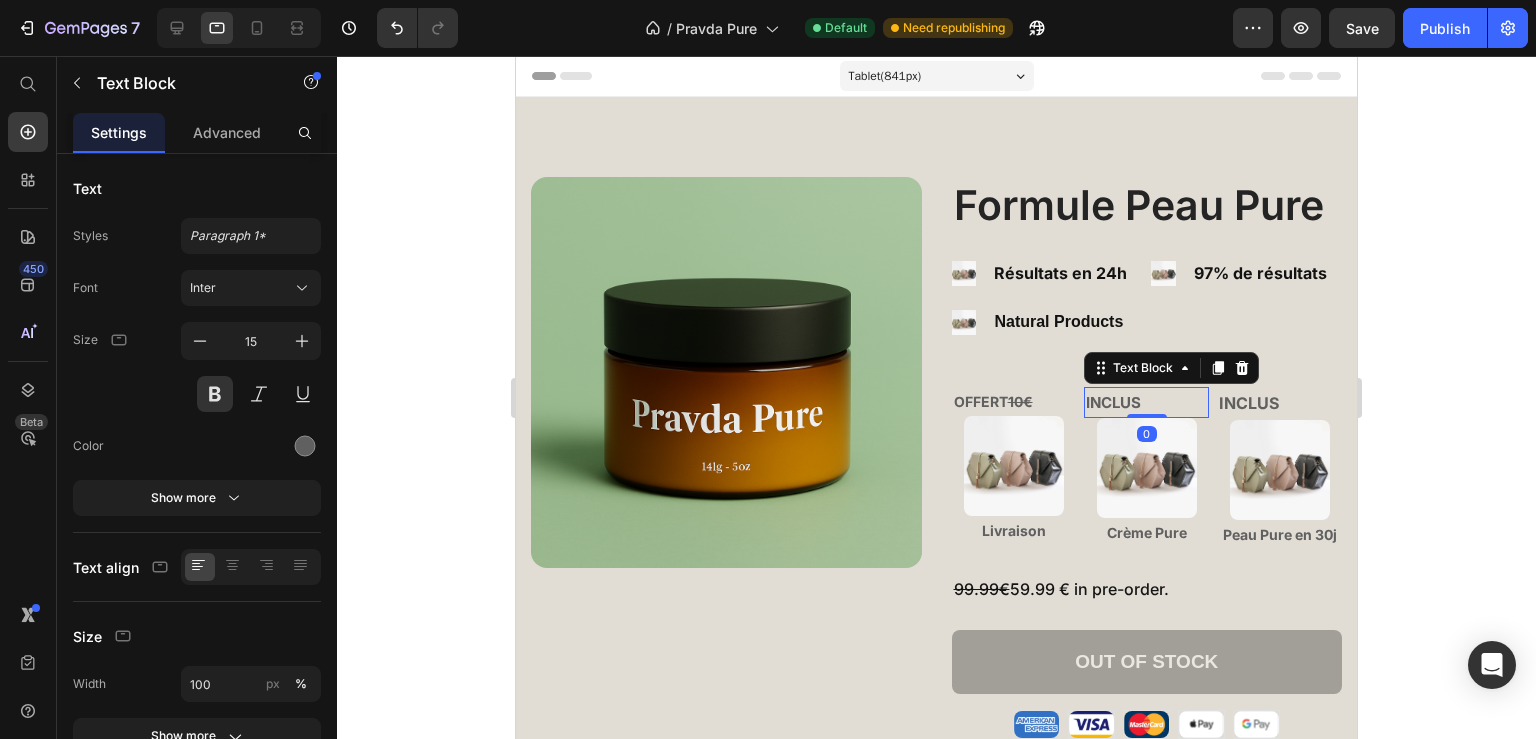 type on "14" 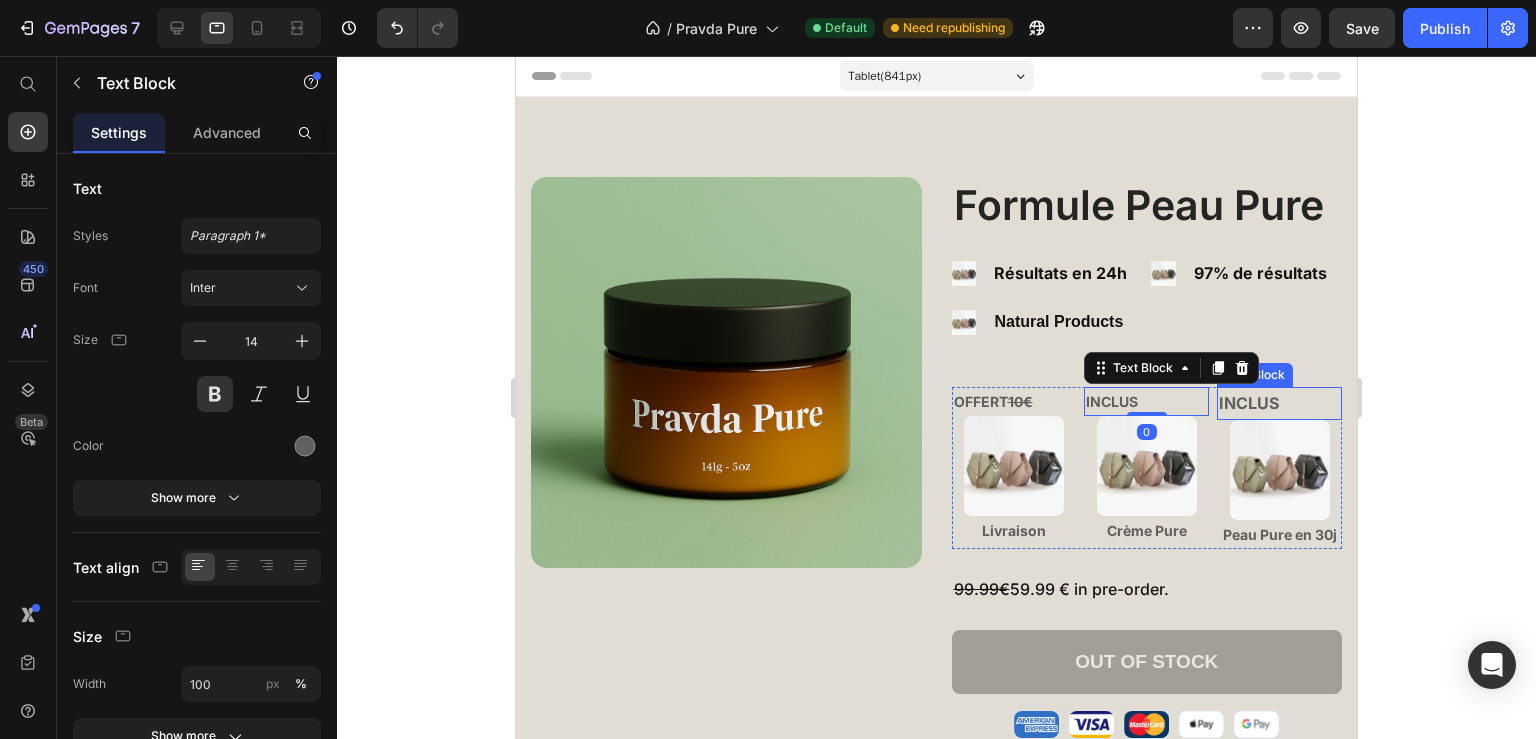 click on "INCLUS" at bounding box center (1279, 403) 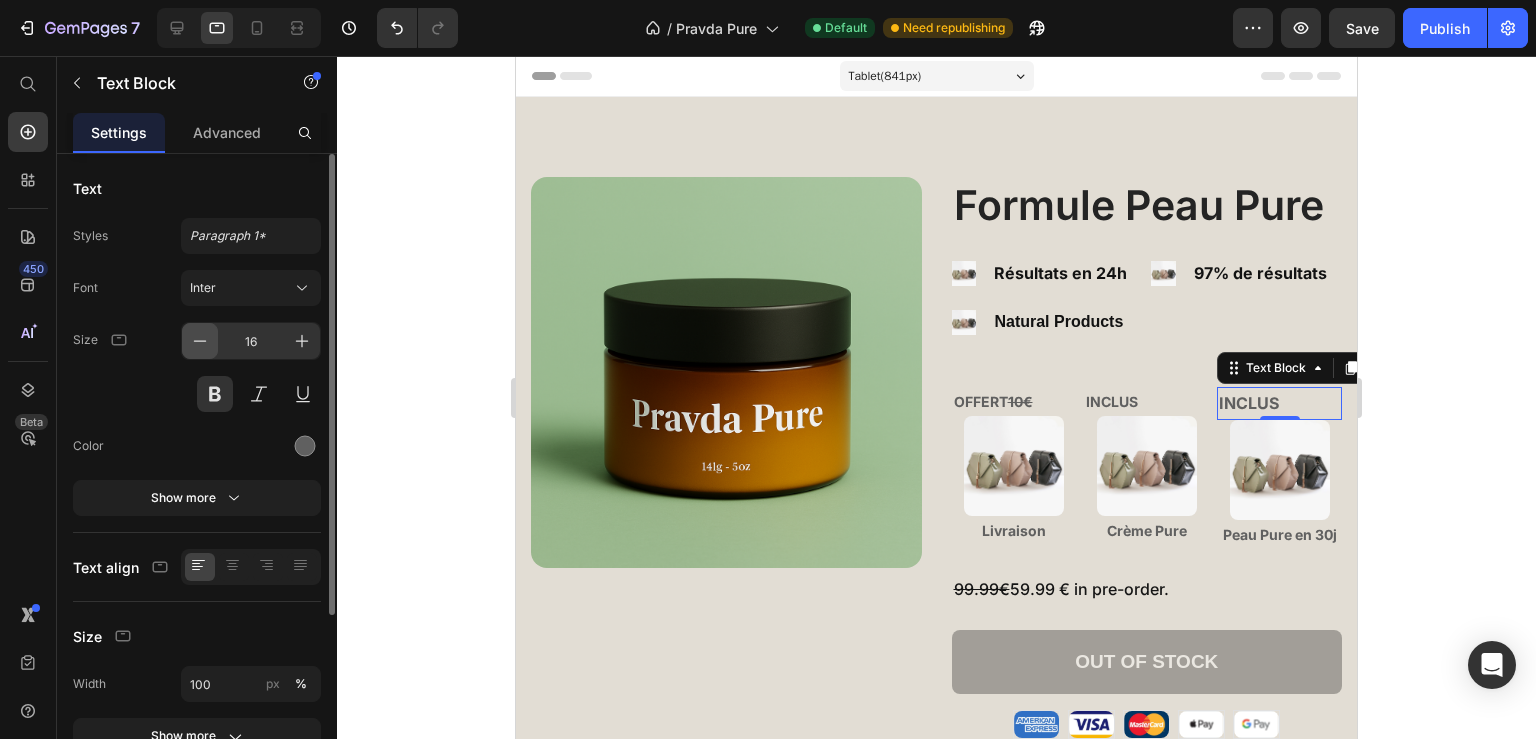 click at bounding box center (200, 341) 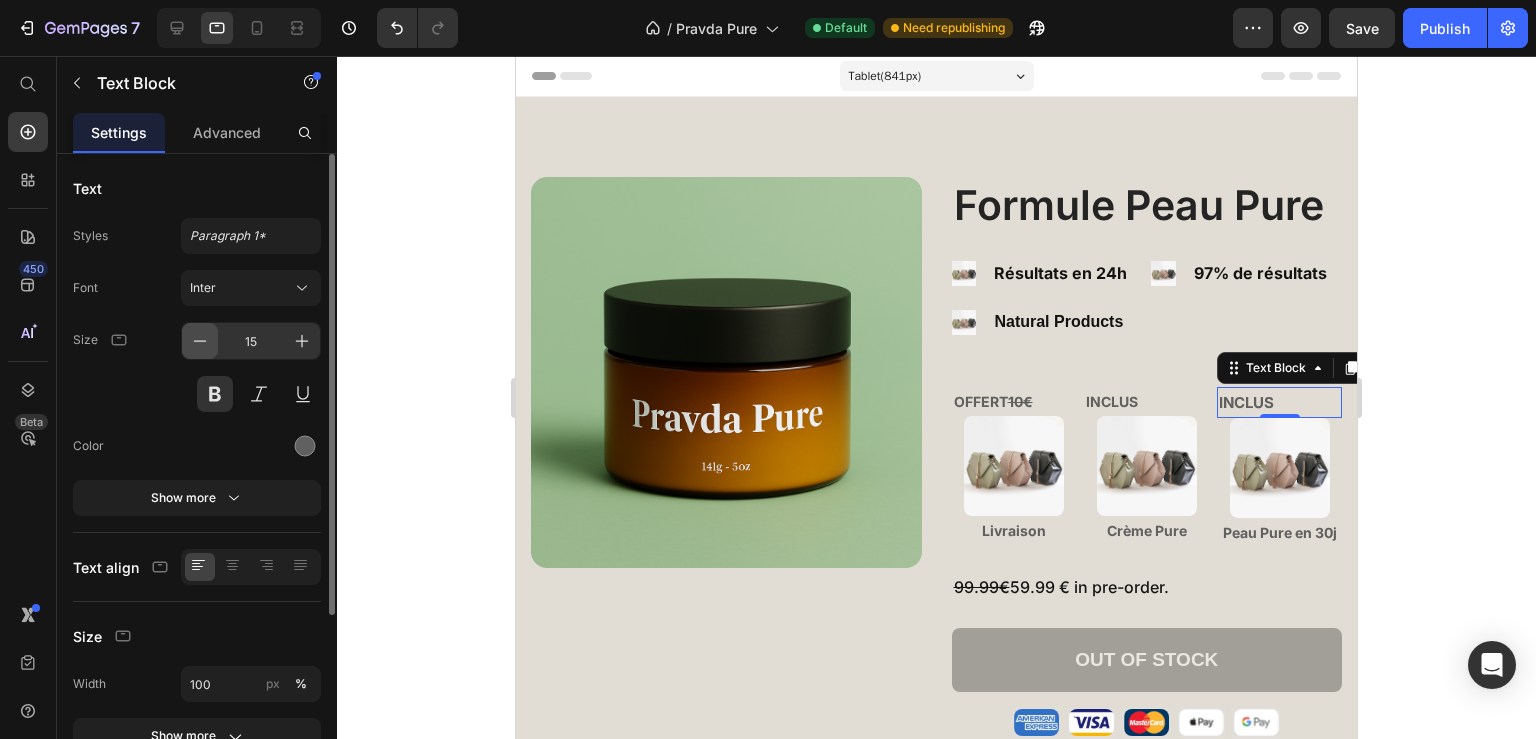 click at bounding box center [200, 341] 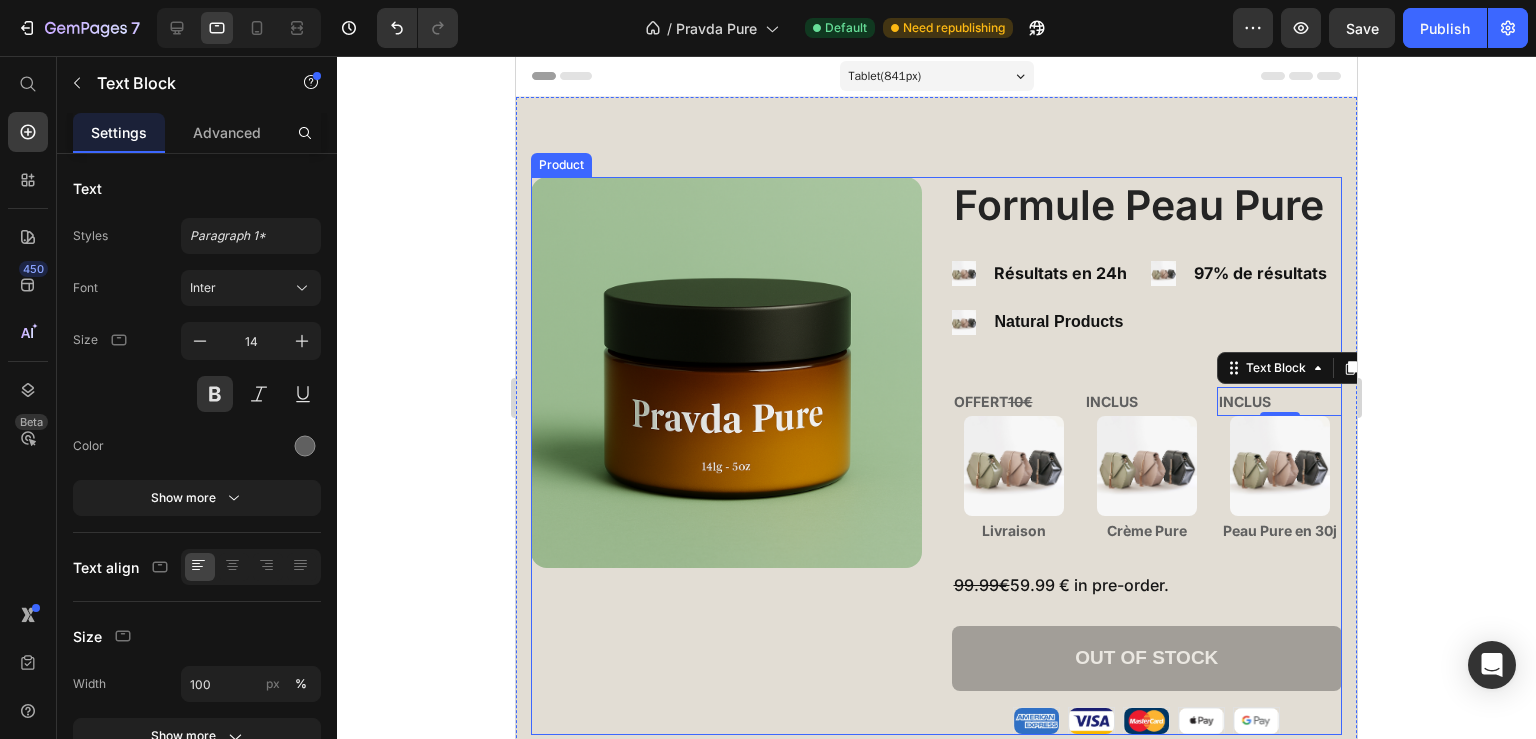 click on "OFFERT  10€" at bounding box center (1014, 401) 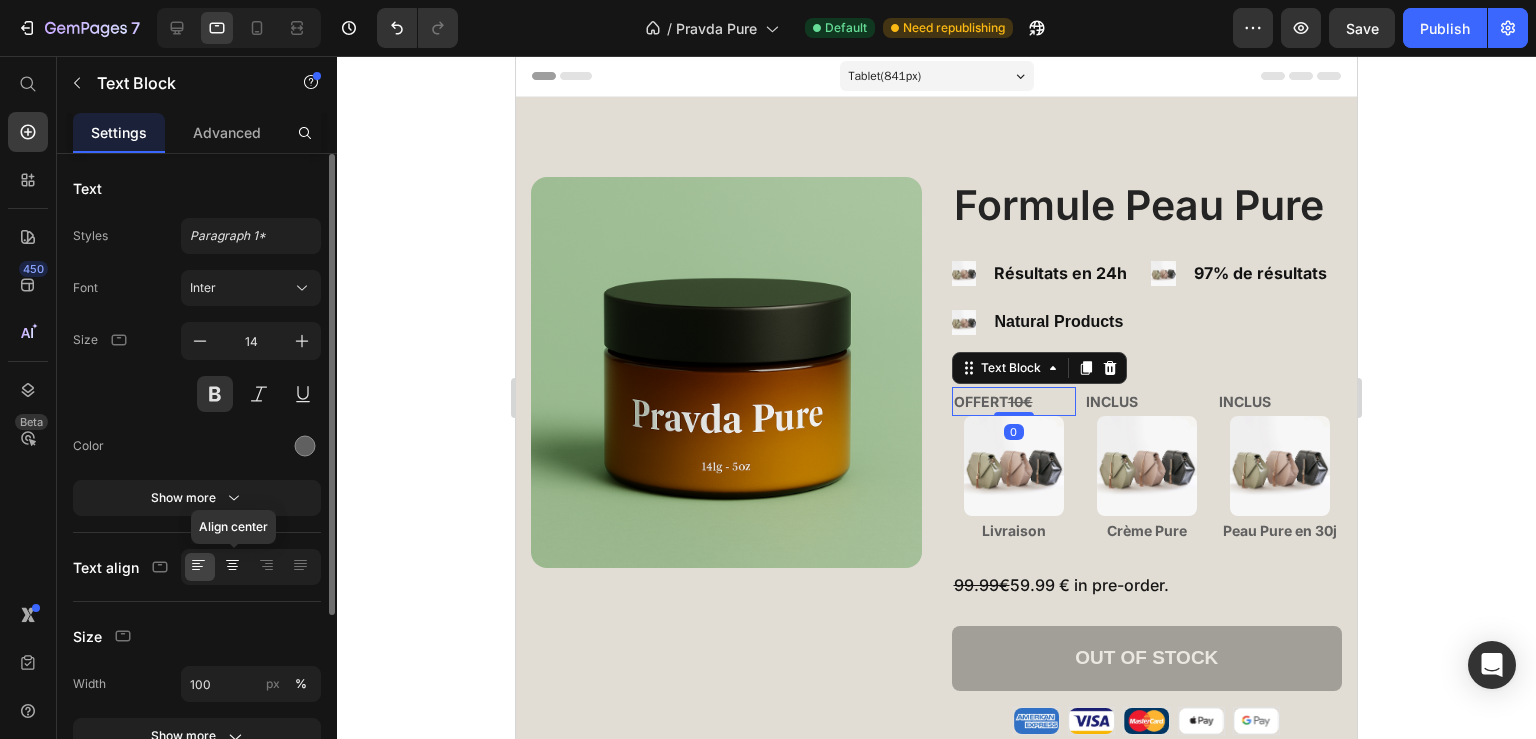 click 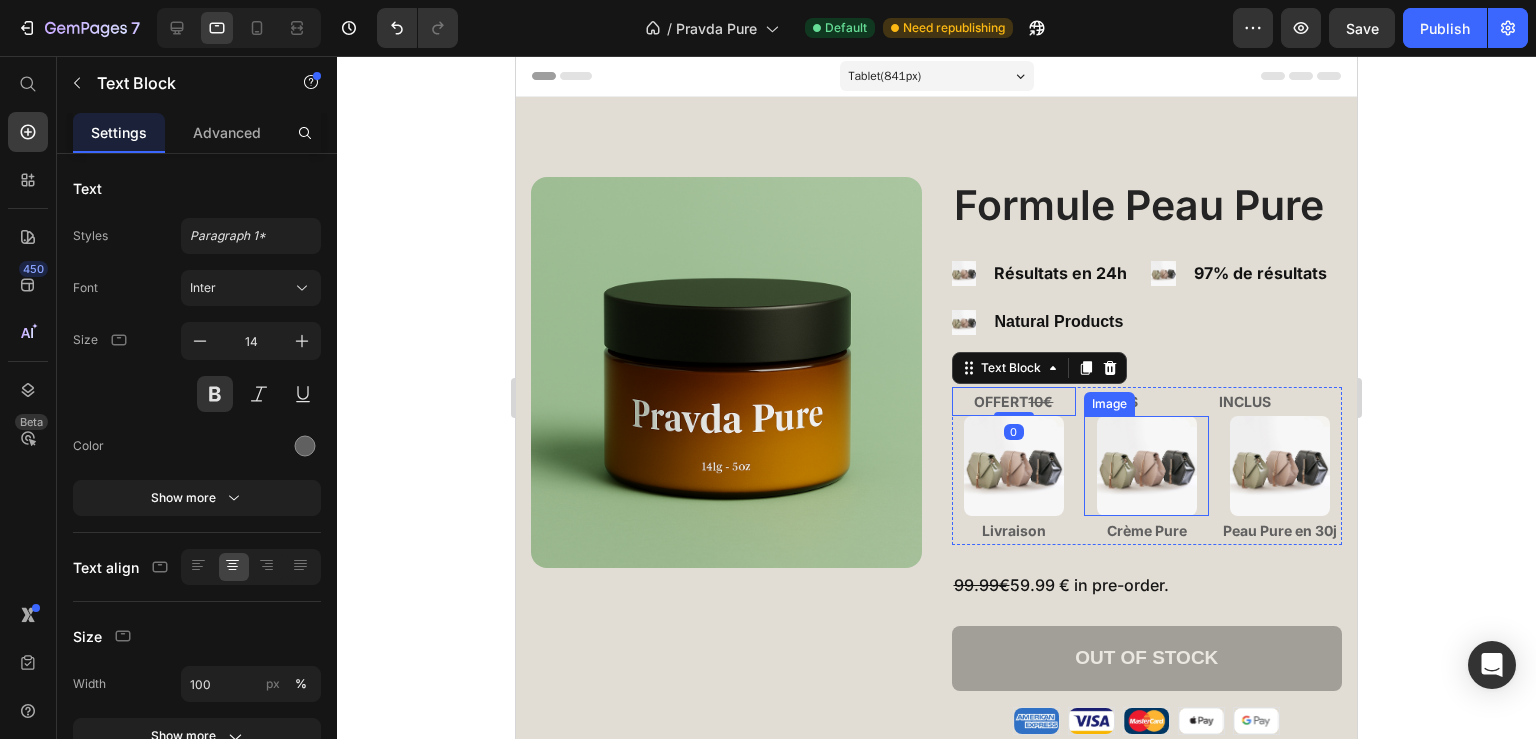 click on "Image" at bounding box center (1109, 404) 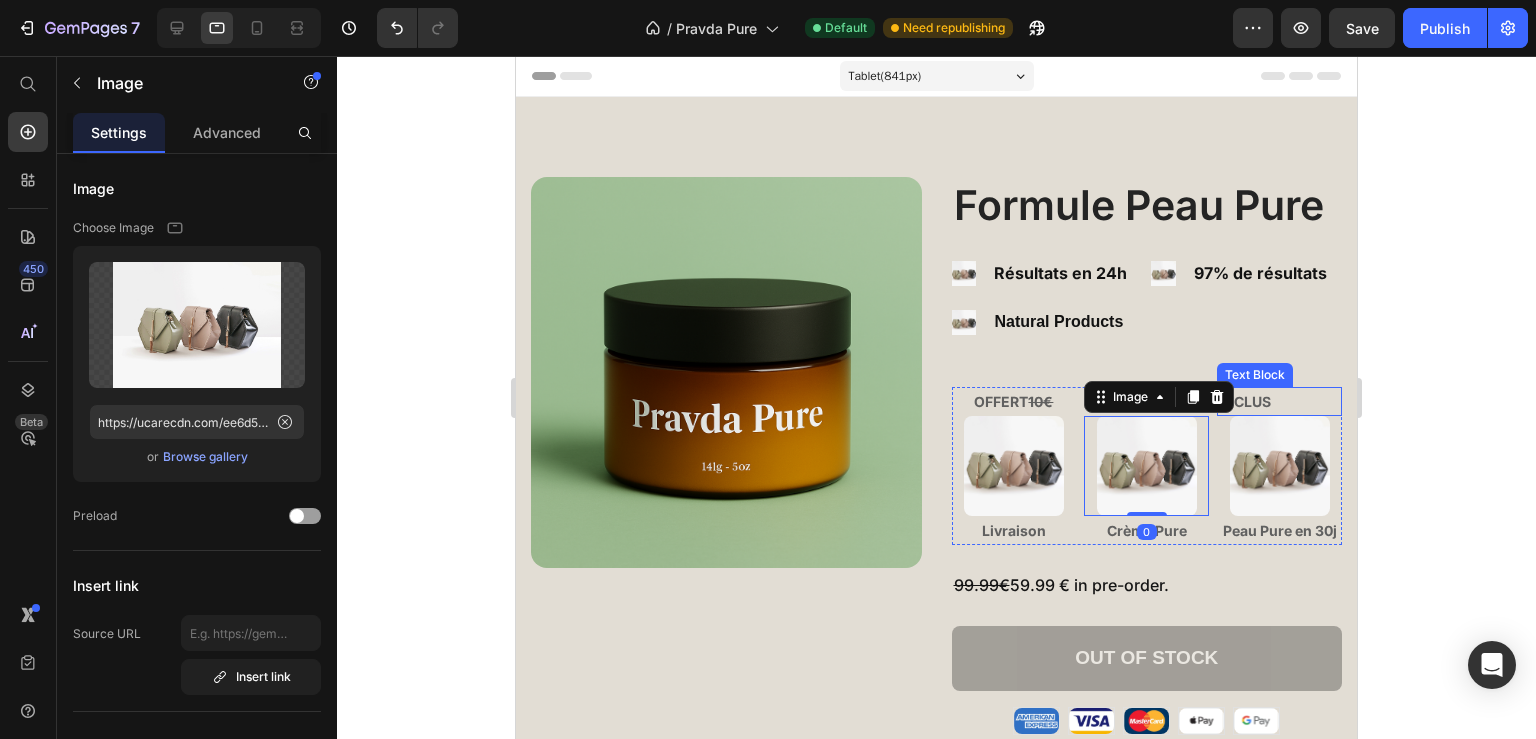 click on "INCLUS" at bounding box center [1279, 401] 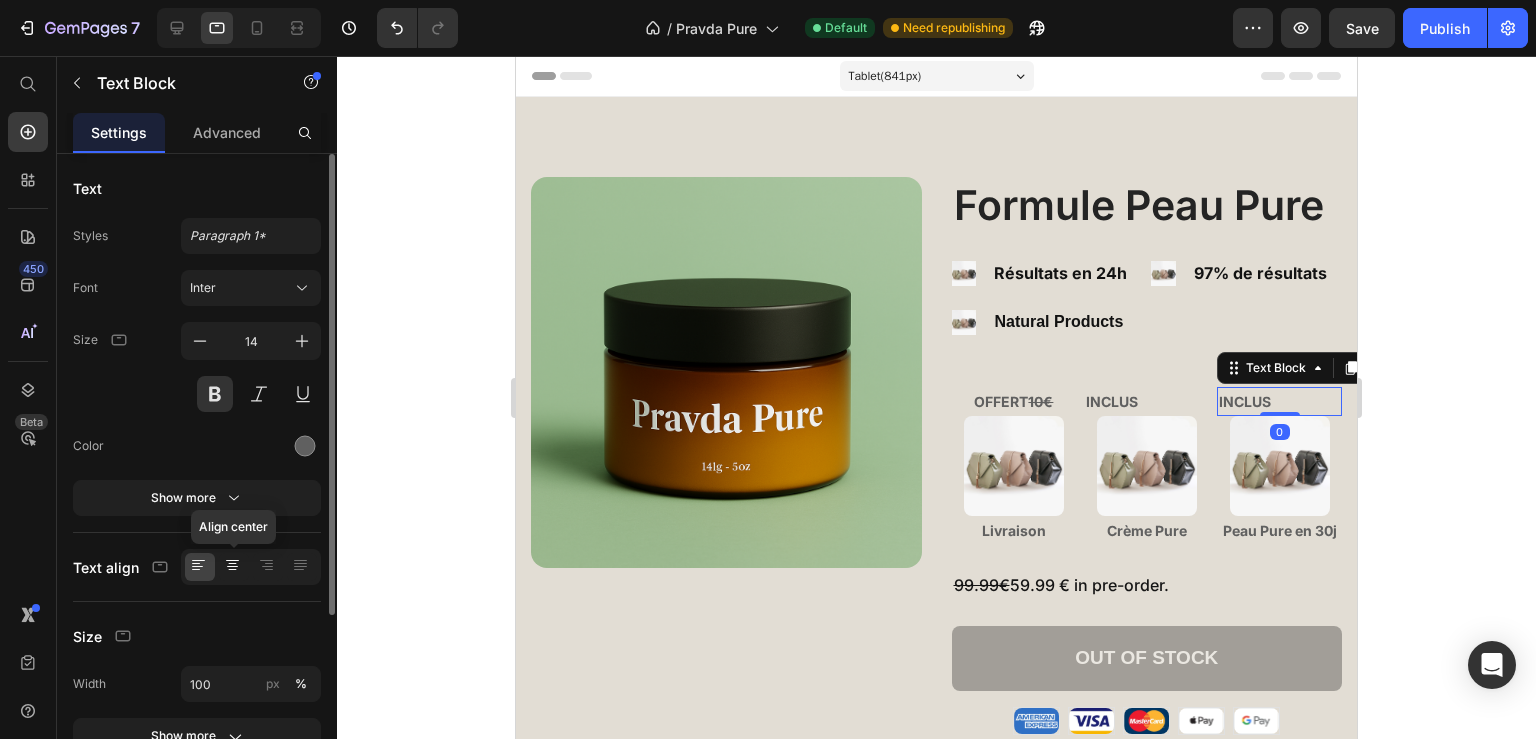 click 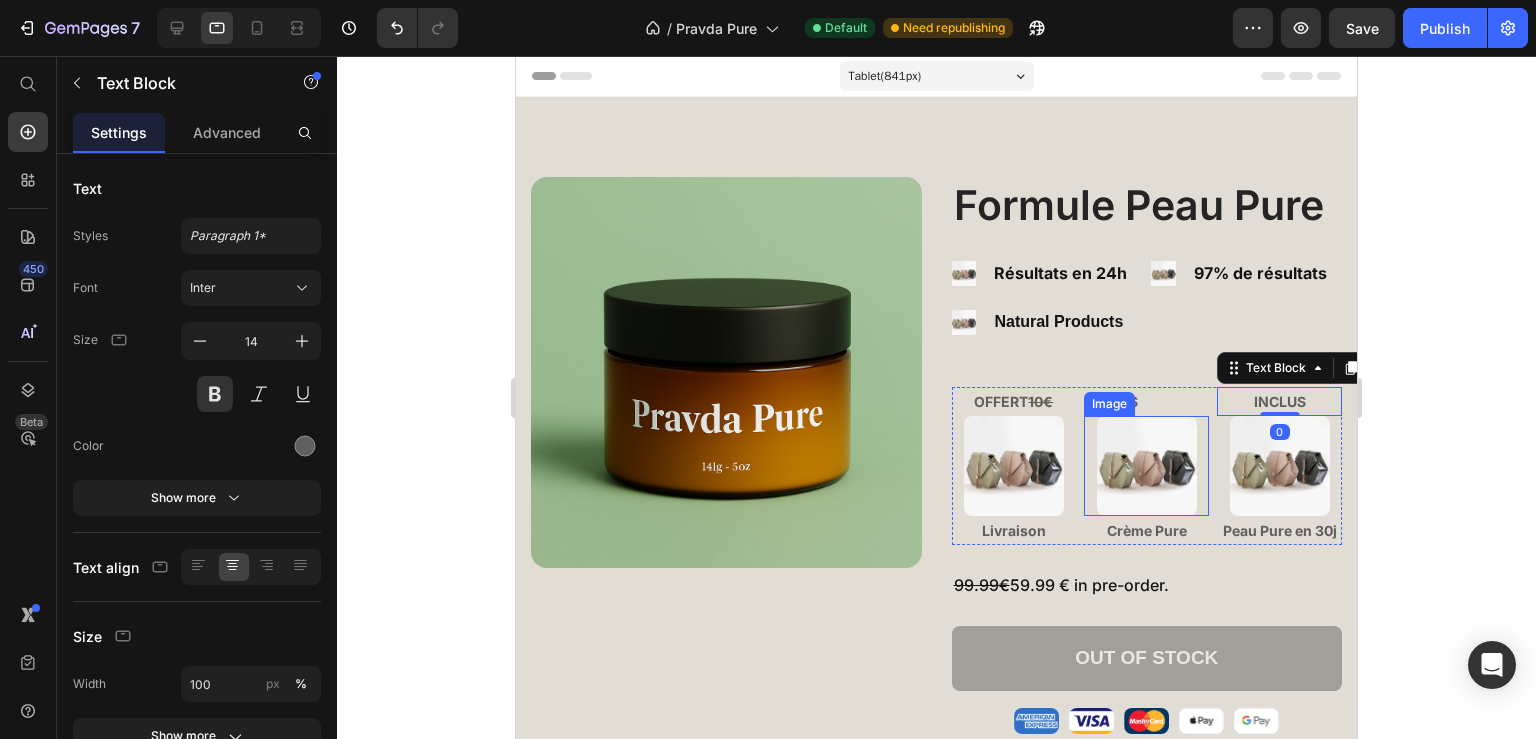 click on "Image" at bounding box center (1109, 404) 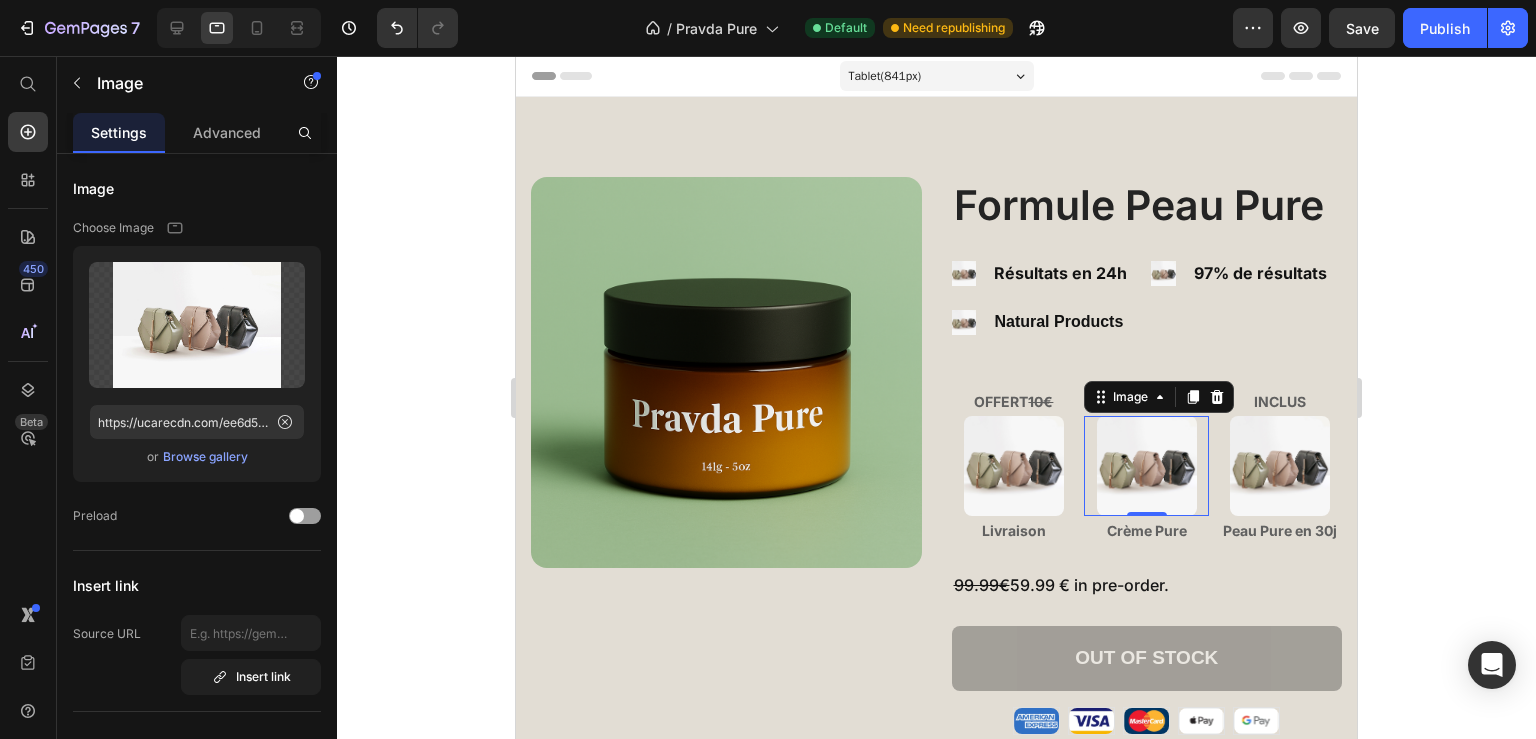 click 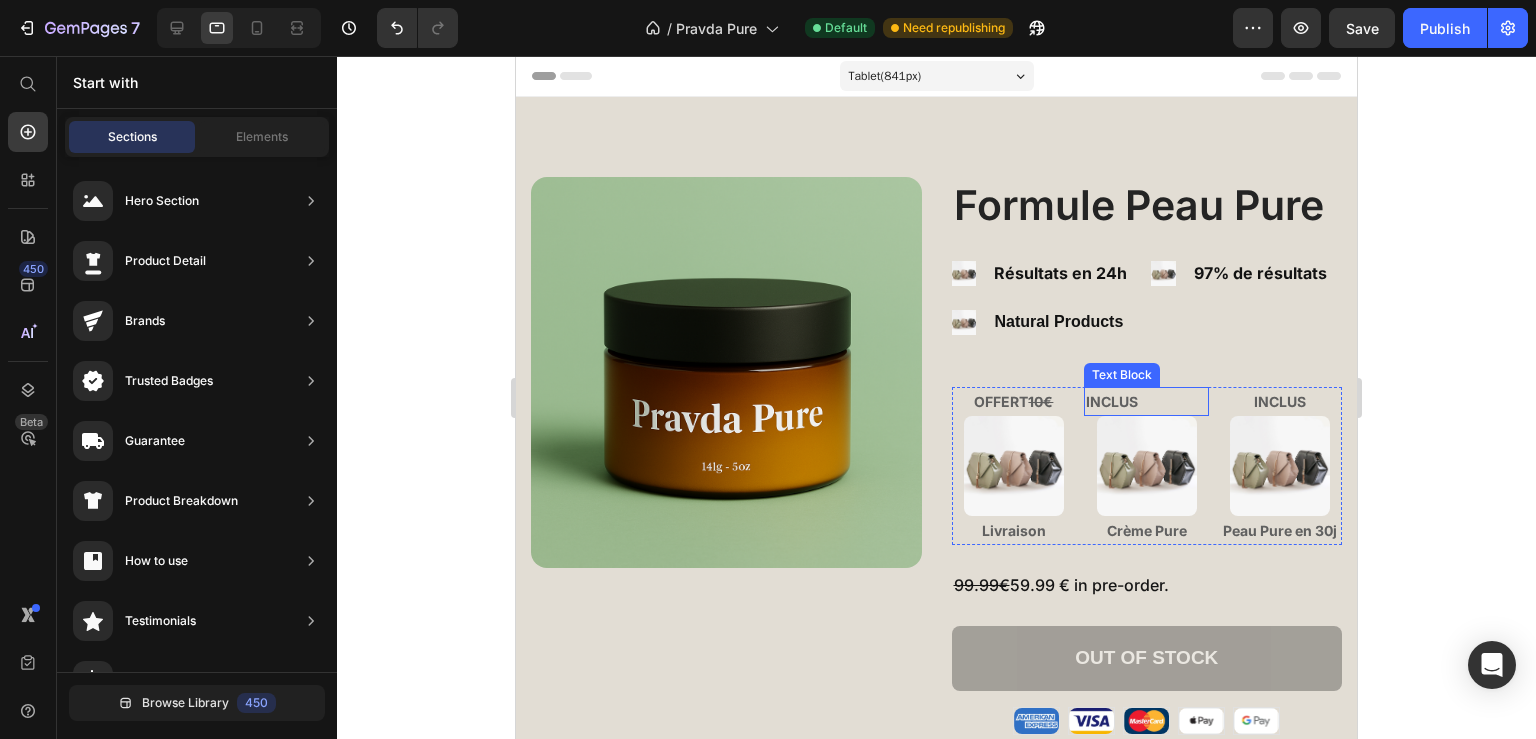 click on "INCLUS" at bounding box center [1146, 401] 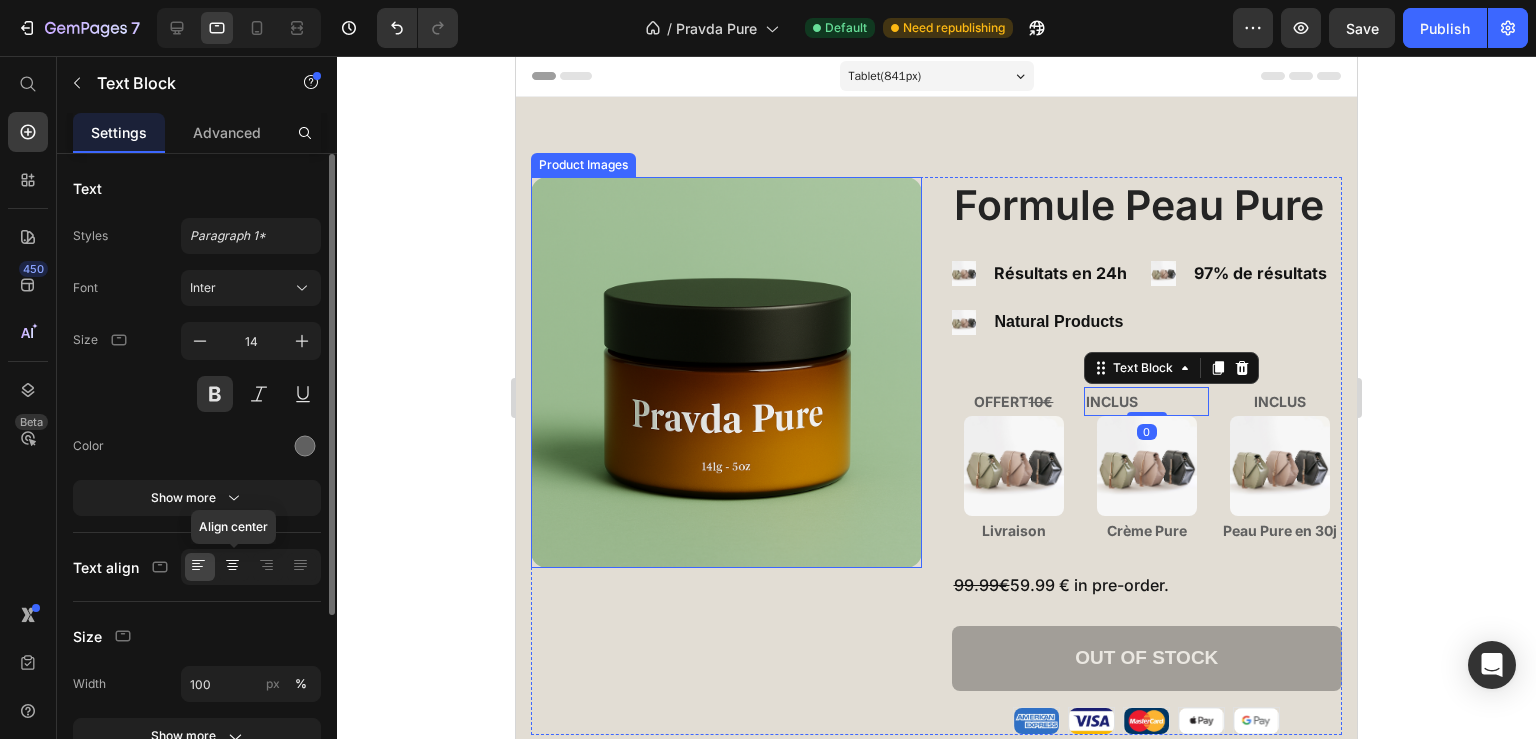 click 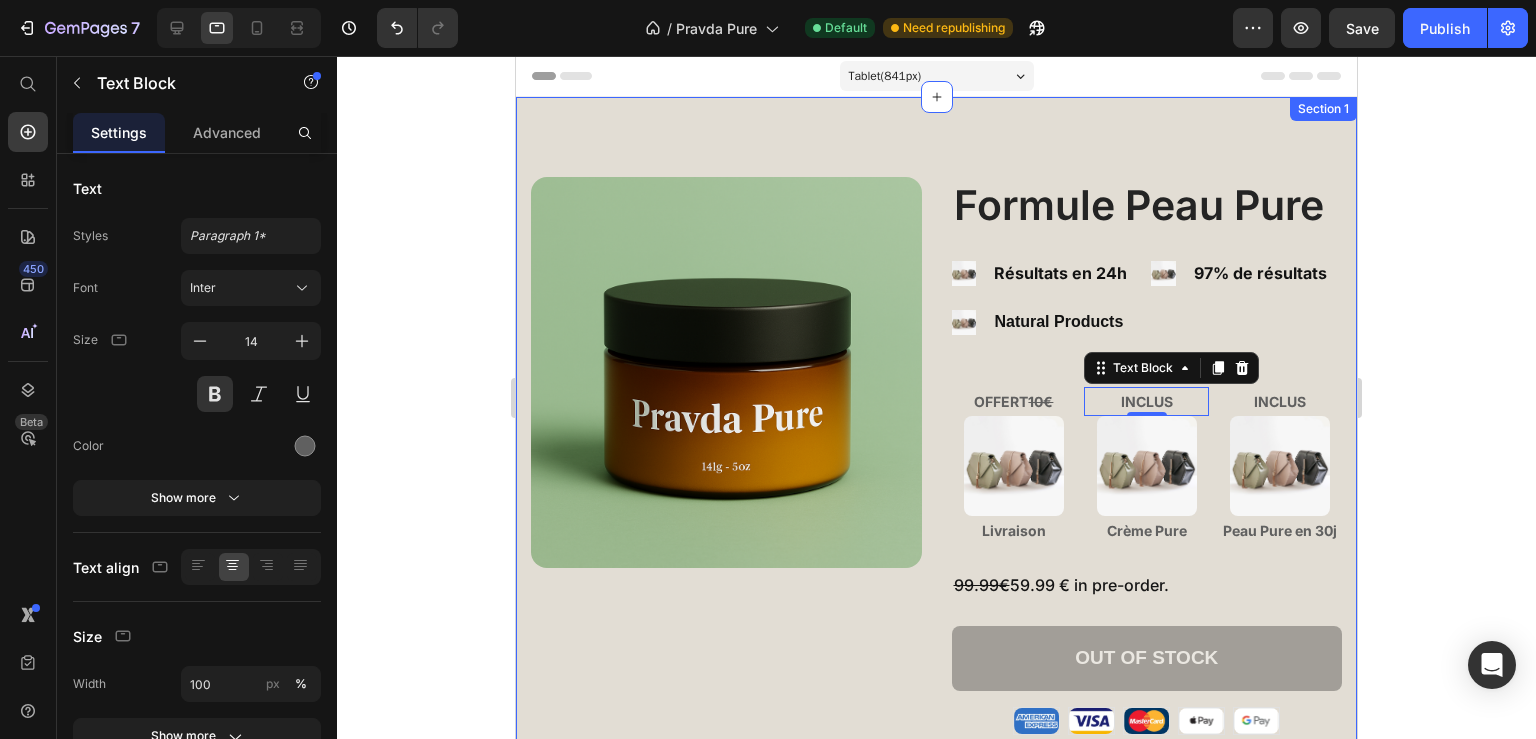 click 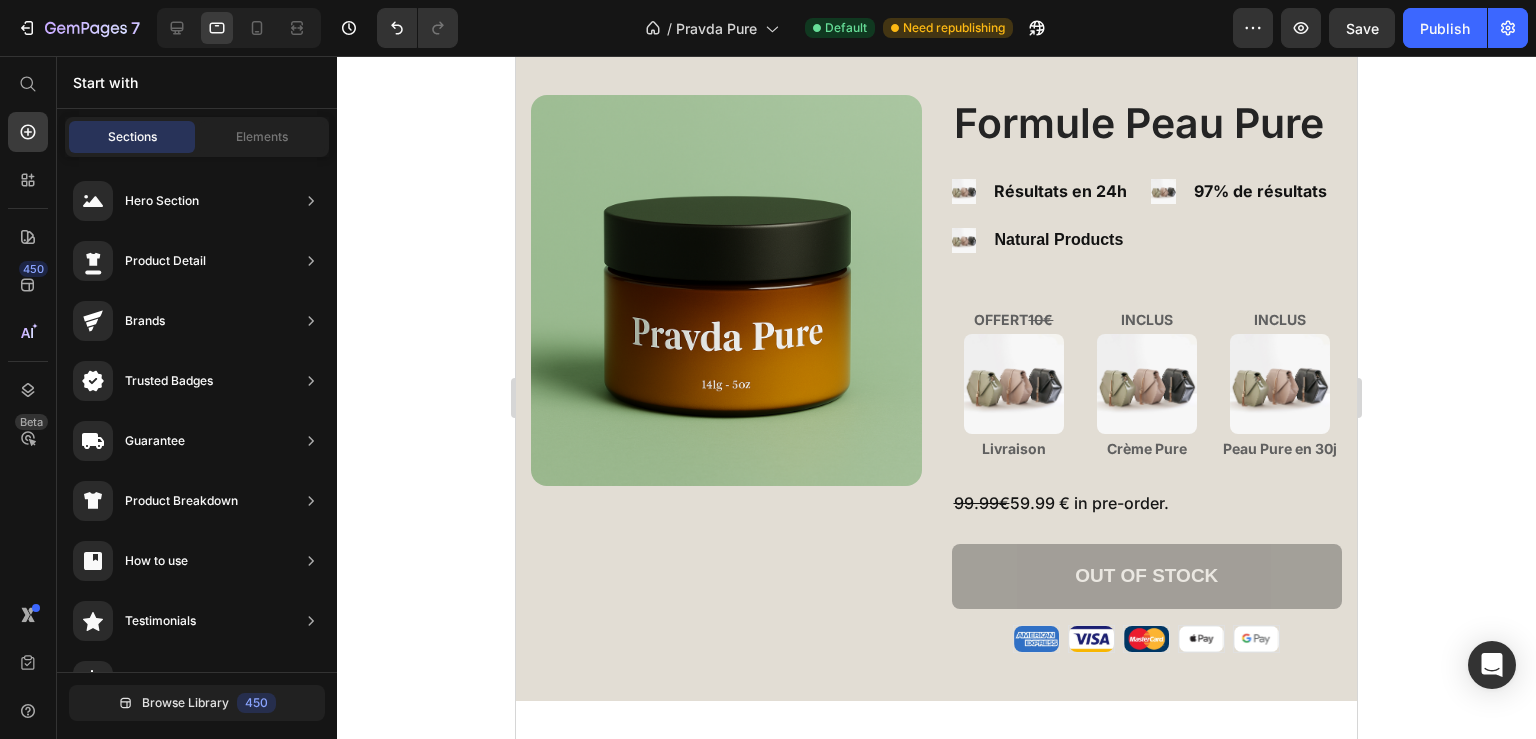 scroll, scrollTop: 93, scrollLeft: 0, axis: vertical 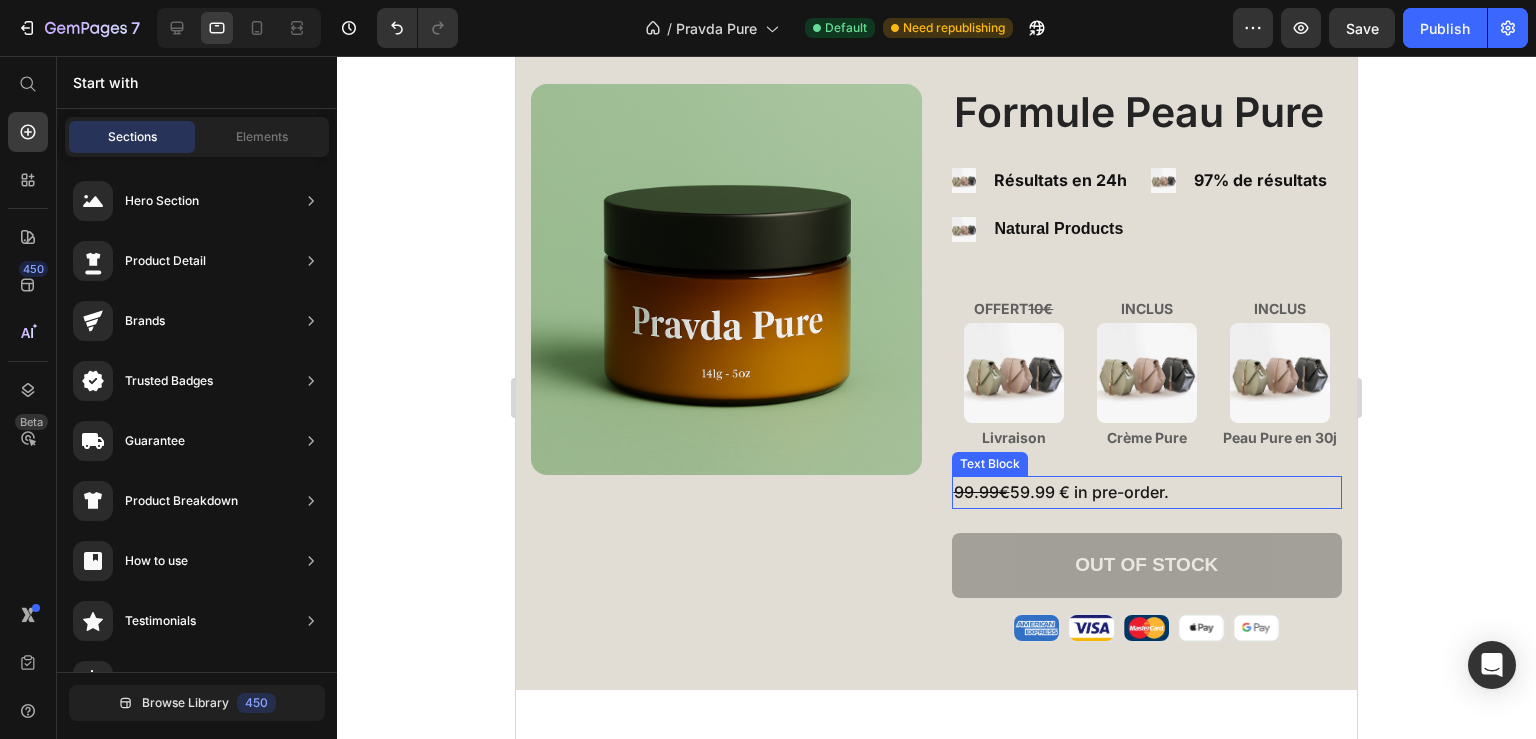 click on "99.99€  59.99 € en pré-commande." at bounding box center [1147, 492] 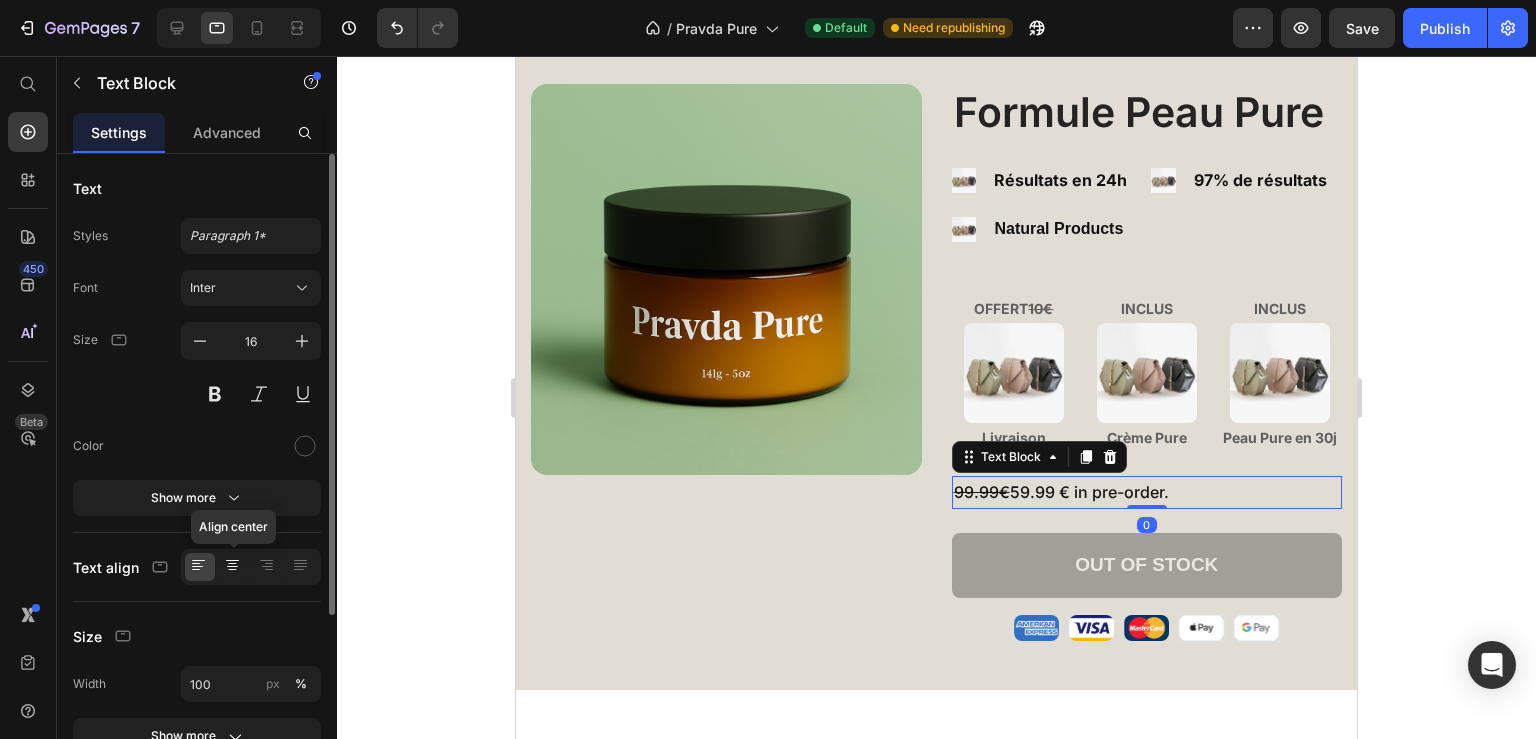 click 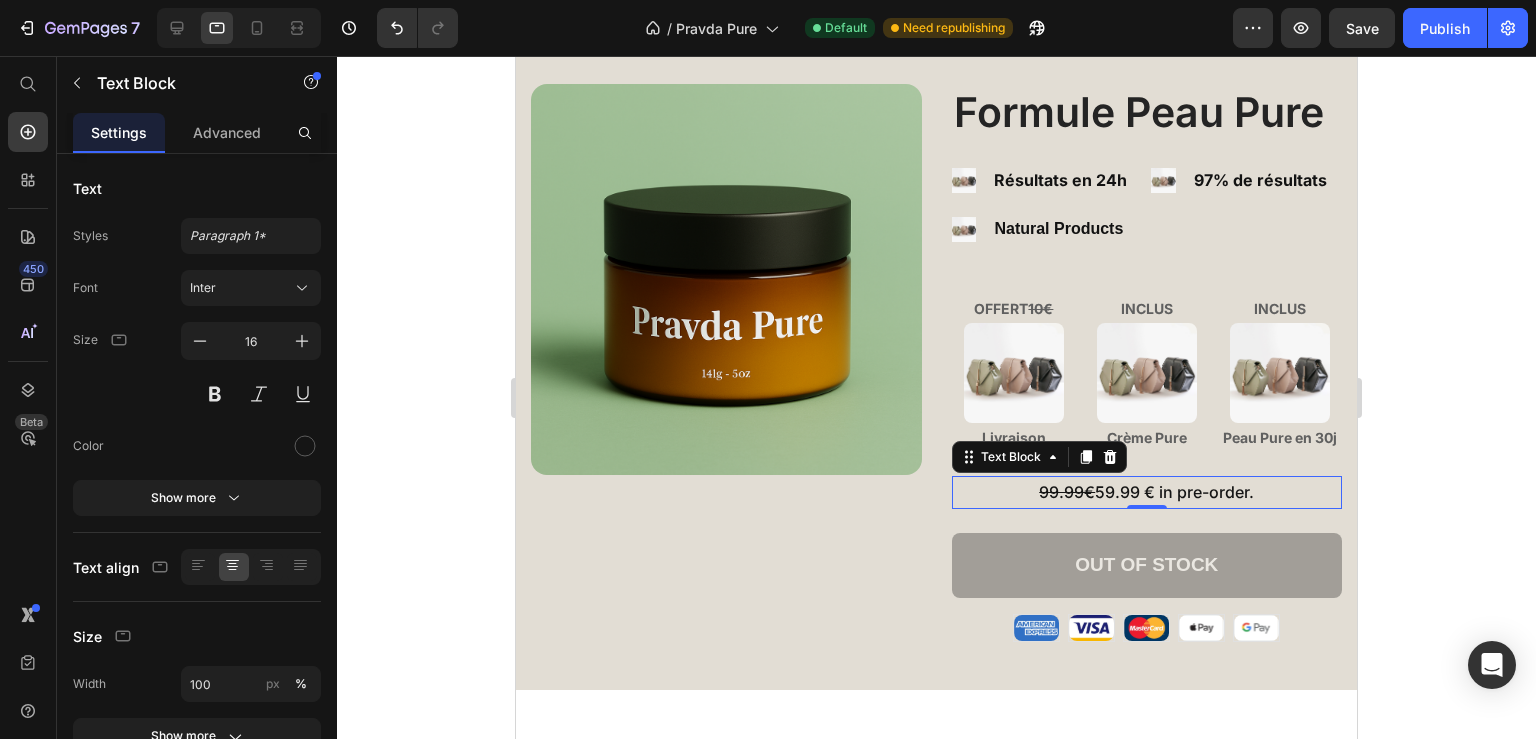 click 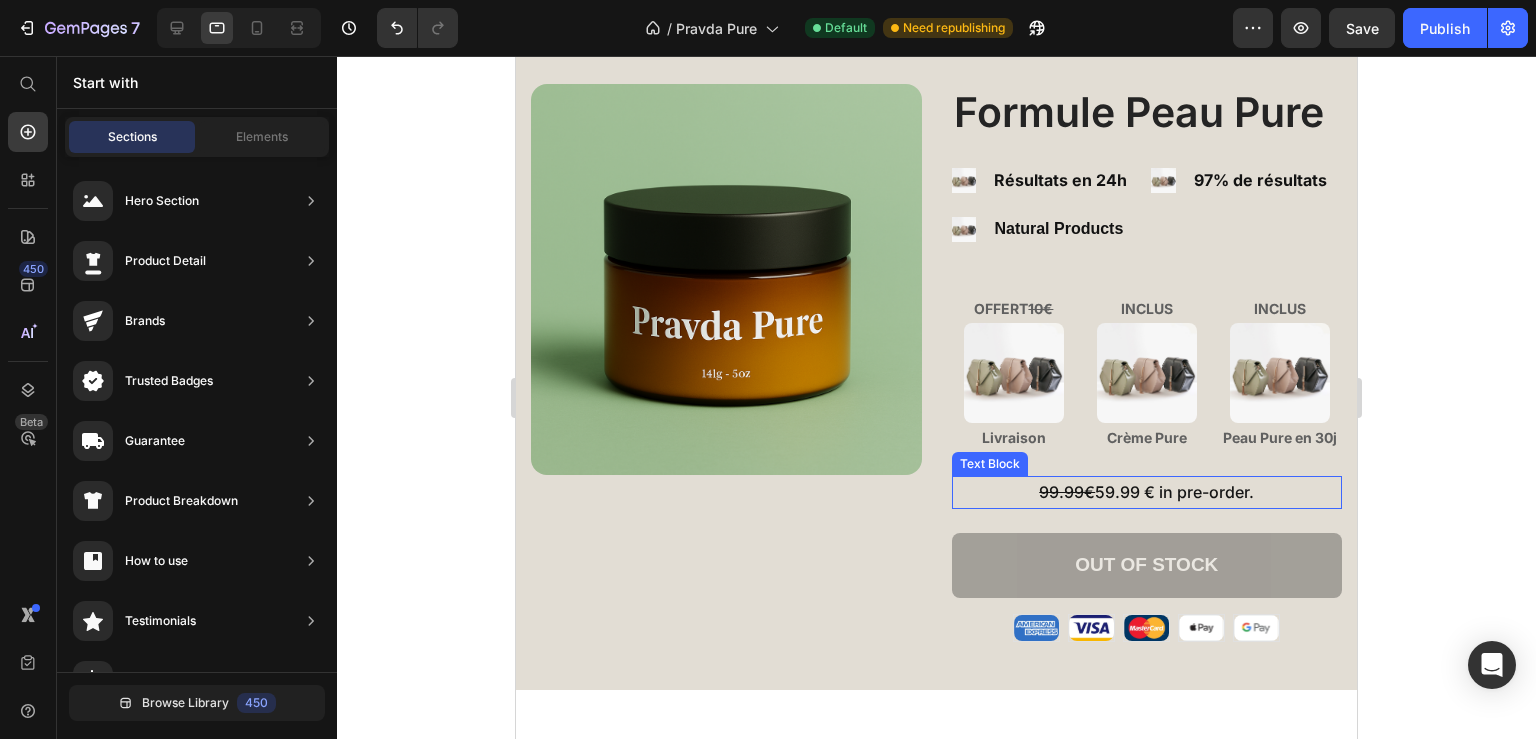 click on "99.99€  59.99 € en pré-commande." at bounding box center (1147, 492) 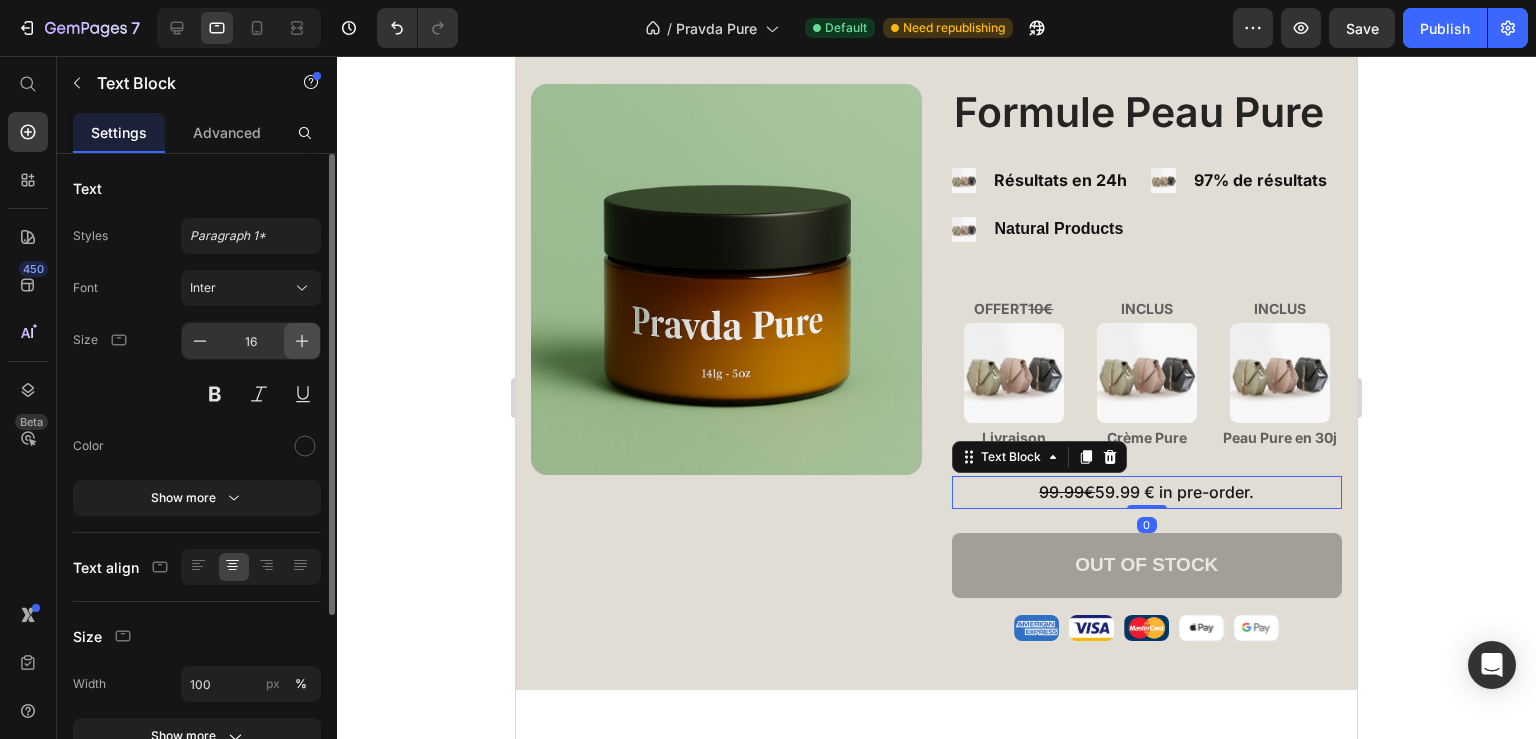 click 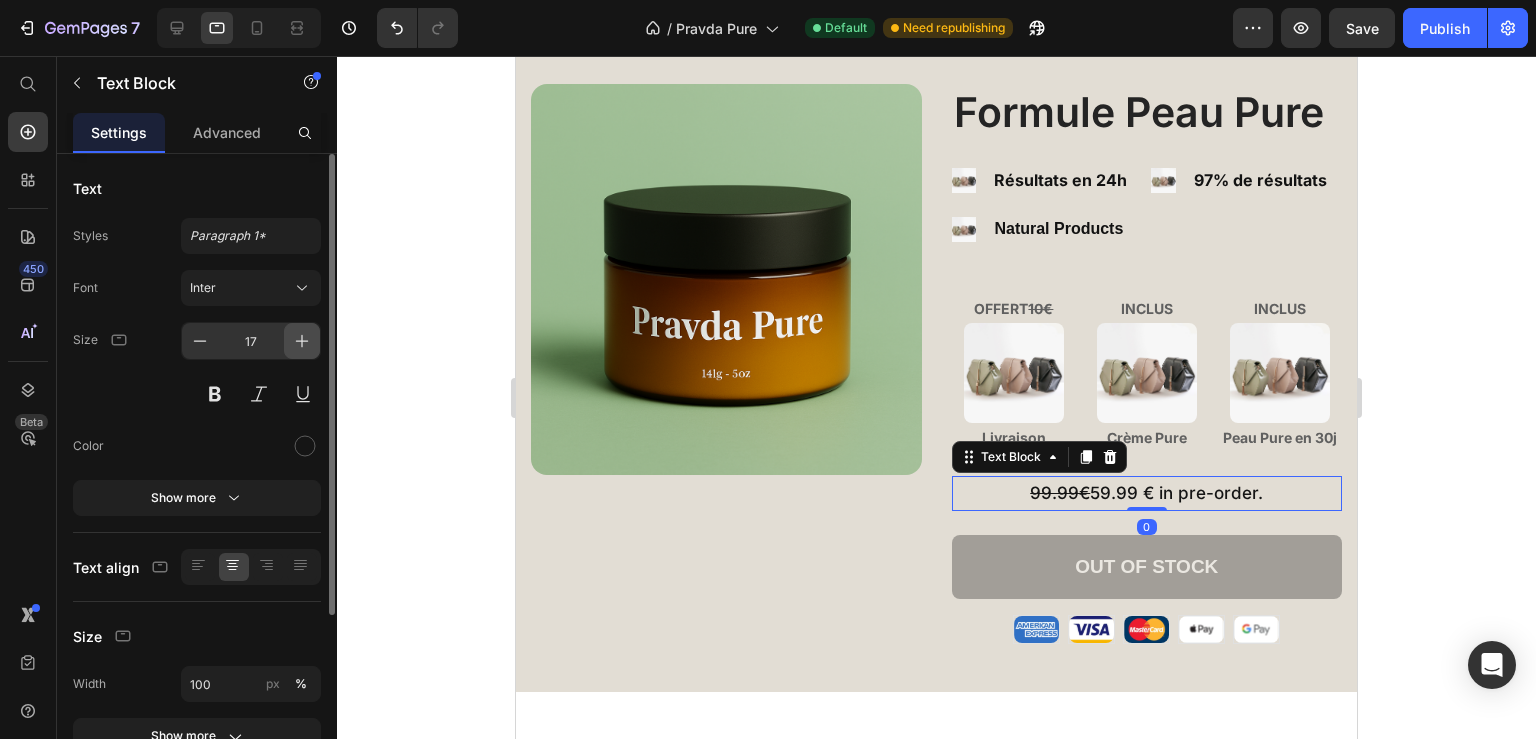 click 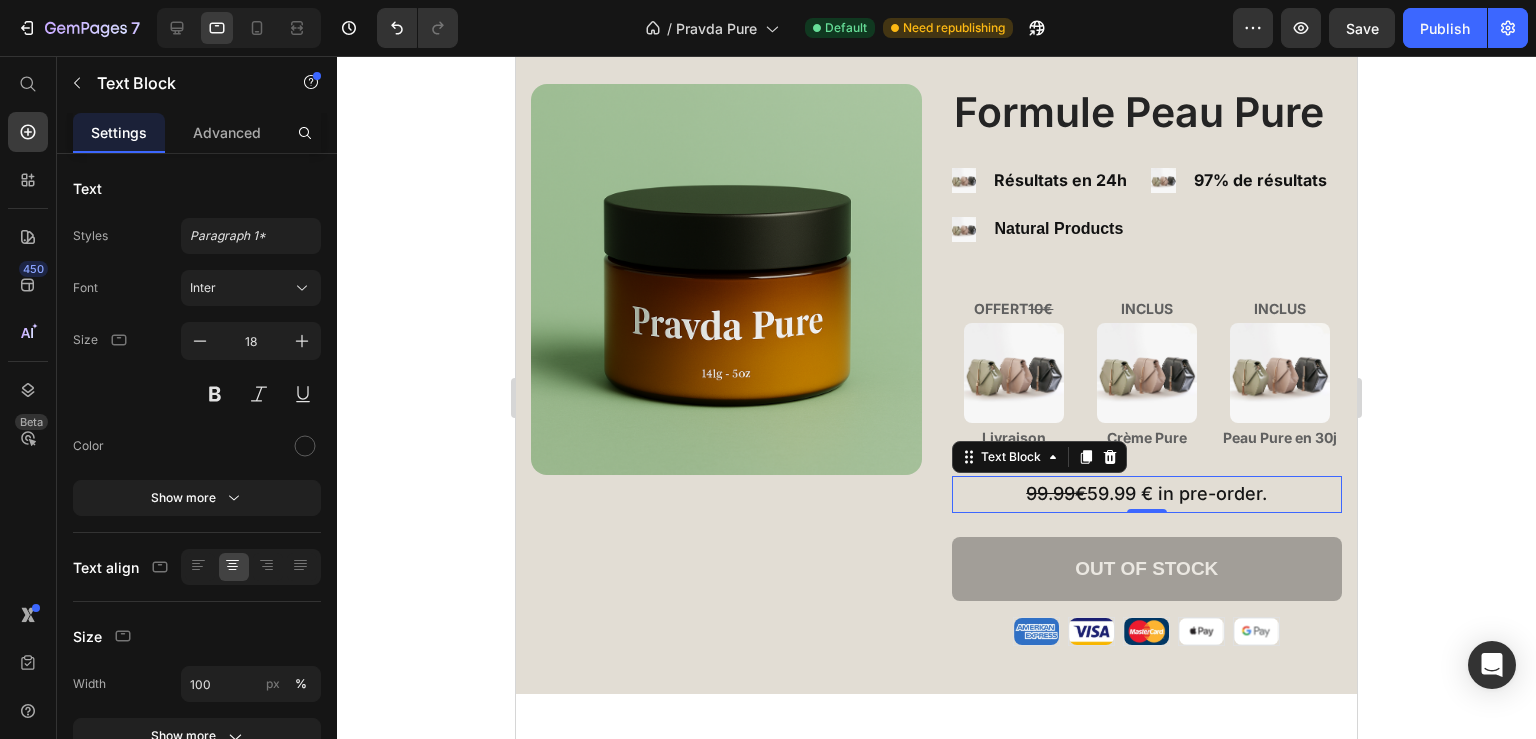 click 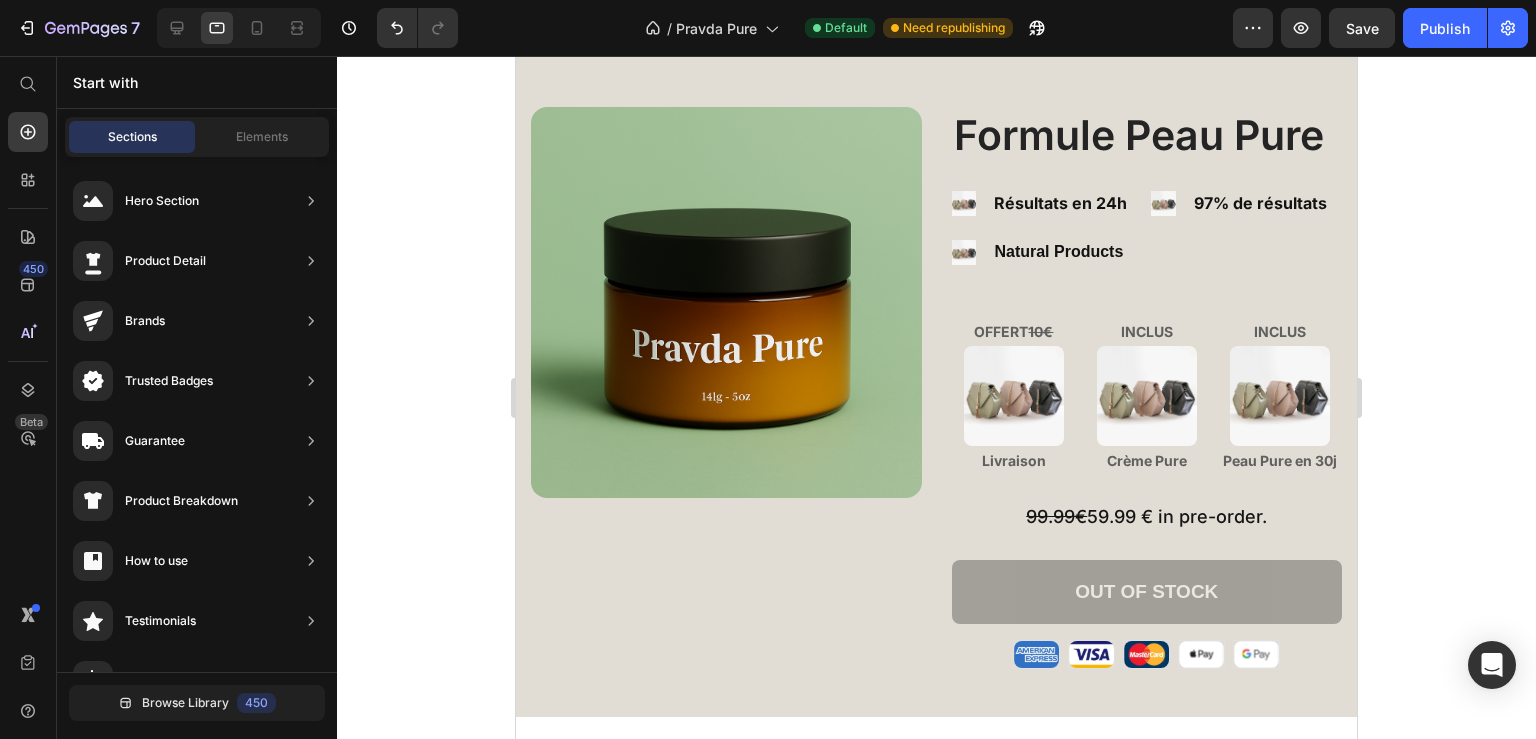 scroll, scrollTop: 0, scrollLeft: 0, axis: both 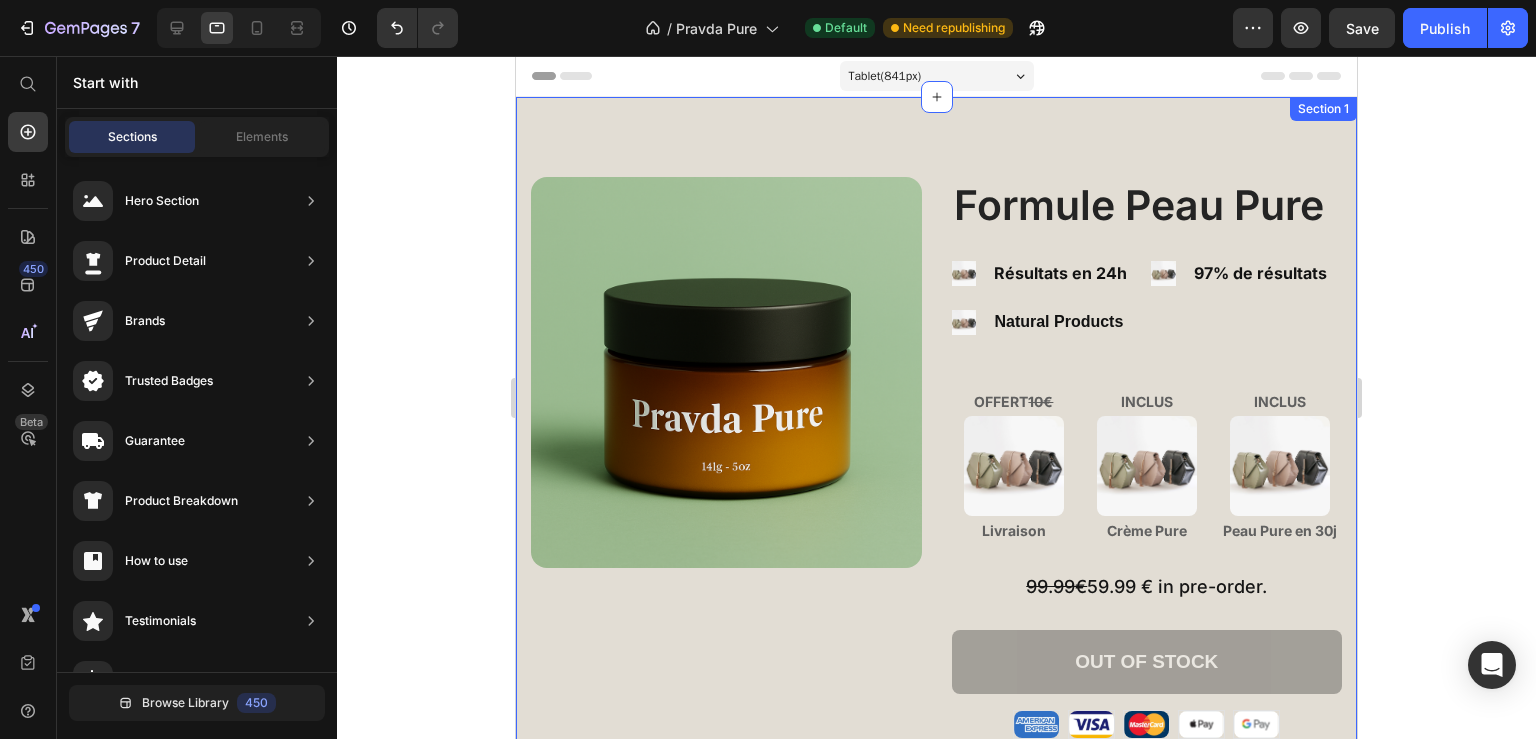 click on "La crème la plus pure du monde. Heading Product Images Formule Peau Pure Product Title Image Résultats en 24h Text Block Image Produit naturels Text Block Advanced List Image 97% de résultats Text Block Advanced List Row OFFERT  10€ Text Block Image Livraison Text Block INCLUS Text Block Image Crème Pure Text Block INCLUS Text Block Image Peau Pure en 30j Text Block Row 99.99€  59.99 € en pré-commande. Text Block Row Out of stock Add to Cart Image Image Image Image Image Row Row Product Section 1" at bounding box center [936, 442] 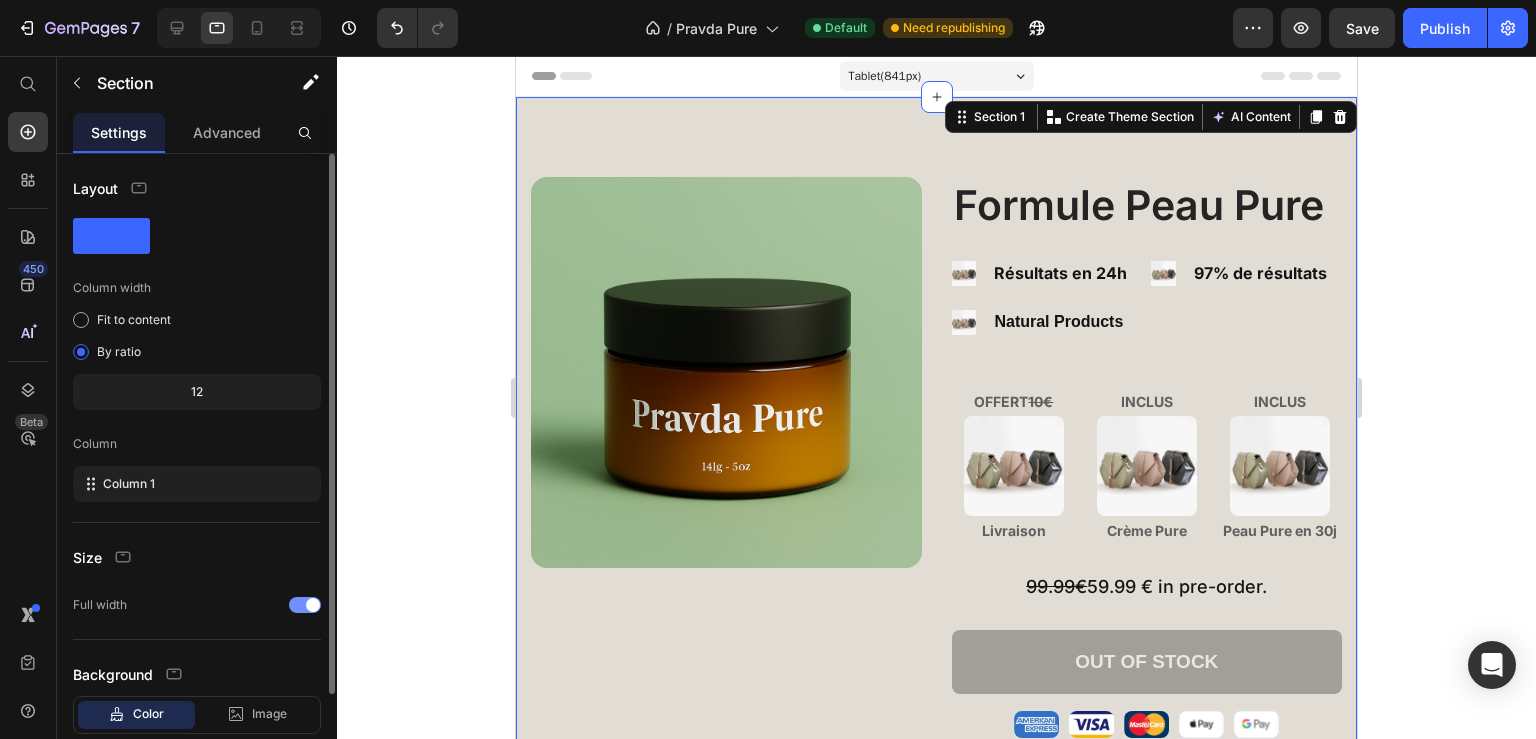 scroll, scrollTop: 120, scrollLeft: 0, axis: vertical 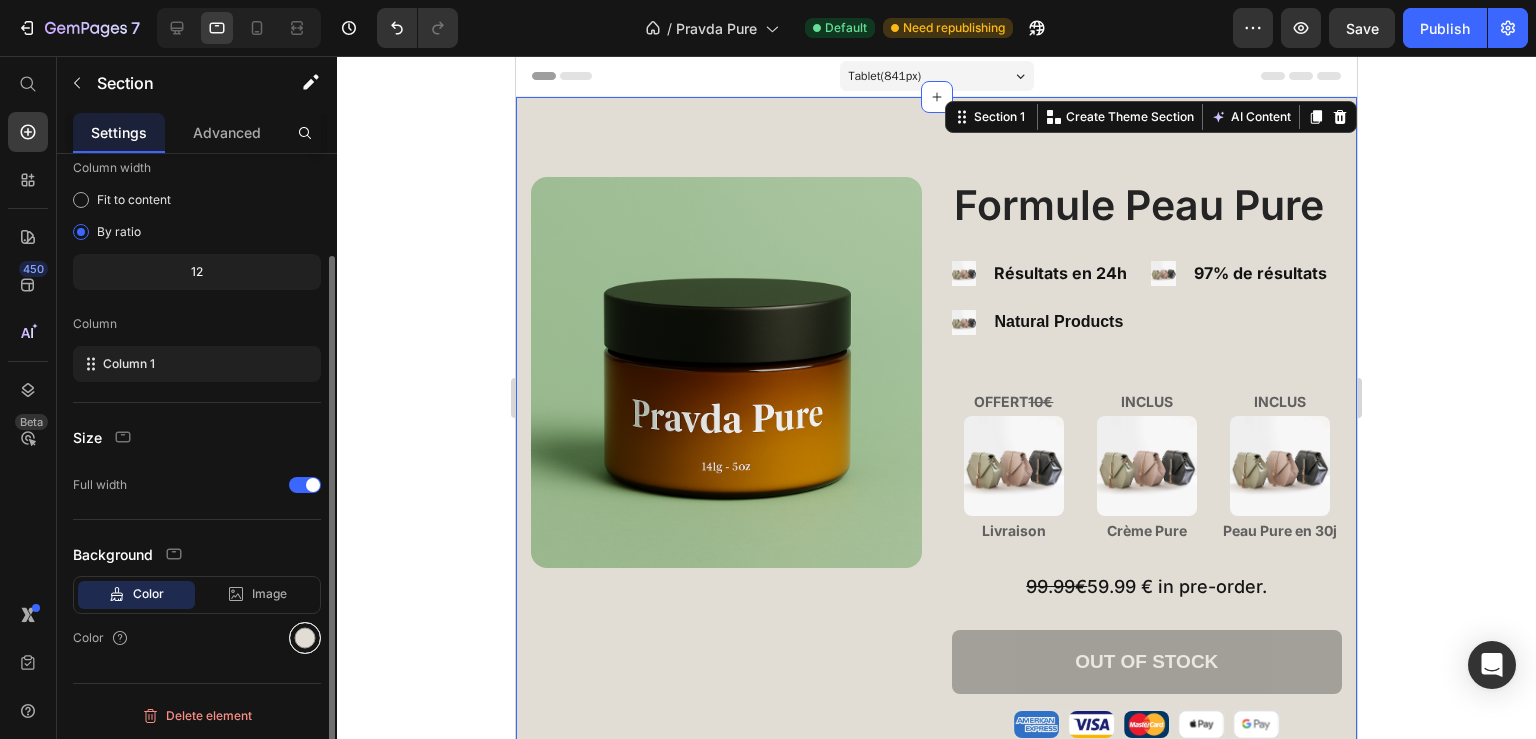 click at bounding box center [305, 638] 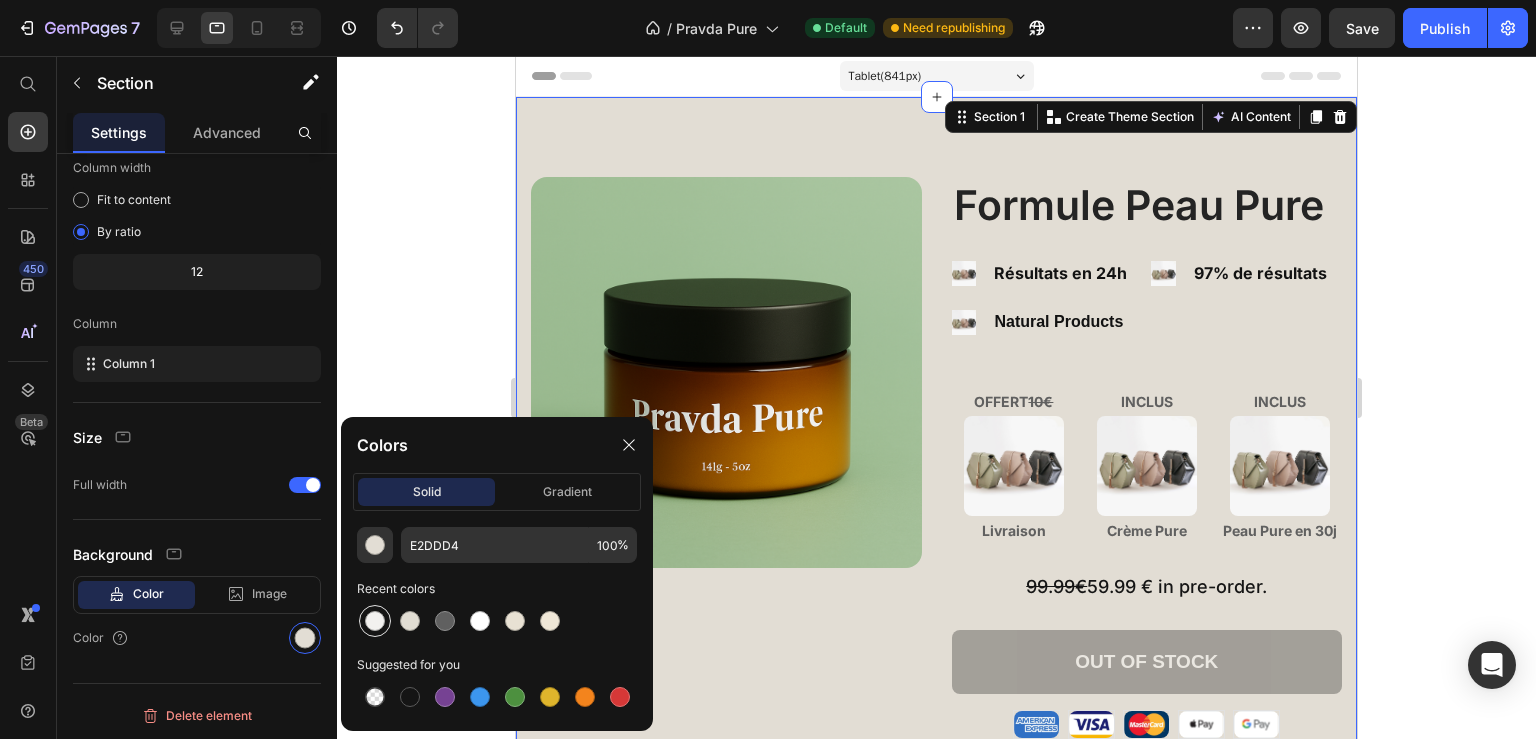click at bounding box center [375, 621] 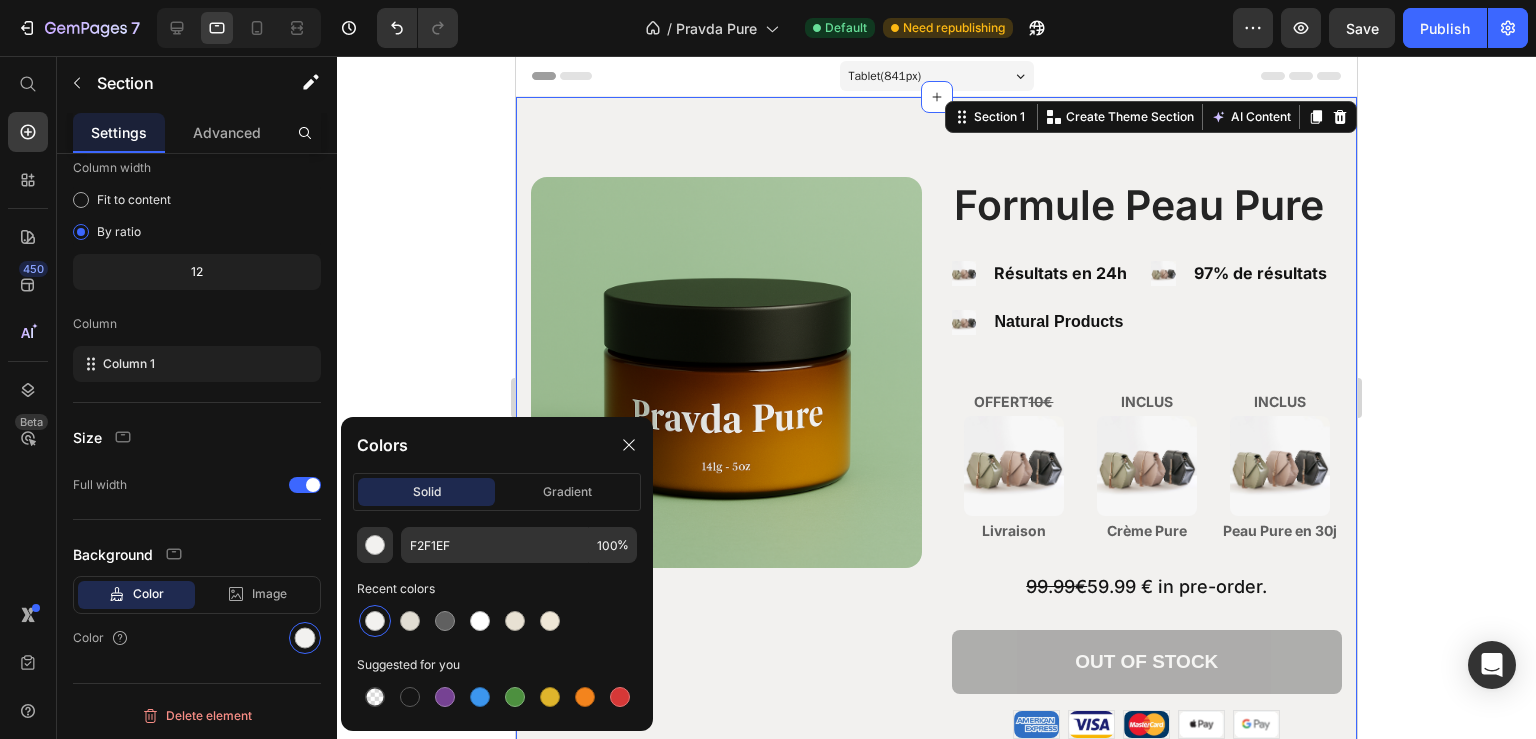 click 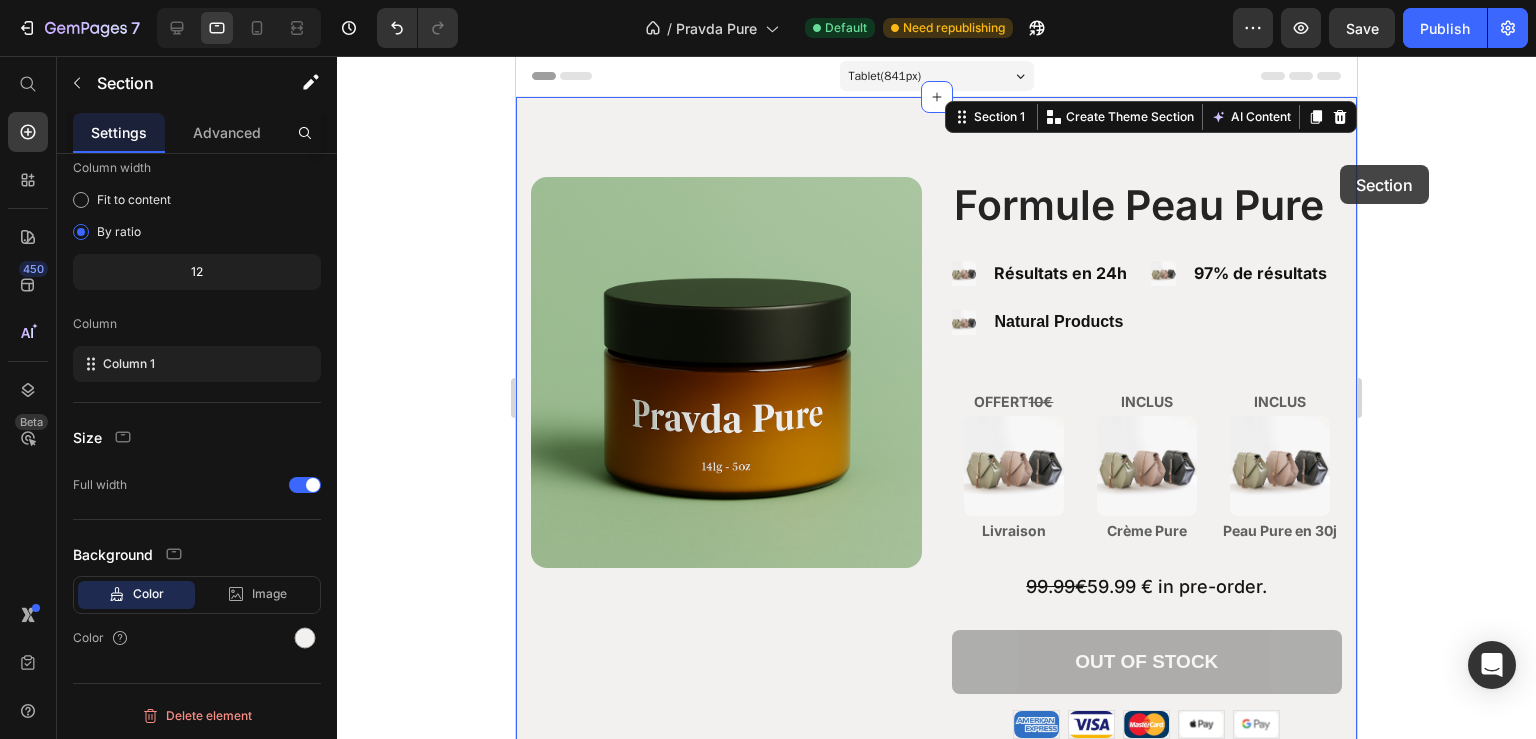 scroll, scrollTop: 120, scrollLeft: 0, axis: vertical 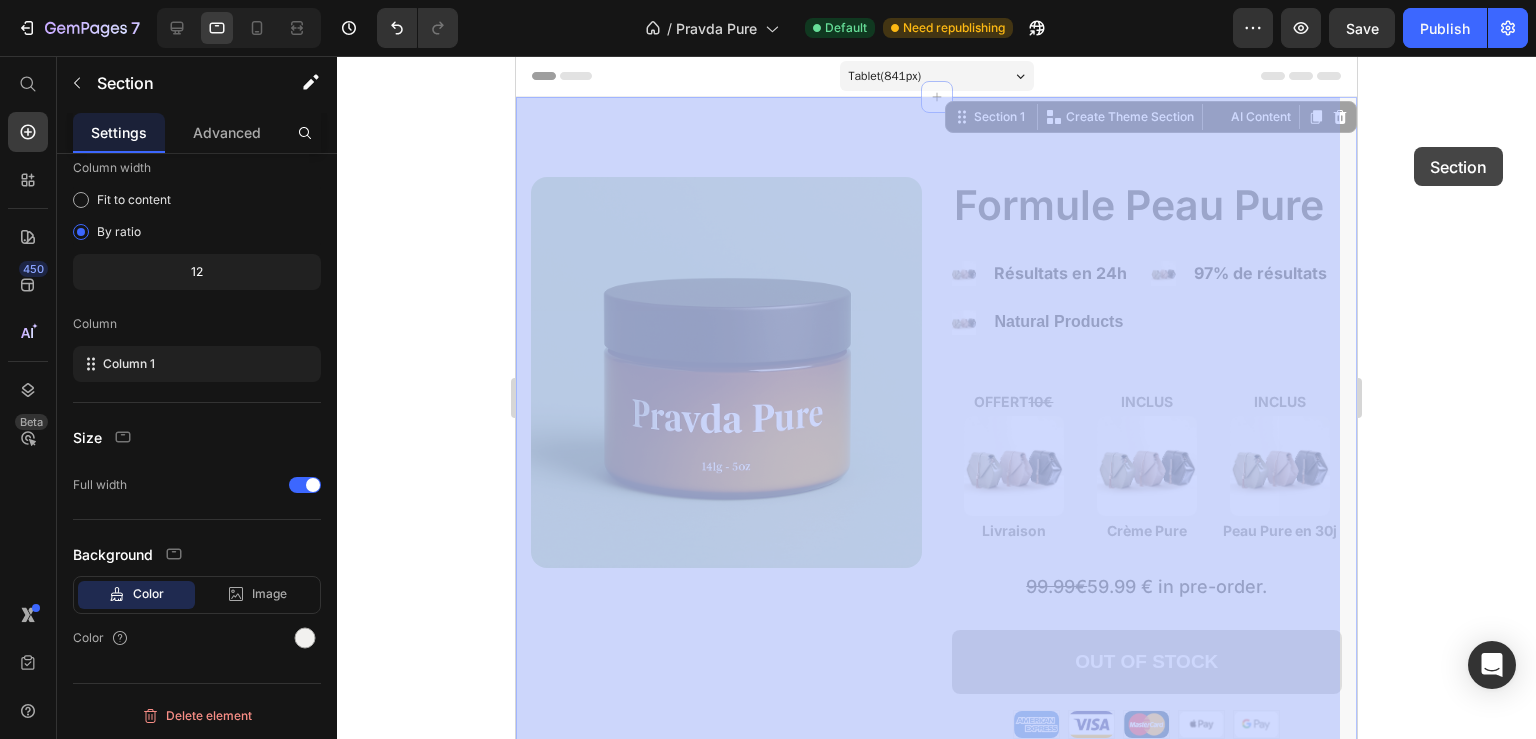 drag, startPoint x: 1338, startPoint y: 125, endPoint x: 1930, endPoint y: 202, distance: 596.9866 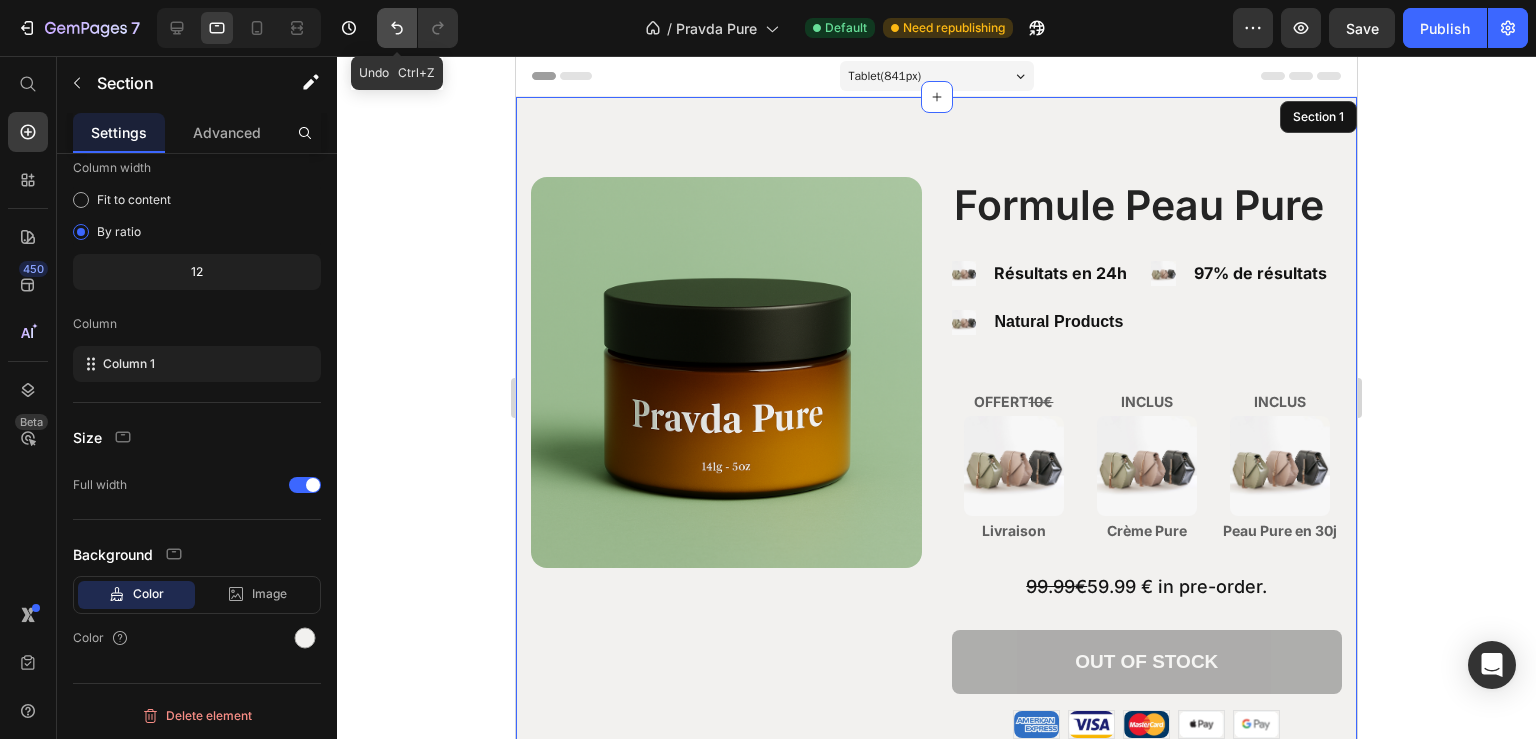 click 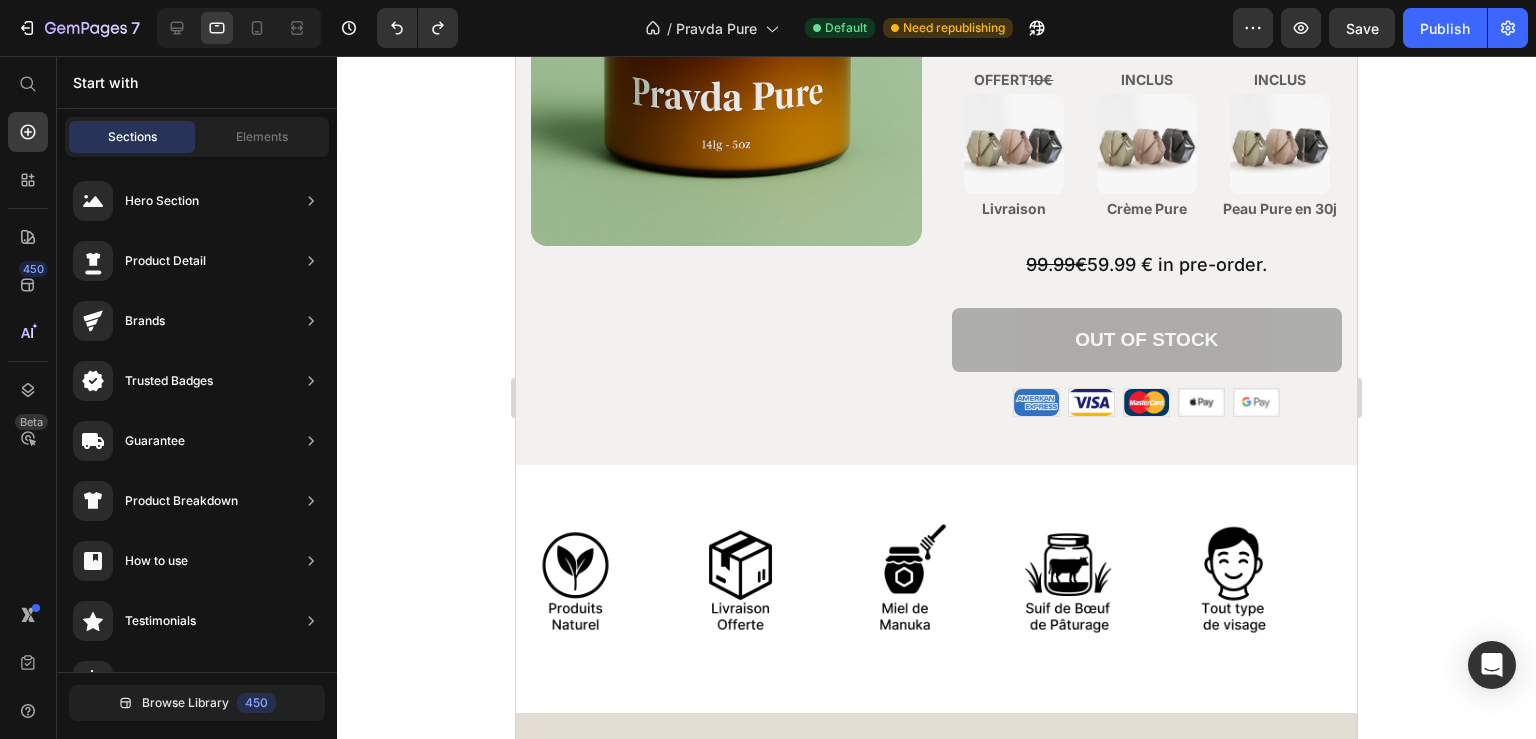 scroll, scrollTop: 363, scrollLeft: 0, axis: vertical 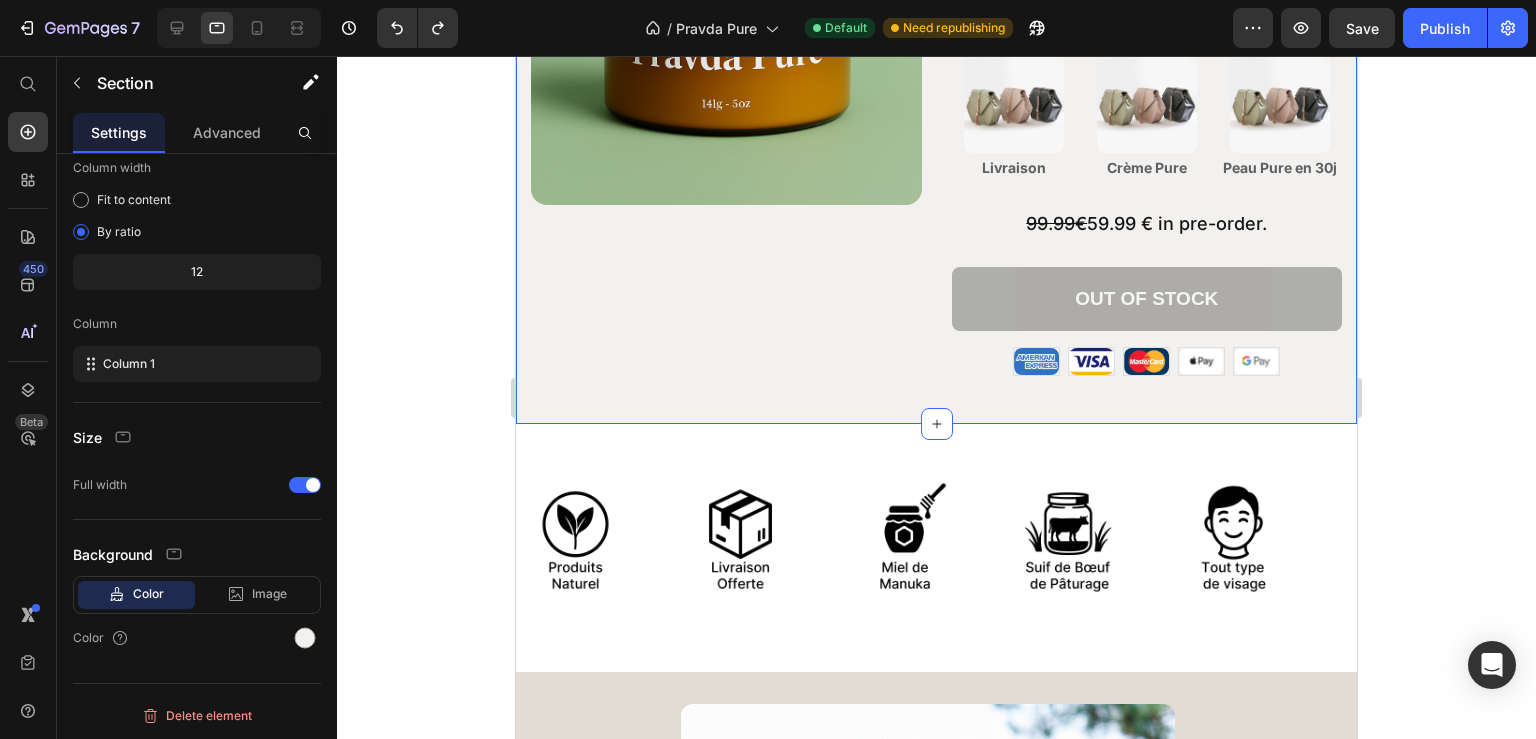click on "La crème la plus pure du monde. Heading Product Images Formule Peau Pure Product Title Image Résultats en 24h Text Block Image Produit naturels Text Block Advanced List Image 97% de résultats Text Block Advanced List Row OFFERT  10€ Text Block Image Livraison Text Block INCLUS Text Block Image Crème Pure Text Block INCLUS Text Block Image Peau Pure en 30j Text Block Row 99.99€  59.99 € en pré-commande. Text Block Row Out of stock Add to Cart Image Image Image Image Image Row Row Product Section 1" at bounding box center (936, 79) 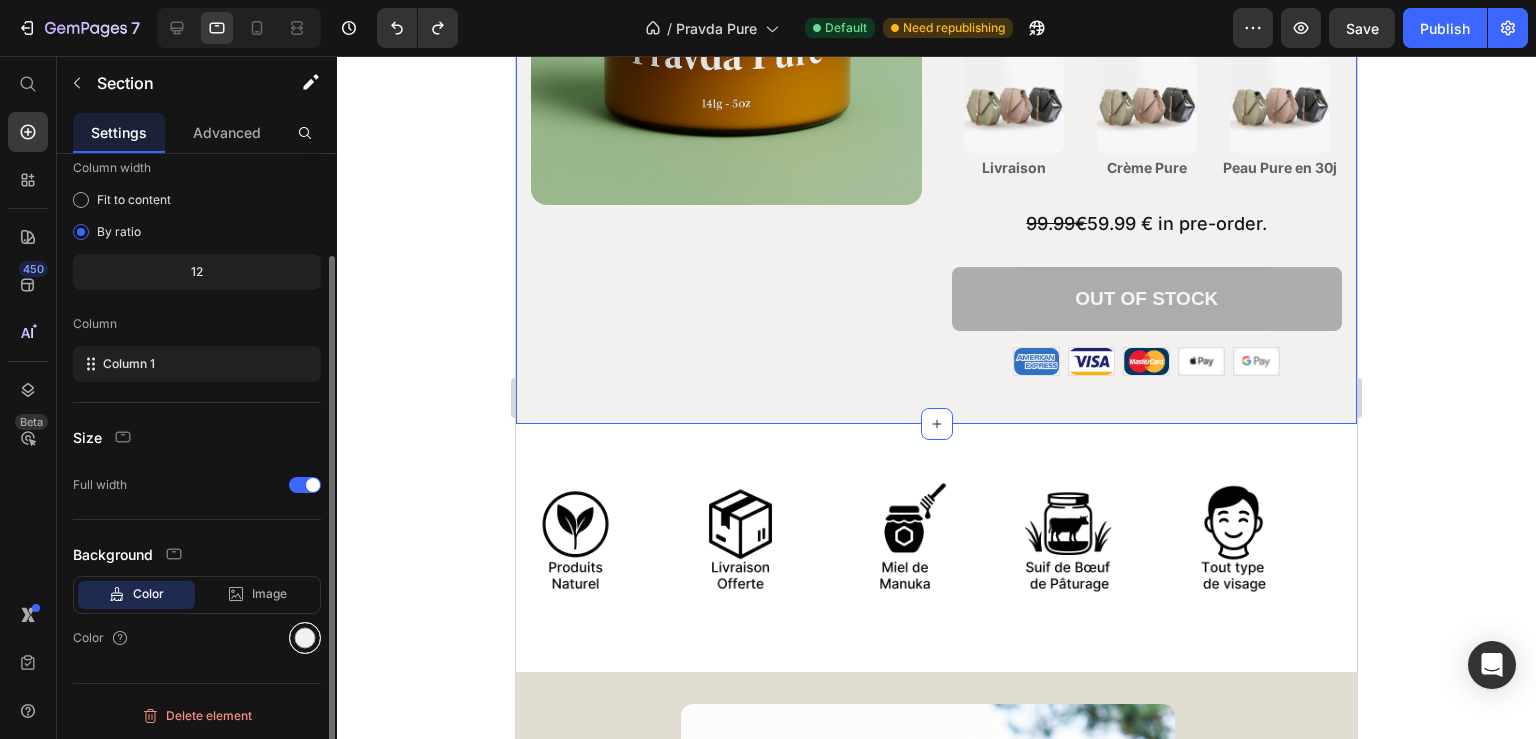 click at bounding box center (305, 638) 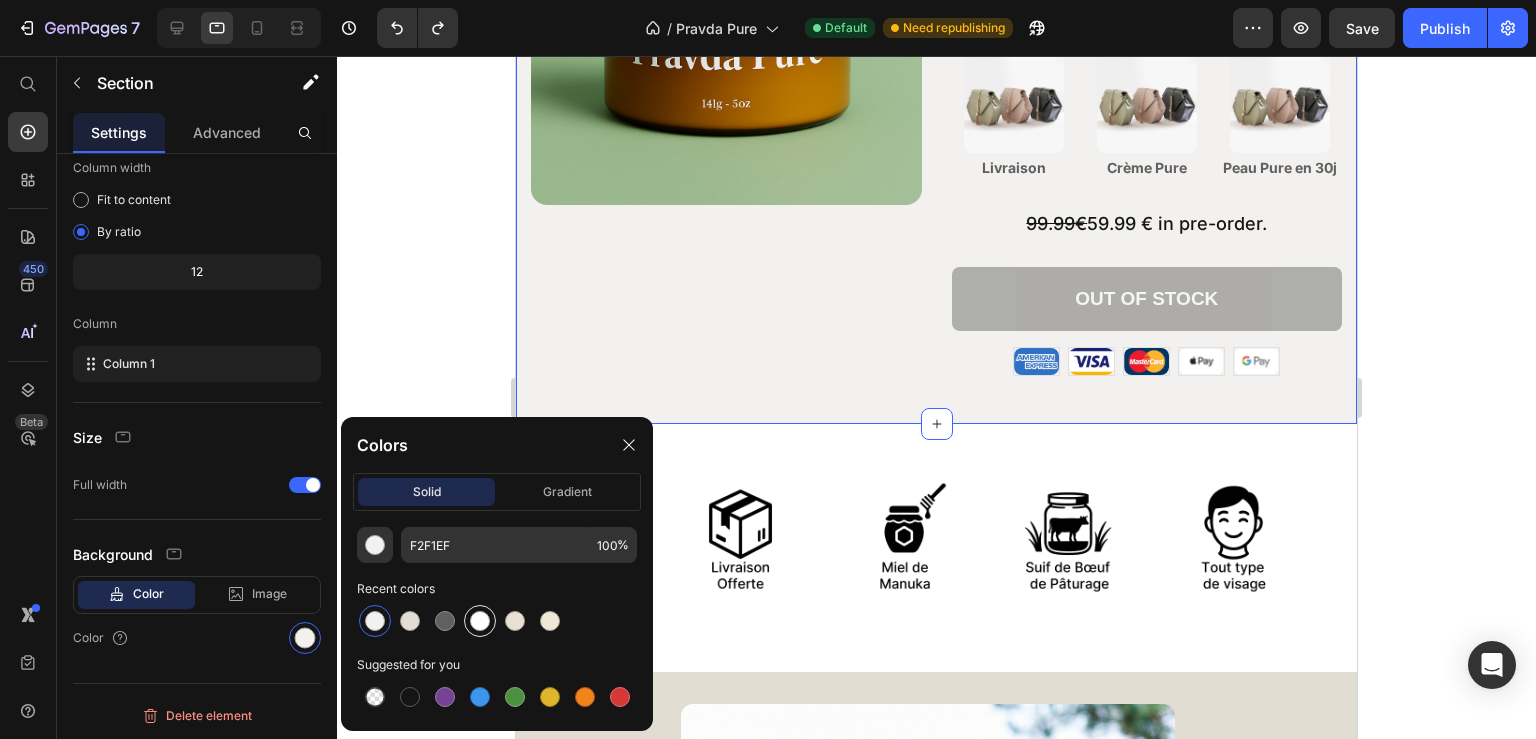 click at bounding box center [480, 621] 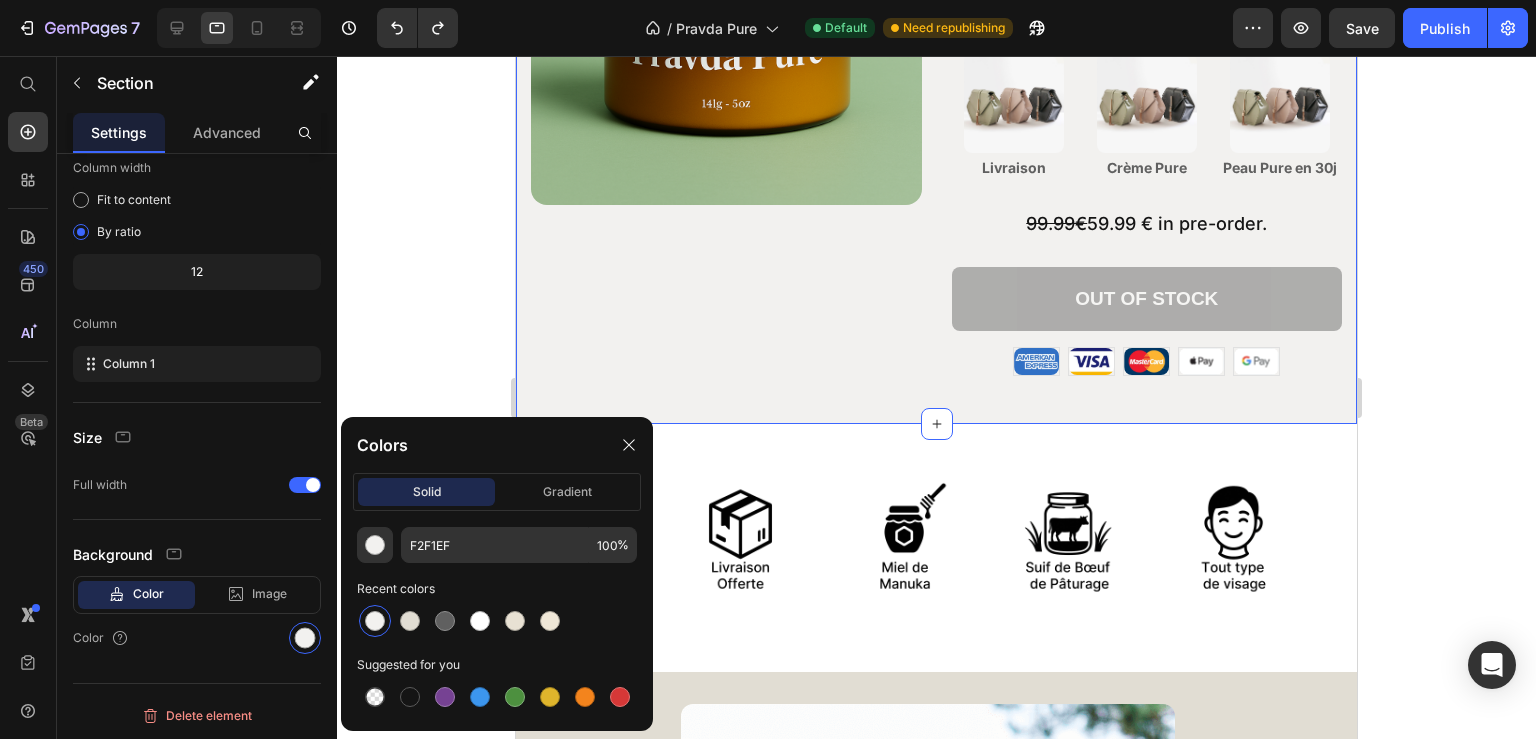 type on "FFFFFF" 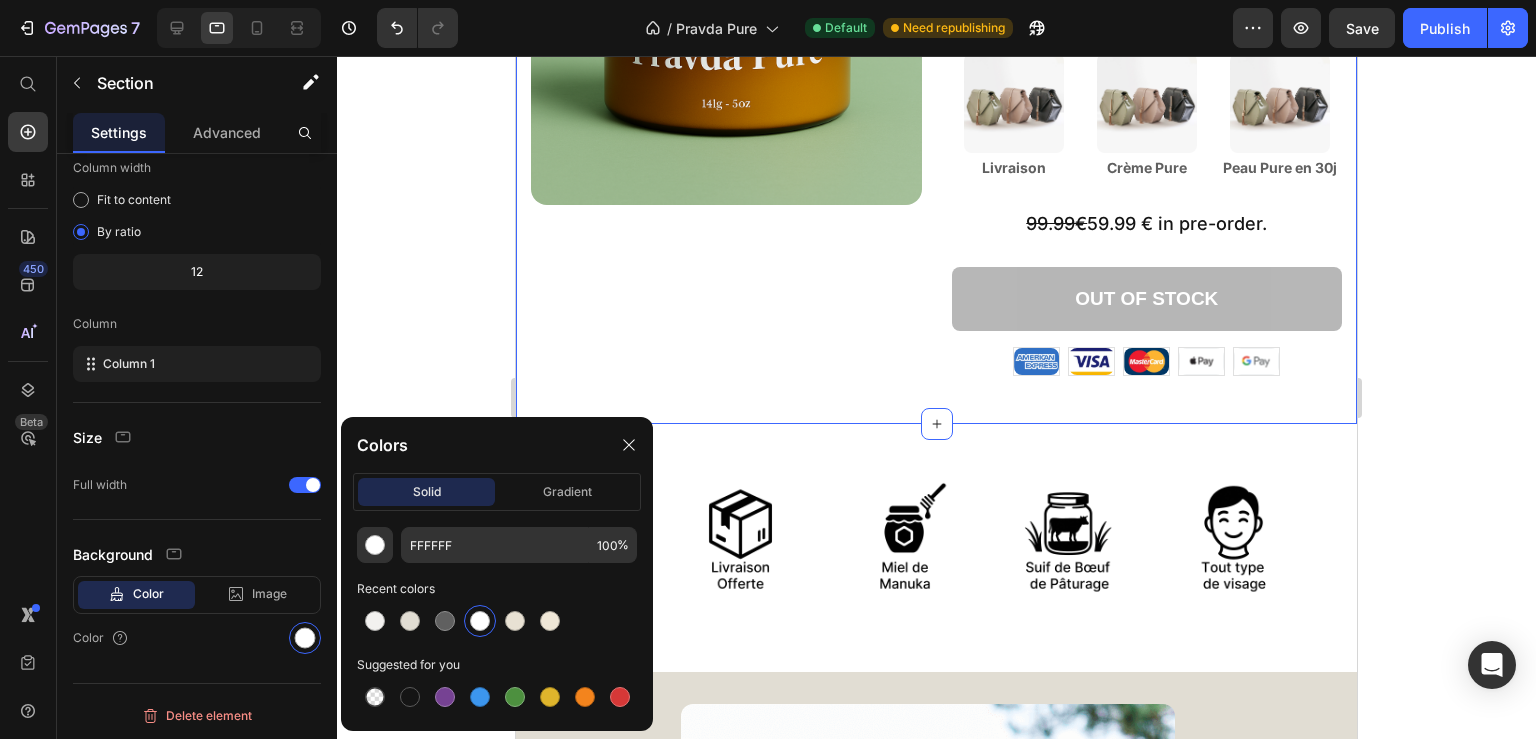 click 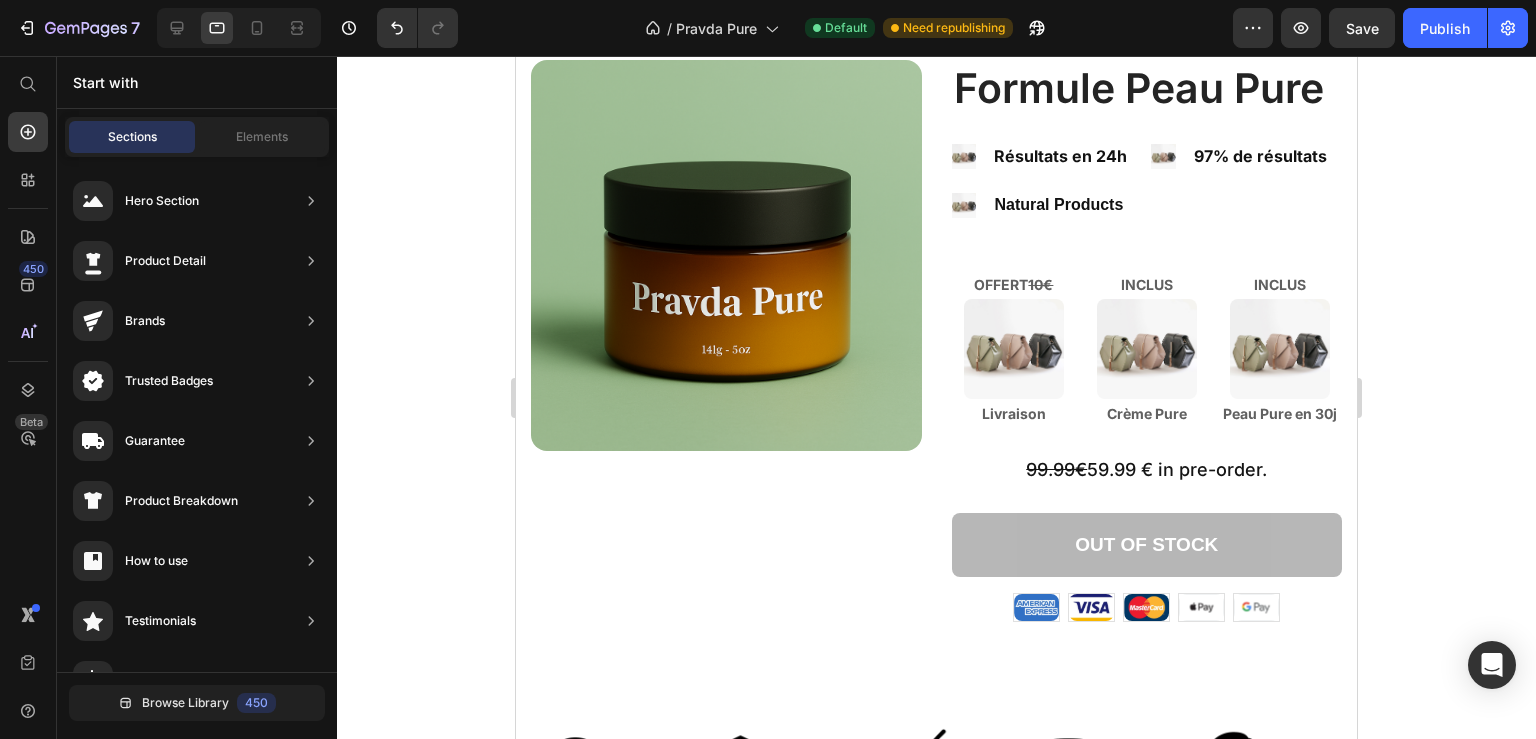 scroll, scrollTop: 0, scrollLeft: 0, axis: both 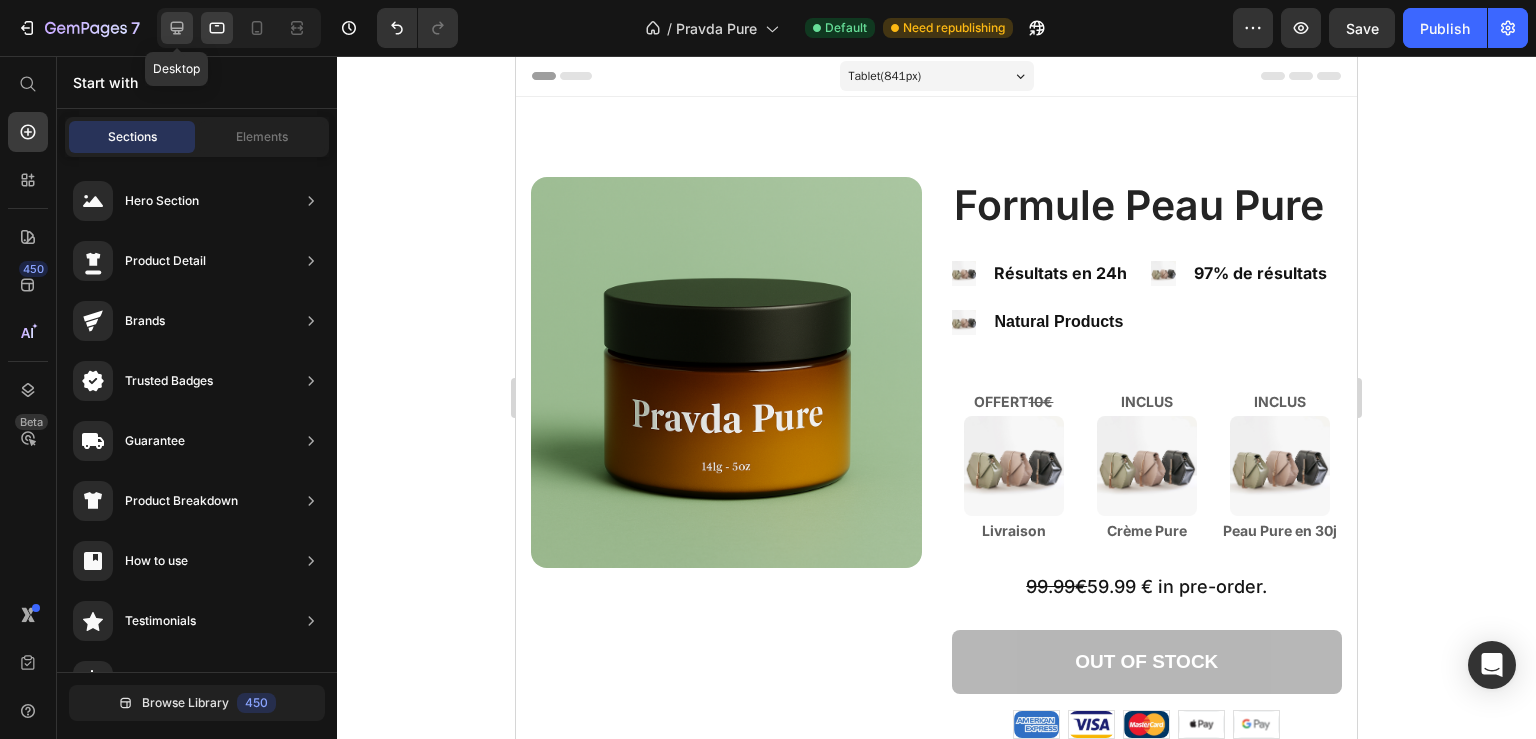 click 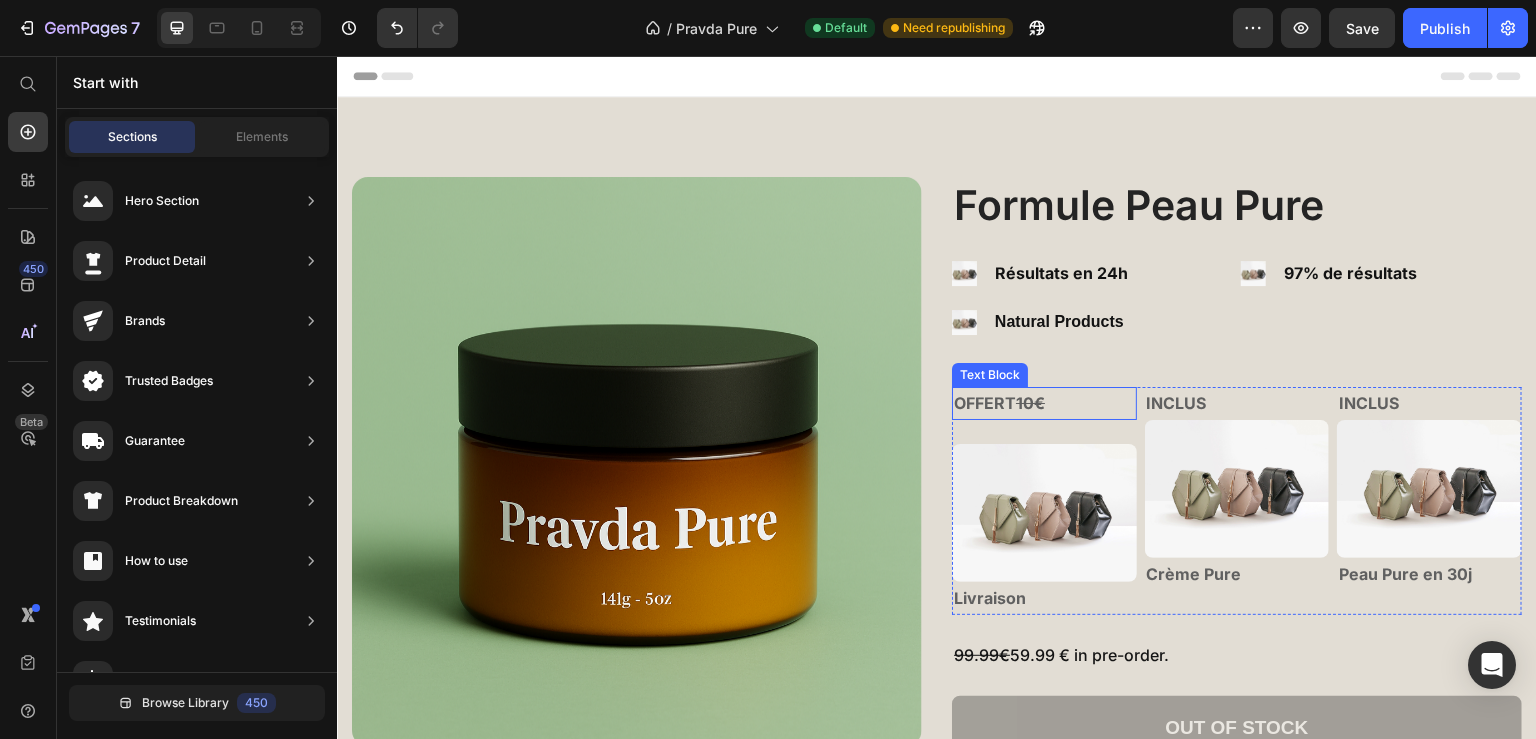 click on "OFFERT  10€" at bounding box center [1044, 403] 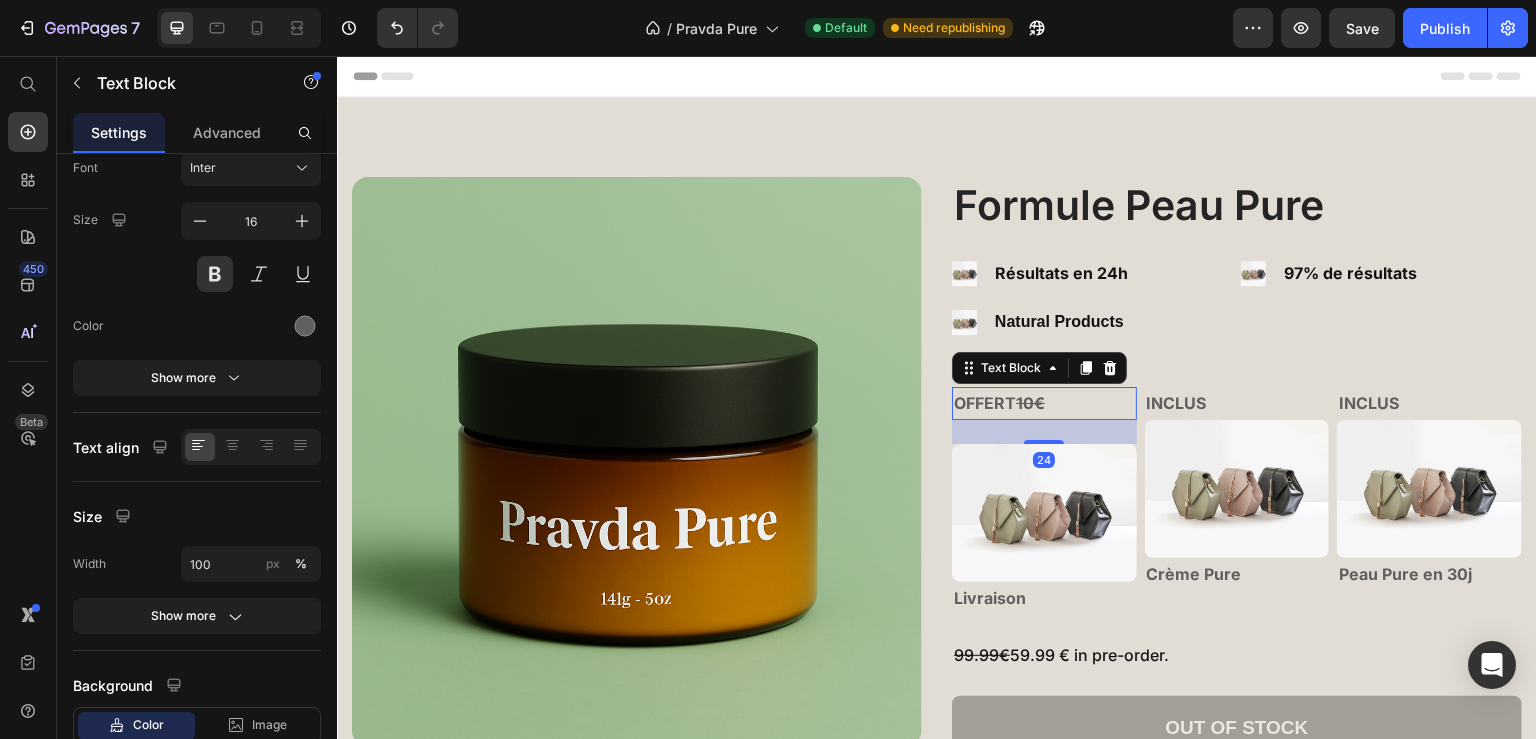 scroll, scrollTop: 0, scrollLeft: 0, axis: both 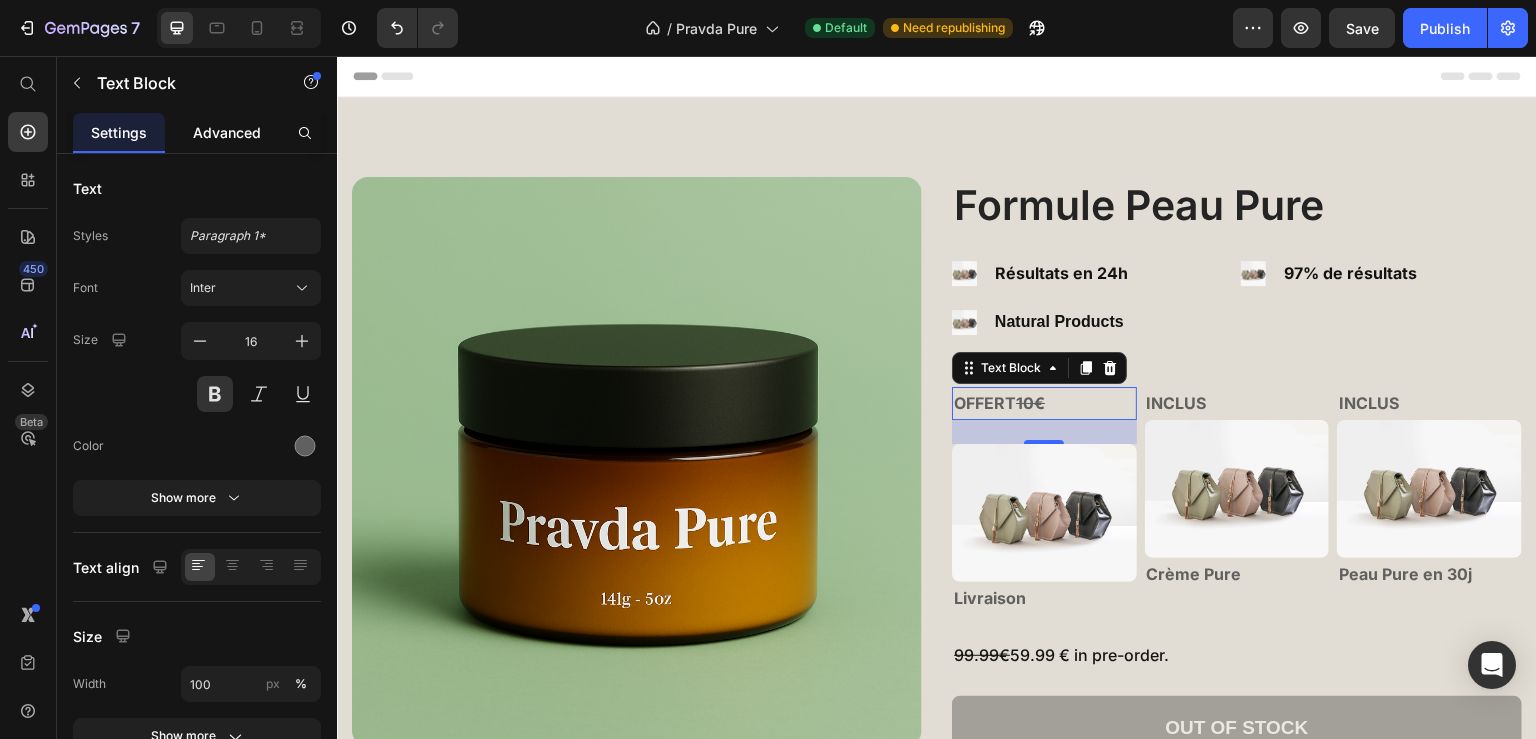 click on "Advanced" 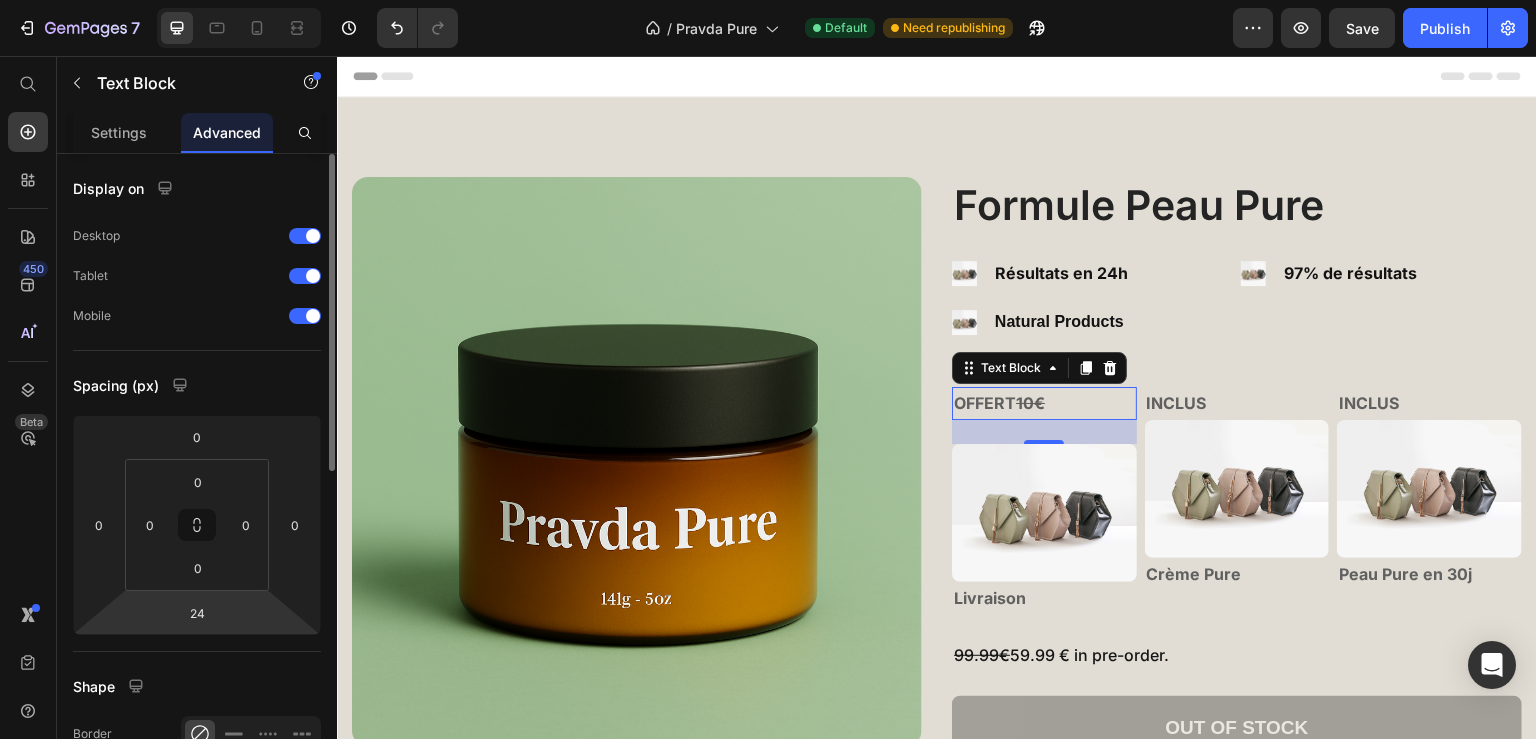 click on "7   /  Pravda Pure Default Need republishing Preview  Save   Publish  450 Beta Start with Sections Elements Hero Section Product Detail Brands Trusted Badges Guarantee Product Breakdown How to use Testimonials Compare Bundle FAQs Social Proof Brand Story Product List Collection Blog List Contact Sticky Add to Cart Custom Footer Browse Library 450 Layout
Row
Row
Row
Row Text
Heading
Text Block Button
Button
Button
Sticky Back to top Media
Image" at bounding box center (768, 0) 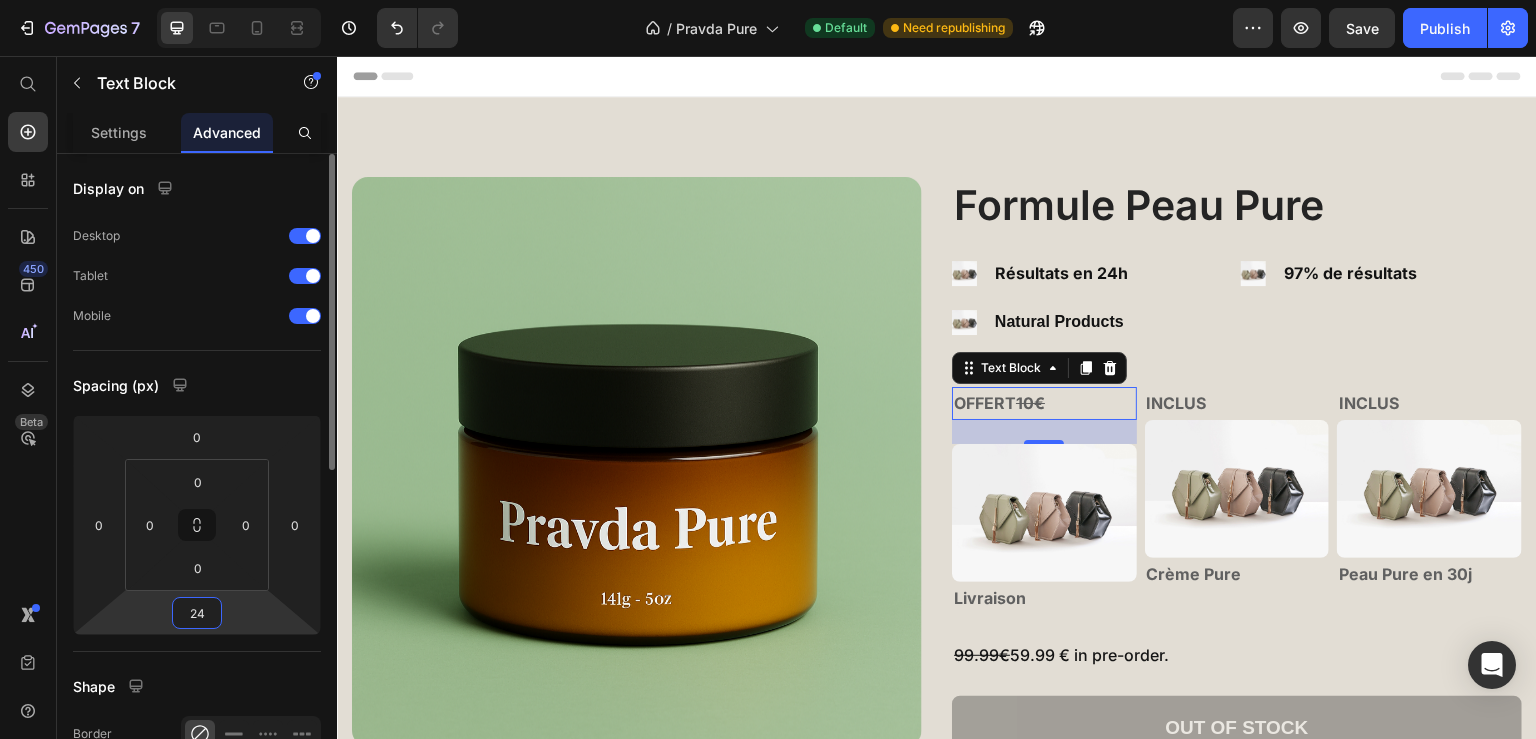 click on "24" at bounding box center (197, 613) 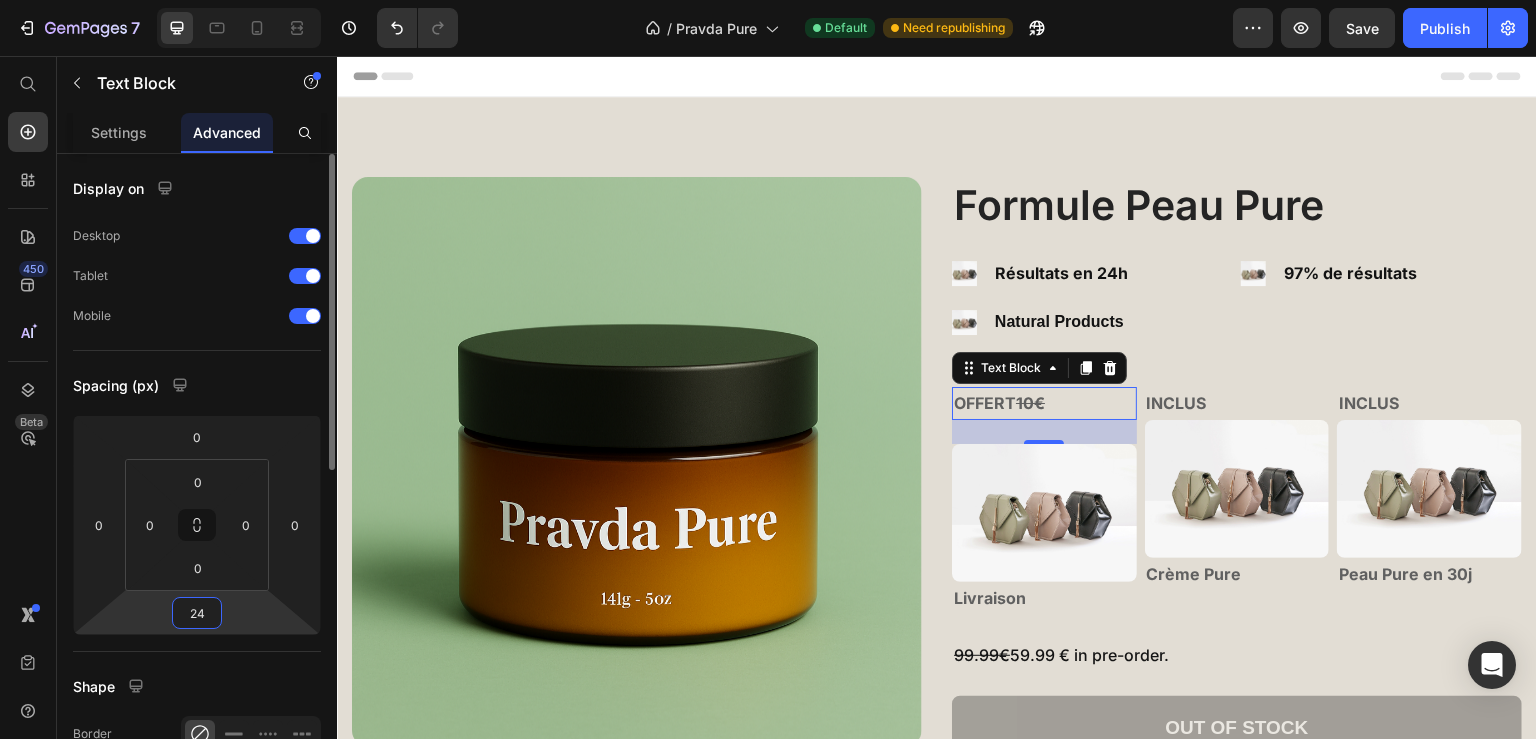 drag, startPoint x: 210, startPoint y: 608, endPoint x: 171, endPoint y: 610, distance: 39.051247 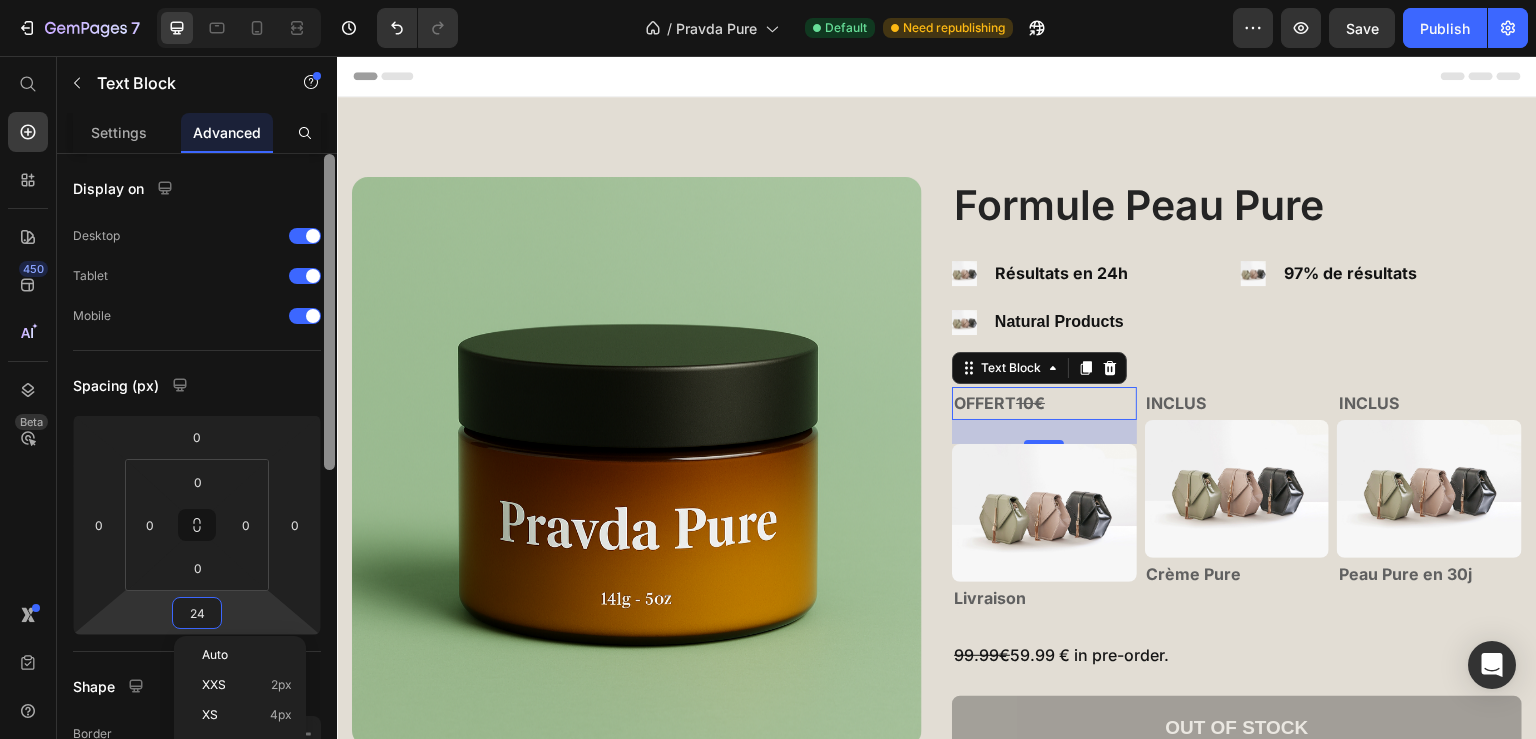 type on "0" 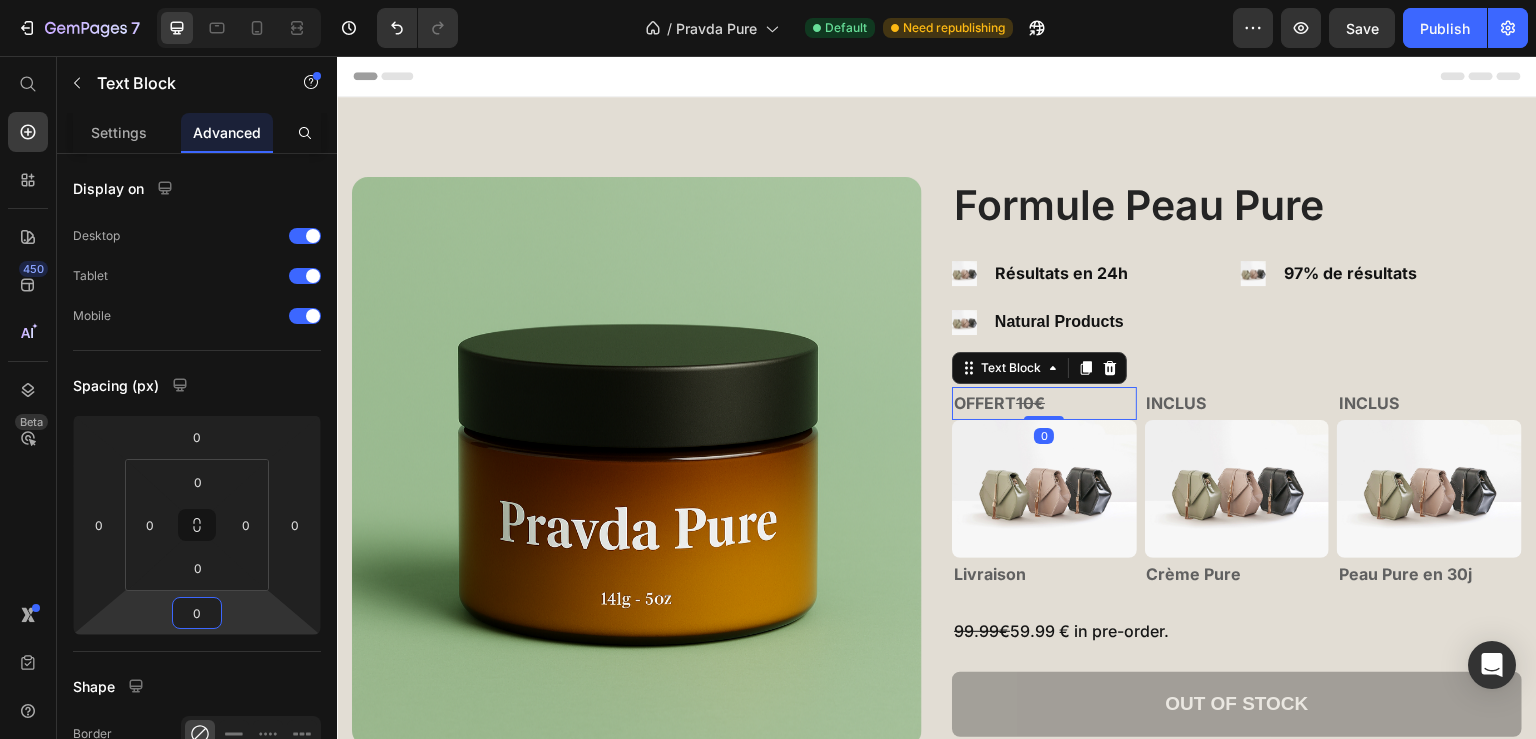 click on "The purest cream in the world. Heading Product Images Pure Skin Formula Product Title Image Results in 24h Text Block Image Natural Products Text Block Advanced List Image 97% of results Text Block Advanced List Row OFFERT 10€ Text Block 0 Image Delivery Text Block INCLUDED Text Block Image Pure Cream Text Block INCLUDED Text Block Image Pure Skin in 30d Text Block Row 99.99€ 59.99 € in pre-order. Text Block Row Out of stock Add to Cart Image Image Image Image Image Row Row Product Section 1" at bounding box center [937, 463] 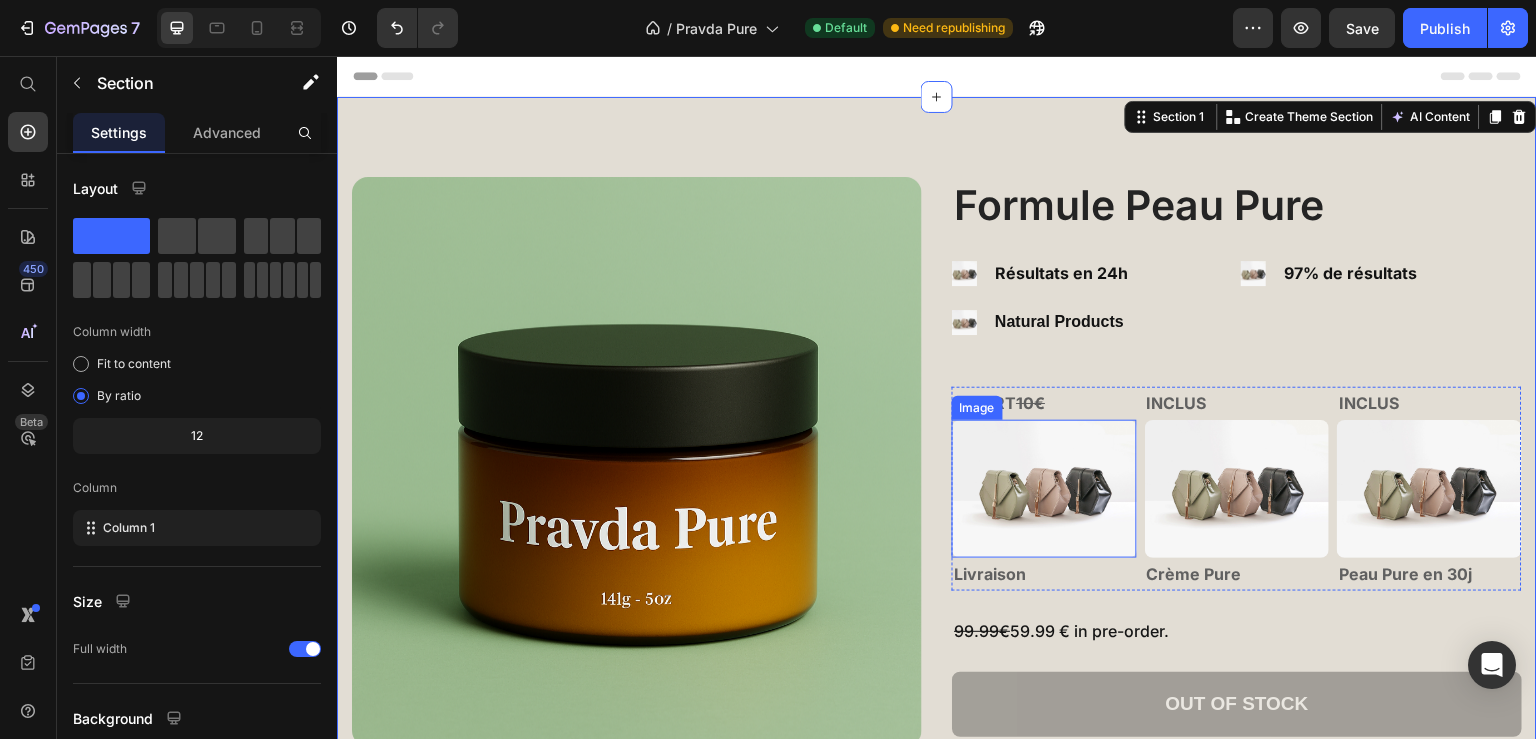 click at bounding box center [1044, 489] 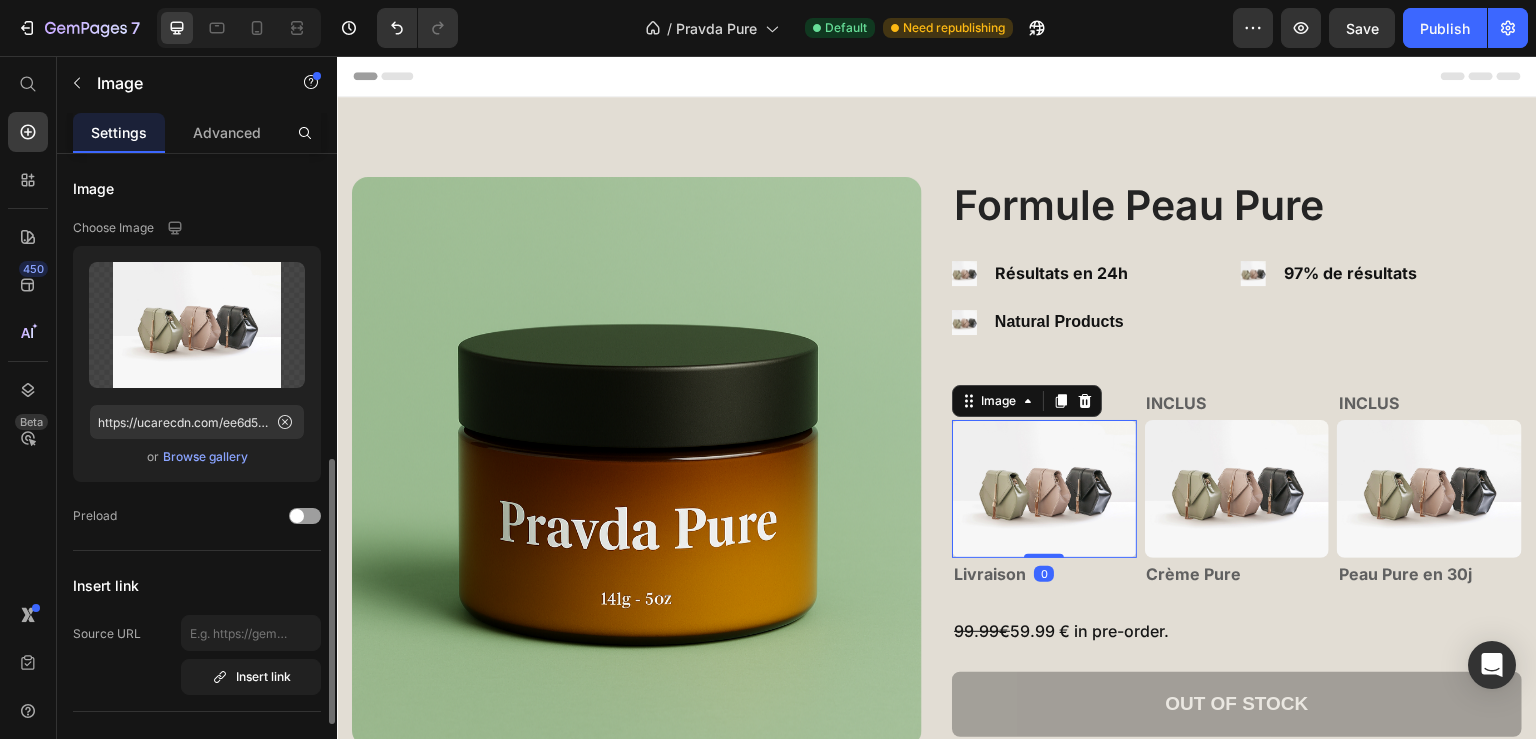 scroll, scrollTop: 324, scrollLeft: 0, axis: vertical 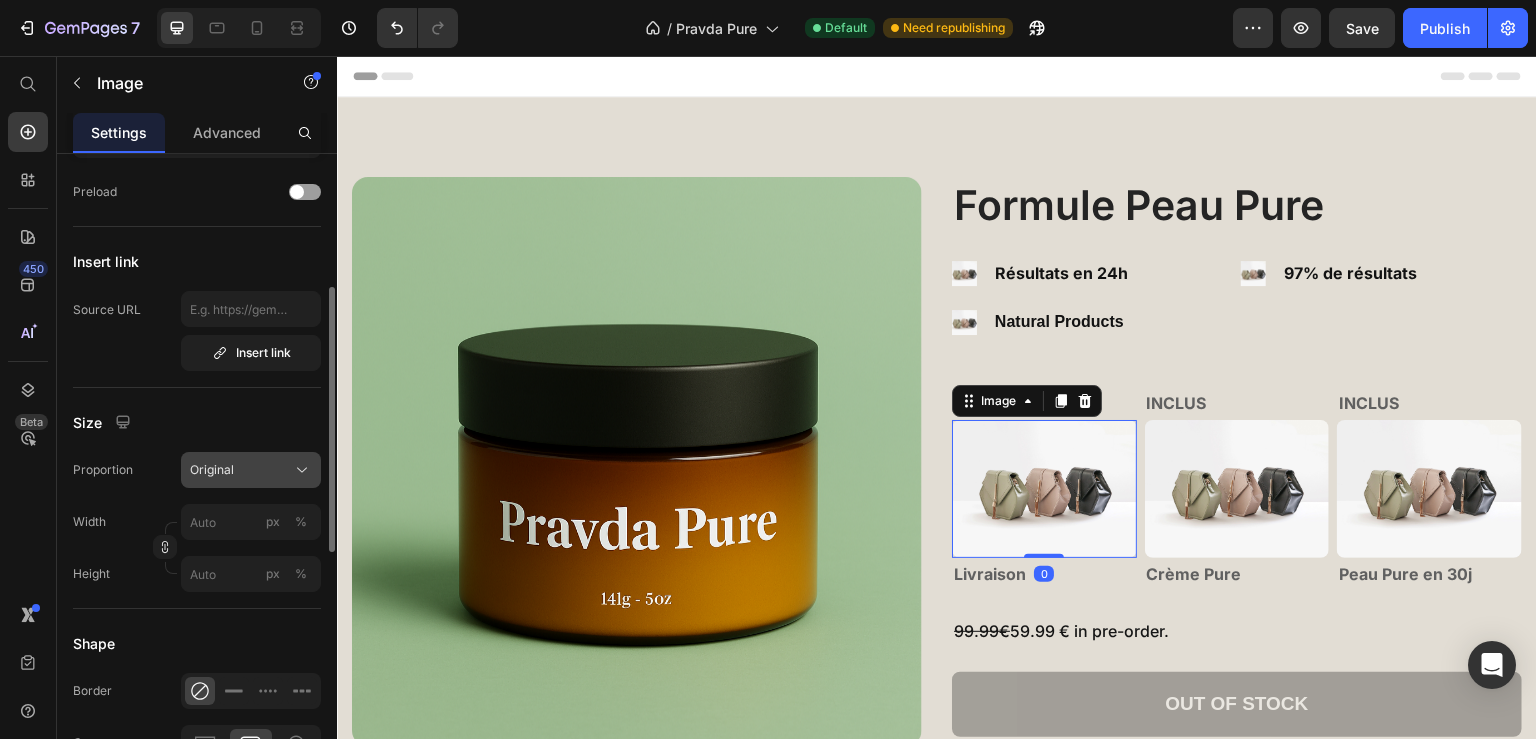 click on "Original" at bounding box center (251, 470) 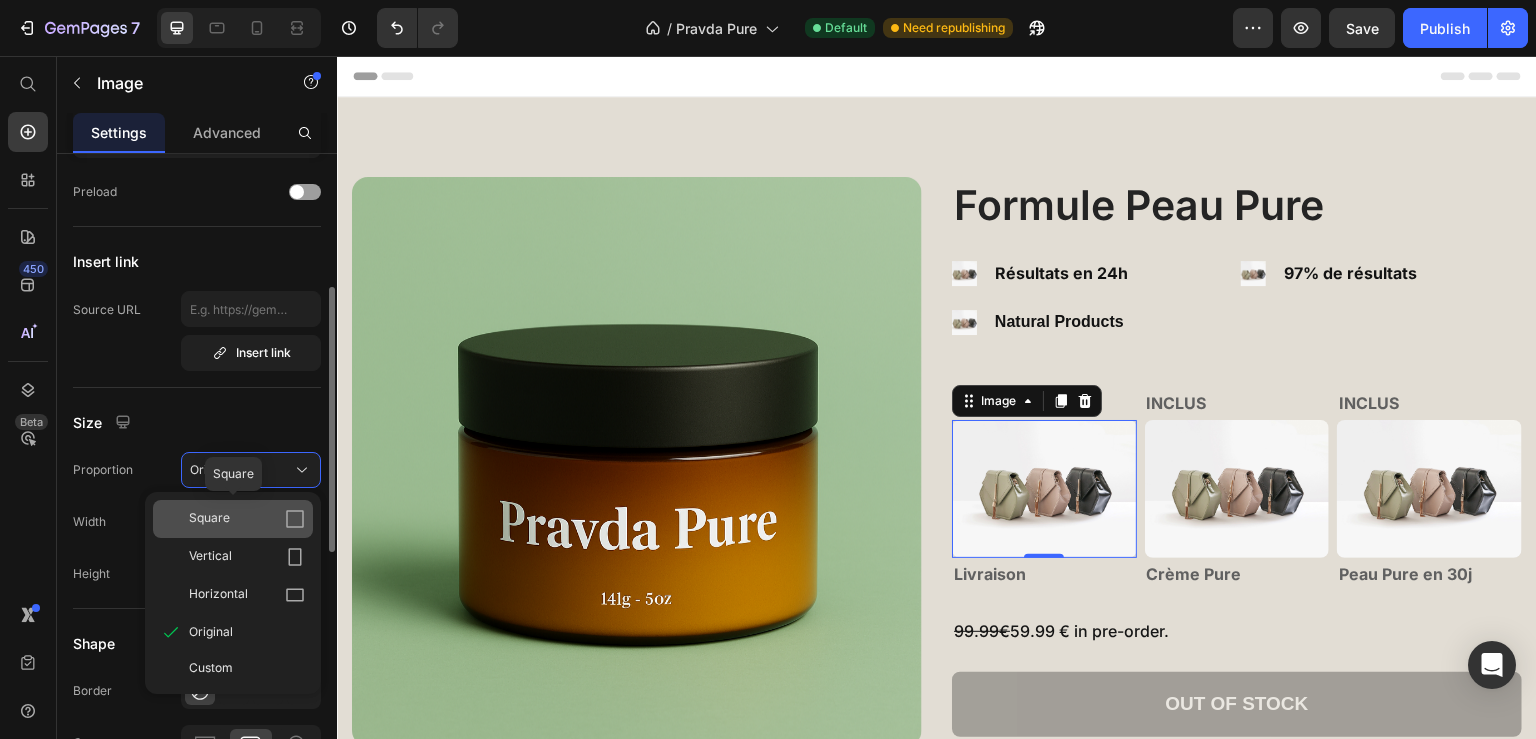 click on "Square" 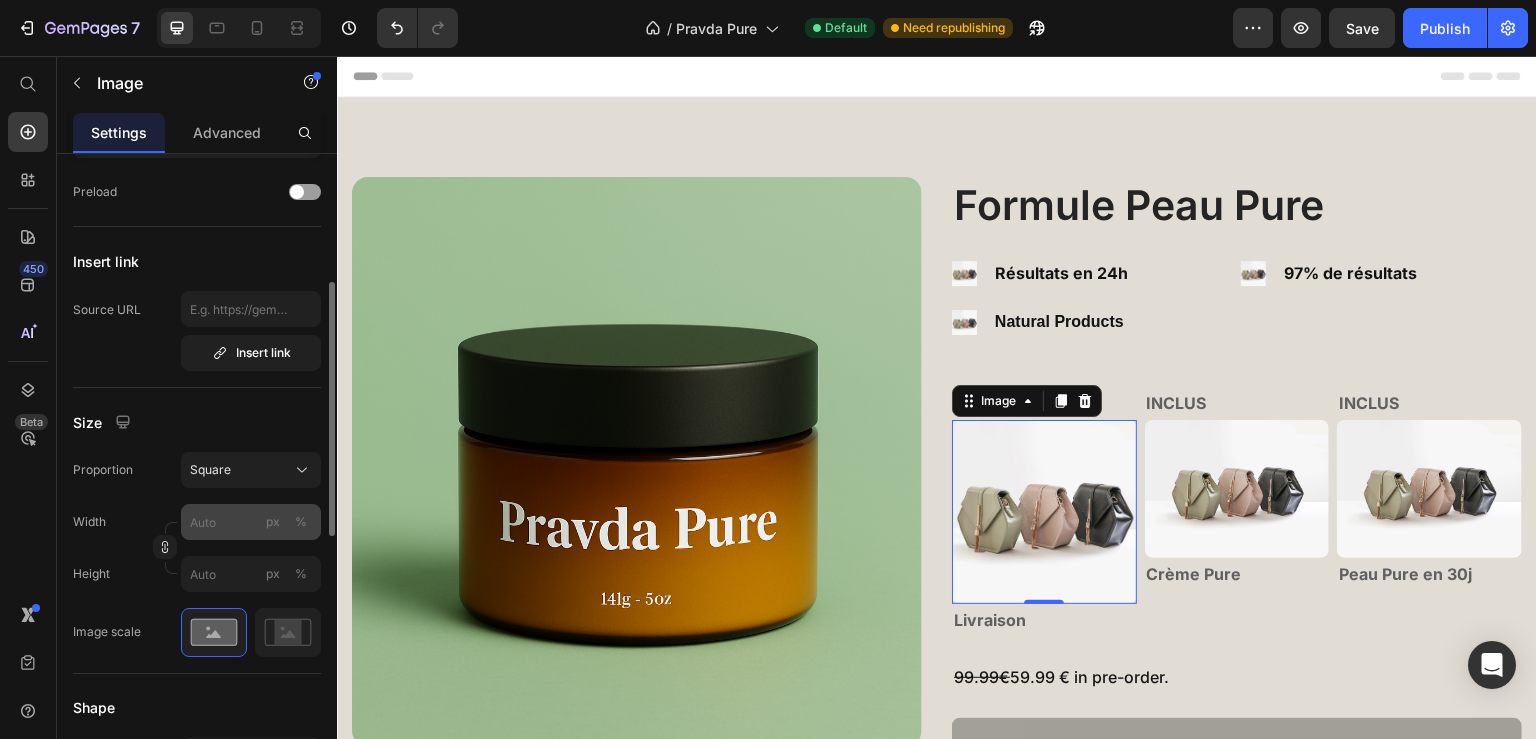 click on "%" at bounding box center [301, 522] 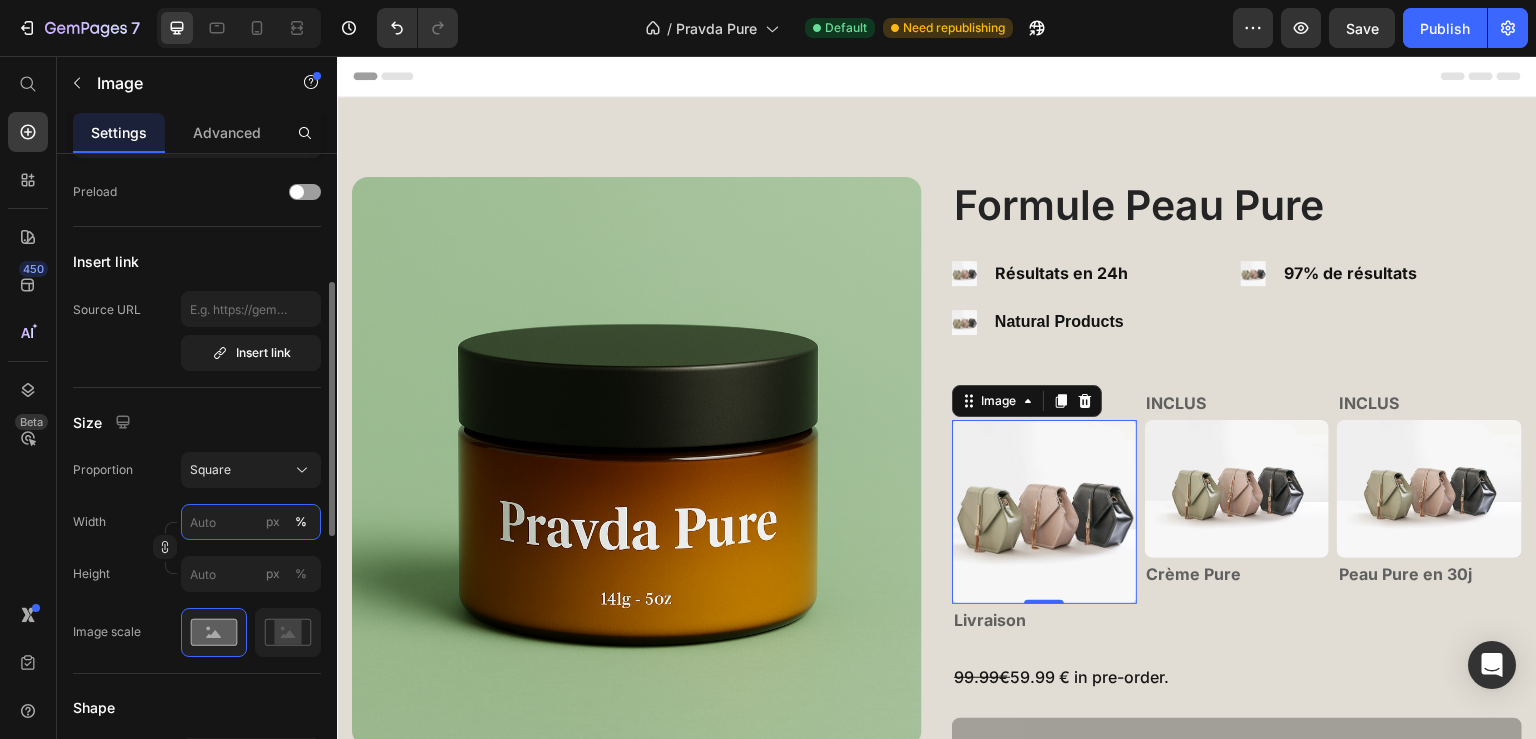 click on "px %" at bounding box center (251, 522) 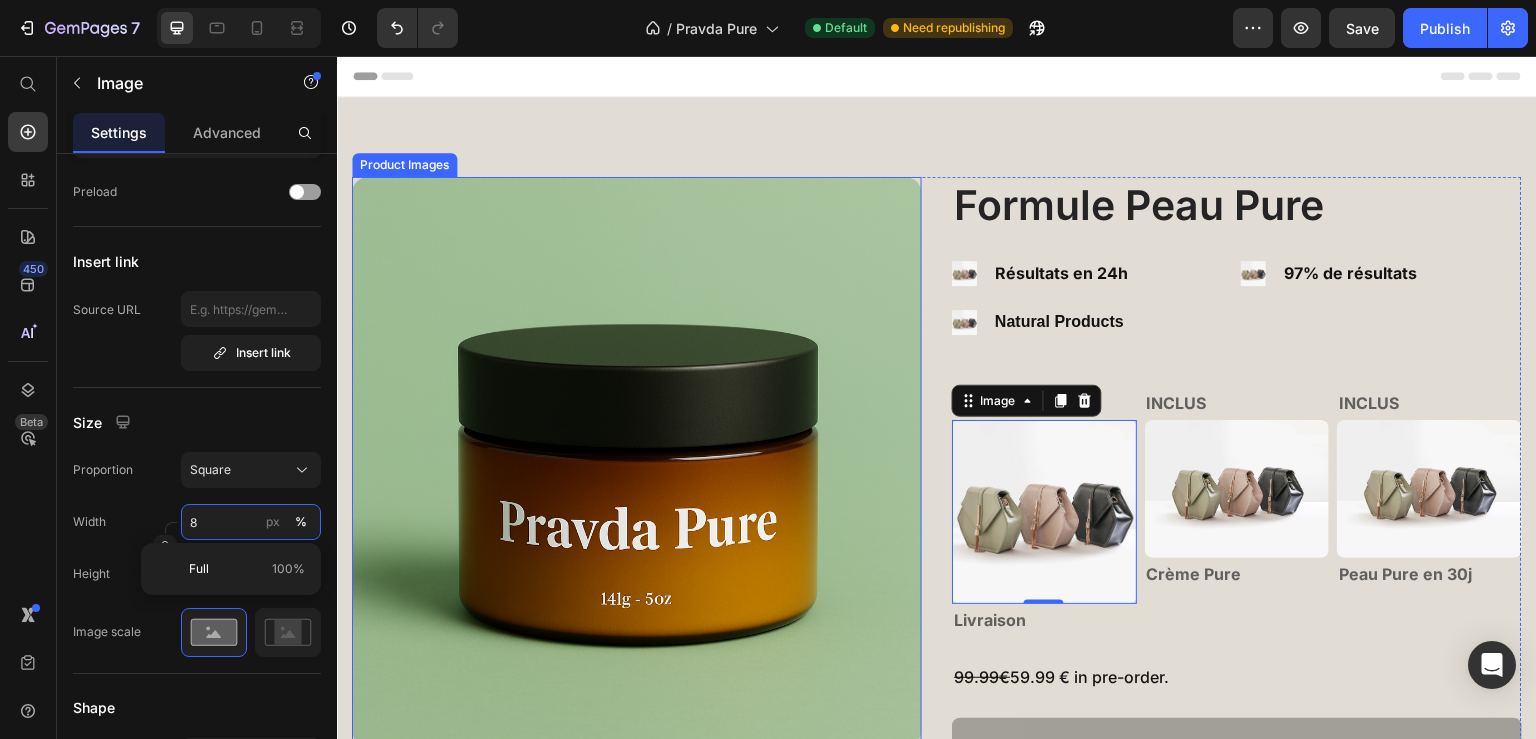type on "80" 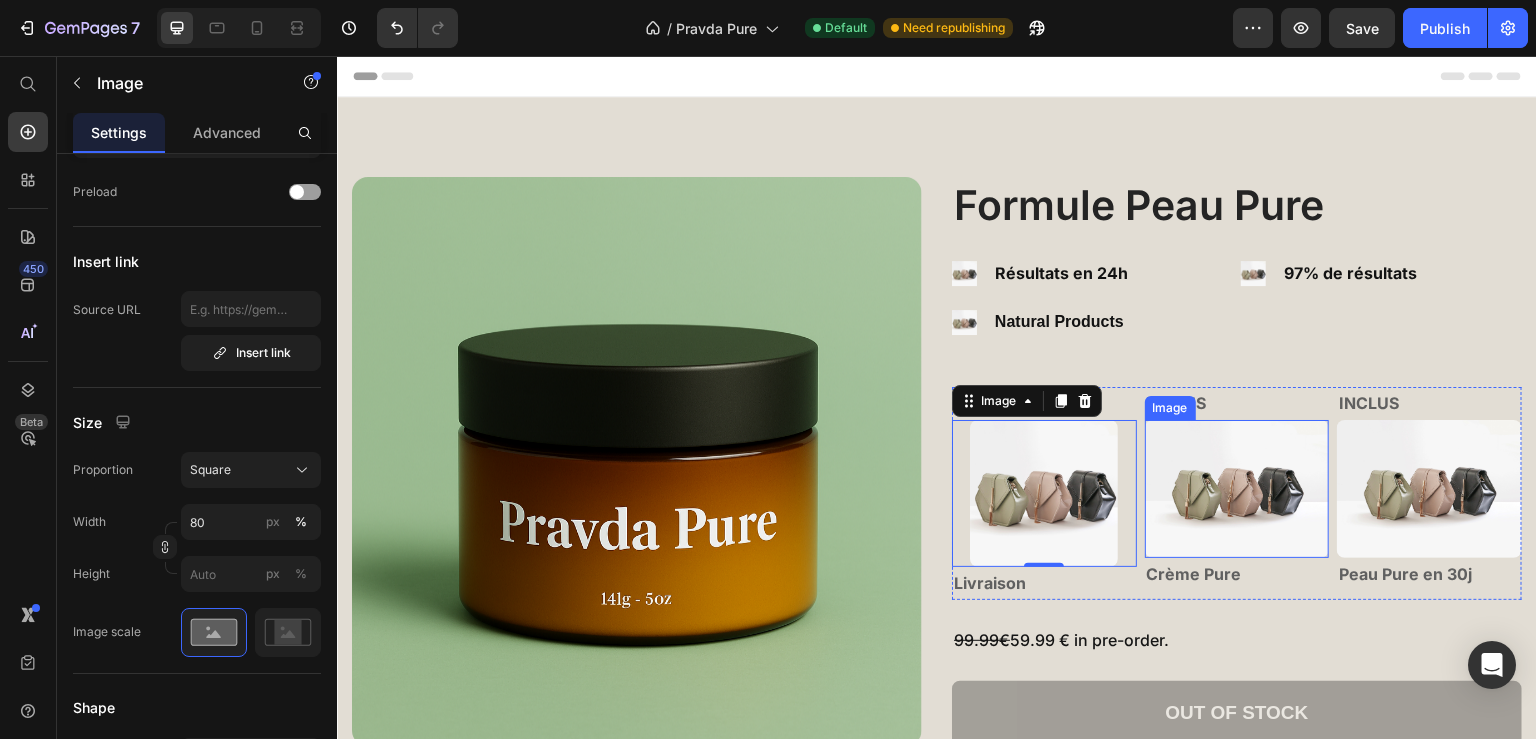 click at bounding box center (1237, 489) 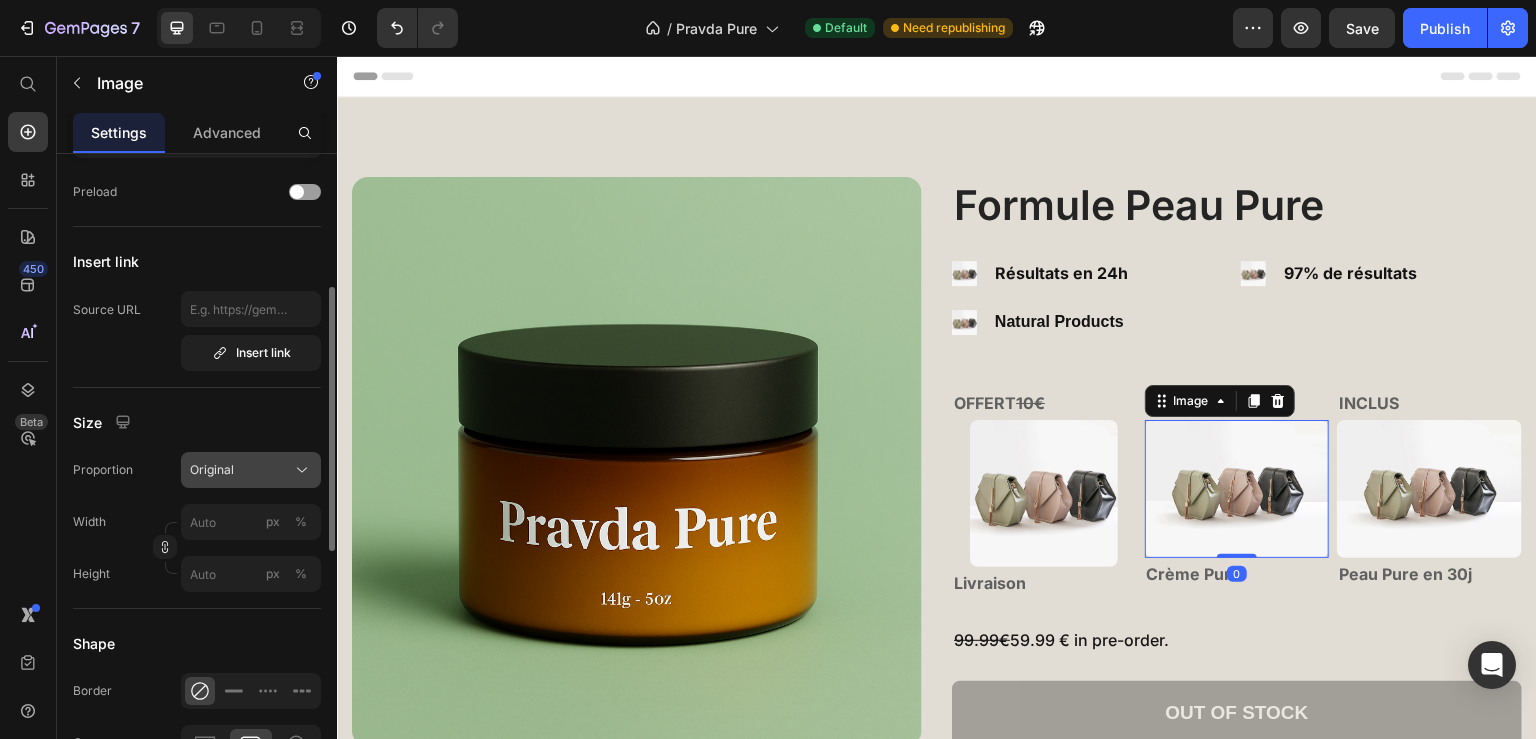 click on "Original" at bounding box center [251, 470] 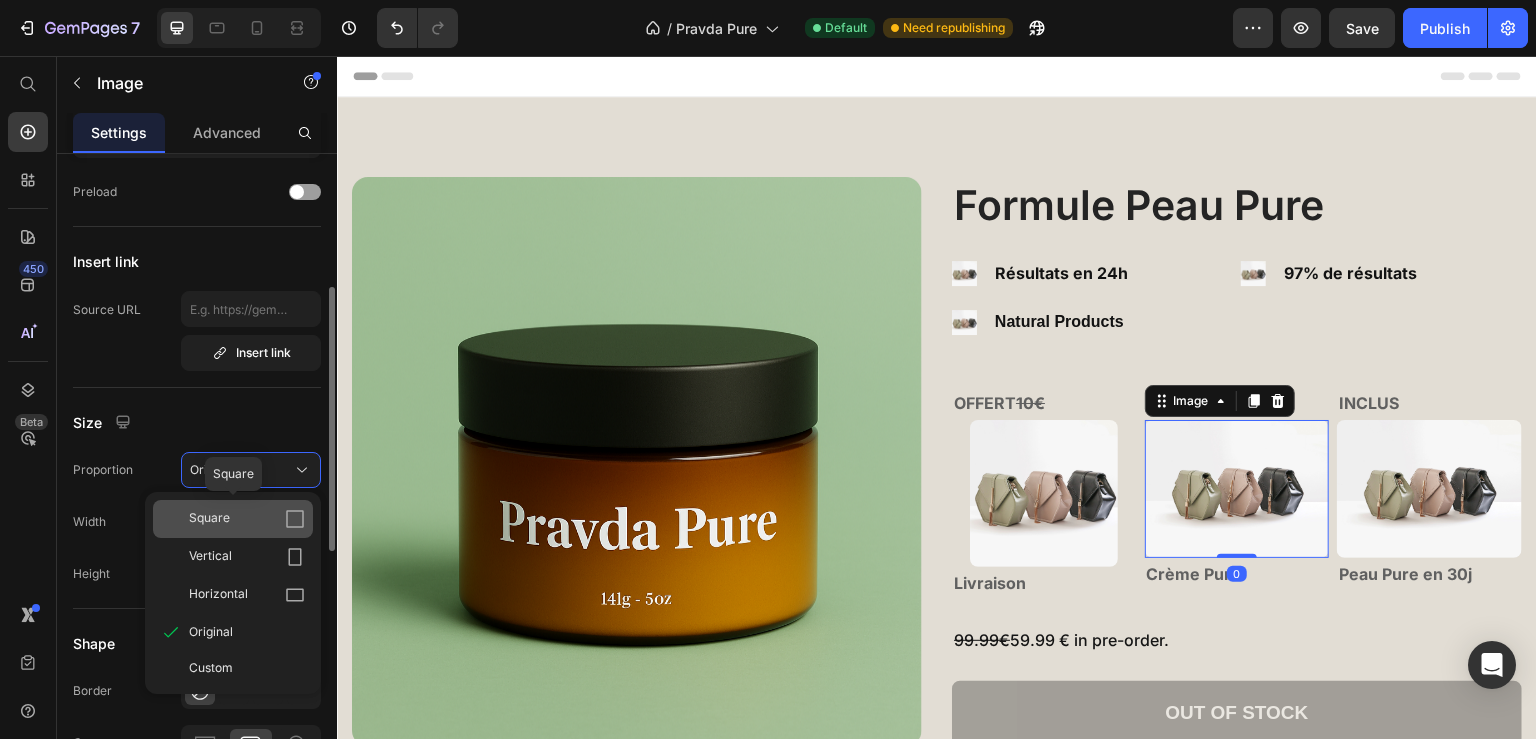 click on "Square" at bounding box center [247, 519] 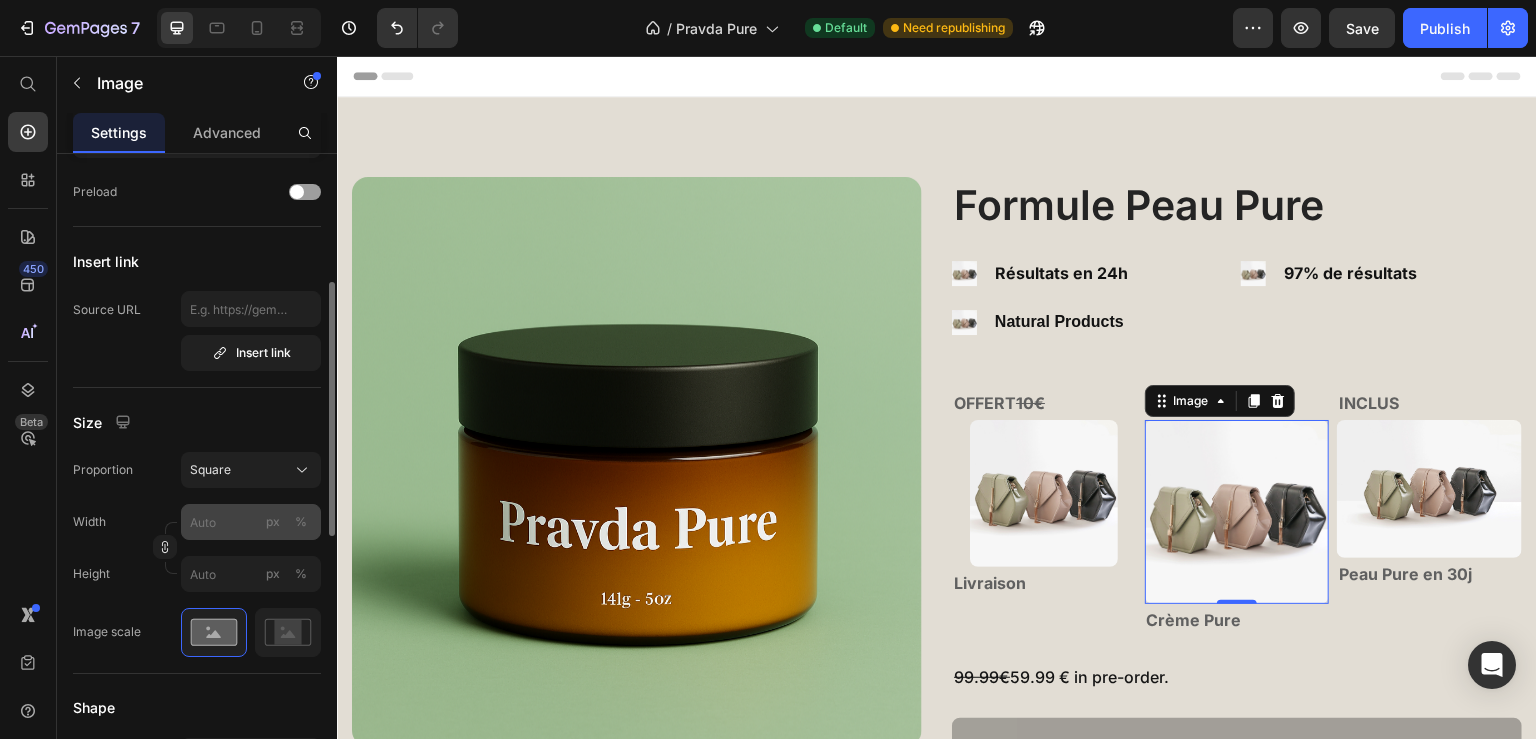click on "%" at bounding box center (301, 522) 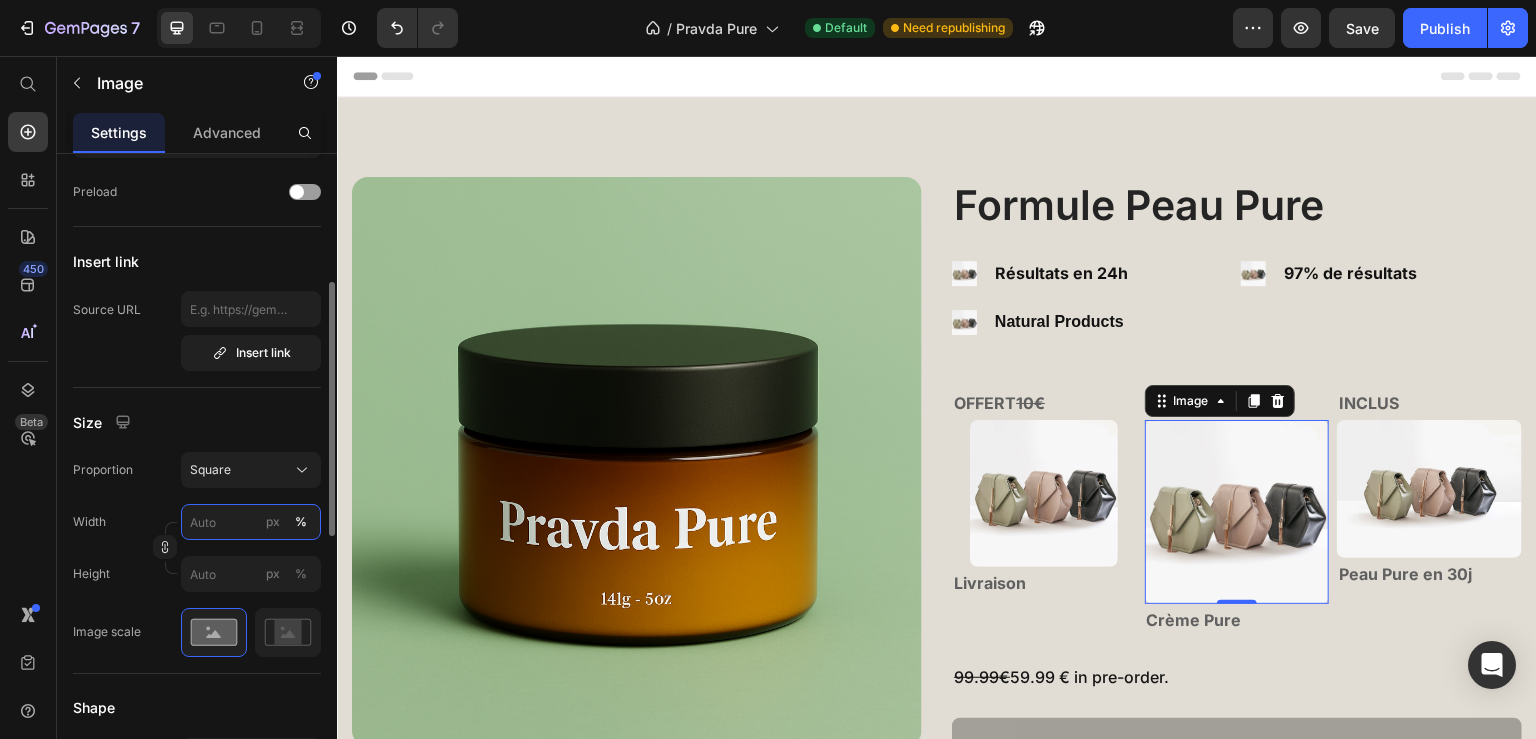 click on "px %" at bounding box center [251, 522] 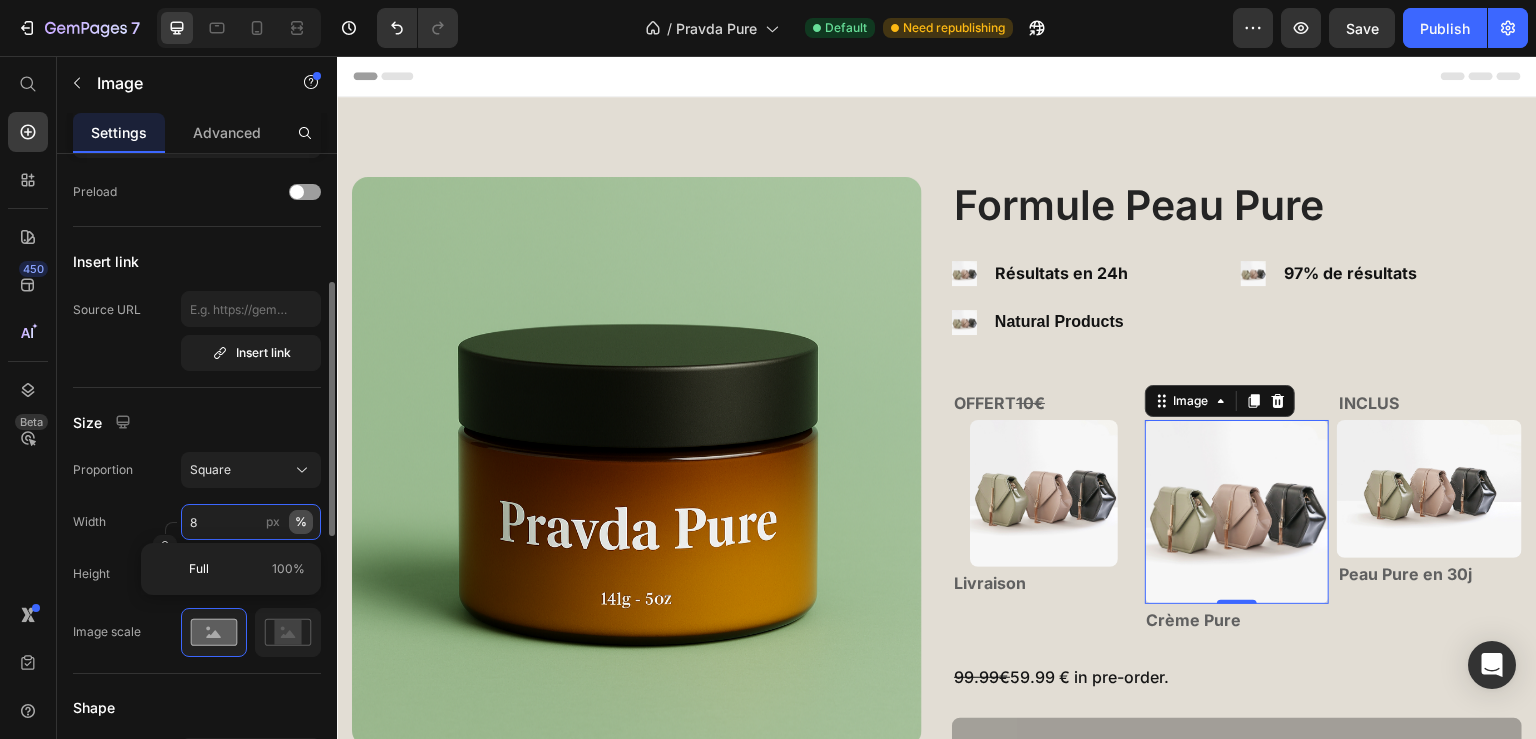 type on "80" 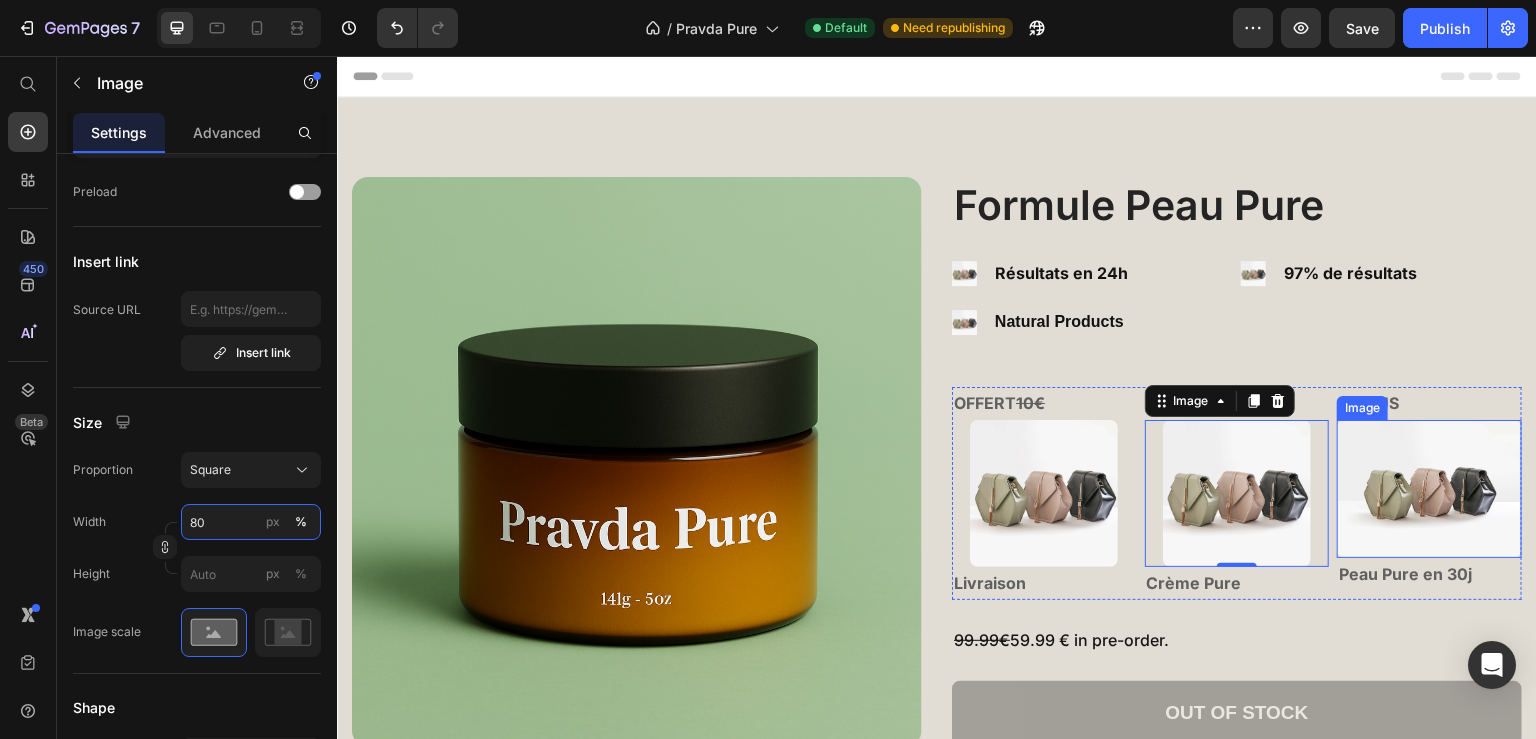 click at bounding box center (1429, 489) 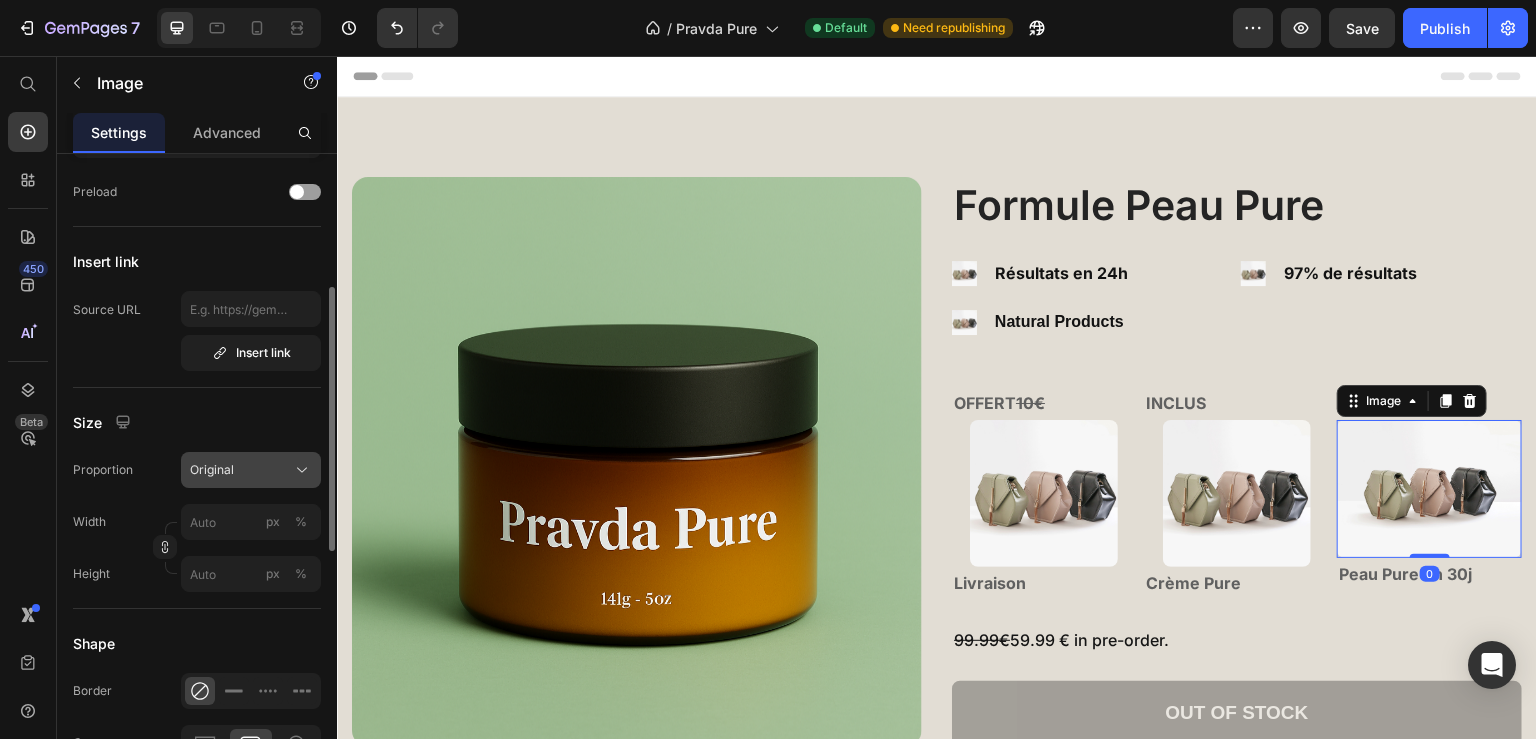 click on "Original" at bounding box center (251, 470) 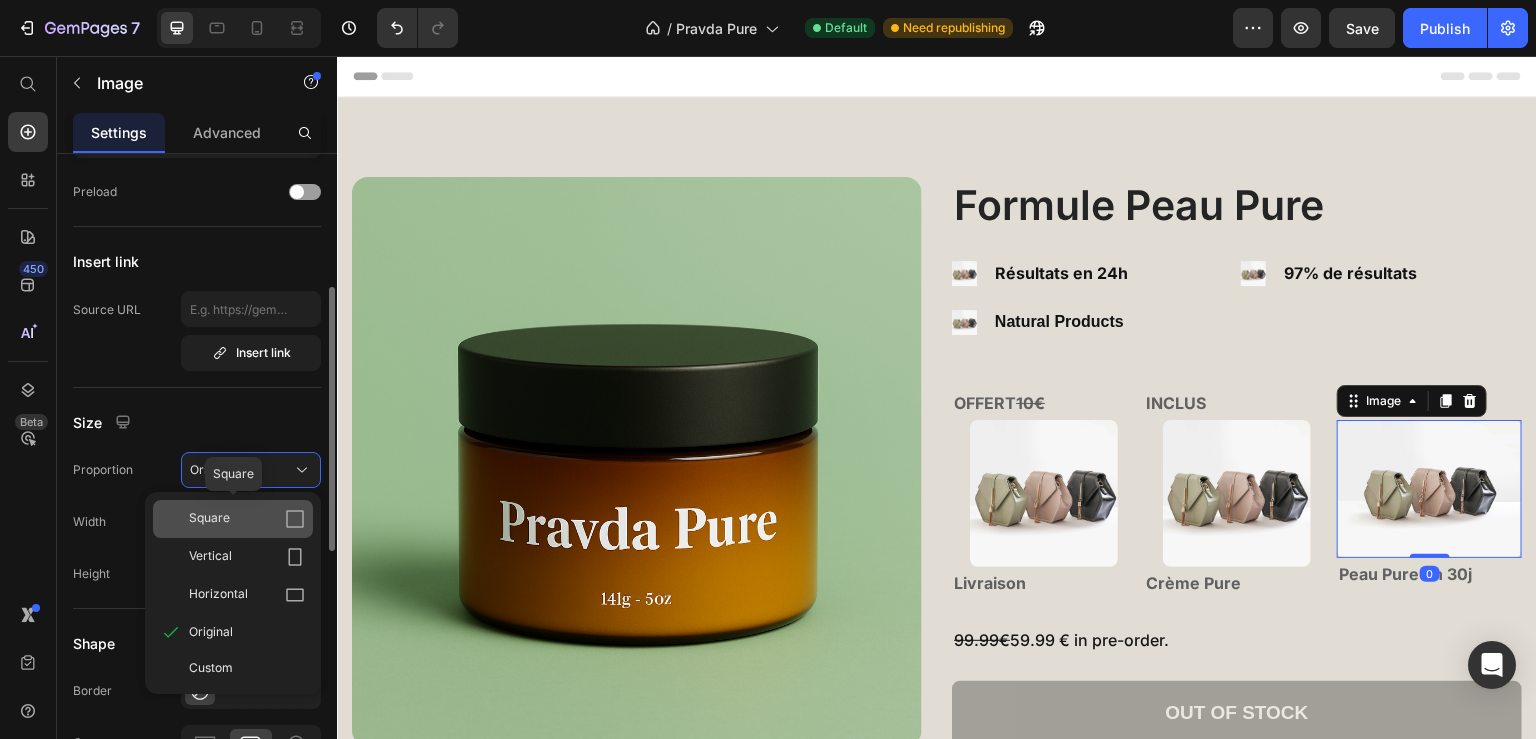 click on "Square" 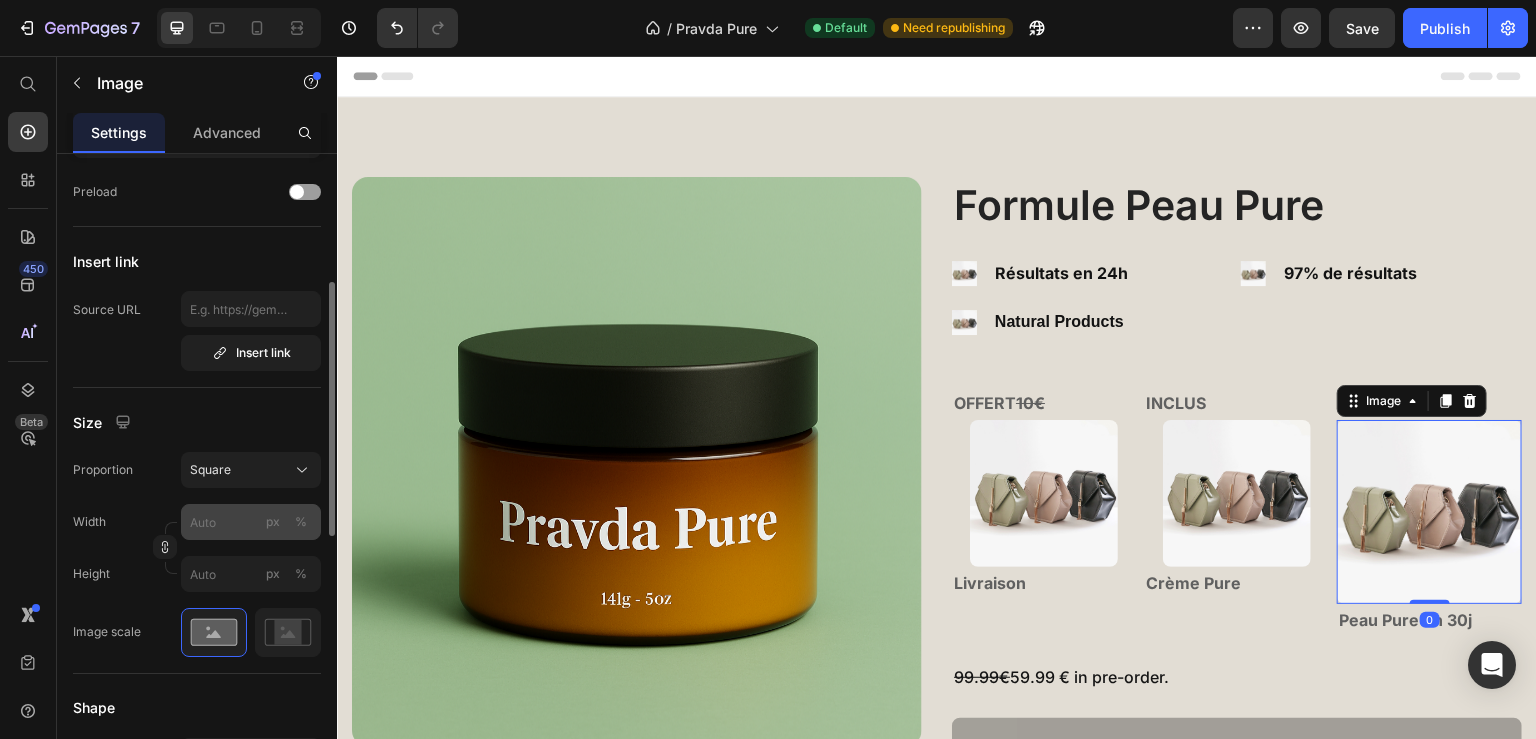 click on "%" at bounding box center (301, 522) 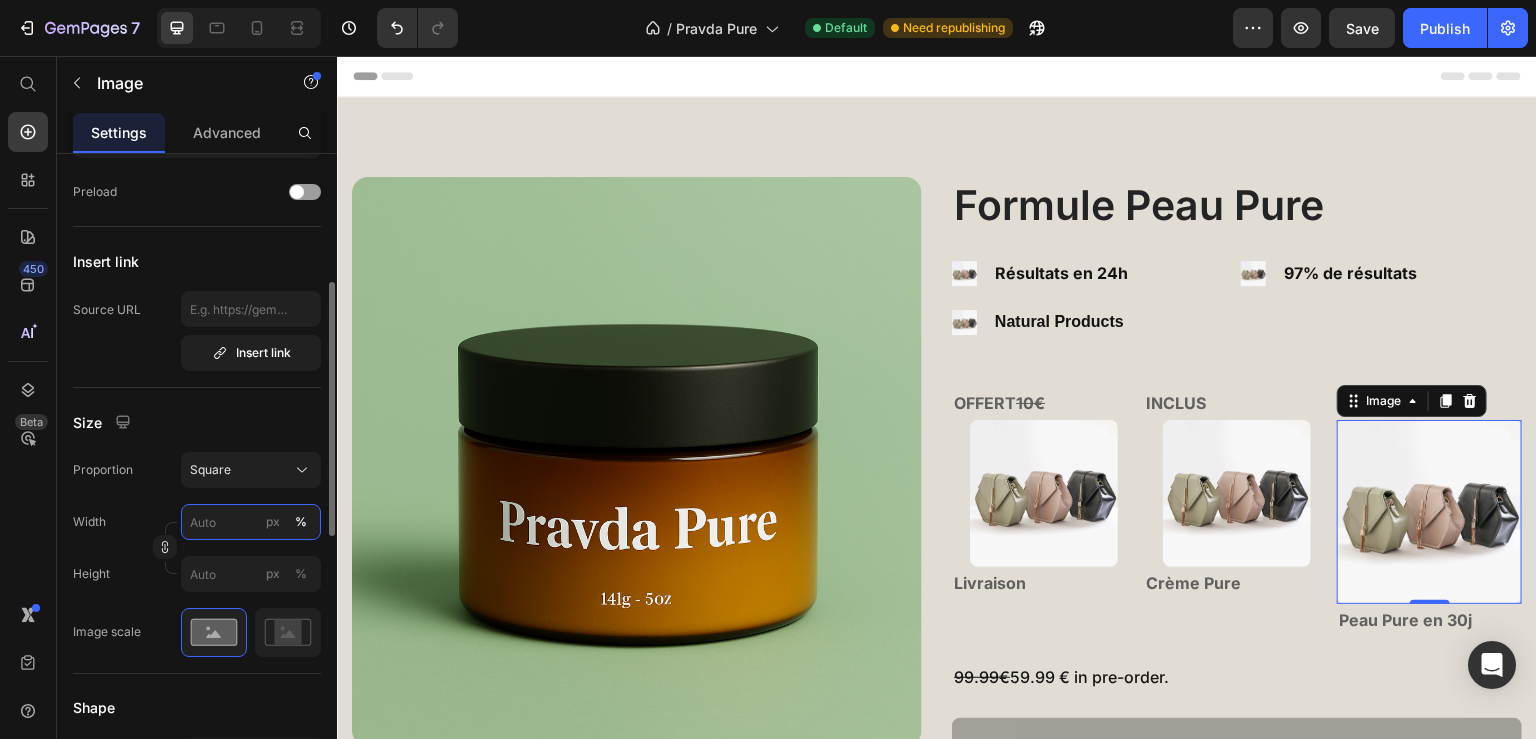click on "px %" at bounding box center [251, 522] 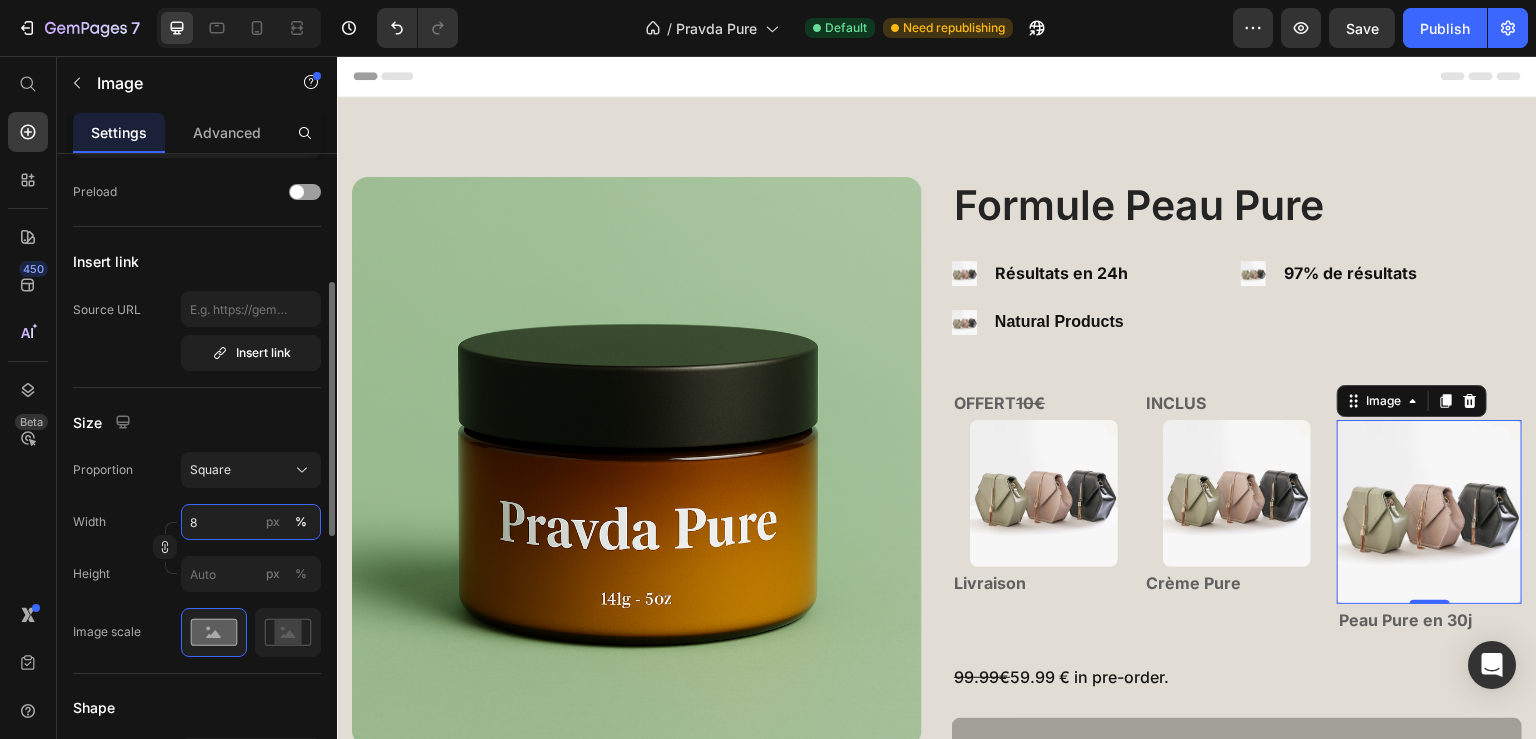 type on "80" 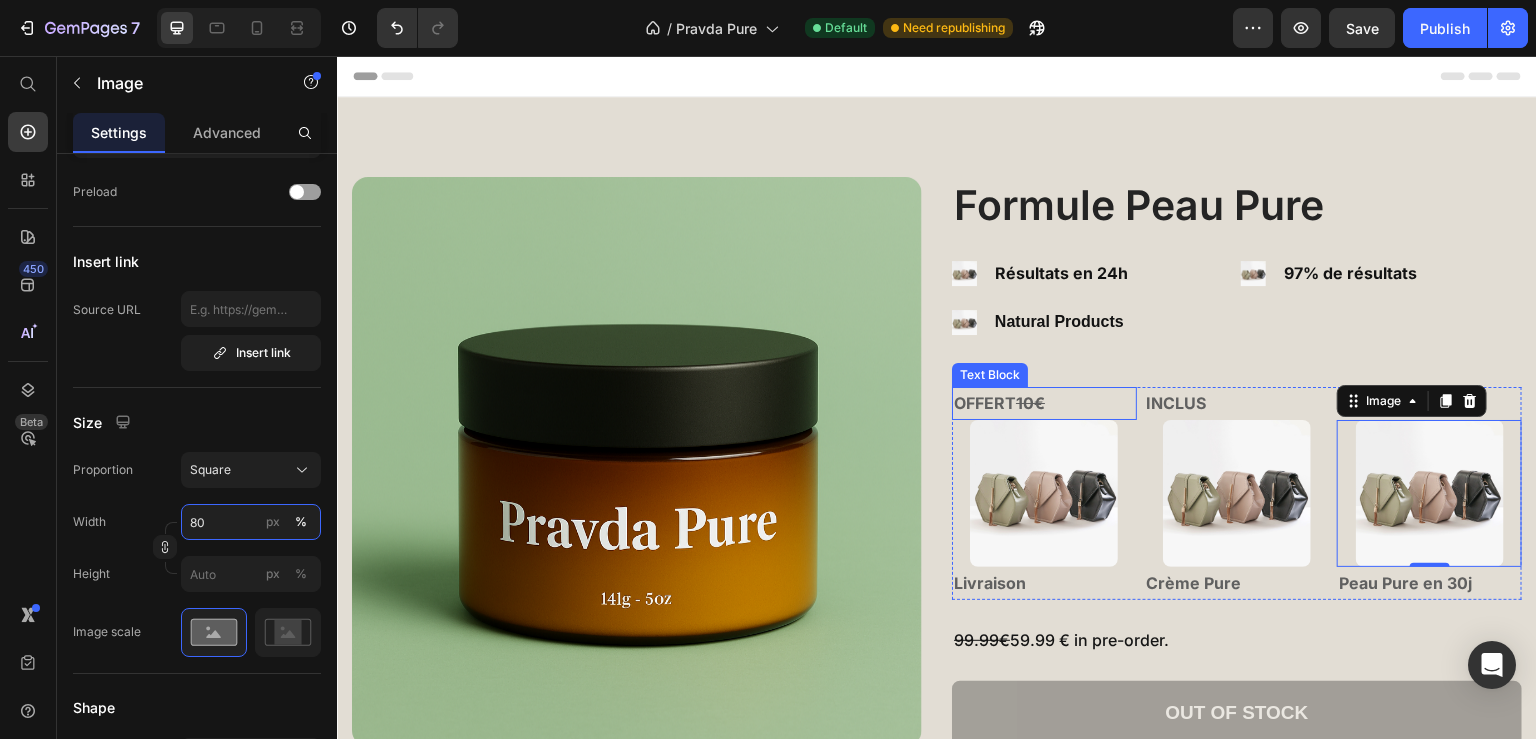 click on "OFFERT  10€" at bounding box center [1044, 403] 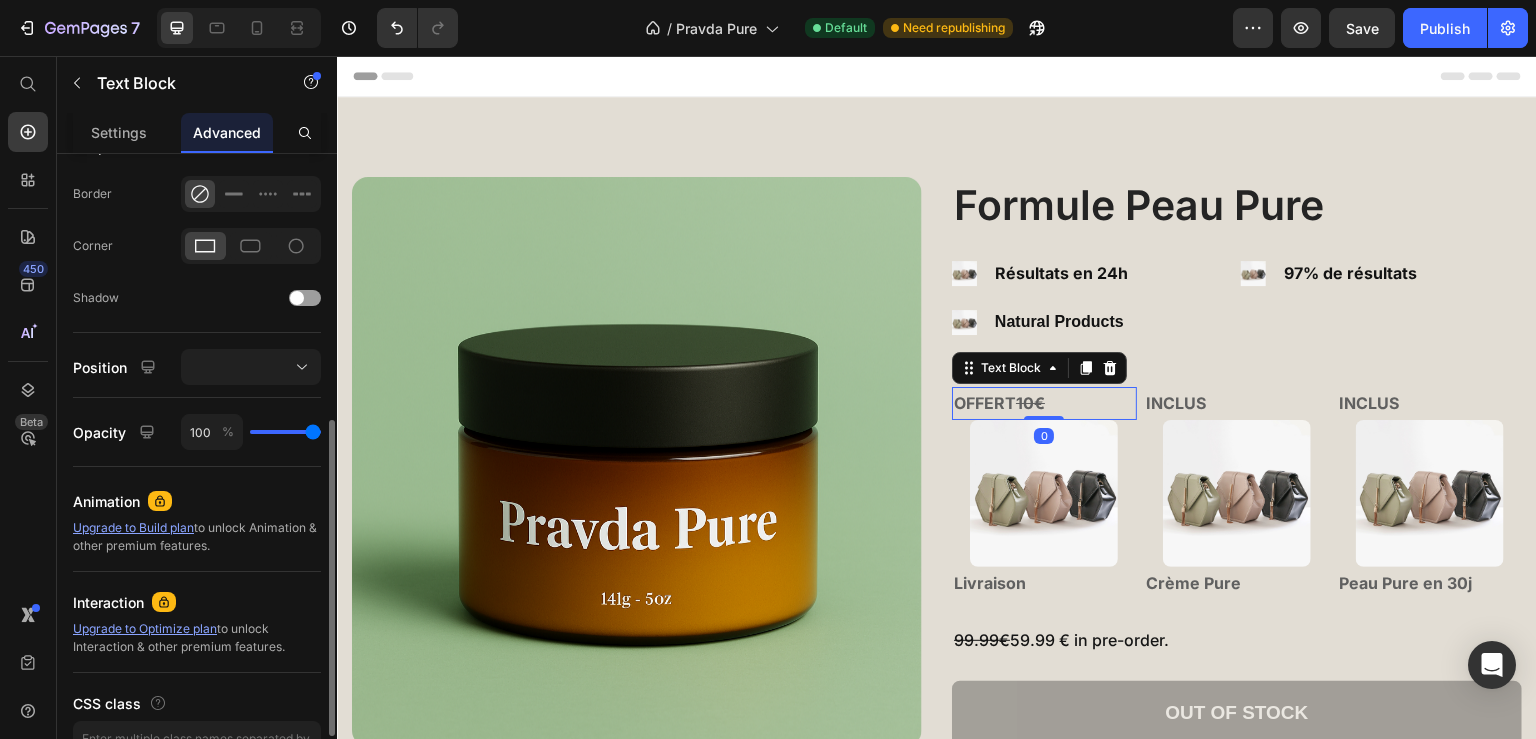scroll, scrollTop: 0, scrollLeft: 0, axis: both 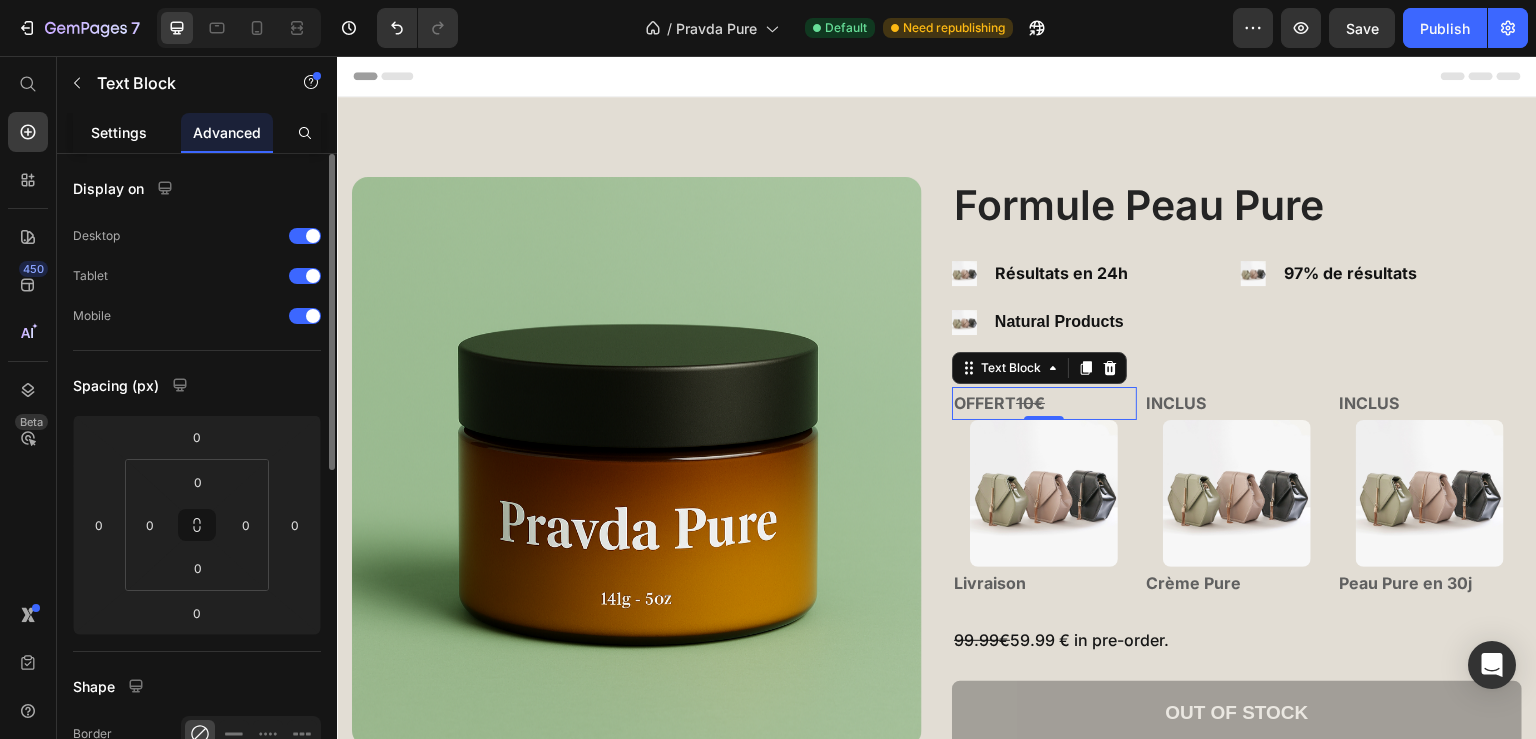click on "Settings" at bounding box center (119, 132) 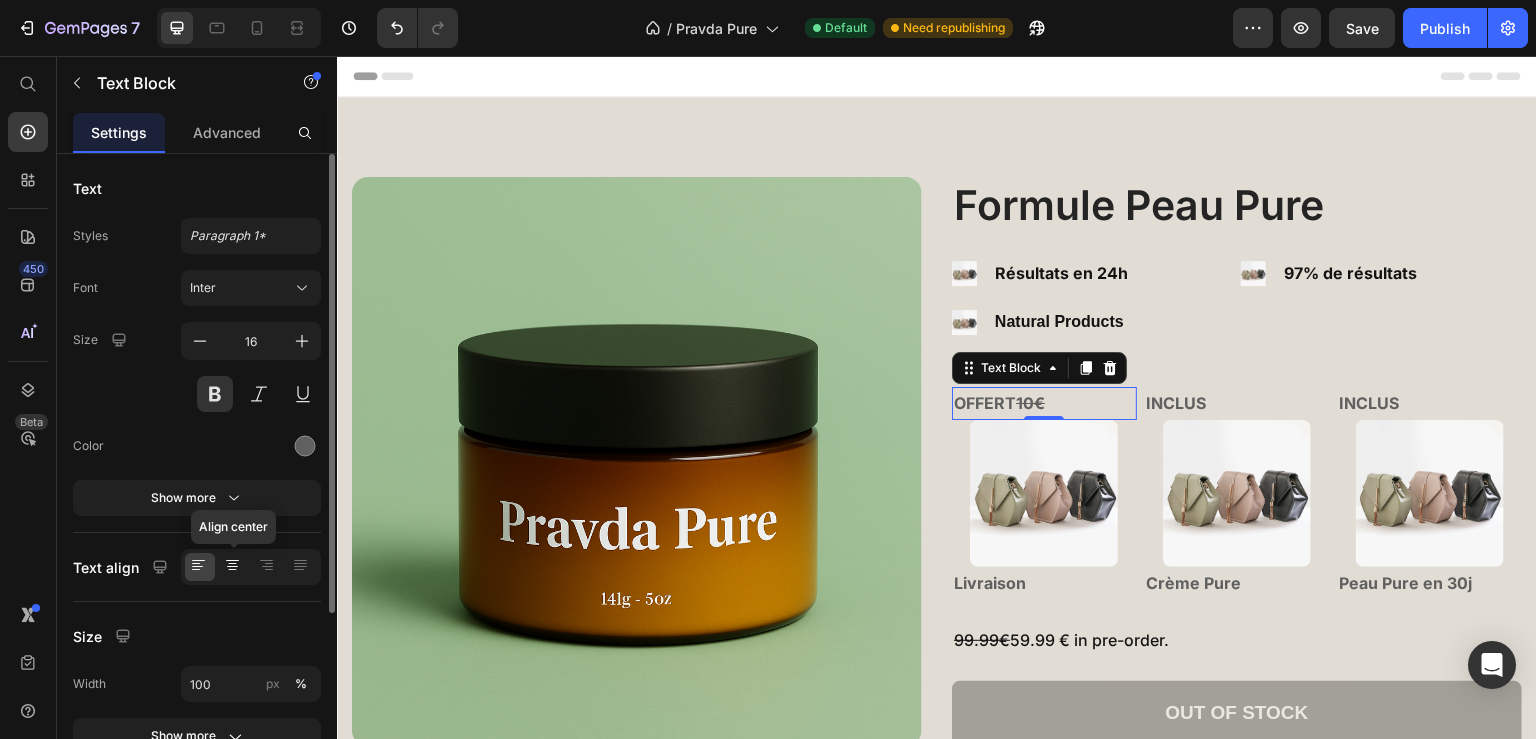 click 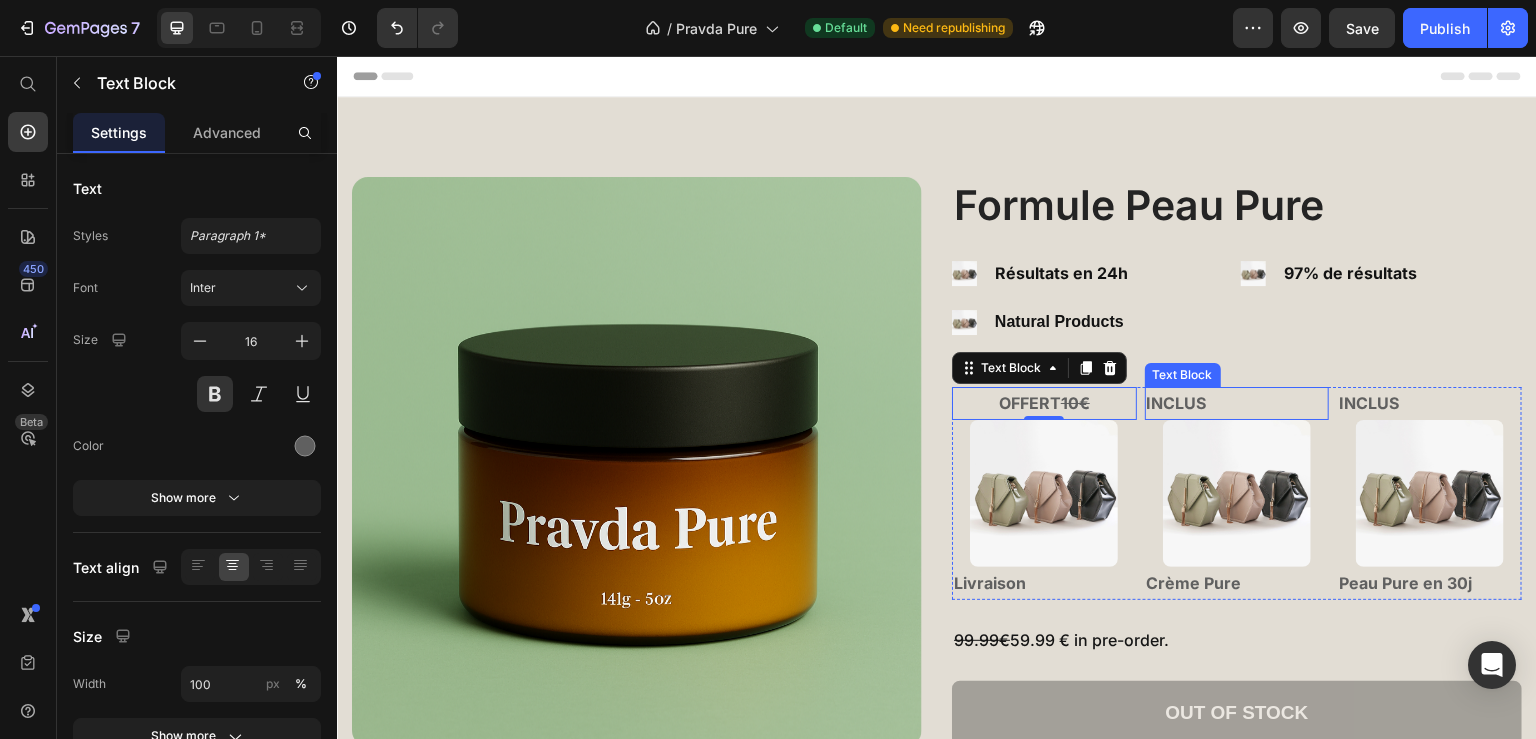 click on "INCLUS" at bounding box center [1237, 403] 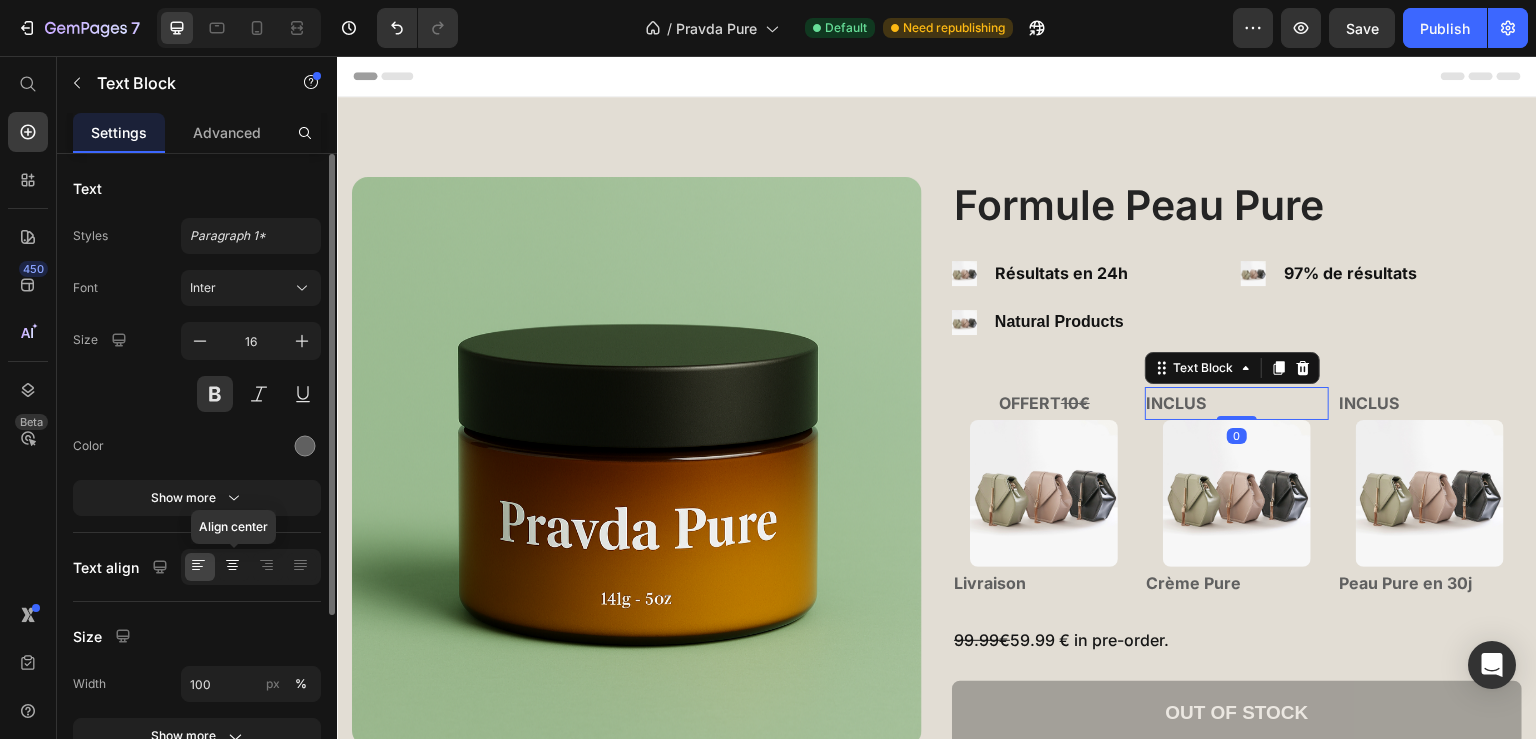 click 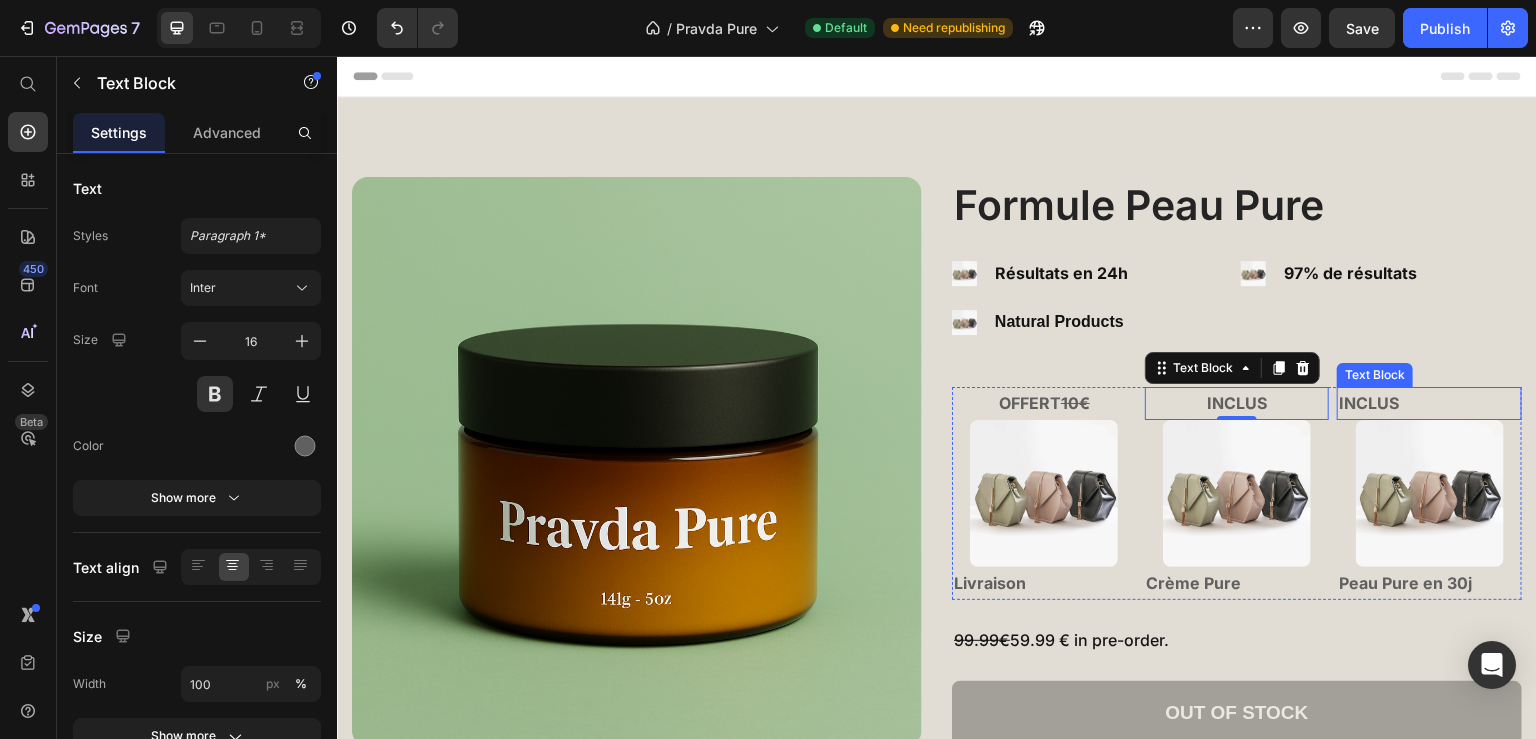 click on "INCLUS" at bounding box center (1429, 403) 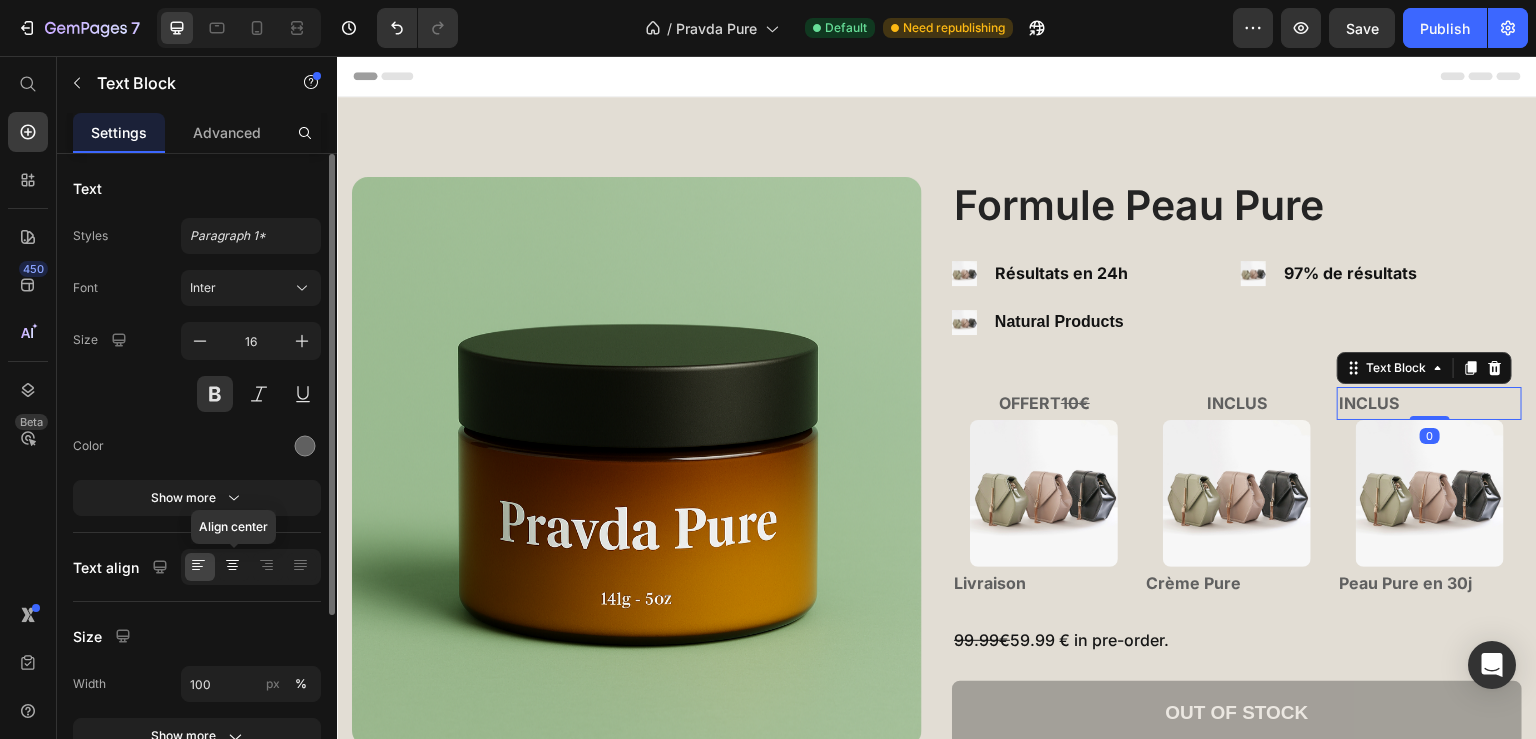 click 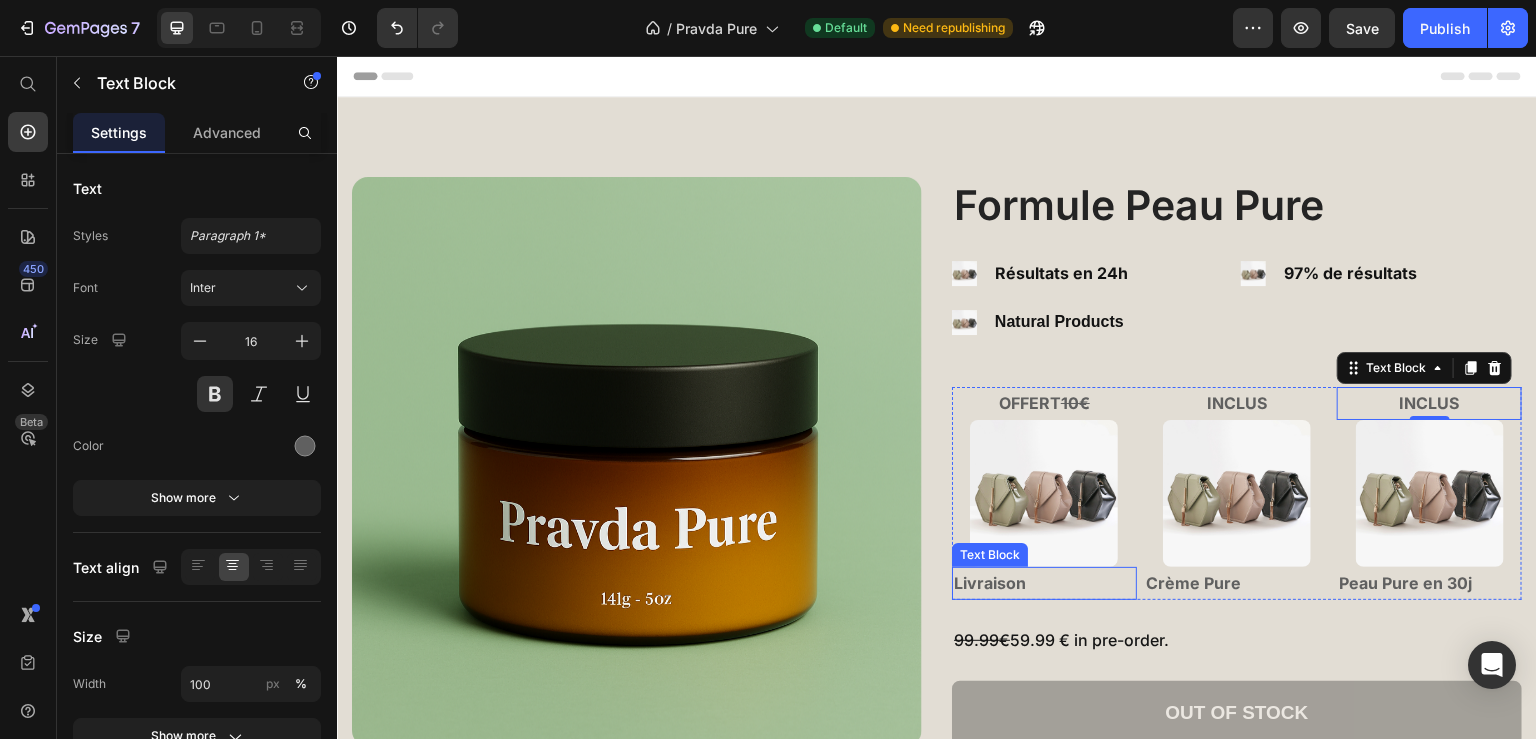 click on "Livraison" at bounding box center [1044, 583] 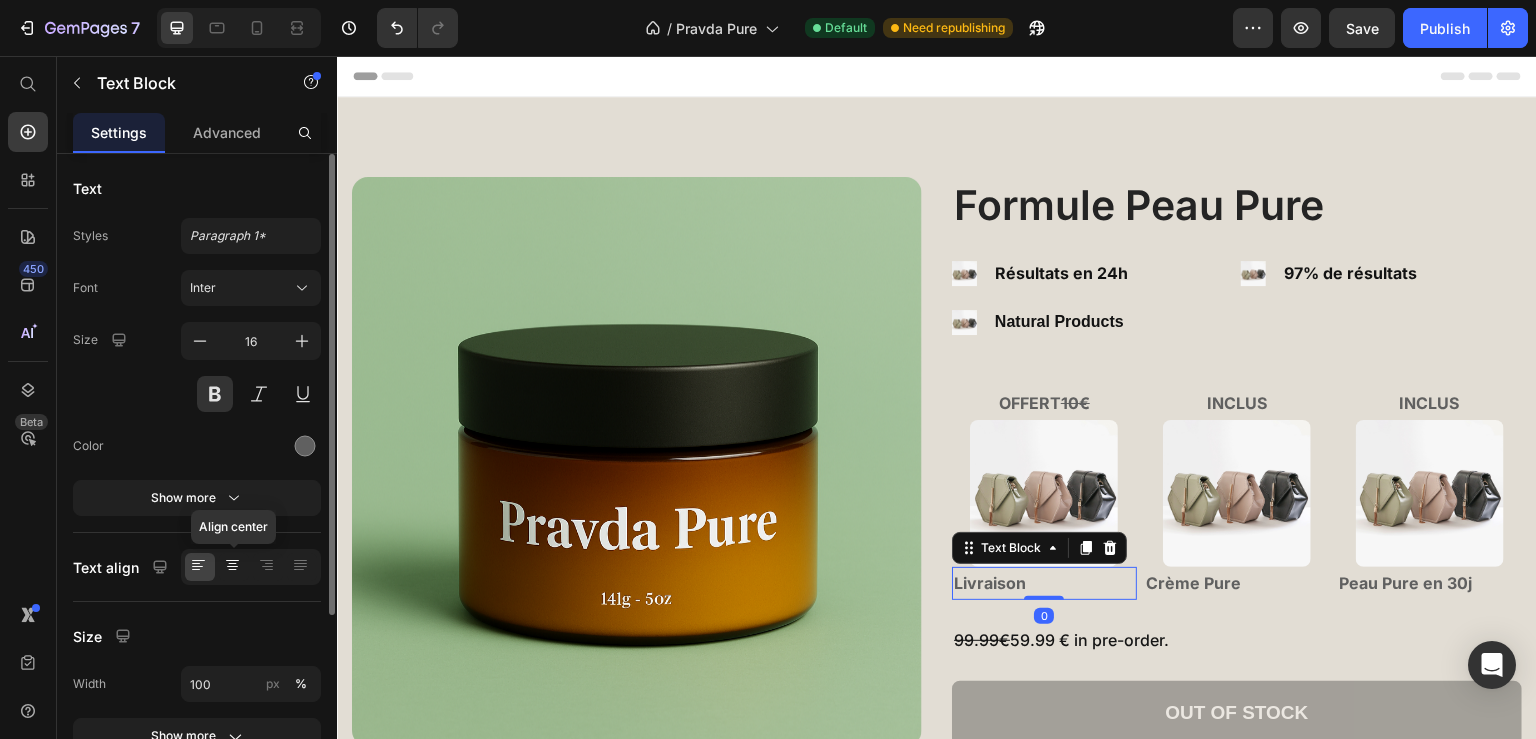 click 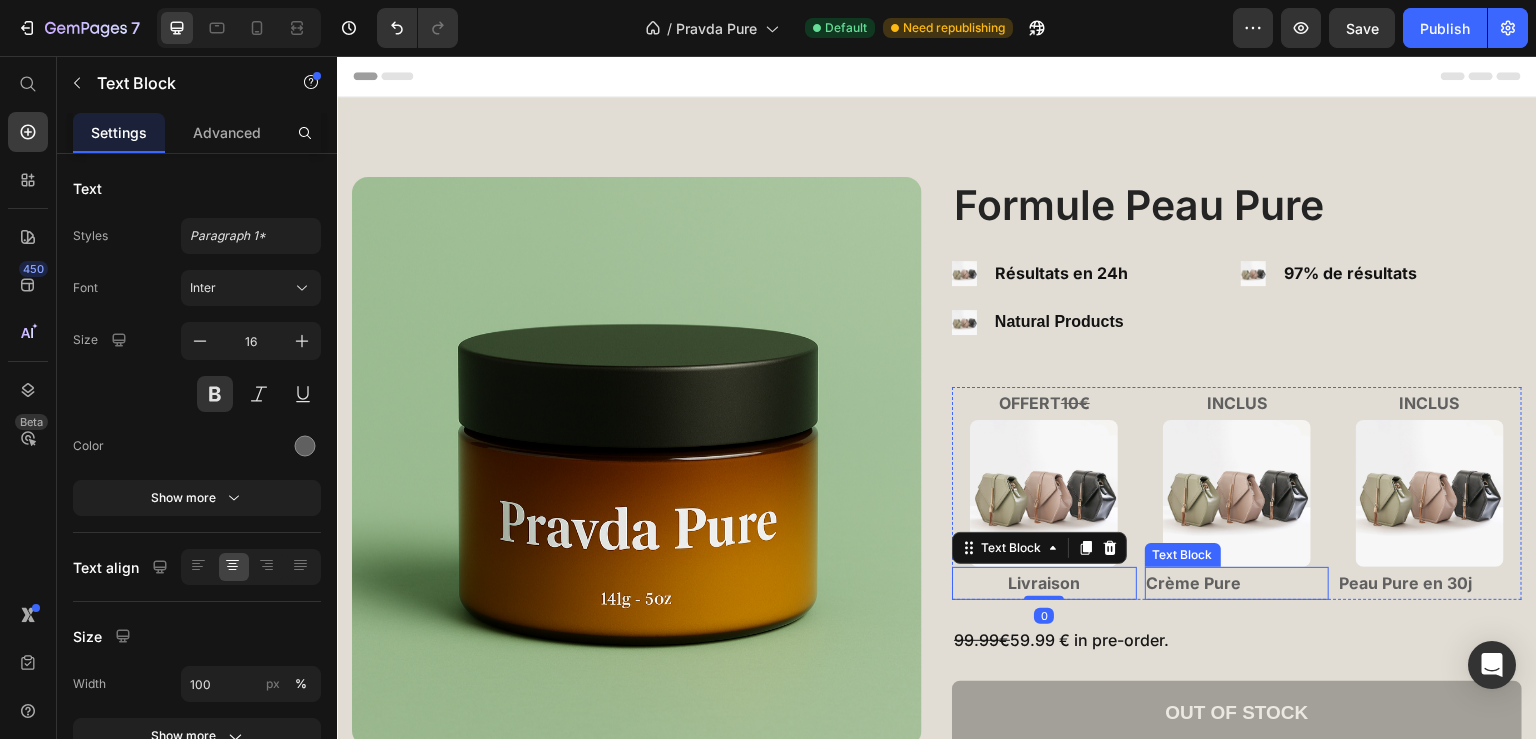 click on "Crème Pure" at bounding box center [1237, 583] 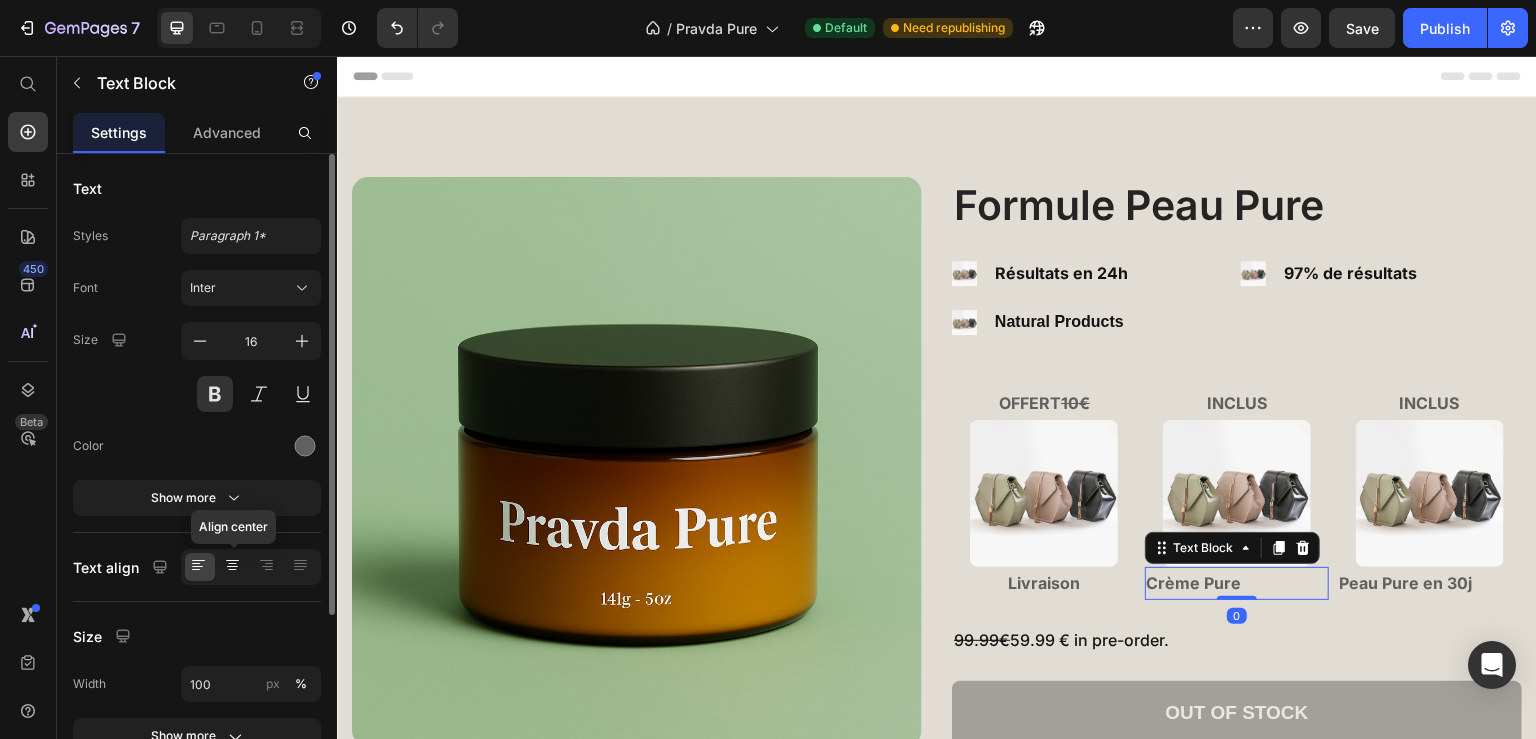 click 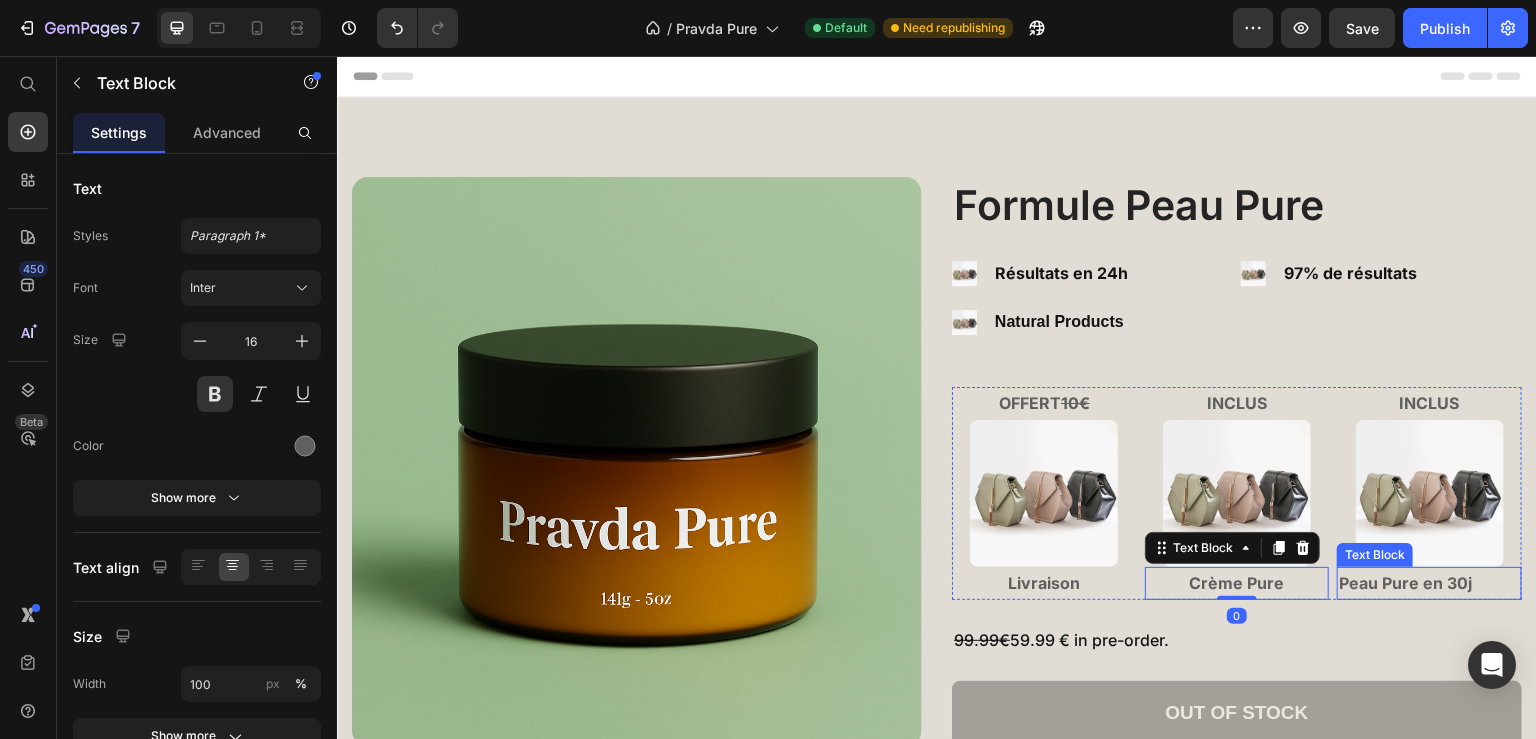 click on "Peau Pure en 30j" at bounding box center [1429, 583] 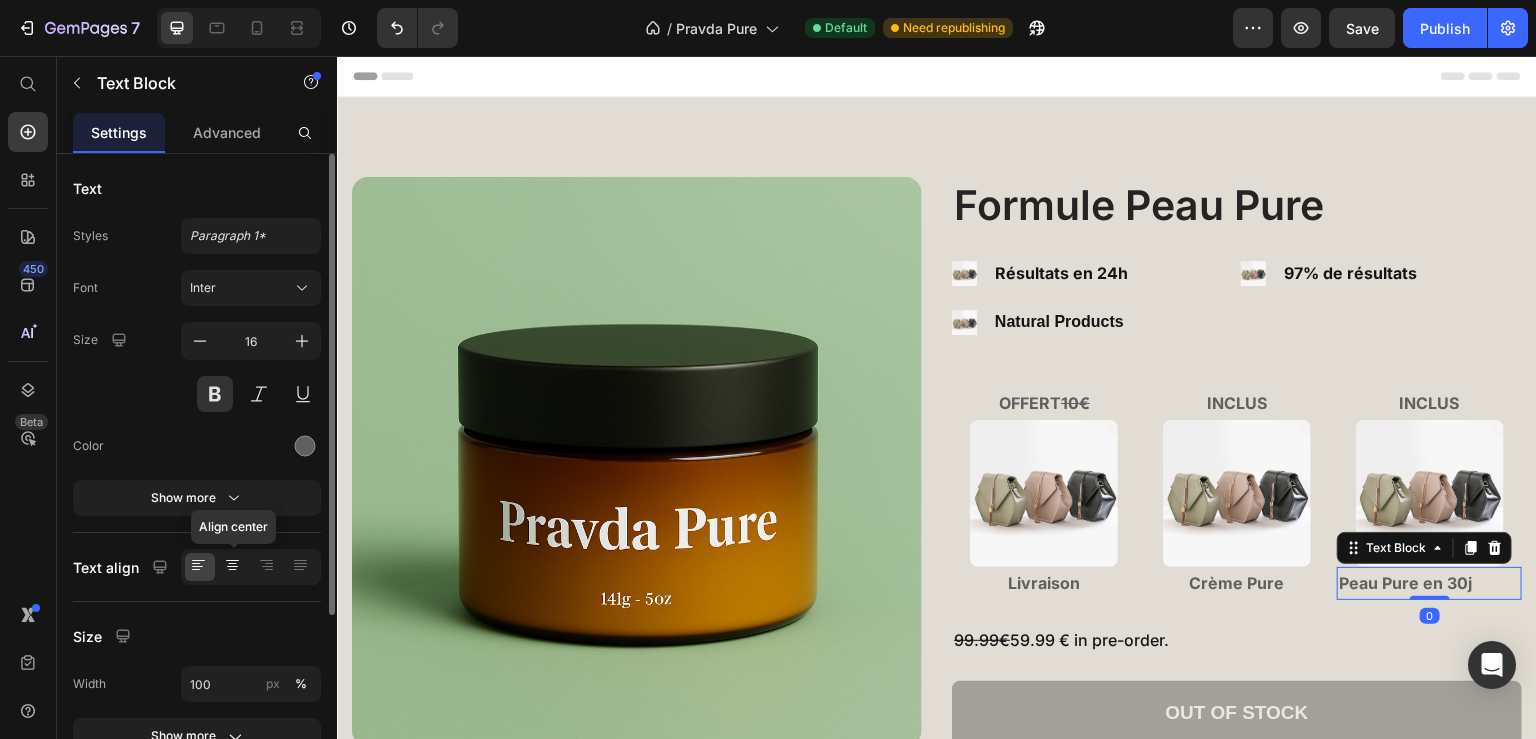 click 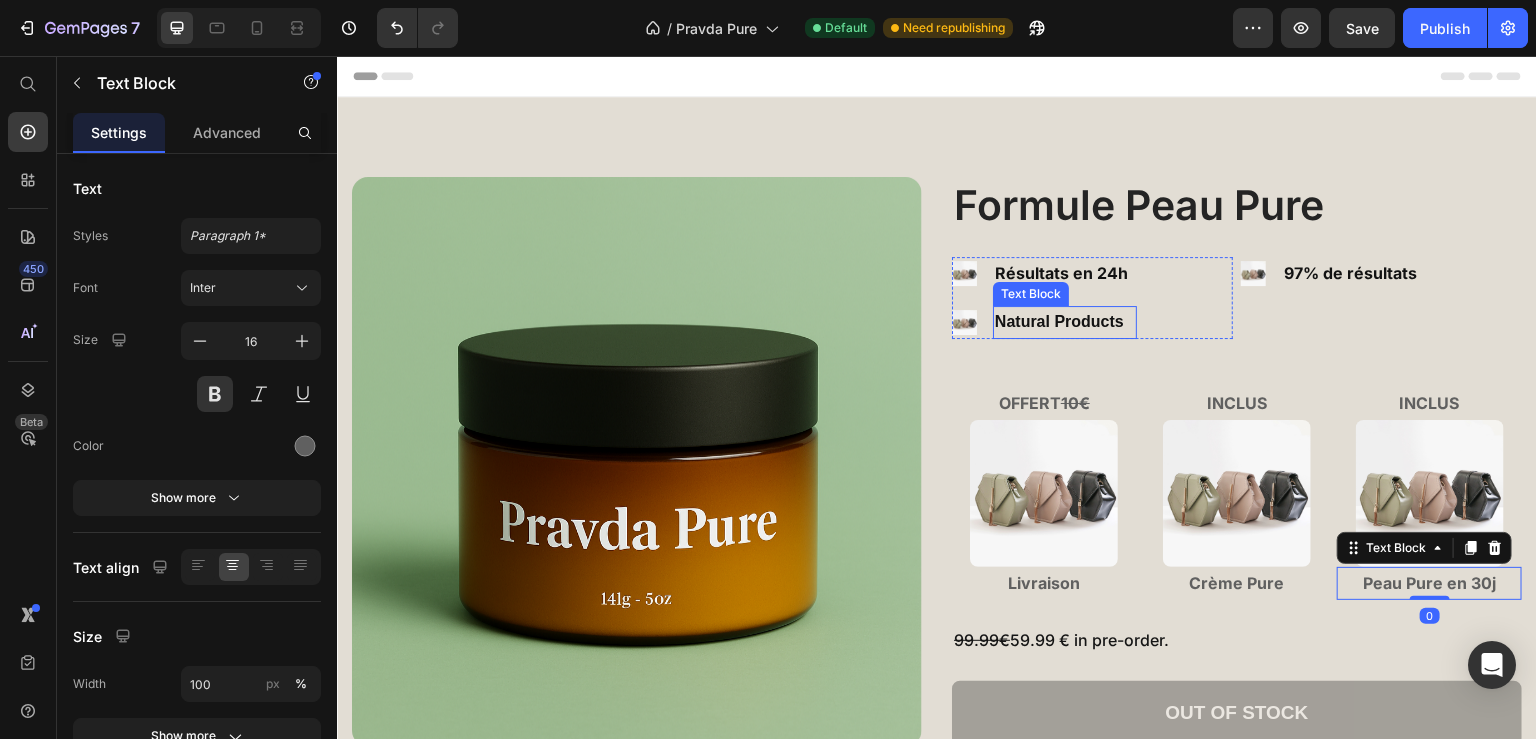 click on "Natural Products" at bounding box center (1065, 322) 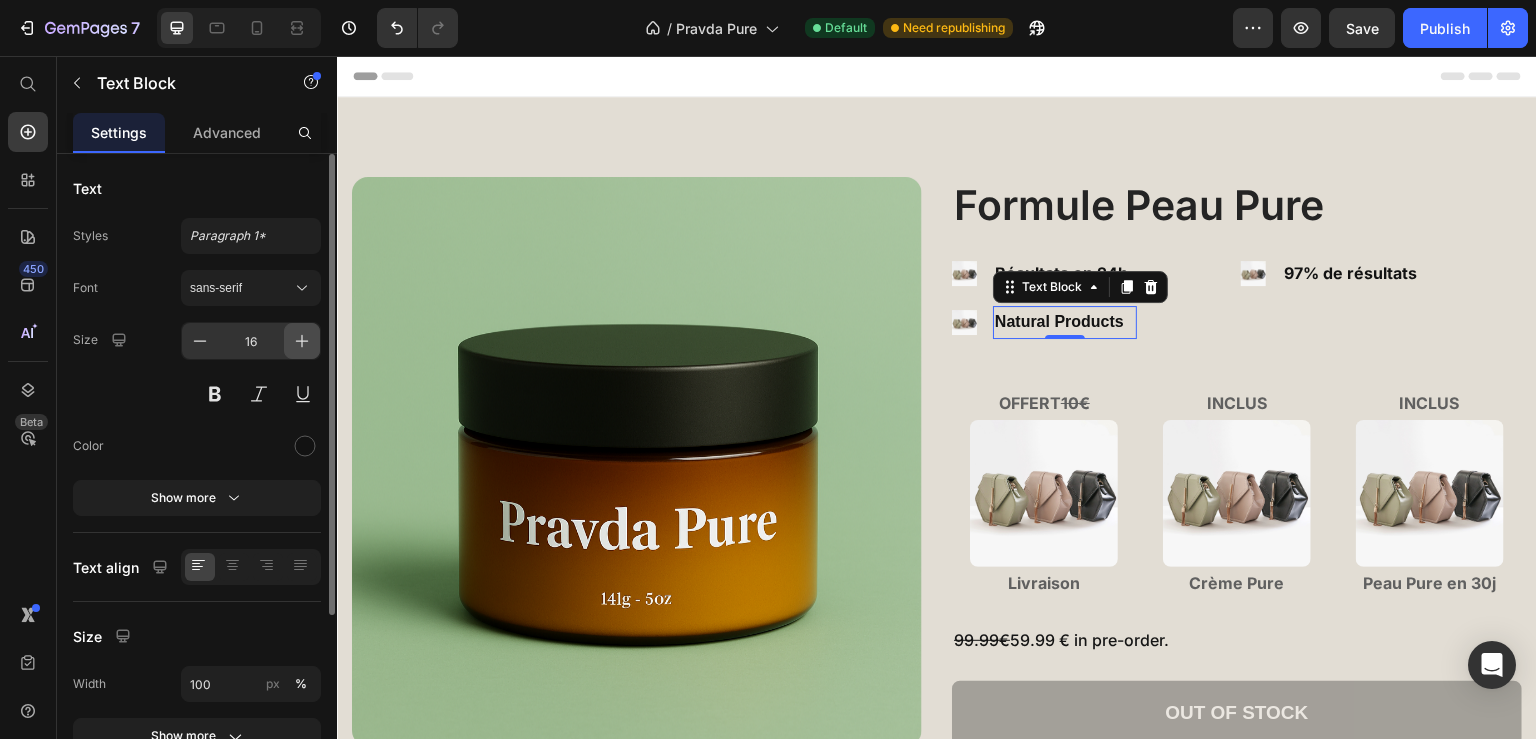 click 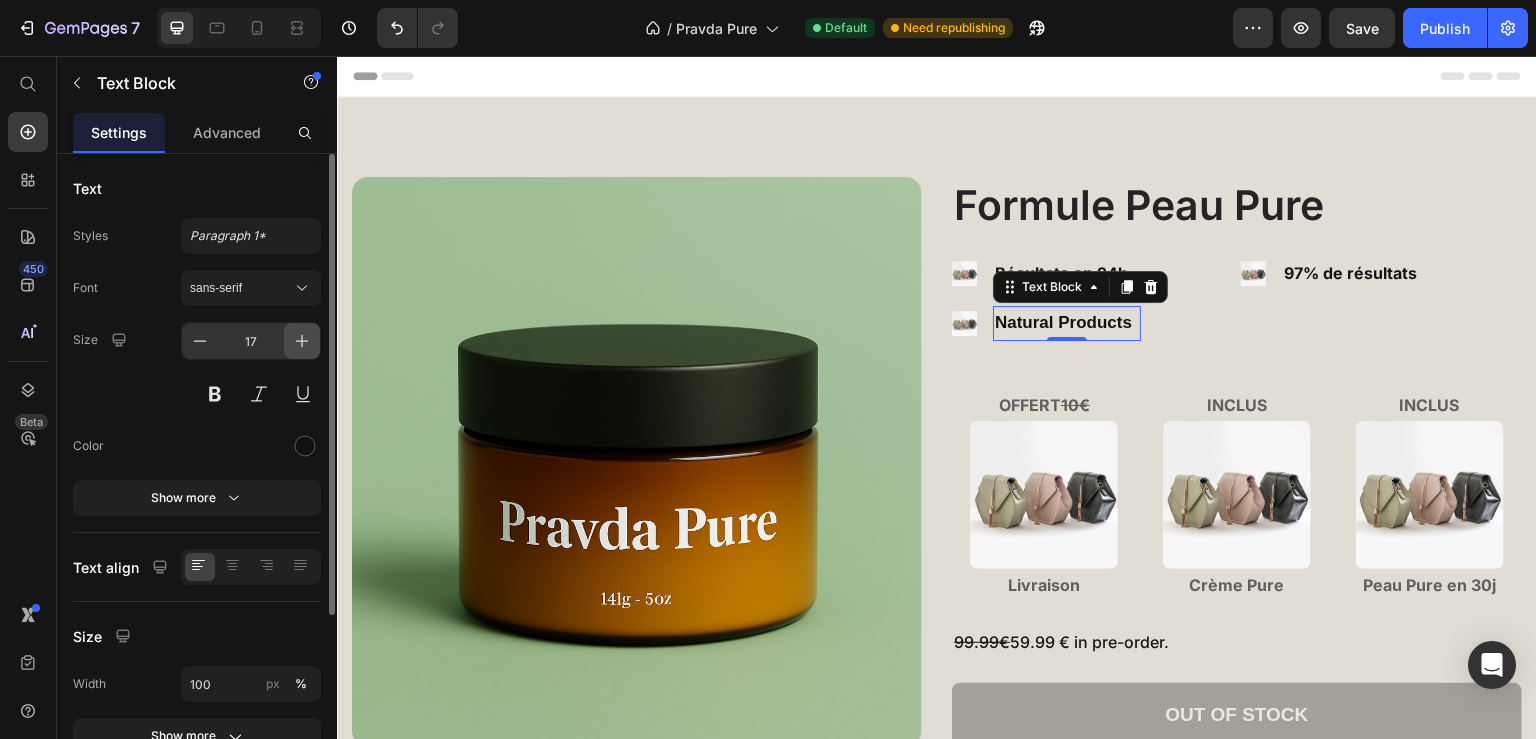 click 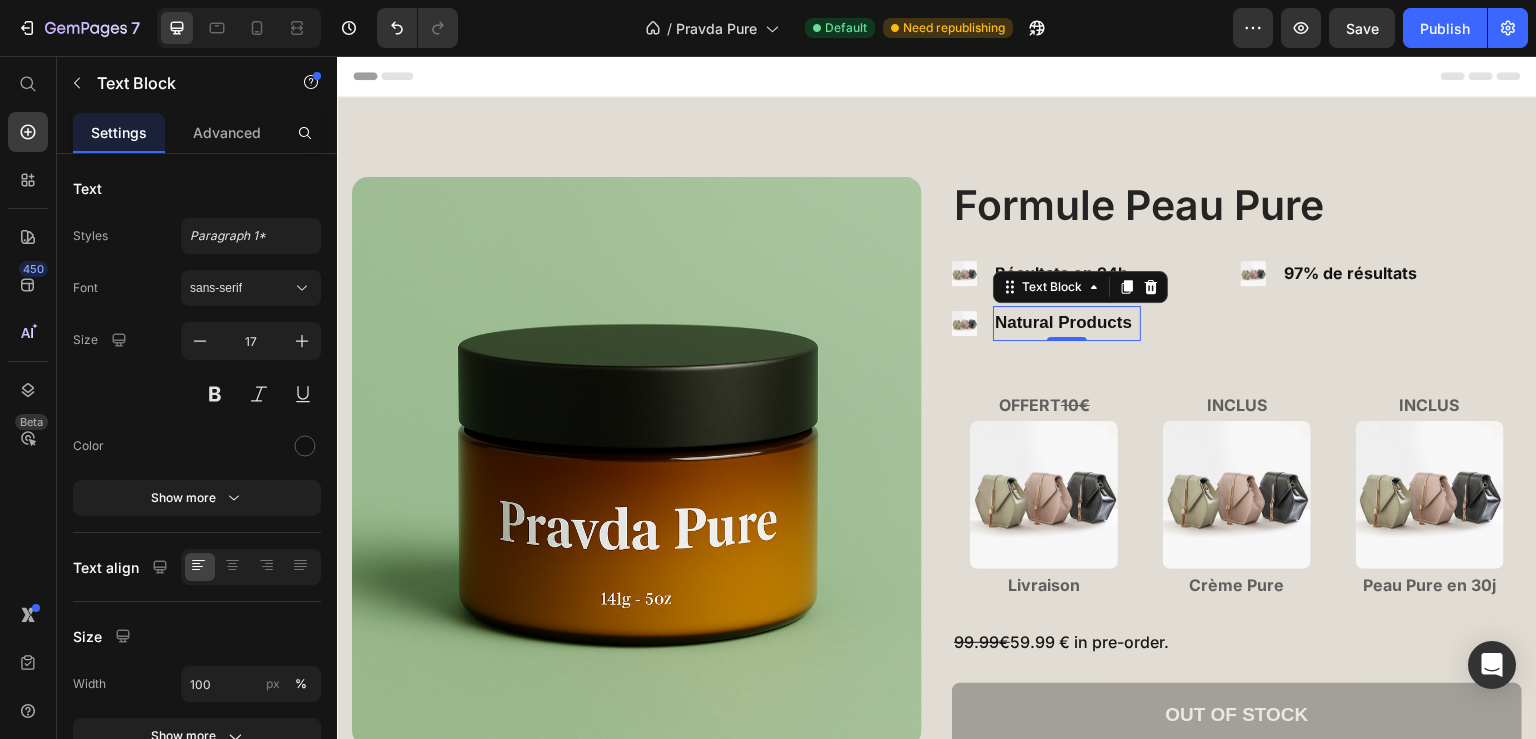 type on "18" 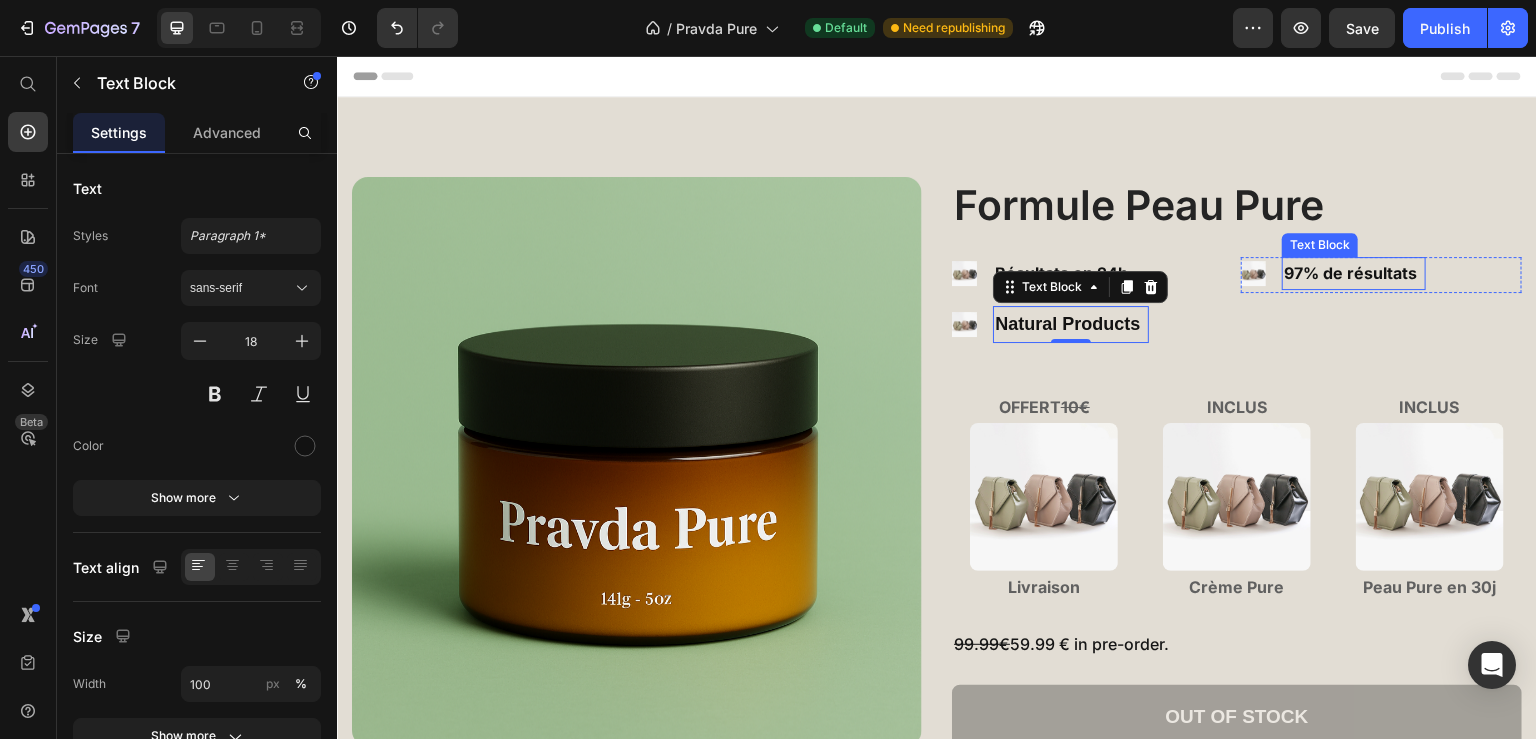 click on "97% de résultats" at bounding box center [1354, 273] 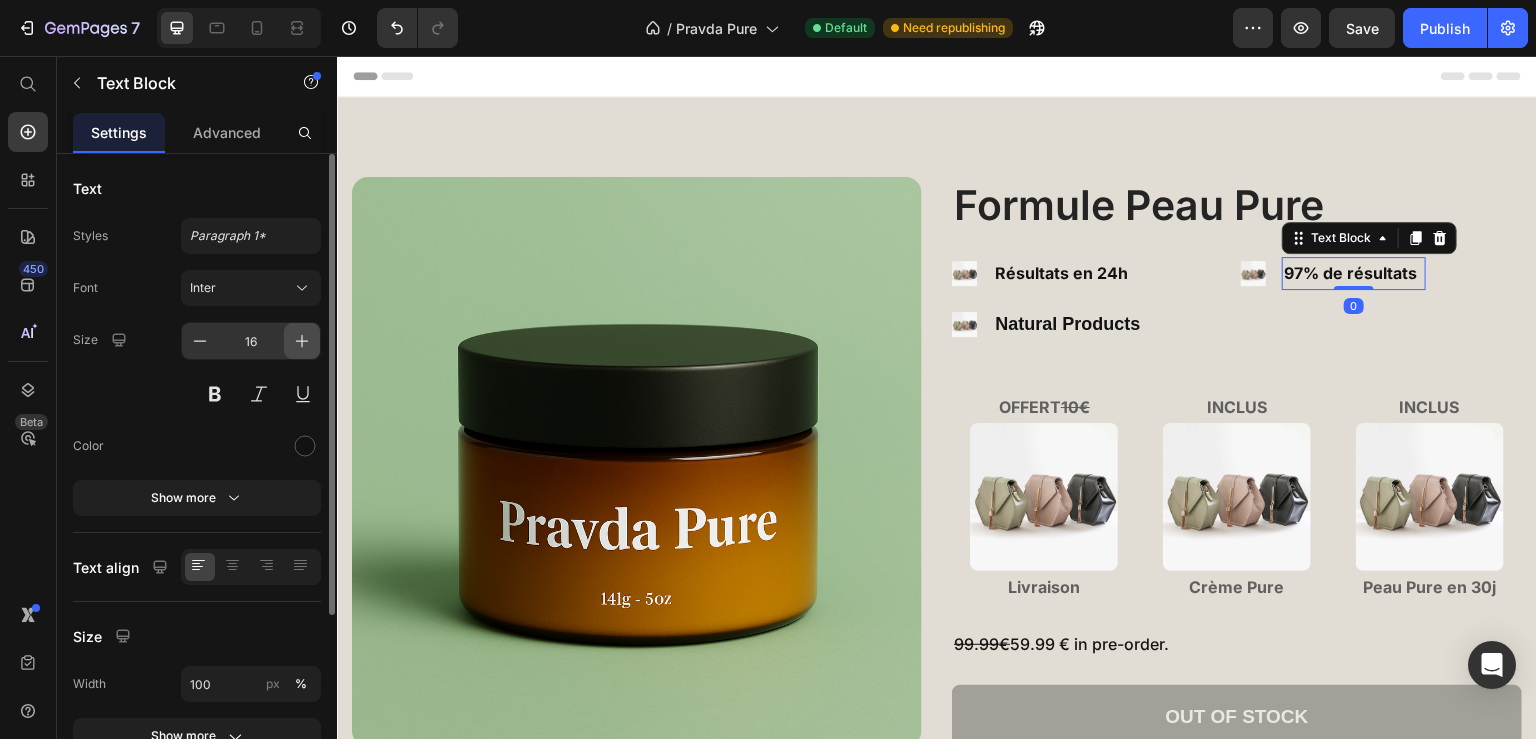 click 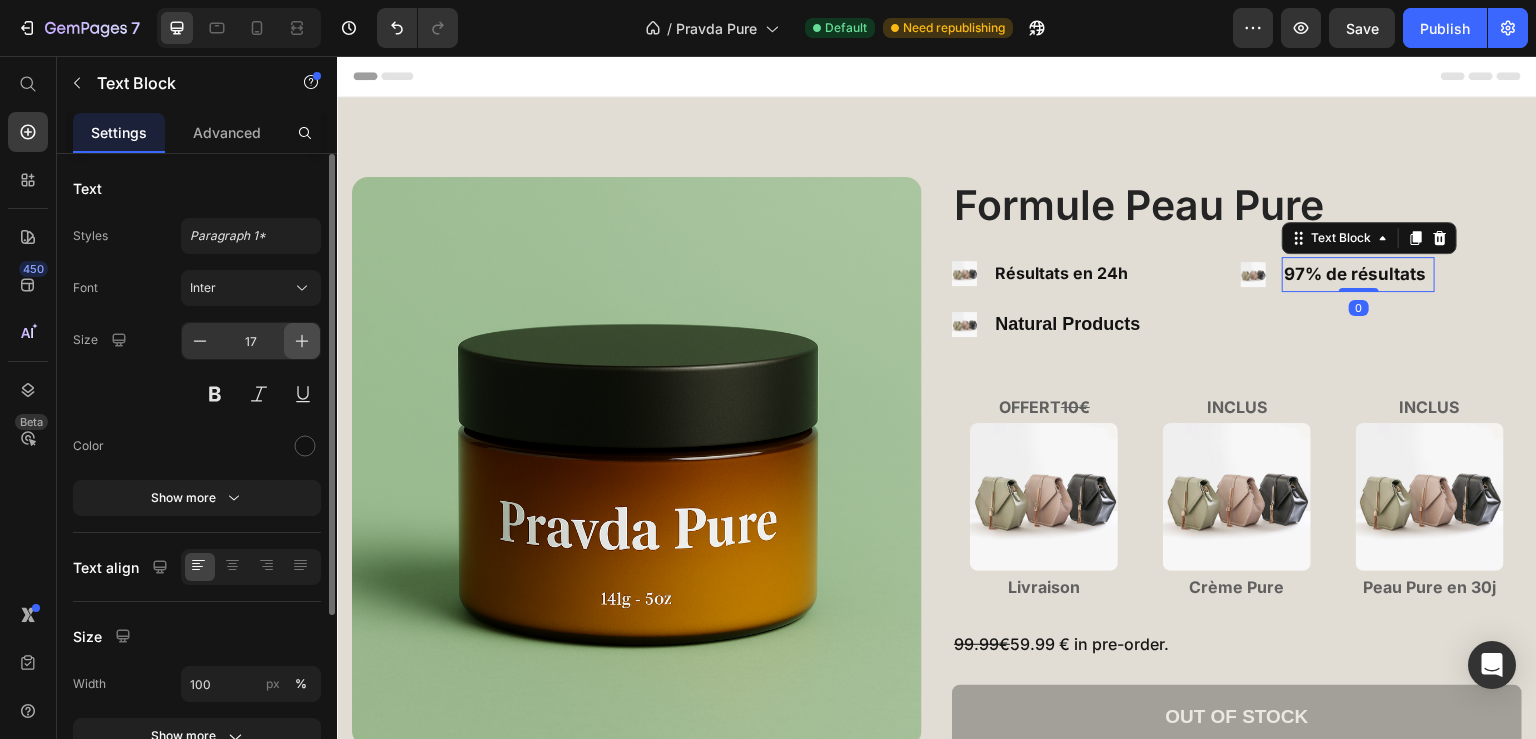 drag, startPoint x: 293, startPoint y: 346, endPoint x: 660, endPoint y: 285, distance: 372.03494 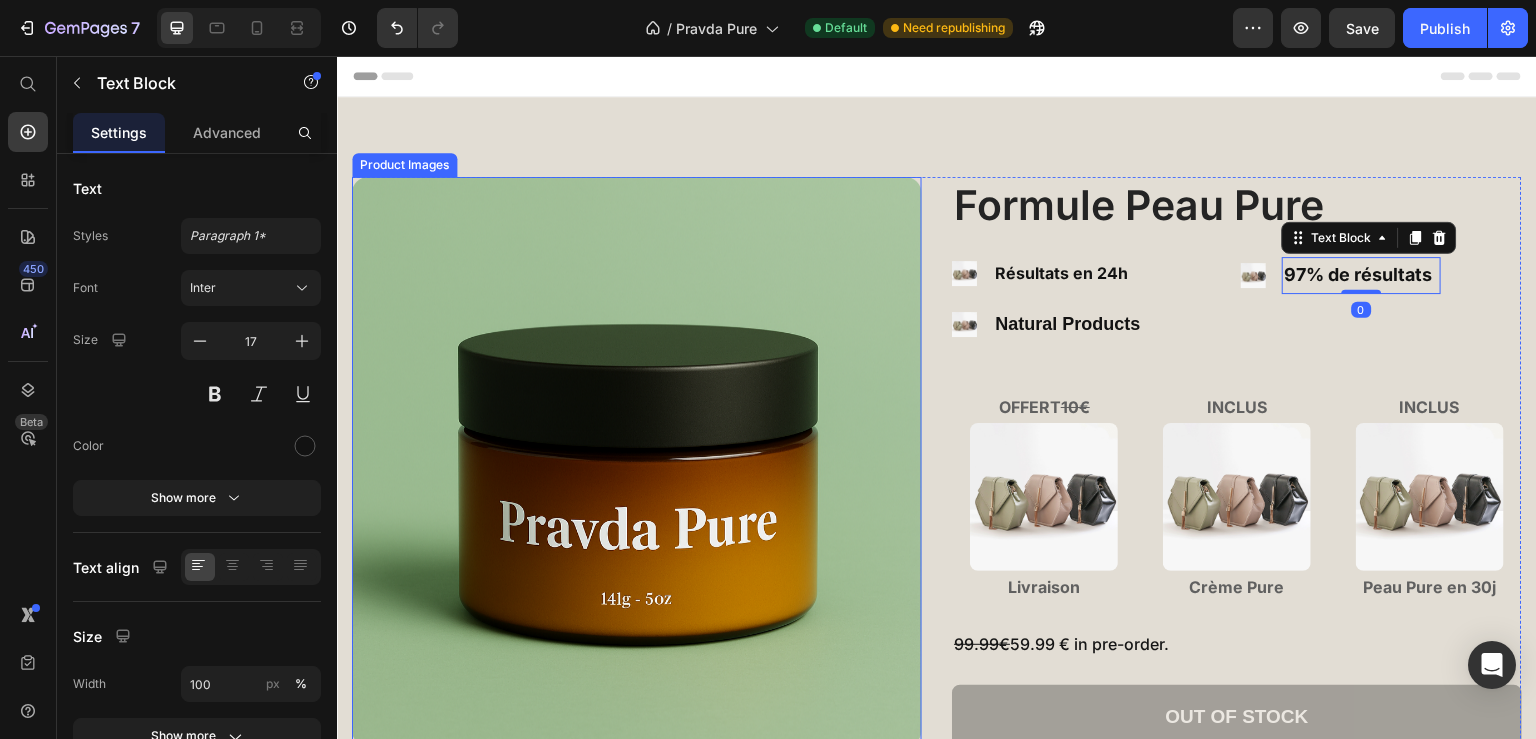 type on "18" 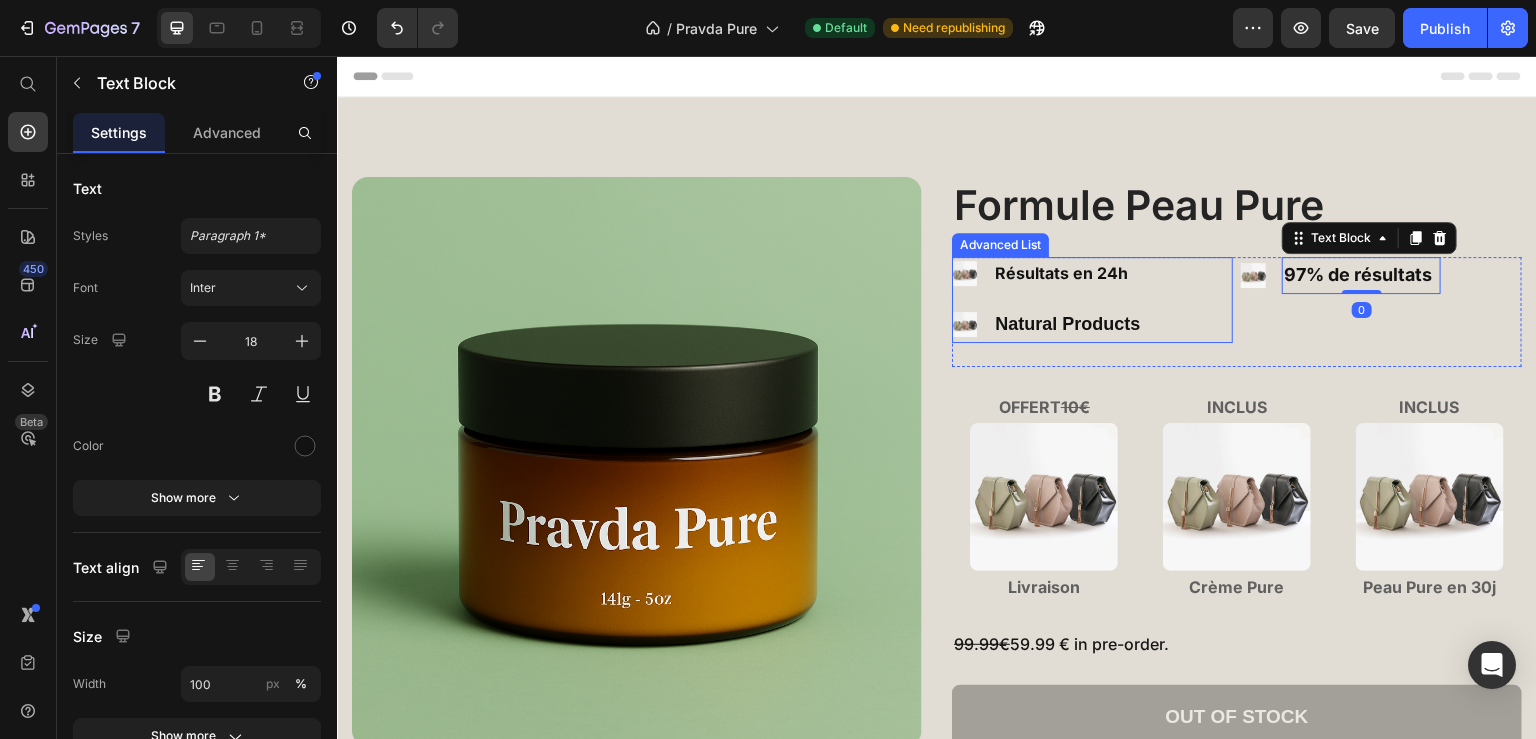 click on "Résultats en 24h" at bounding box center [1071, 273] 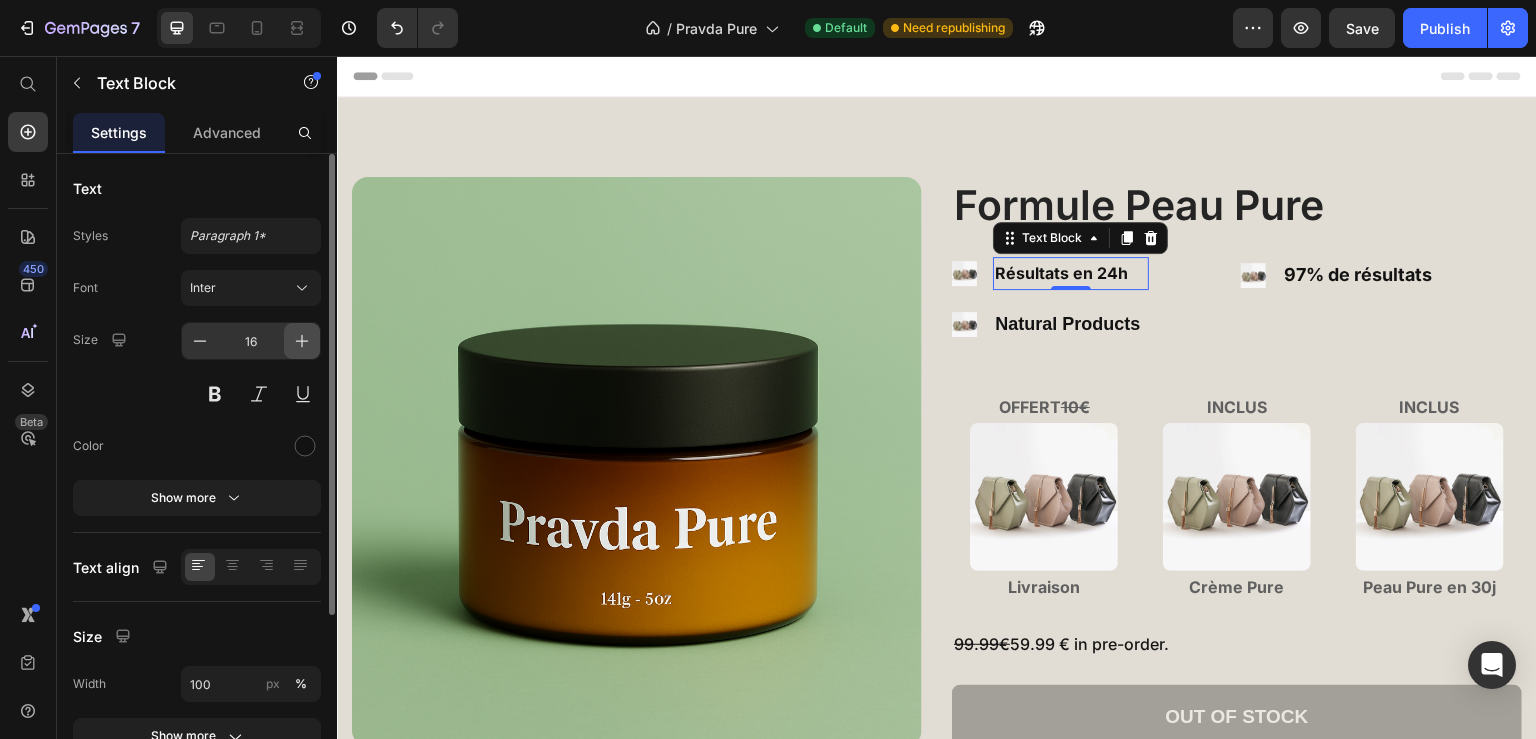 click 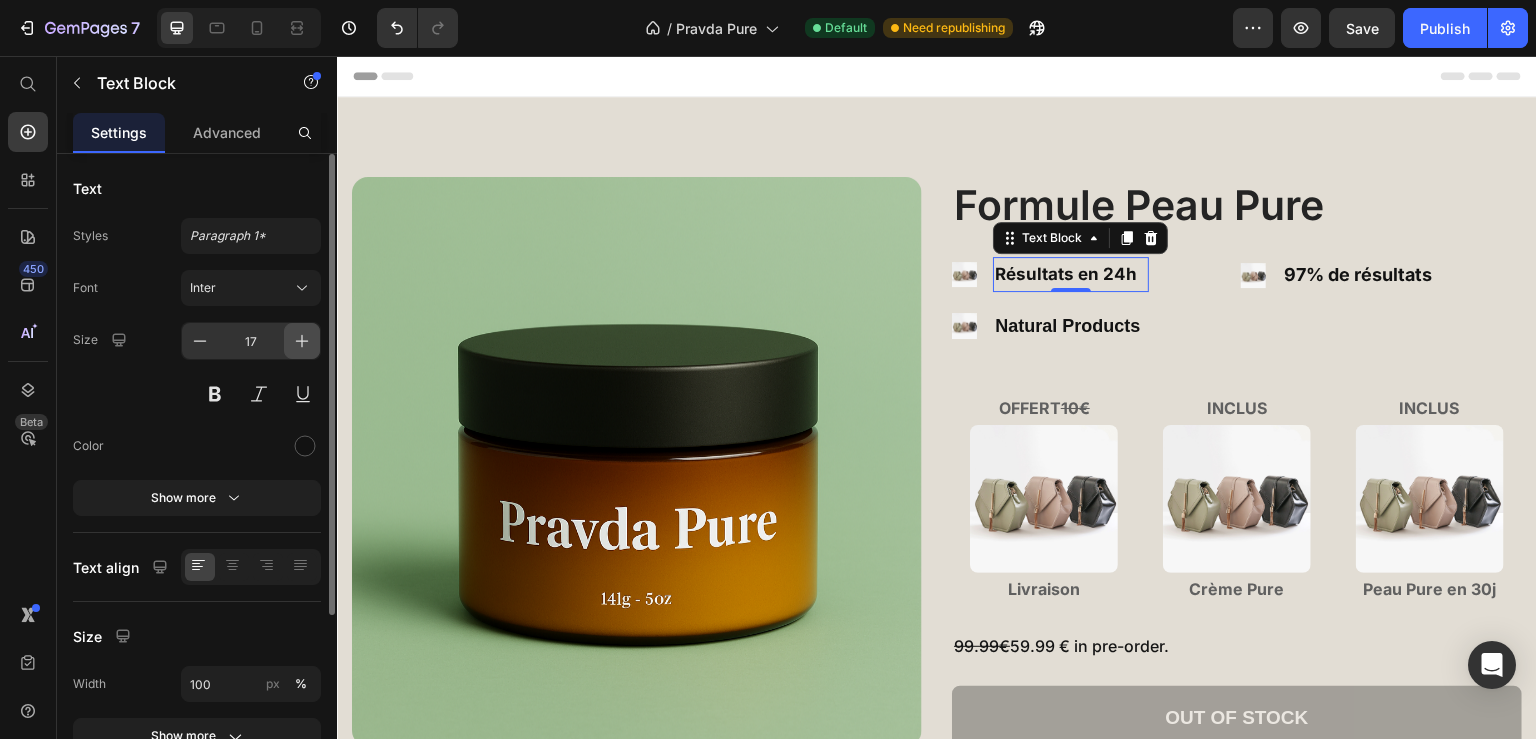 click 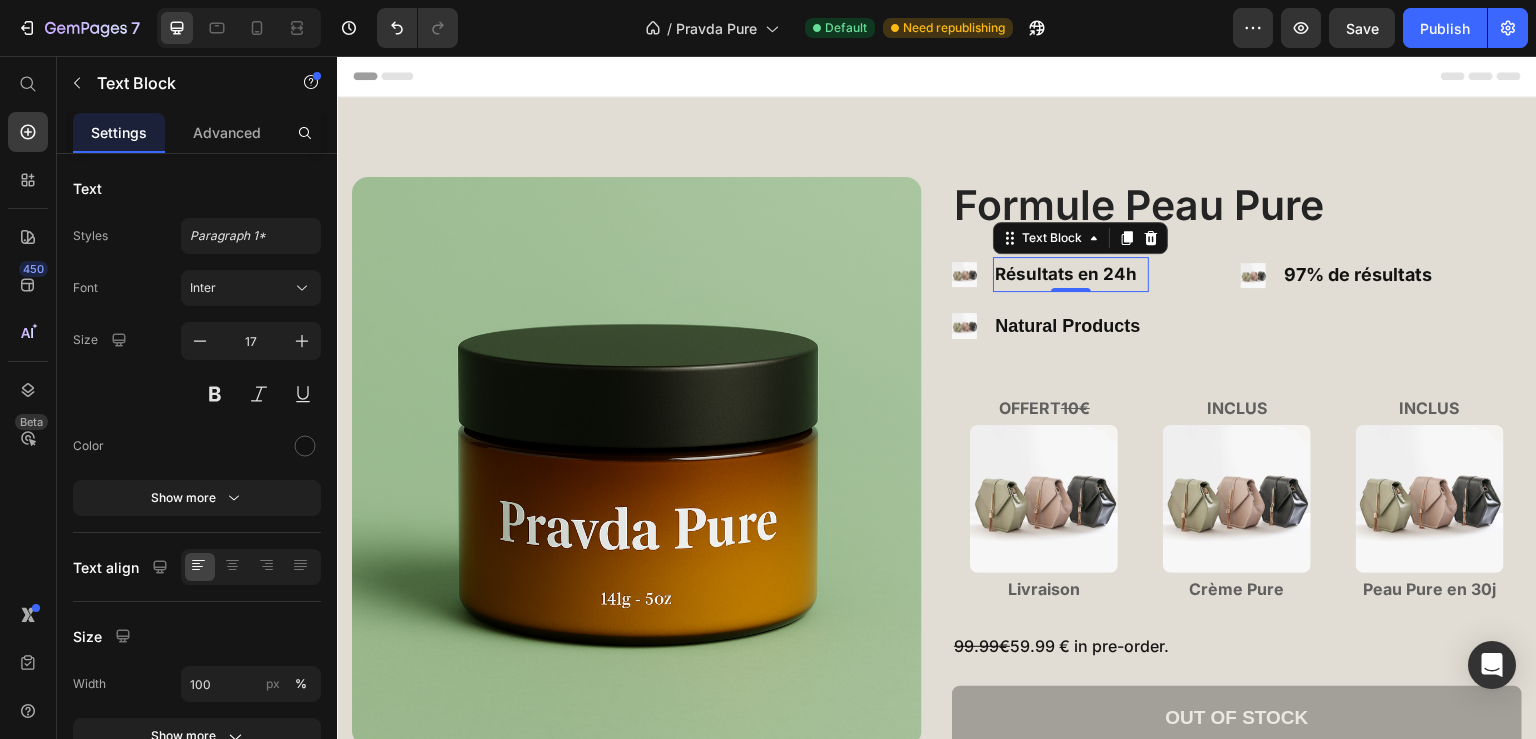 type on "18" 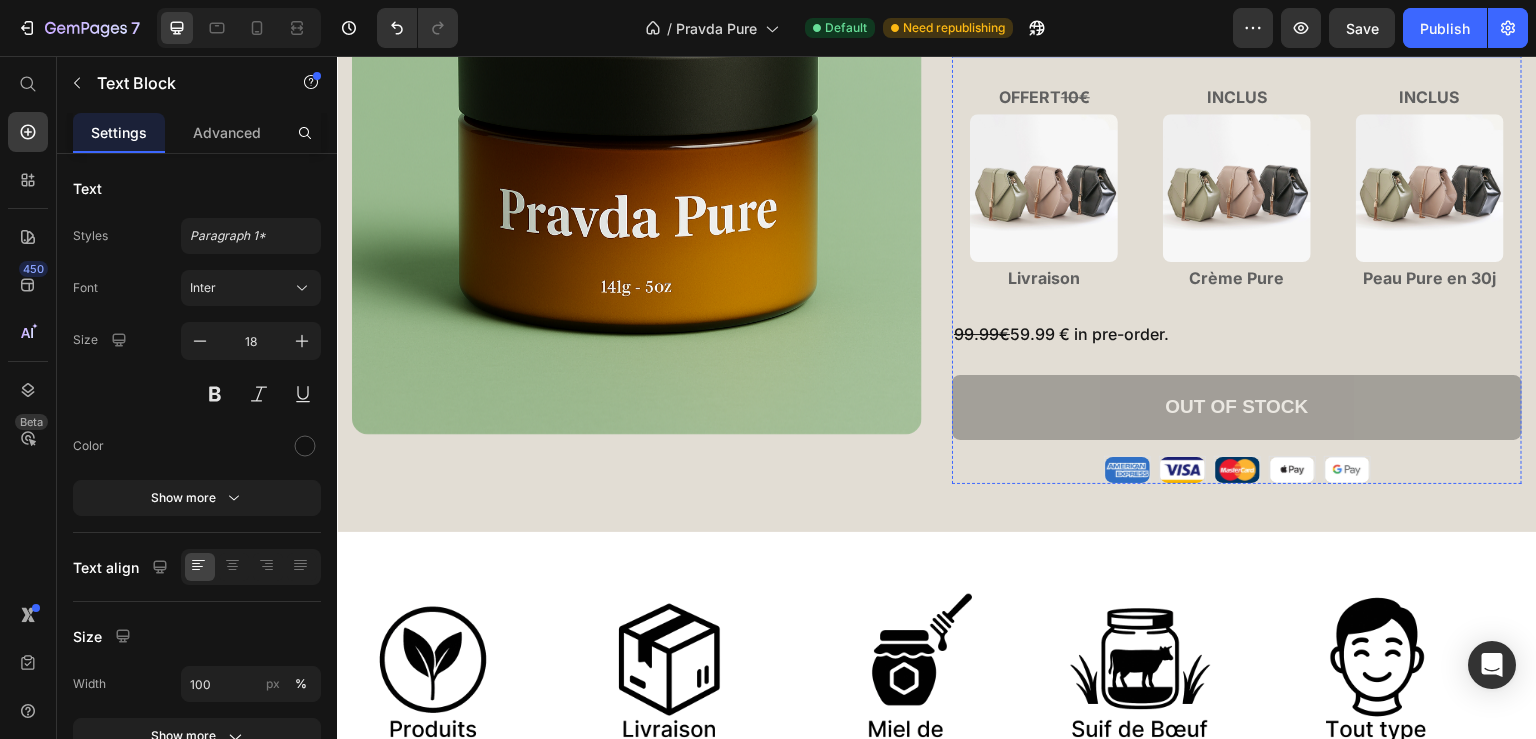 scroll, scrollTop: 317, scrollLeft: 0, axis: vertical 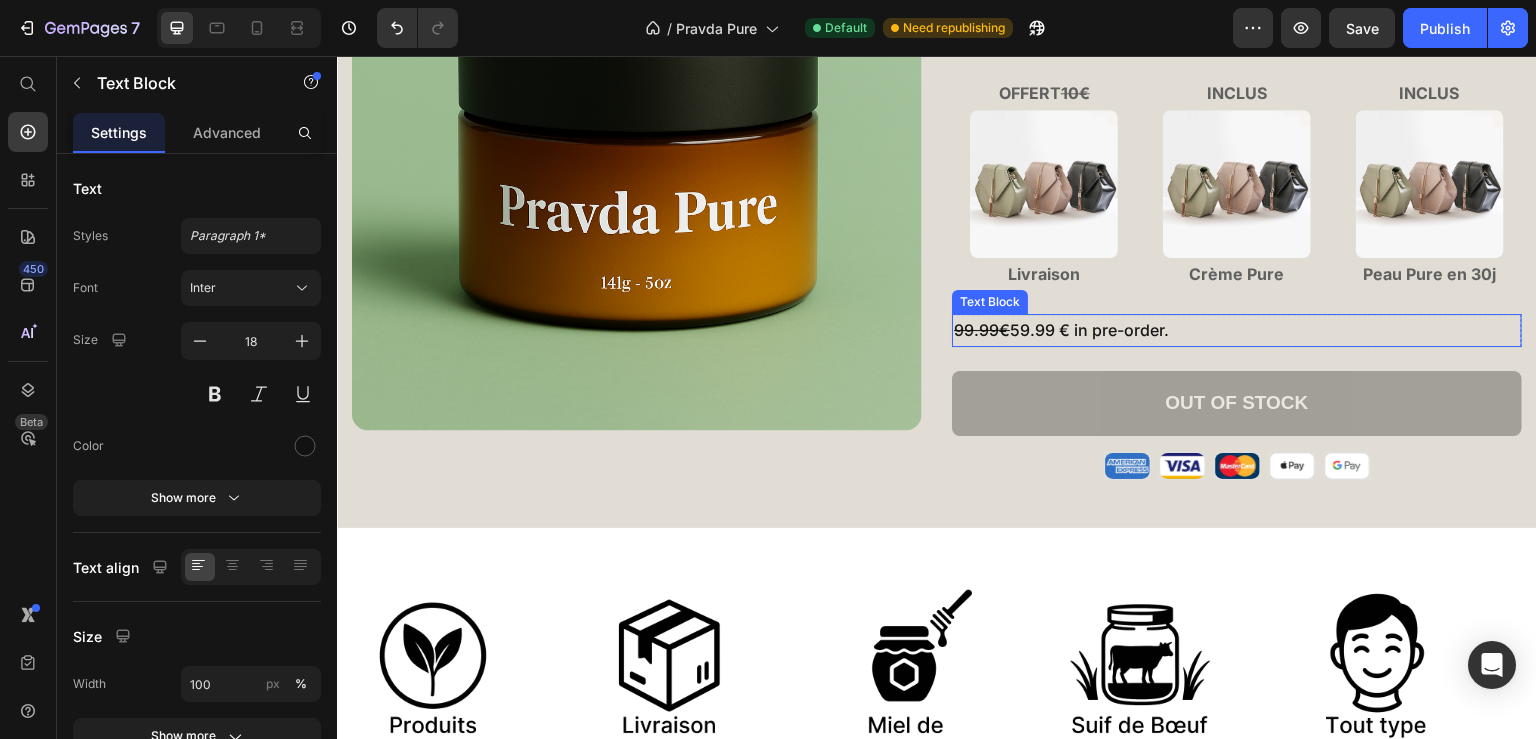 click on "99.99€  59.99 € en pré-commande." at bounding box center (1237, 330) 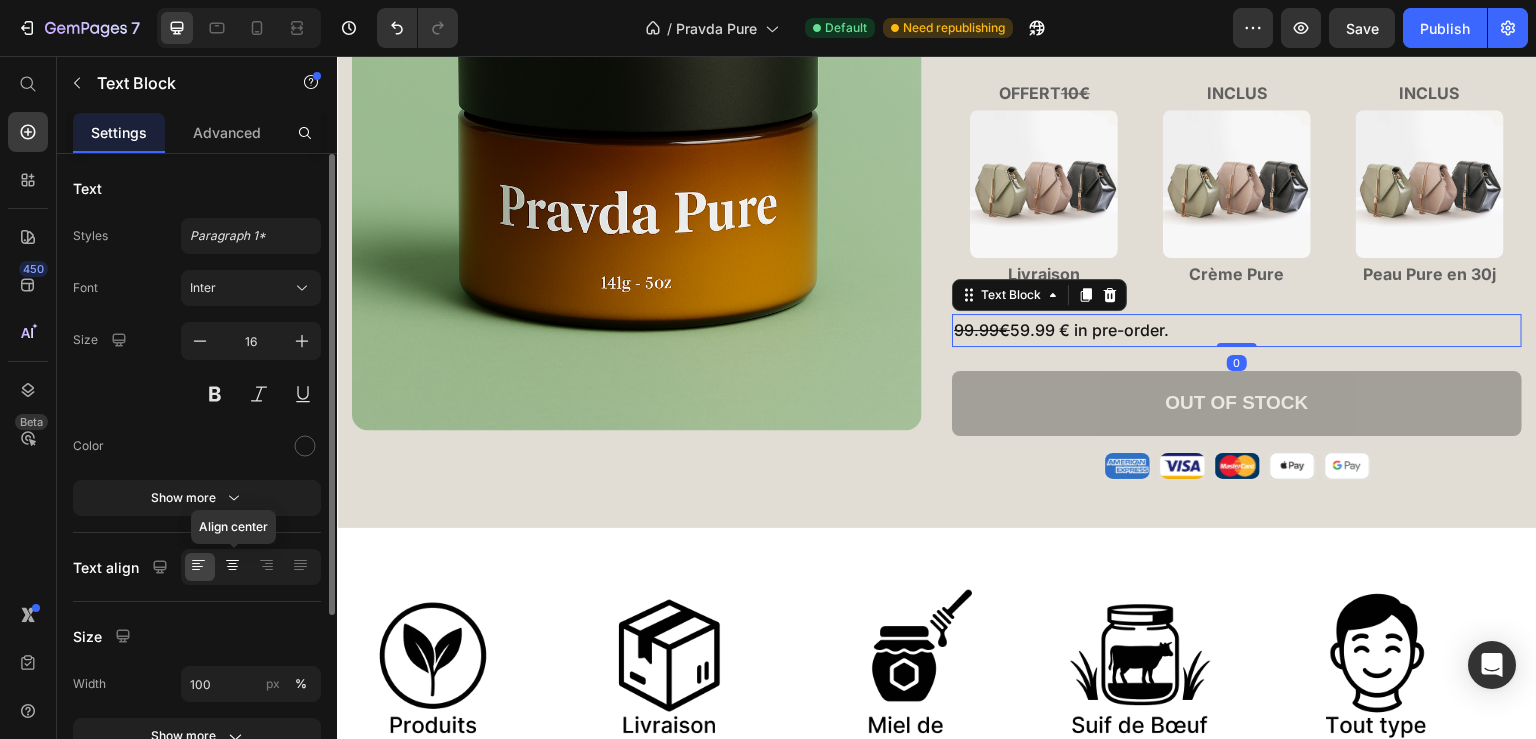 click 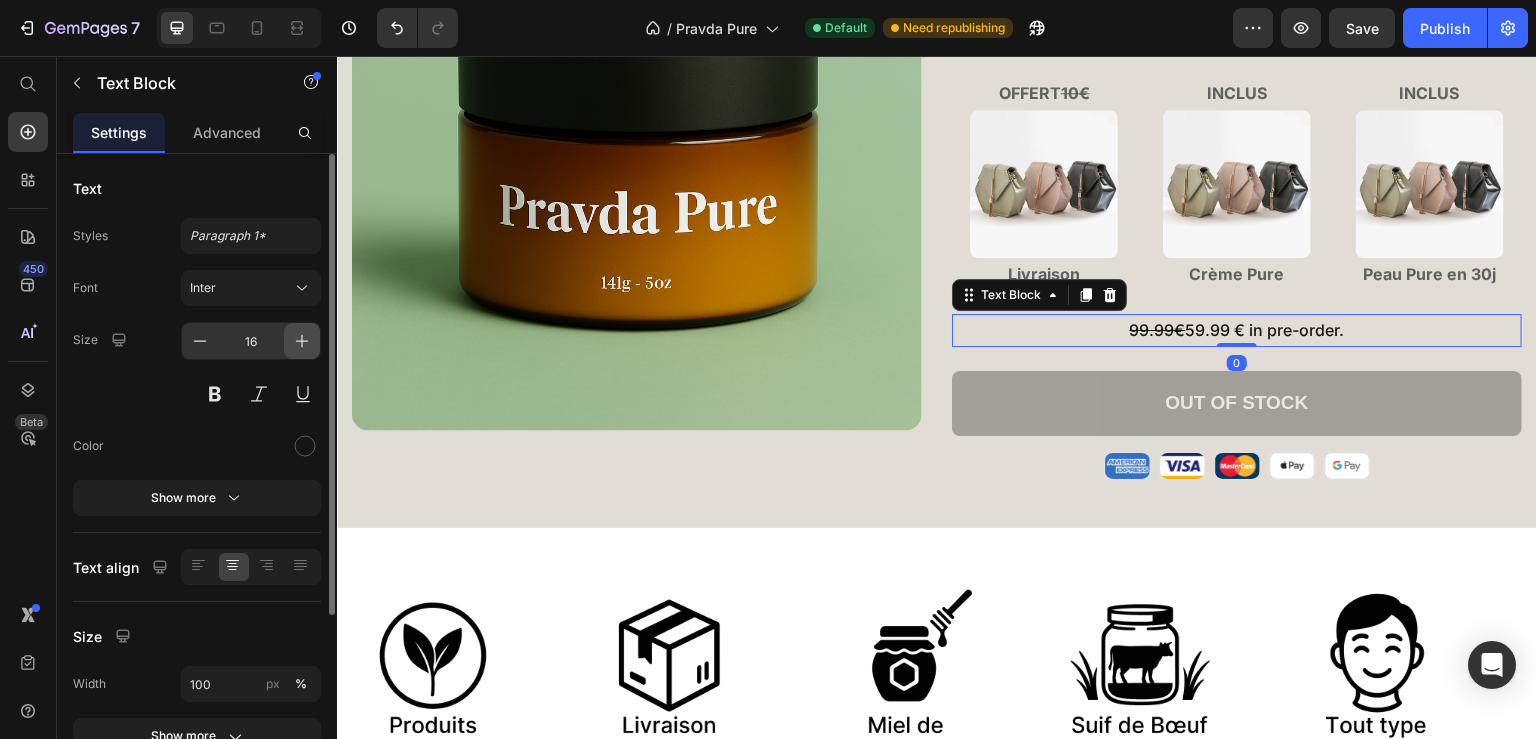 click 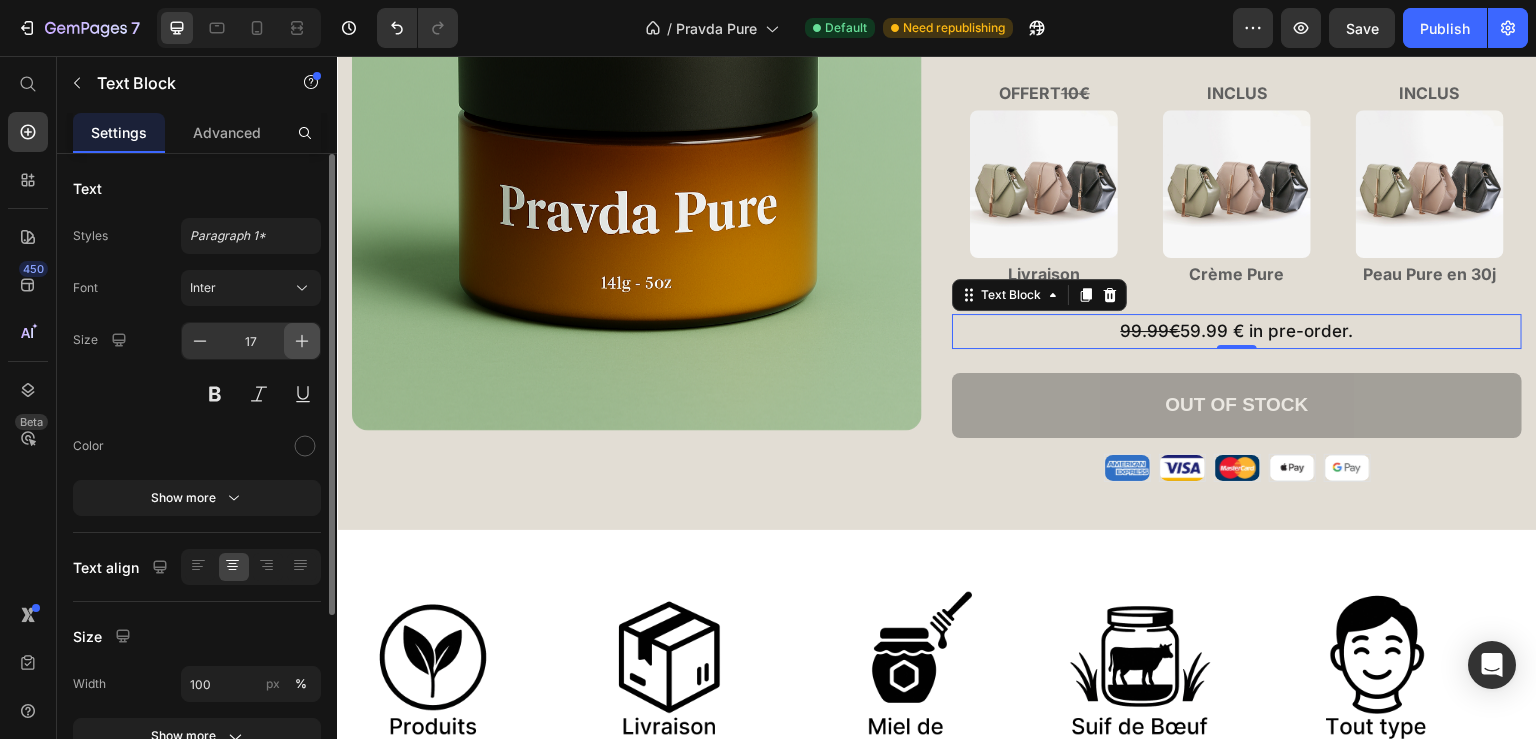 click 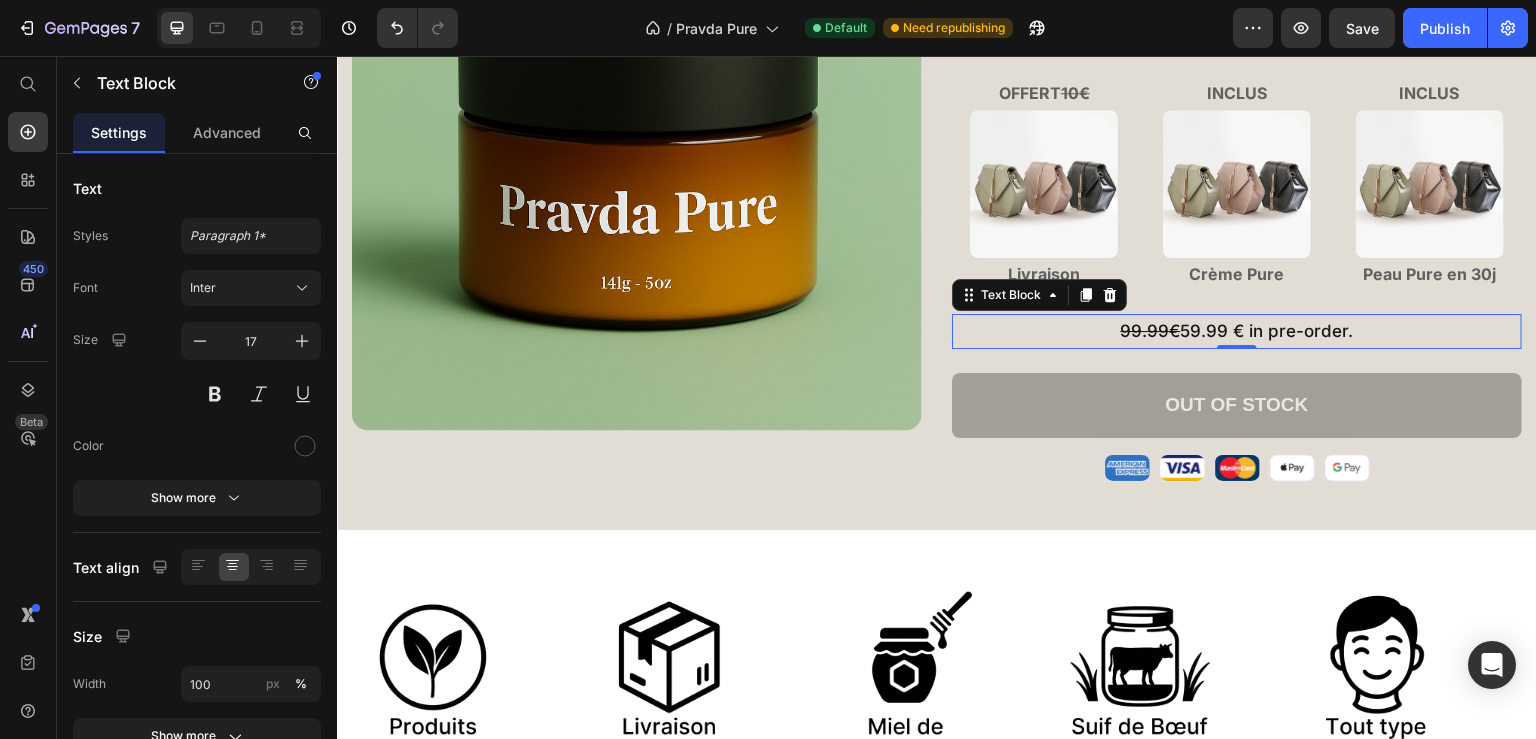 type on "18" 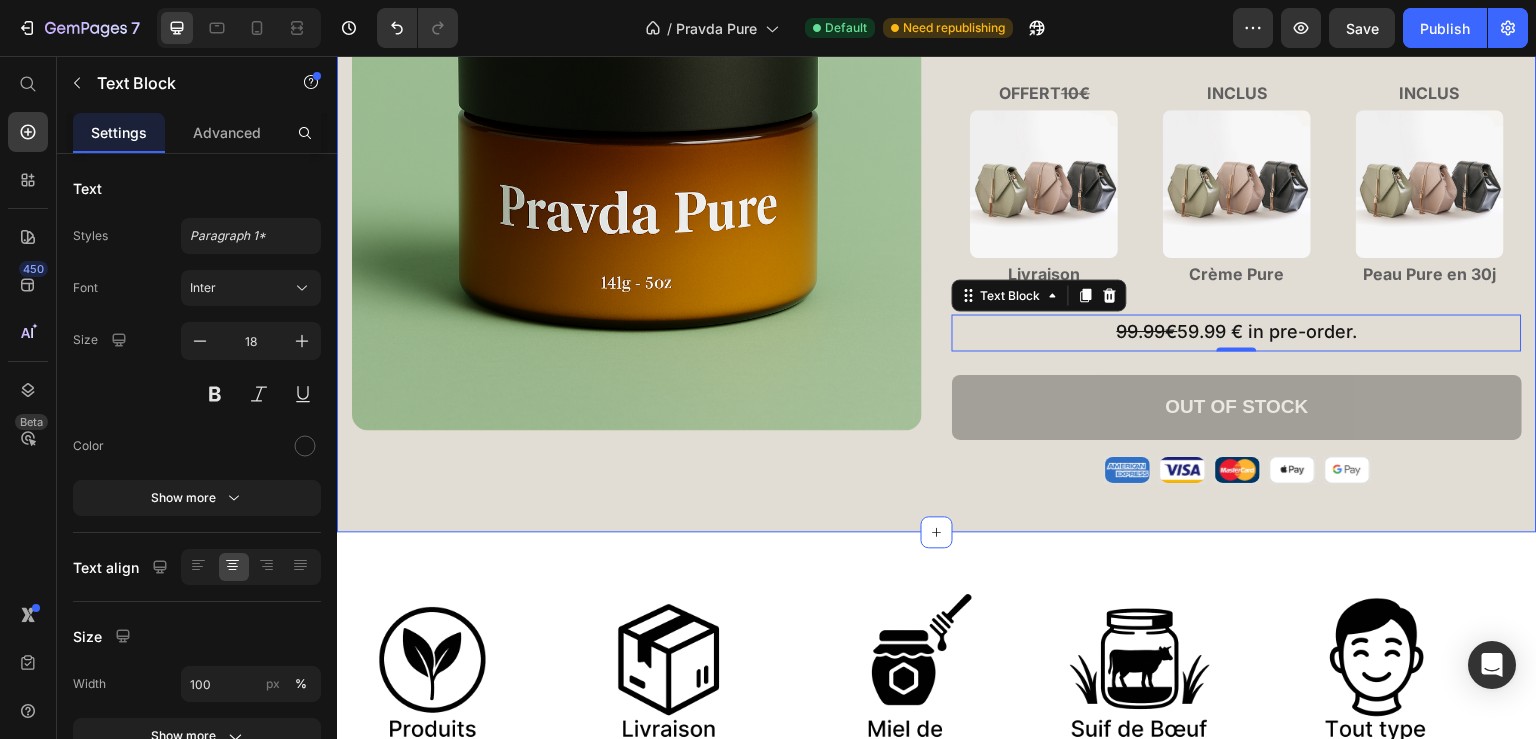 click on "La crème la plus pure du monde. Heading Product Images Formule Peau Pure Product Title Image Résultats en 24h Text Block Image Produit naturels Text Block Advanced List Image 97% de résultats Text Block Advanced List Row OFFERT  10€ Text Block Image Livraison Text Block INCLUS Text Block Image Crème Pure Text Block INCLUS Text Block Image Peau Pure en 30j Text Block Row 99.99€  59.99 € en pré-commande. Text Block   0 Row Out of stock Add to Cart Image Image Image Image Image Row Row Product Section 1" at bounding box center [937, 156] 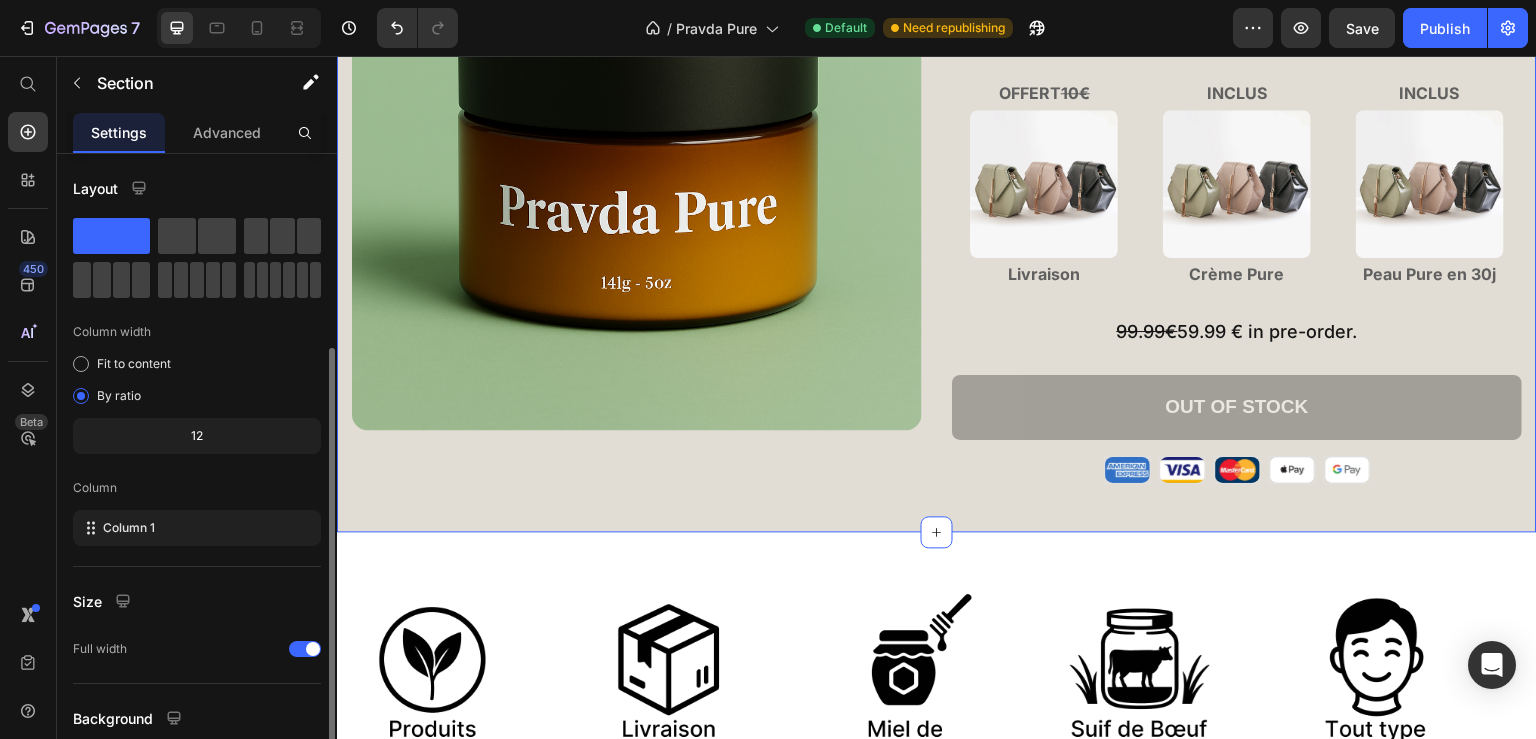 scroll, scrollTop: 164, scrollLeft: 0, axis: vertical 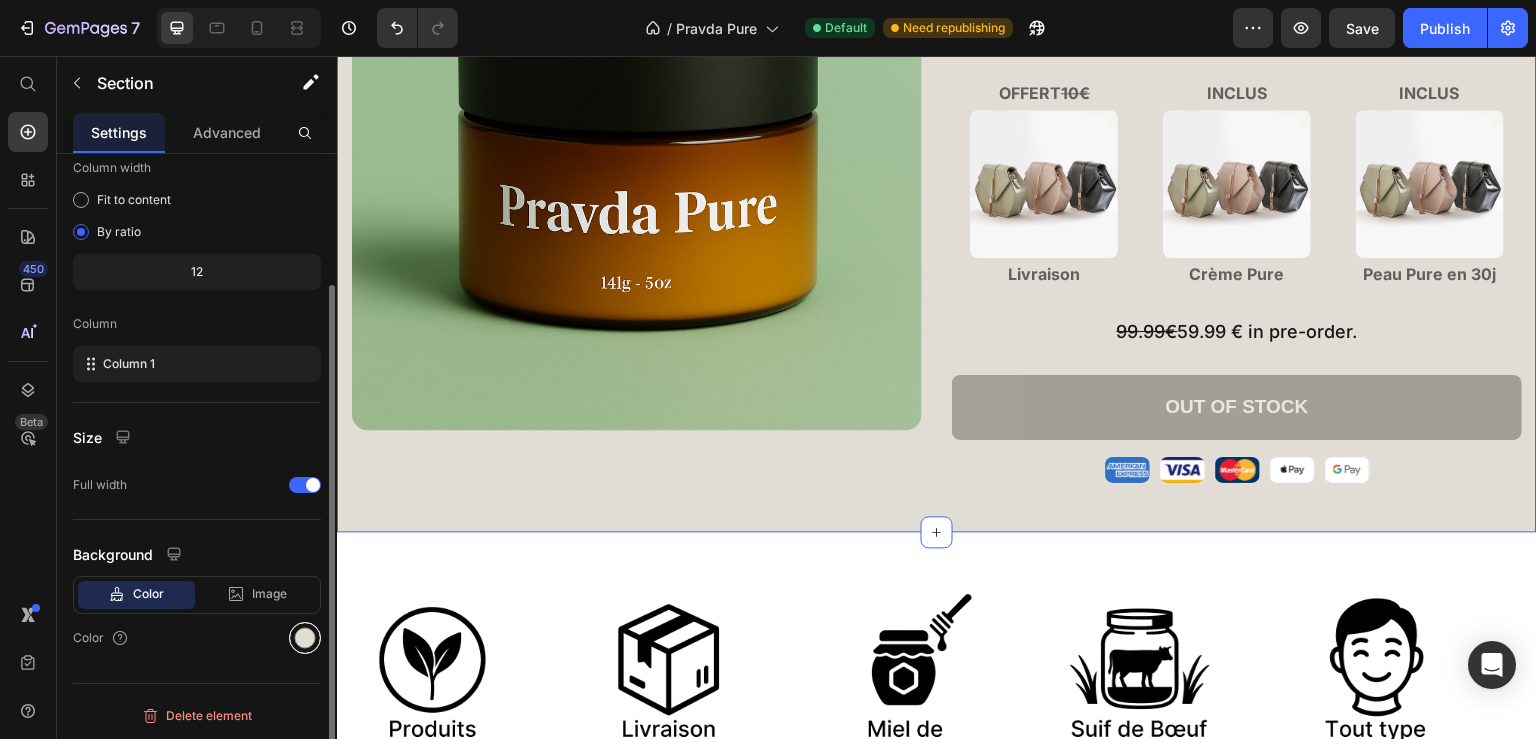 click at bounding box center (305, 638) 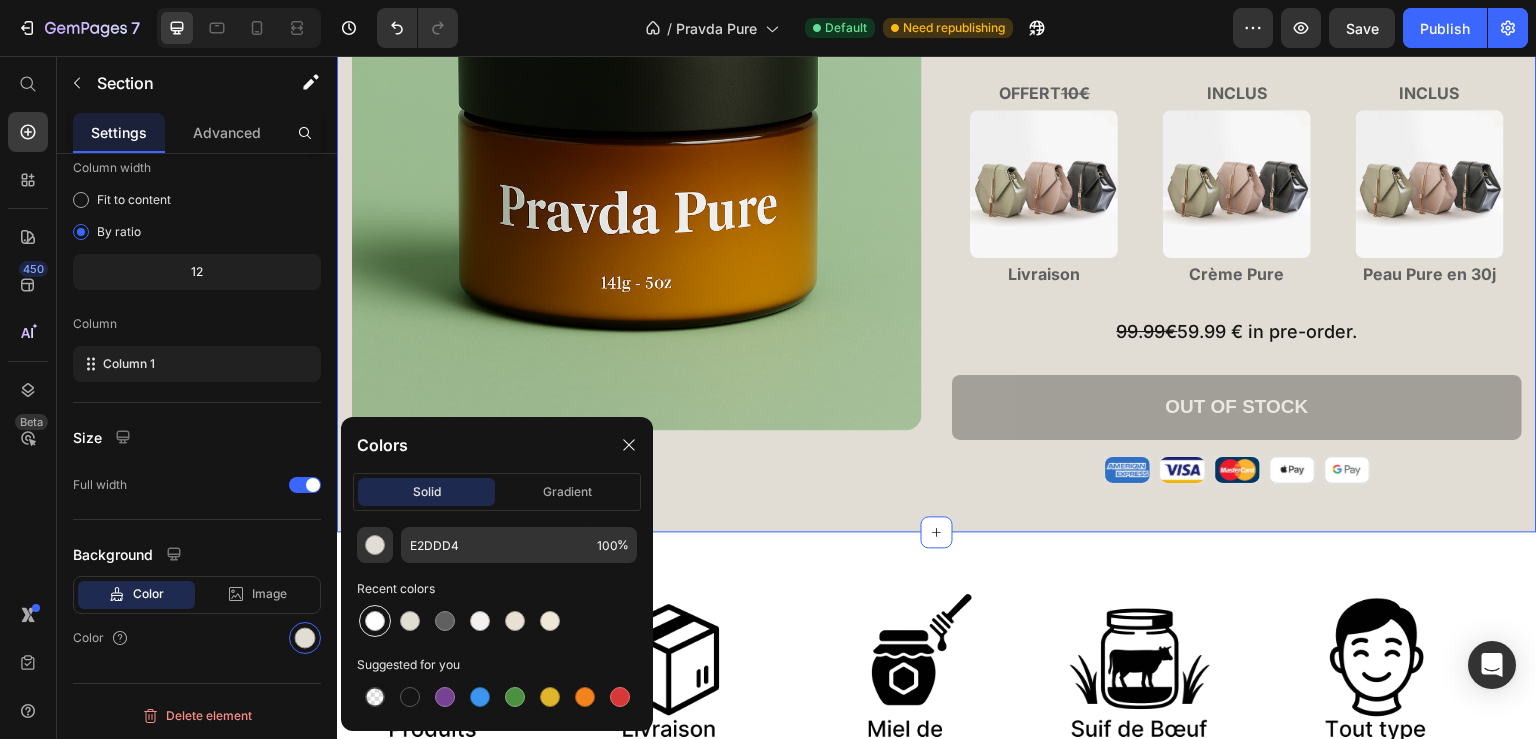 click at bounding box center [375, 621] 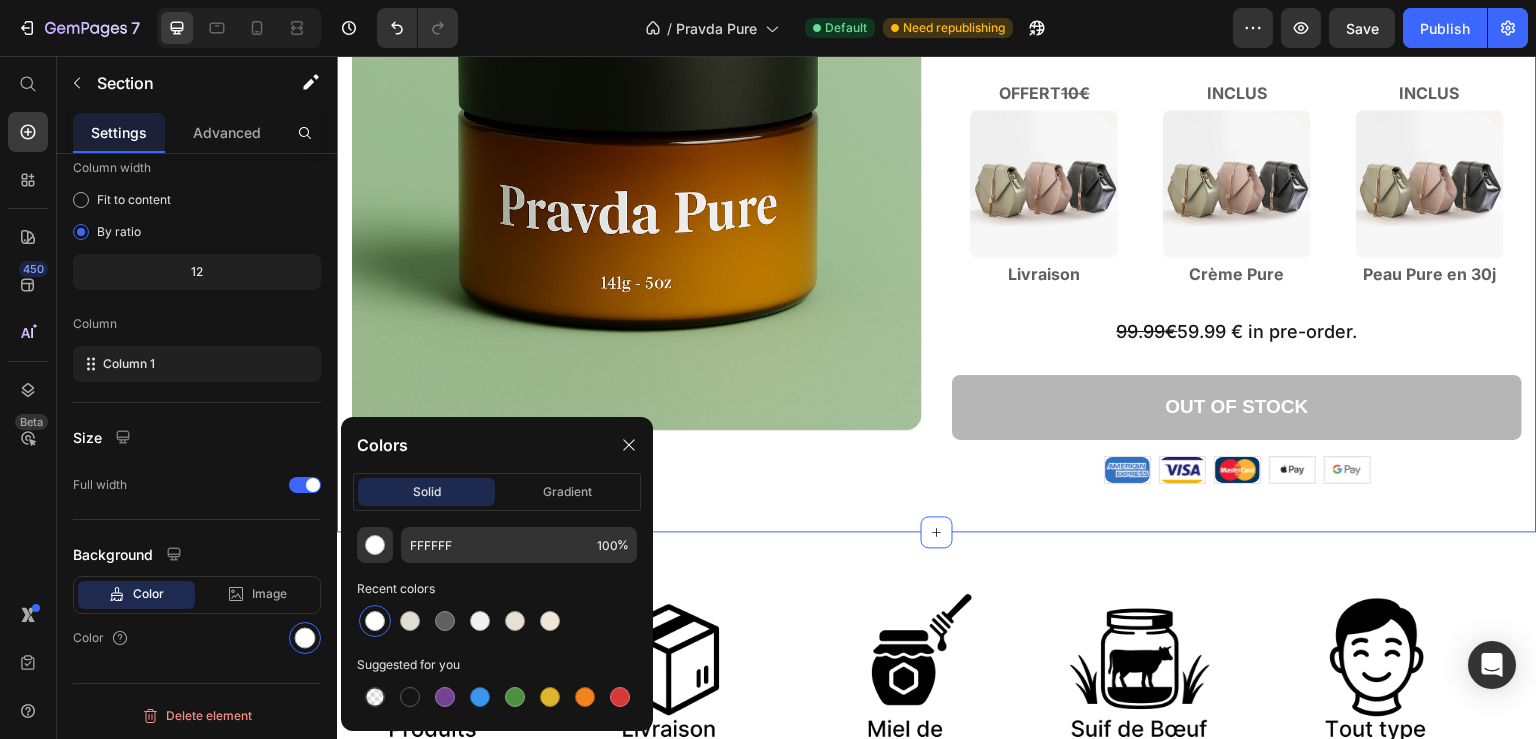 click on "La crème la plus pure du monde. Heading Product Images Formule Peau Pure Product Title Image Résultats en 24h Text Block Image Produit naturels Text Block Advanced List Image 97% de résultats Text Block Advanced List Row OFFERT  10€ Text Block Image Livraison Text Block INCLUS Text Block Image Crème Pure Text Block INCLUS Text Block Image Peau Pure en 30j Text Block Row 99.99€  59.99 € en pré-commande. Text Block Row Out of stock Add to Cart Image Image Image Image Image Row Row Product Section 1   You can create reusable sections Create Theme Section AI Content Write with GemAI What would you like to describe here? Tone and Voice Persuasive Product Formule Peau Pure Show more Generate" at bounding box center (937, 156) 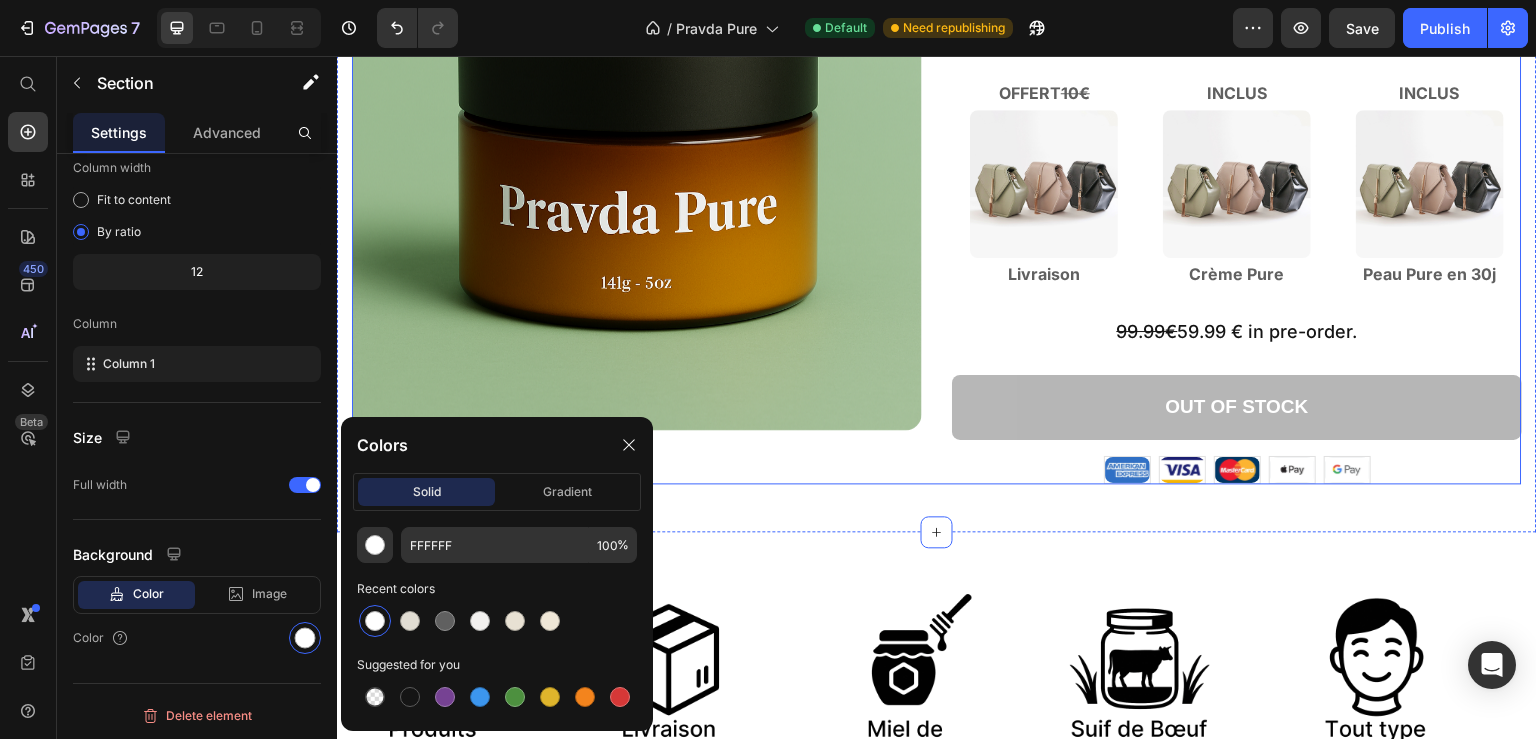 scroll, scrollTop: 0, scrollLeft: 0, axis: both 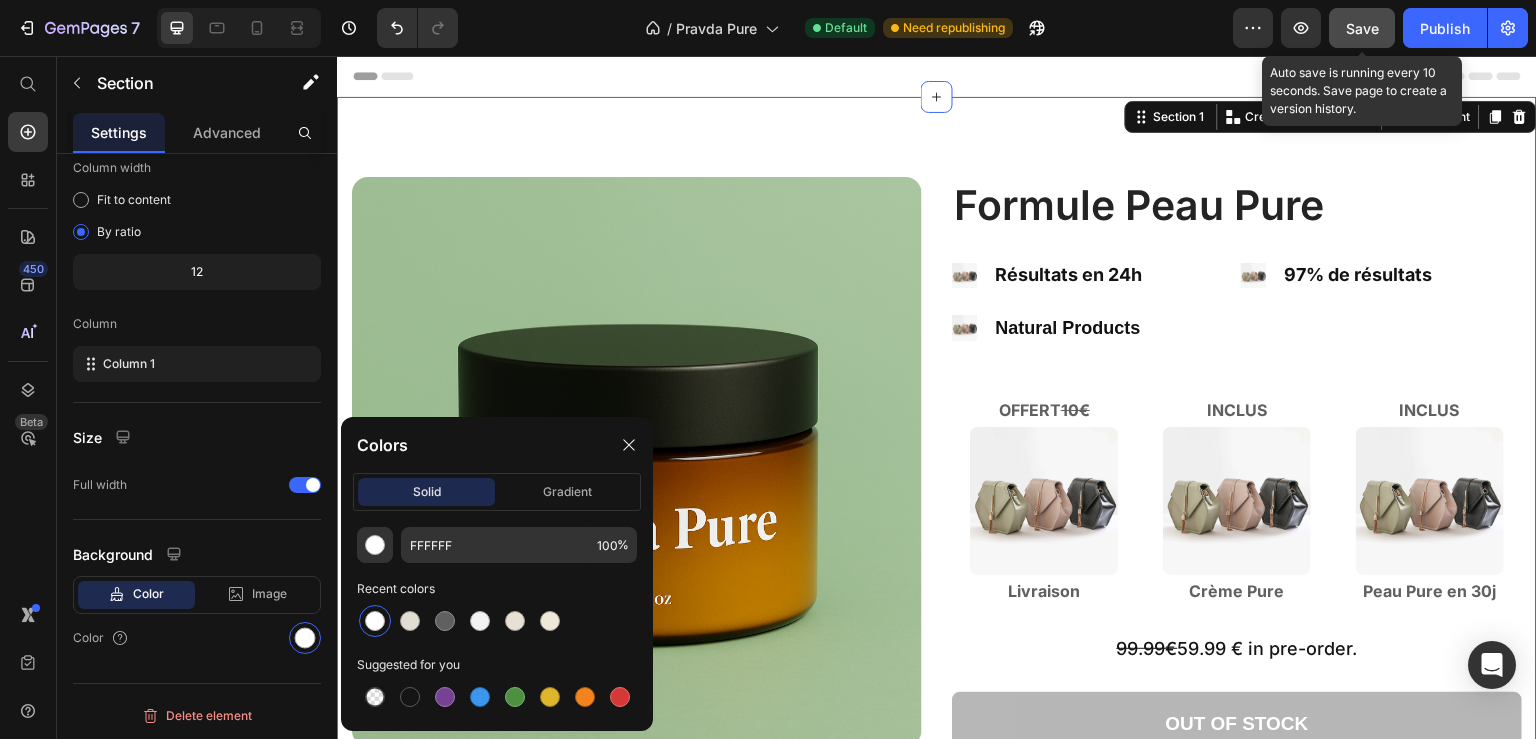 click on "Save" at bounding box center [1362, 28] 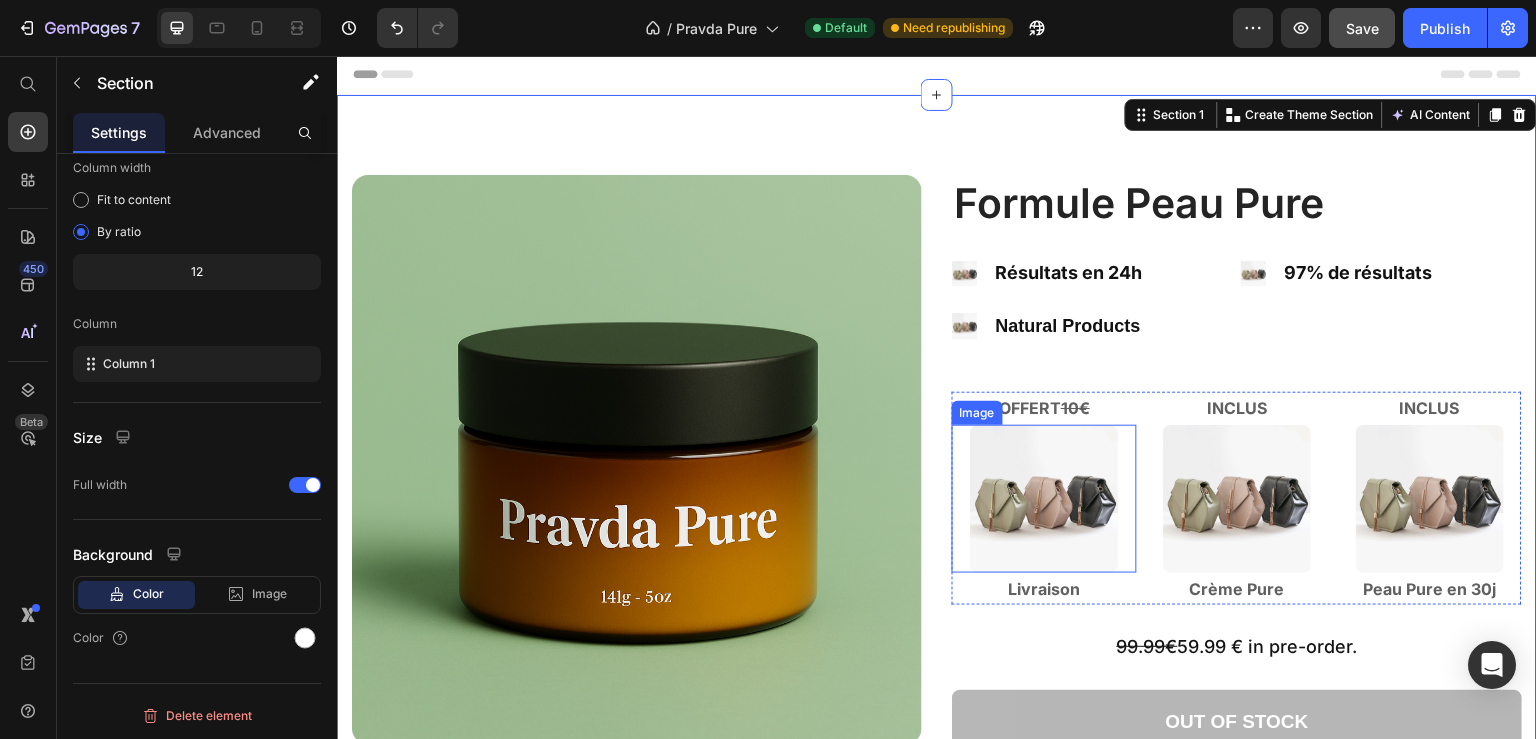scroll, scrollTop: 633, scrollLeft: 0, axis: vertical 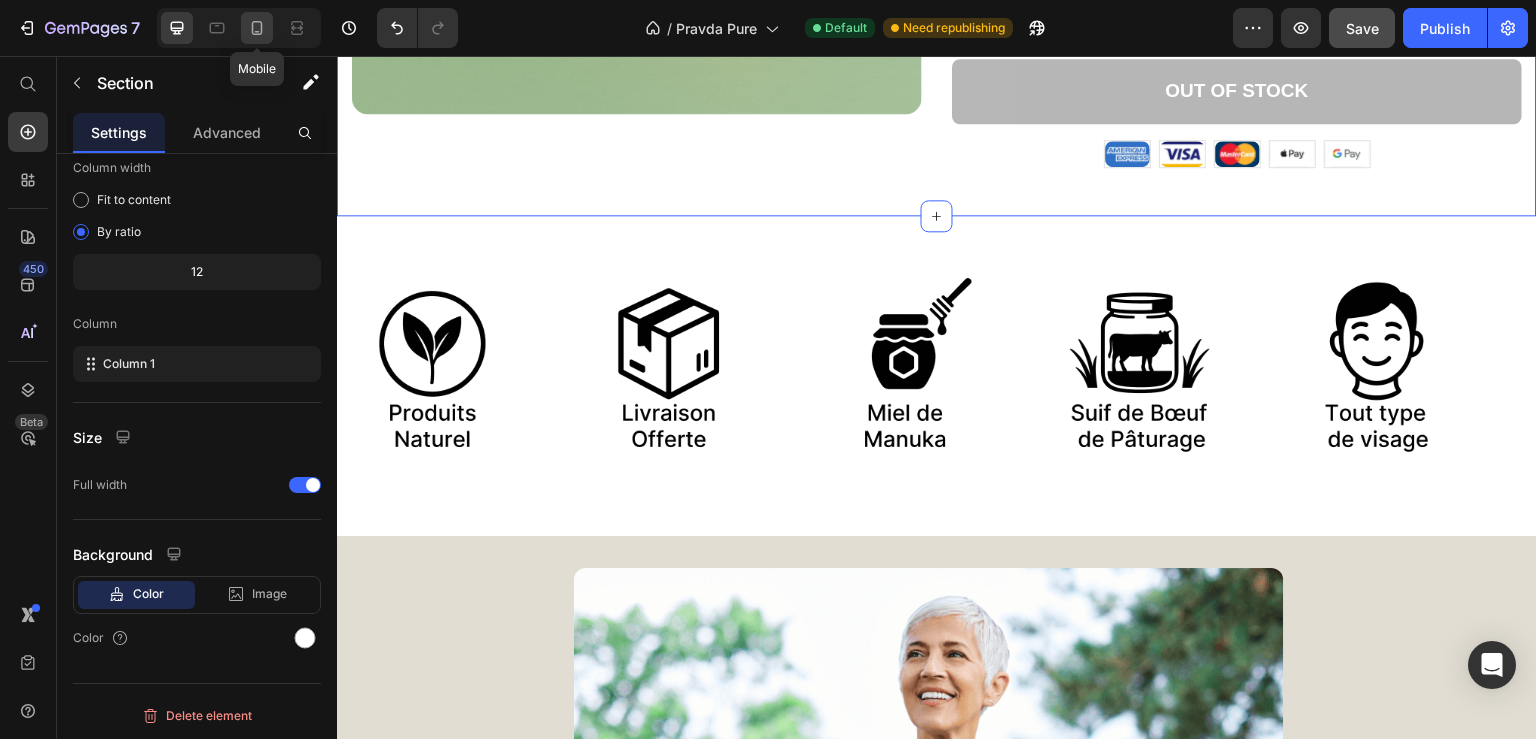click 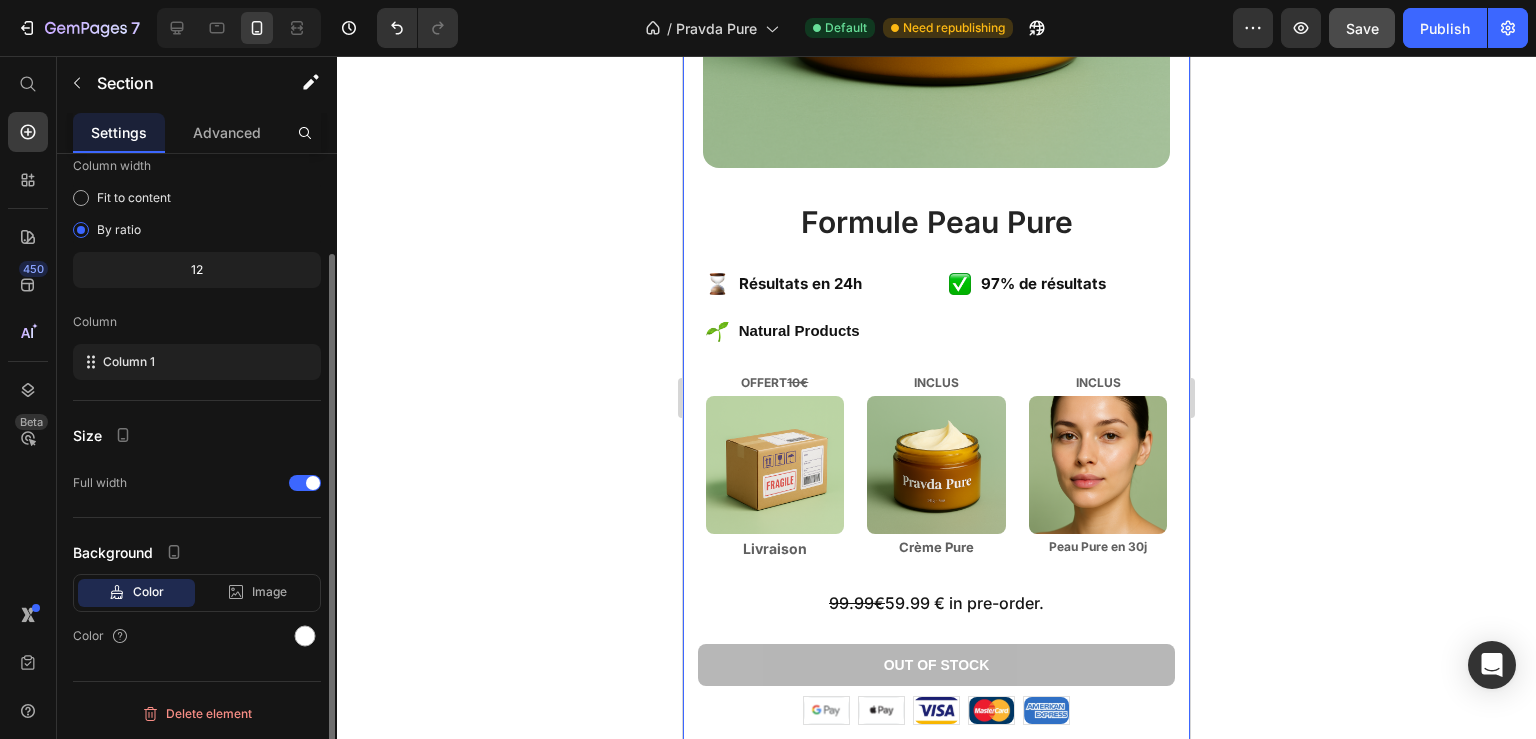 scroll, scrollTop: 120, scrollLeft: 0, axis: vertical 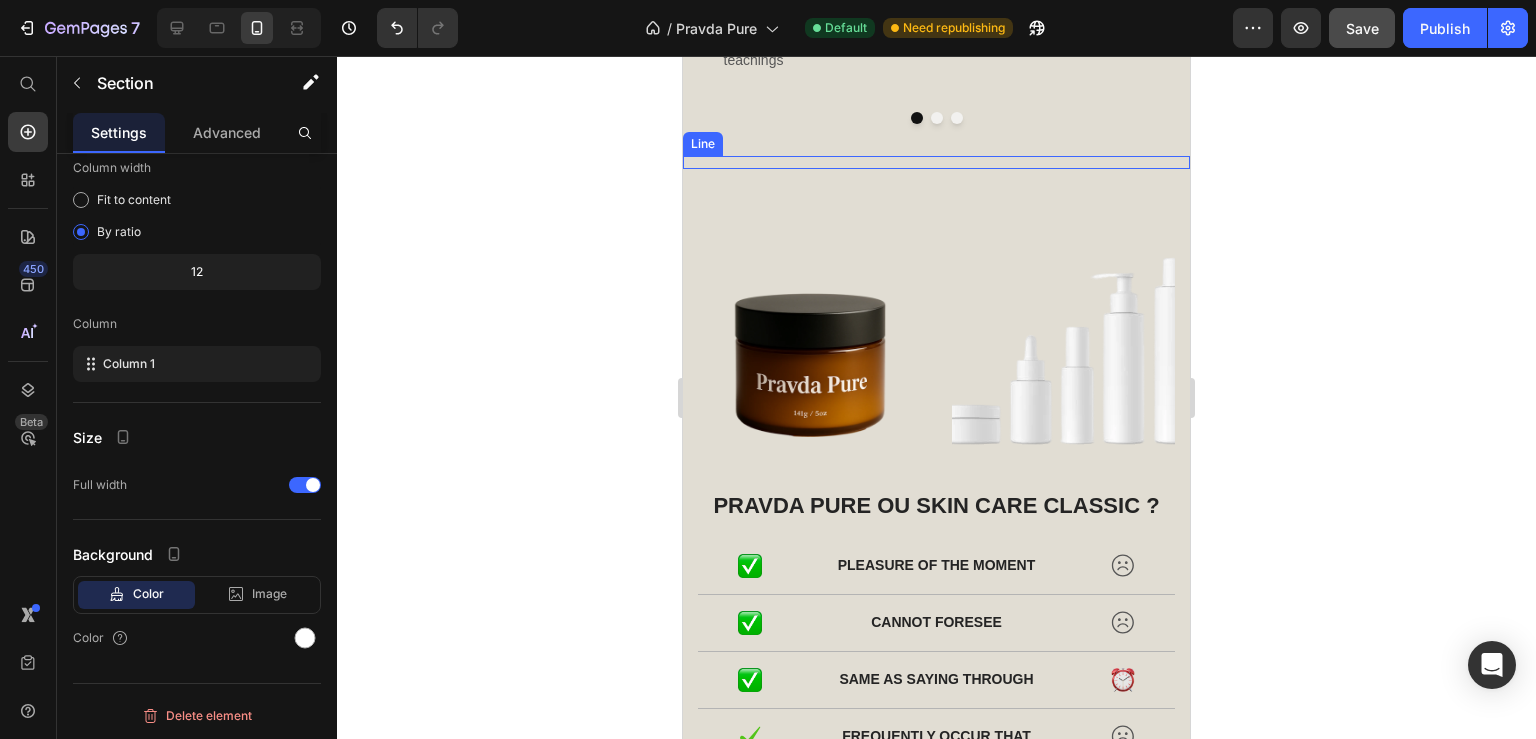 click on "Title Line" at bounding box center (936, 162) 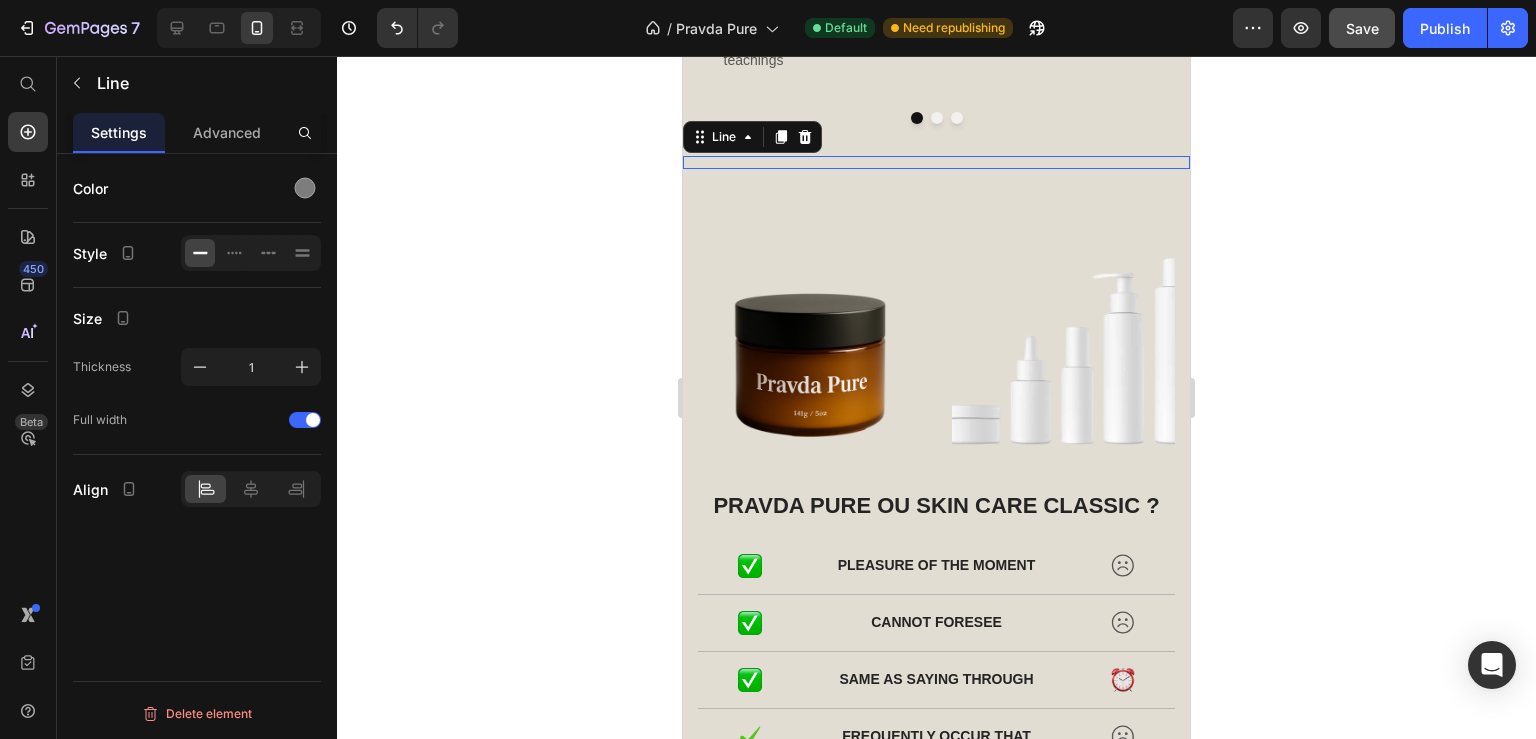 scroll, scrollTop: 0, scrollLeft: 0, axis: both 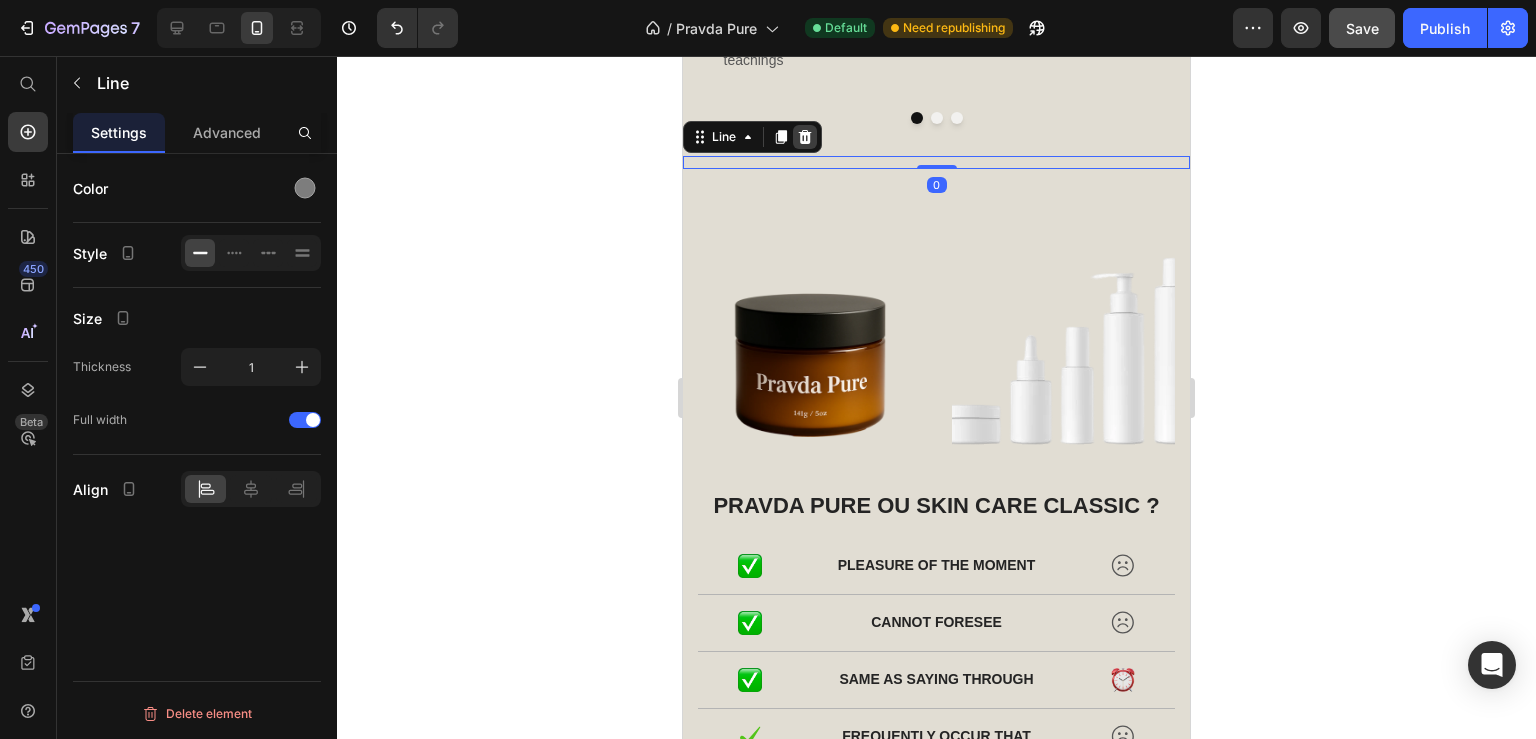 click 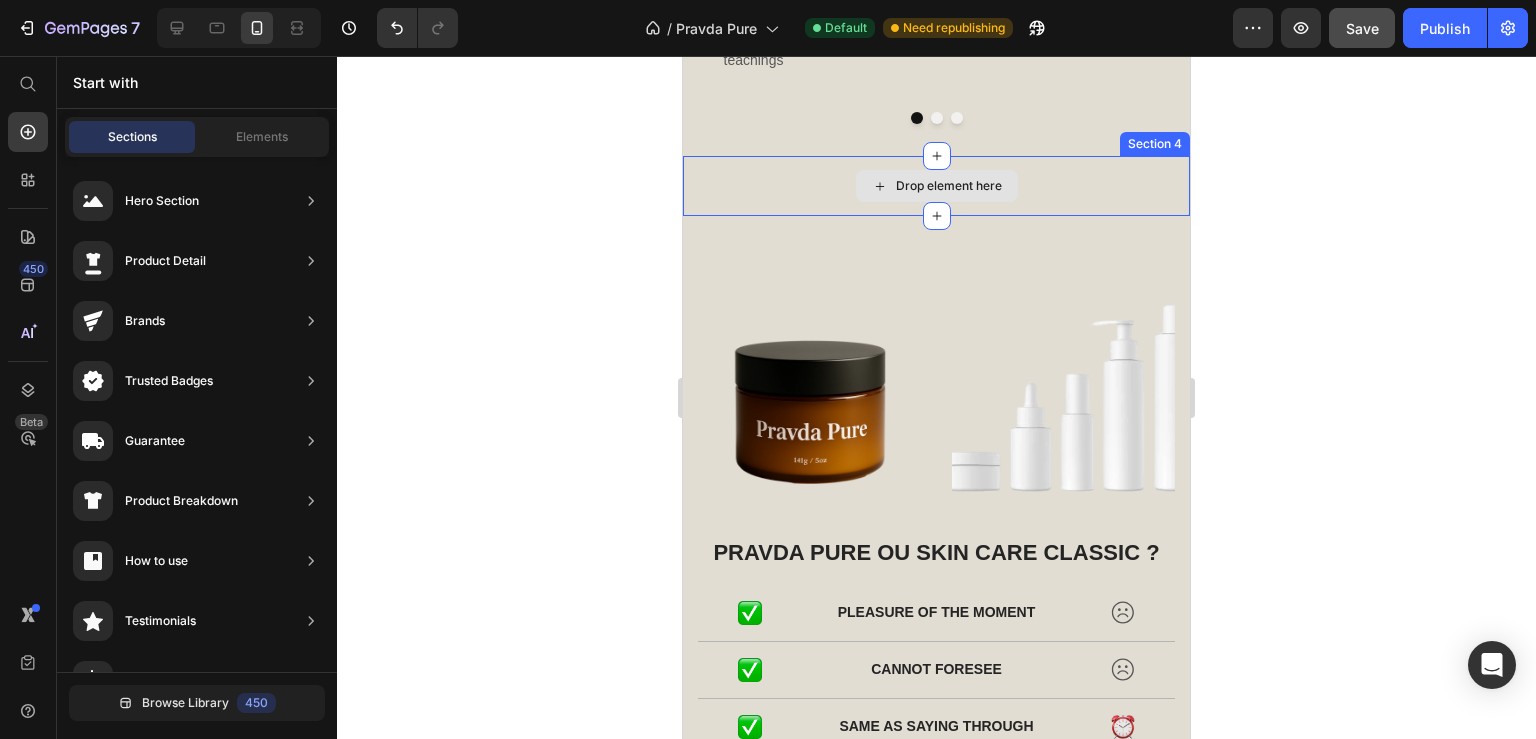 click on "Drop element here" at bounding box center [936, 186] 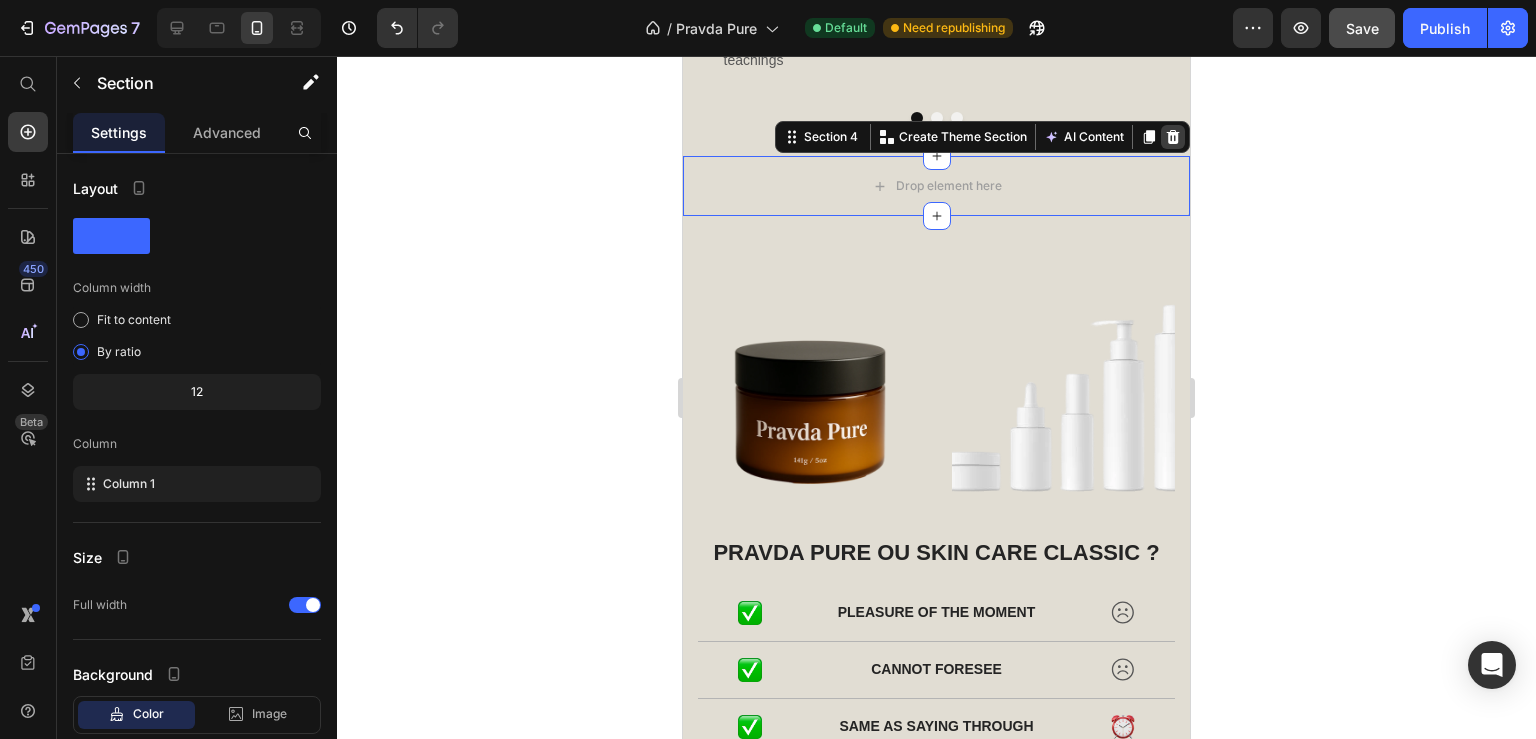 click at bounding box center (1173, 137) 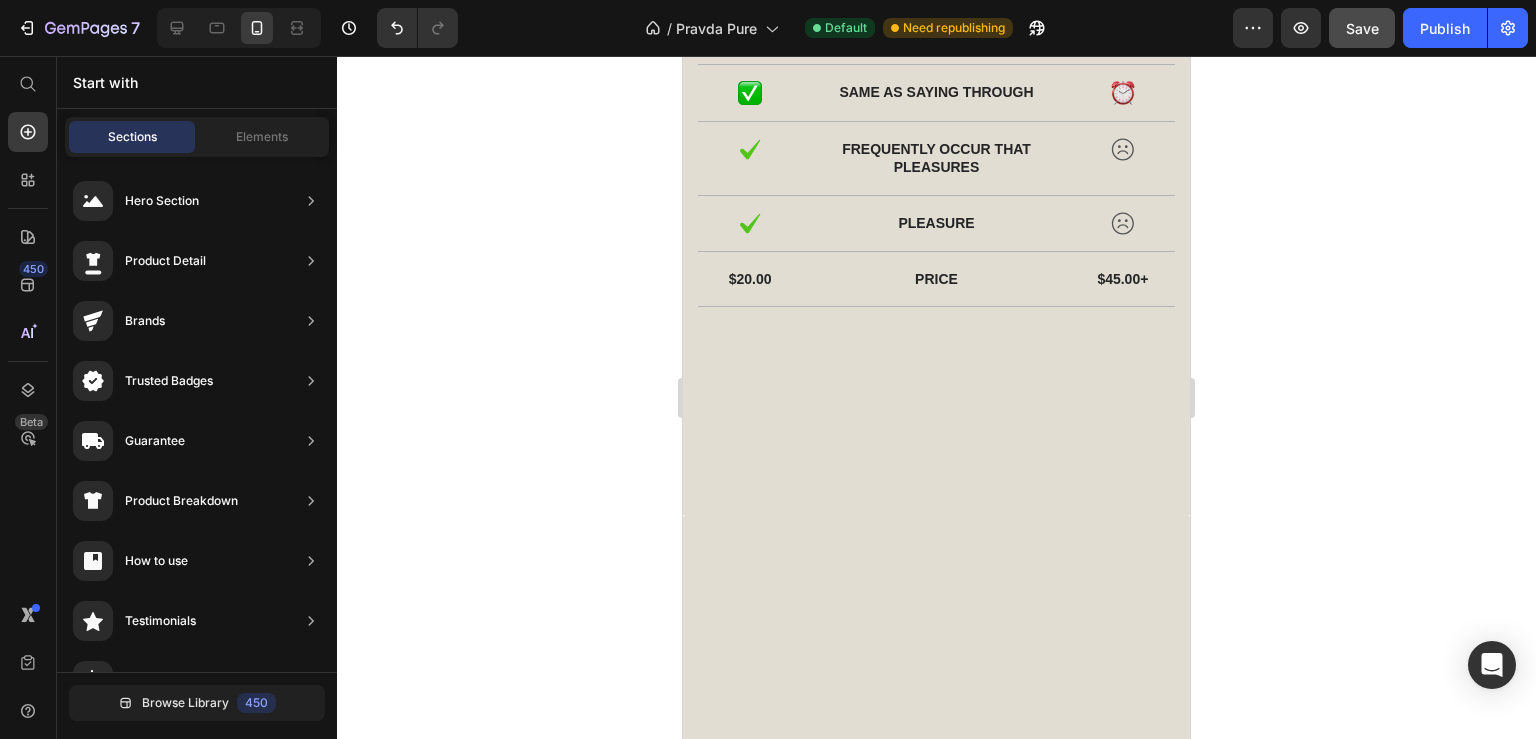 scroll, scrollTop: 757, scrollLeft: 0, axis: vertical 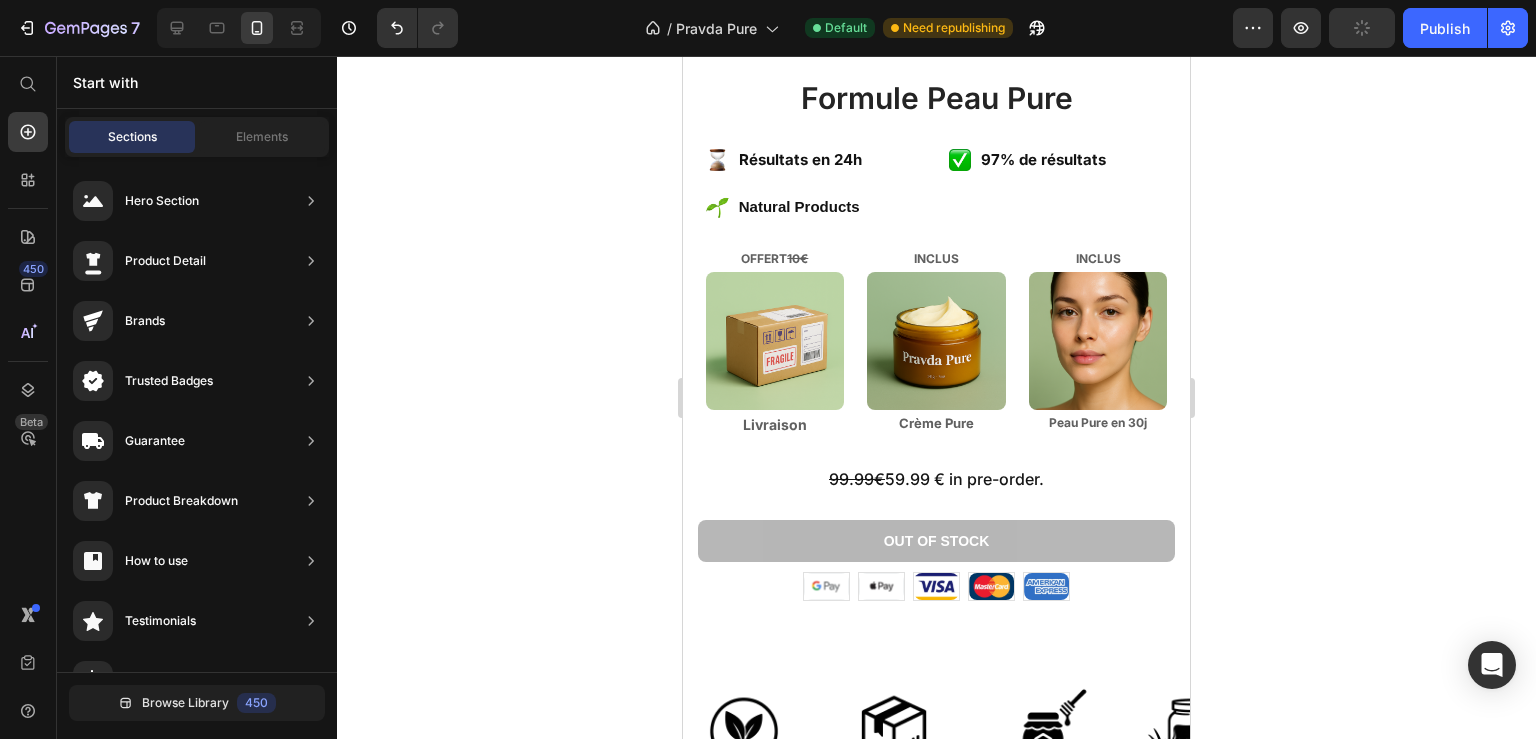 drag, startPoint x: 1186, startPoint y: 355, endPoint x: 1034, endPoint y: 496, distance: 207.32825 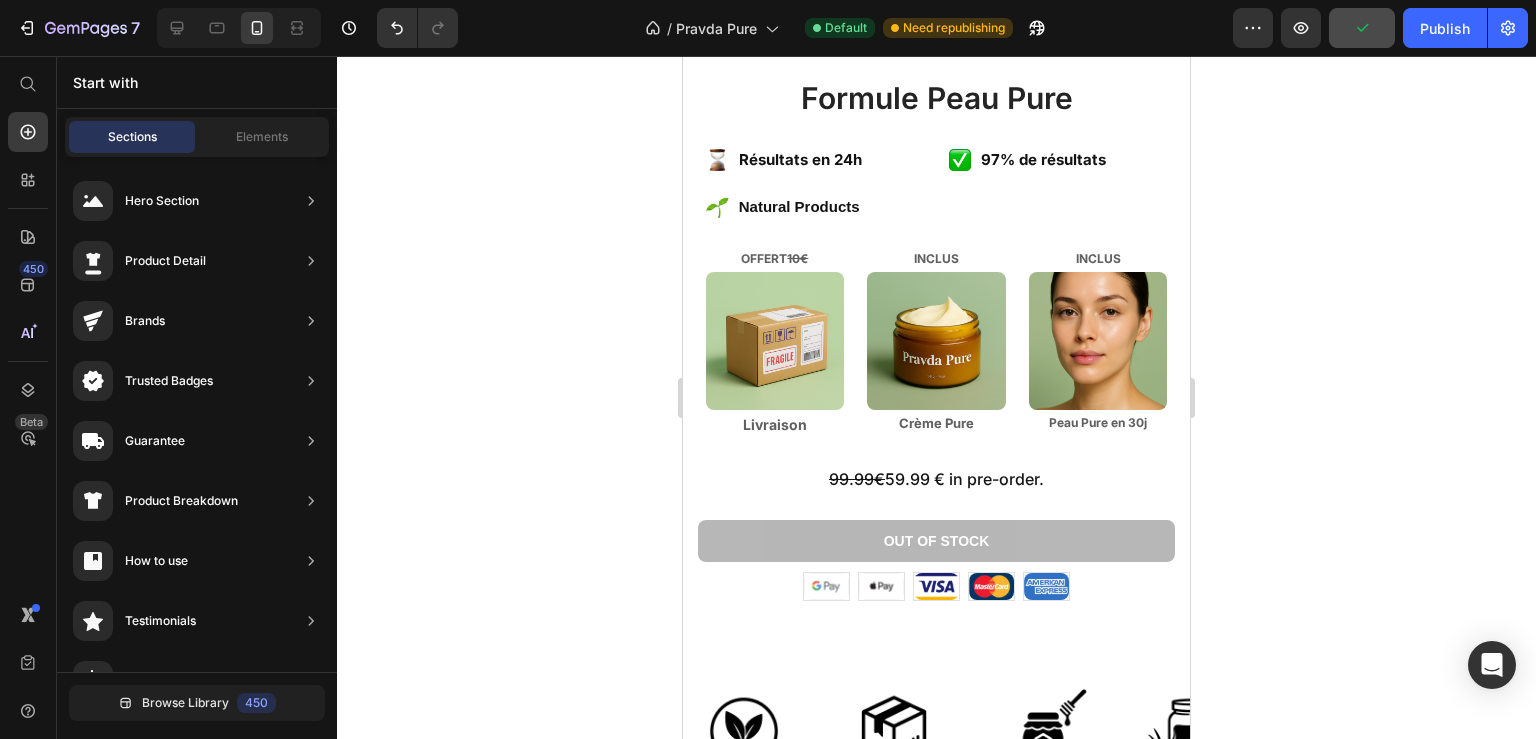 scroll, scrollTop: 1230, scrollLeft: 0, axis: vertical 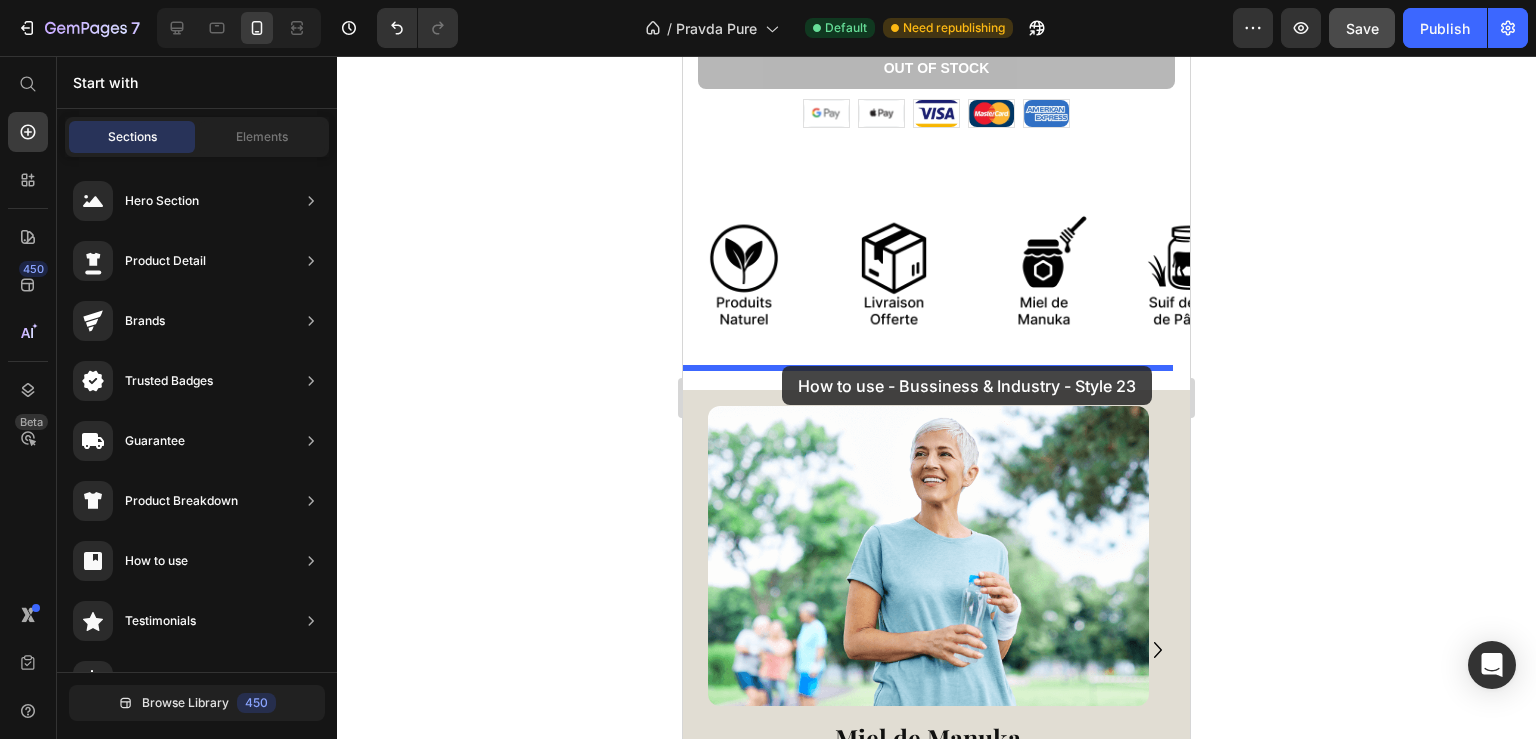 drag, startPoint x: 1257, startPoint y: 398, endPoint x: 782, endPoint y: 366, distance: 476.07666 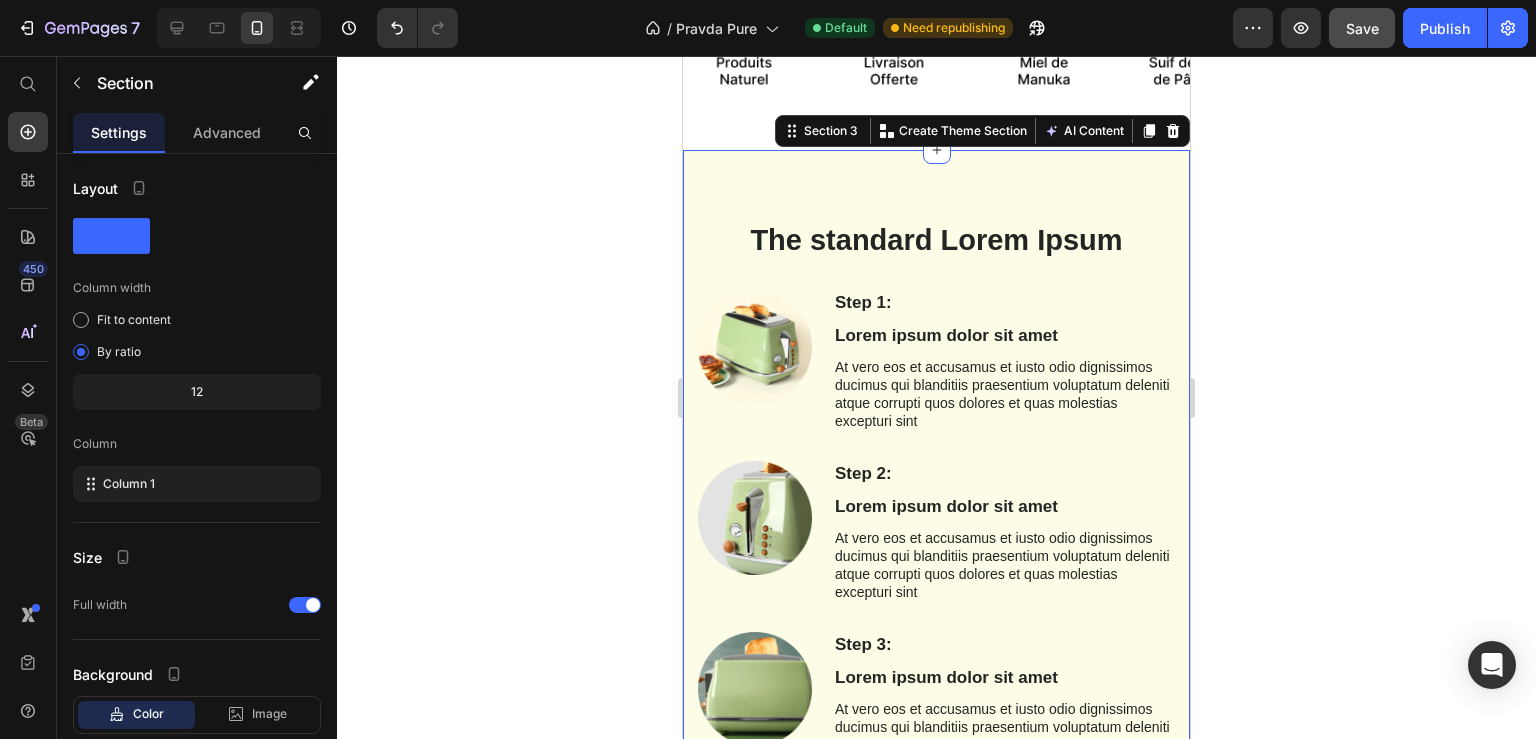 scroll, scrollTop: 1470, scrollLeft: 0, axis: vertical 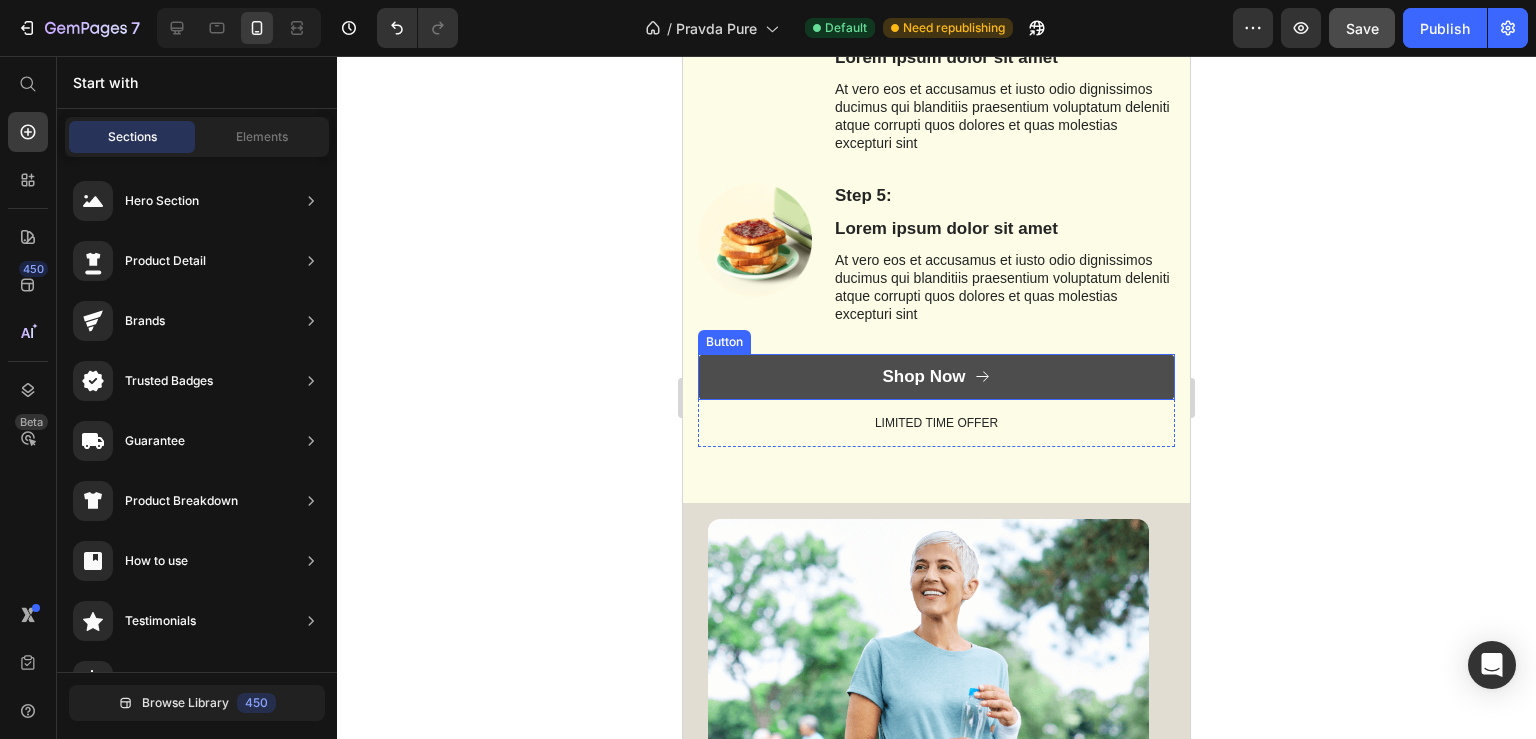 click on "Shop Now" at bounding box center [936, 377] 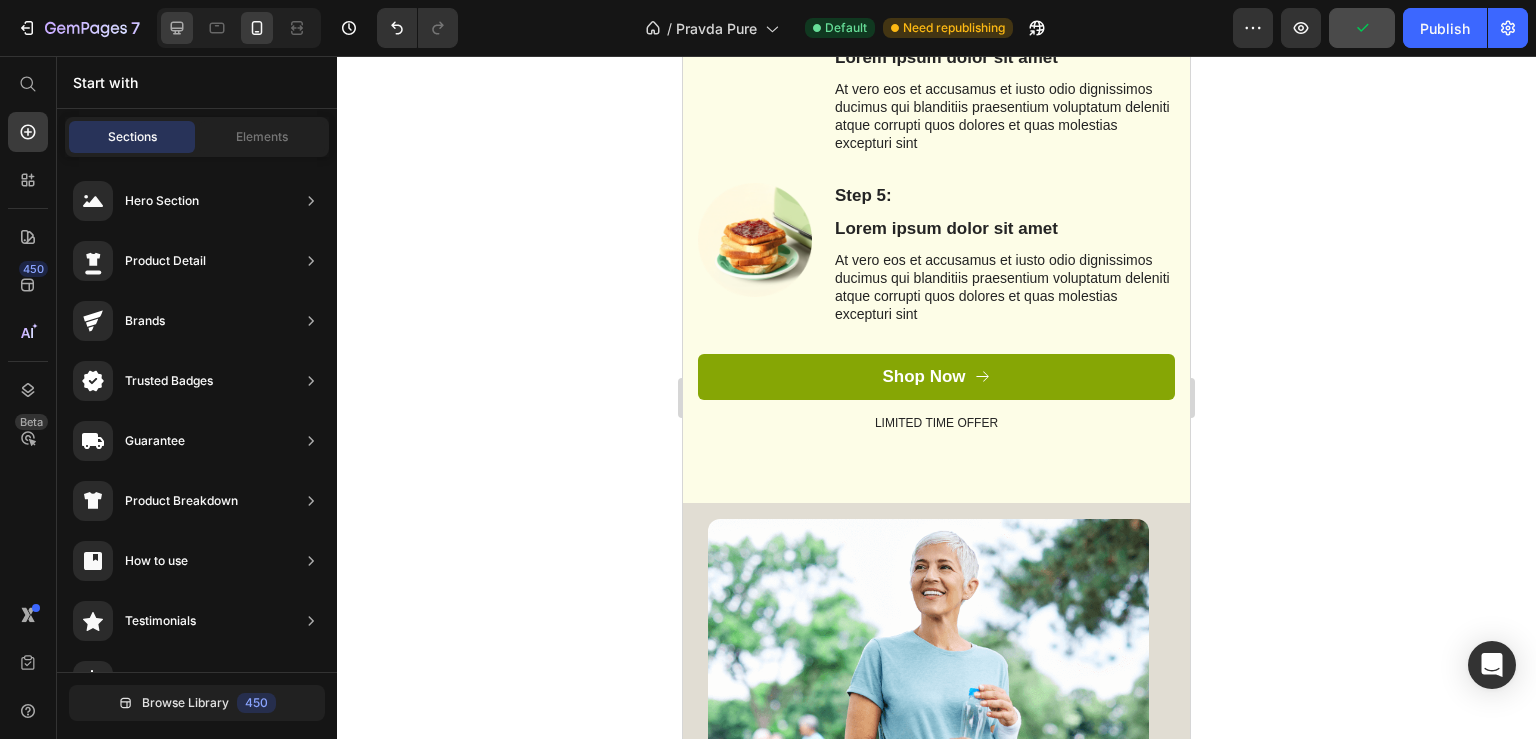 click 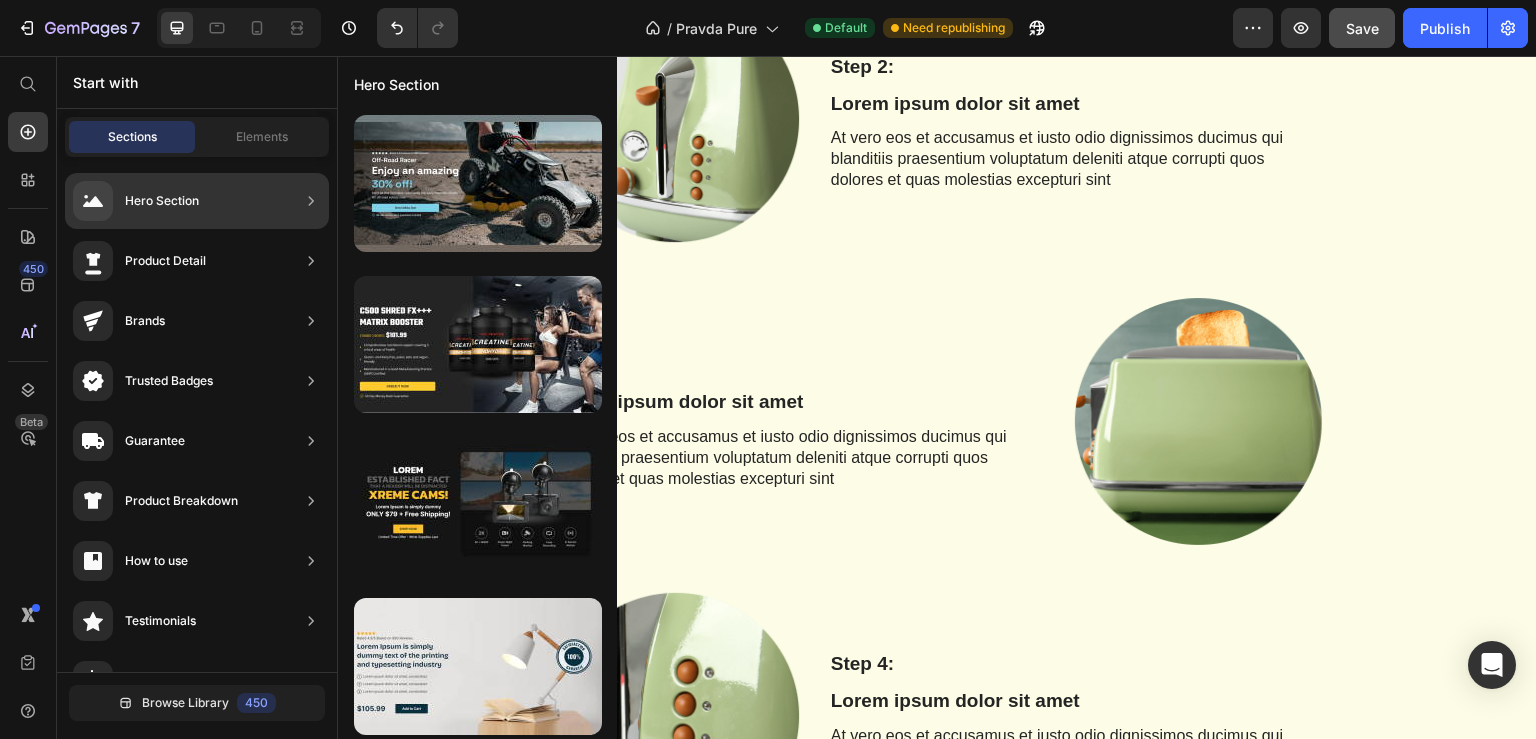 scroll, scrollTop: 2134, scrollLeft: 0, axis: vertical 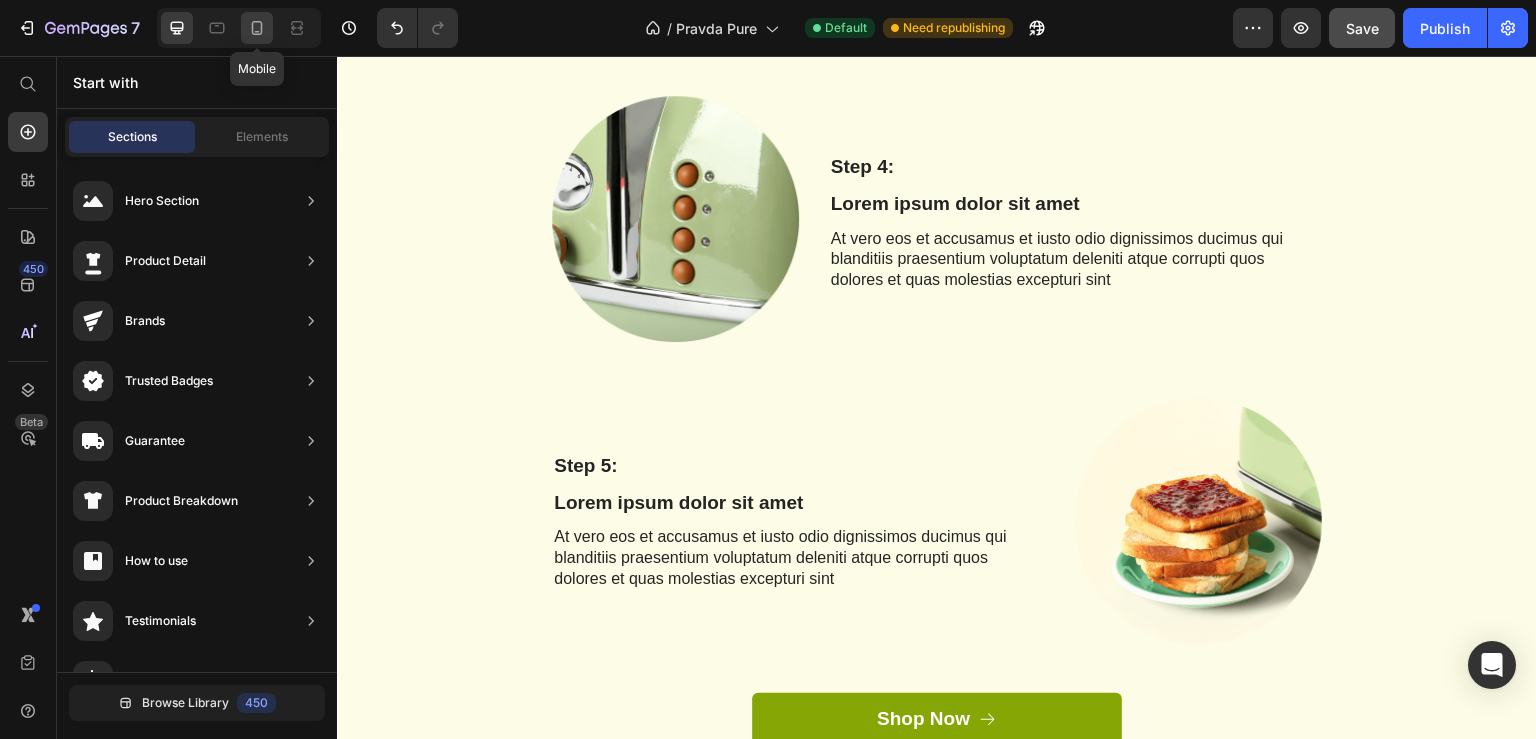 click 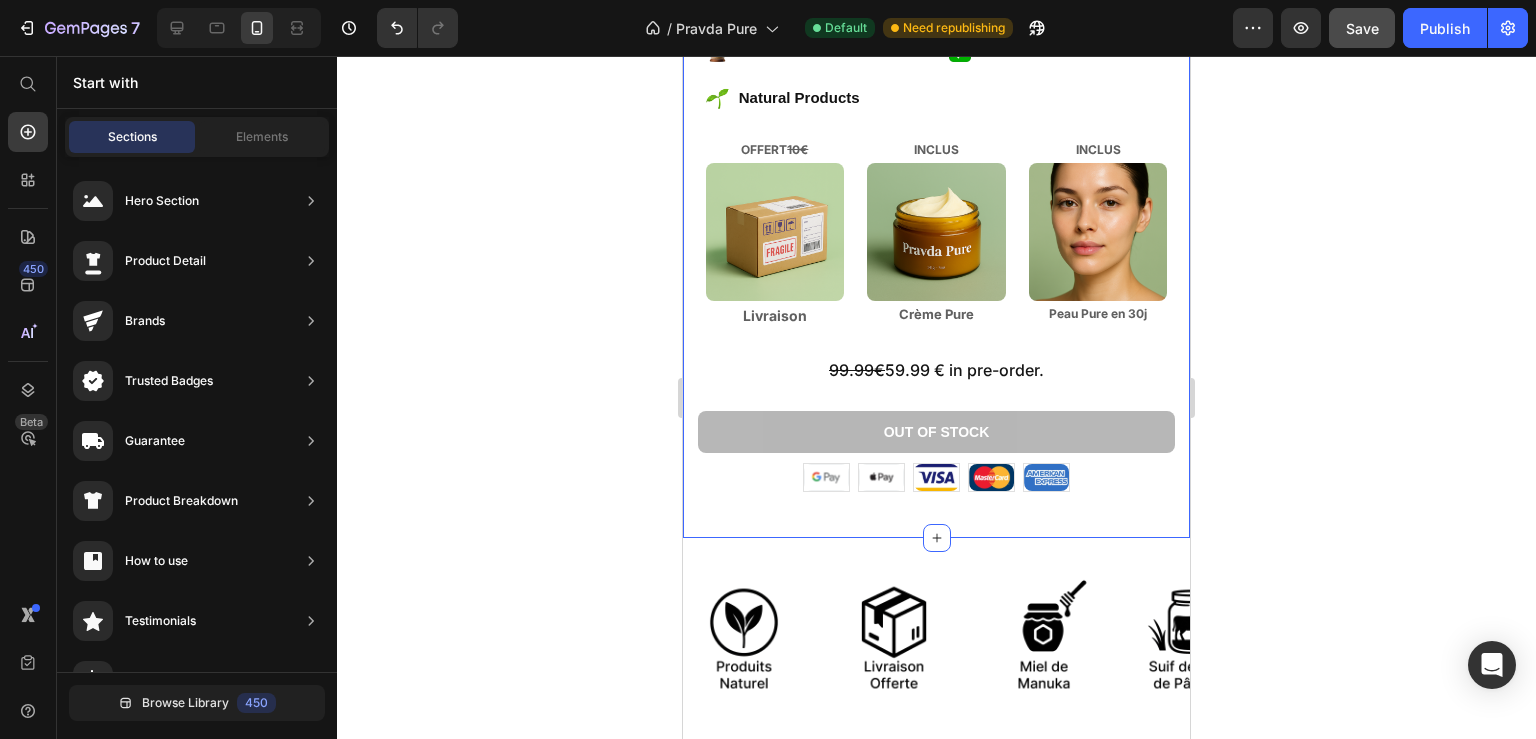 scroll, scrollTop: 1500, scrollLeft: 0, axis: vertical 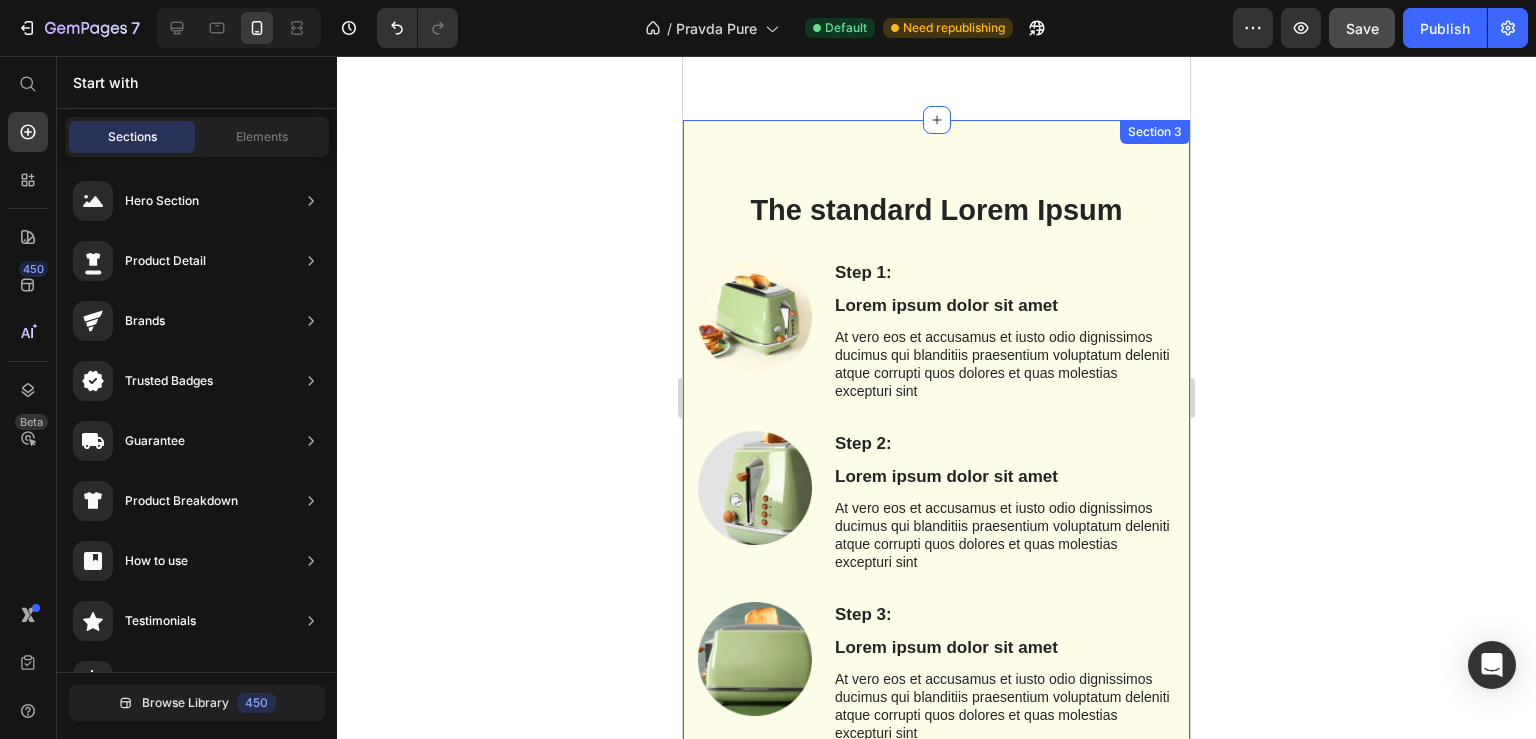 click on "The standard Lorem Ipsum Heading Row Step 1: Text Block Lorem ipsum dolor sit amet Text Block At vero eos et accusamus et iusto odio dignissimos ducimus qui blanditiis praesentium voluptatum deleniti atque corrupti quos dolores et quas molestias excepturi sint Text Block Image Row Image Step 2: Text Block Lorem ipsum dolor sit amet Text Block At vero eos et accusamus et iusto odio dignissimos ducimus qui blanditiis praesentium voluptatum deleniti atque corrupti quos dolores et quas molestias excepturi sint Text Block Row Step 3: Text Block Lorem ipsum dolor sit amet Text Block At vero eos et accusamus et iusto odio dignissimos ducimus qui blanditiis praesentium voluptatum deleniti atque corrupti quos dolores et quas molestias excepturi sint Text Block Image Row Image Step 4: Text Block Lorem ipsum dolor sit amet Text Block At vero eos et accusamus et iusto odio dignissimos ducimus qui blanditiis praesentium voluptatum deleniti atque corrupti quos dolores et quas molestias excepturi sint Text Block Row Step 5:" at bounding box center (936, 692) 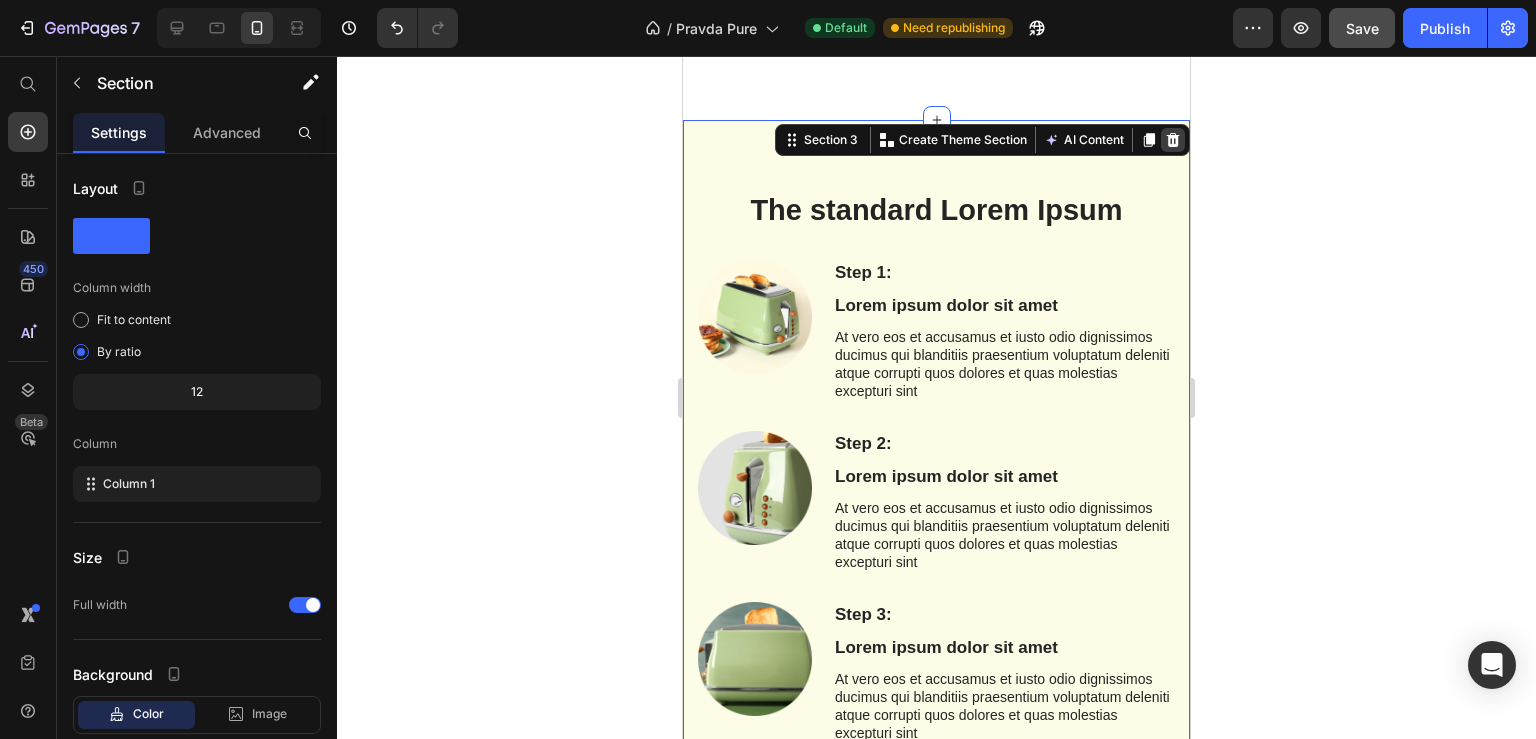 click 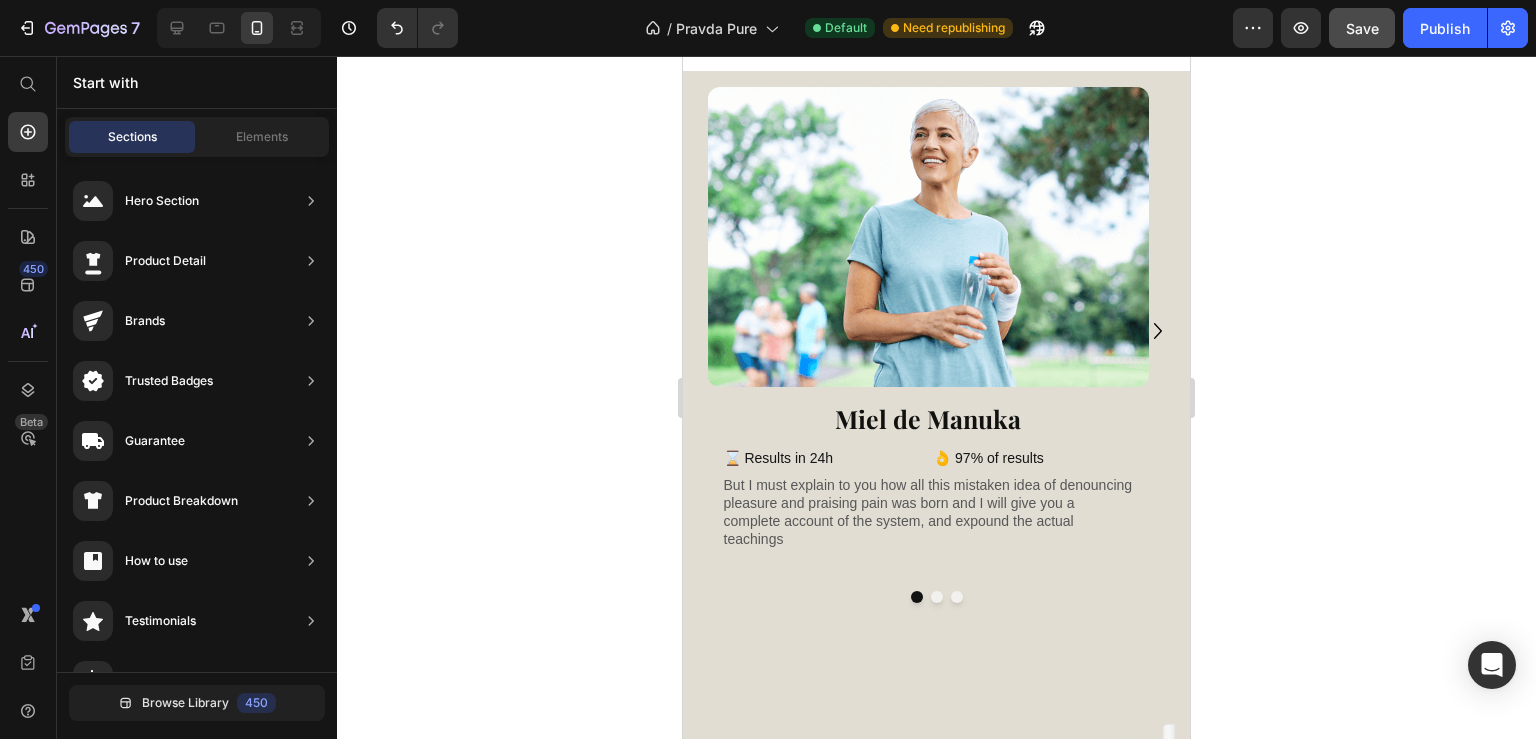 scroll, scrollTop: 1350, scrollLeft: 0, axis: vertical 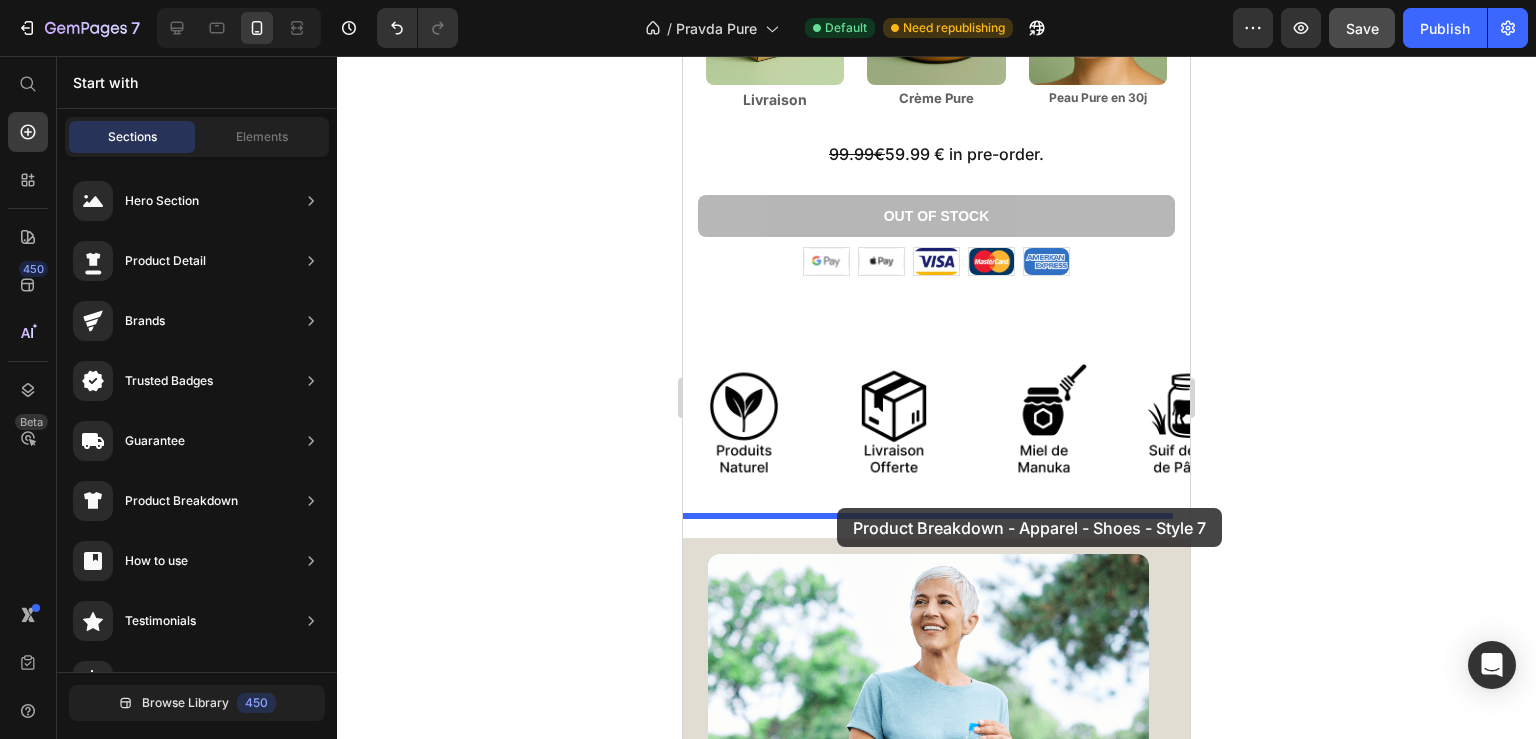 drag, startPoint x: 1178, startPoint y: 357, endPoint x: 837, endPoint y: 508, distance: 372.93698 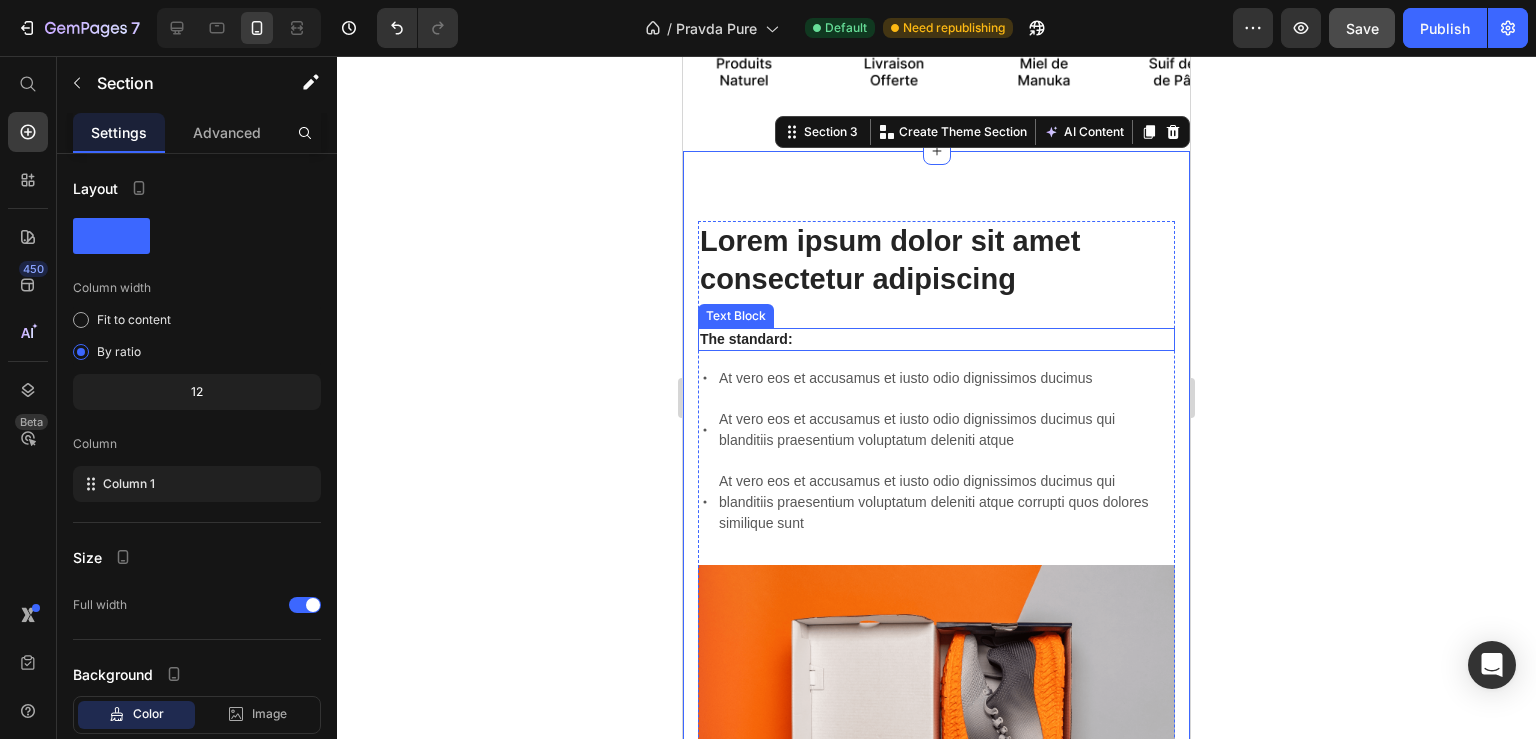 scroll, scrollTop: 1470, scrollLeft: 0, axis: vertical 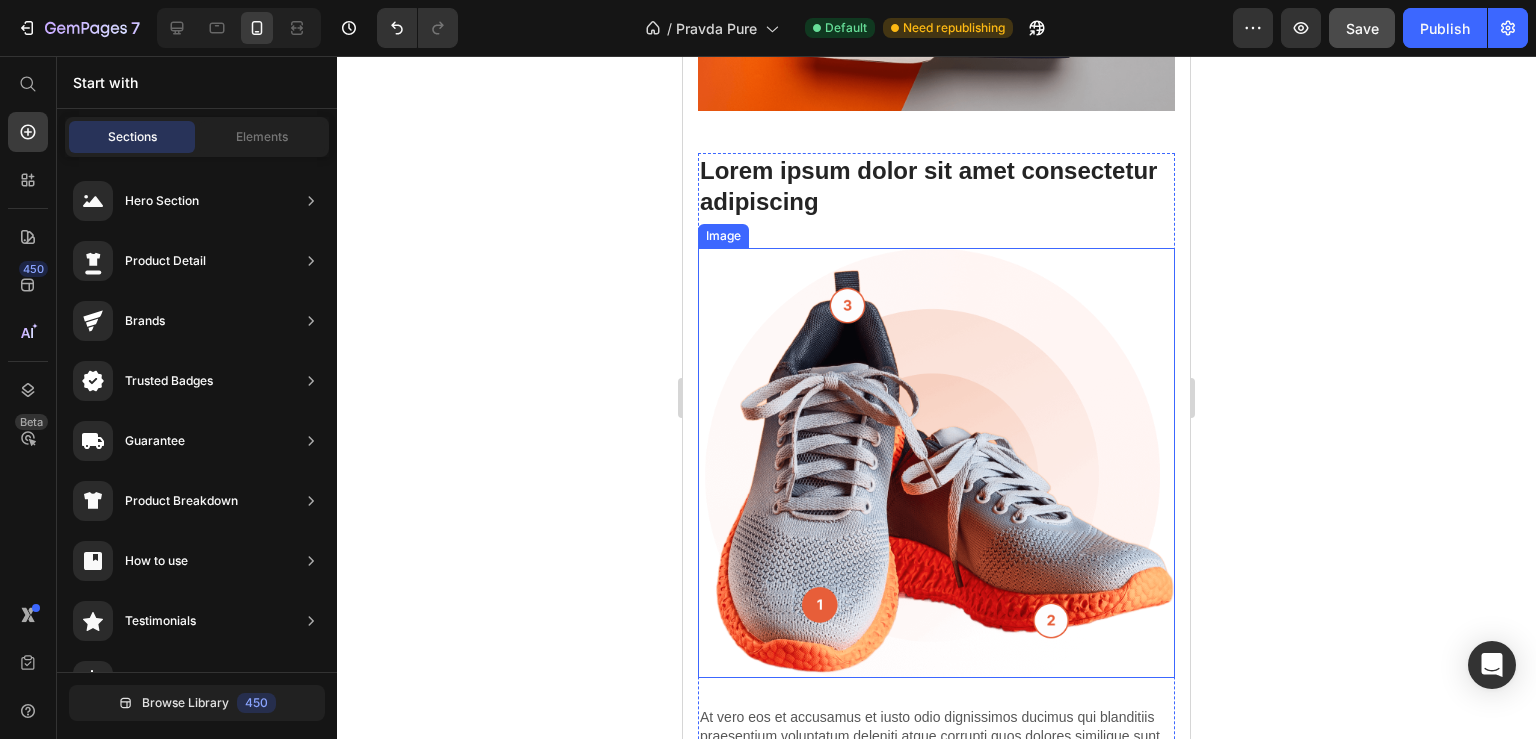 click at bounding box center (936, 463) 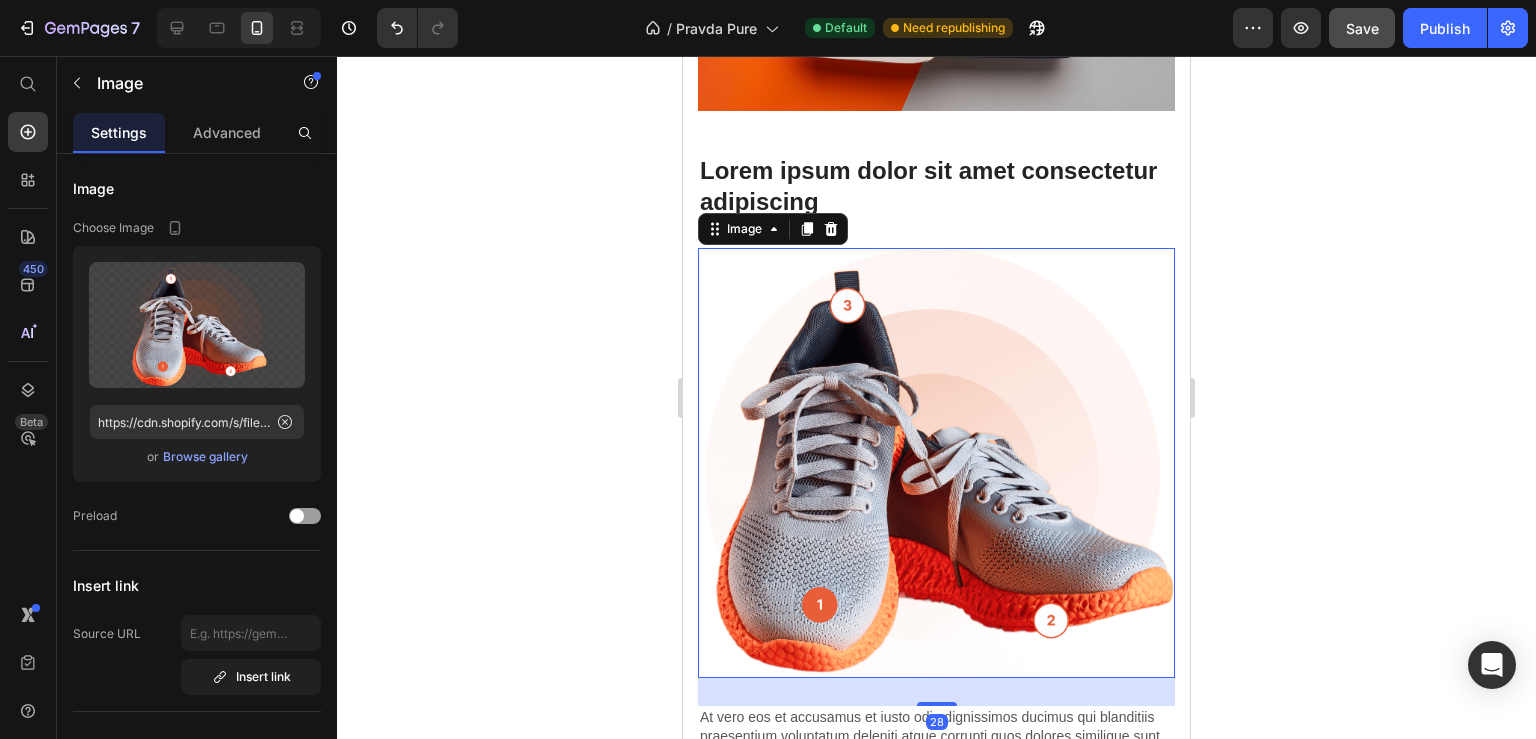 click 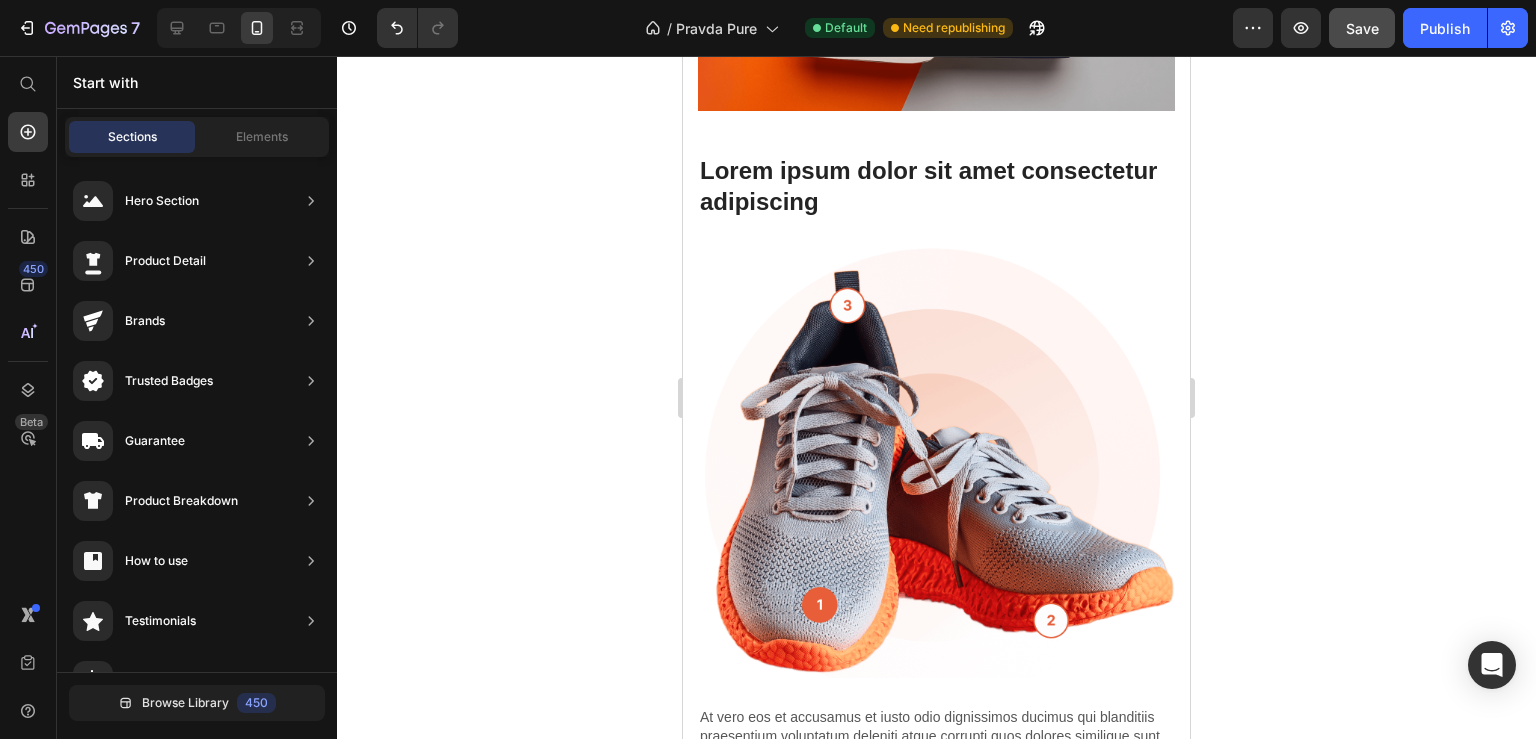 scroll, scrollTop: 2683, scrollLeft: 0, axis: vertical 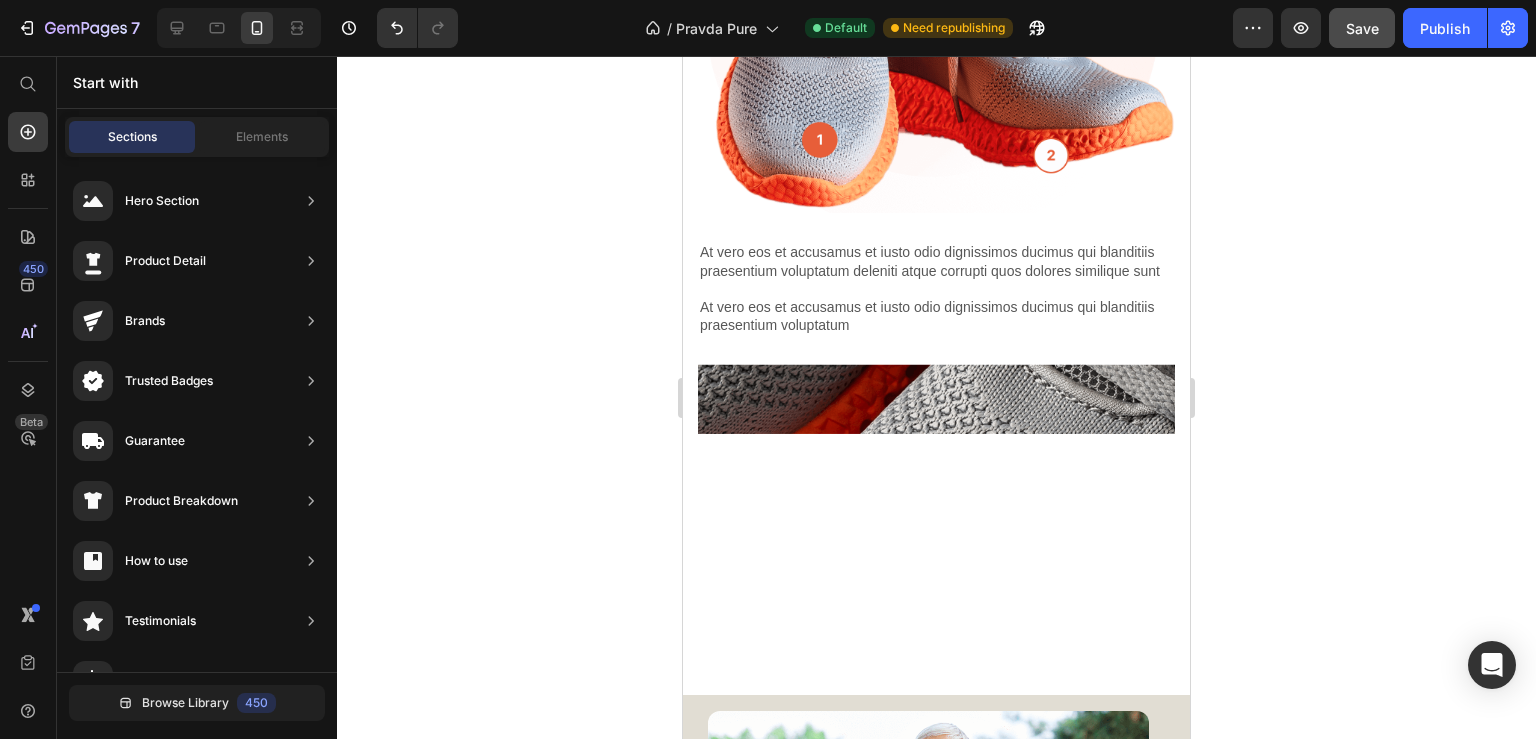 drag, startPoint x: 1181, startPoint y: 318, endPoint x: 870, endPoint y: 84, distance: 389.20047 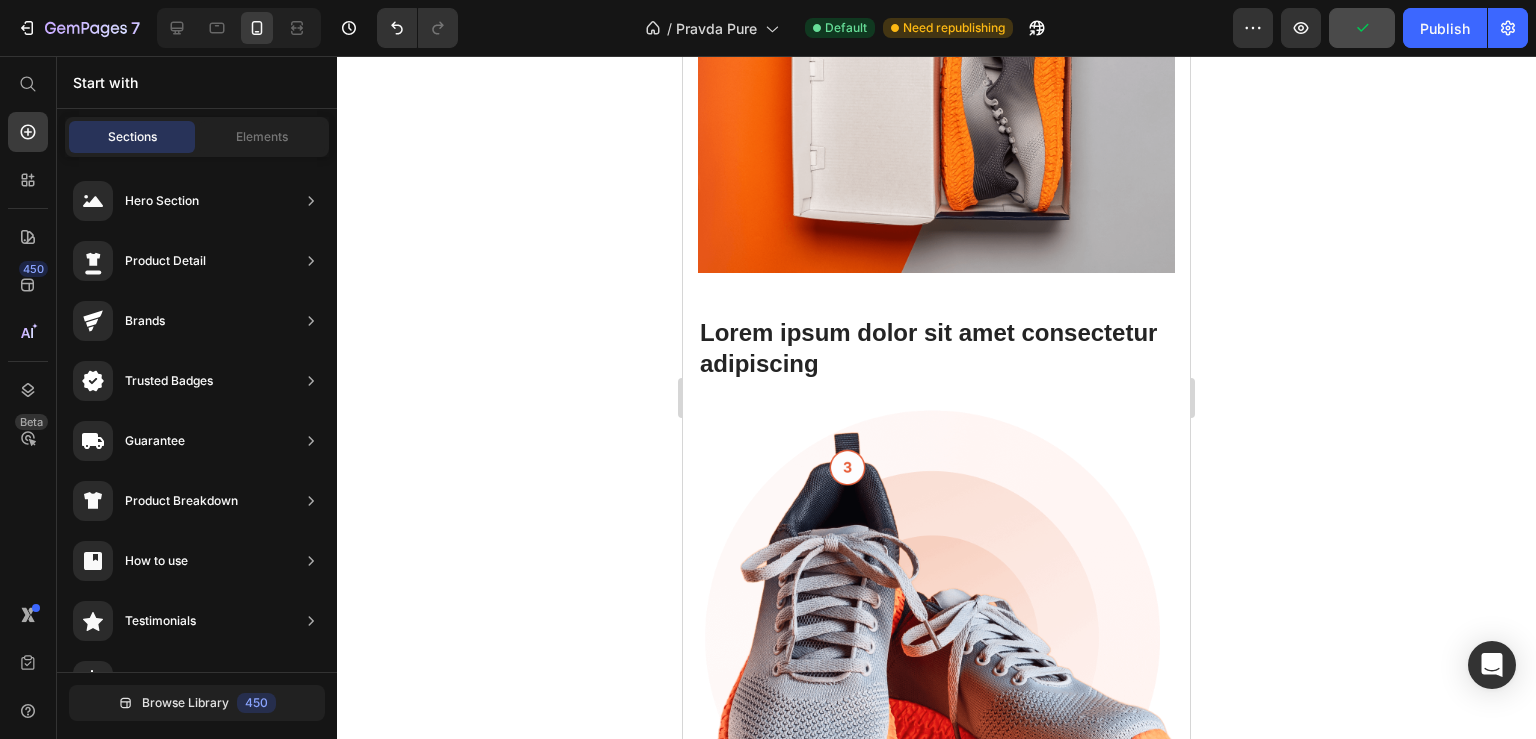 scroll, scrollTop: 2878, scrollLeft: 0, axis: vertical 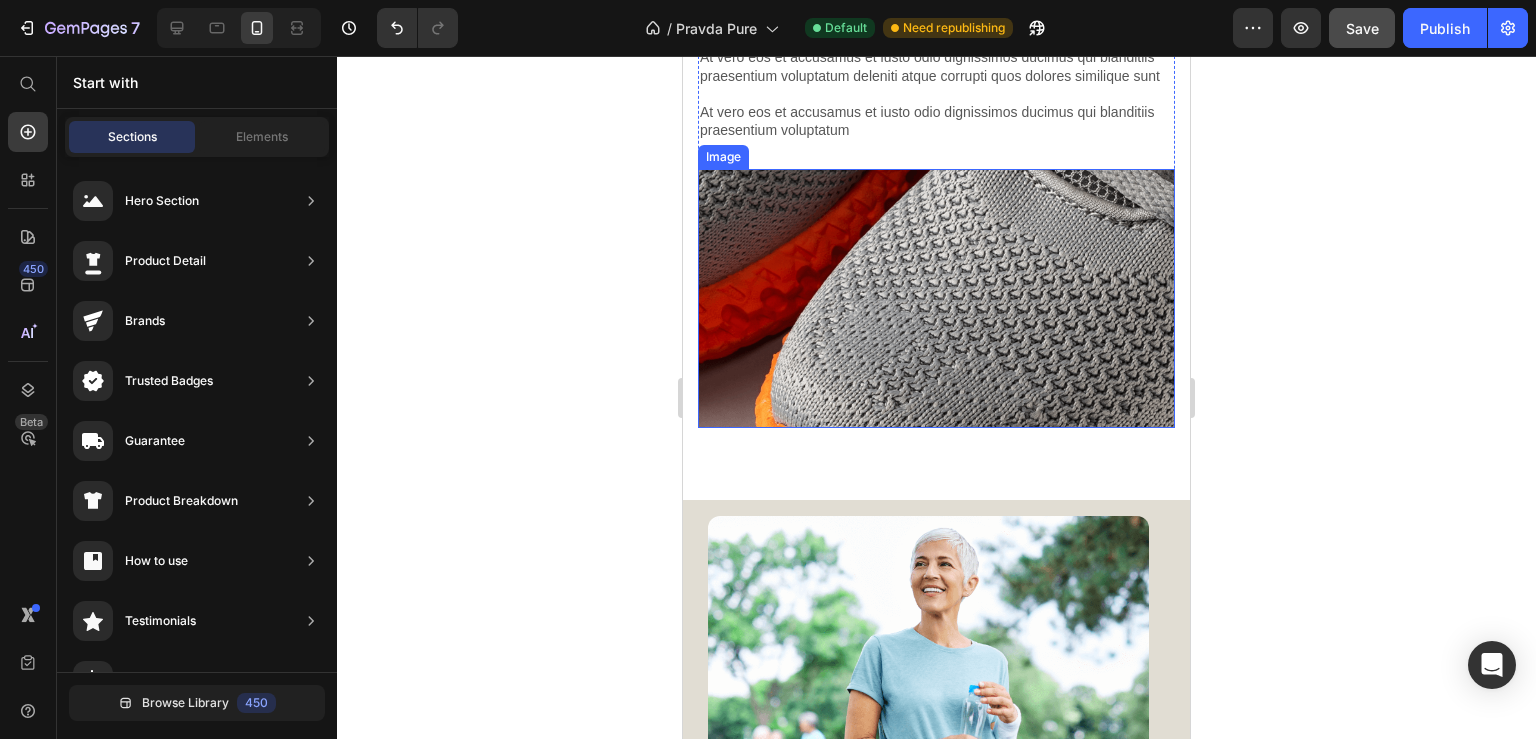 click at bounding box center (936, 298) 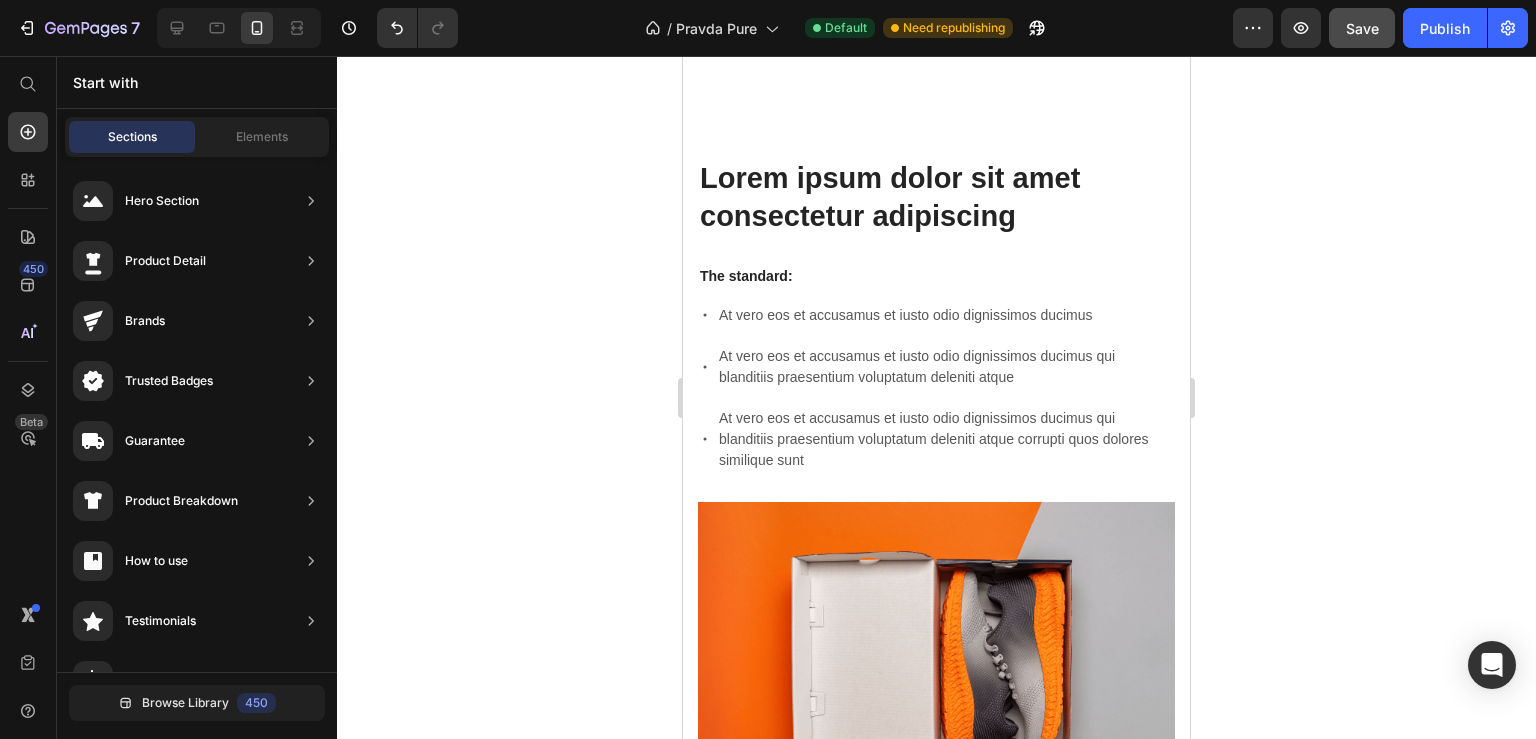 scroll, scrollTop: 1491, scrollLeft: 0, axis: vertical 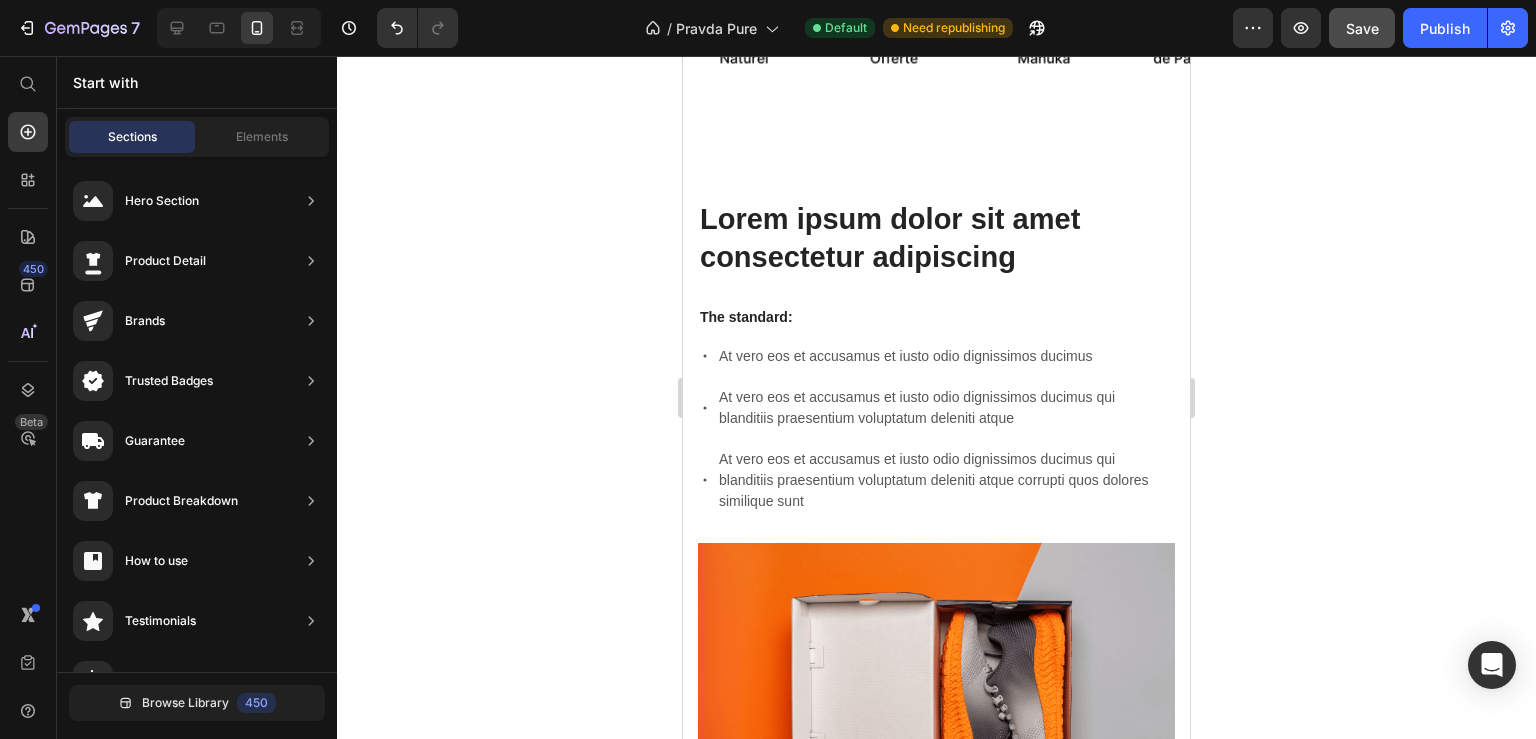 drag, startPoint x: 1184, startPoint y: 382, endPoint x: 1877, endPoint y: 300, distance: 697.83453 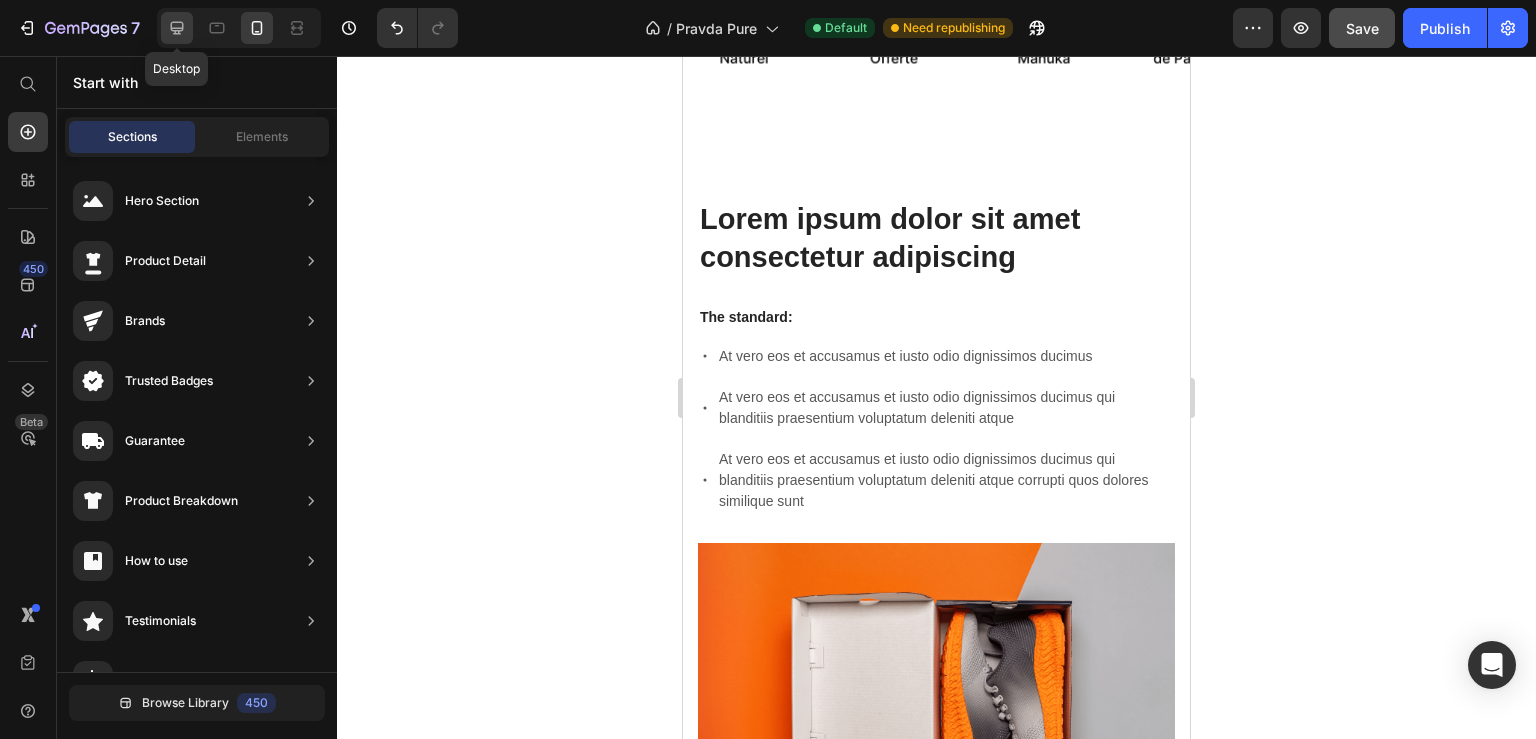 click 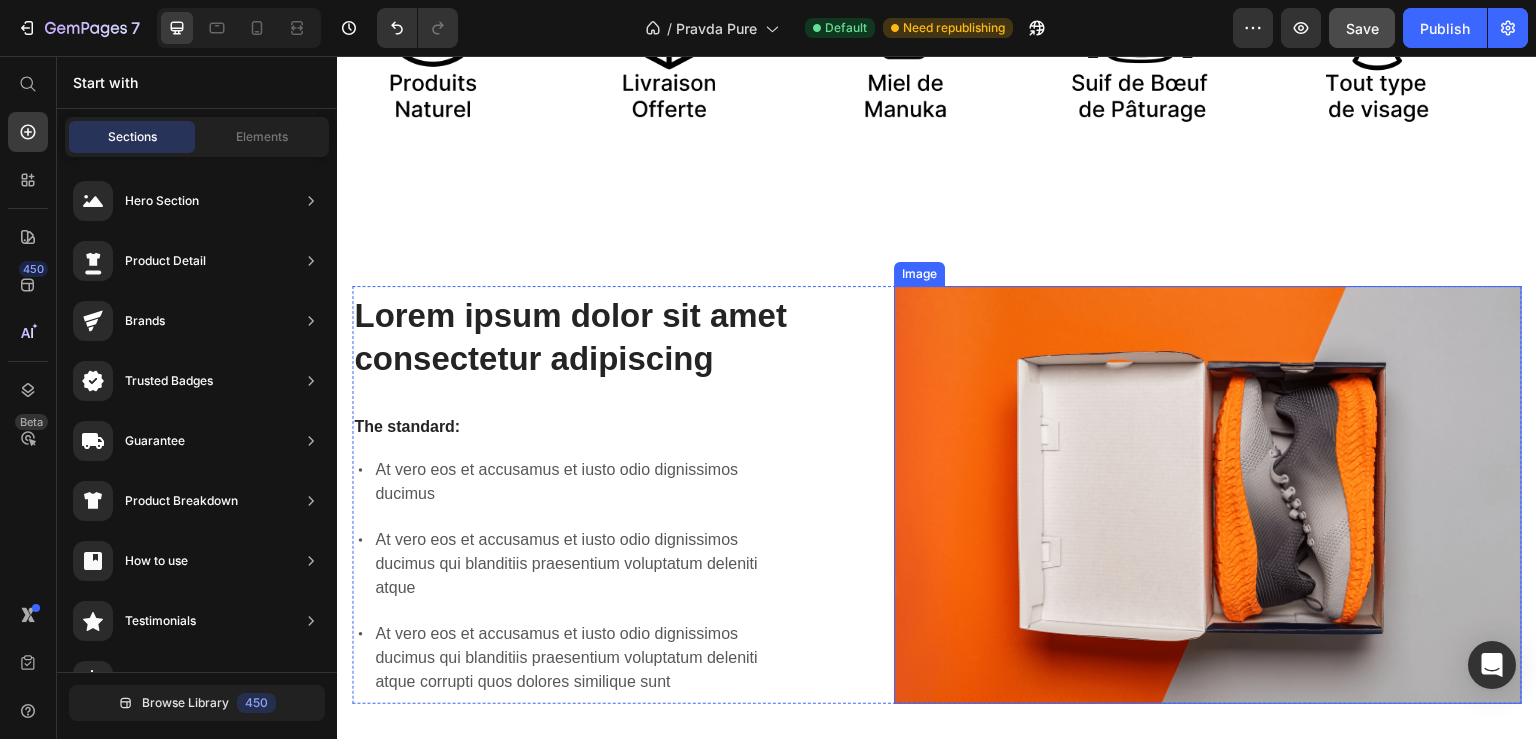 scroll, scrollTop: 646, scrollLeft: 0, axis: vertical 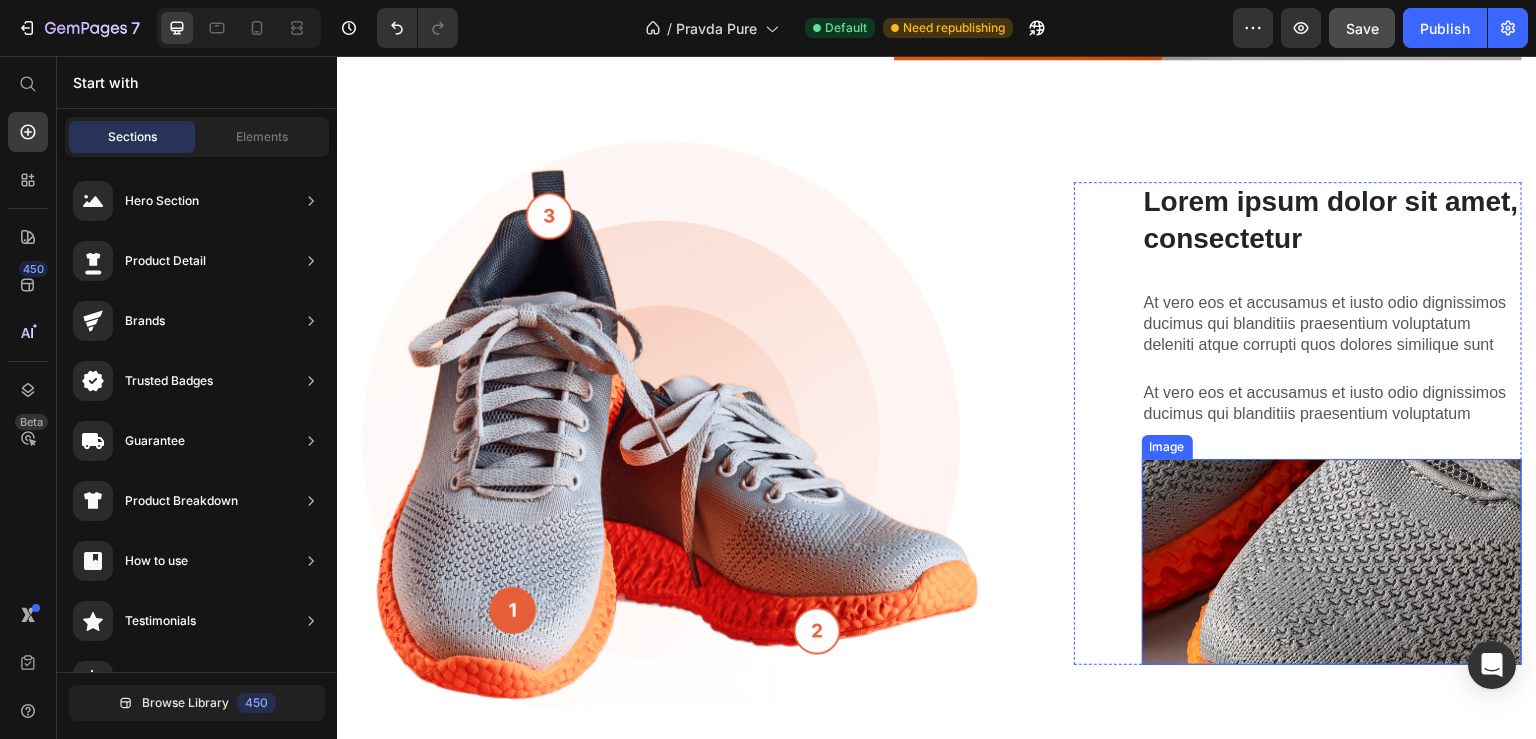 click at bounding box center [1332, 562] 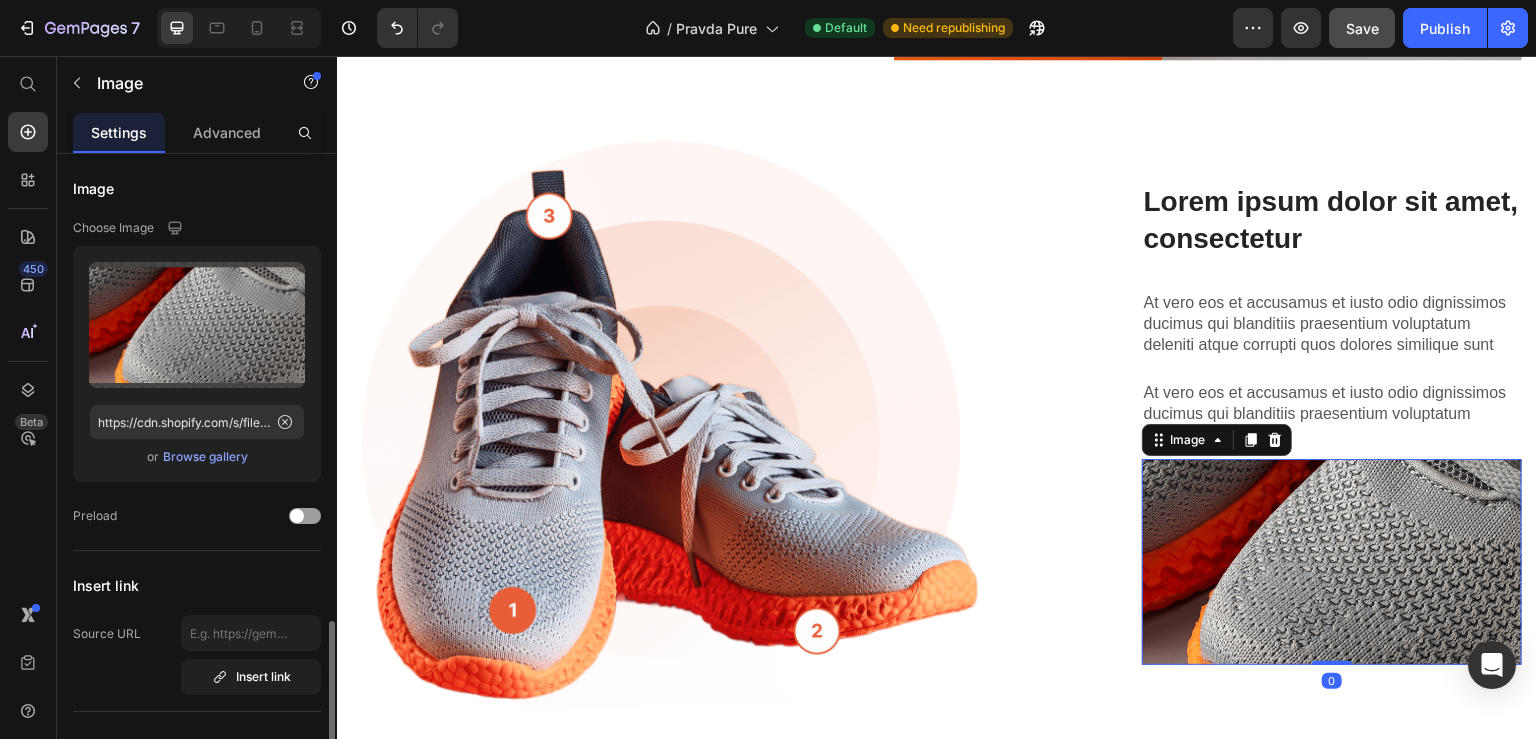 scroll, scrollTop: 432, scrollLeft: 0, axis: vertical 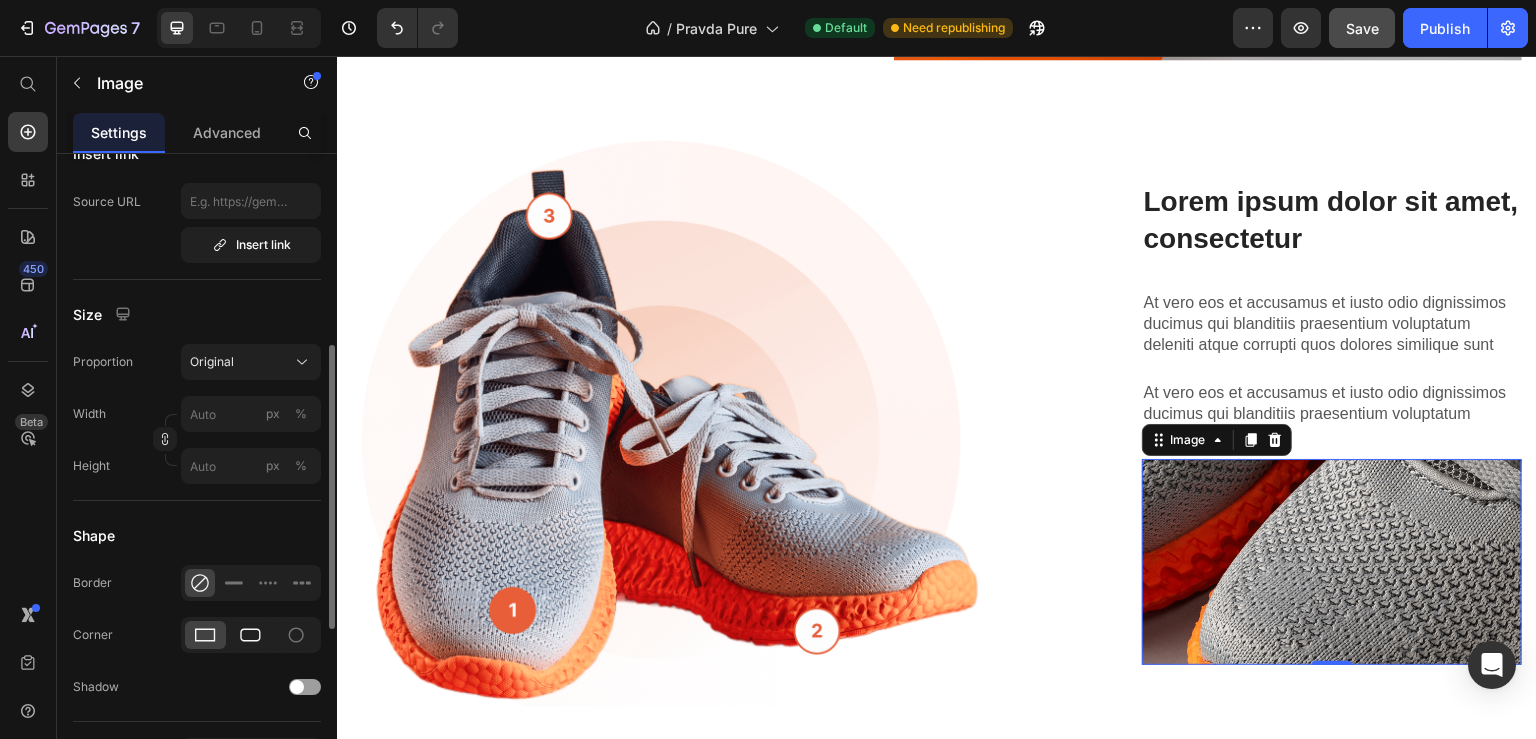 click 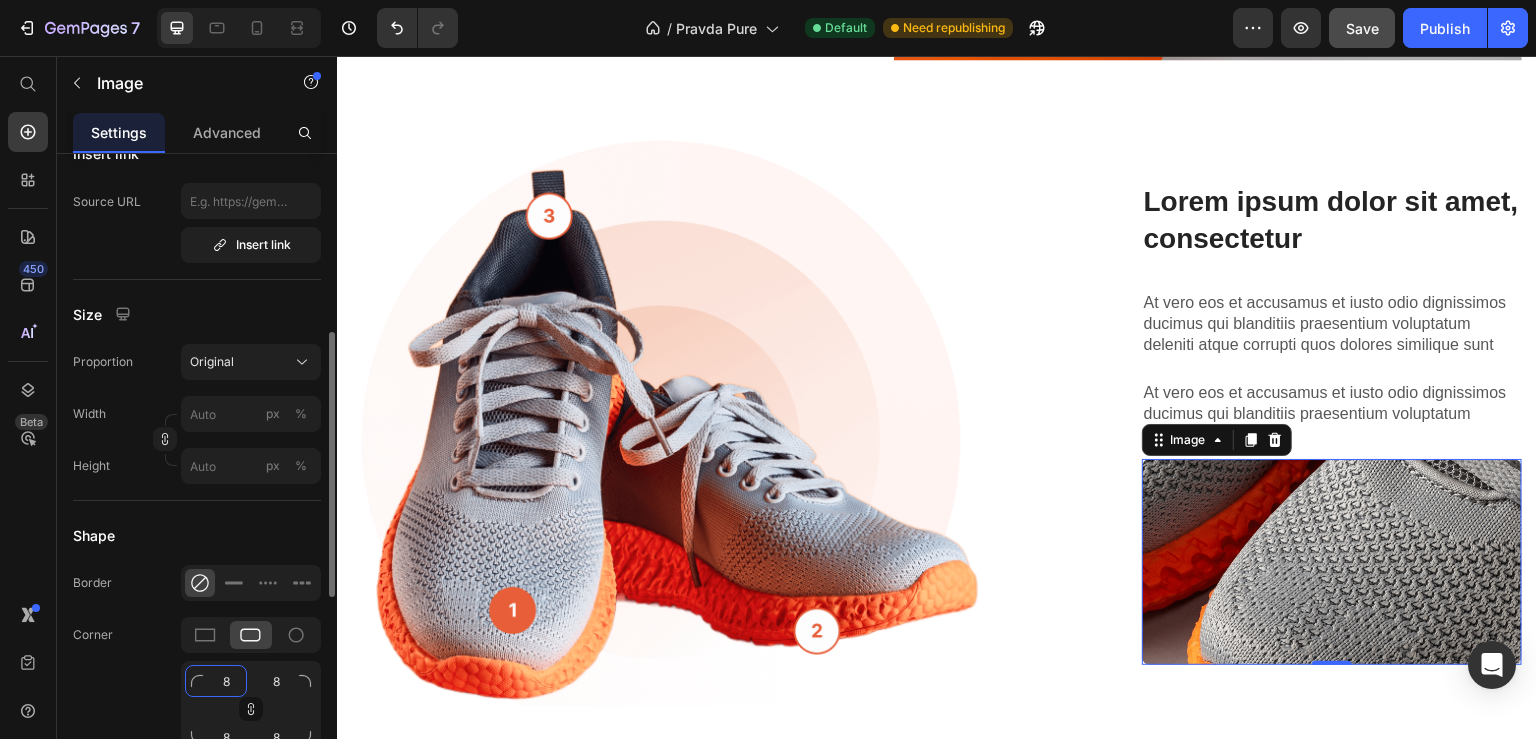 click on "8" 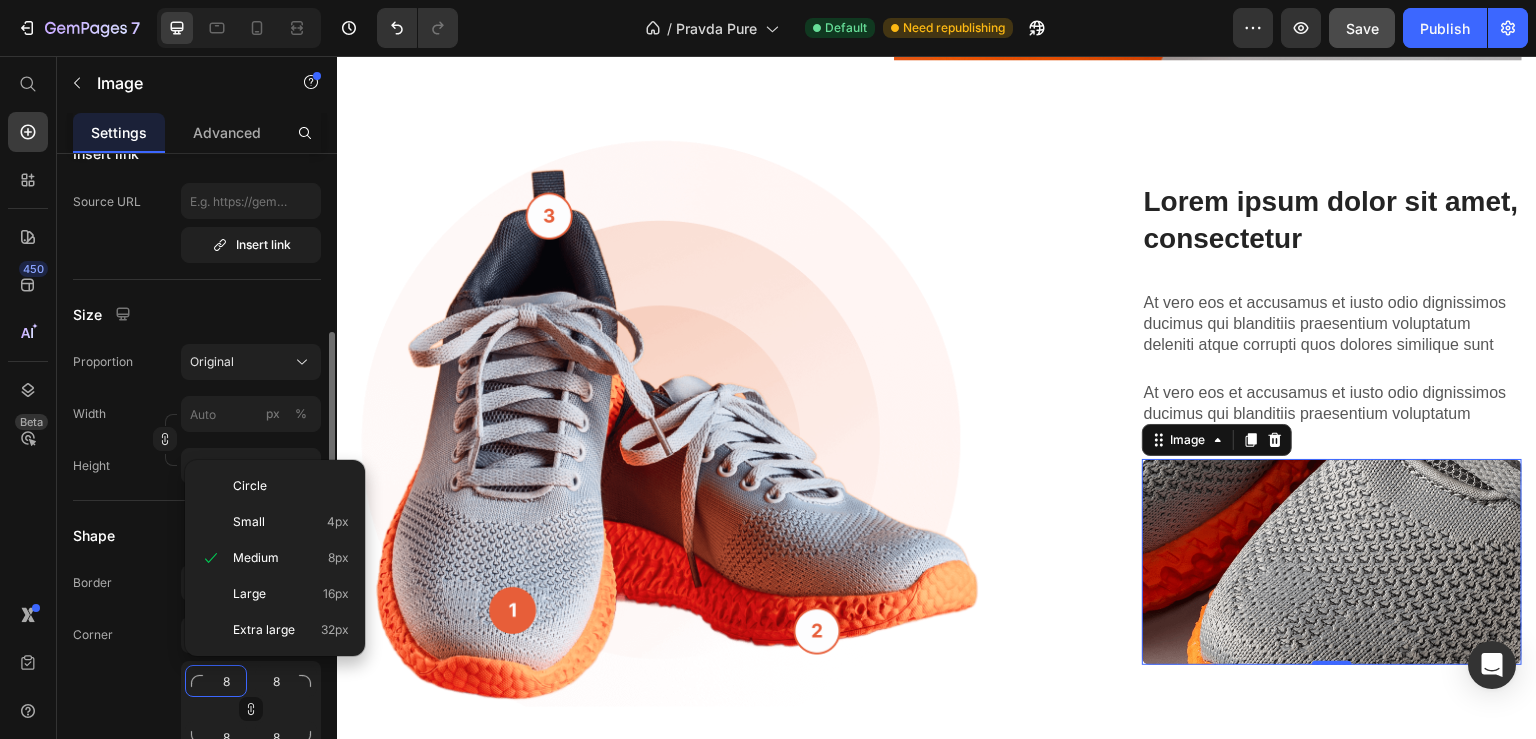 type on "1" 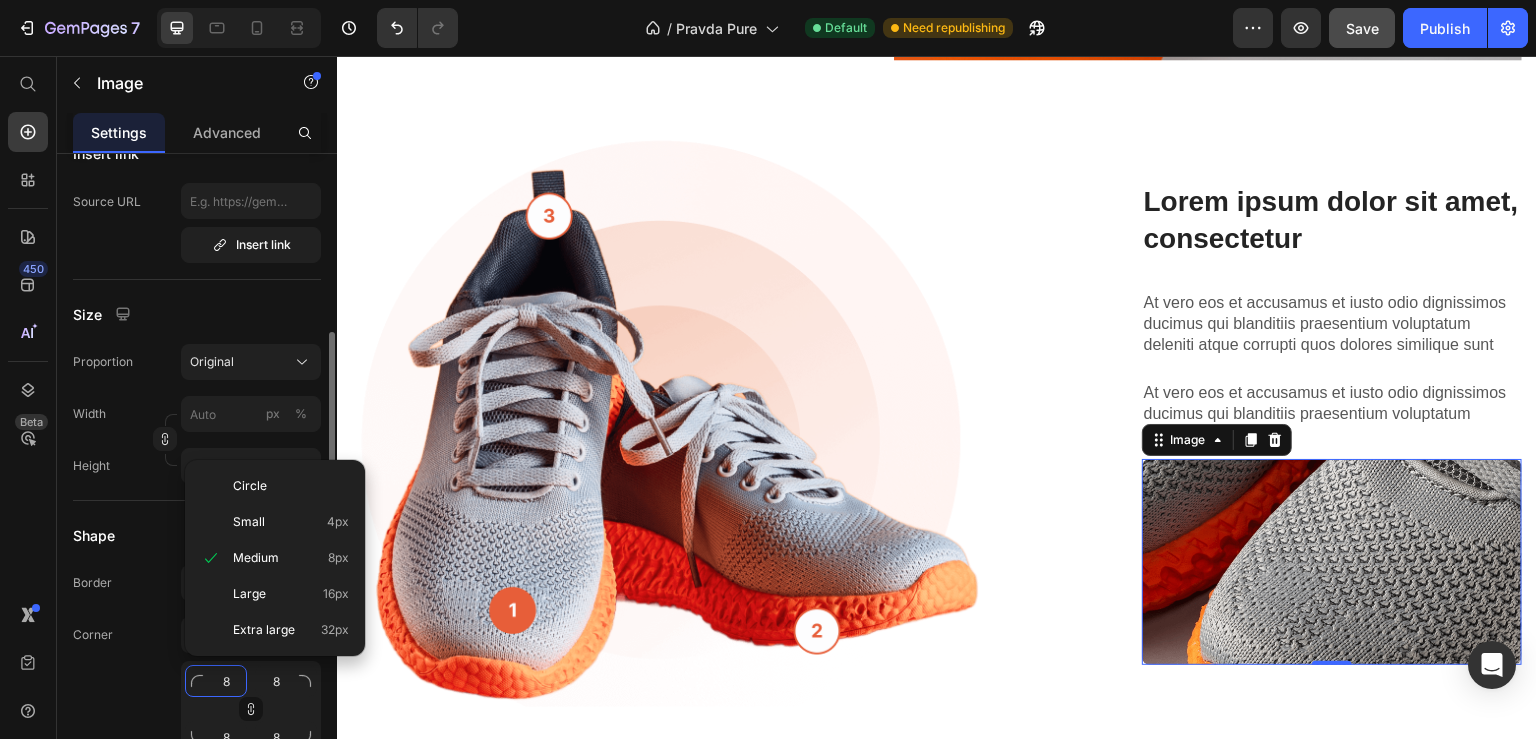 type on "1" 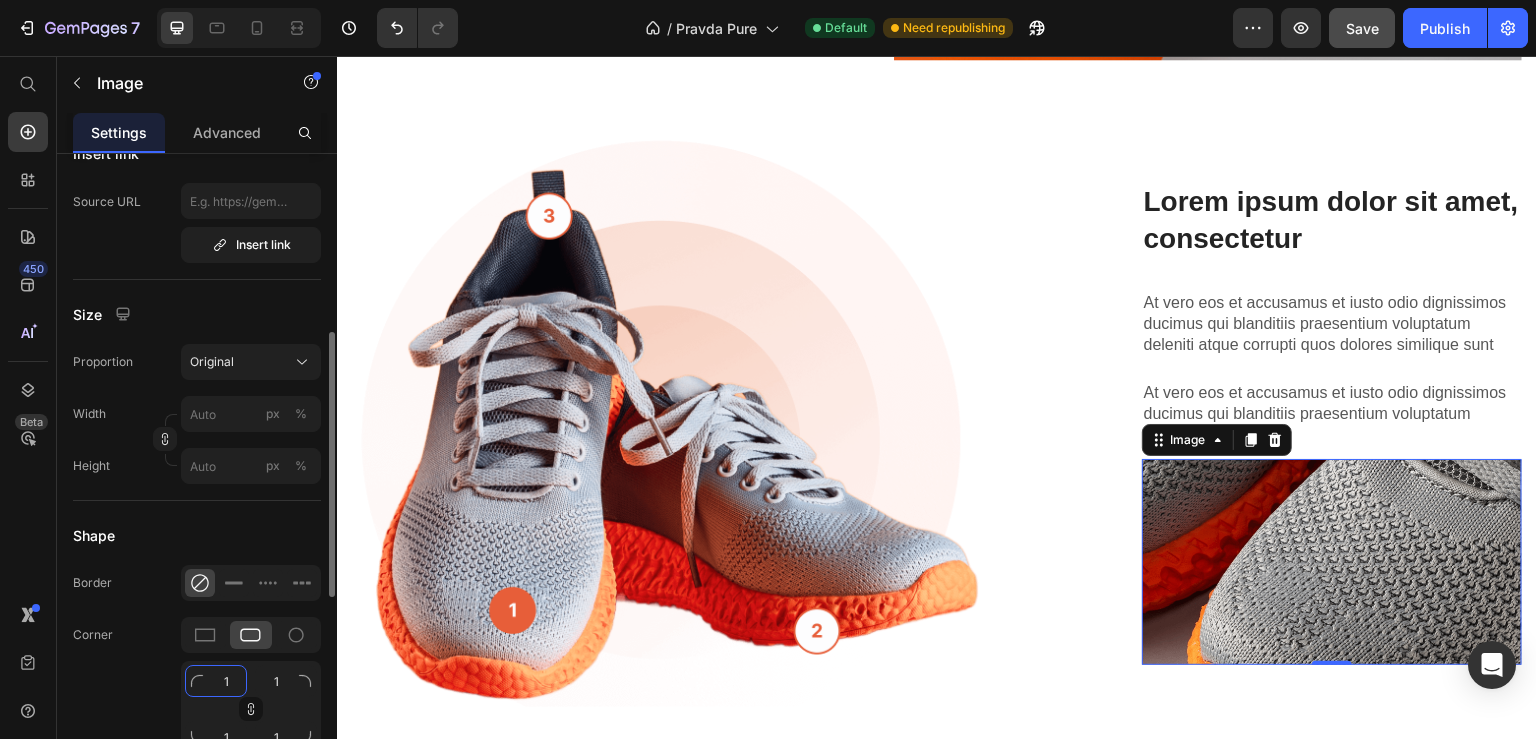 type 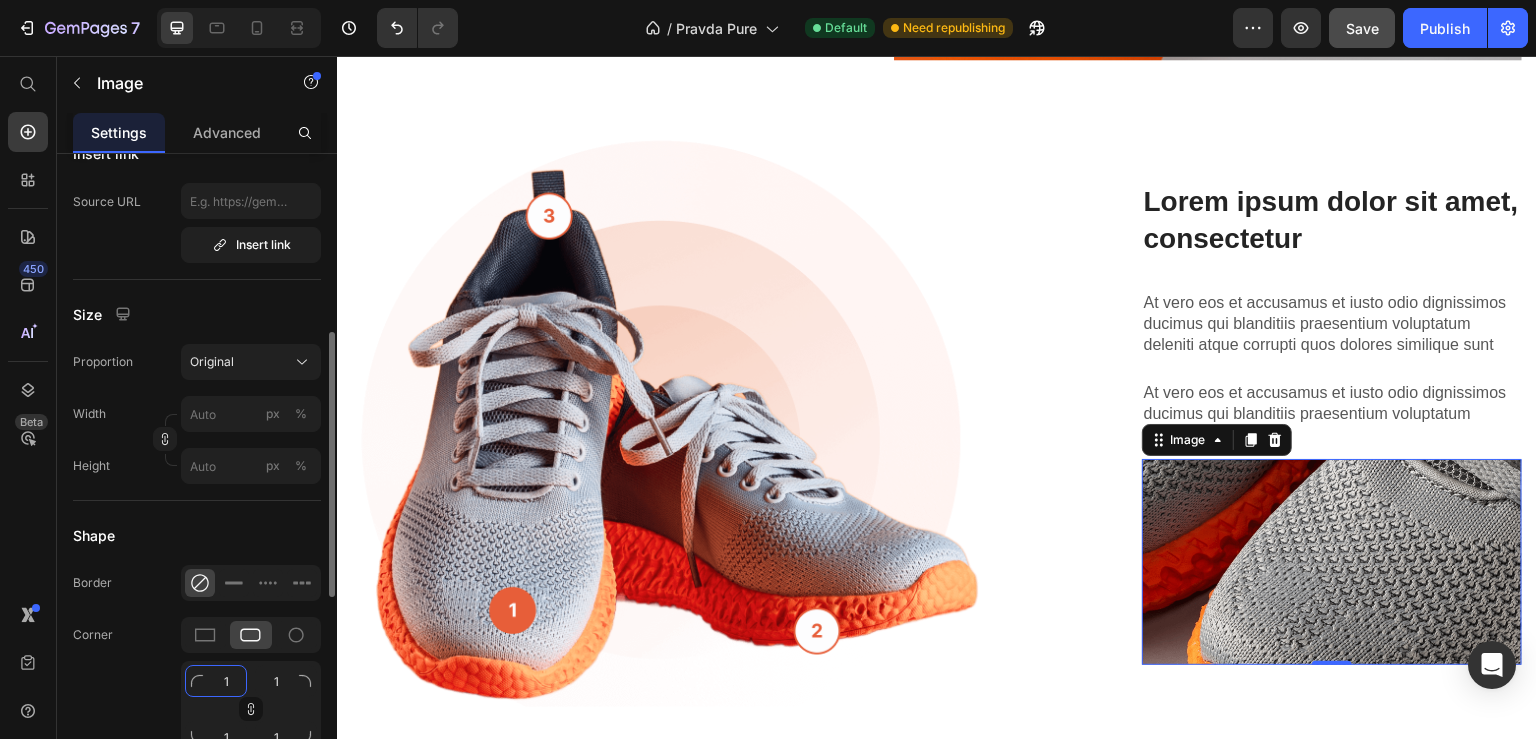 type 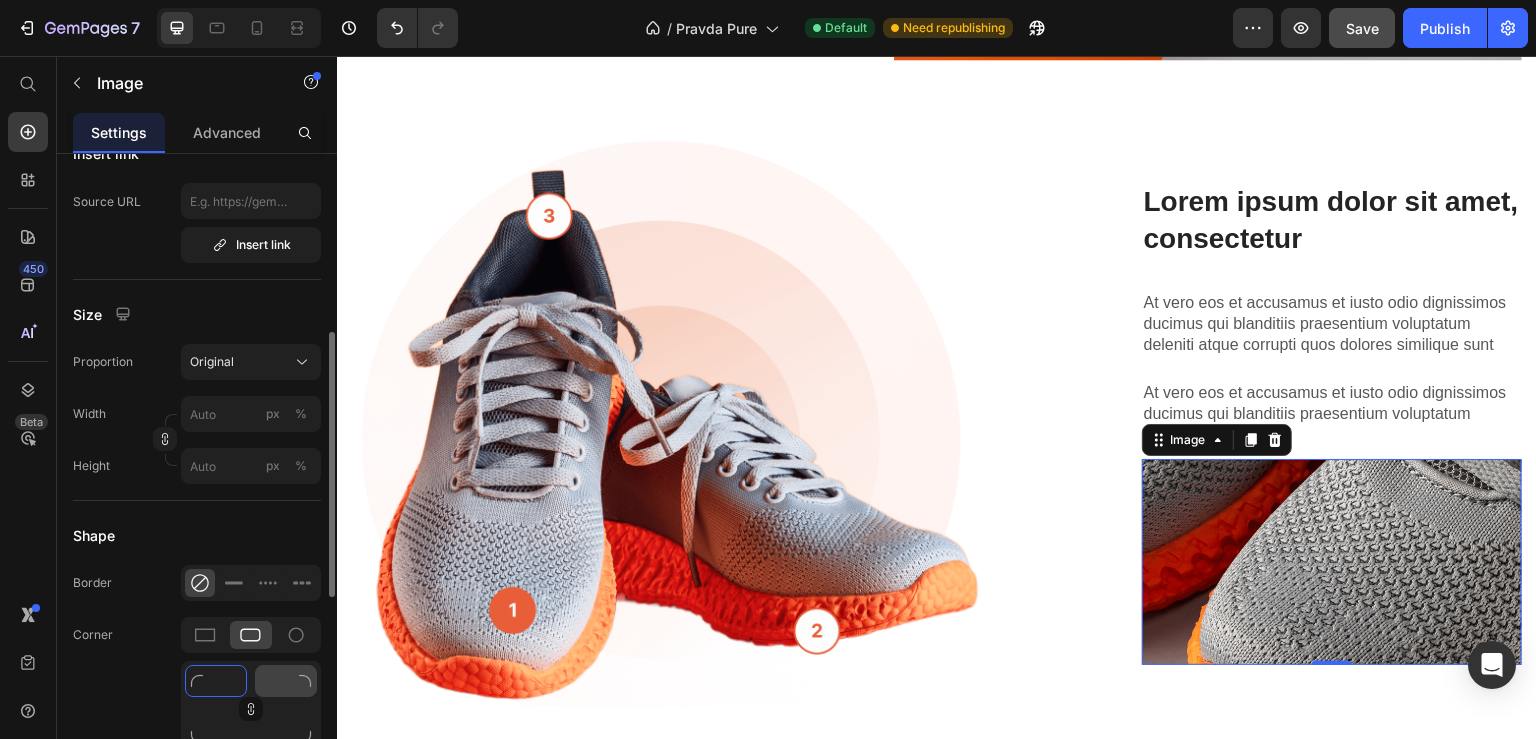 type on "1" 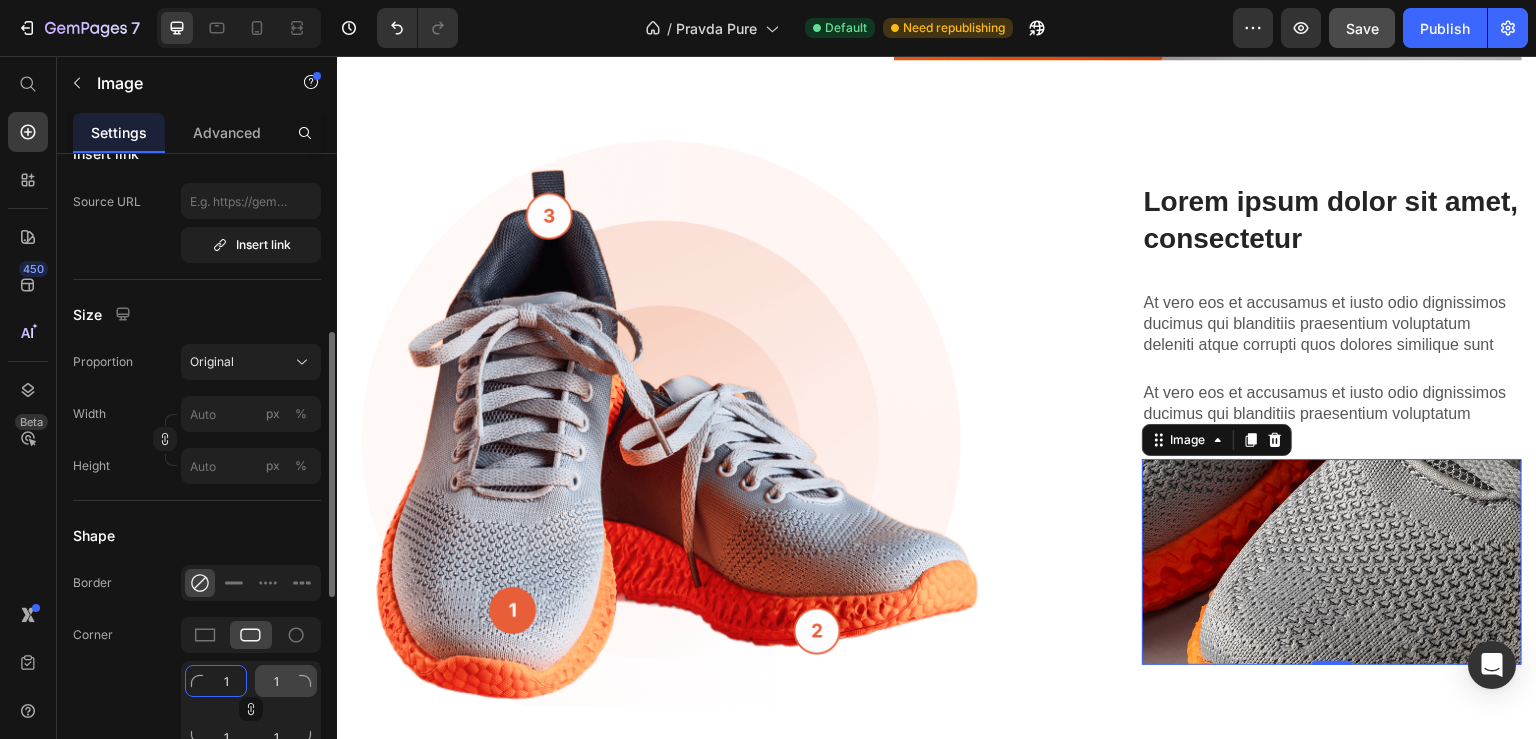 type on "16" 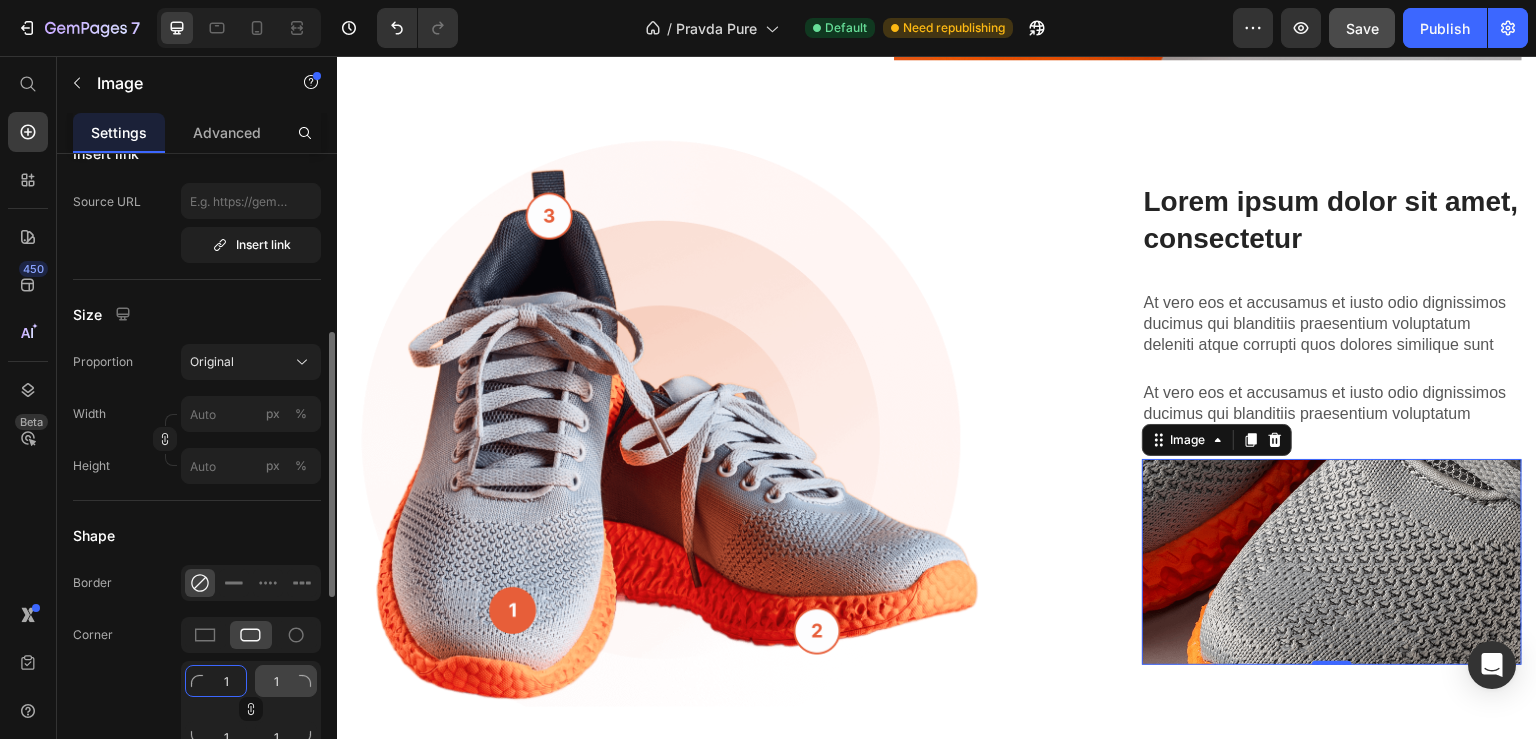 type on "16" 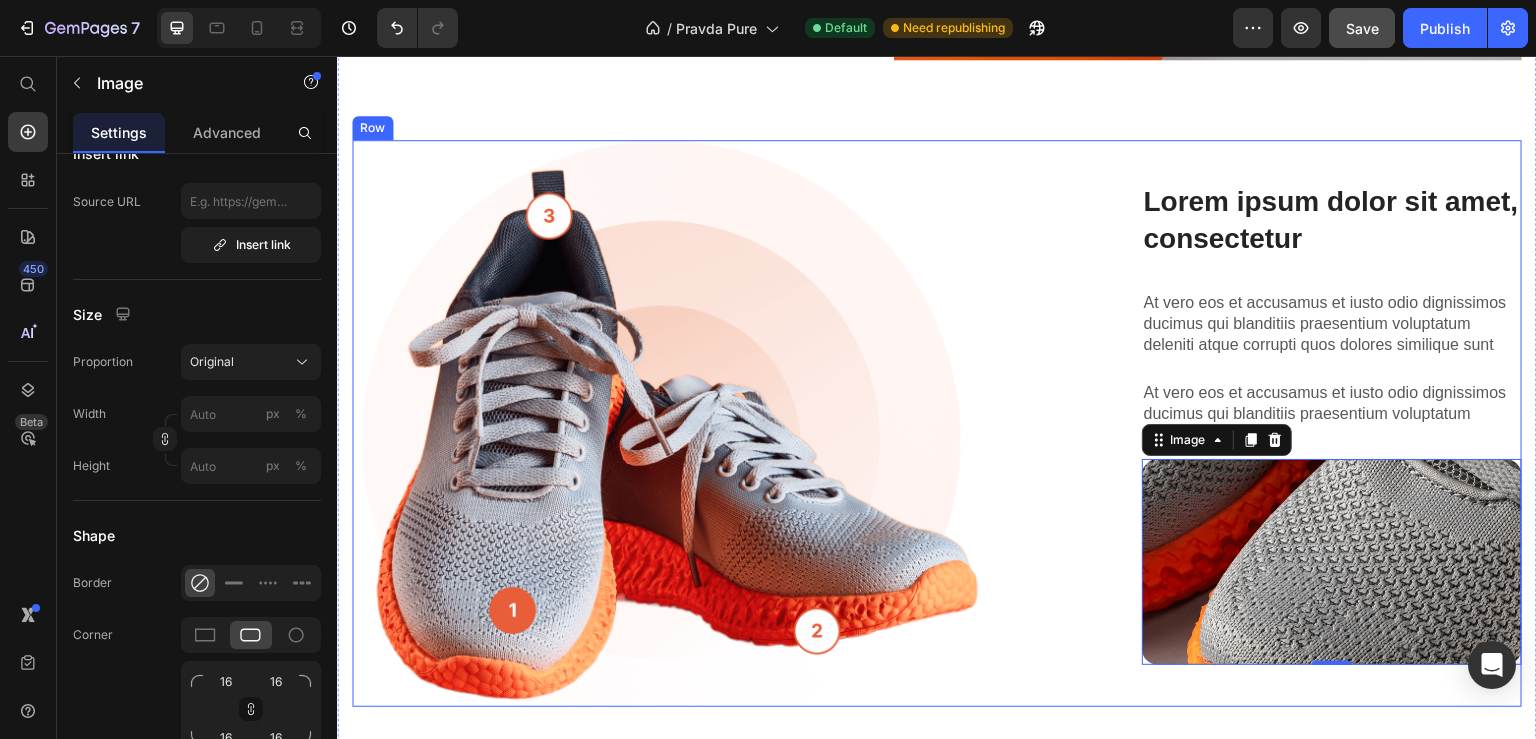click on "Lorem ipsum dolor sit amet, consectetur Heading At vero eos et accusamus et iusto odio dignissimos ducimus qui blanditiis praesentium voluptatum deleniti atque corrupti quos dolores similique sunt Text Block At vero eos et accusamus et iusto odio dignissimos ducimus qui blanditiis praesentium voluptatum Text Block Image   0 Row" at bounding box center [1298, 423] 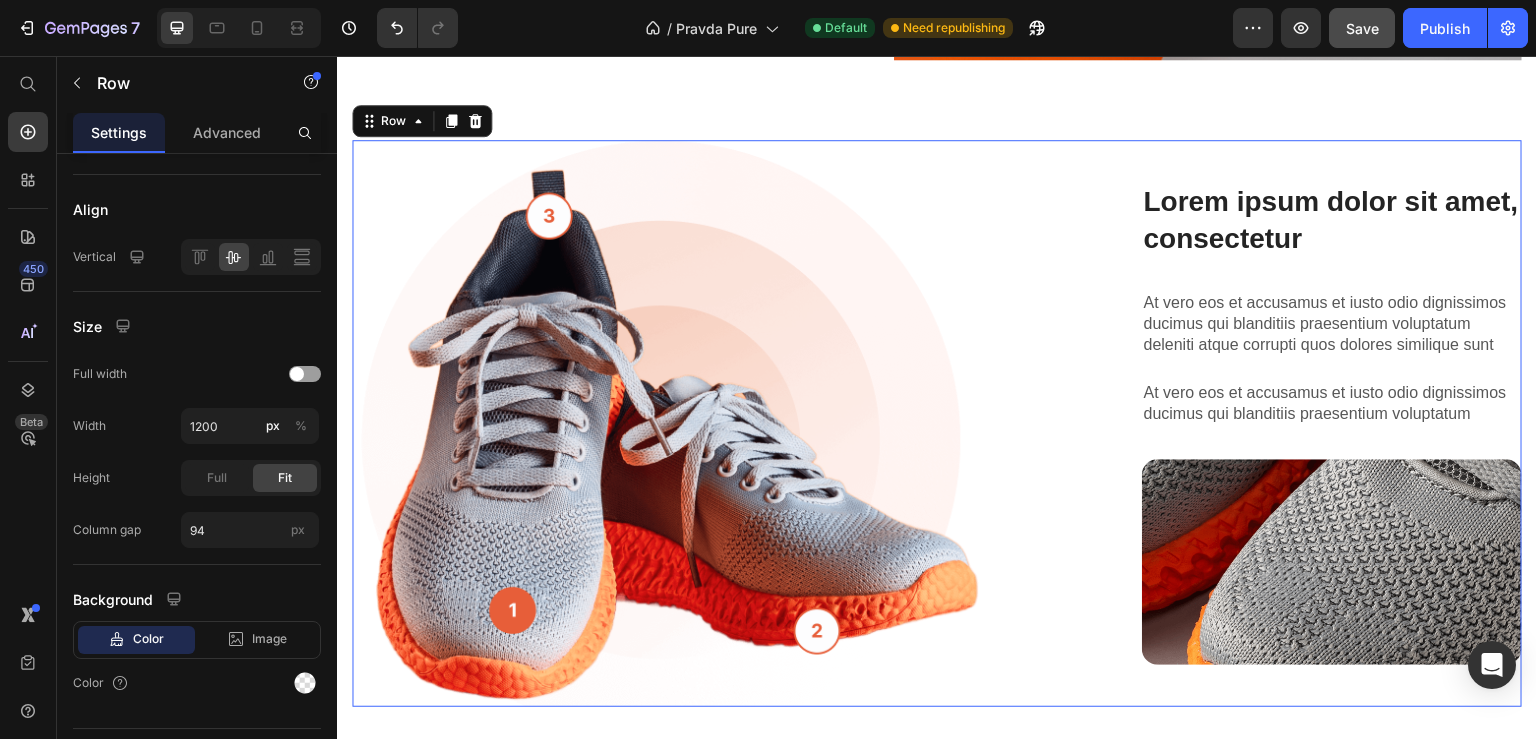 scroll, scrollTop: 0, scrollLeft: 0, axis: both 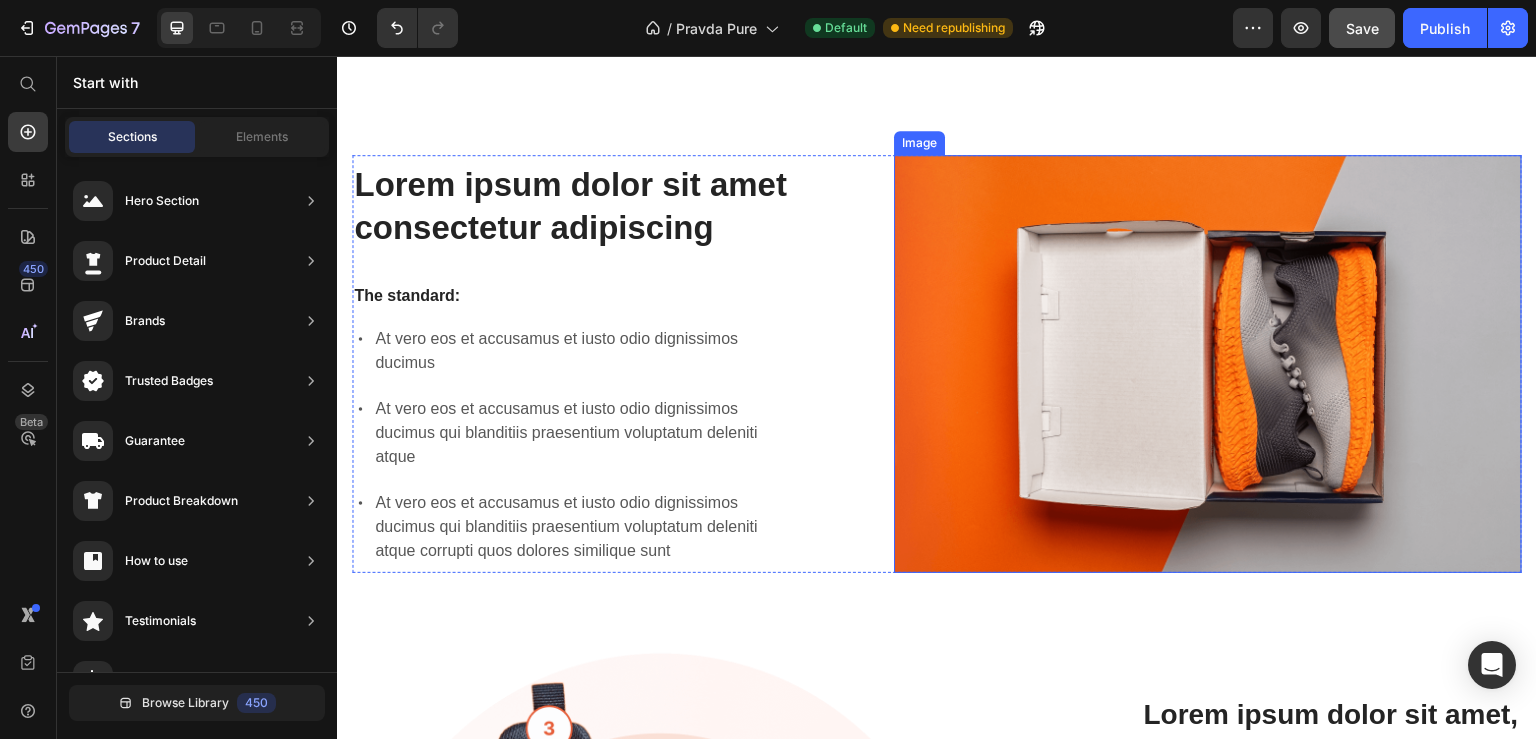 click at bounding box center (1208, 364) 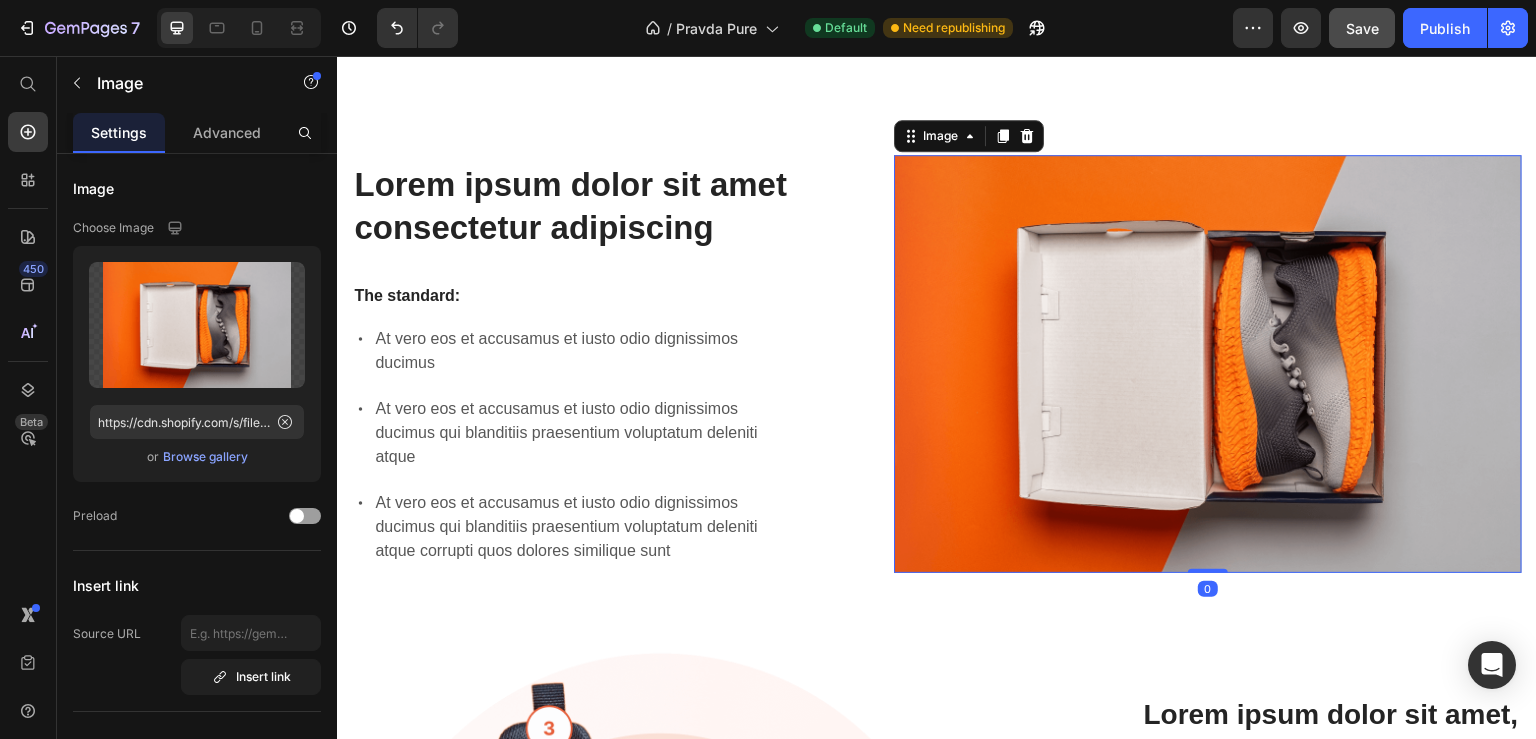 scroll, scrollTop: 756, scrollLeft: 0, axis: vertical 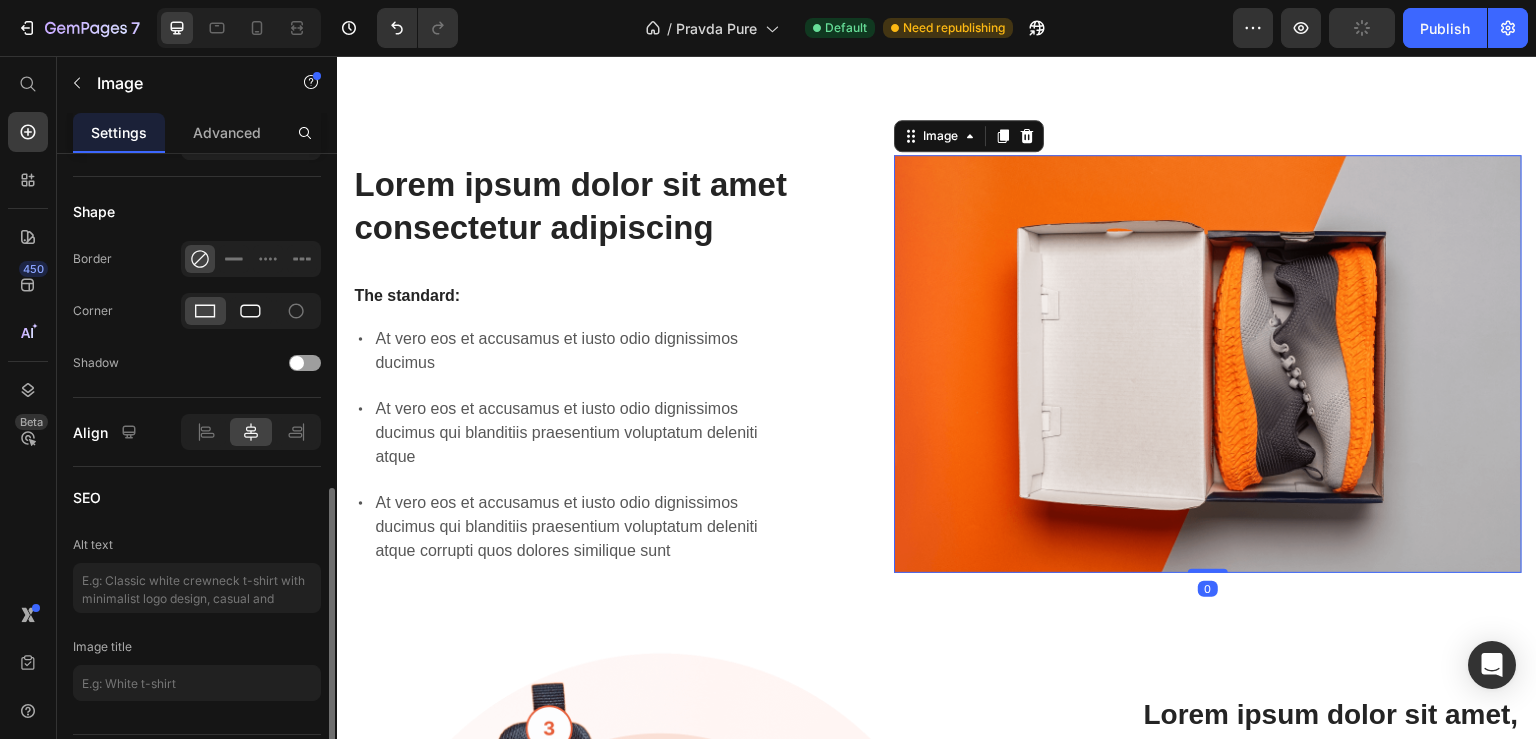 click 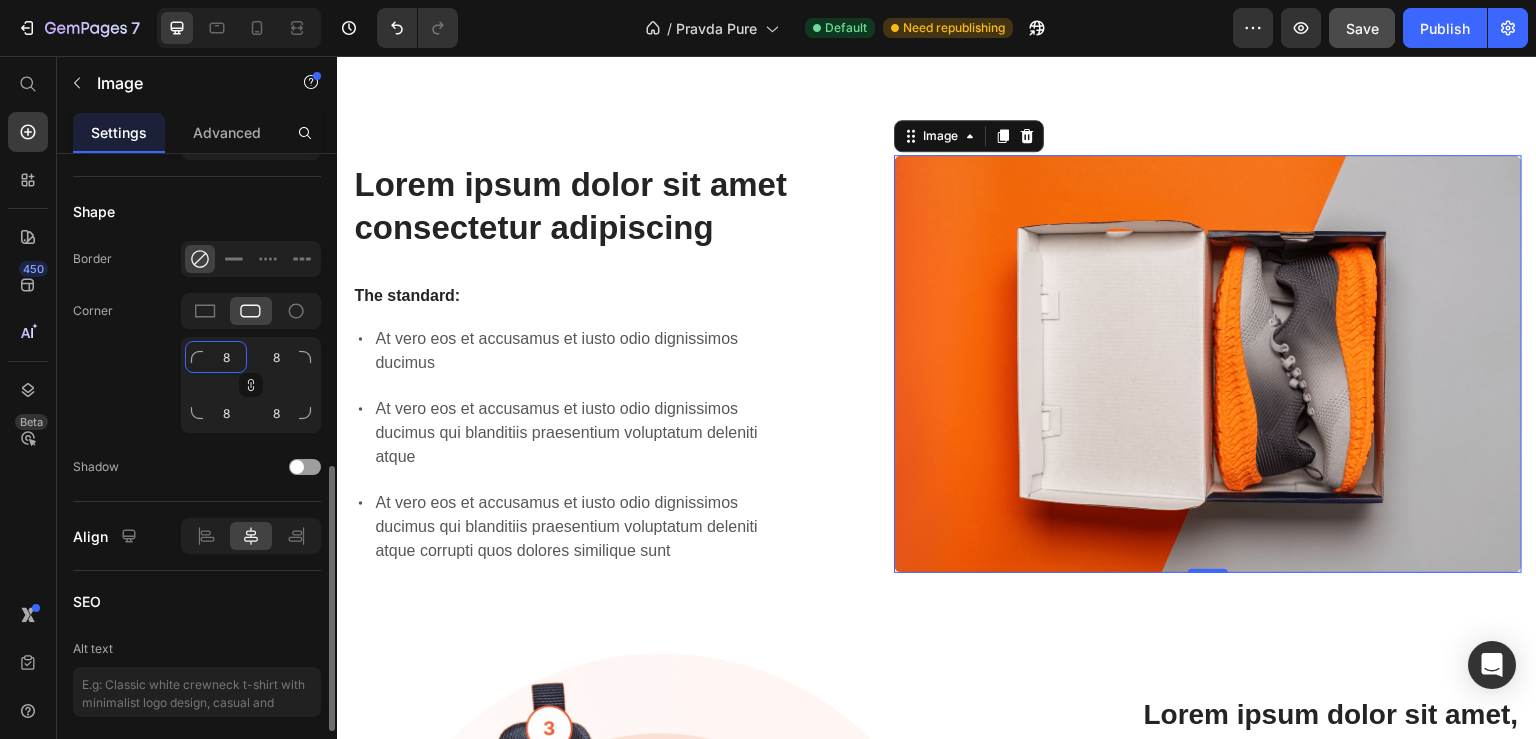 click on "8" 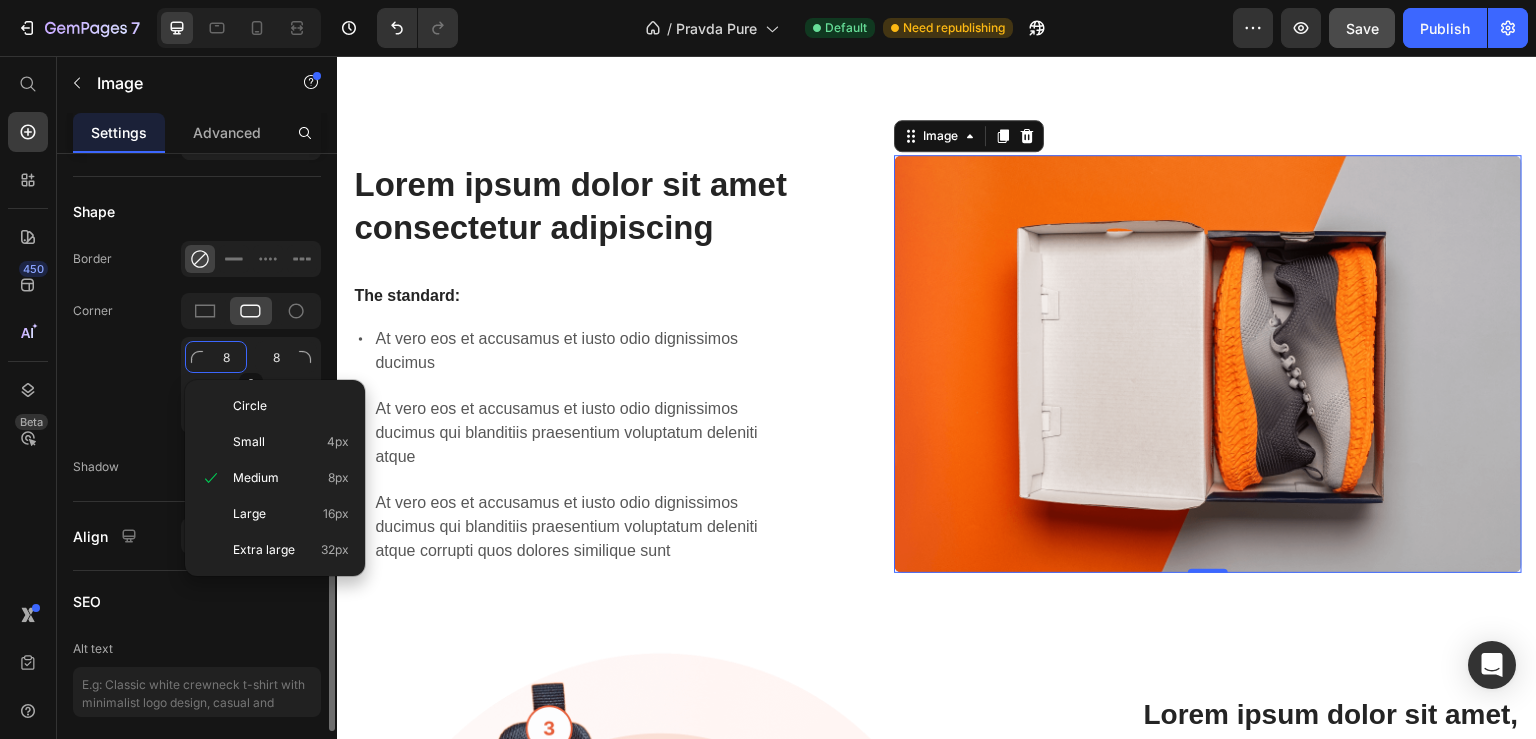 type on "1" 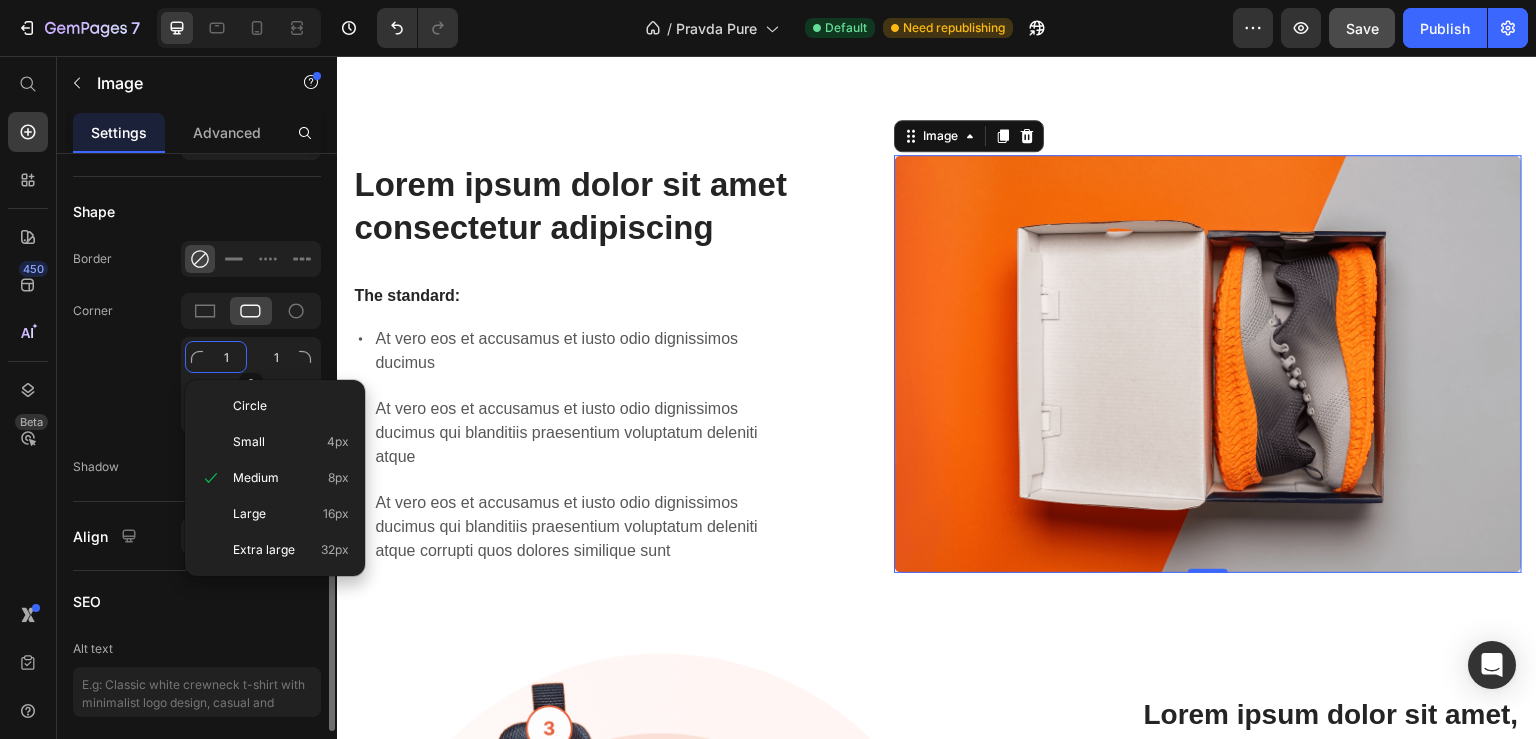 type on "1" 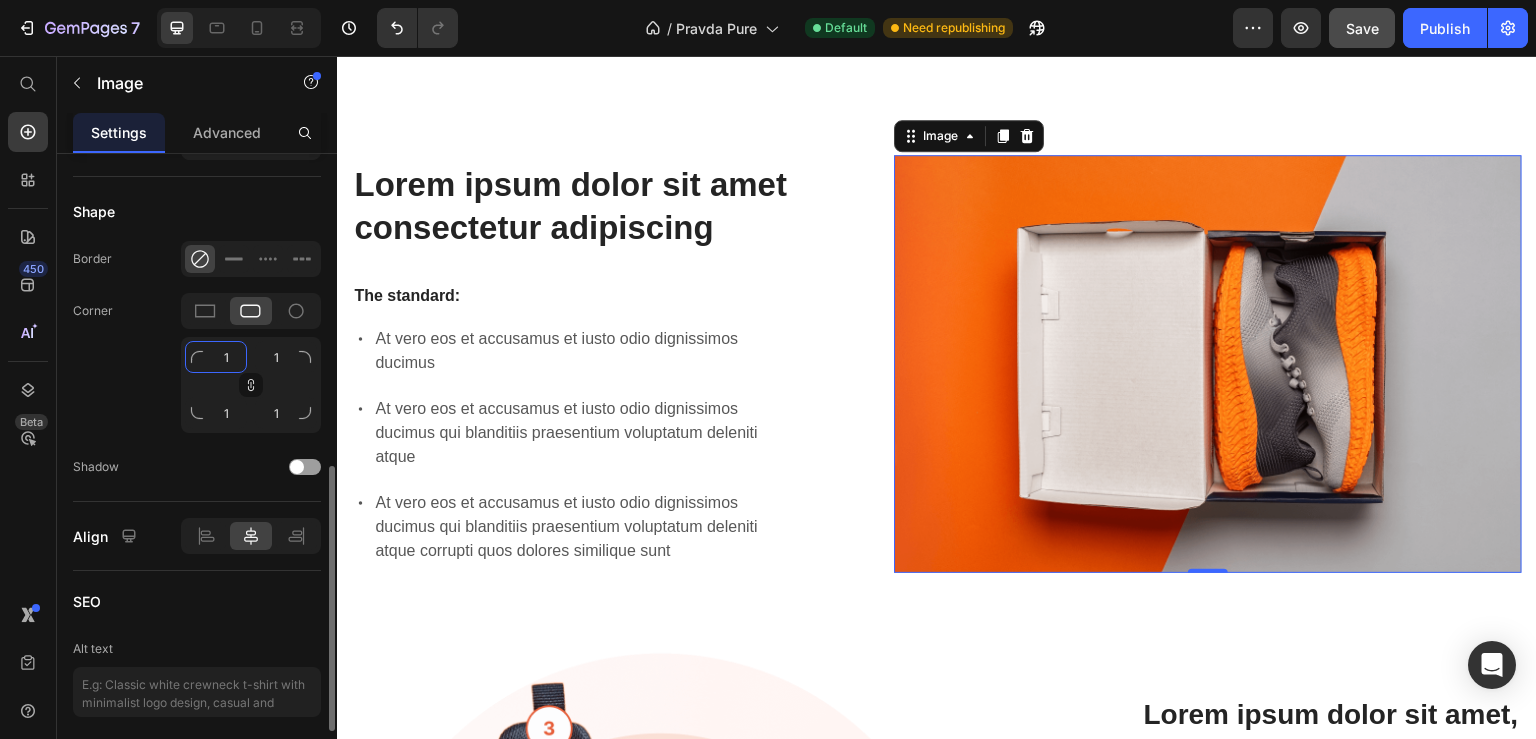 type 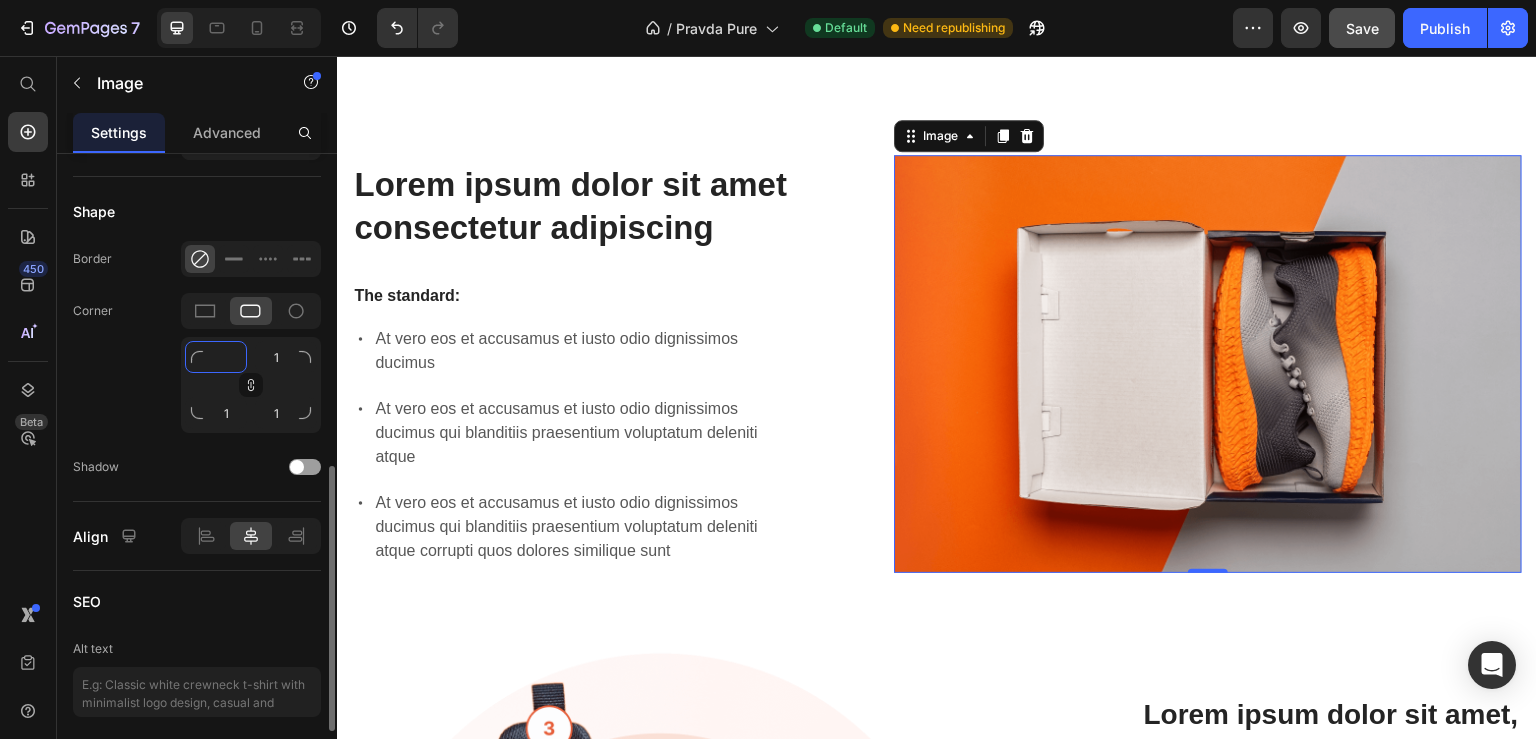 type 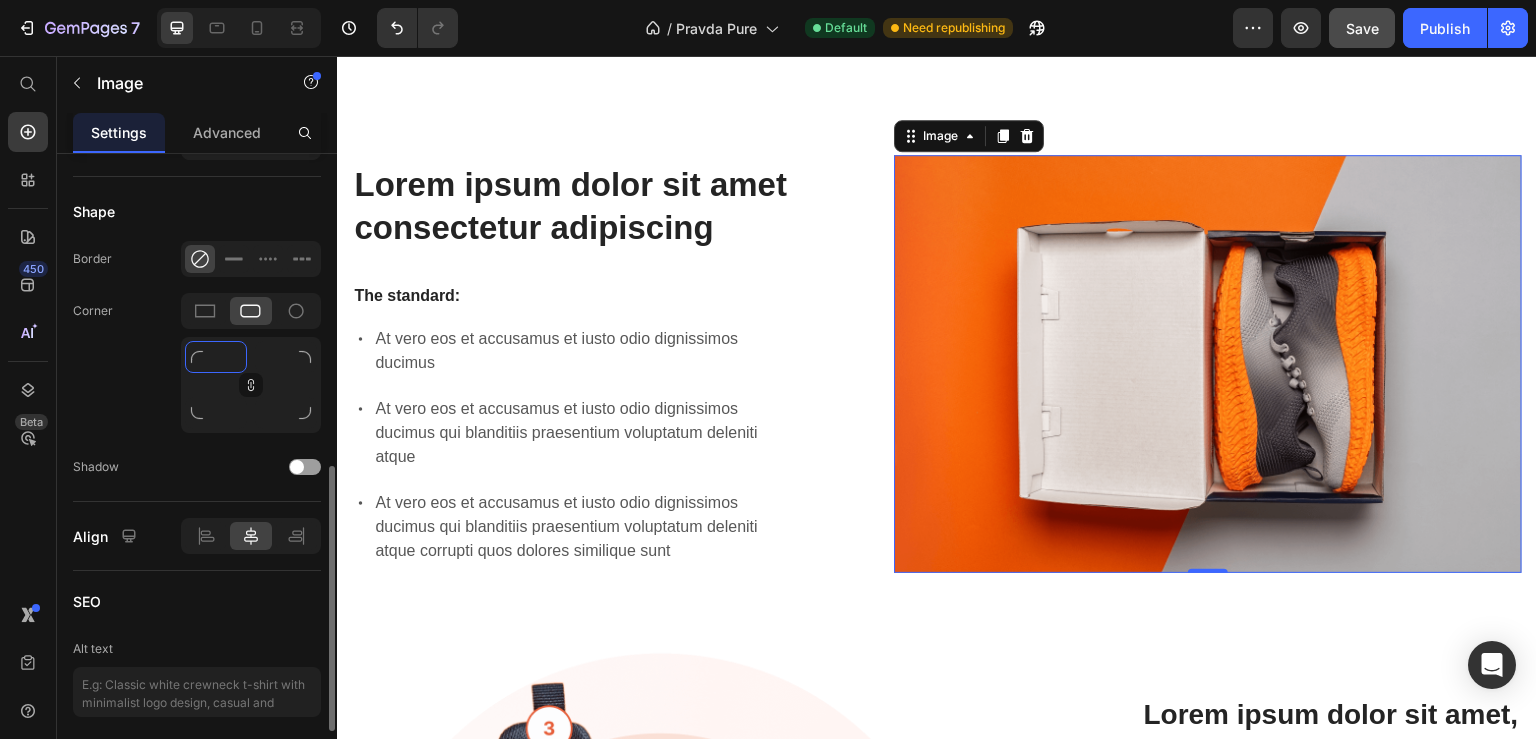 type on "16" 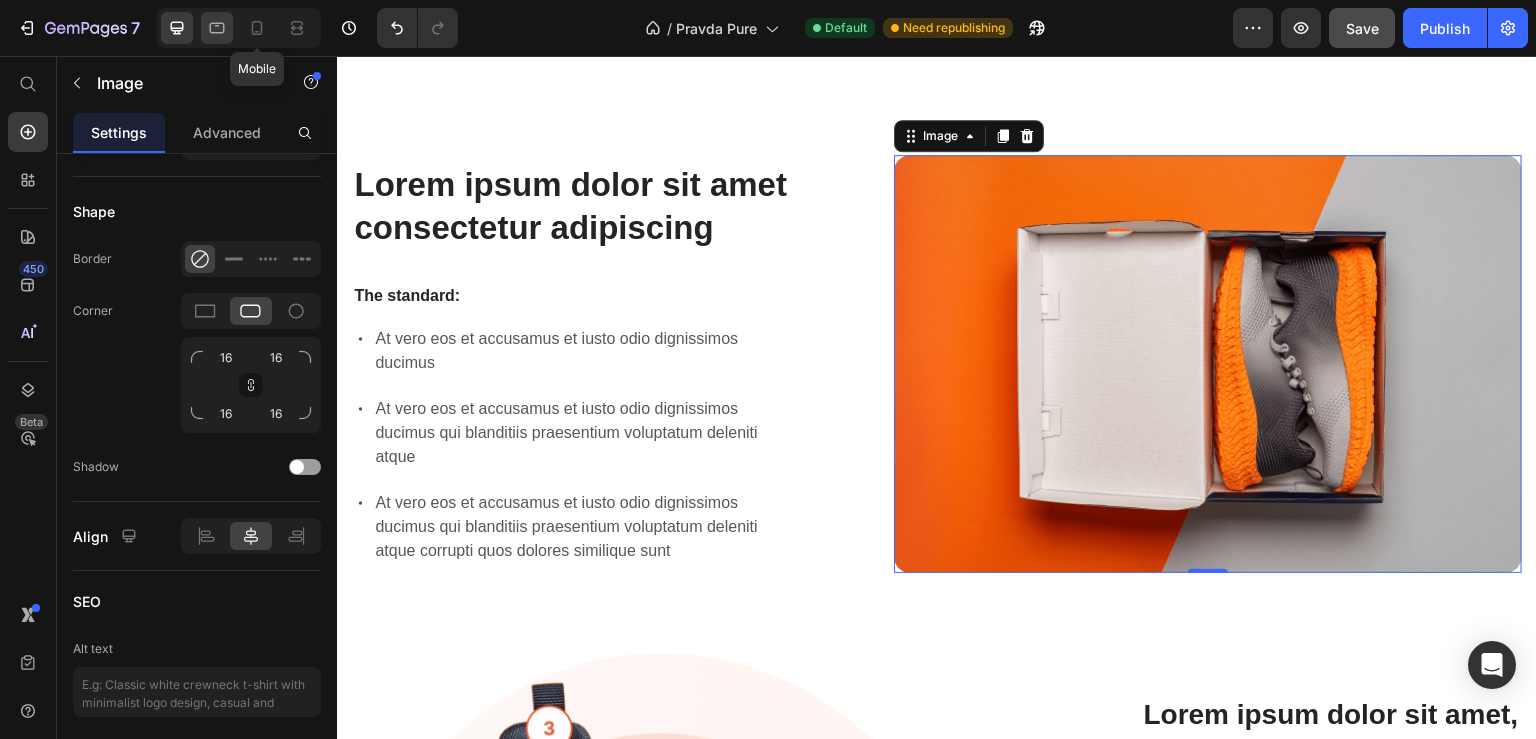 click 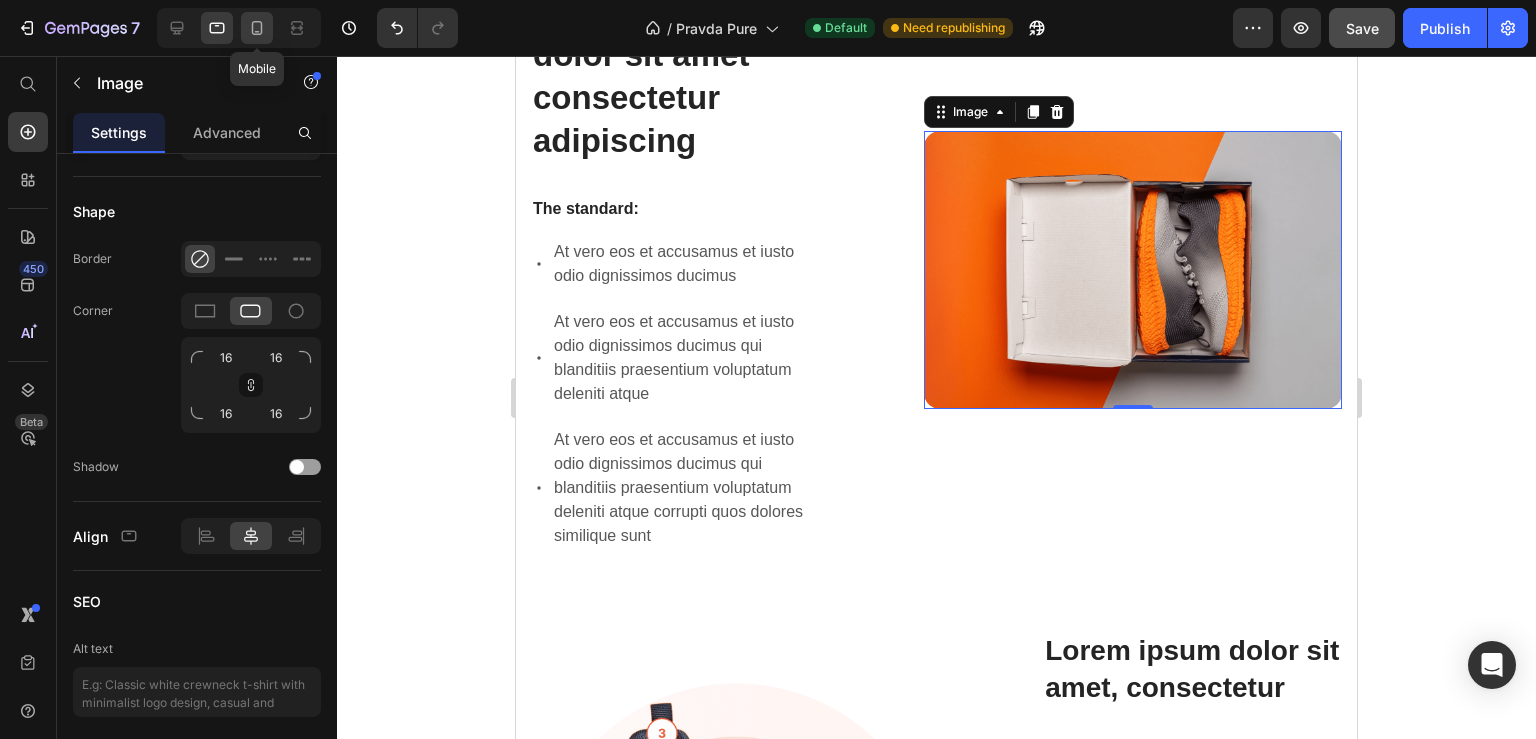 click 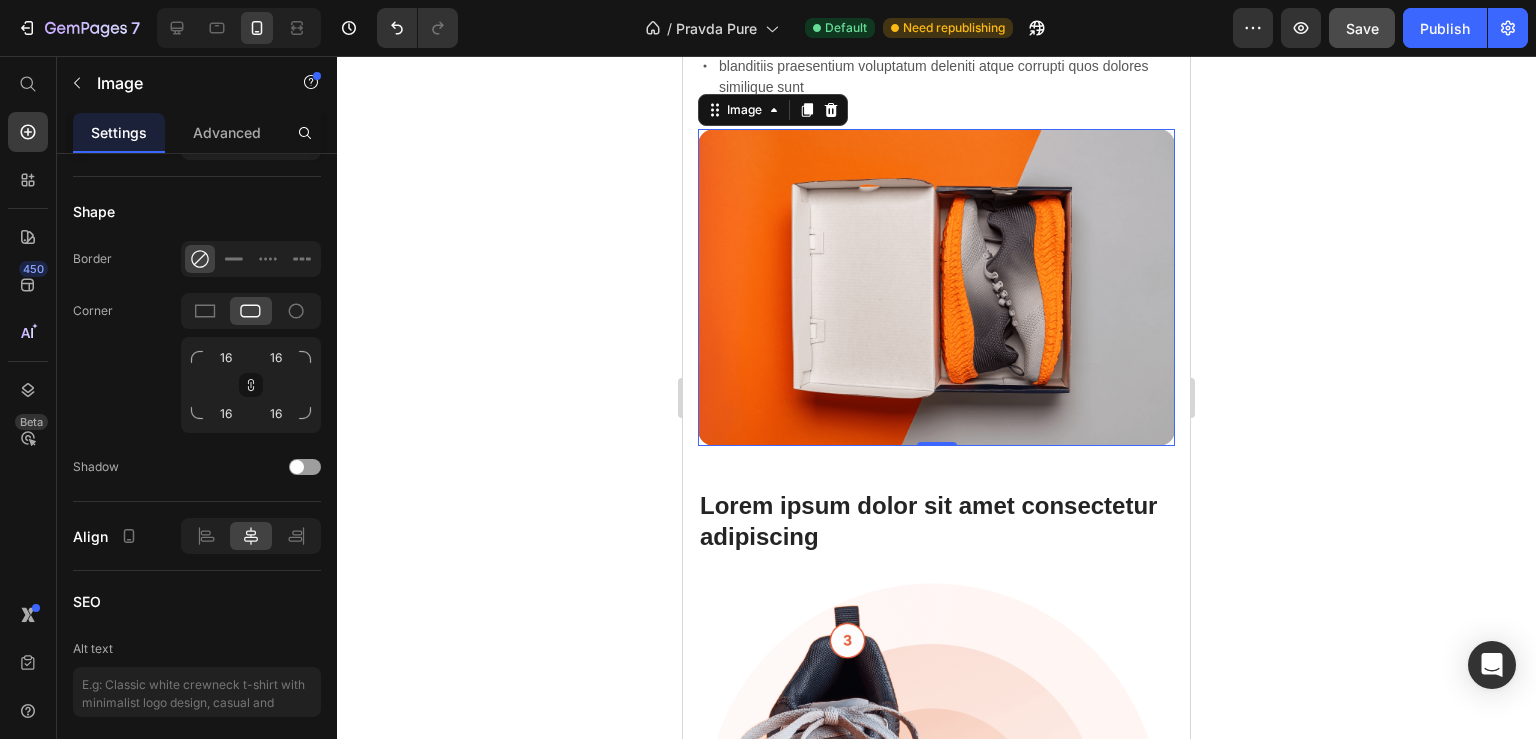 scroll, scrollTop: 1884, scrollLeft: 0, axis: vertical 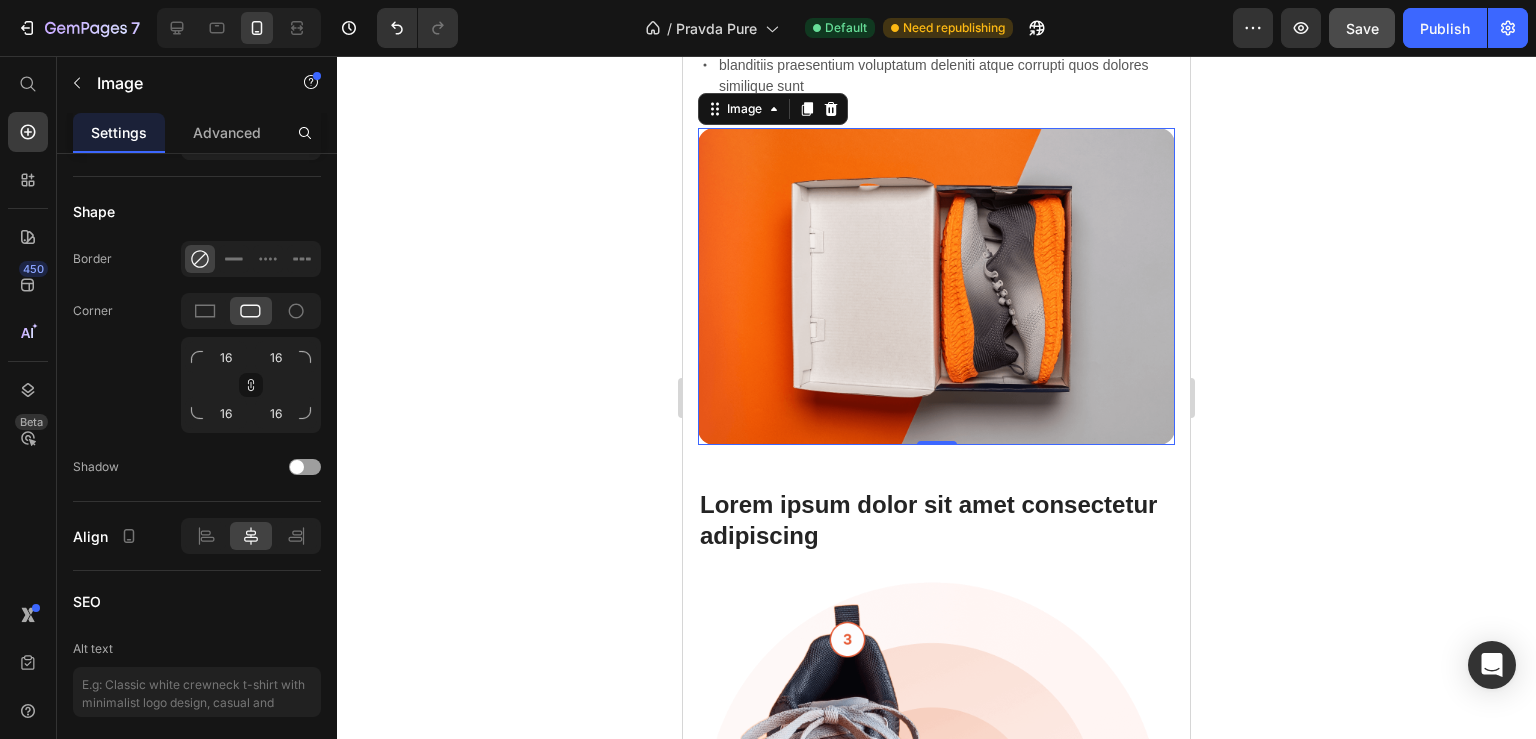 click 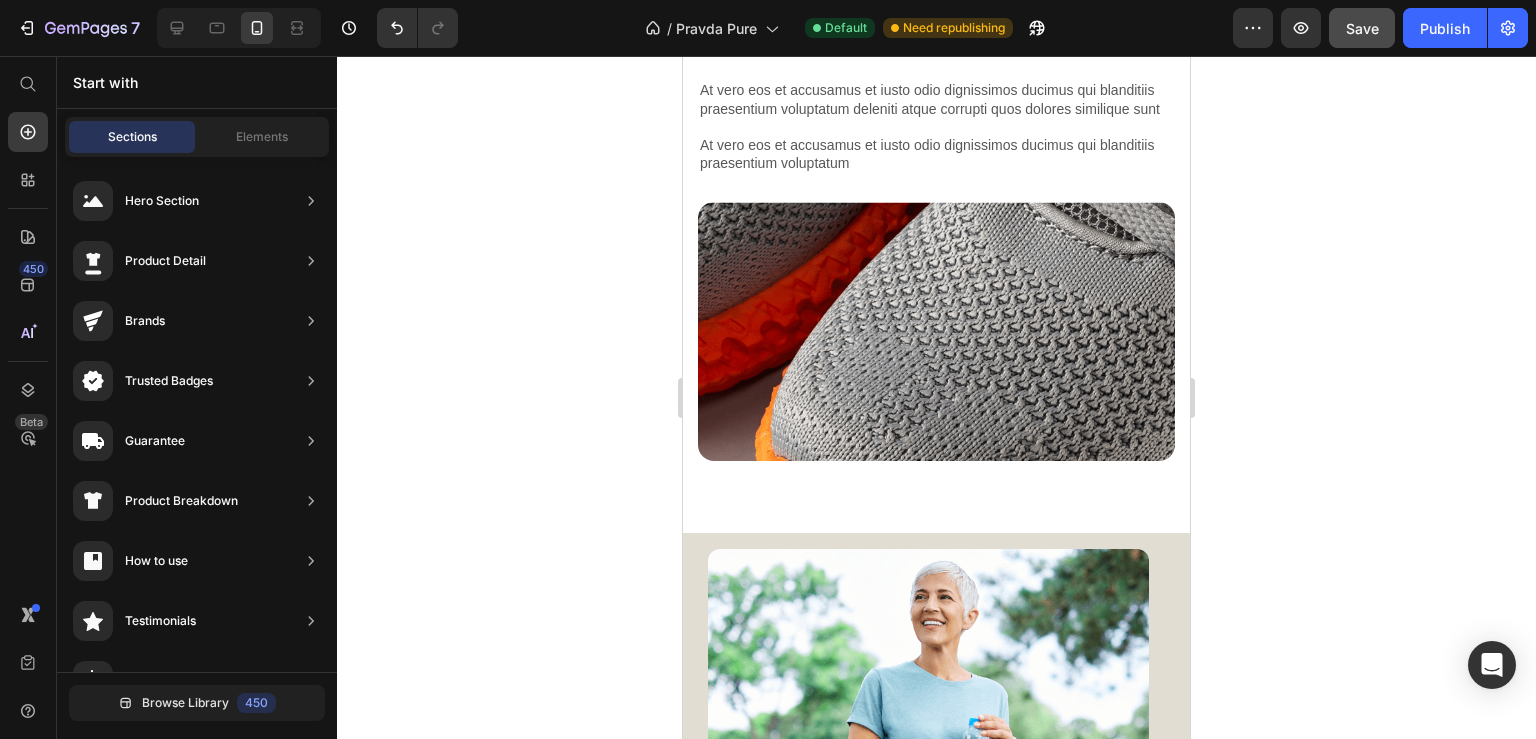 scroll, scrollTop: 2315, scrollLeft: 0, axis: vertical 